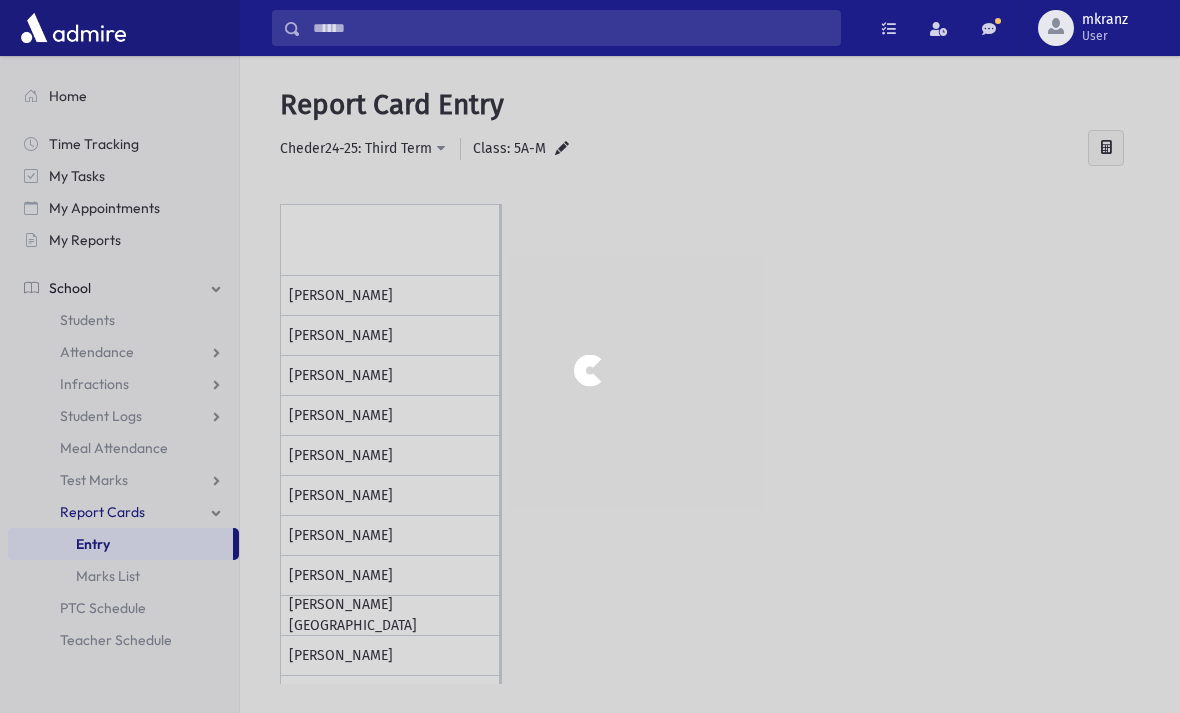 scroll, scrollTop: 0, scrollLeft: 0, axis: both 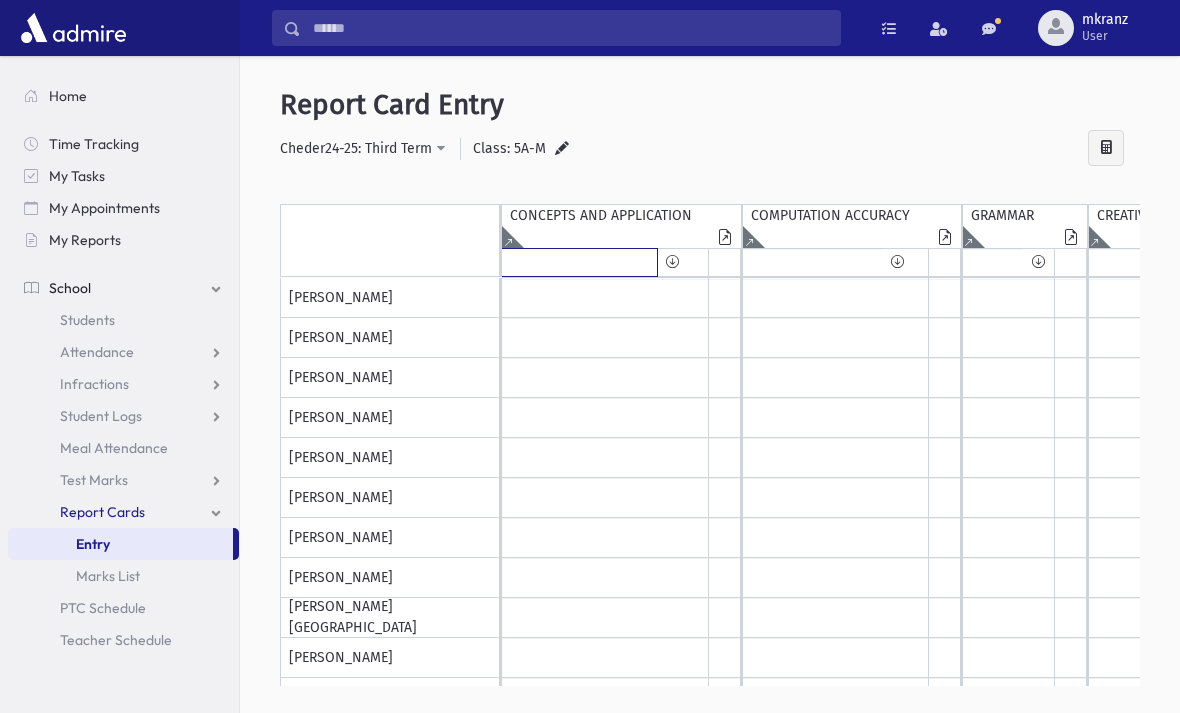 click at bounding box center (579, 262) 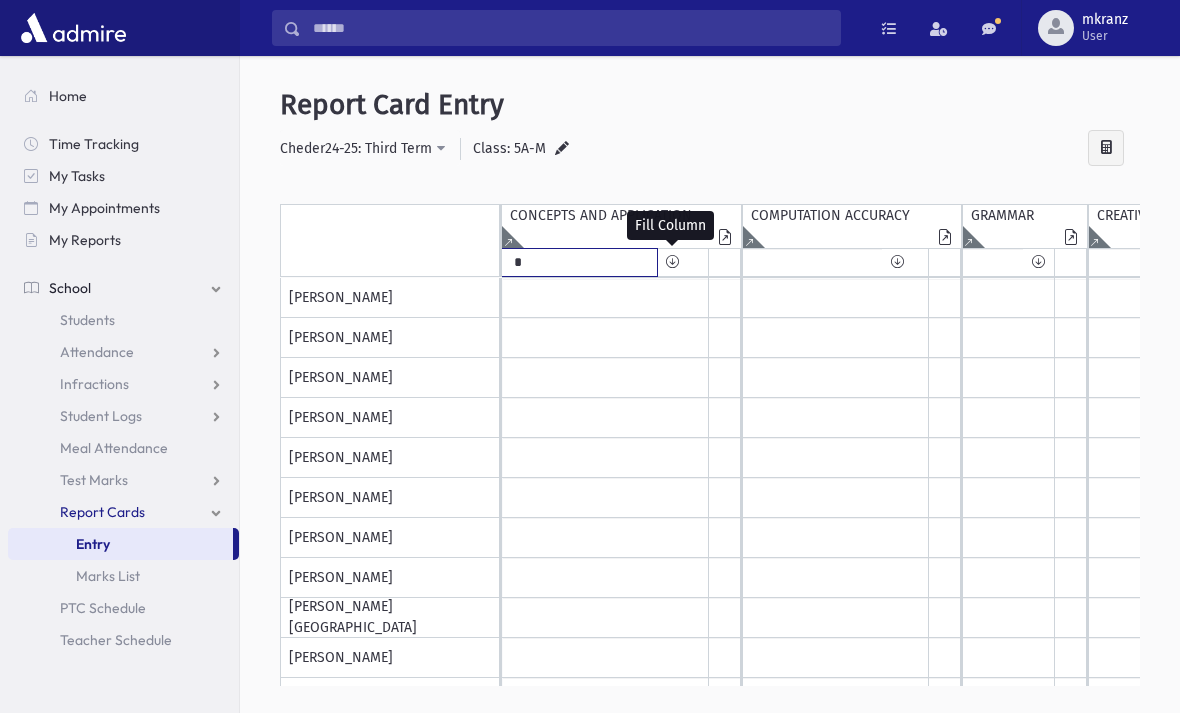 type on "*" 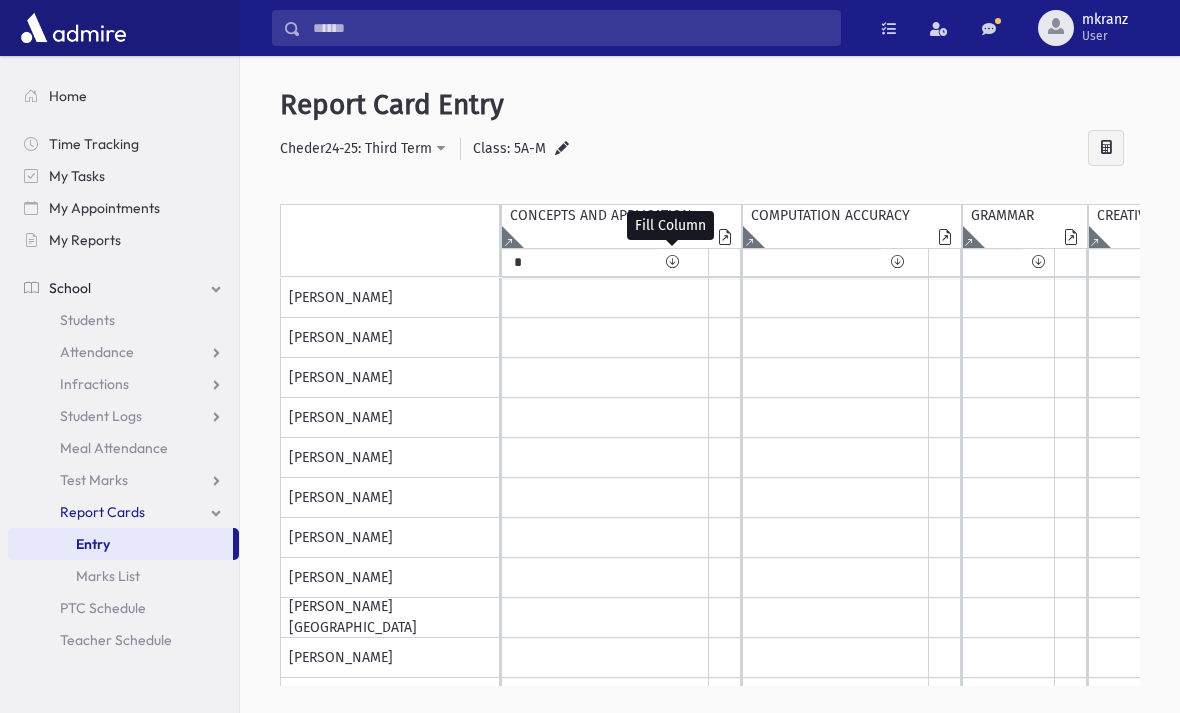 click at bounding box center [672, 262] 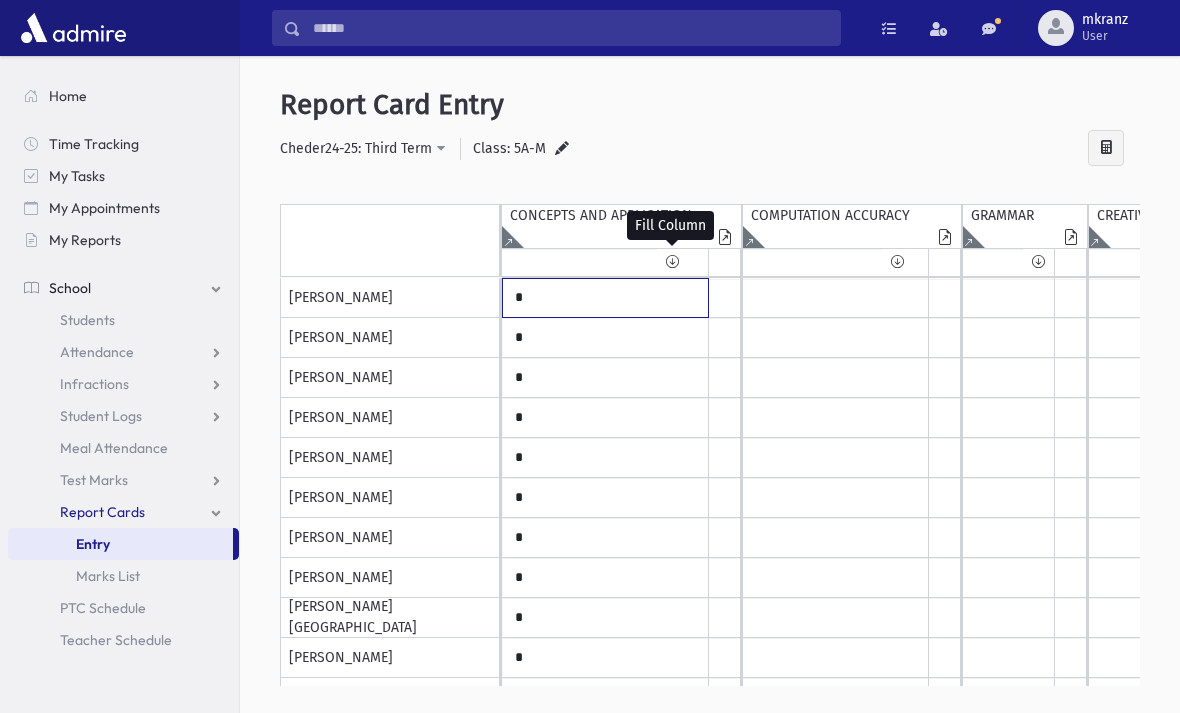 click on "*" at bounding box center [605, 298] 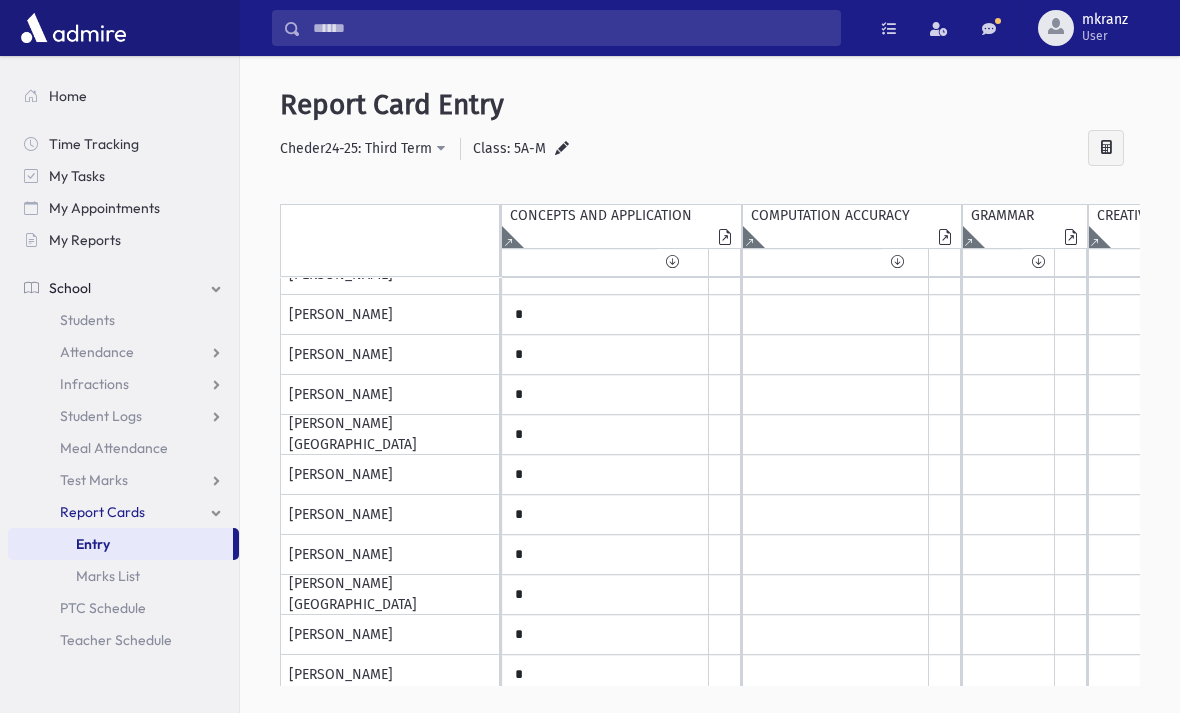 scroll, scrollTop: 154, scrollLeft: 5, axis: both 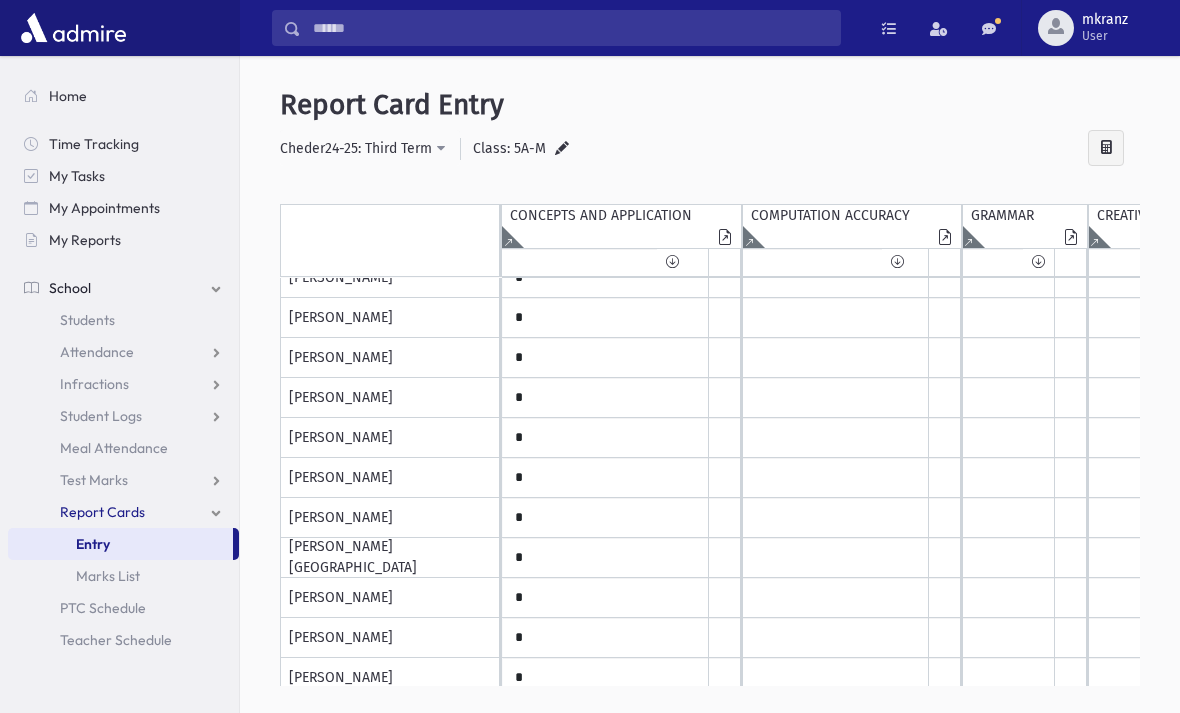 type on "**" 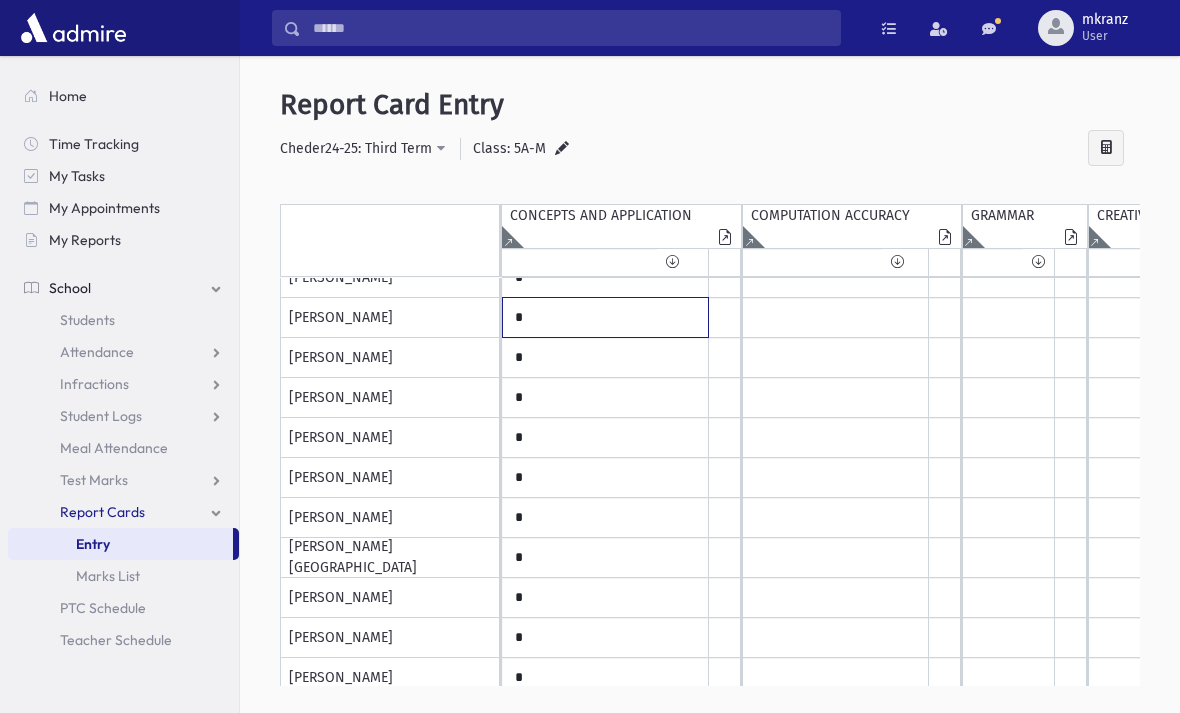 click on "*" at bounding box center [605, 238] 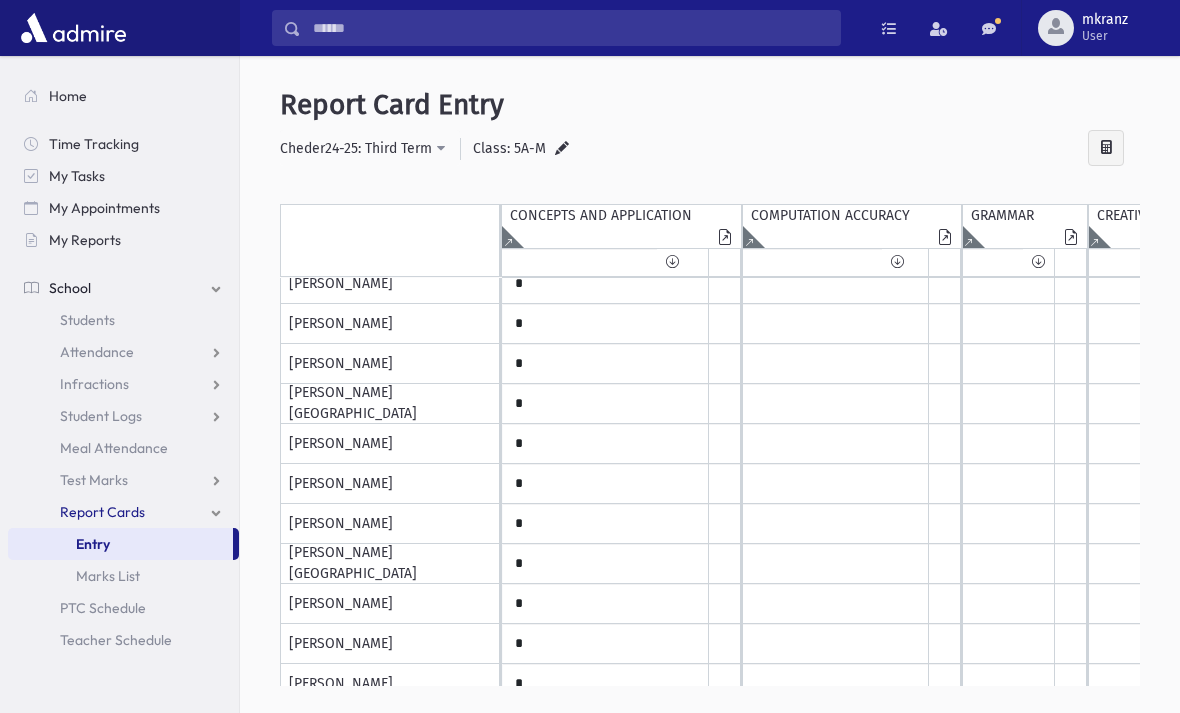 scroll, scrollTop: 214, scrollLeft: 0, axis: vertical 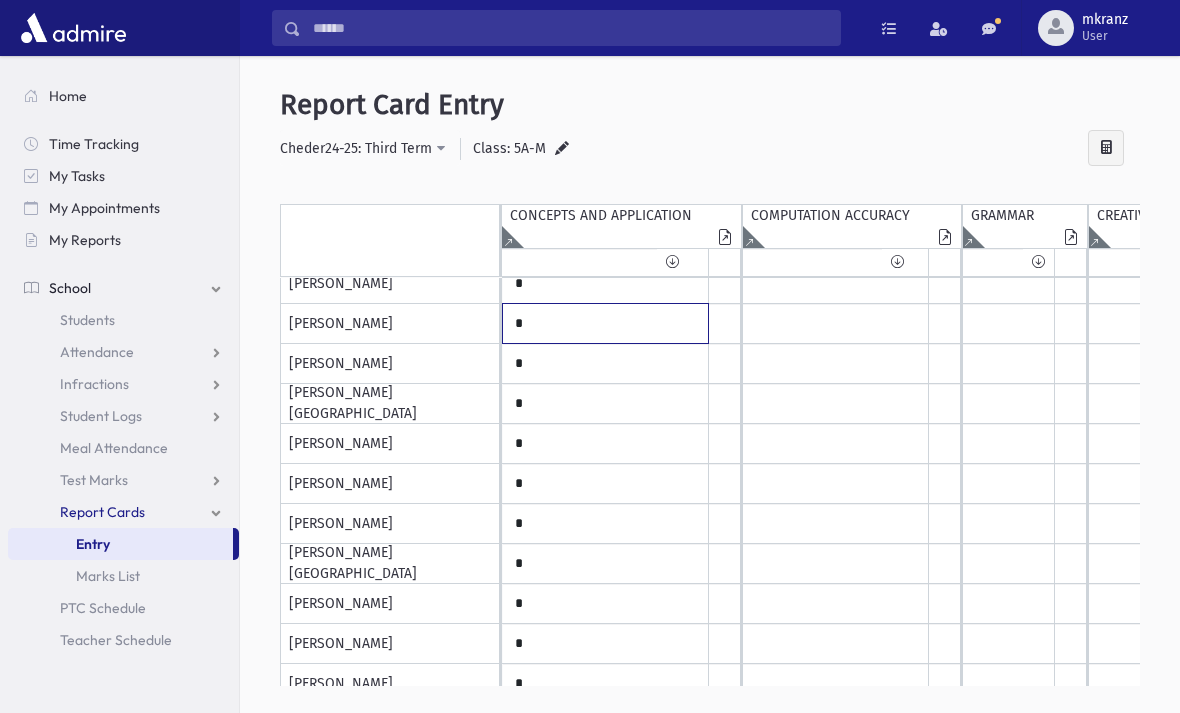 click on "*" at bounding box center (605, 84) 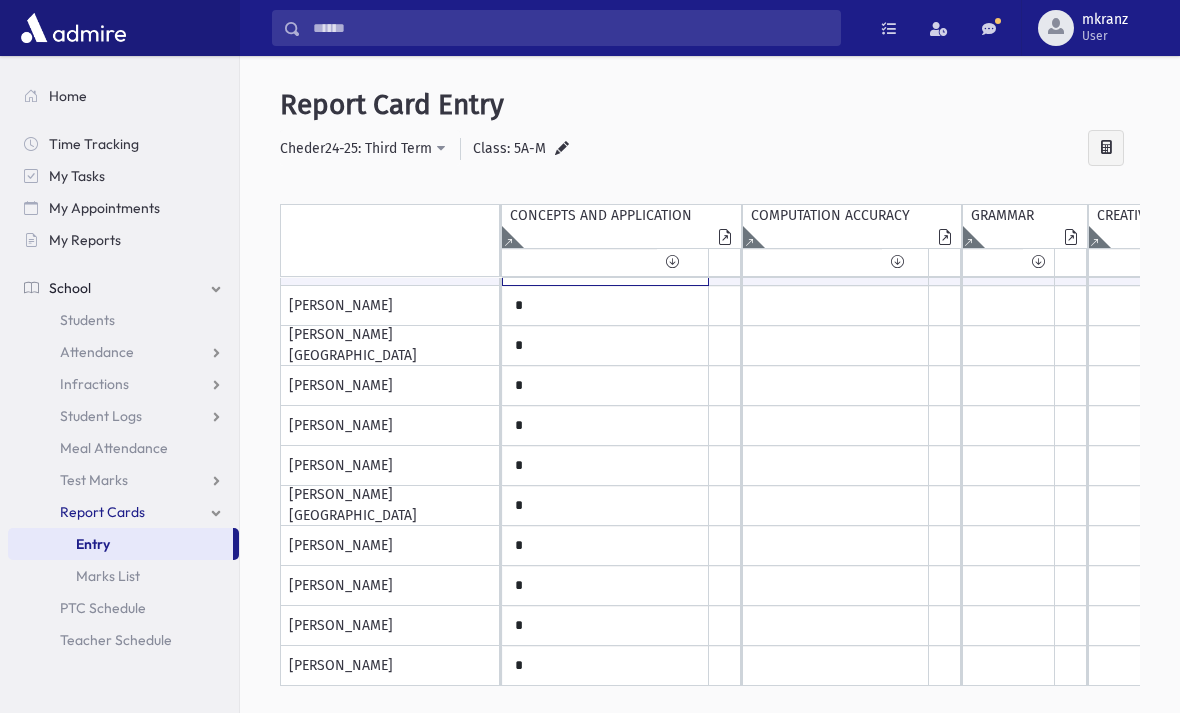 scroll, scrollTop: 272, scrollLeft: 0, axis: vertical 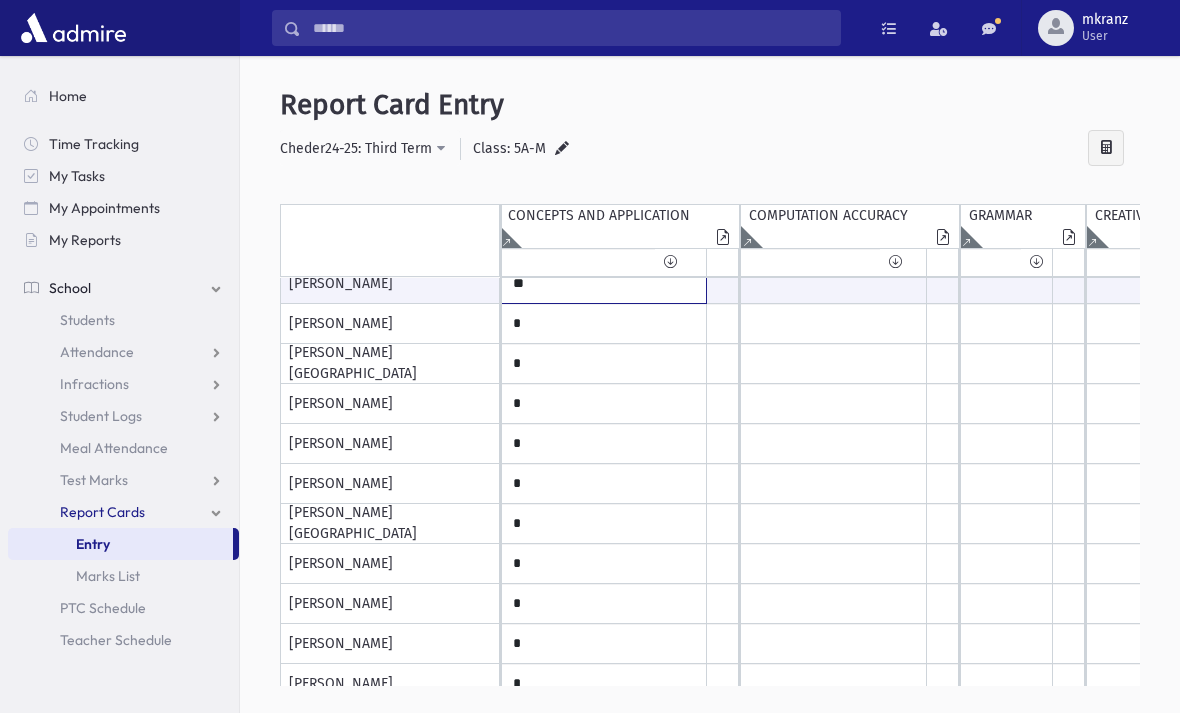 type on "**" 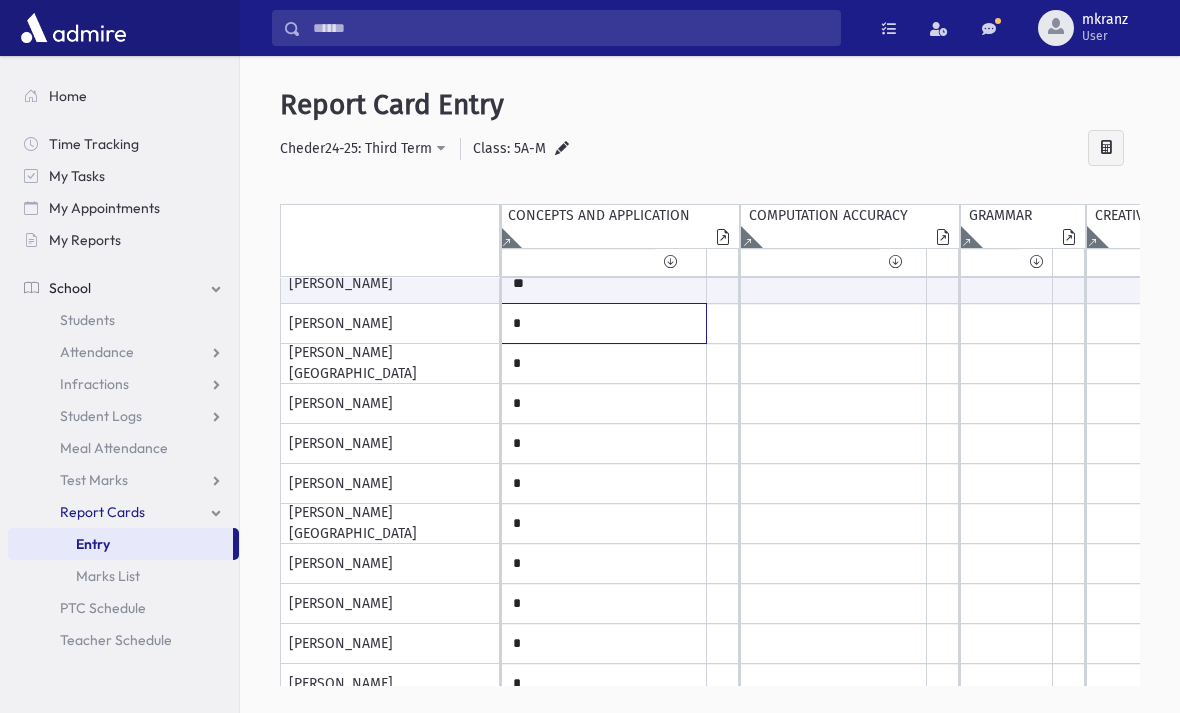 click on "*" at bounding box center (603, 44) 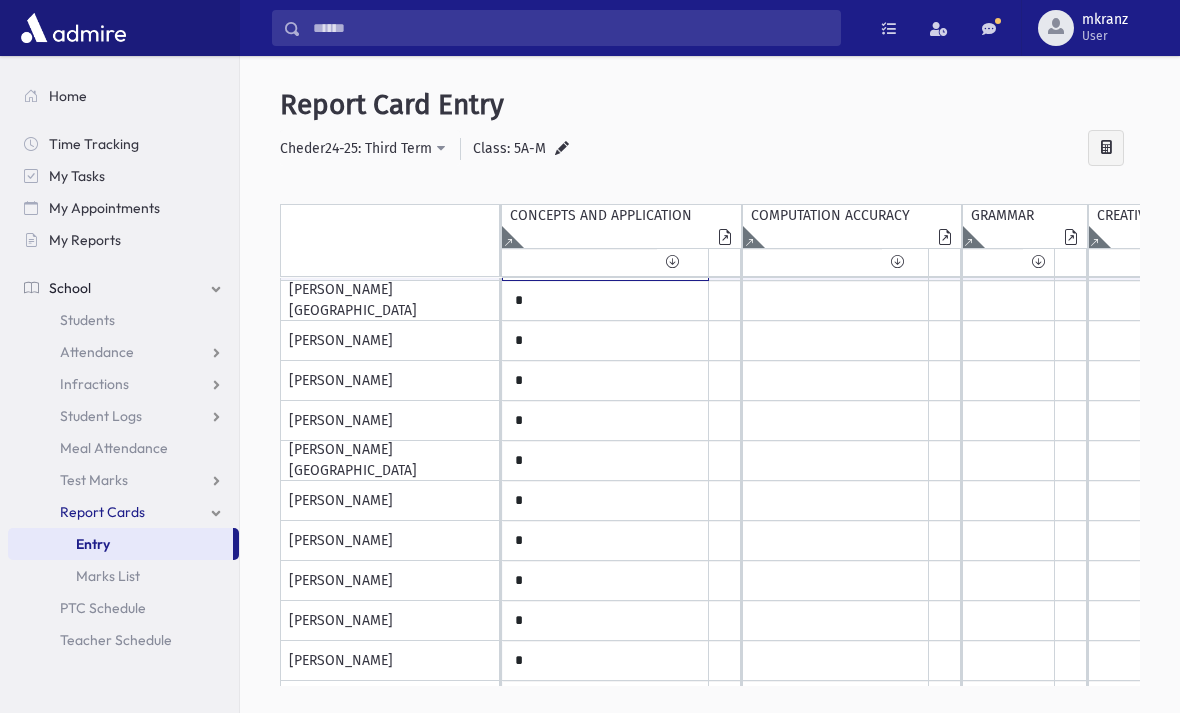 type on "**" 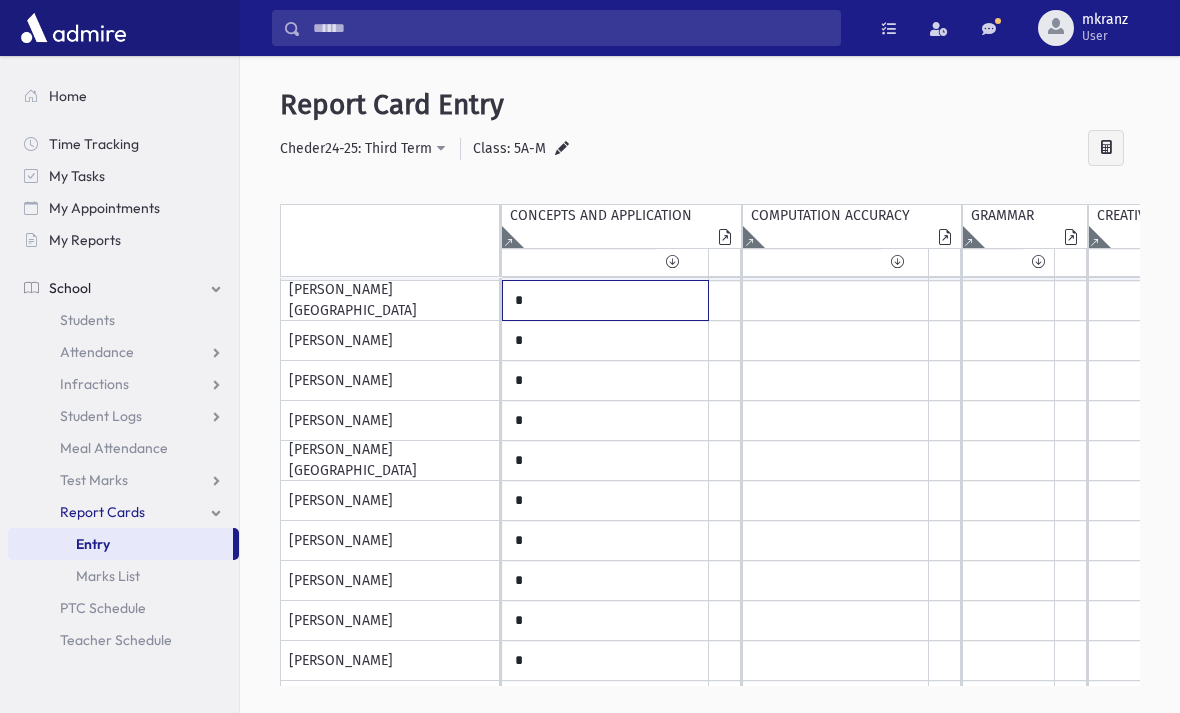 click on "*" at bounding box center [605, -19] 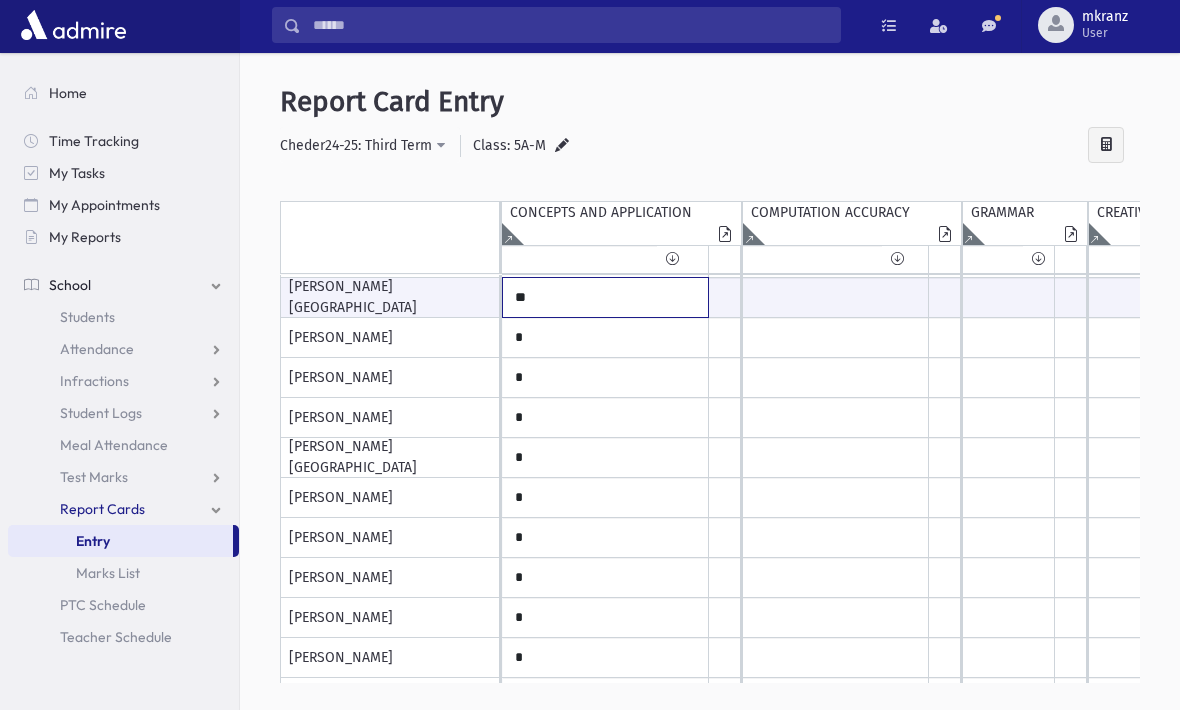 scroll, scrollTop: 208, scrollLeft: 0, axis: vertical 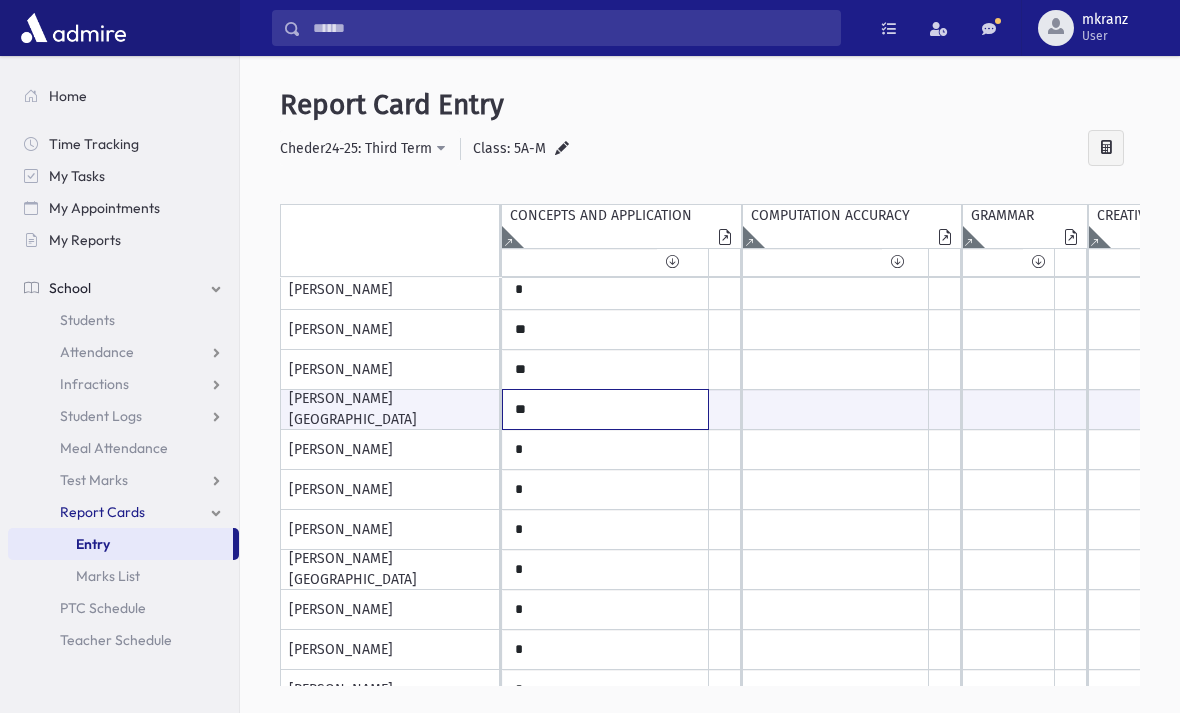 type on "**" 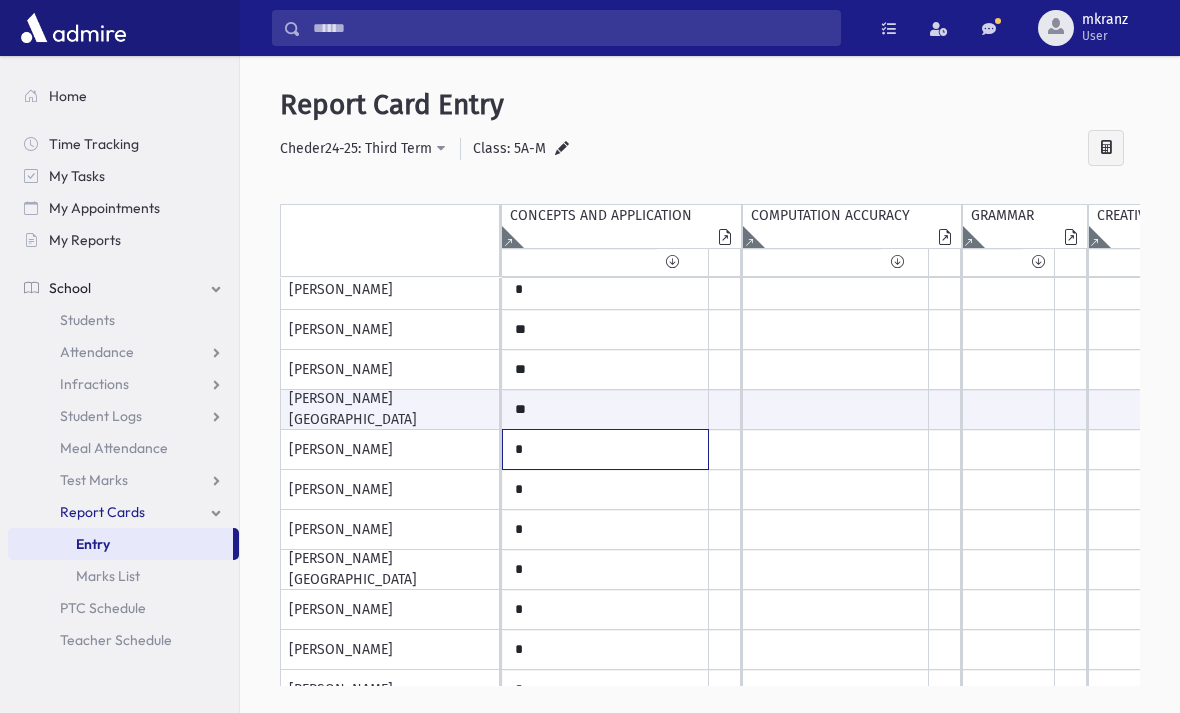 click on "*" at bounding box center (605, 90) 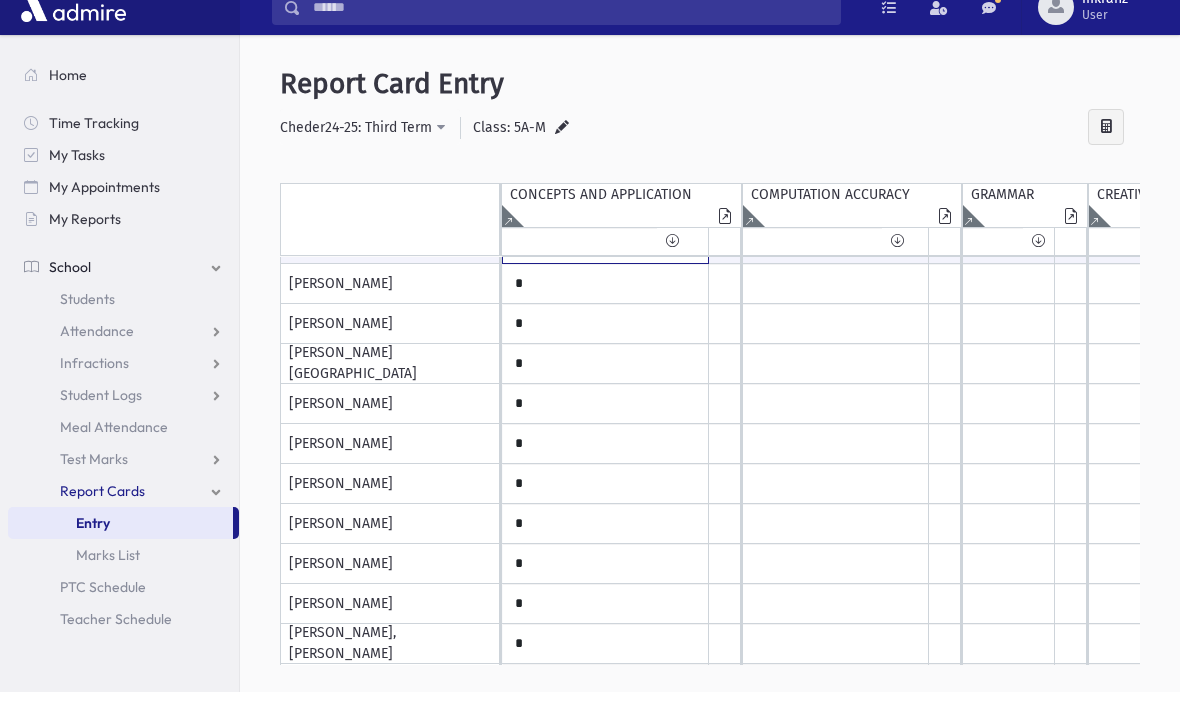 scroll, scrollTop: 396, scrollLeft: 1, axis: both 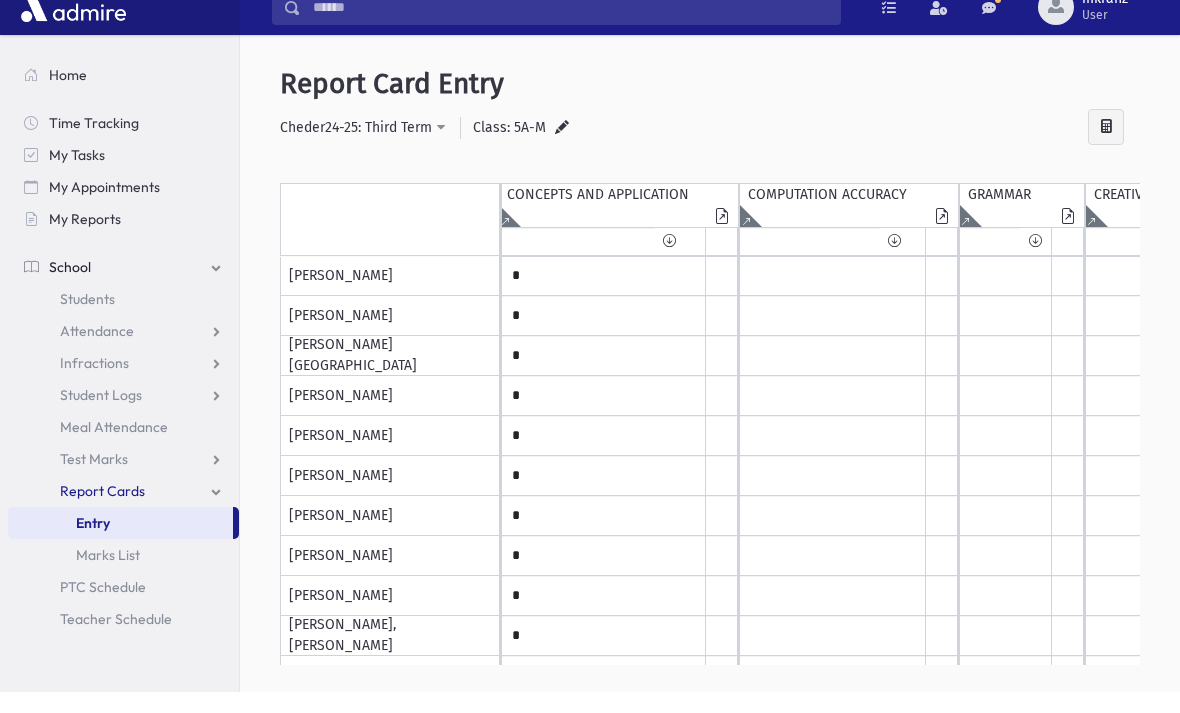 type on "**" 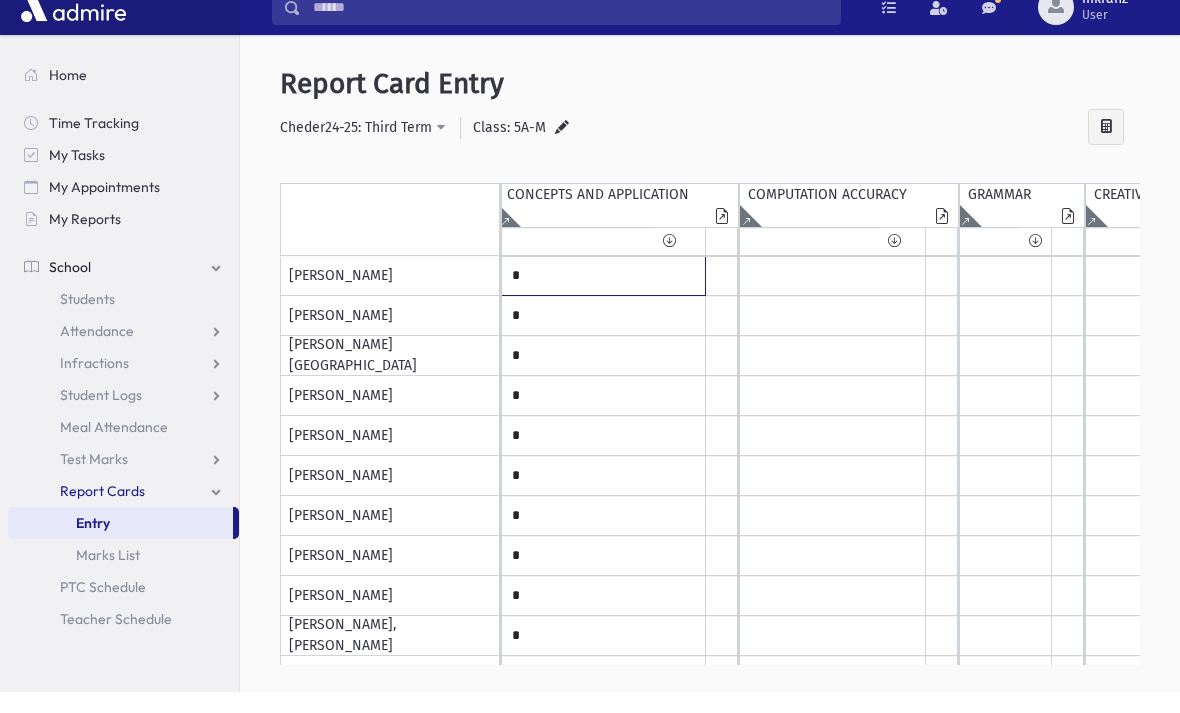 click on "*" at bounding box center (602, -103) 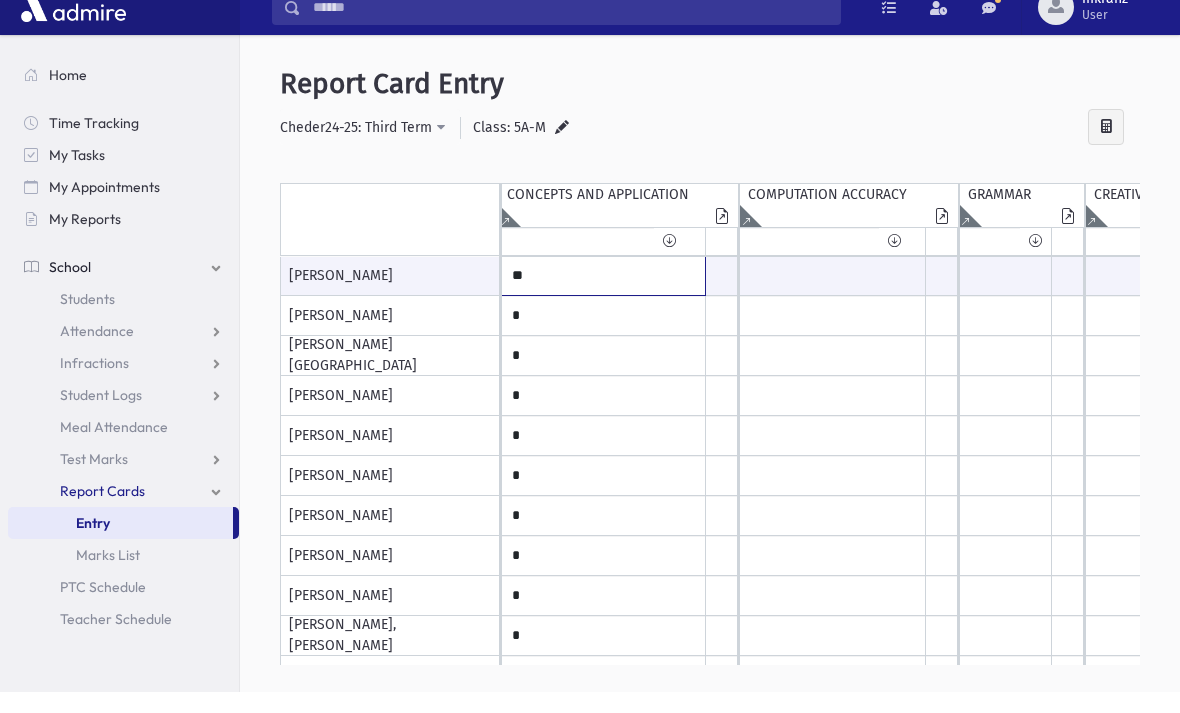 type on "**" 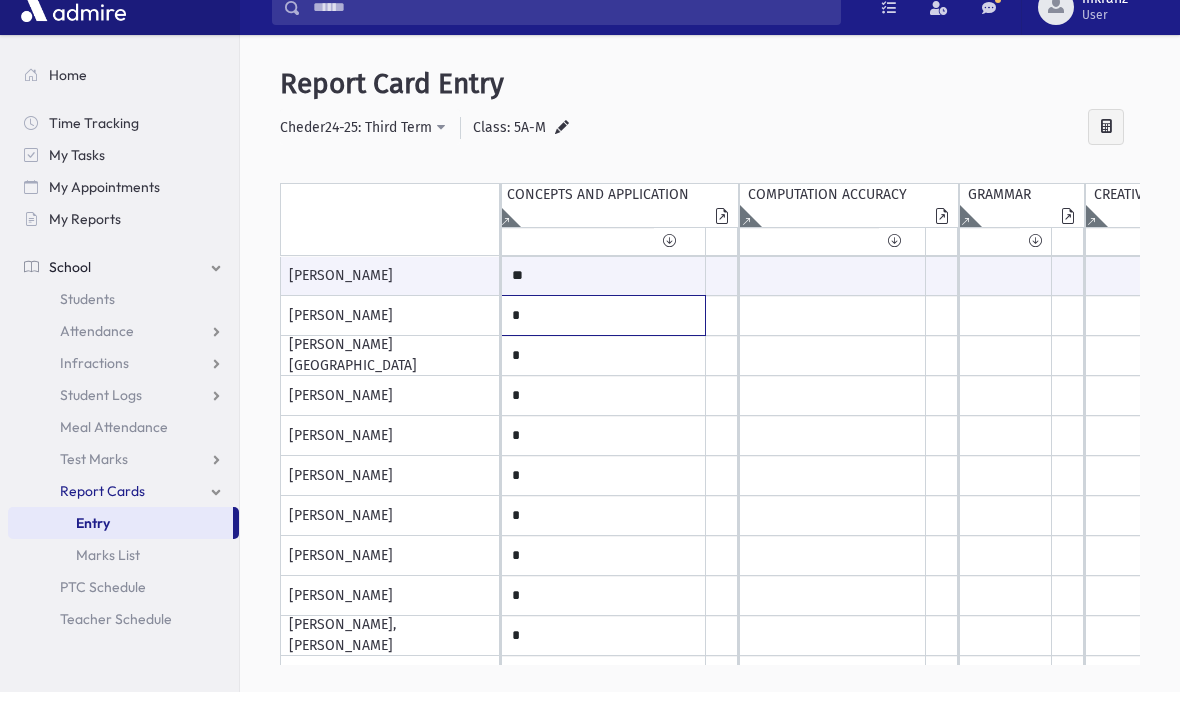 click on "*" at bounding box center [602, -103] 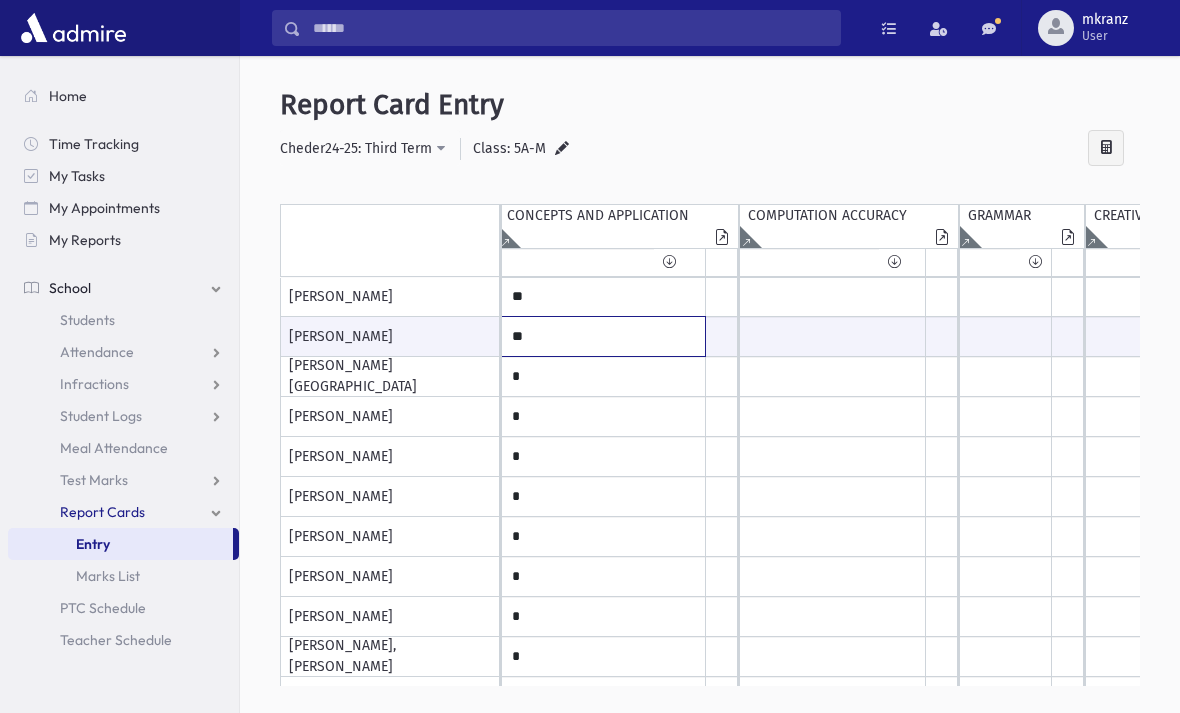 scroll, scrollTop: 437, scrollLeft: -2, axis: both 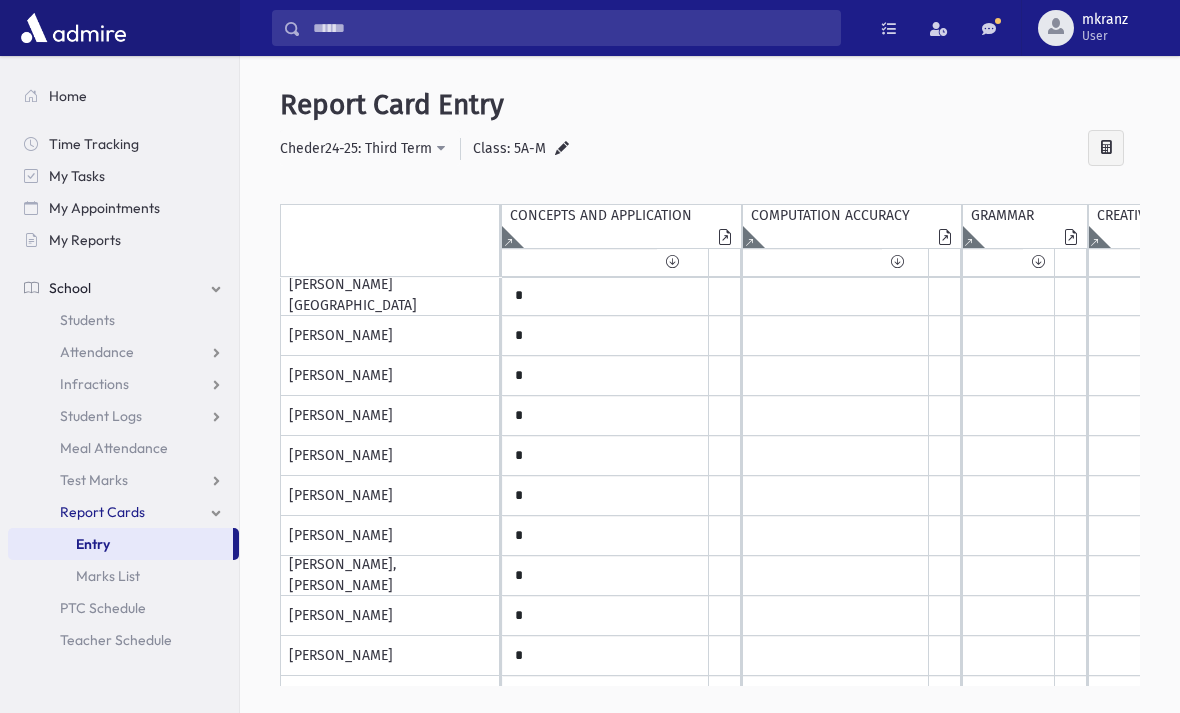 type on "**" 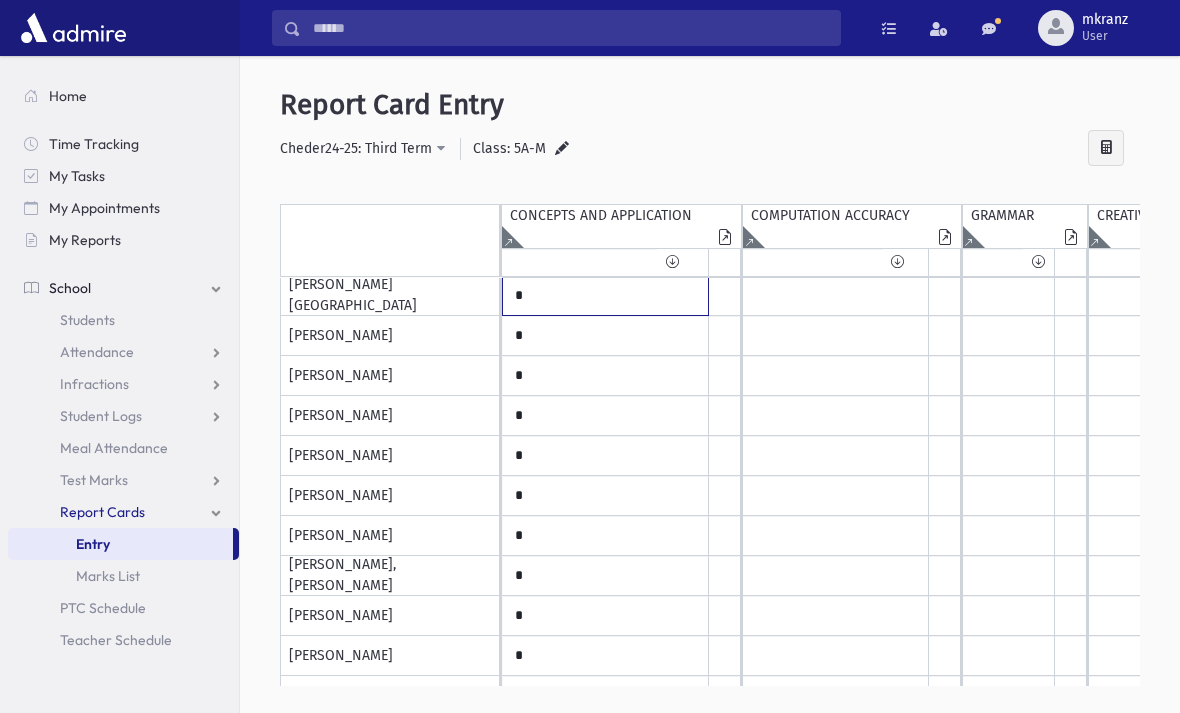 click on "*" at bounding box center [605, -184] 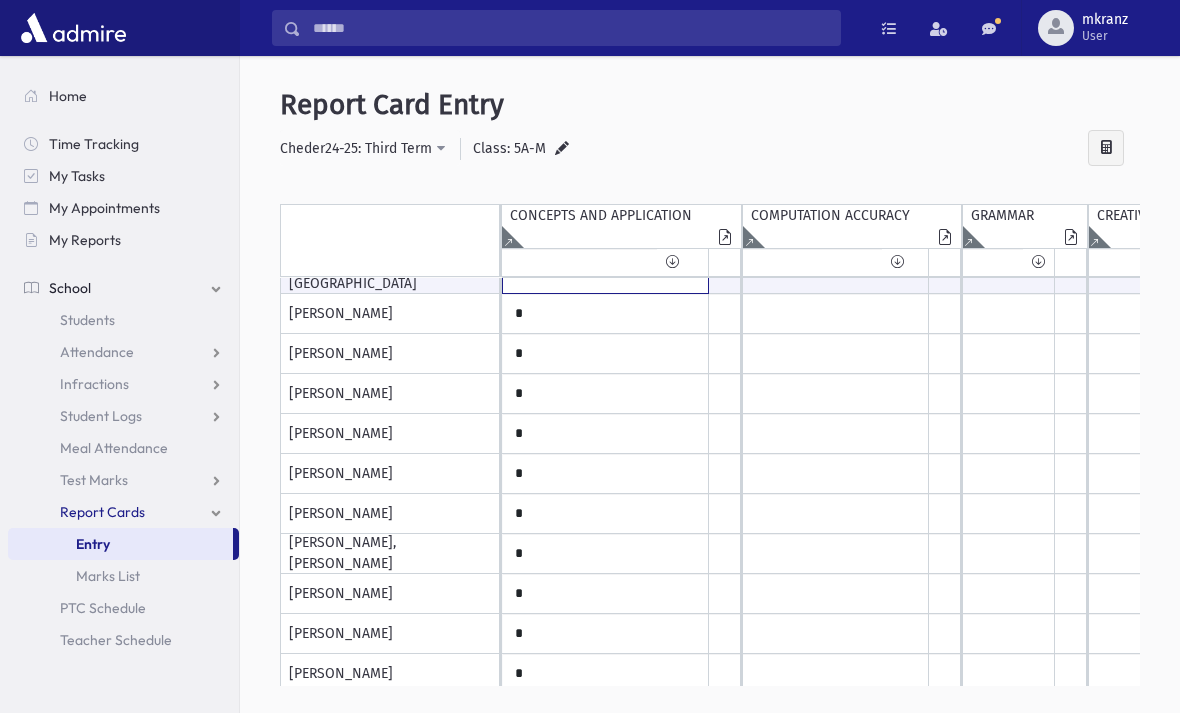 scroll, scrollTop: 500, scrollLeft: 0, axis: vertical 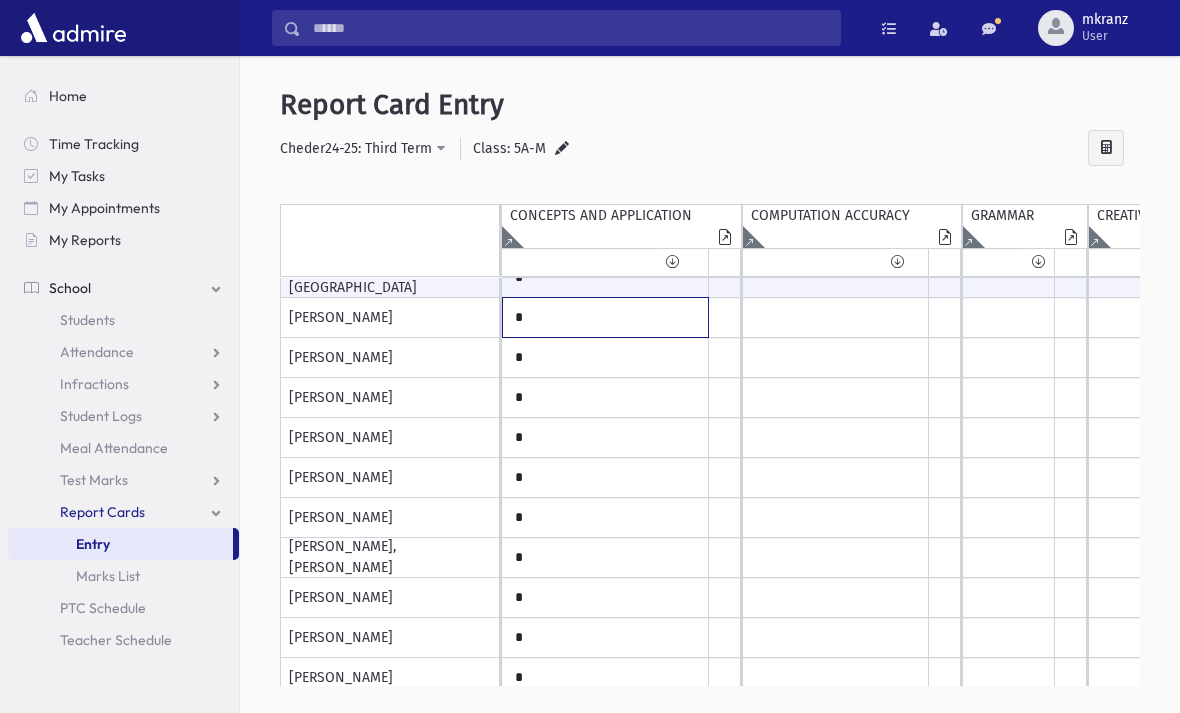 click on "*" at bounding box center [605, -202] 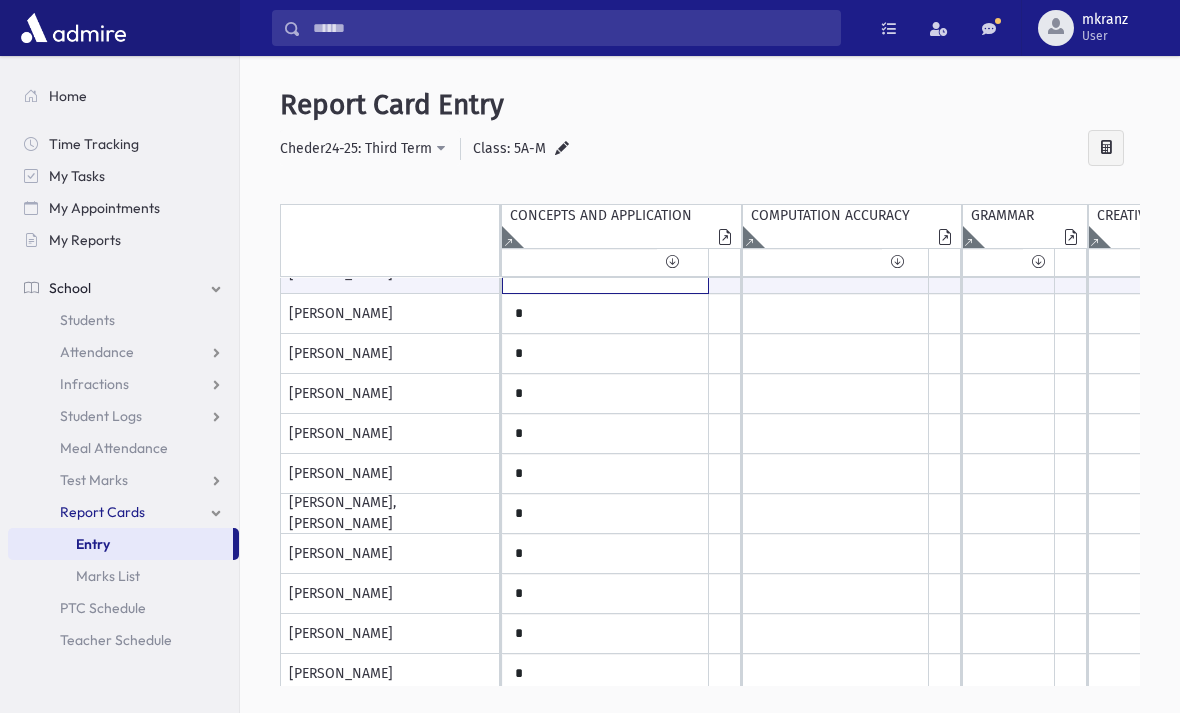 scroll, scrollTop: 543, scrollLeft: 0, axis: vertical 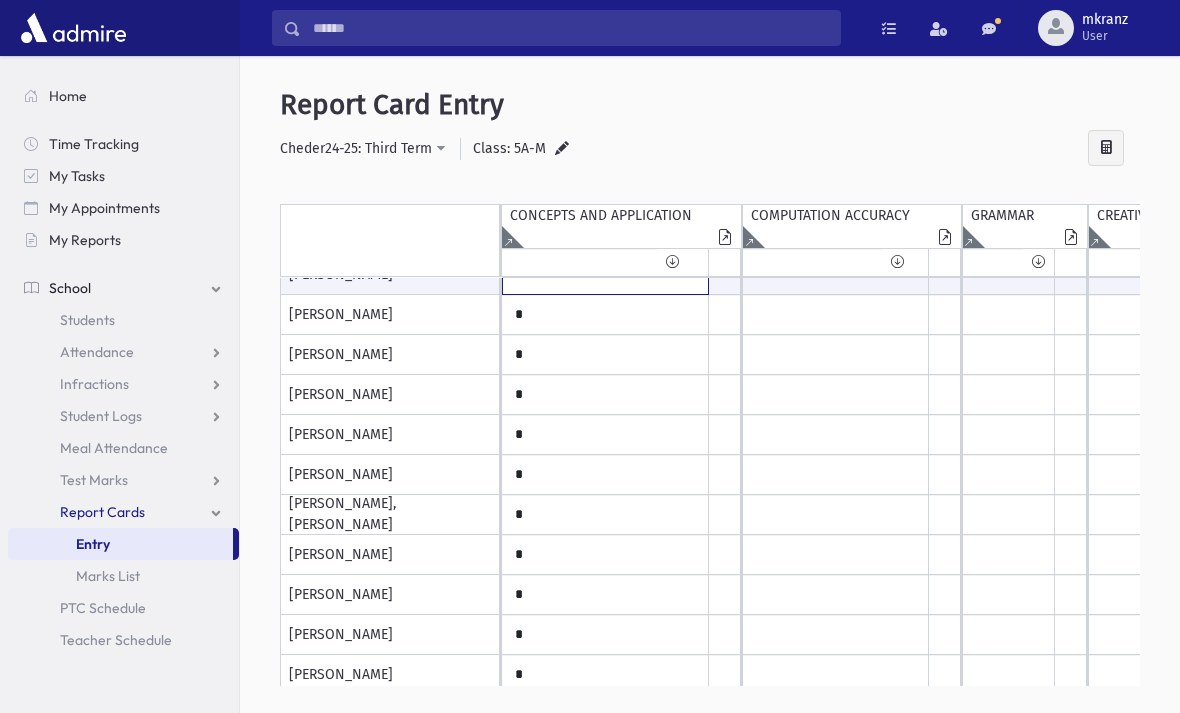 type on "**" 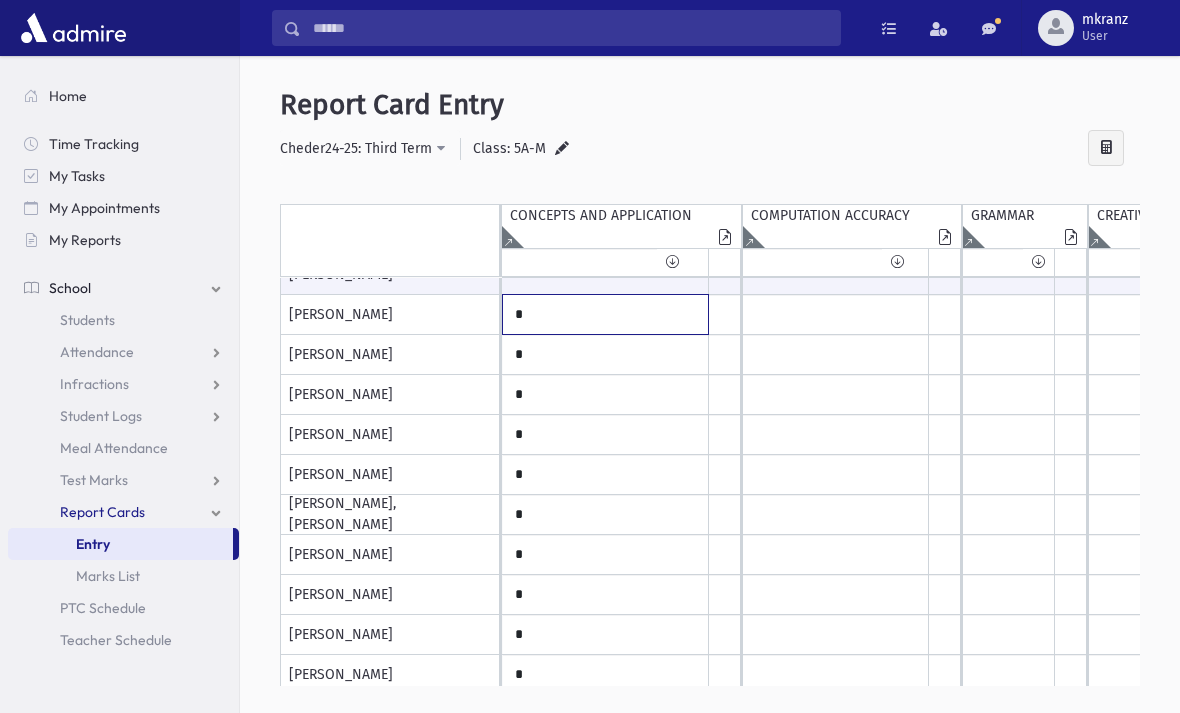 click on "*" at bounding box center [605, -245] 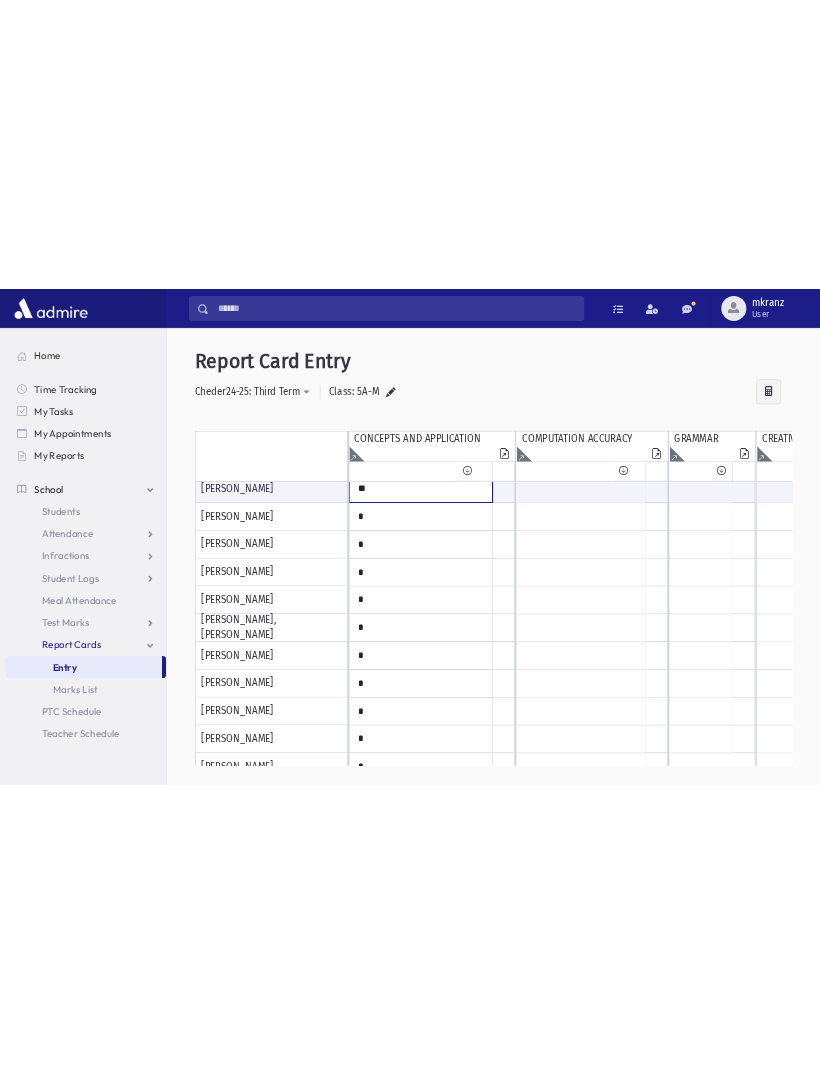 scroll, scrollTop: 568, scrollLeft: 0, axis: vertical 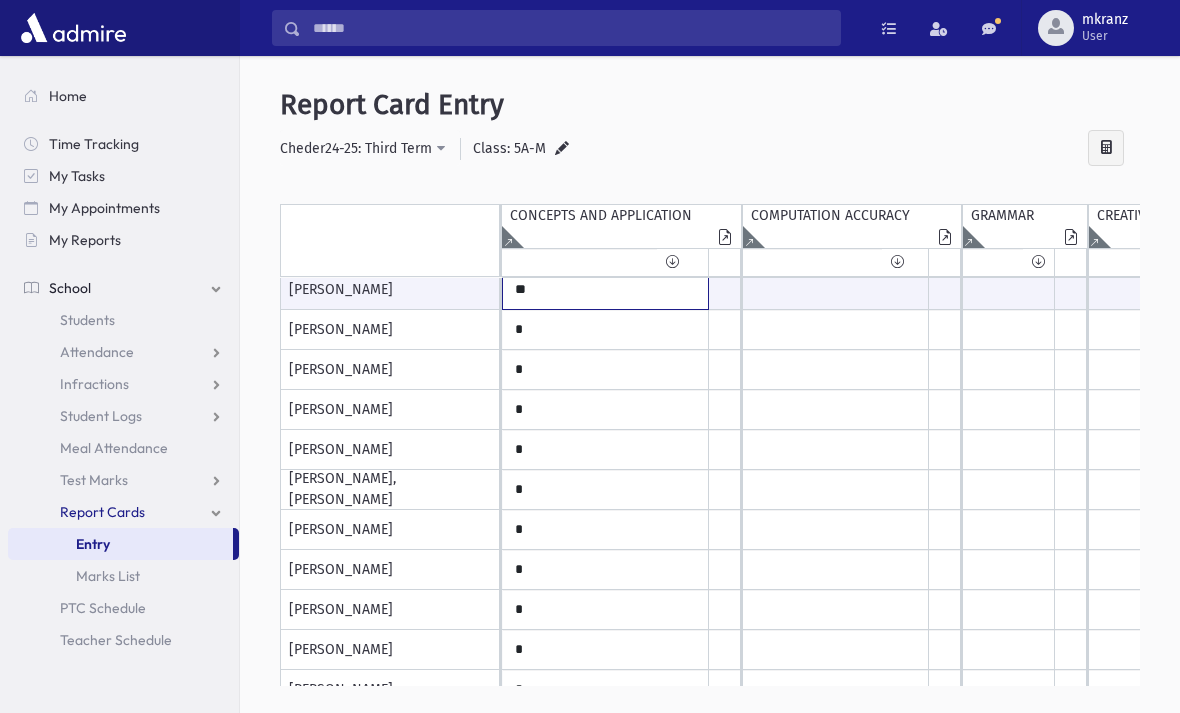 type on "**" 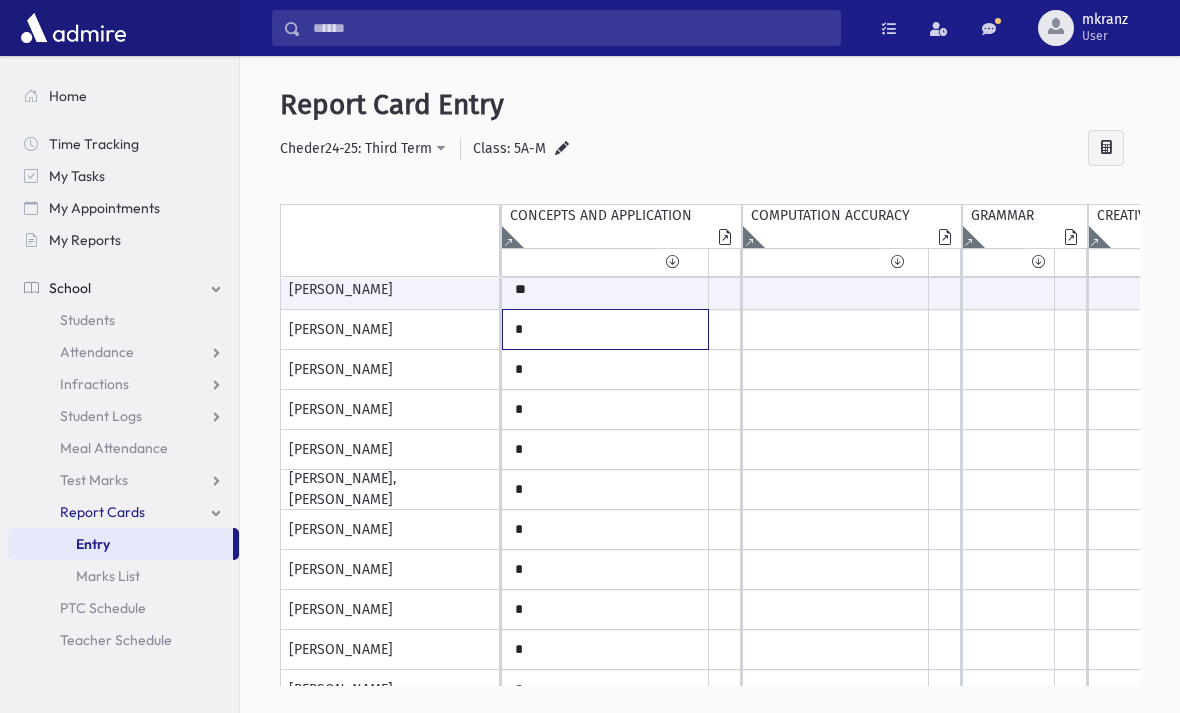 click on "*" at bounding box center [605, -270] 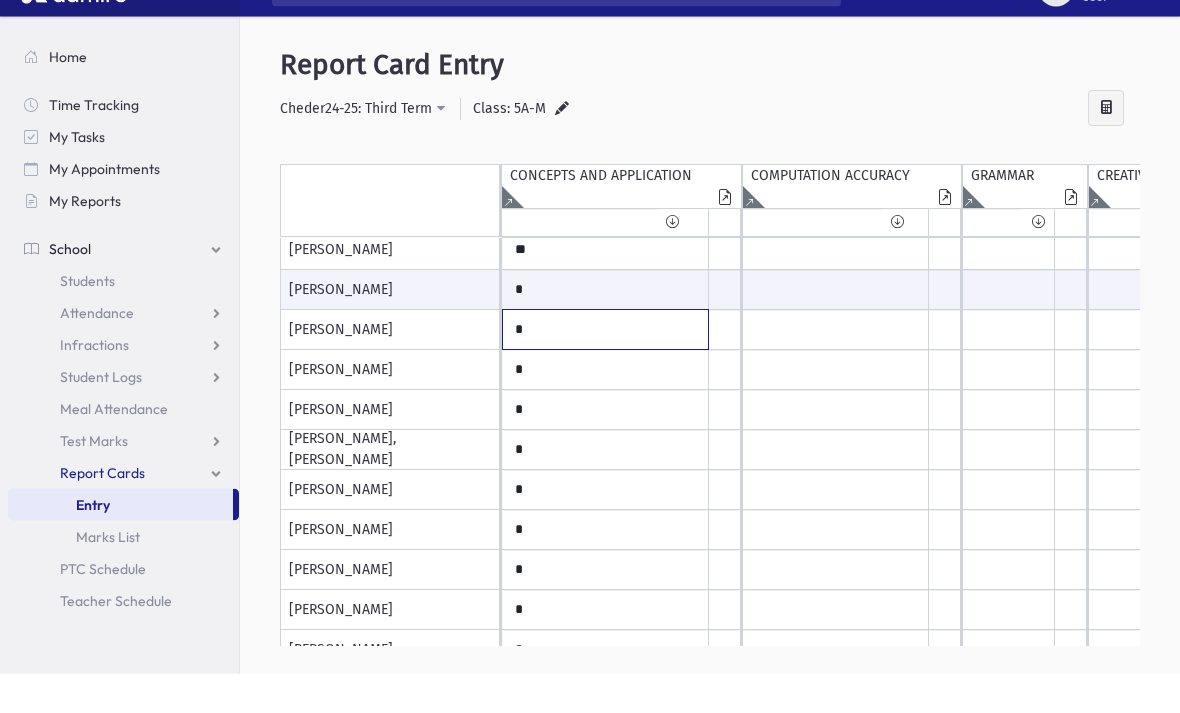 click on "*" at bounding box center [605, -270] 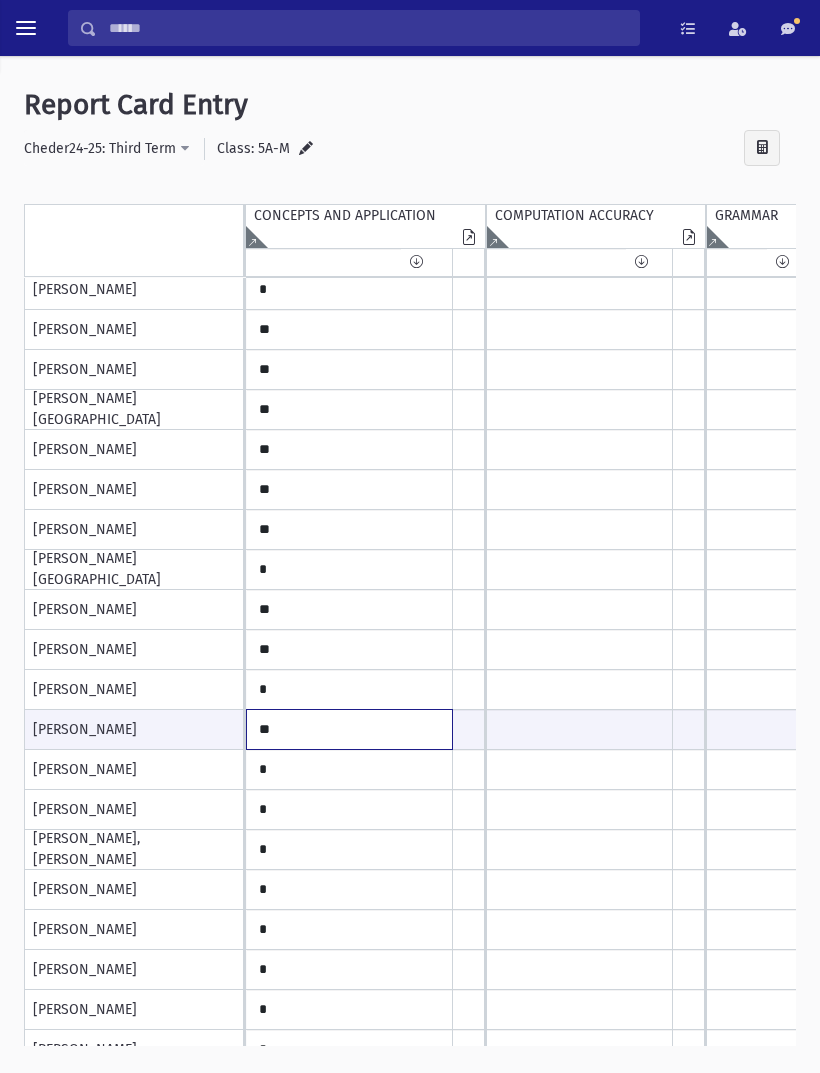 scroll, scrollTop: 229, scrollLeft: 8, axis: both 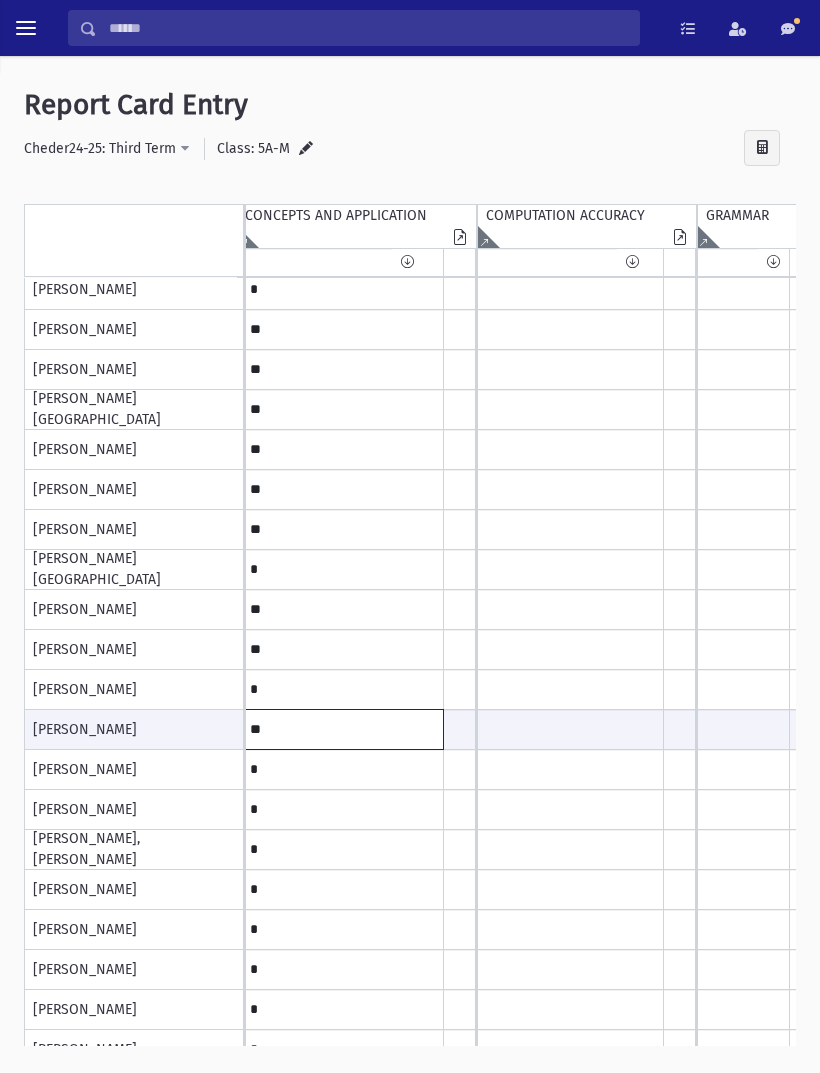 click on "**" at bounding box center [340, 729] 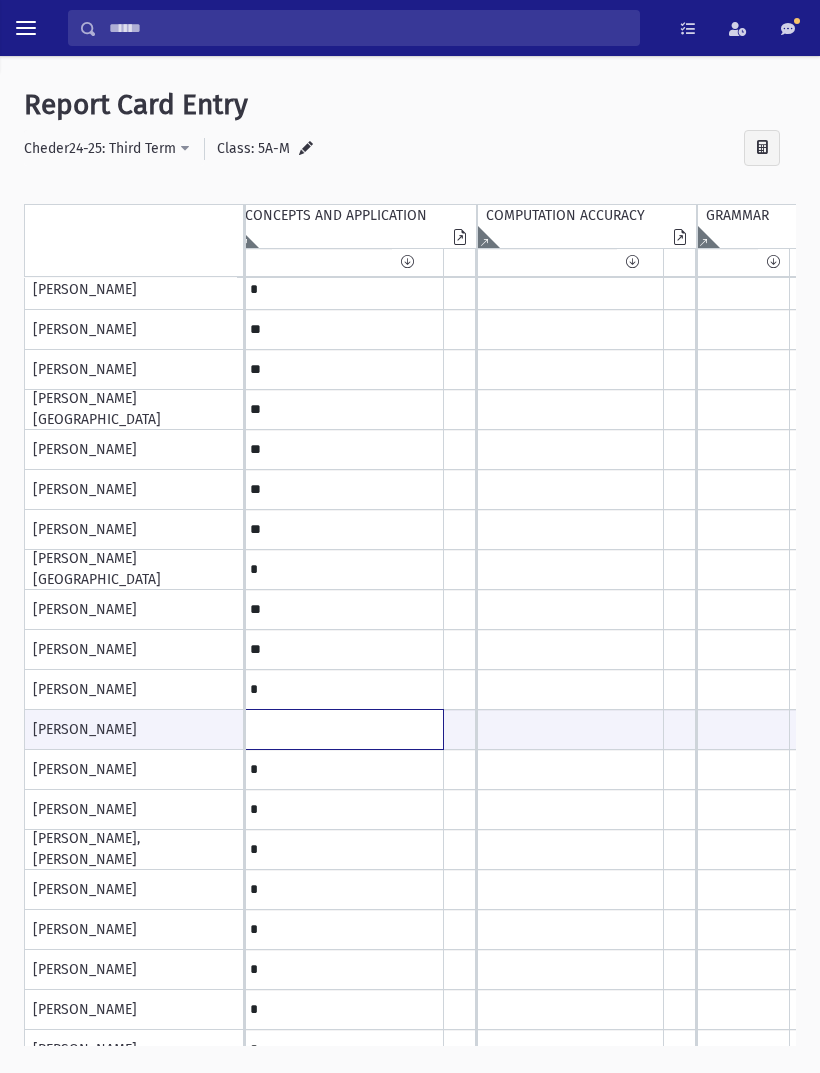 type on "*" 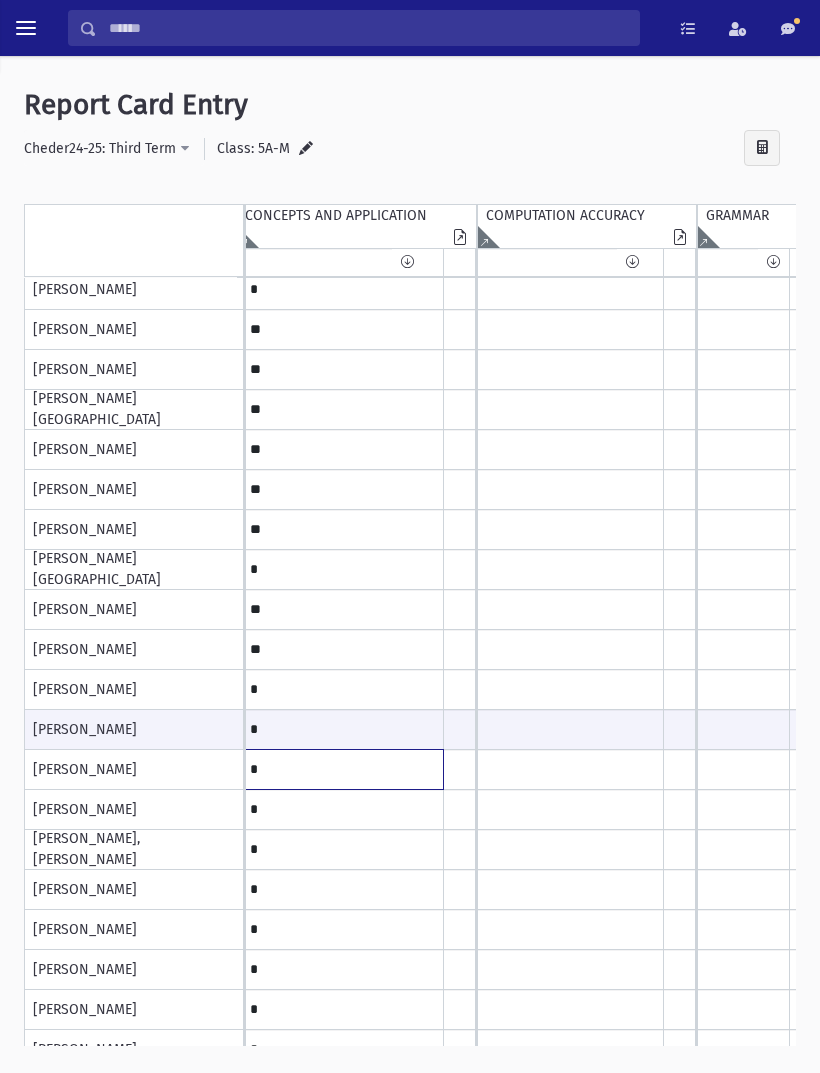 click on "*" at bounding box center [340, 90] 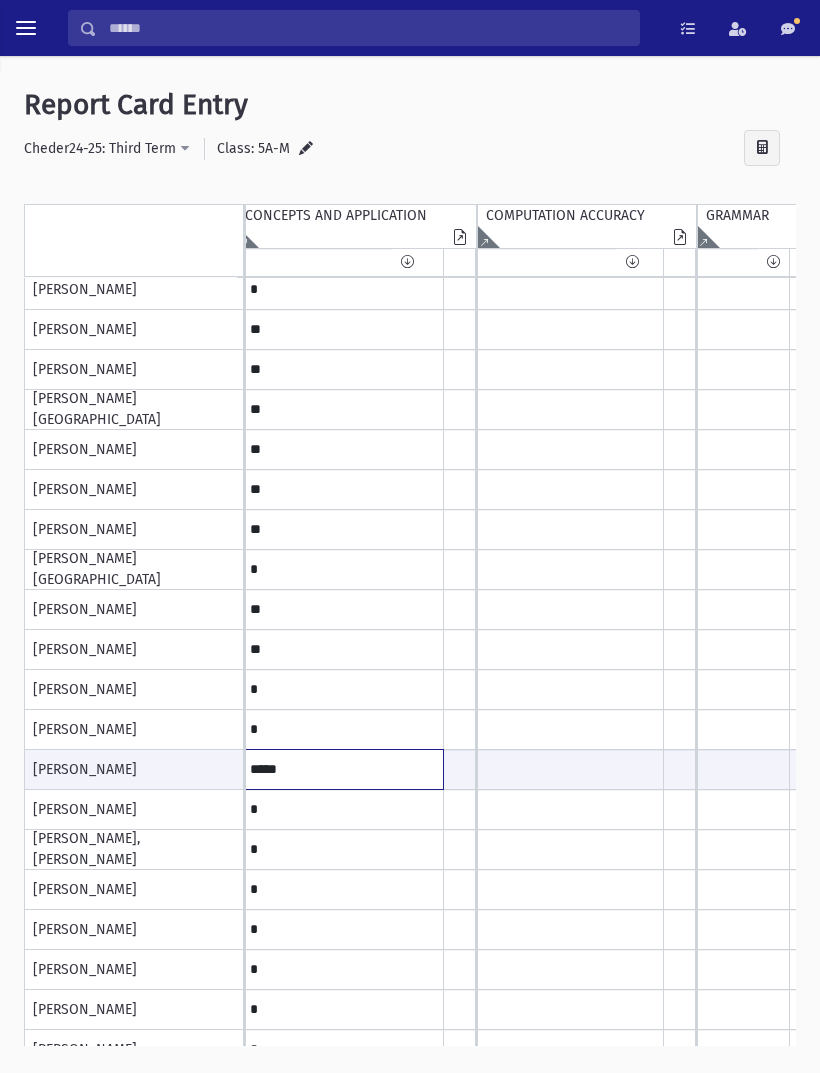 click on "*****" at bounding box center [340, 769] 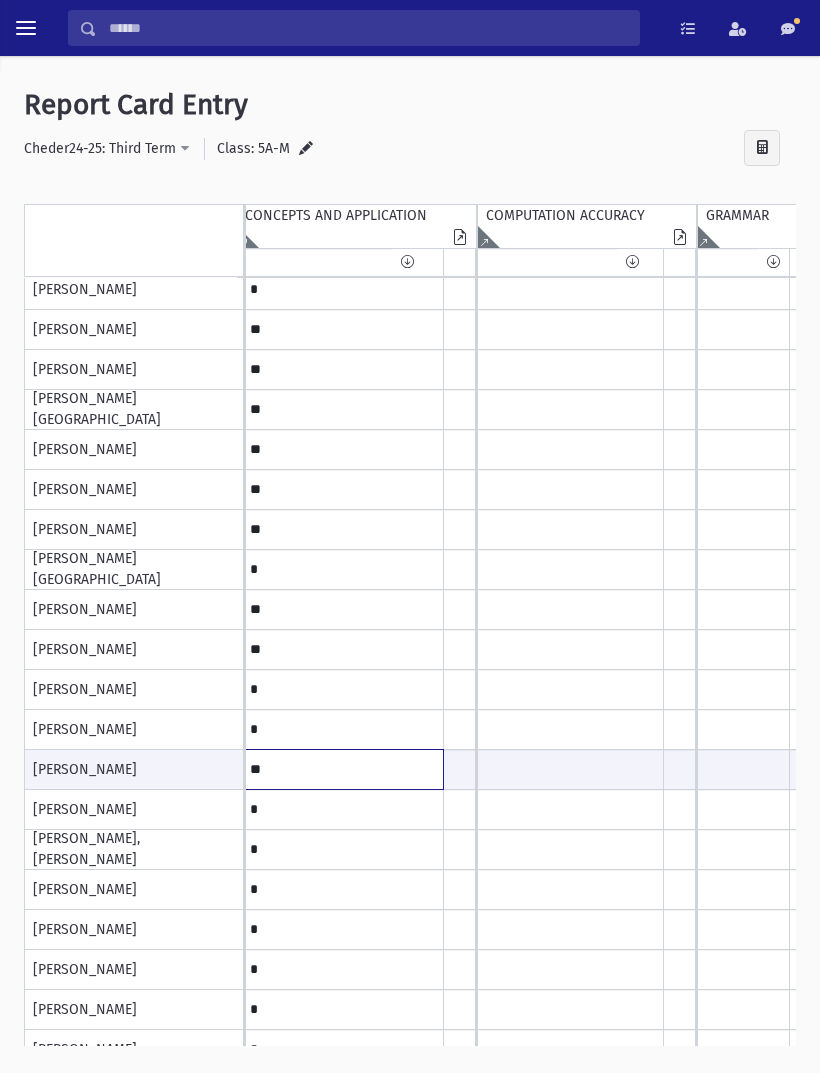 type on "*" 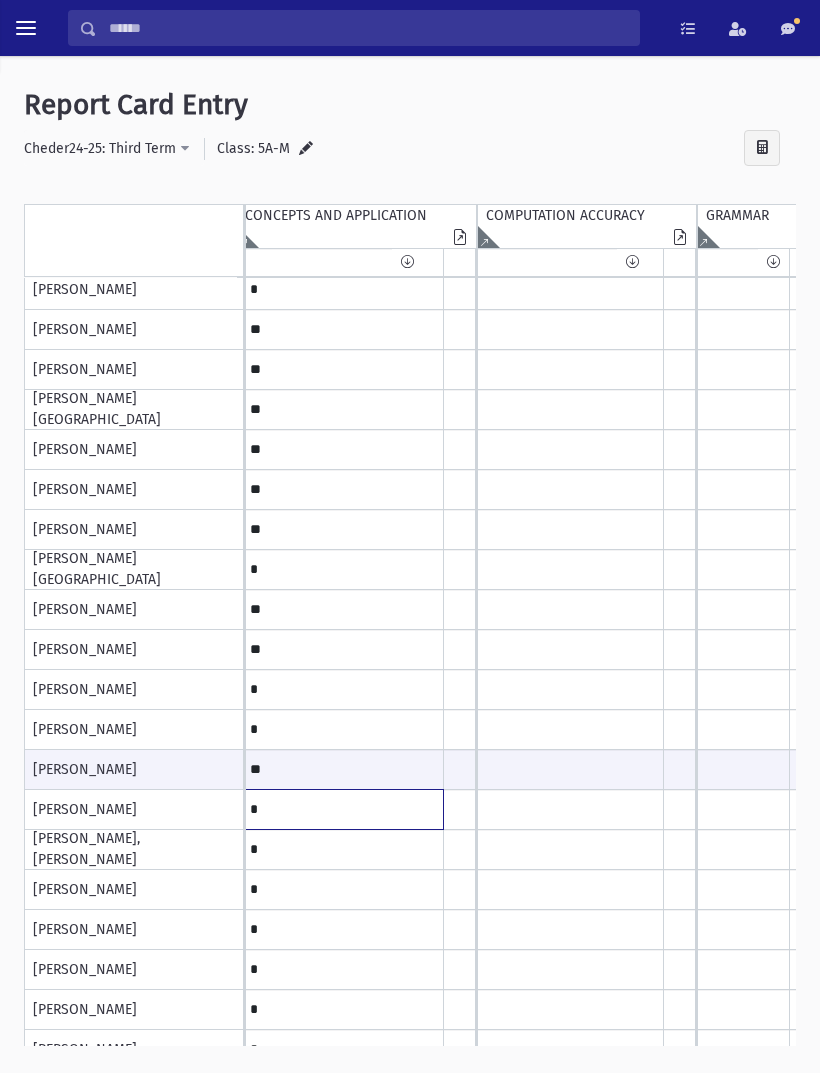 click on "*" at bounding box center [340, 90] 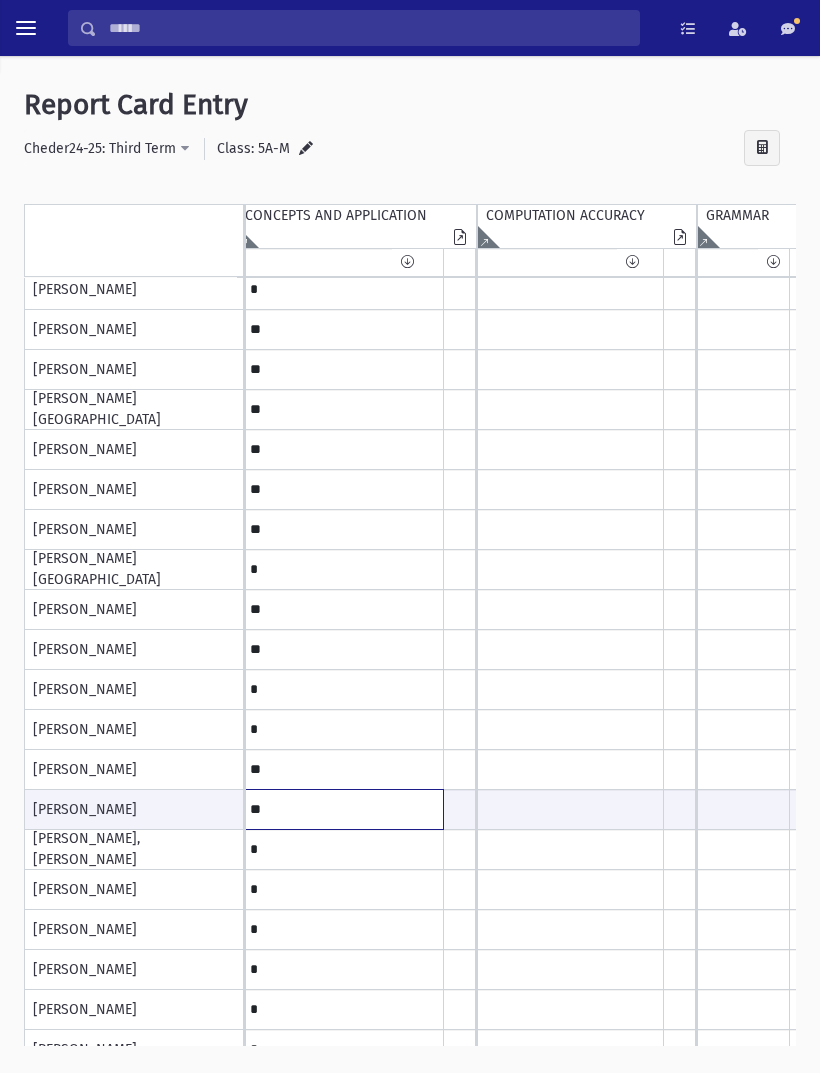 type on "**" 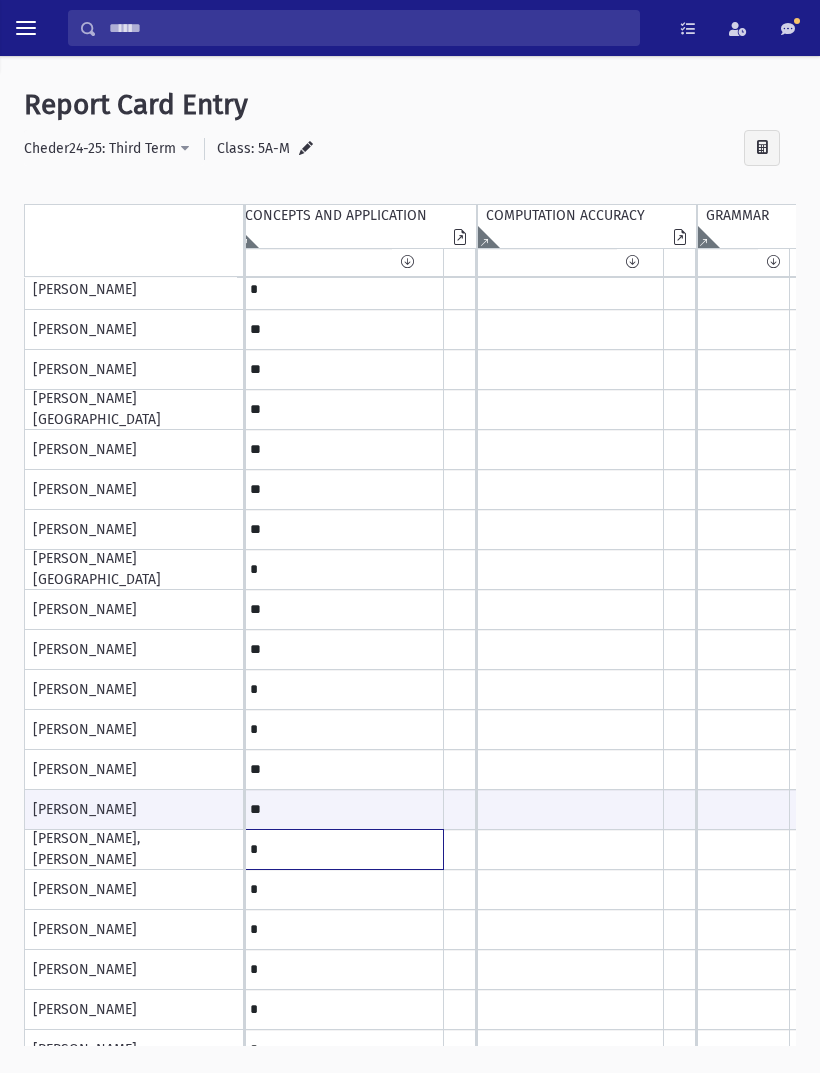 click on "*" at bounding box center [340, 90] 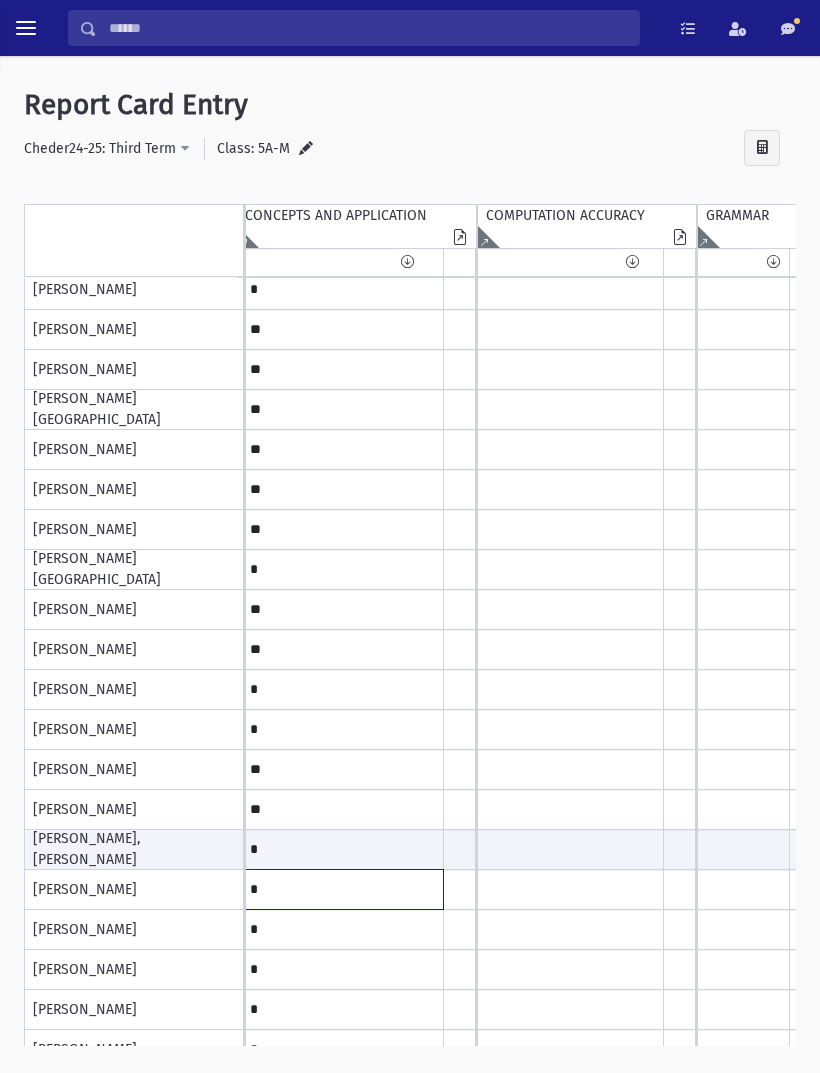 click on "*" at bounding box center (340, 90) 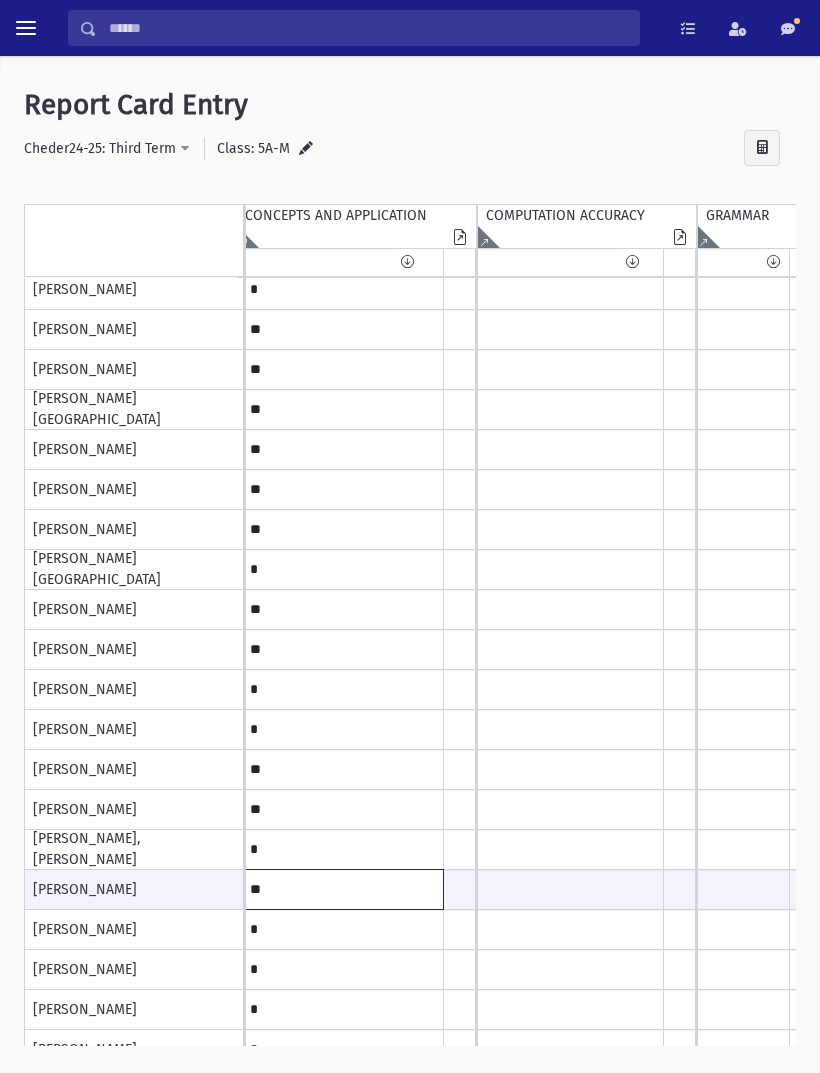type on "**" 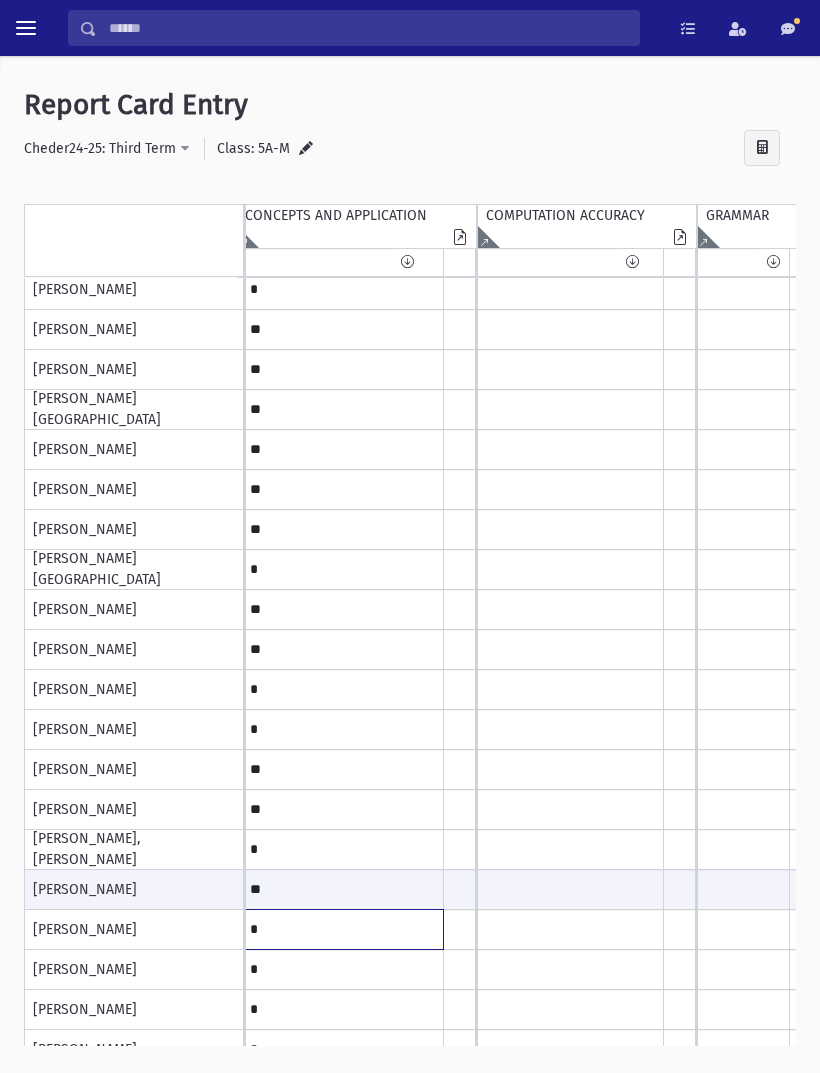 click on "*" at bounding box center (340, 90) 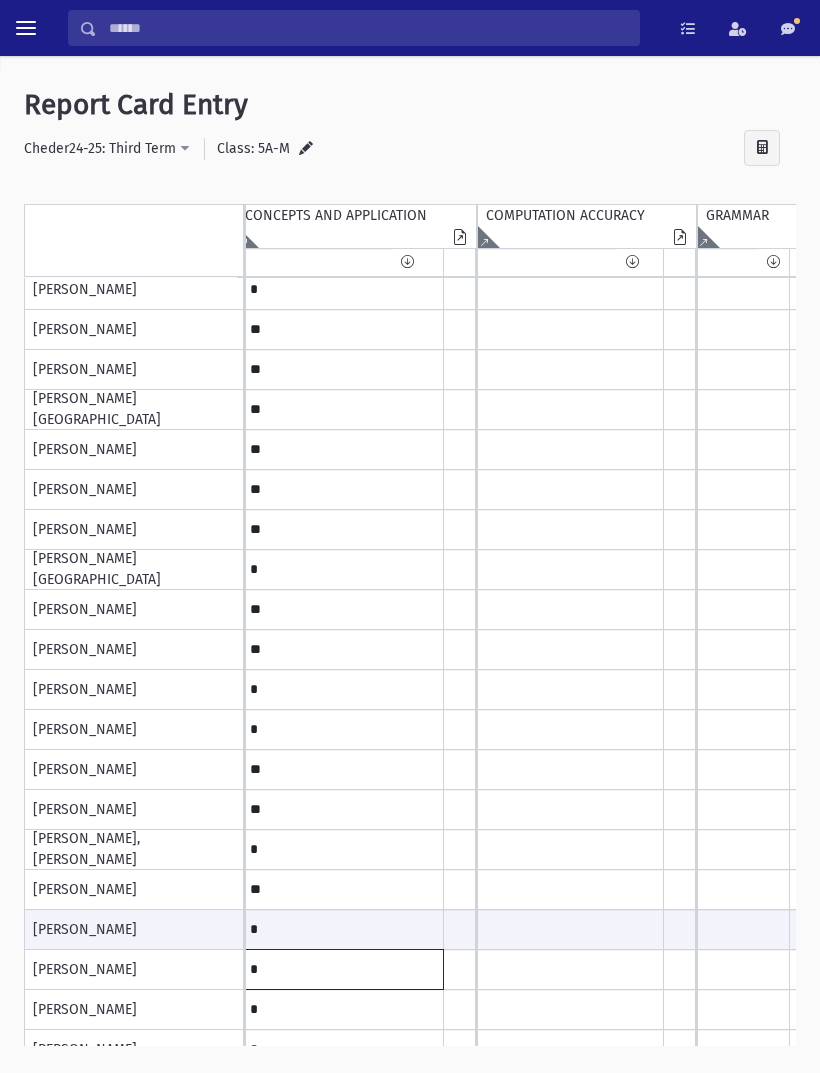 click on "*" at bounding box center [340, 90] 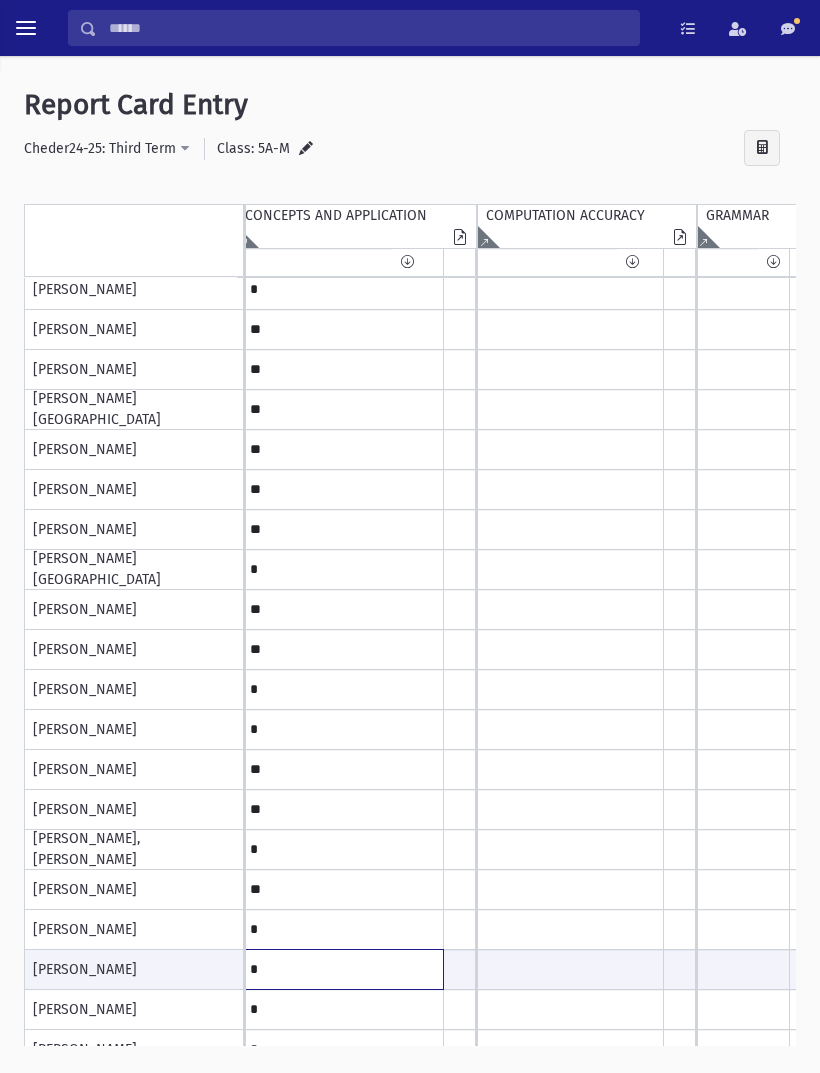 click on "*" at bounding box center [340, 969] 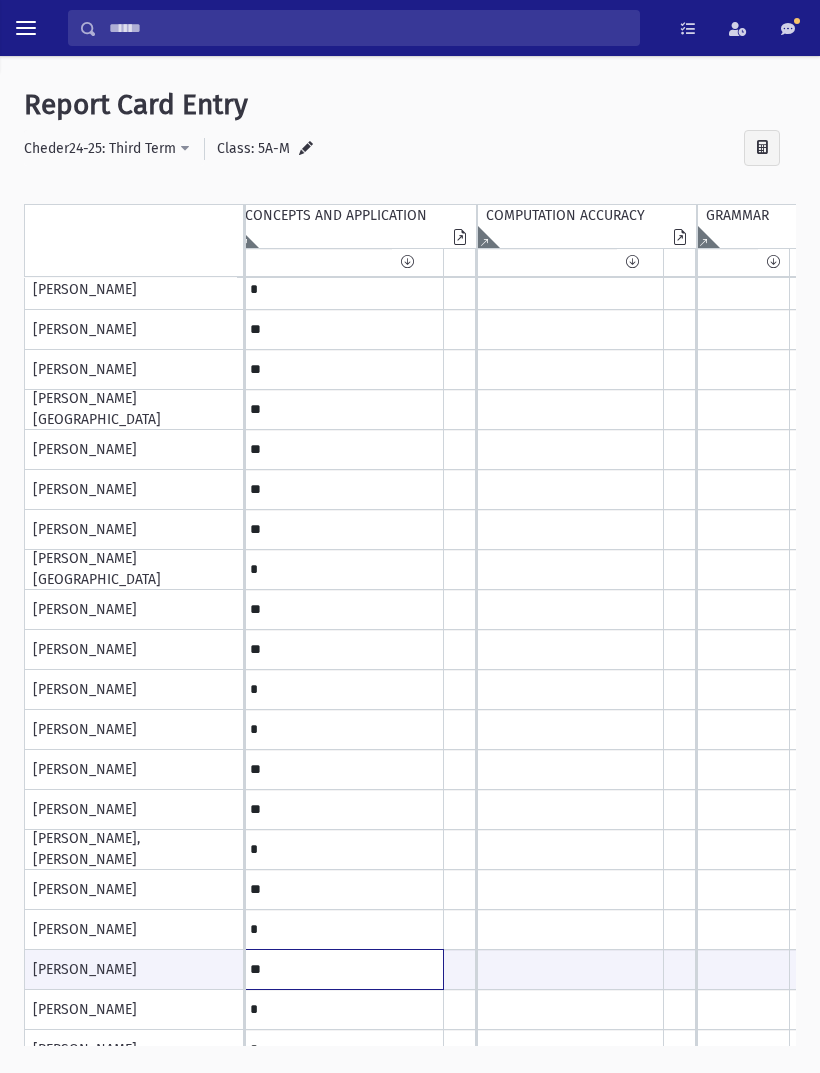 type on "**" 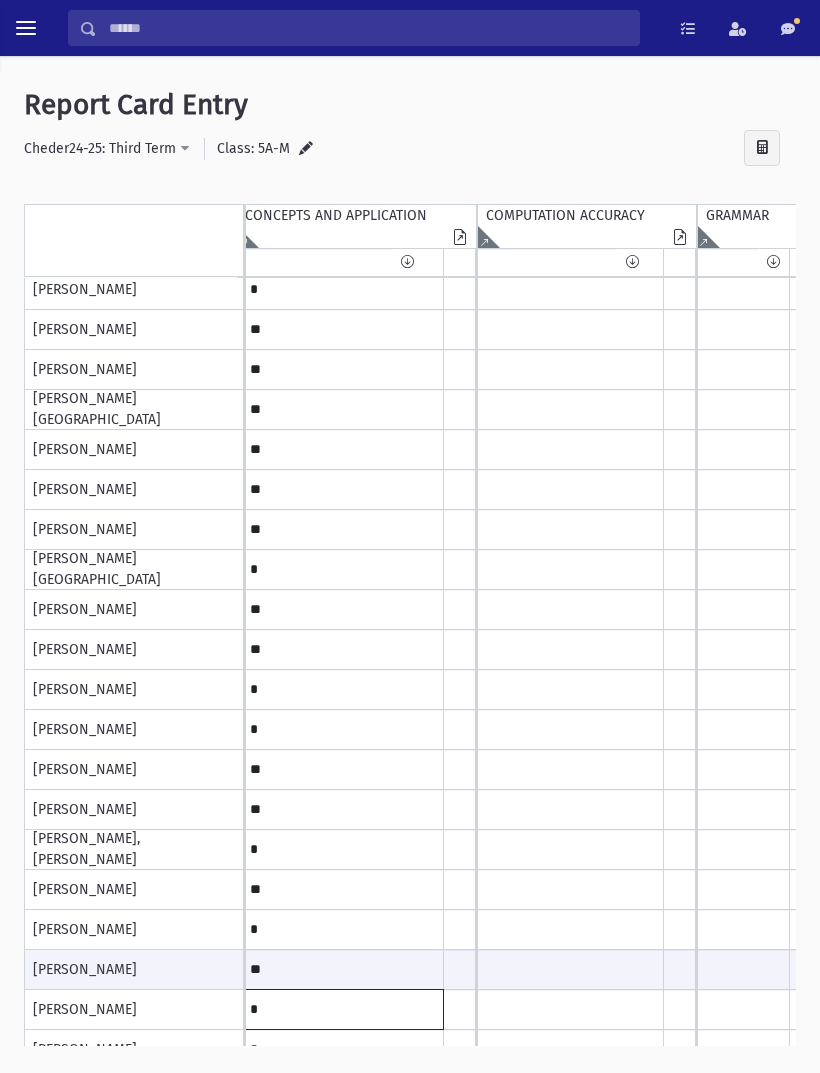 click on "*" at bounding box center (340, 90) 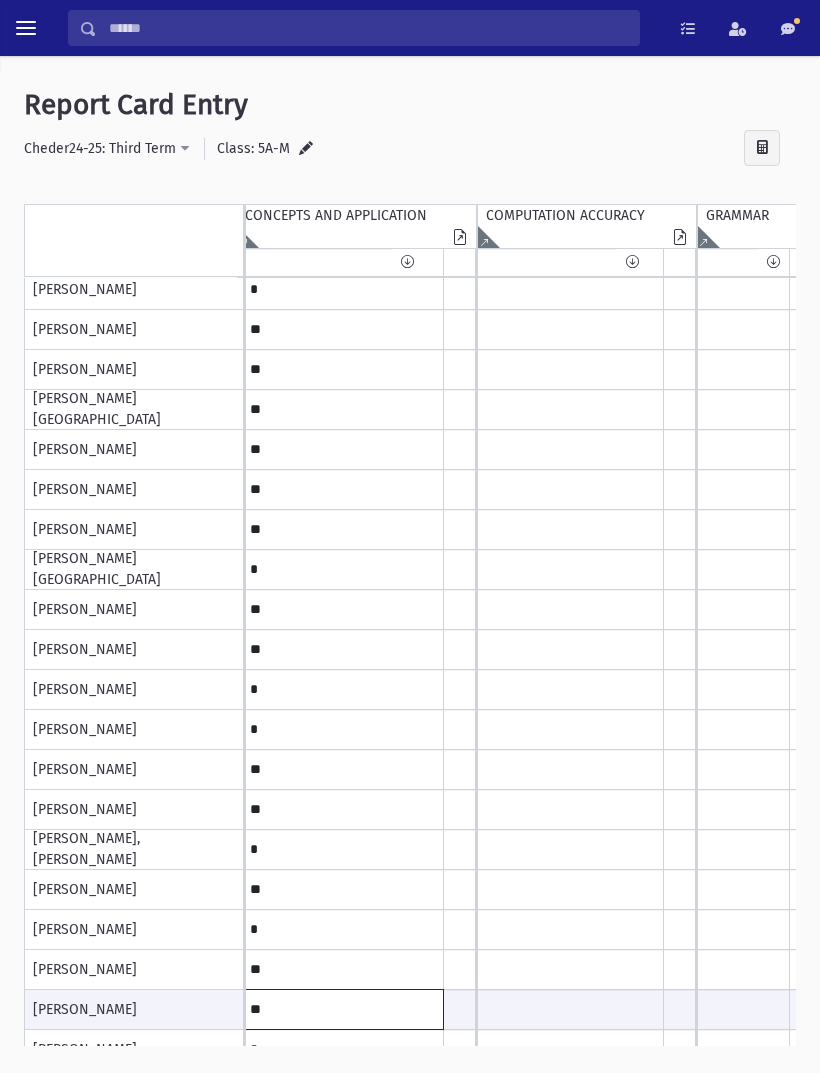 type on "**" 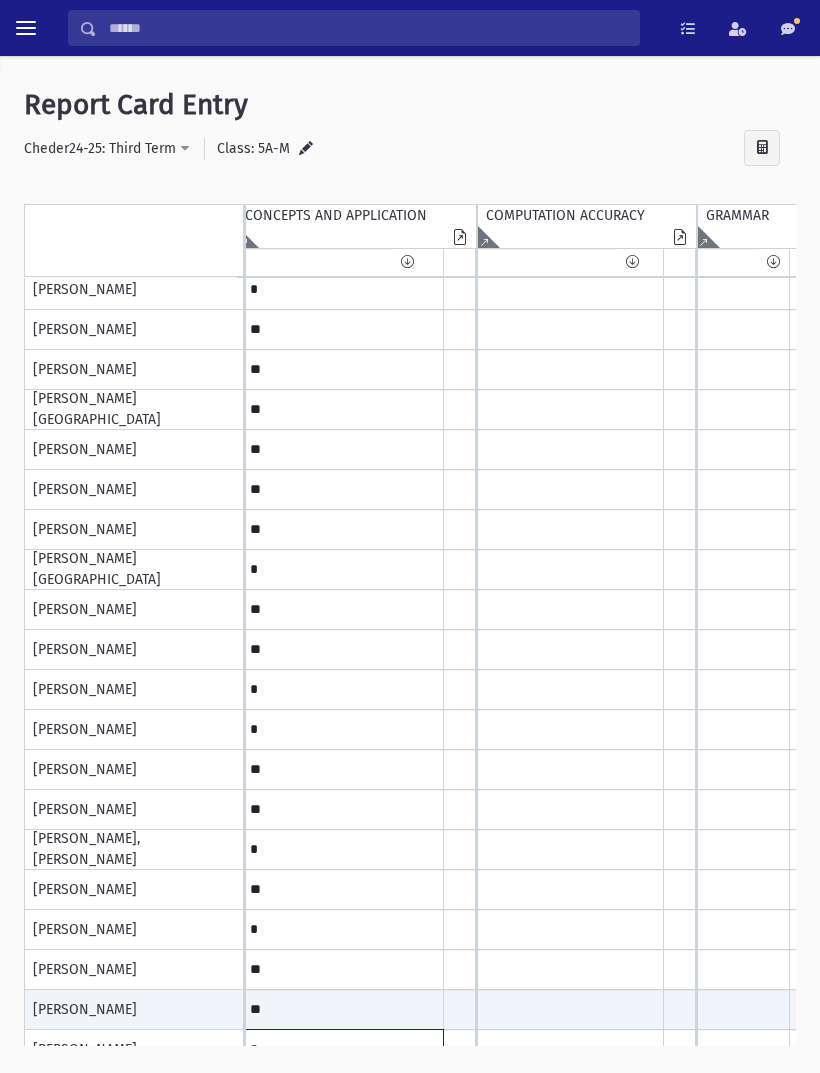 click on "*" at bounding box center [340, 90] 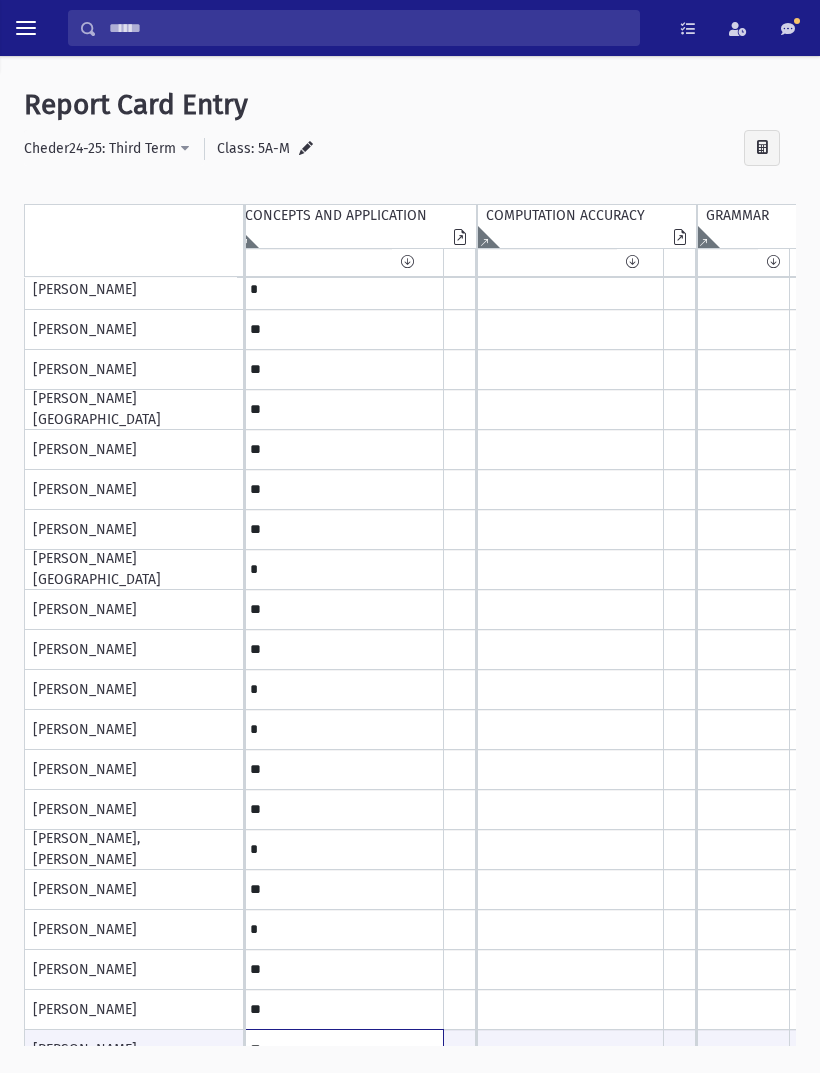 type on "**" 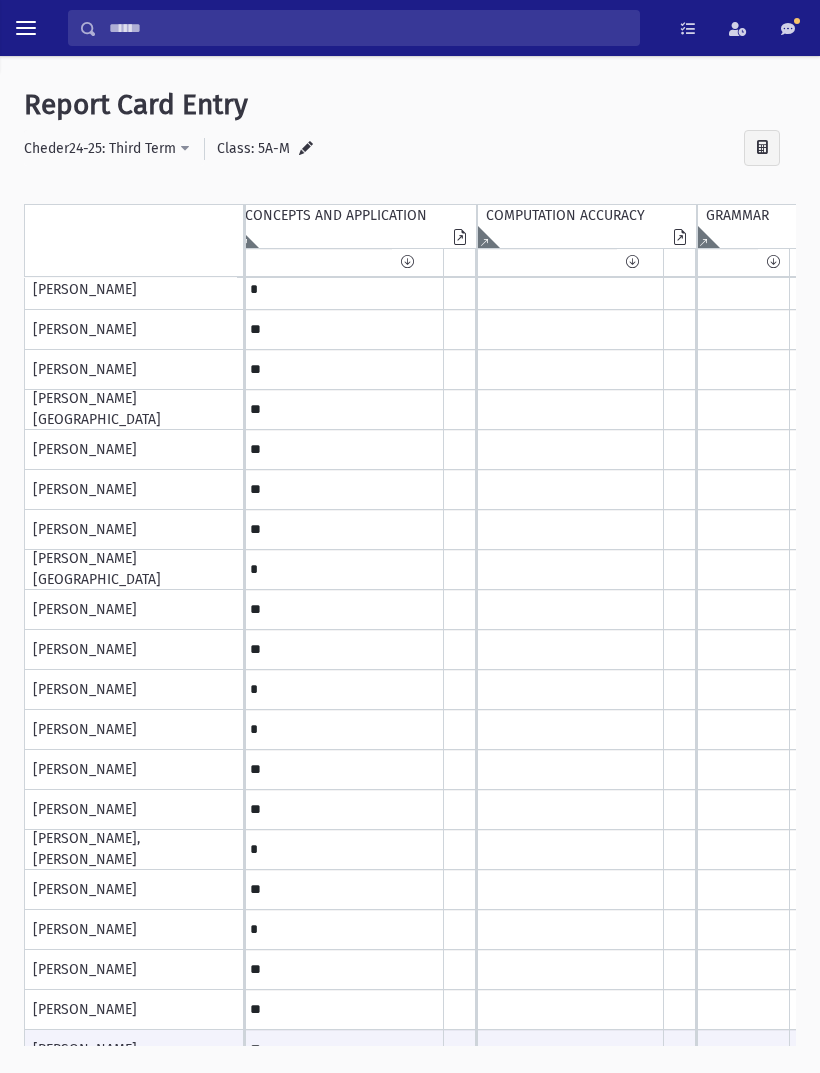 click on "*" at bounding box center [340, 90] 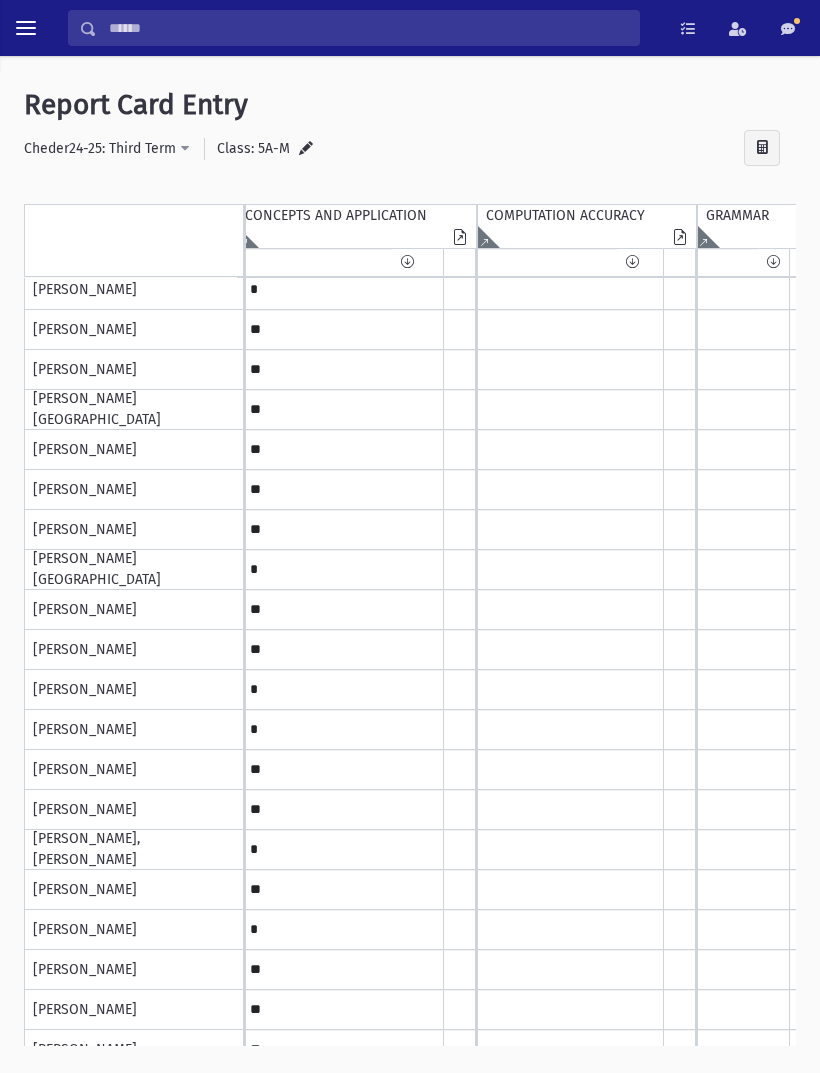 type on "**" 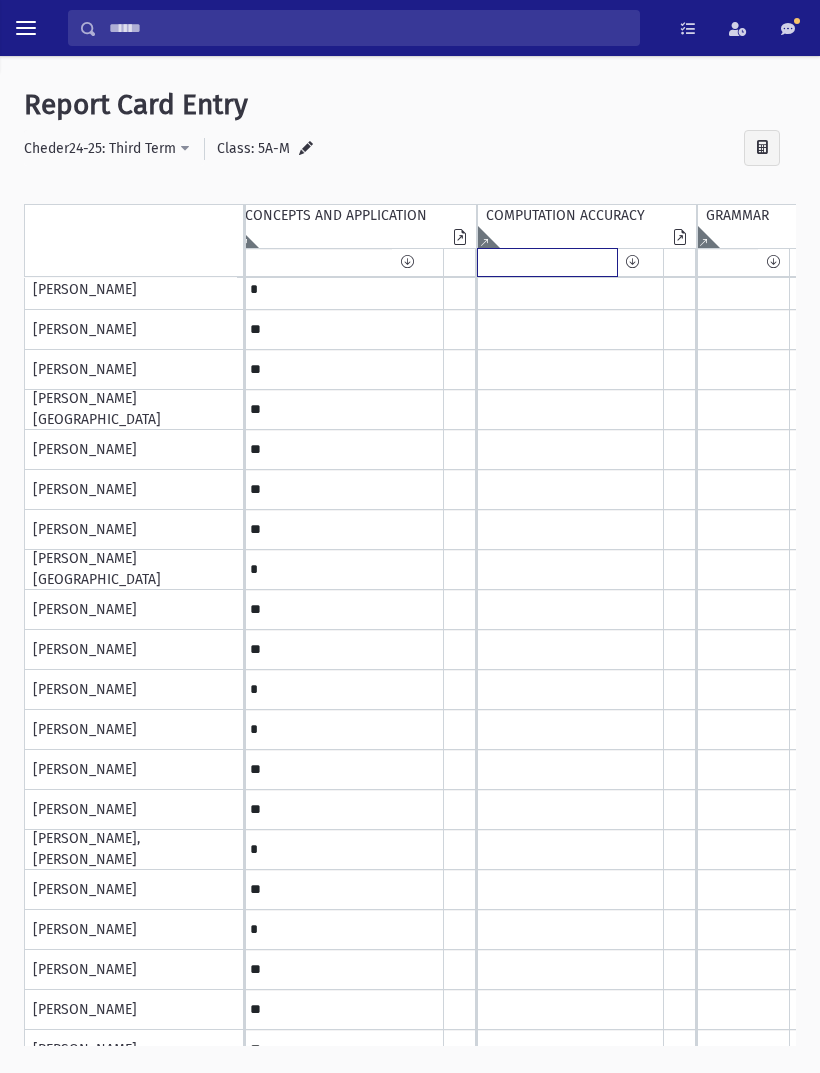 click at bounding box center [547, 262] 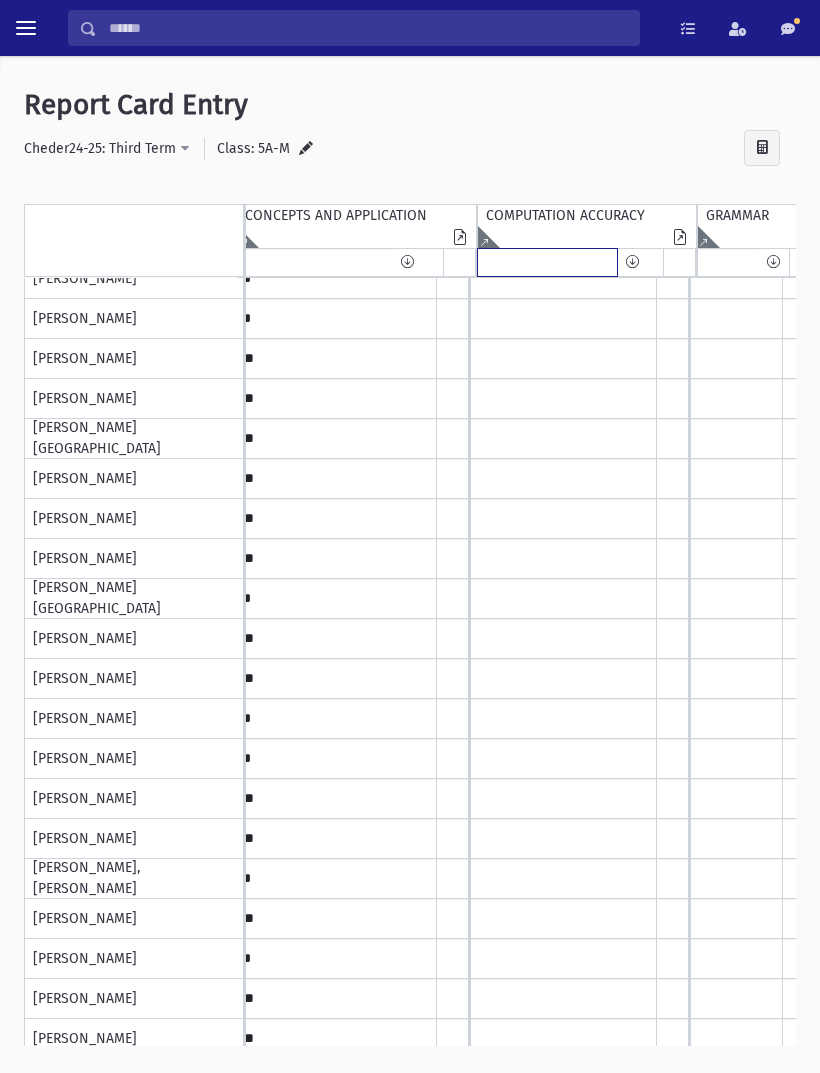 scroll, scrollTop: 0, scrollLeft: 22, axis: horizontal 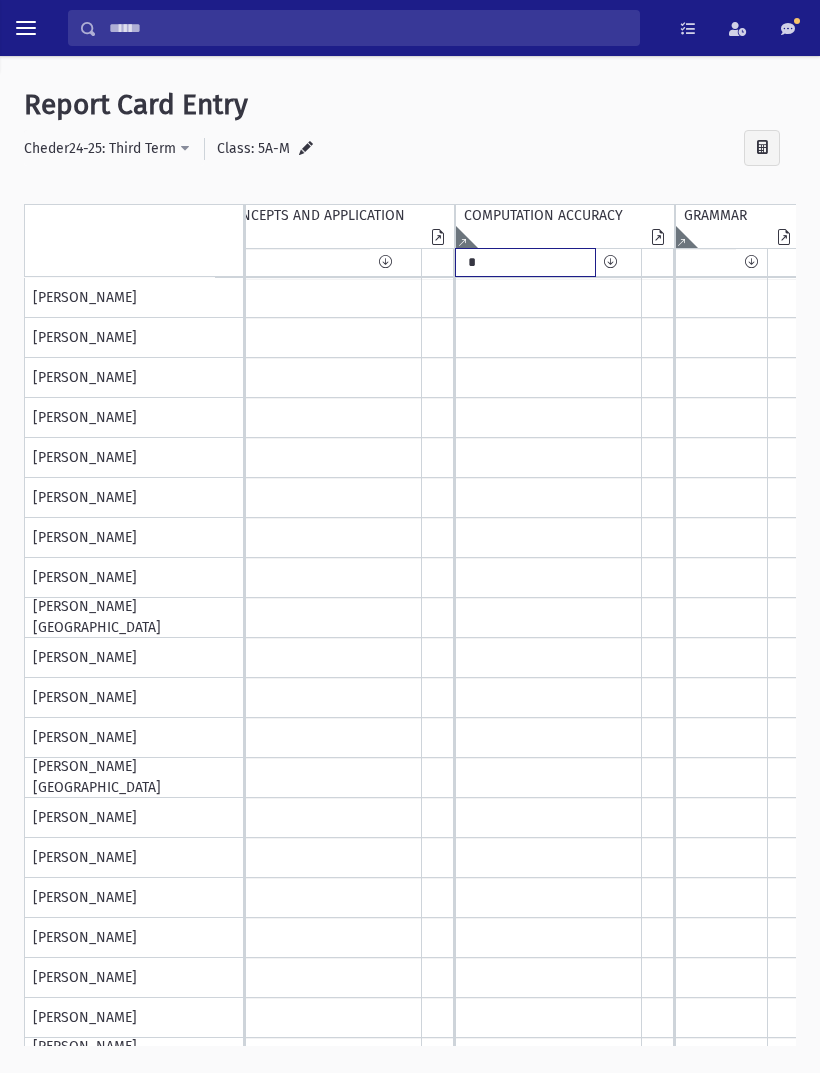 type on "*" 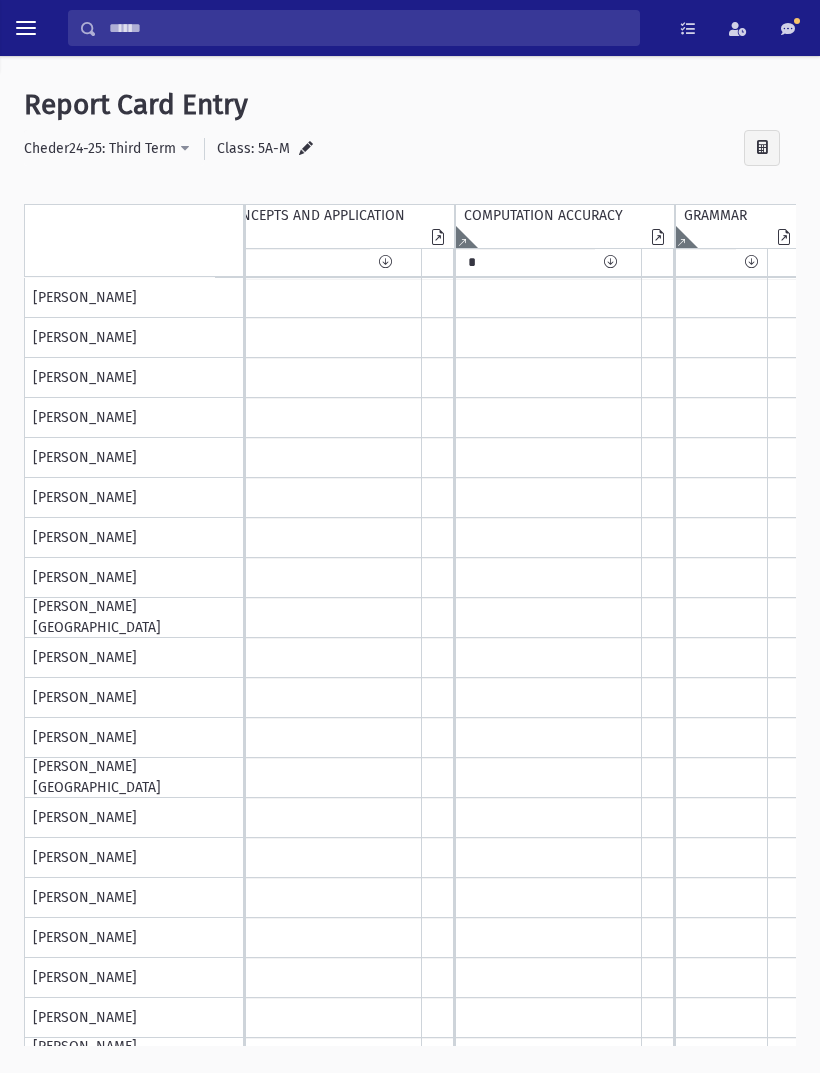 click at bounding box center (610, 262) 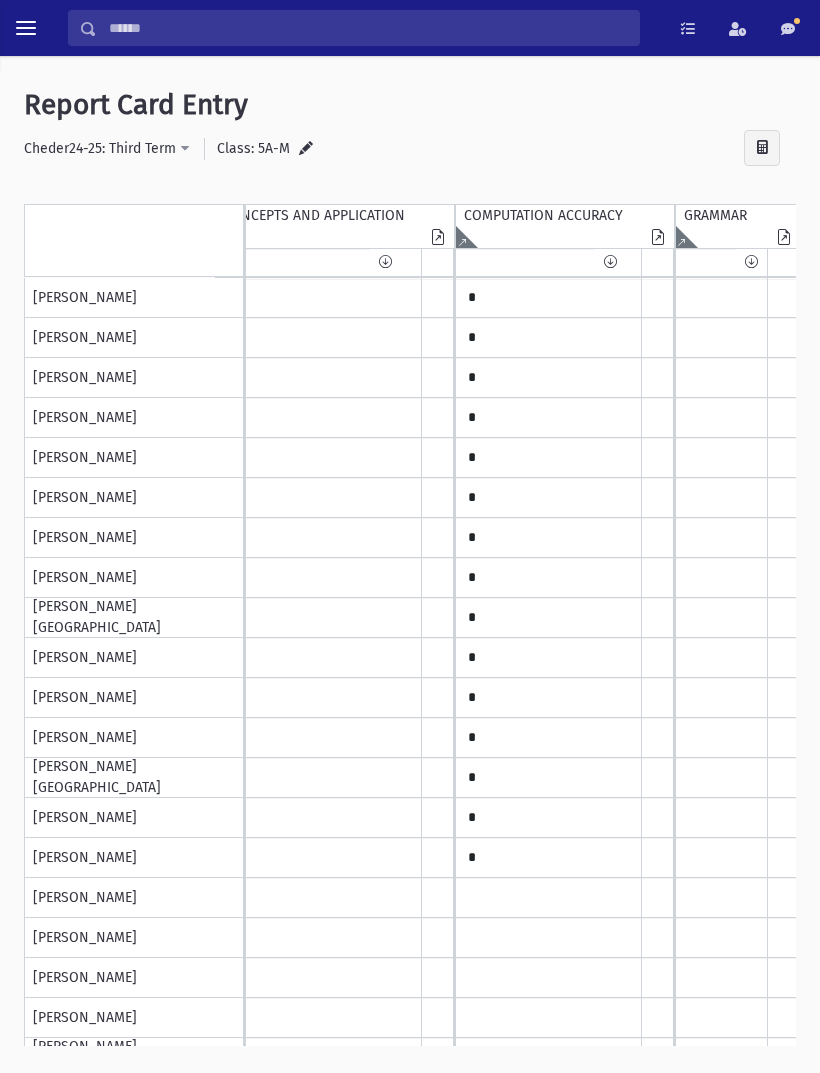 type on "*" 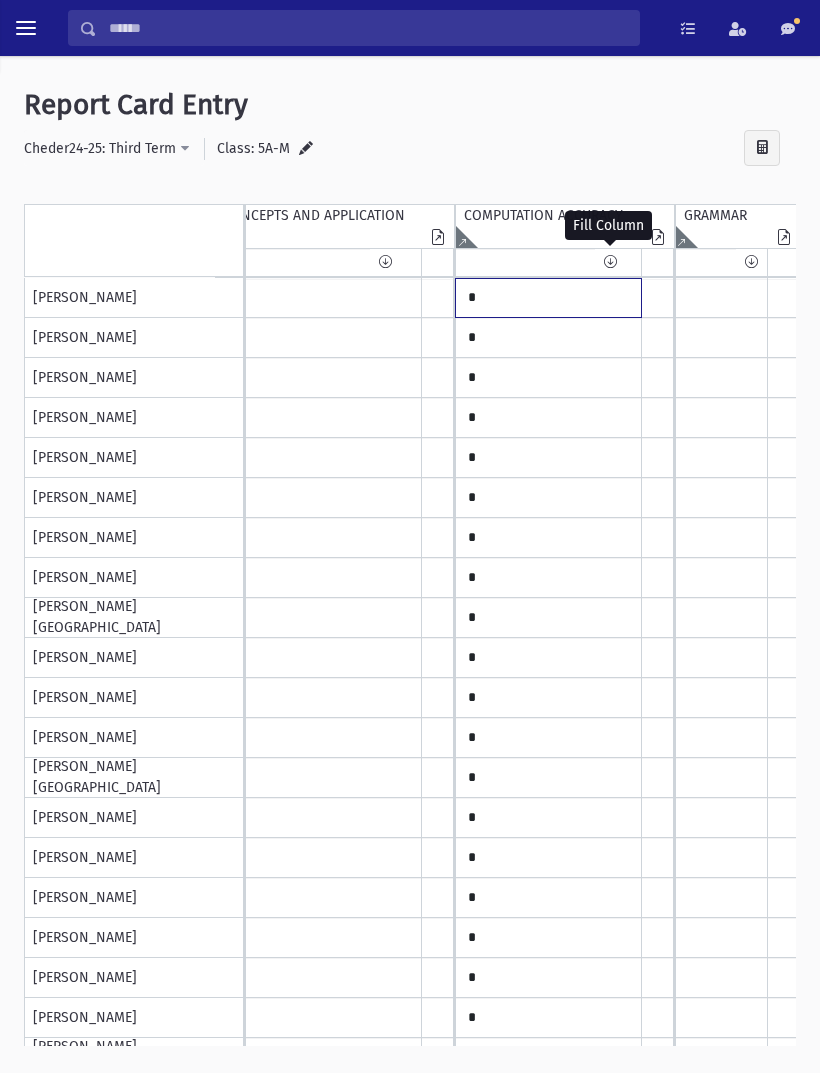 click on "*" at bounding box center (318, 298) 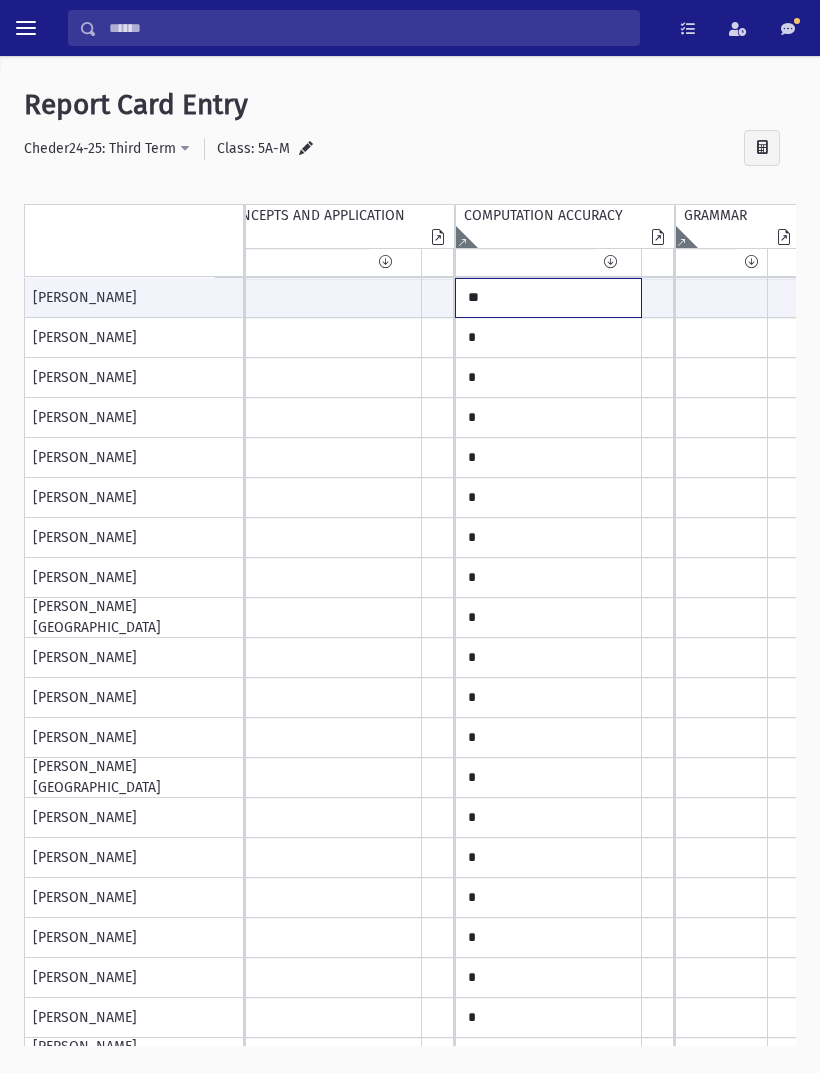 type on "**" 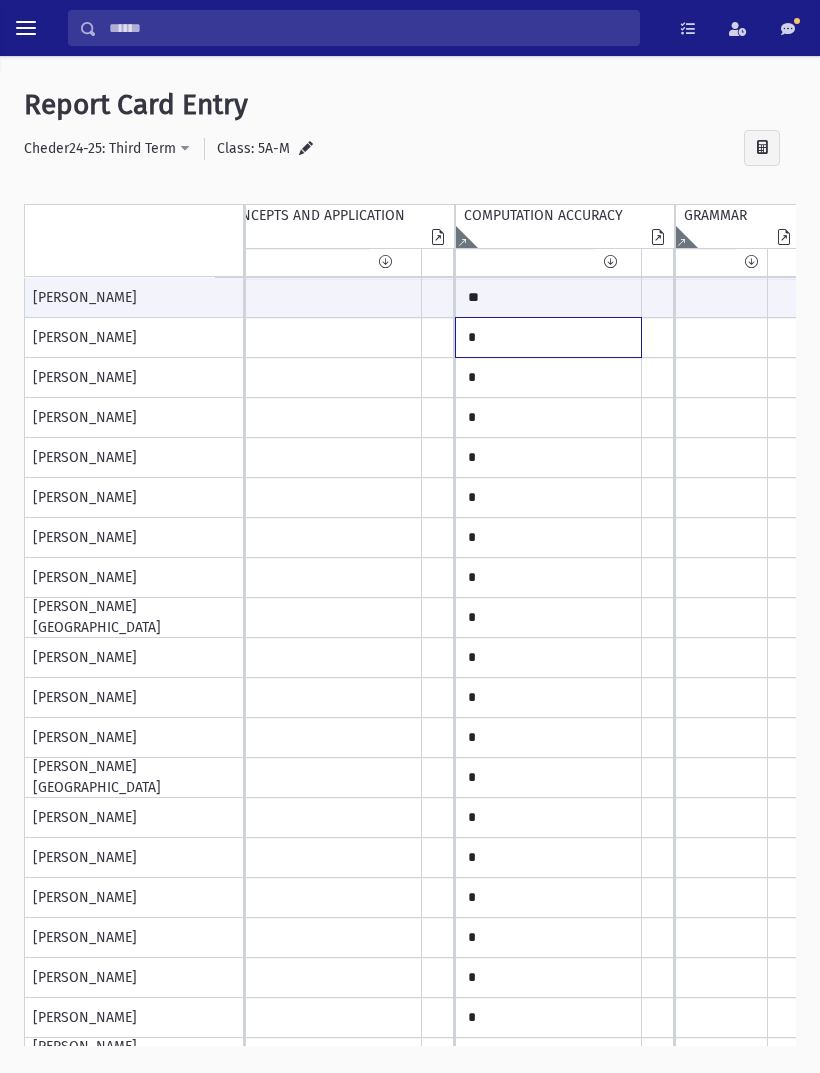 click on "*" at bounding box center (318, 298) 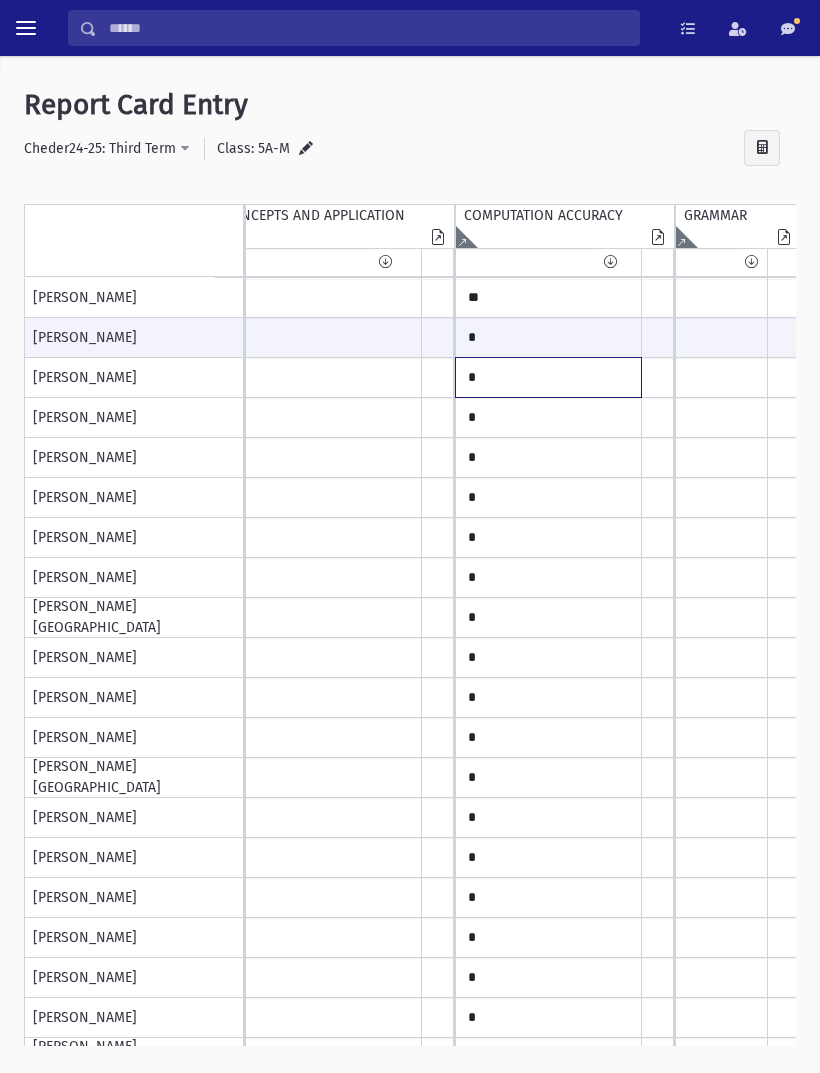 click on "*" at bounding box center (318, 298) 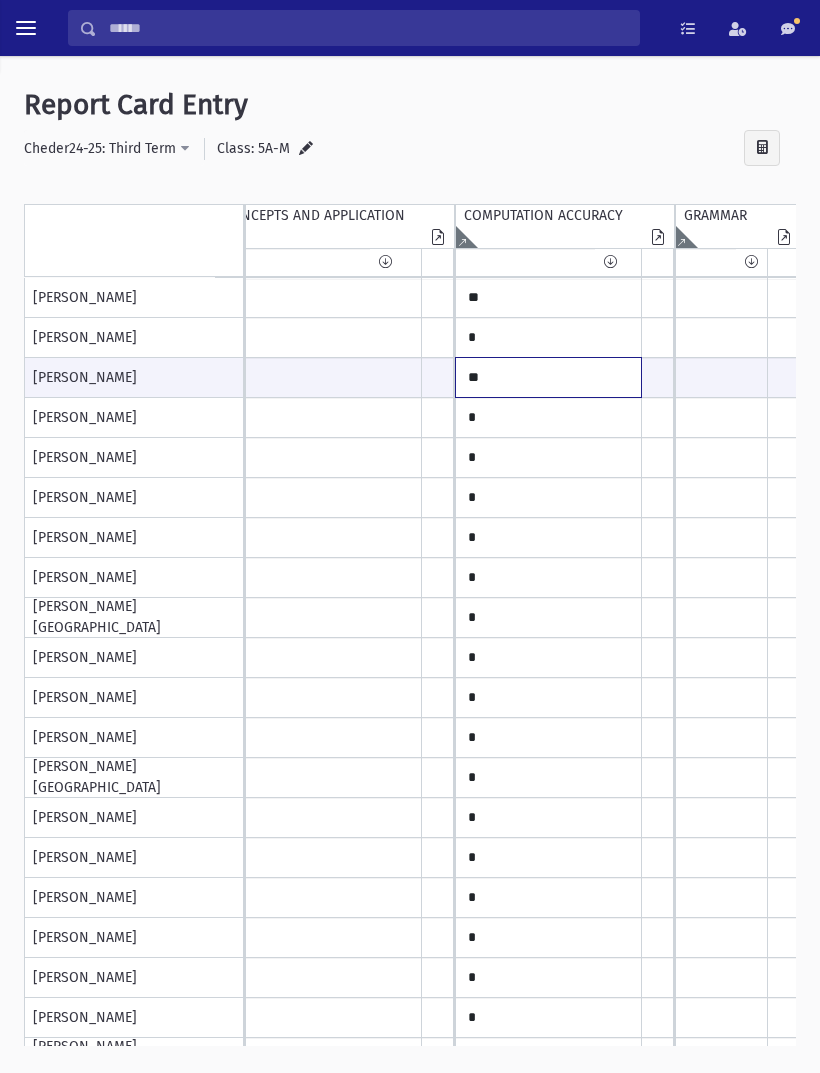 type on "**" 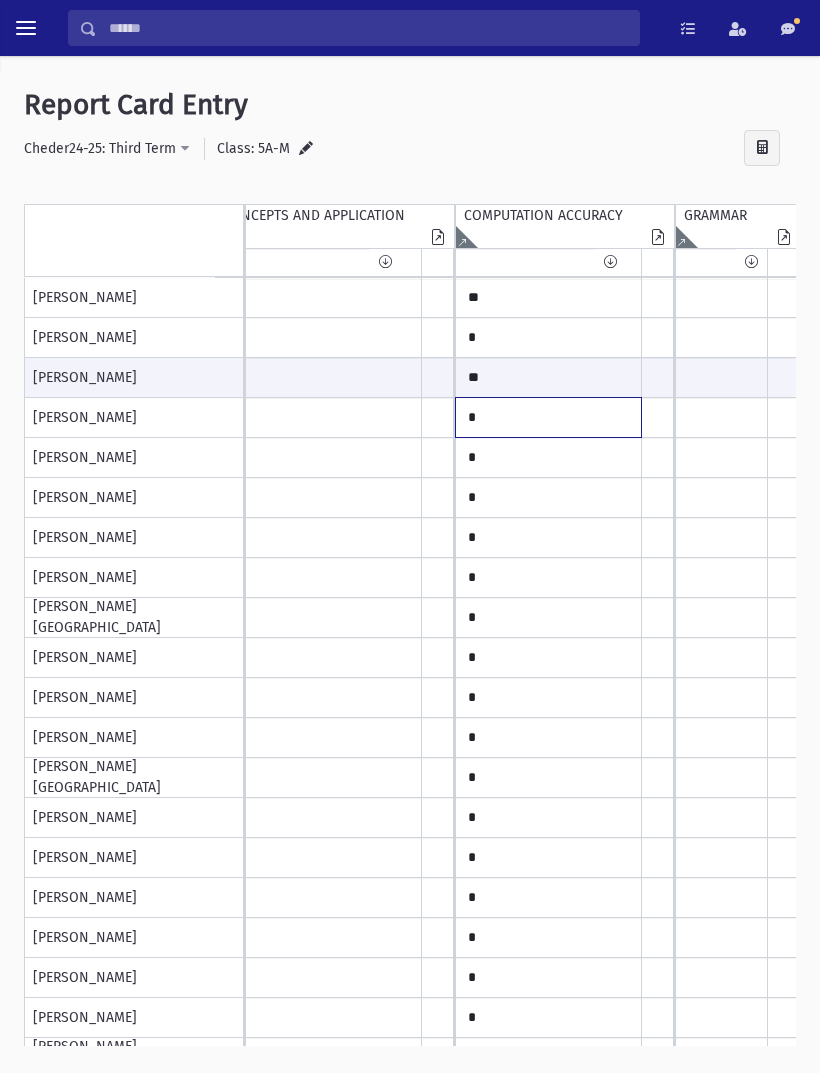 click on "*" at bounding box center [318, 298] 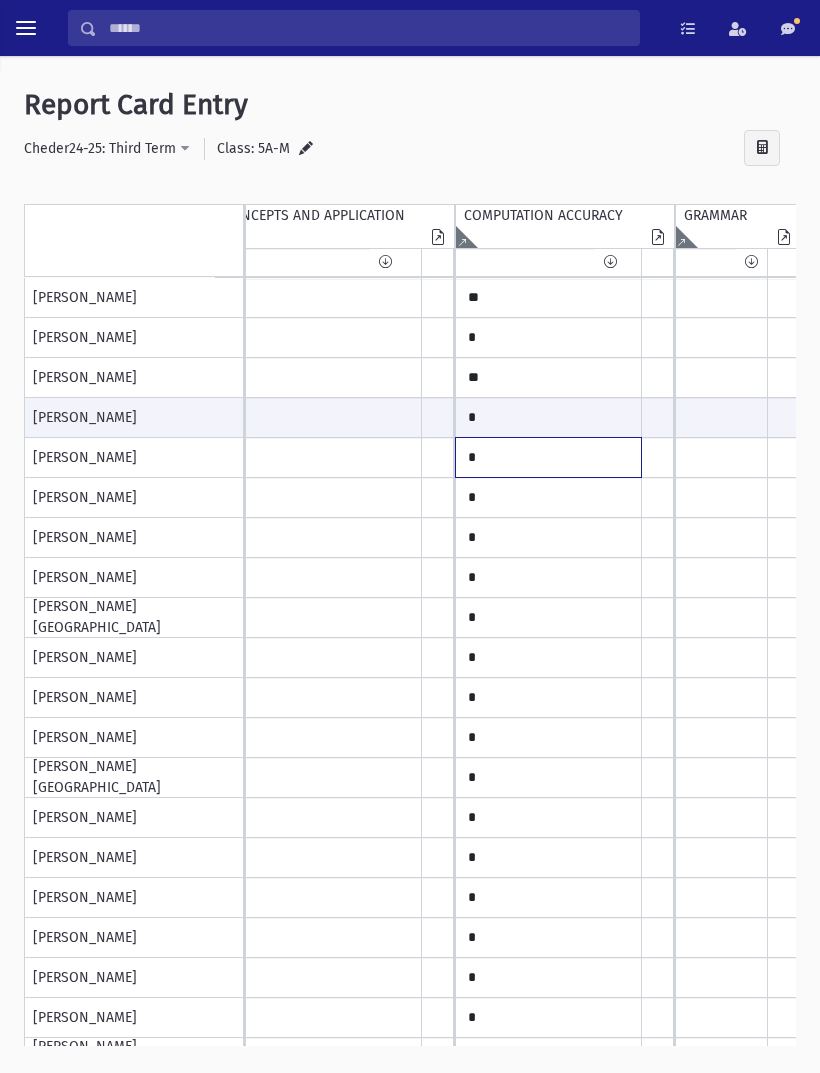 click on "*" at bounding box center [318, 298] 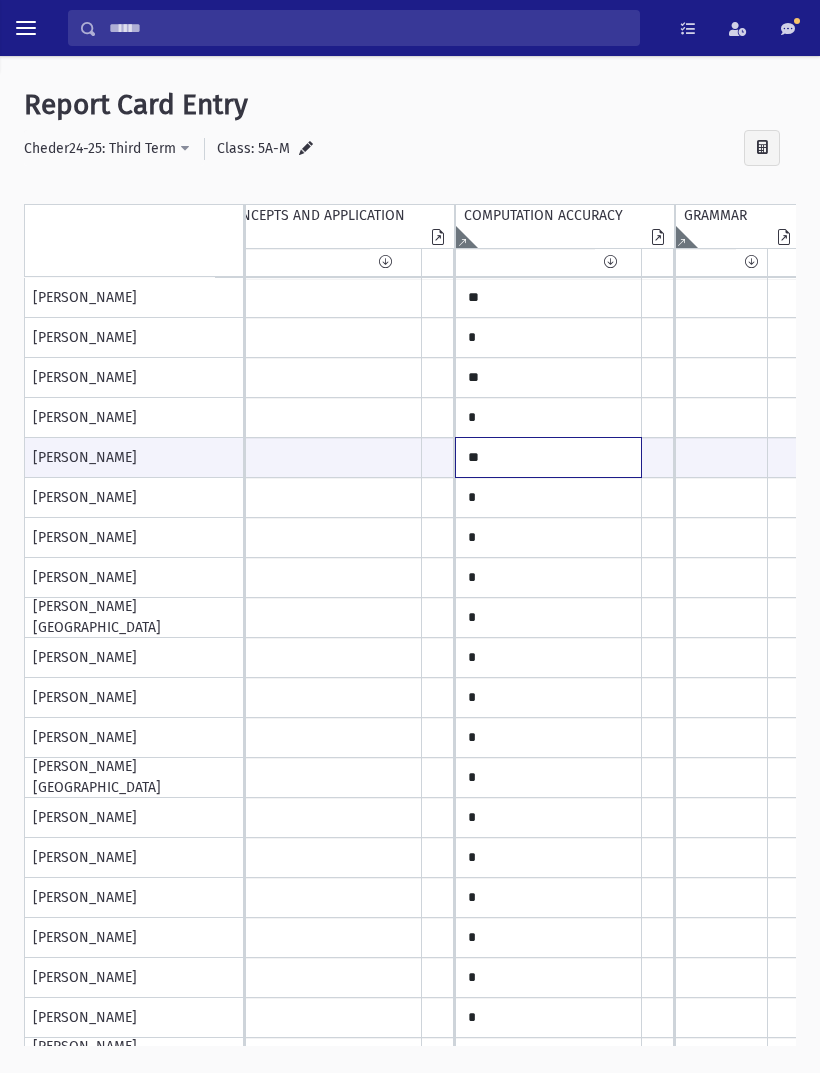 type on "**" 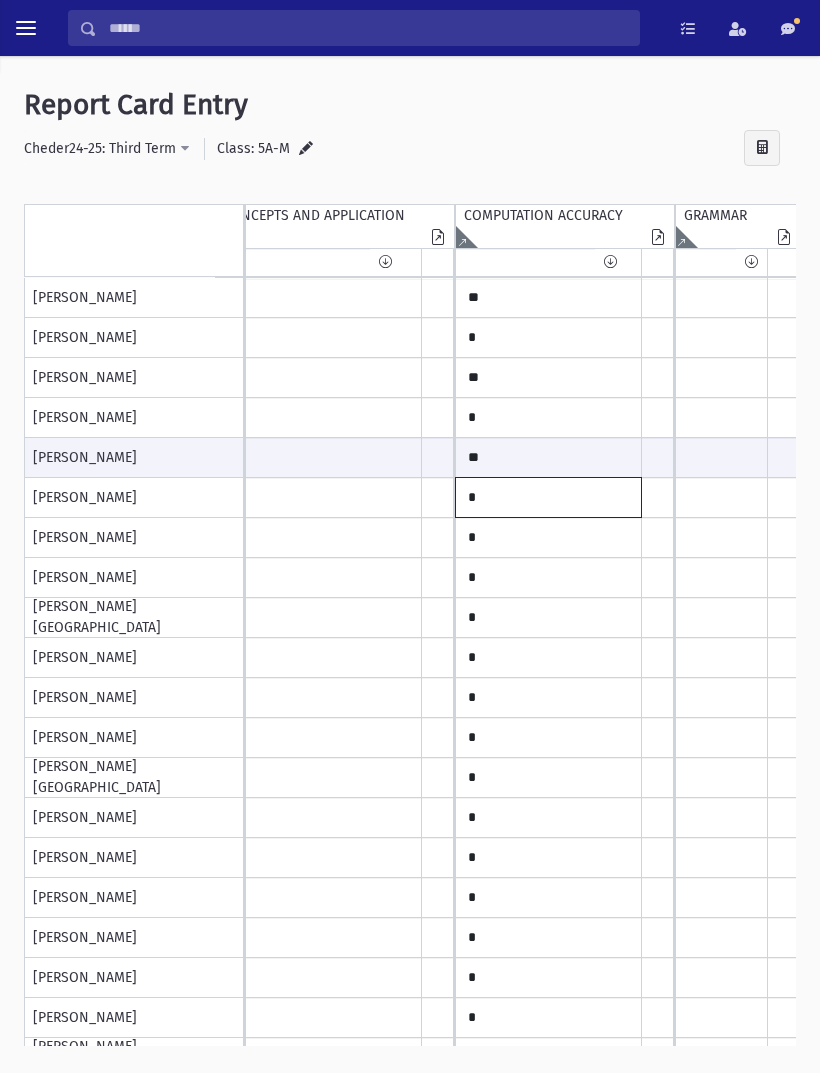 click on "*" at bounding box center [318, 298] 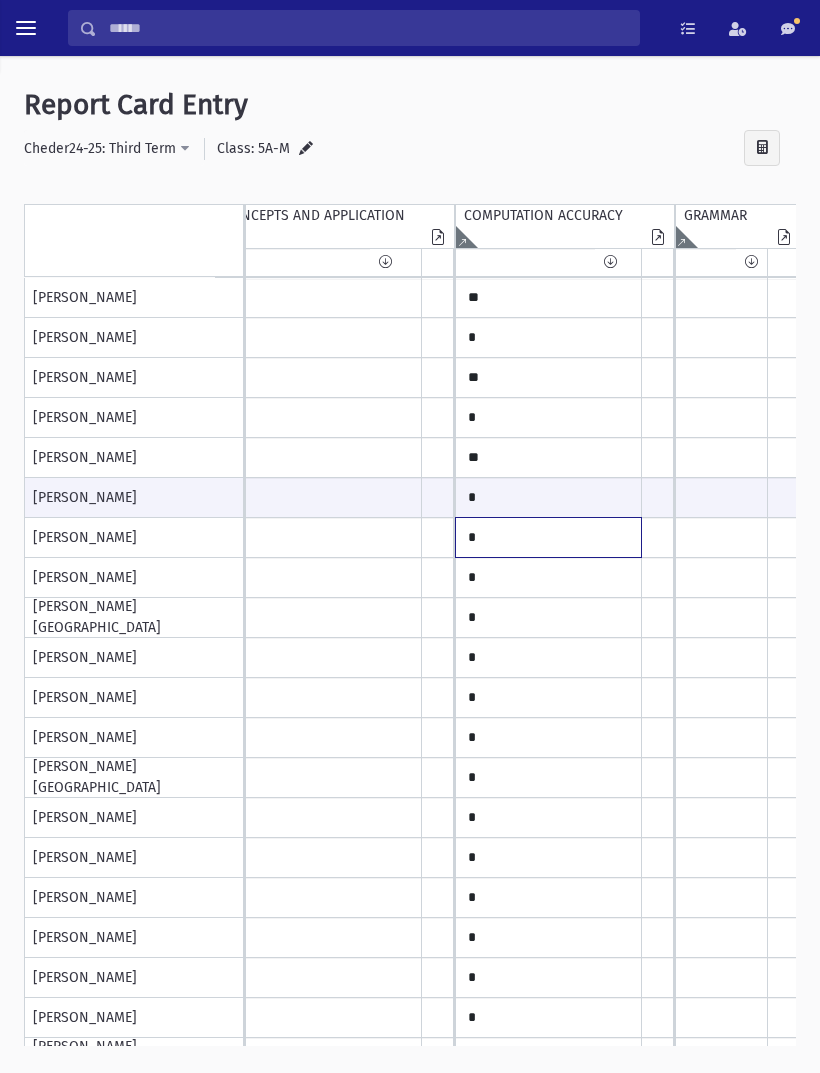 click on "*" at bounding box center [318, 298] 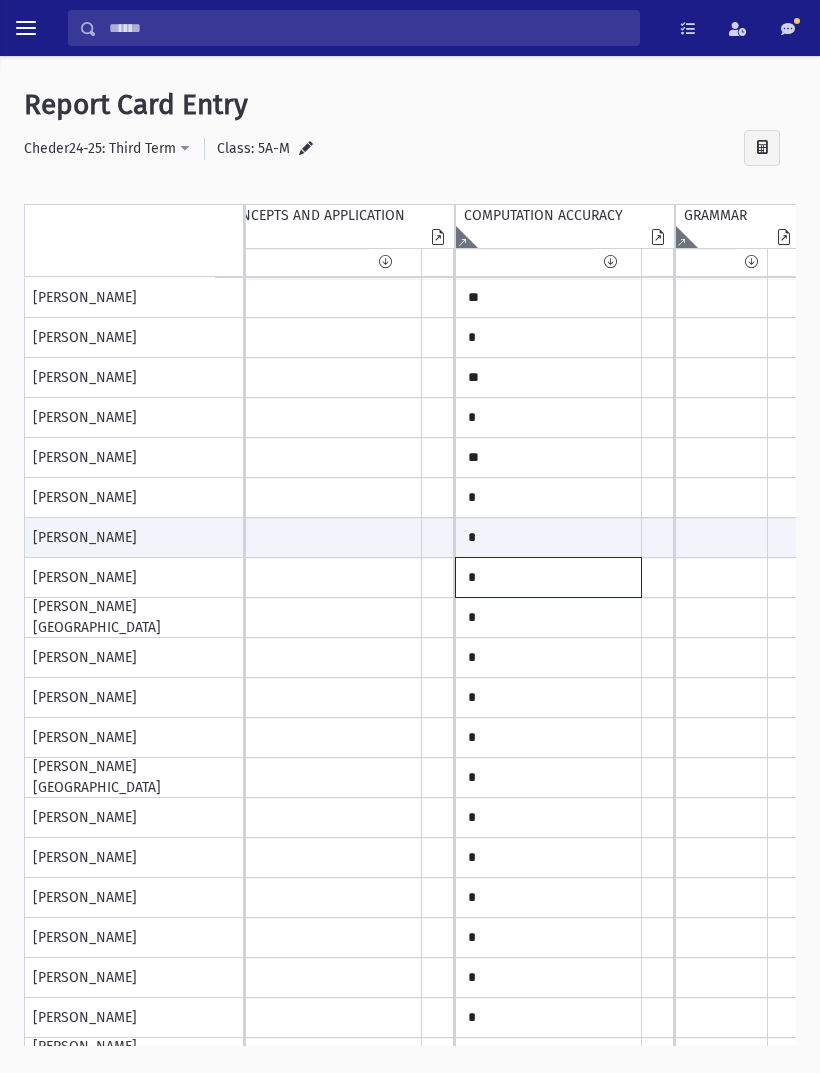 click on "*" at bounding box center (318, 298) 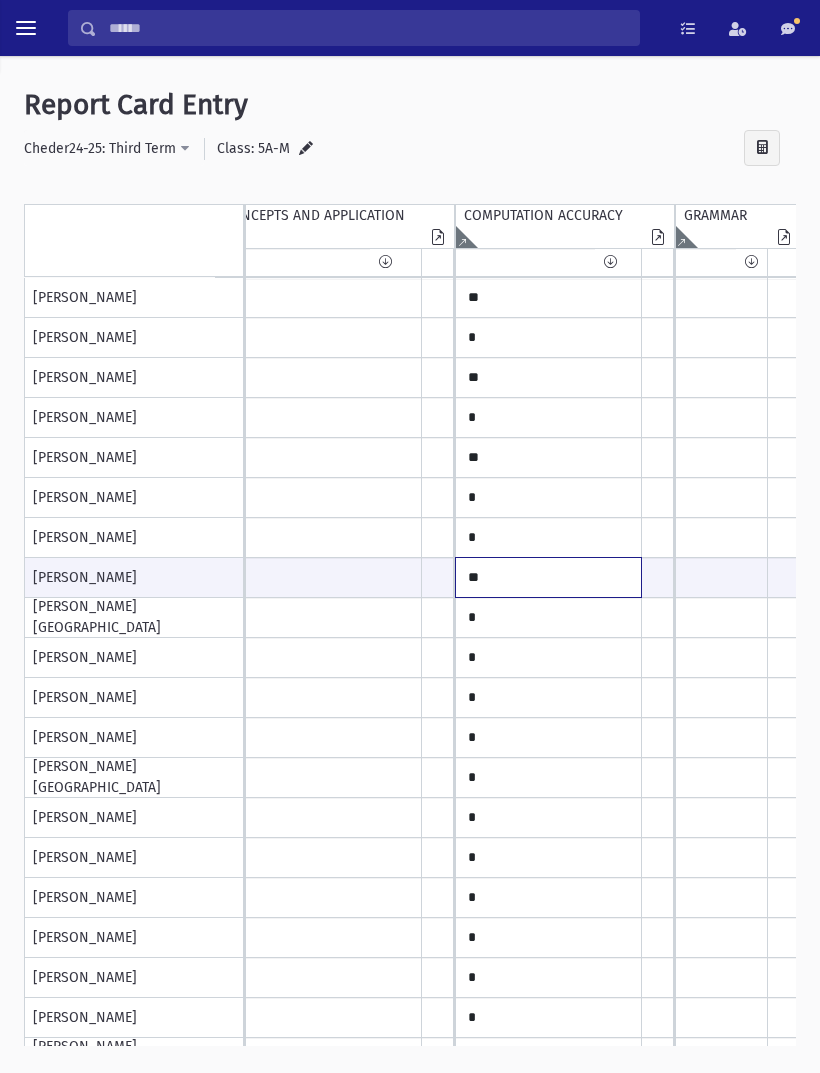 type on "**" 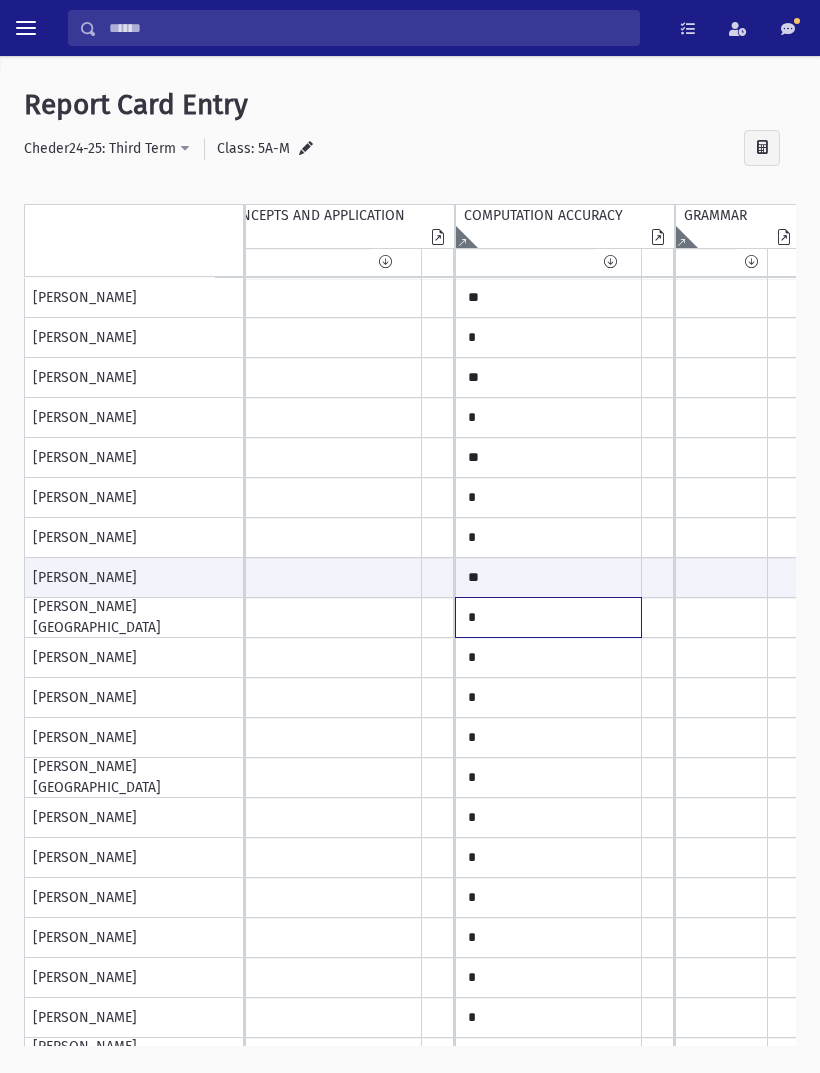click on "*" at bounding box center (318, 298) 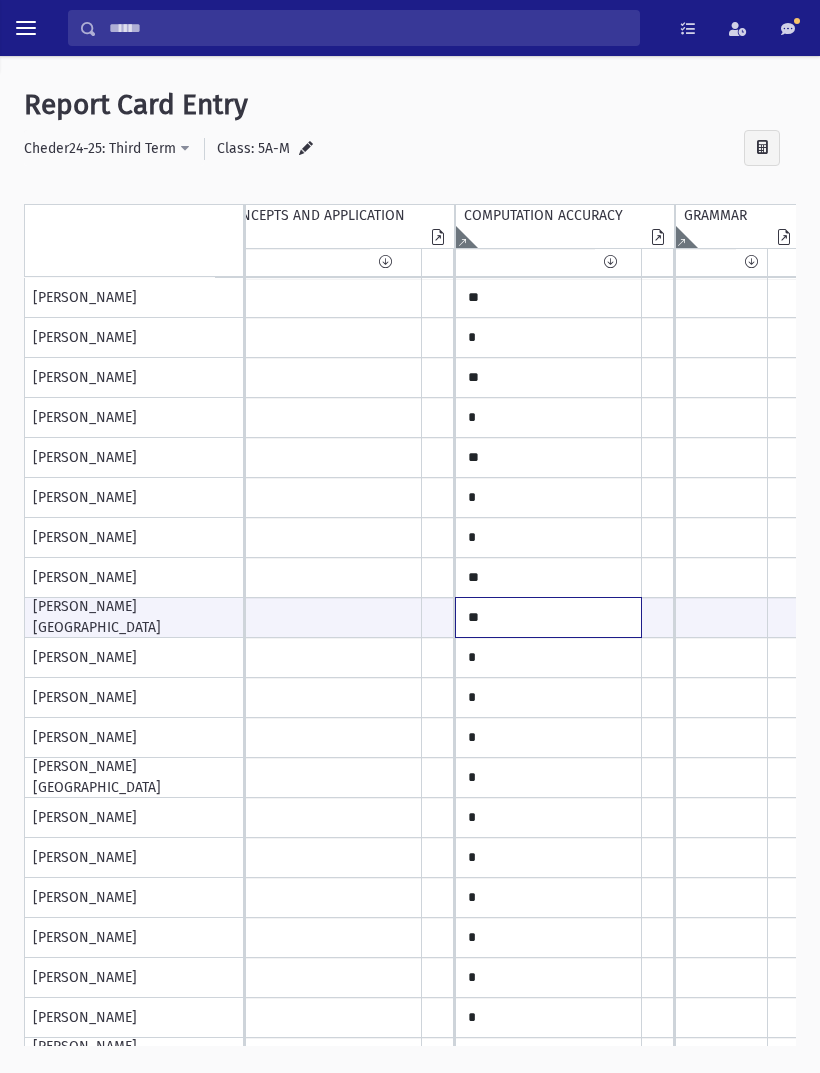 type on "**" 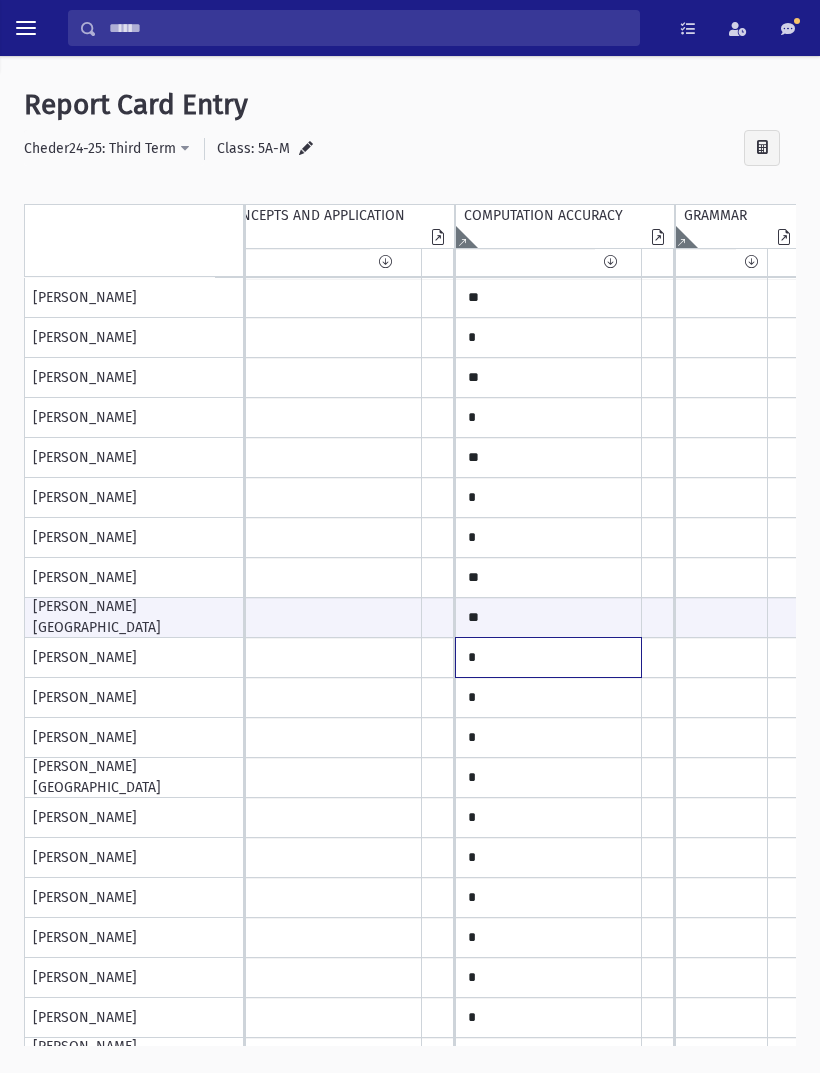 click on "*" at bounding box center [318, 298] 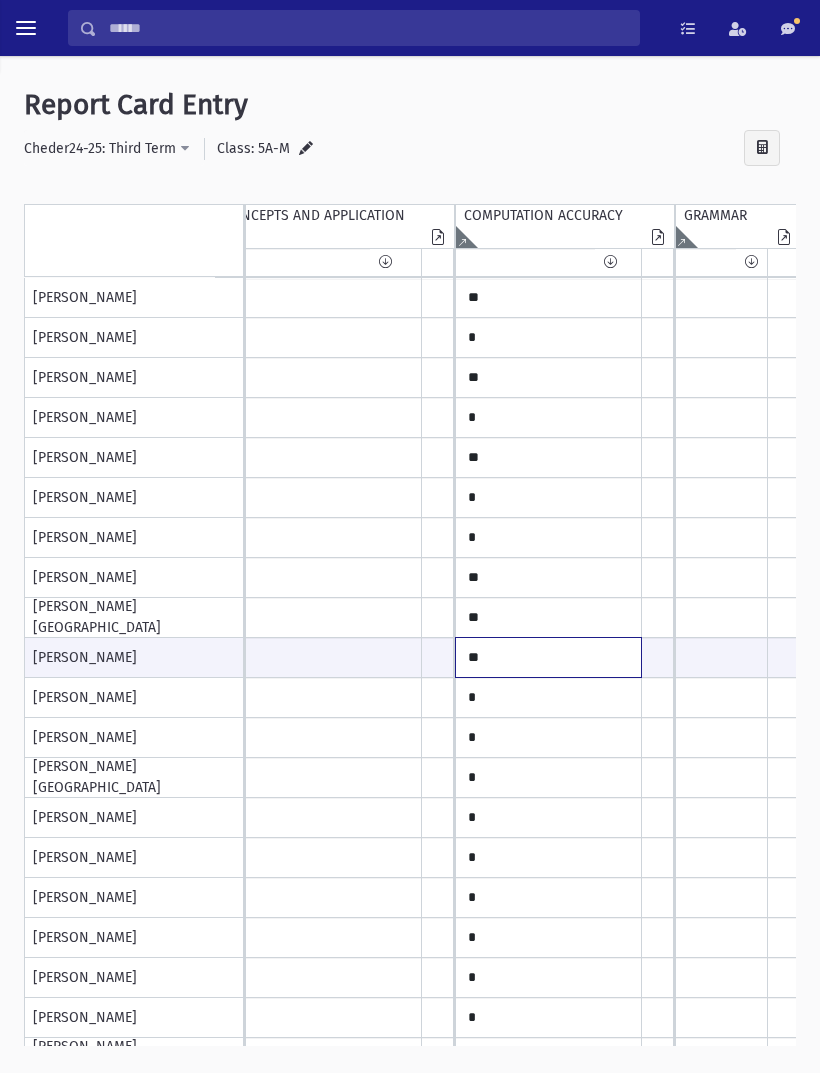 type on "**" 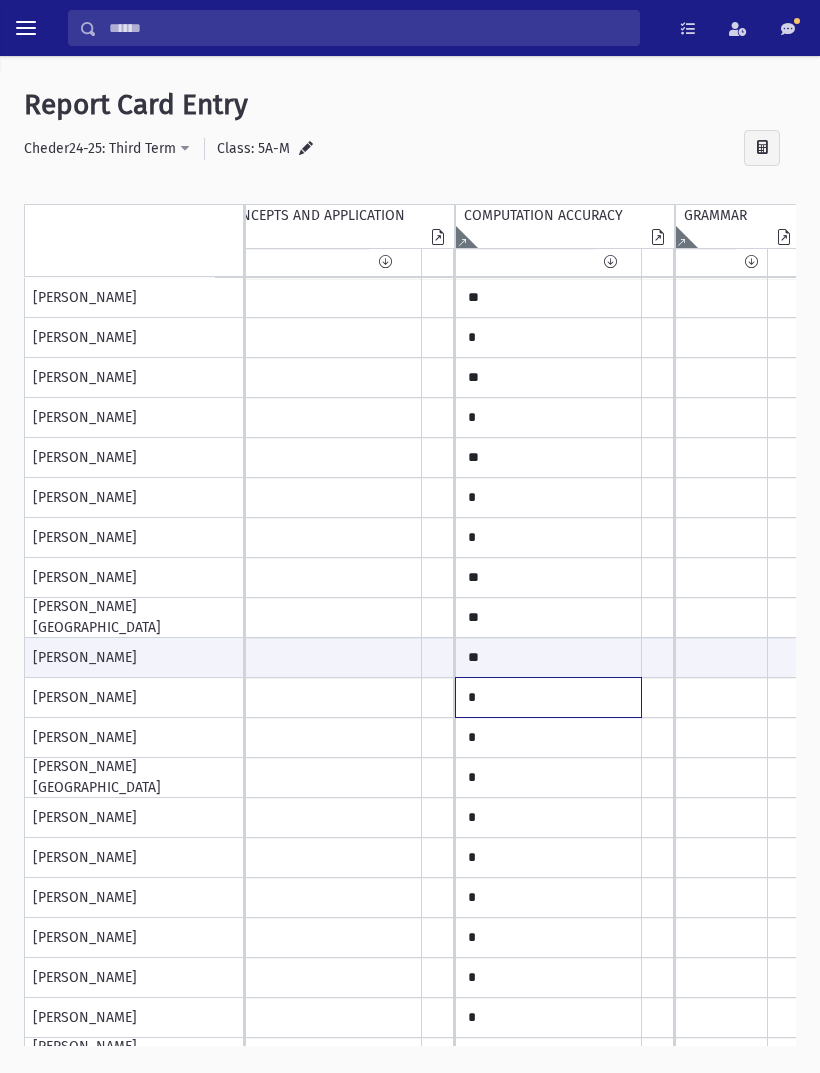 click on "*" at bounding box center [318, 298] 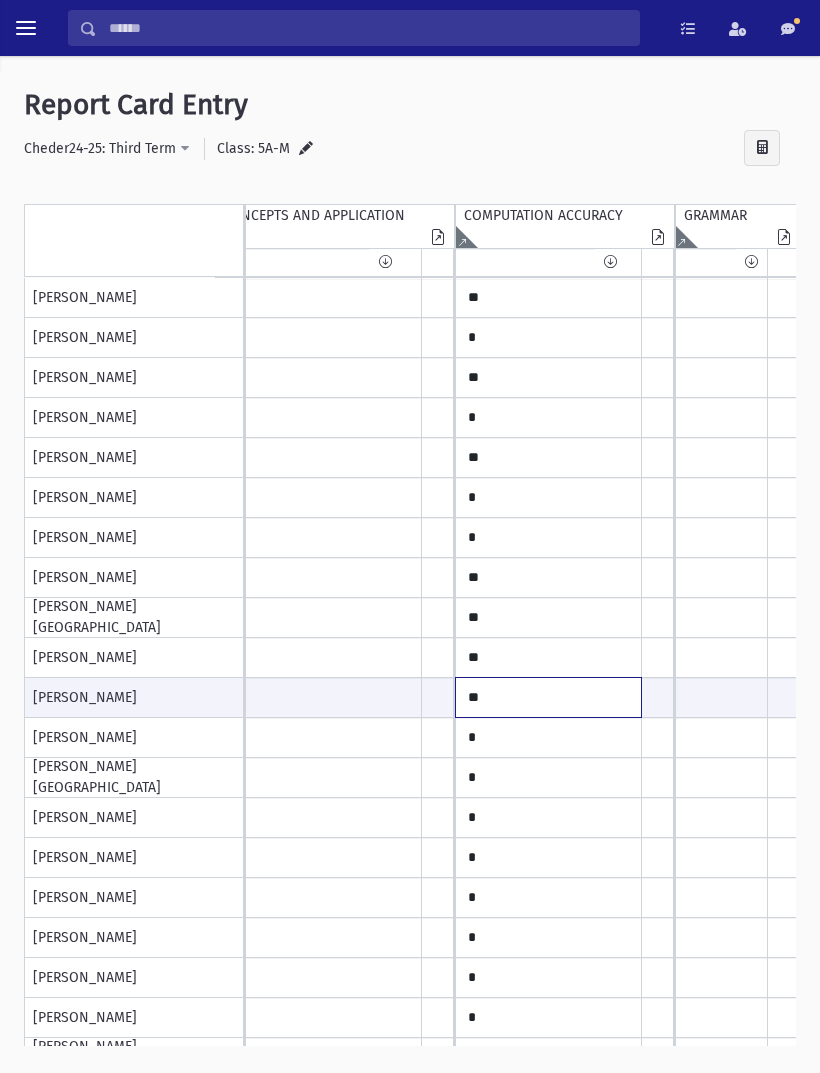 type on "**" 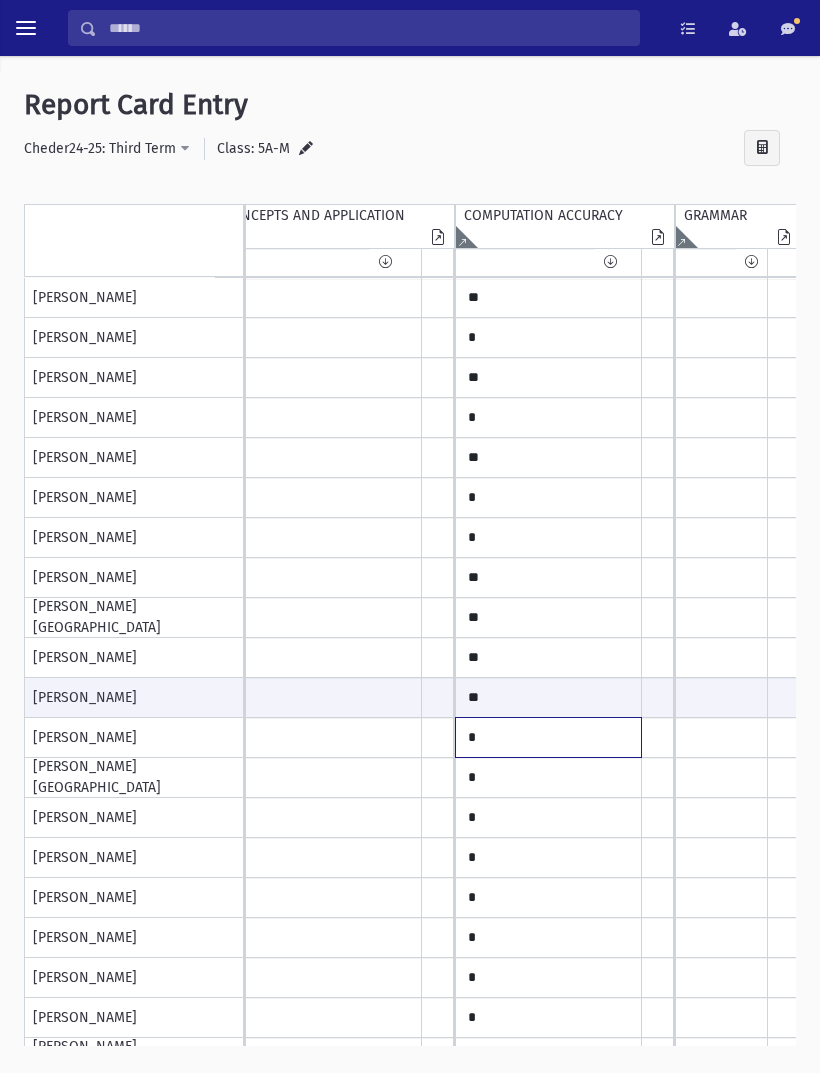 click on "*" at bounding box center [318, 298] 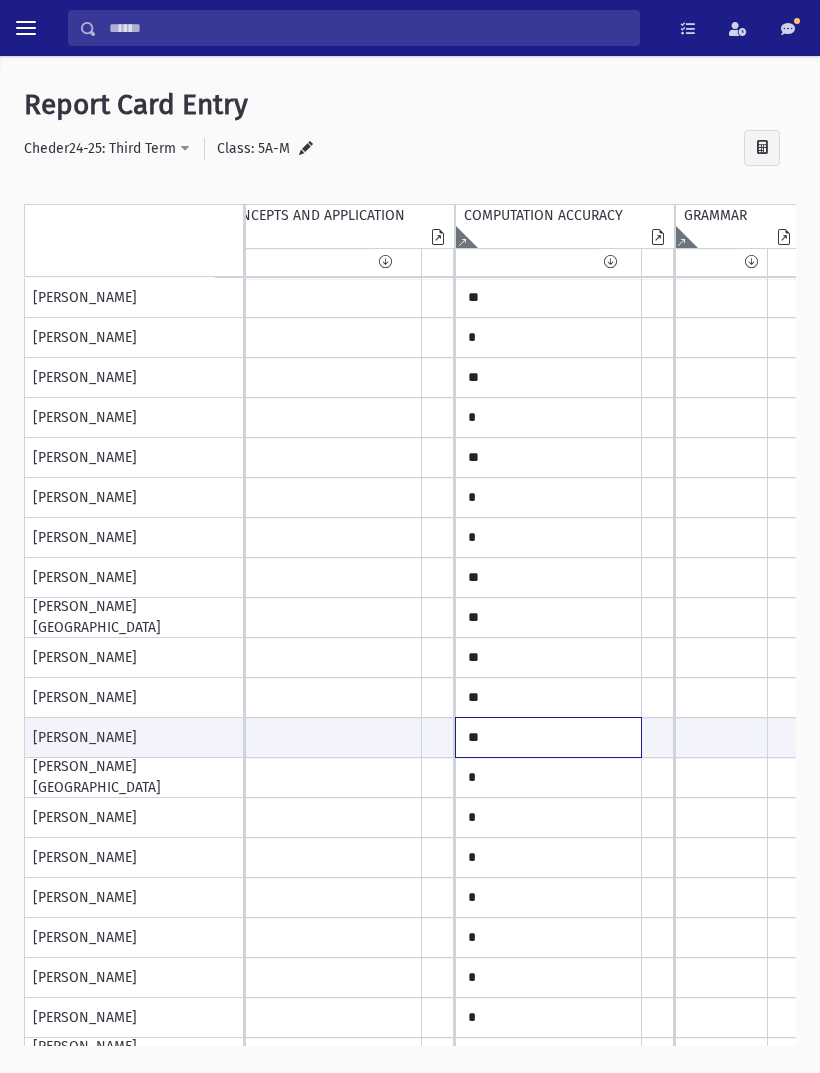type on "**" 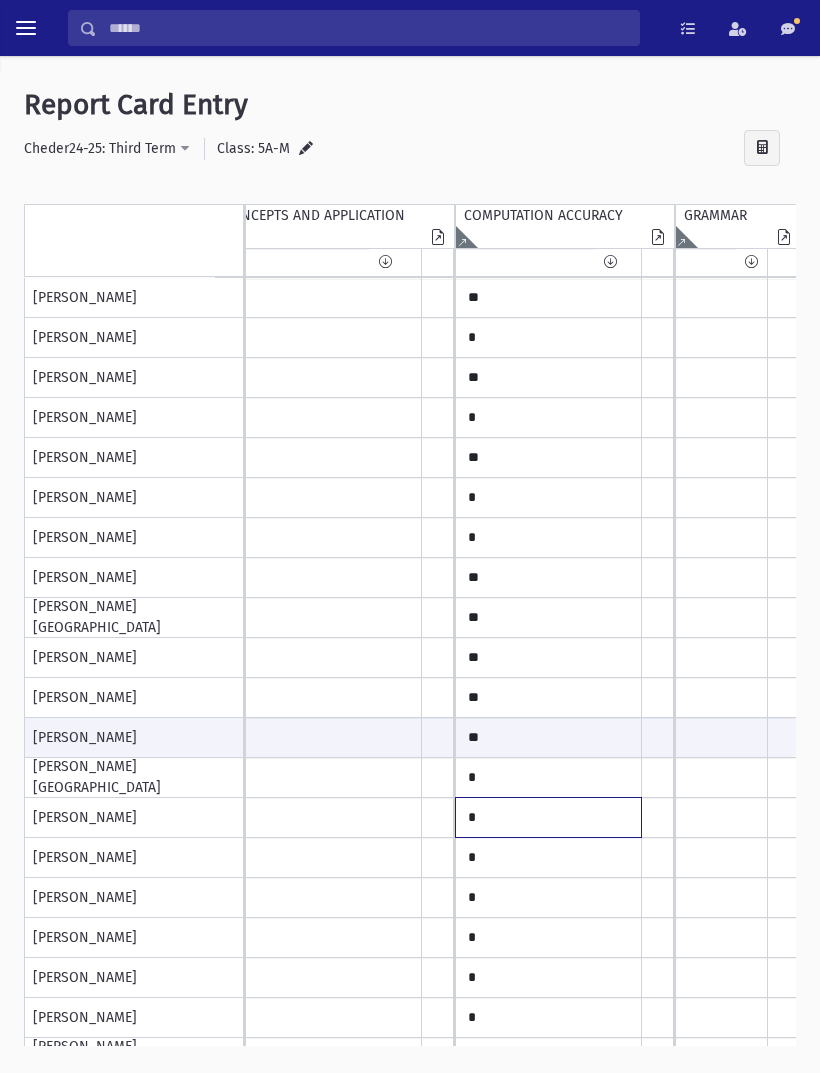 click on "*" at bounding box center (318, 298) 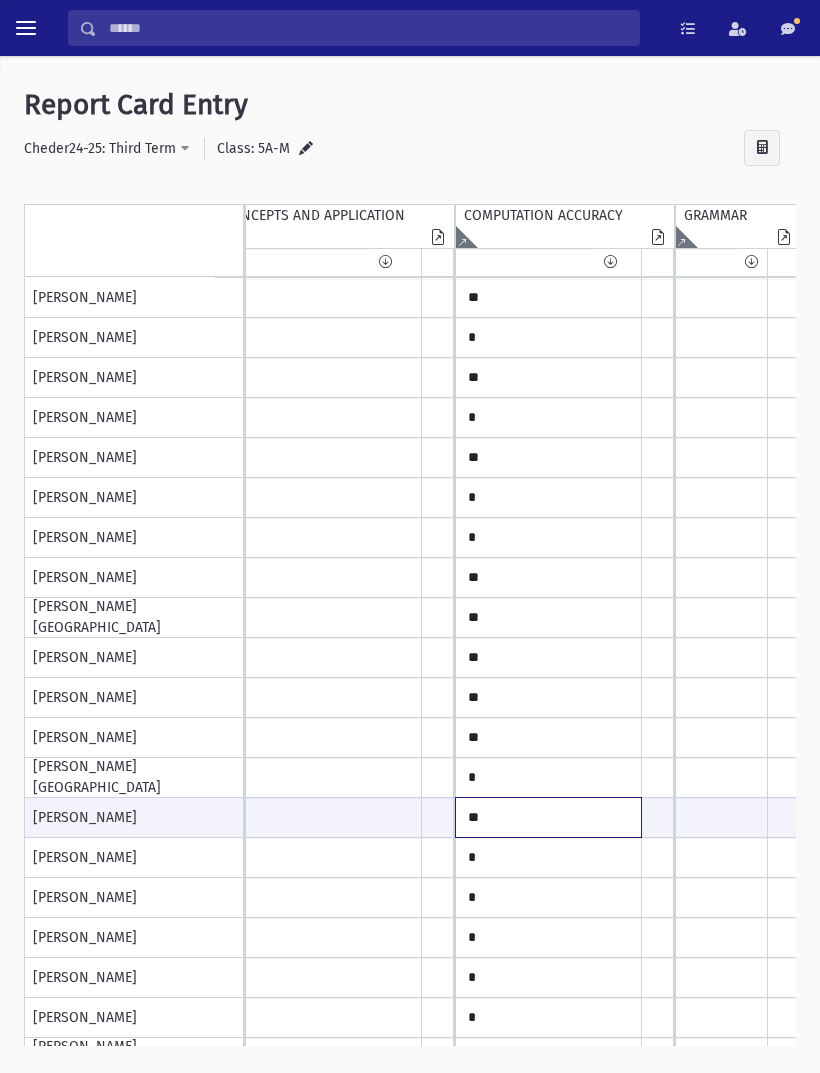 type on "*" 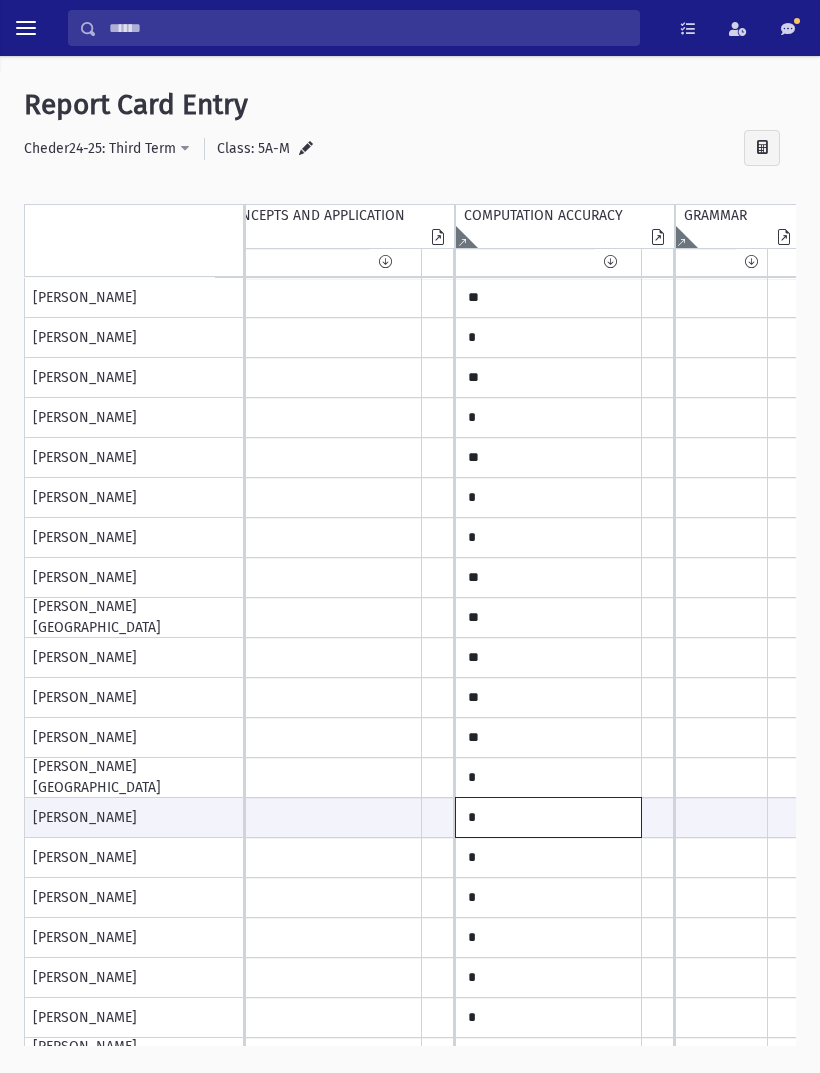 type on "*" 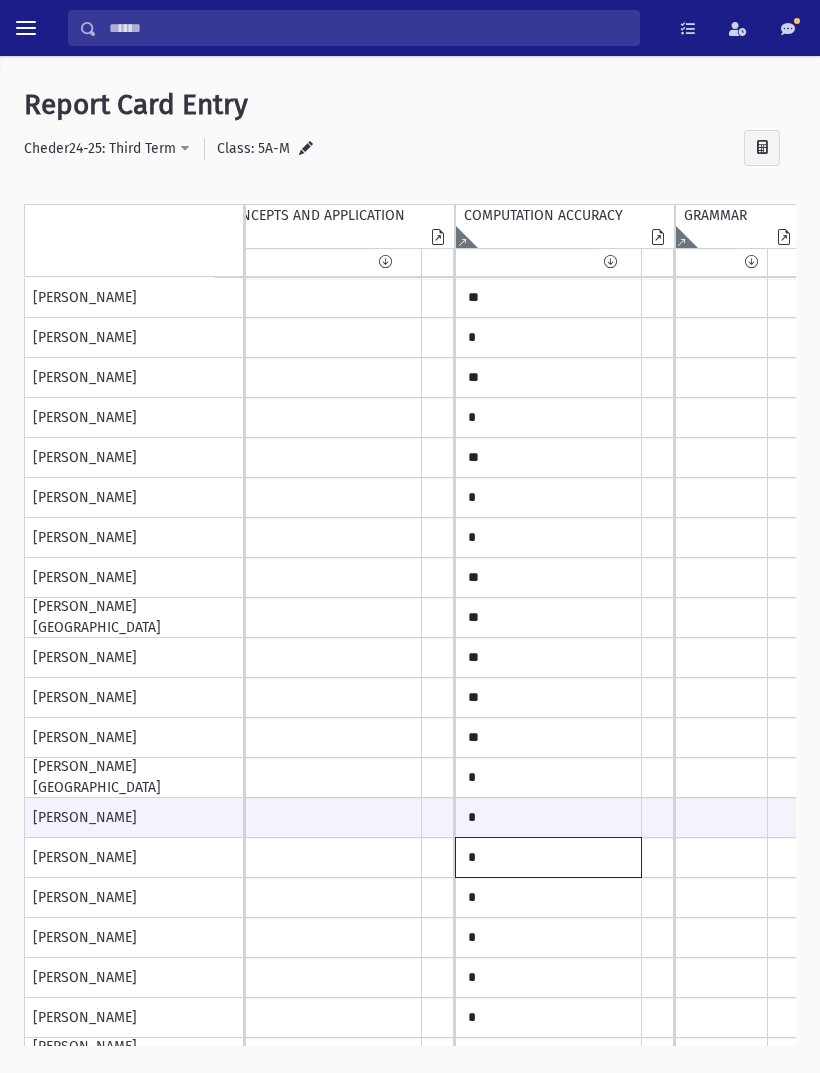 click on "*" at bounding box center (318, 298) 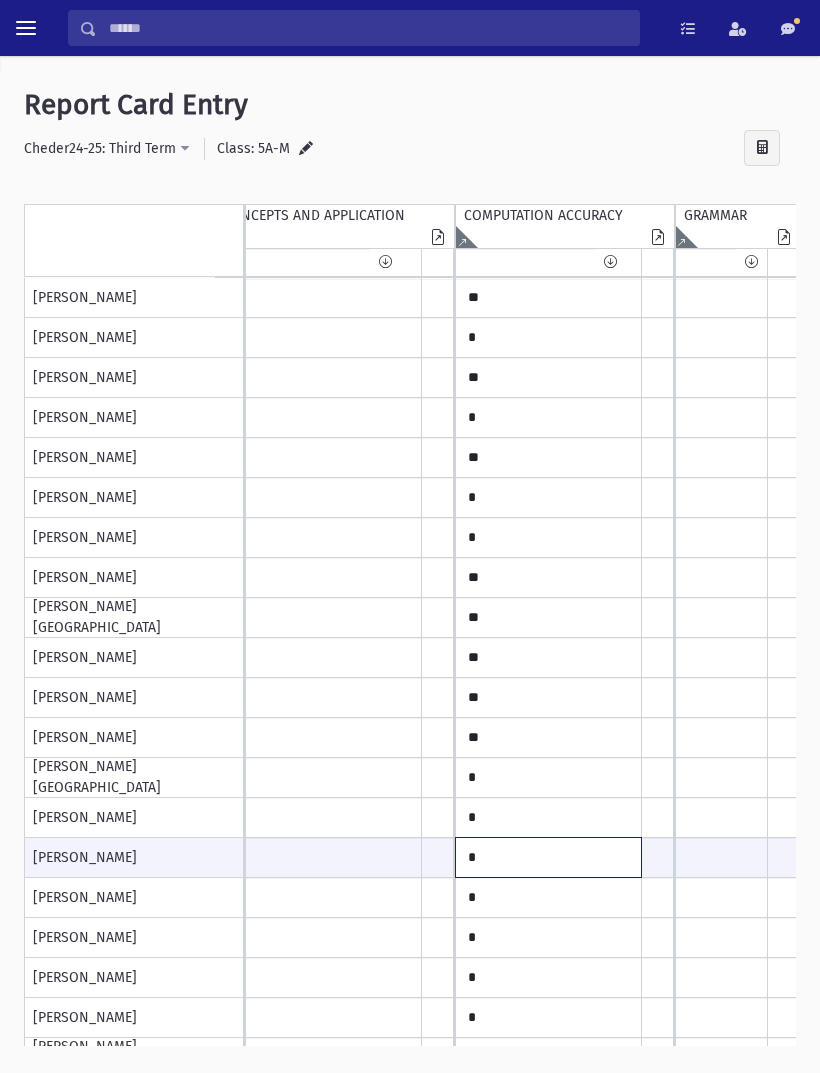scroll, scrollTop: 20, scrollLeft: 62, axis: both 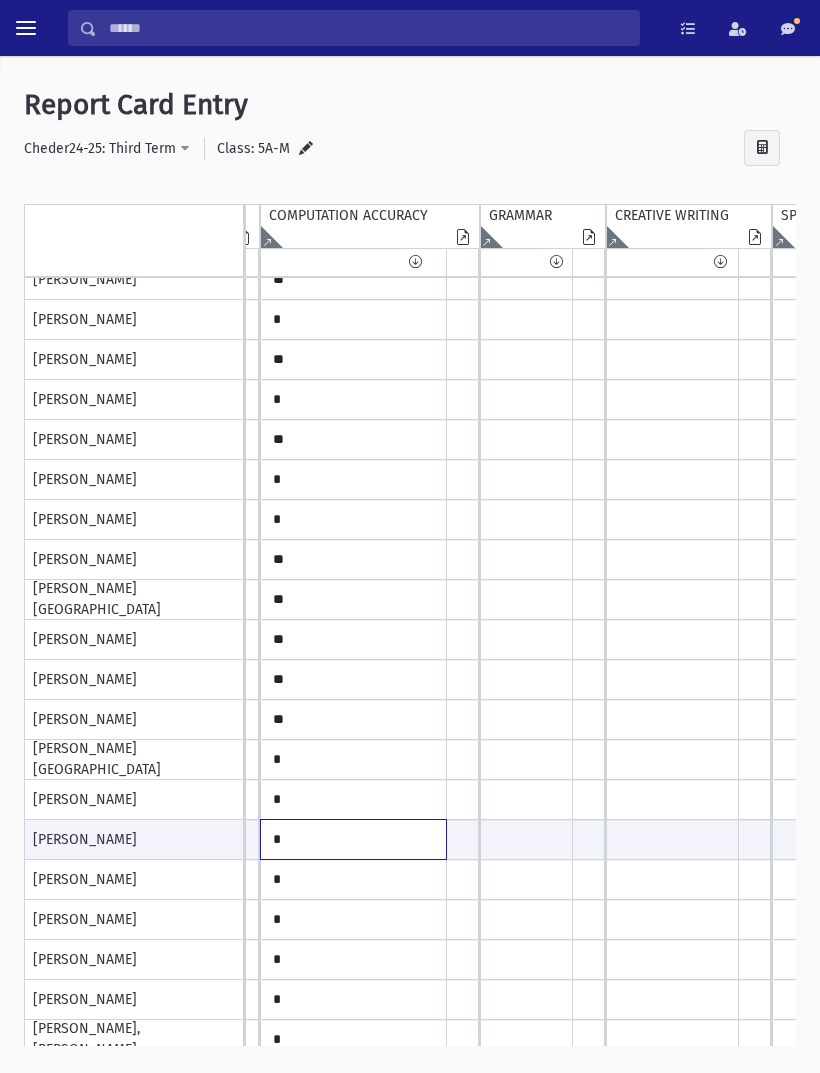 click on "*" at bounding box center (123, 839) 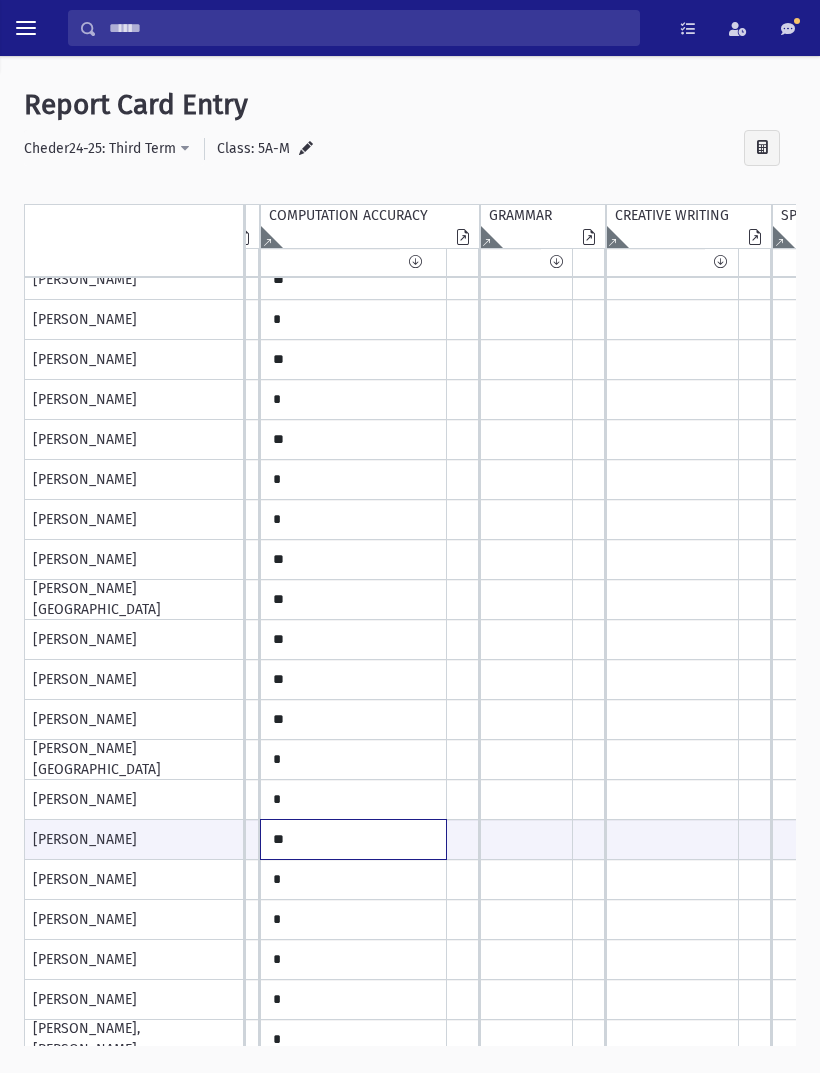 type on "**" 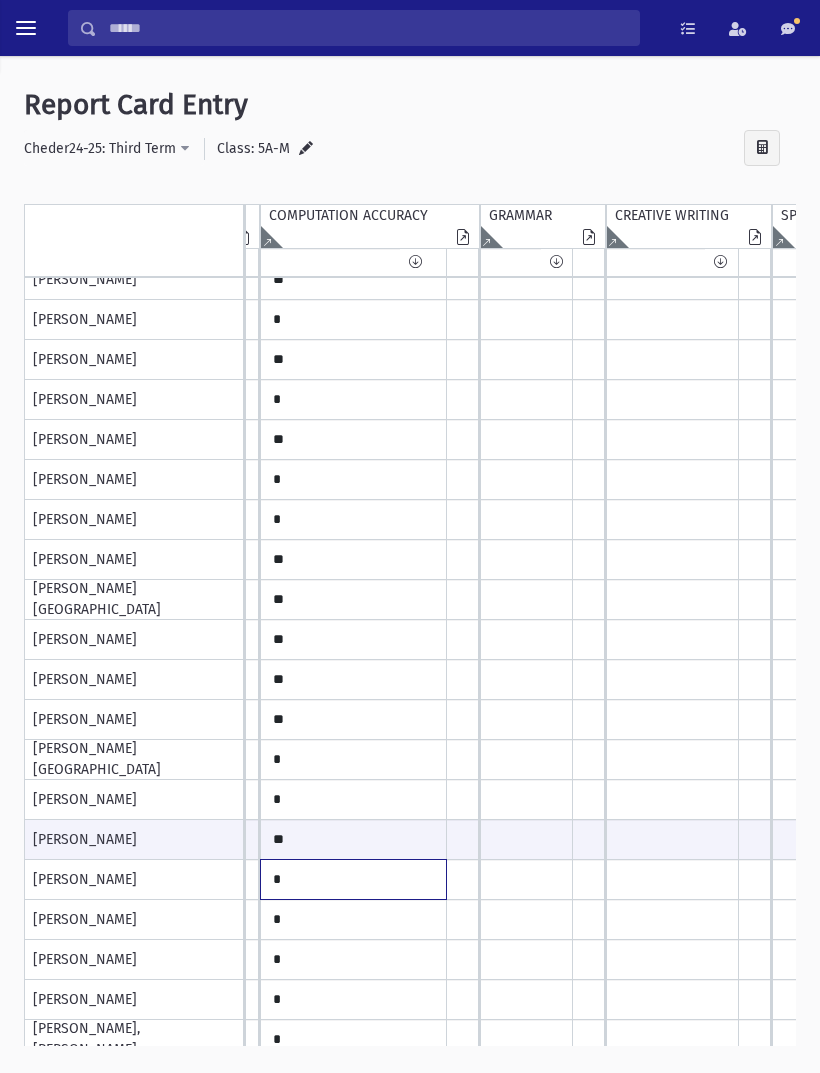 click on "*" at bounding box center [123, 280] 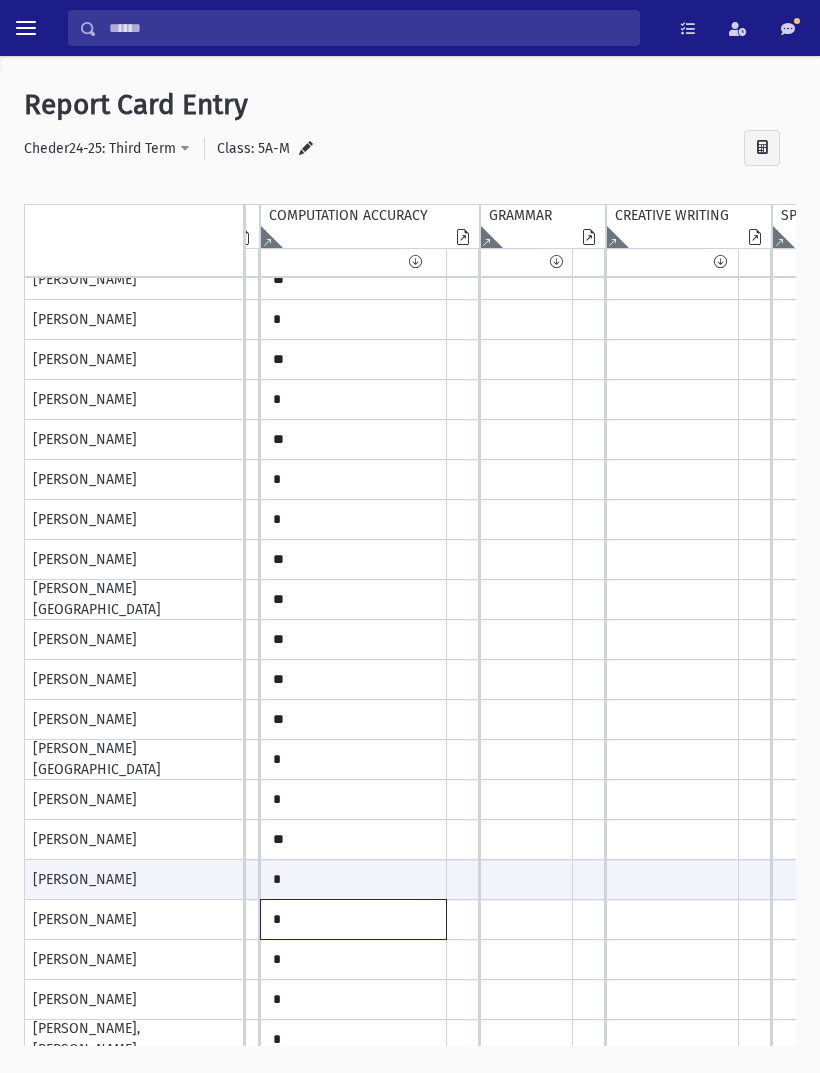 click on "*" at bounding box center (123, 280) 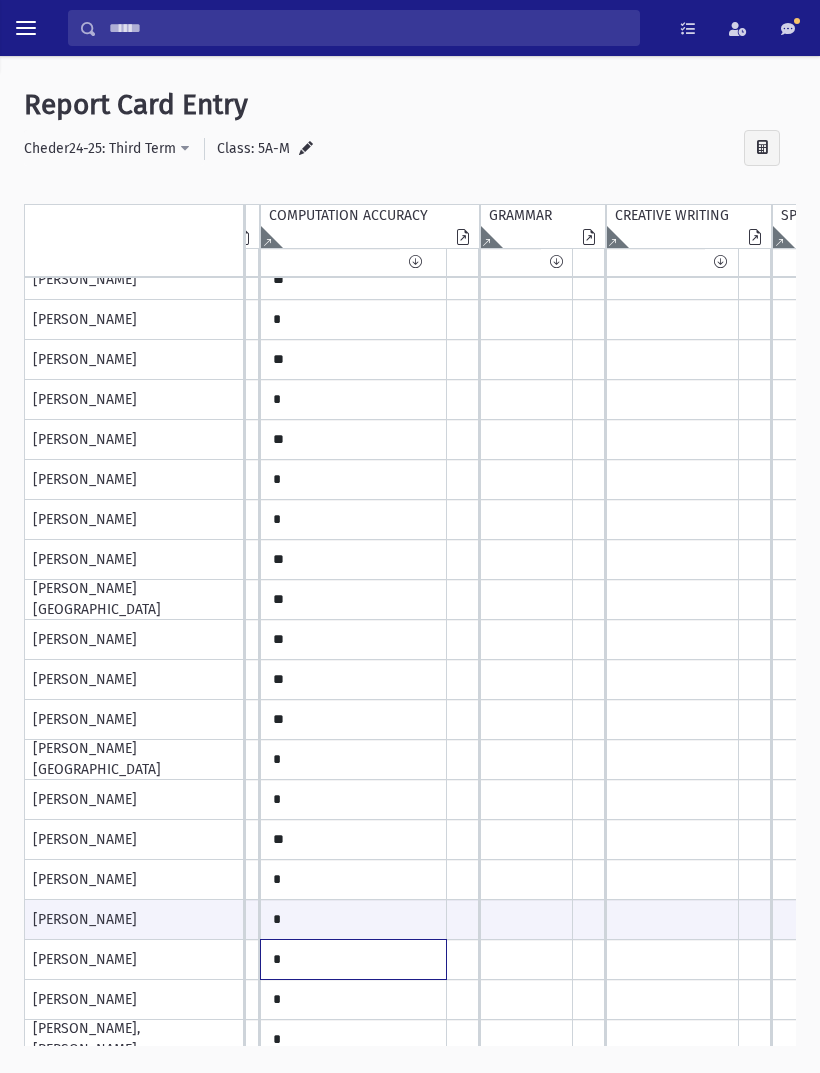 click on "*" at bounding box center (123, 280) 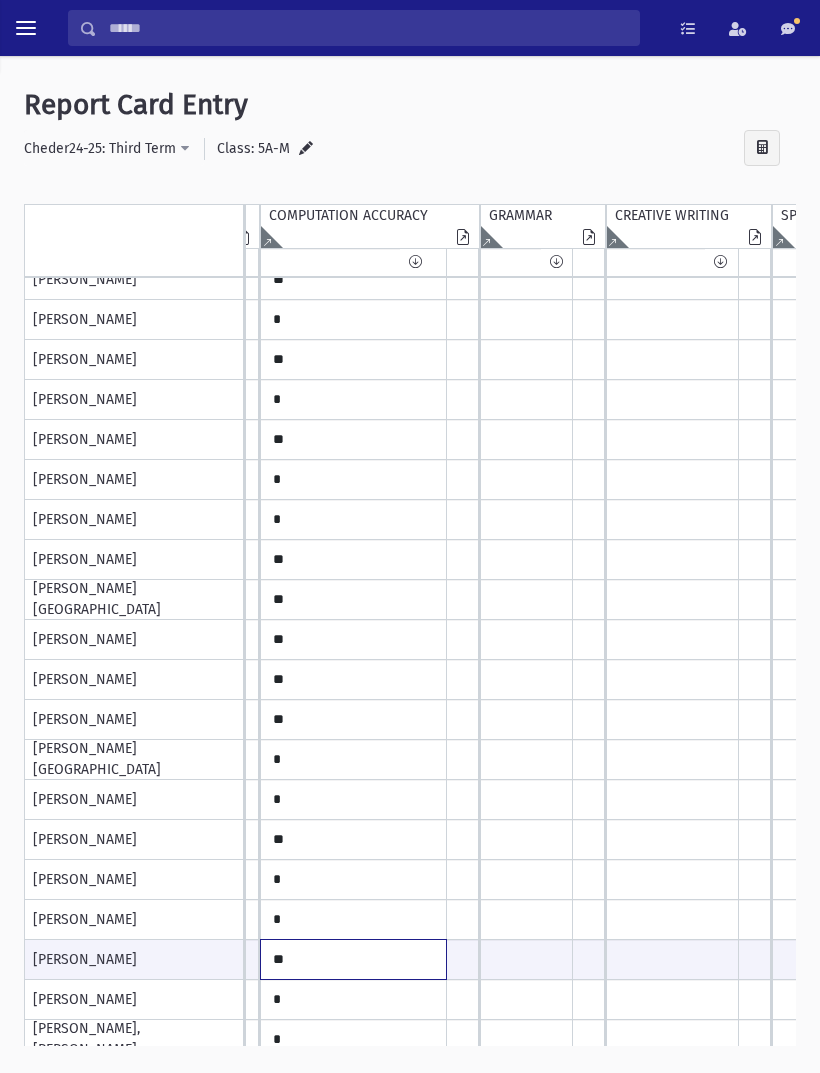 type on "**" 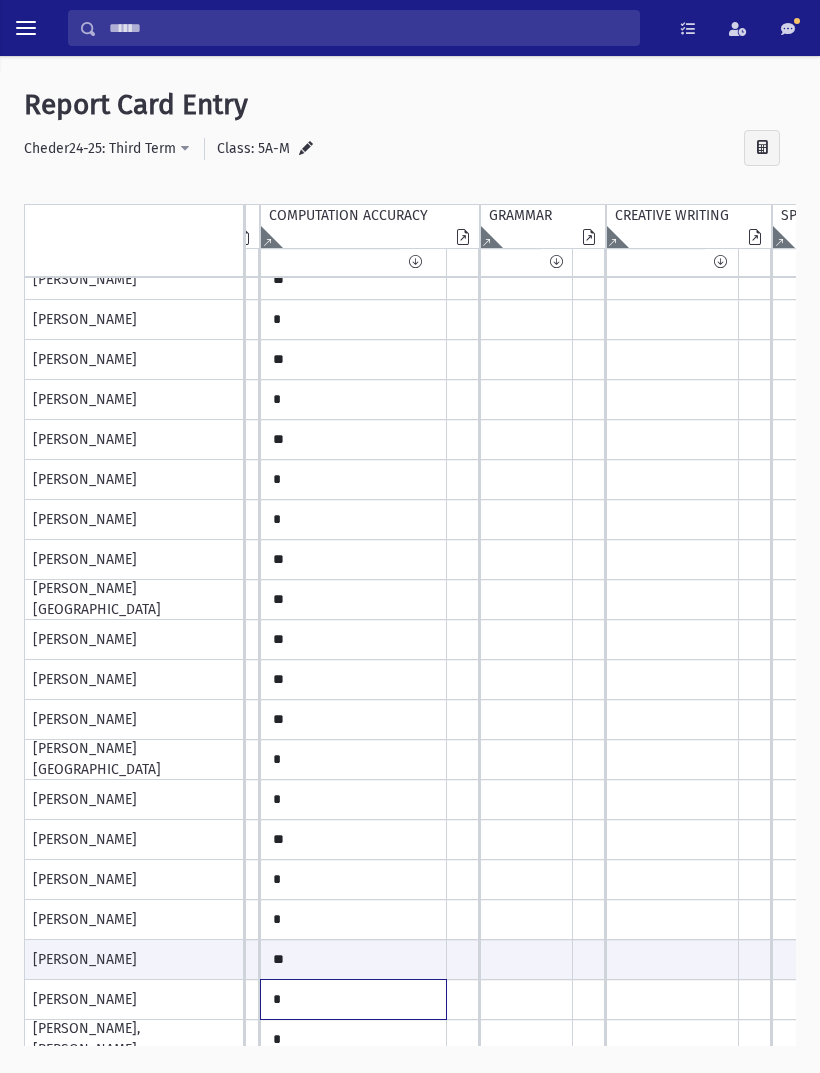 click on "*" at bounding box center (123, 280) 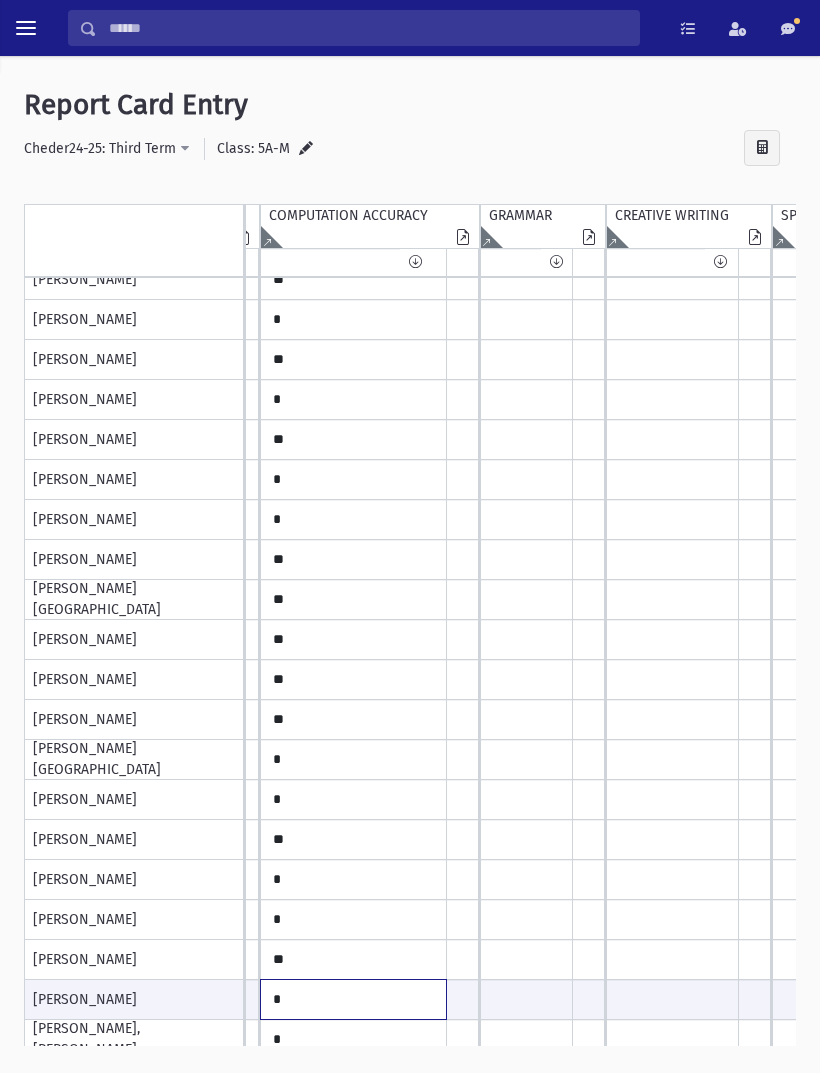 scroll, scrollTop: 45, scrollLeft: 217, axis: both 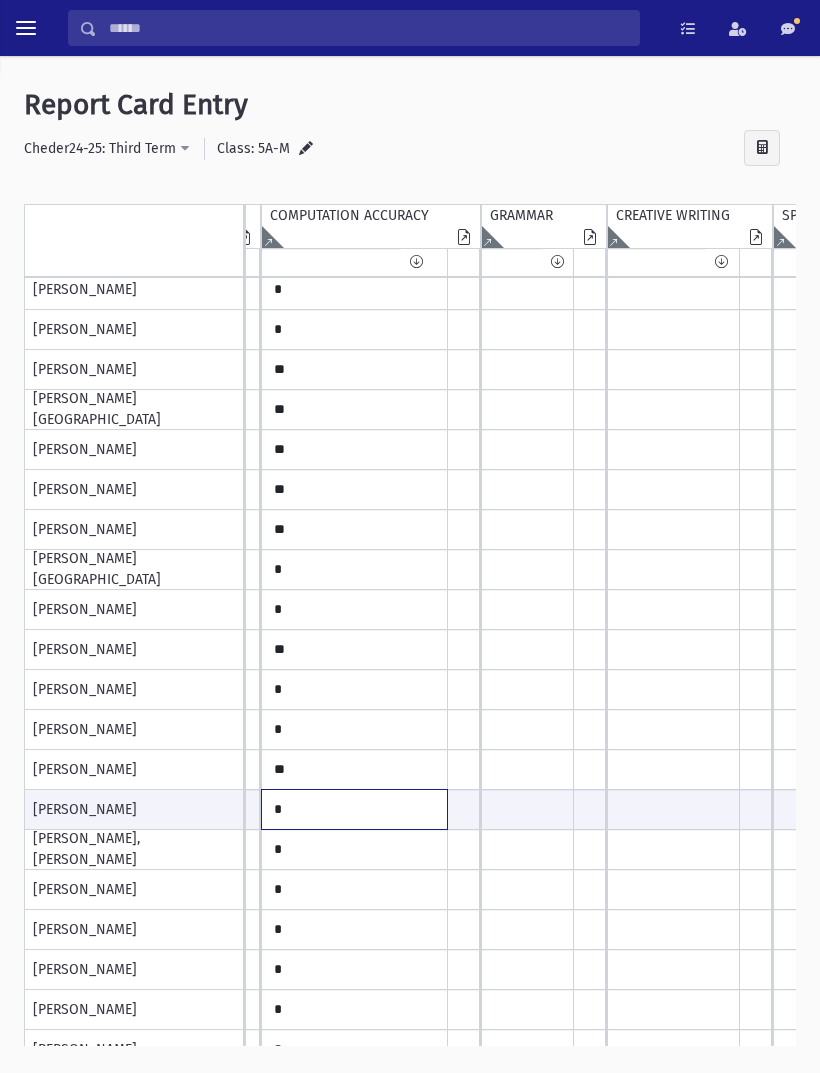 click on "*" at bounding box center (124, 809) 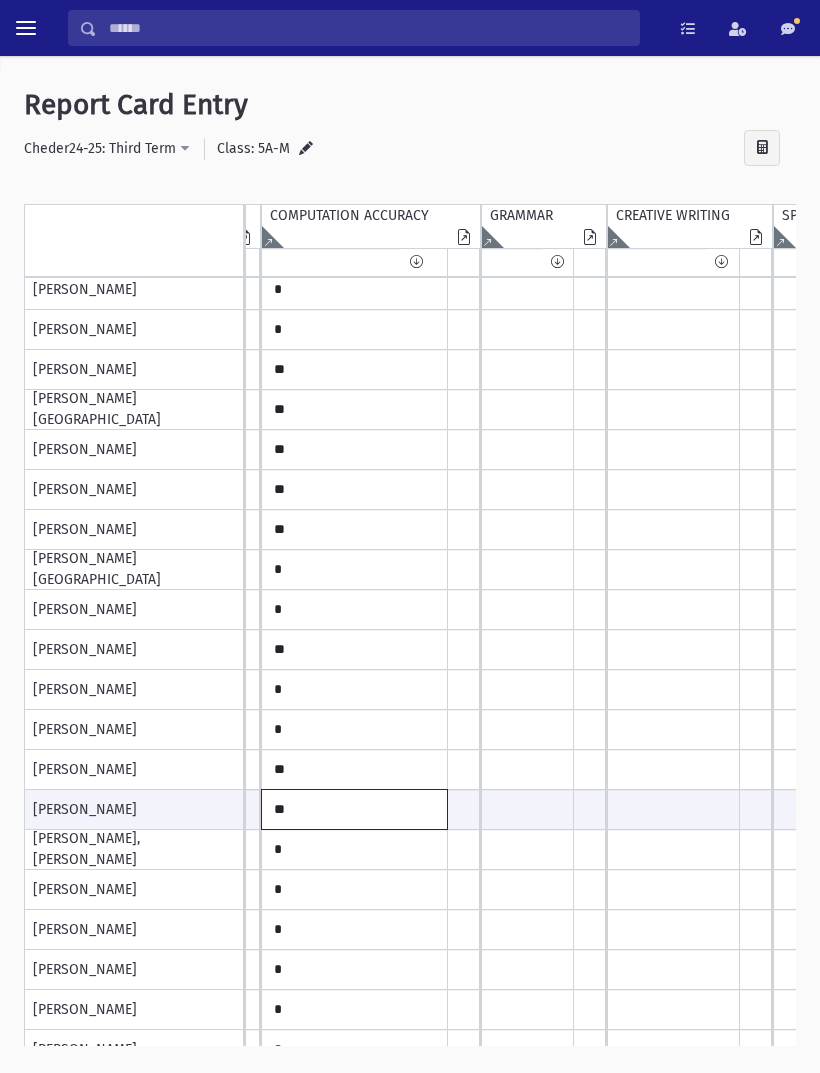 type on "**" 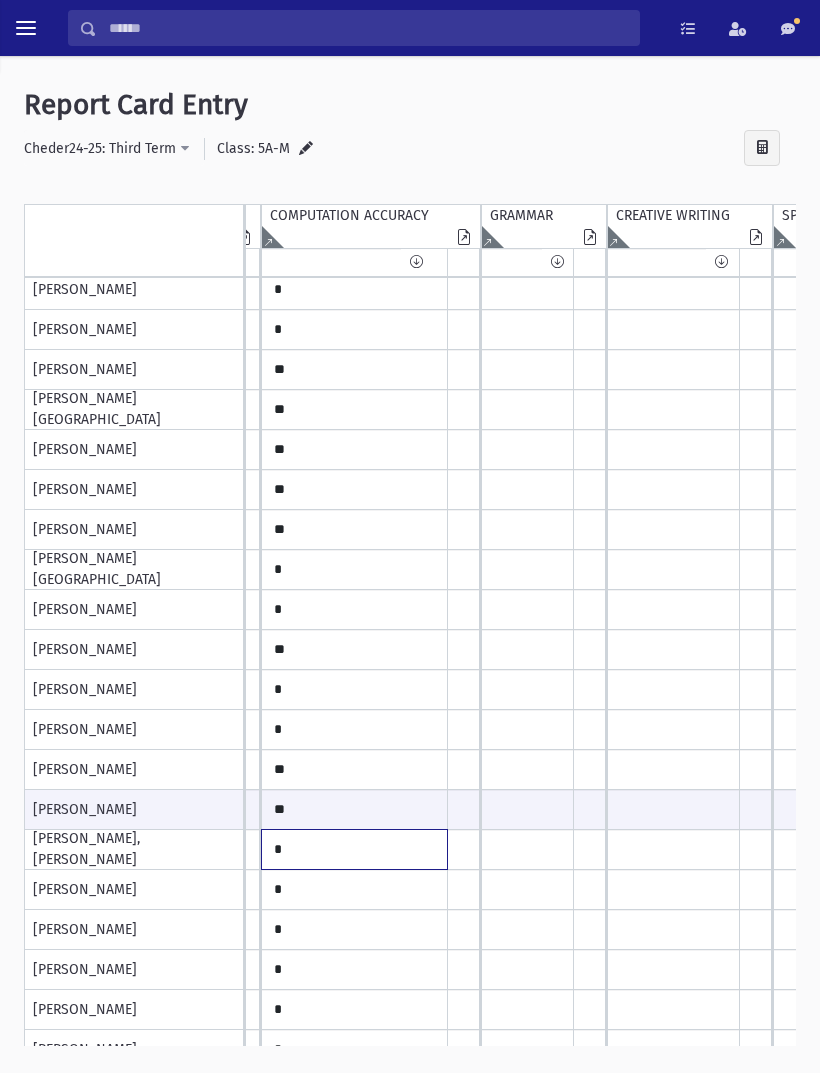 click on "*" at bounding box center [124, 90] 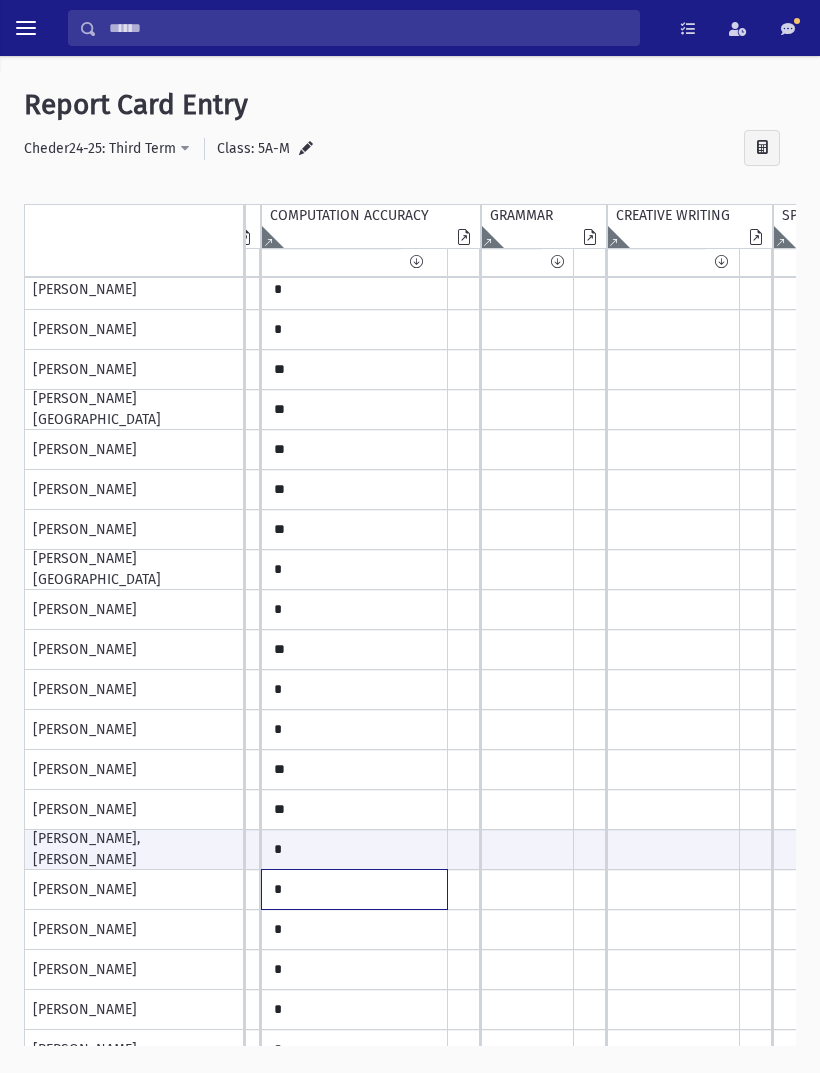 click on "*" at bounding box center [124, 90] 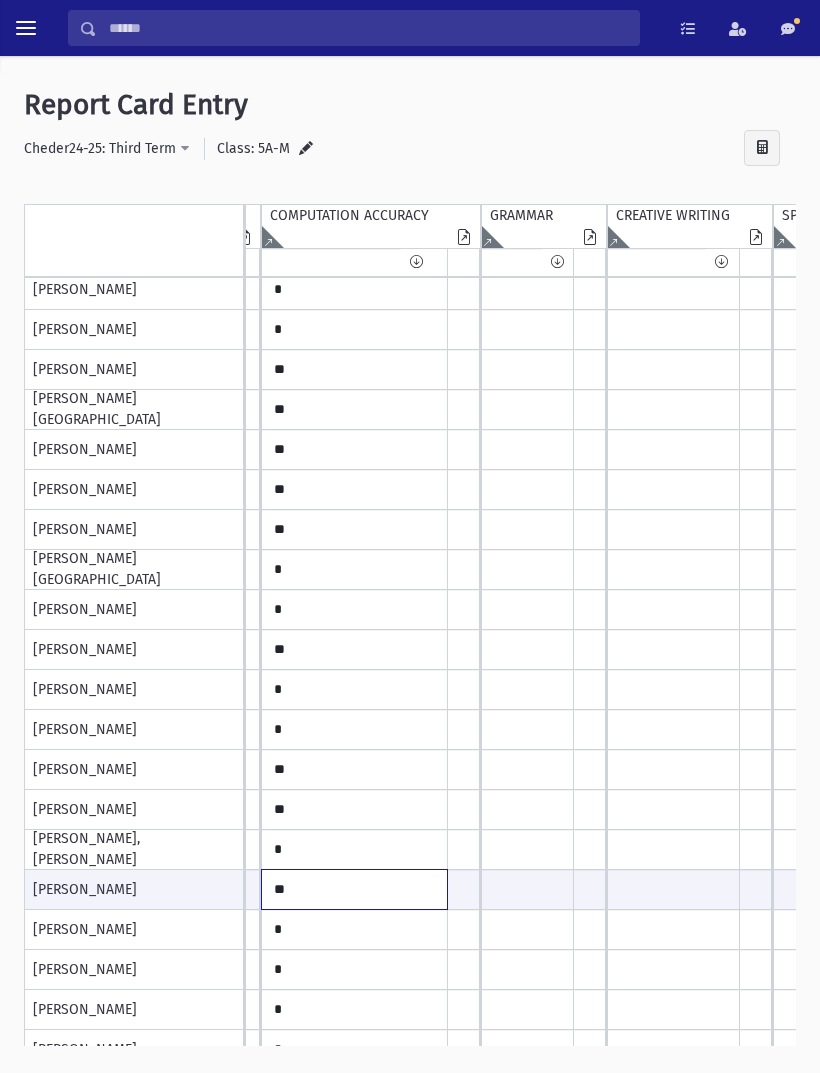 type on "**" 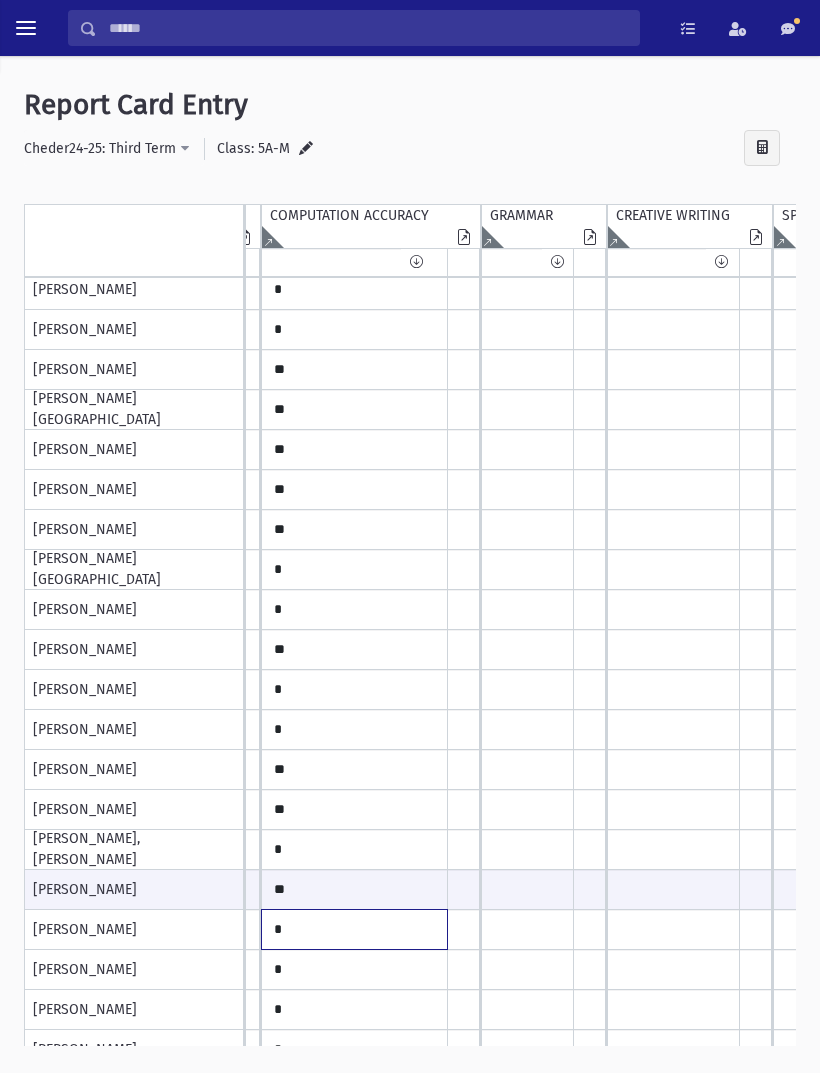 click on "*" at bounding box center [124, 90] 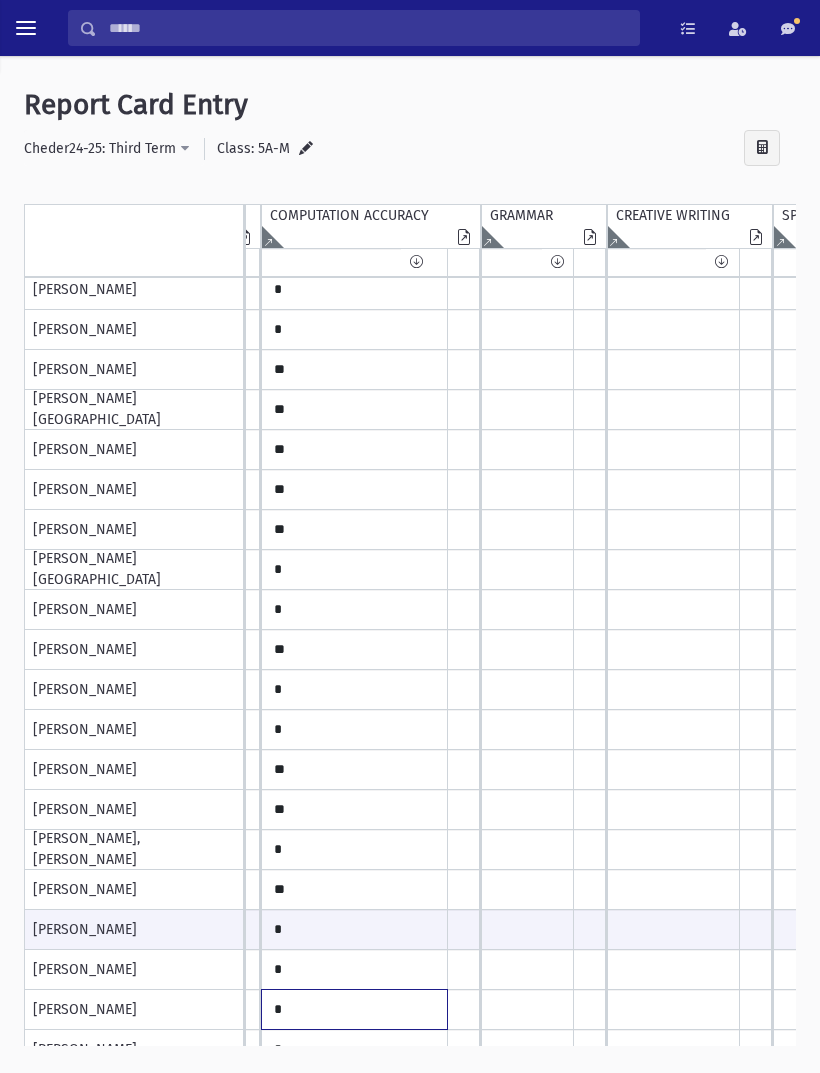 click on "*" at bounding box center [124, 90] 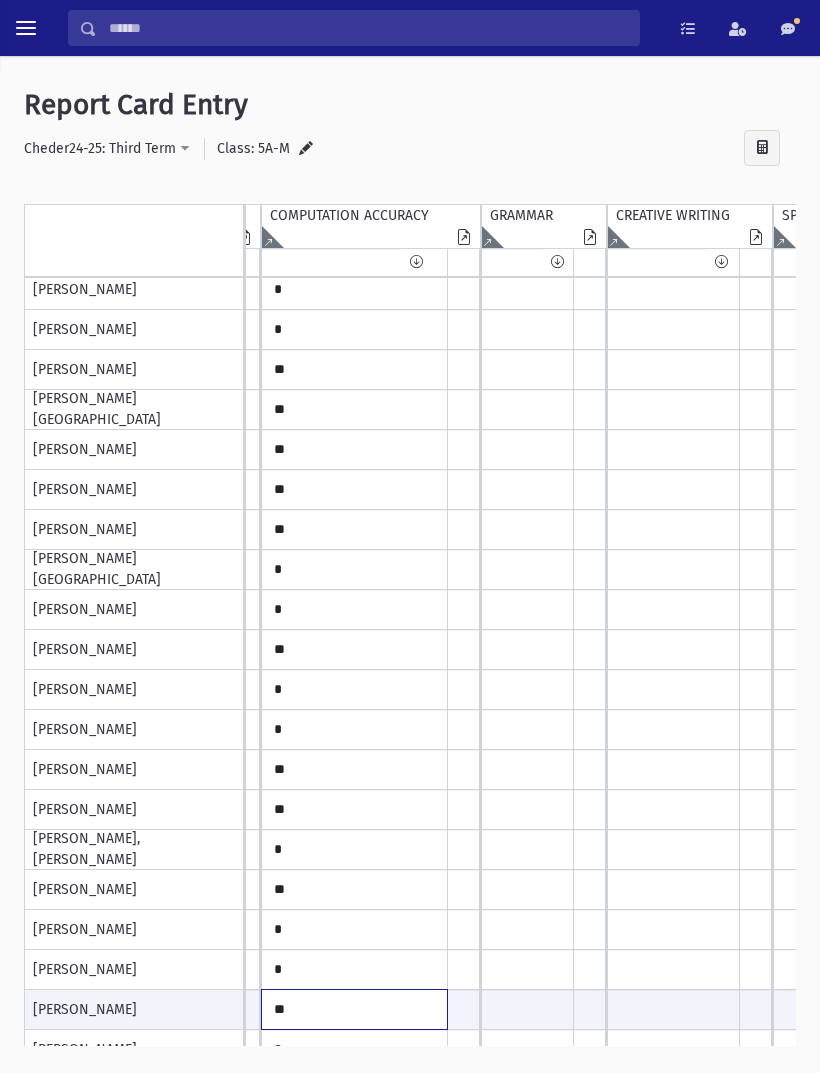 type on "**" 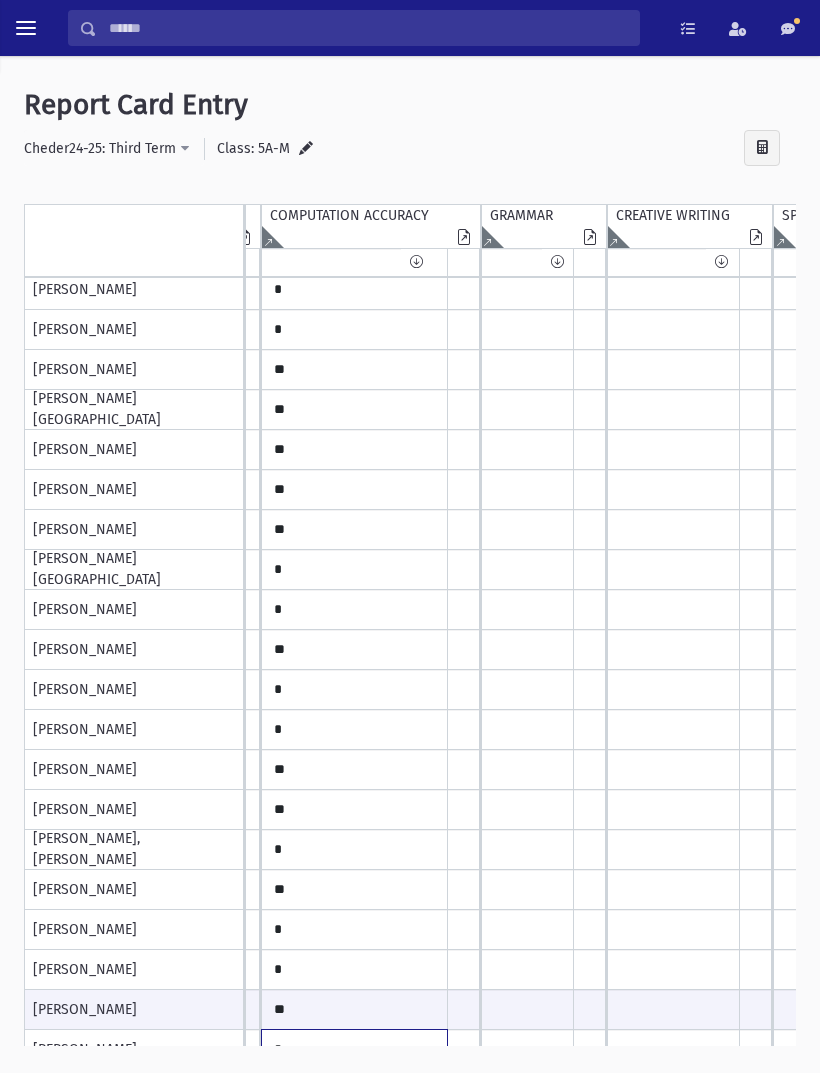 click on "*" at bounding box center [124, 90] 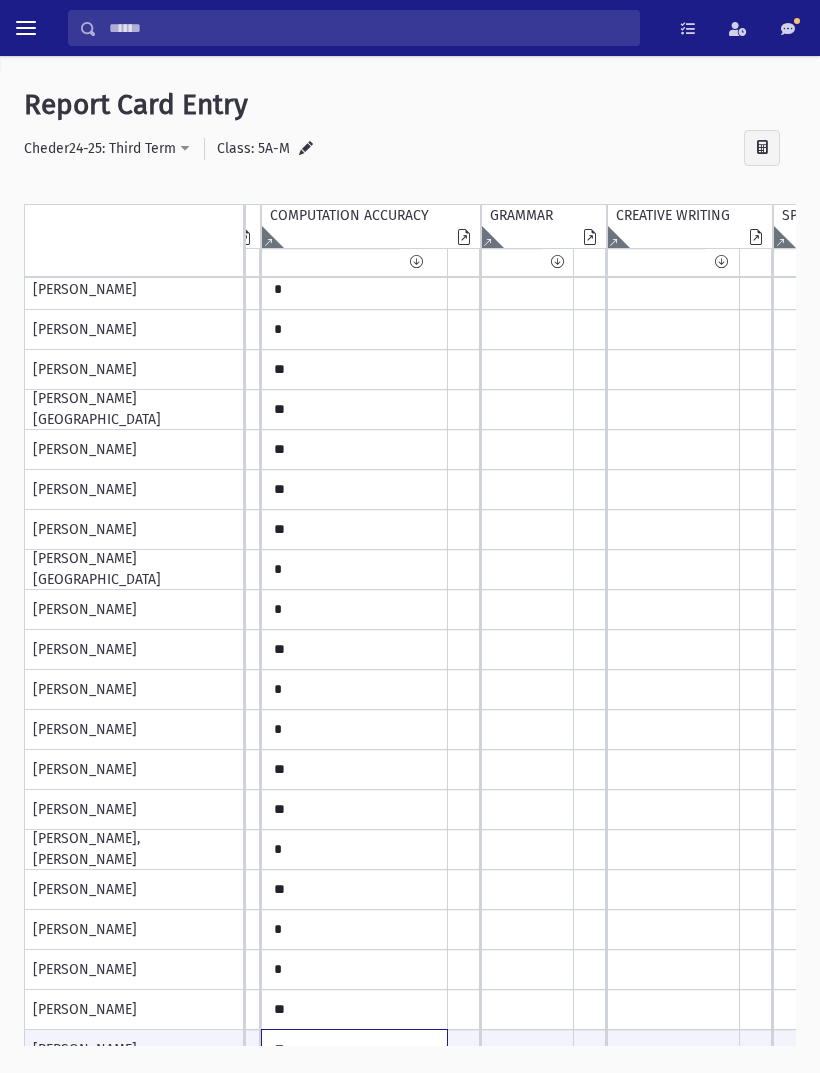 type on "**" 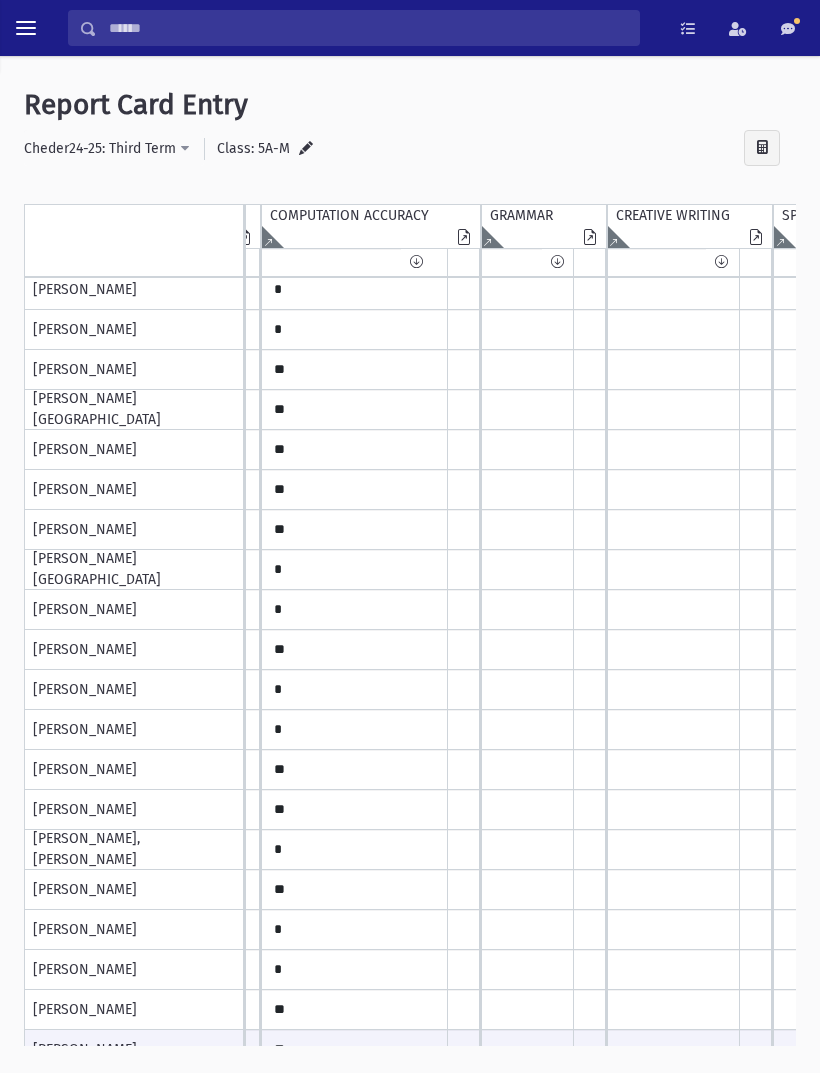 click on "*" at bounding box center [124, 90] 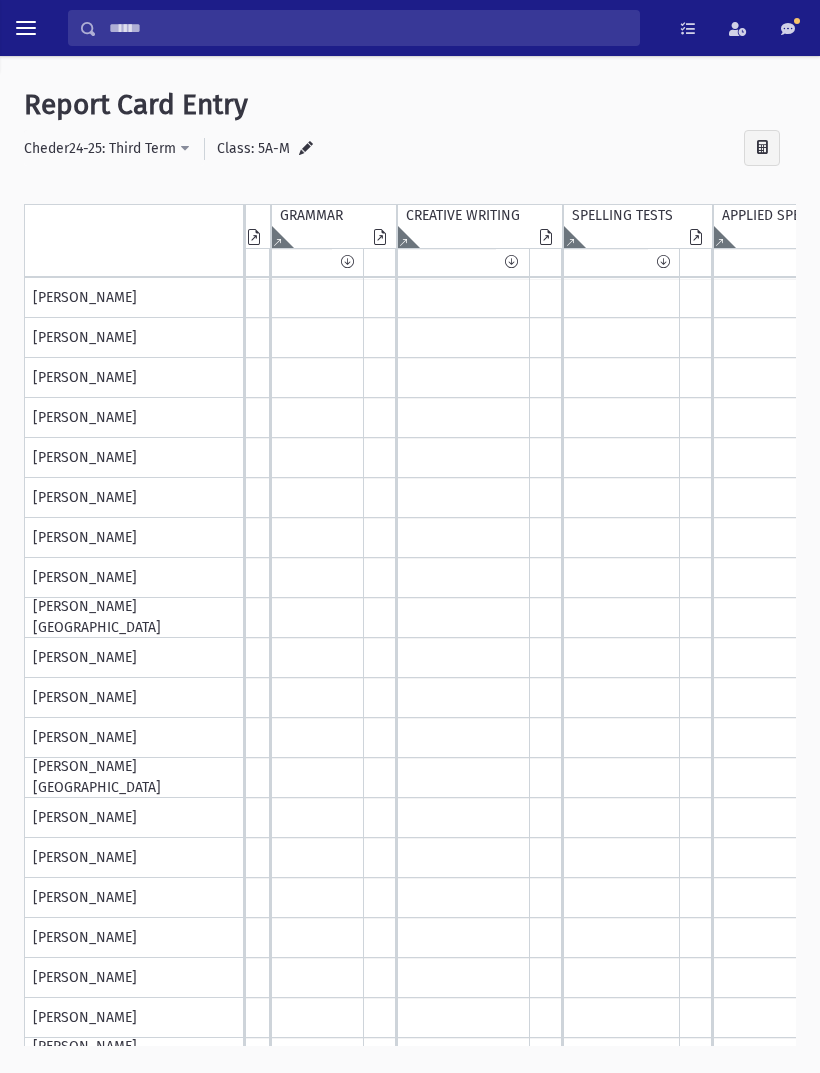 type on "**" 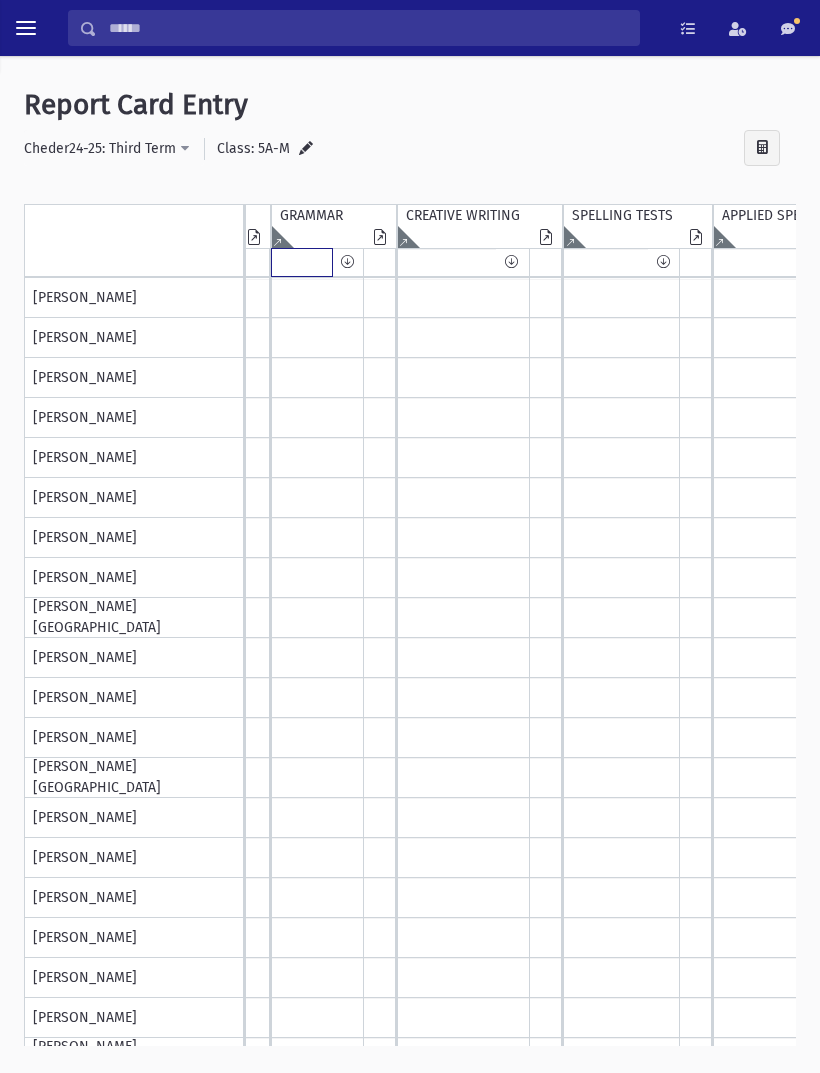 click at bounding box center [302, 262] 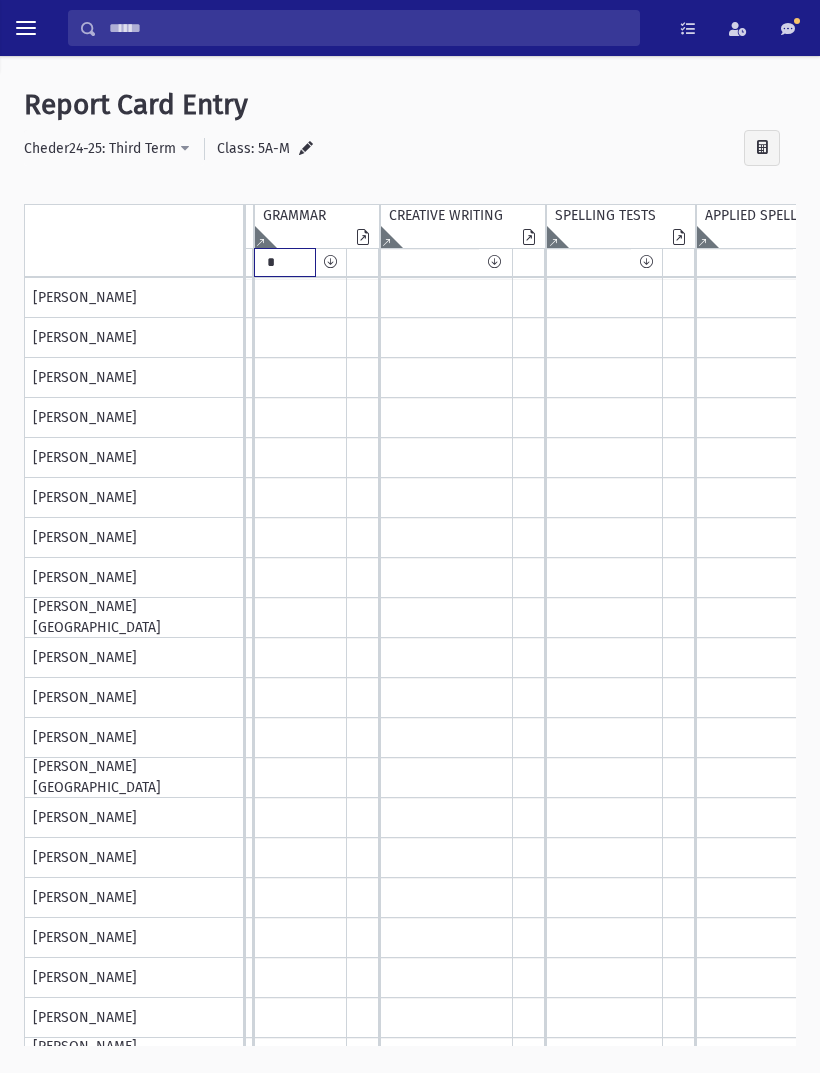 type on "*" 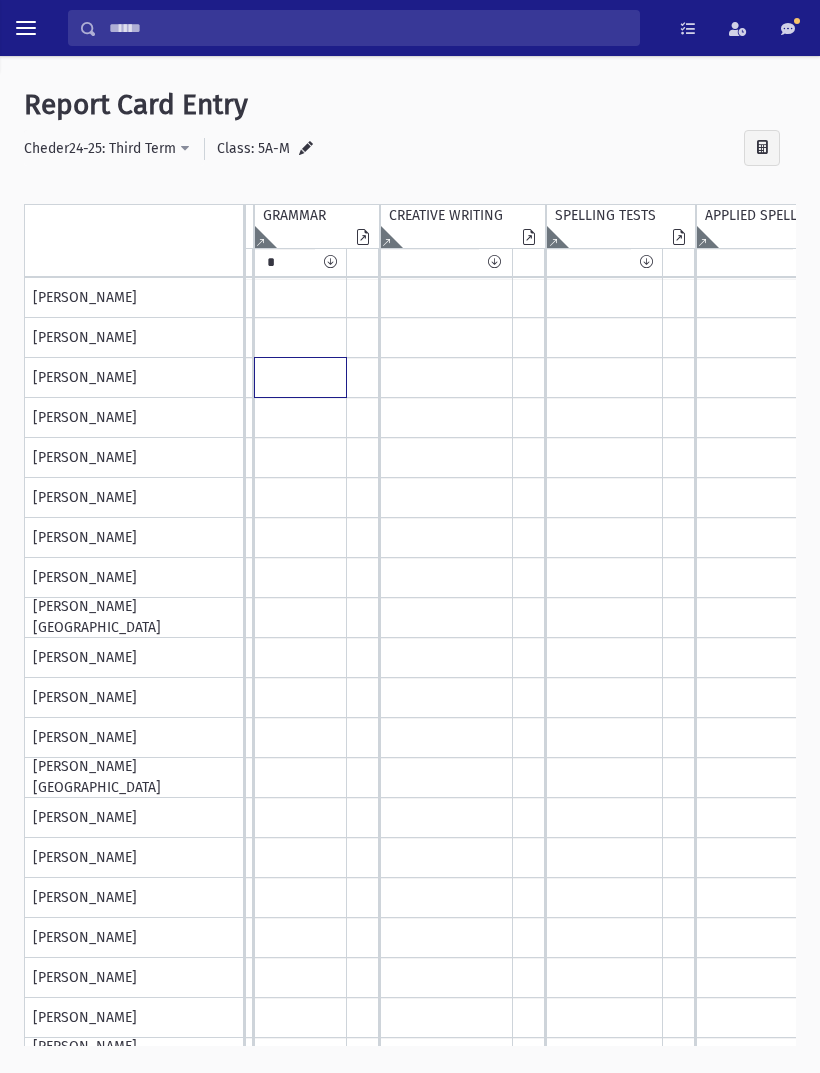click at bounding box center [-103, 298] 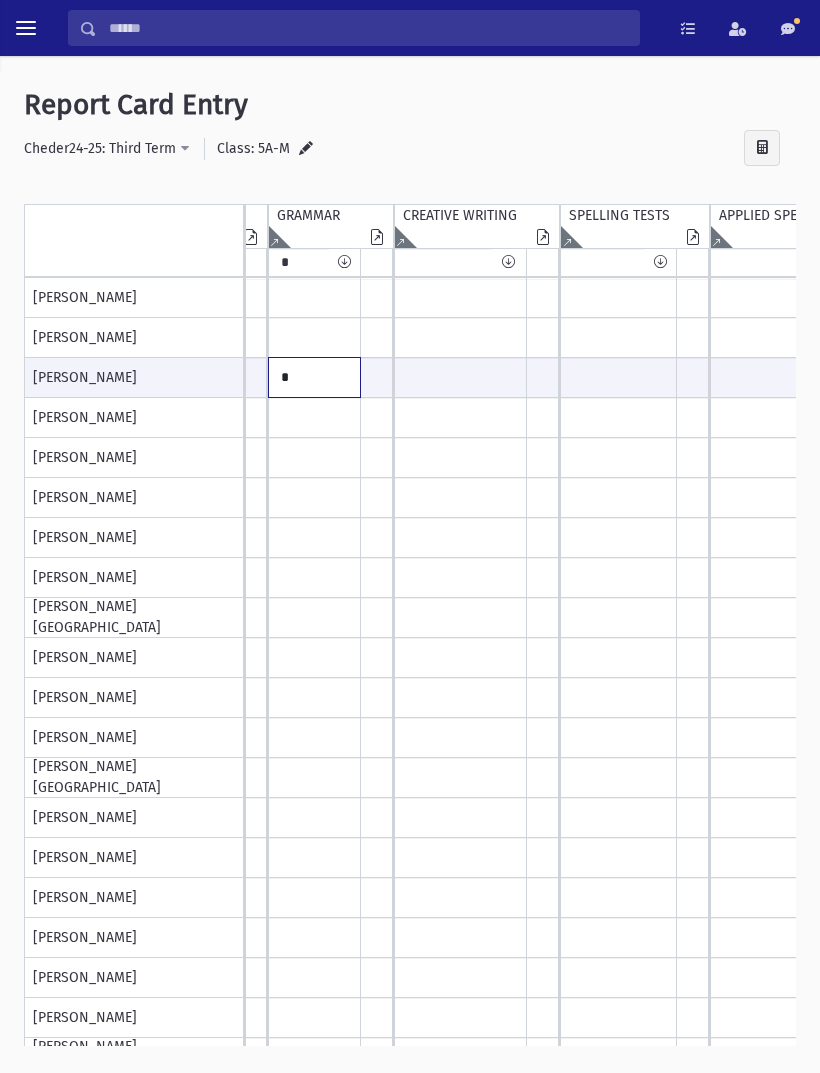 type on "*" 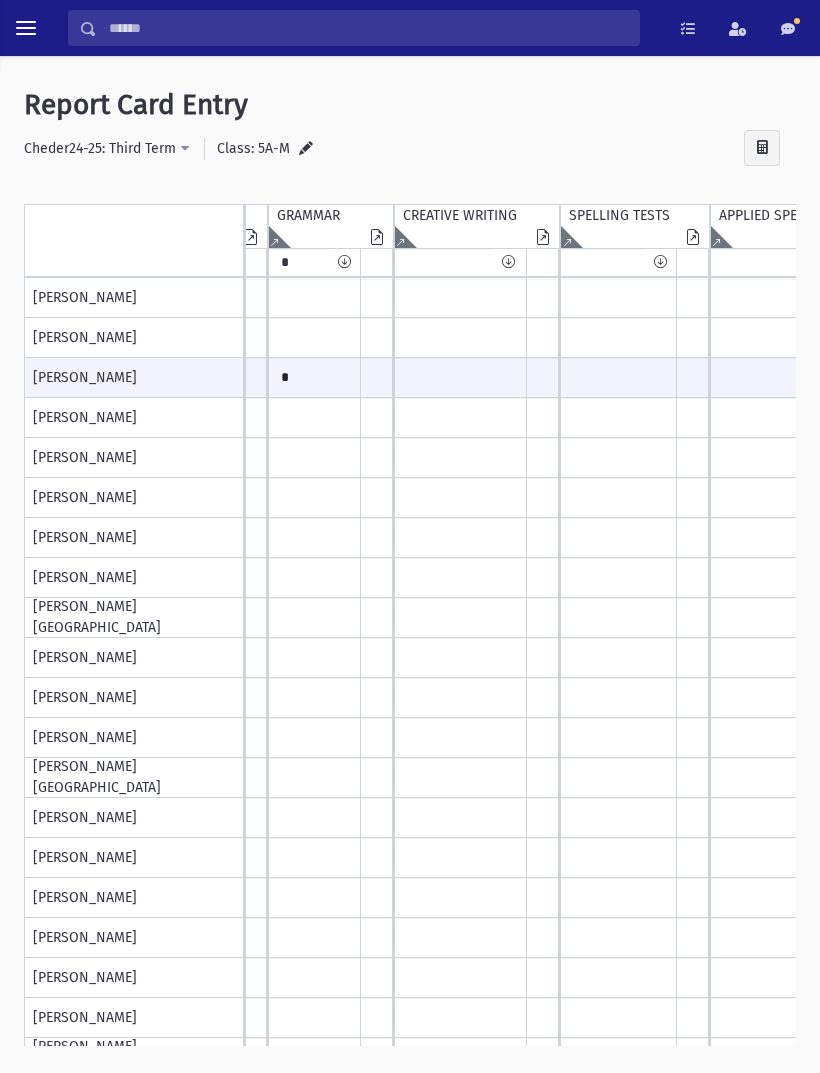 click at bounding box center (344, 262) 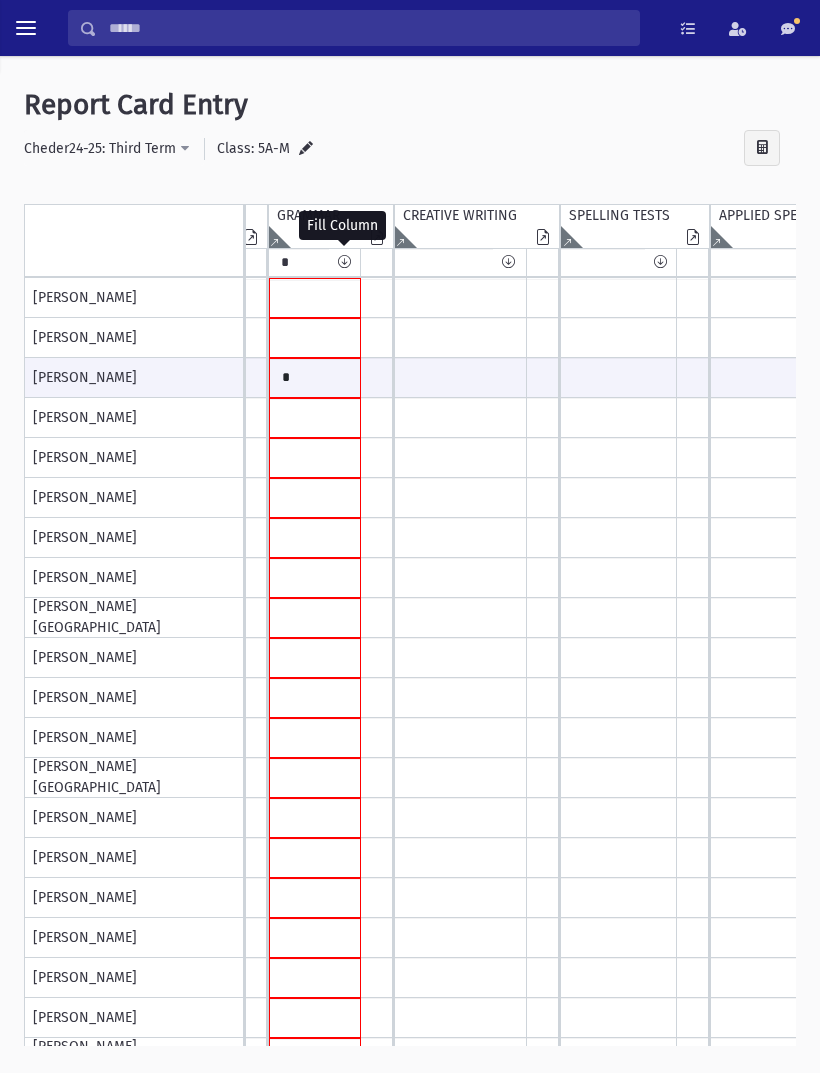 type 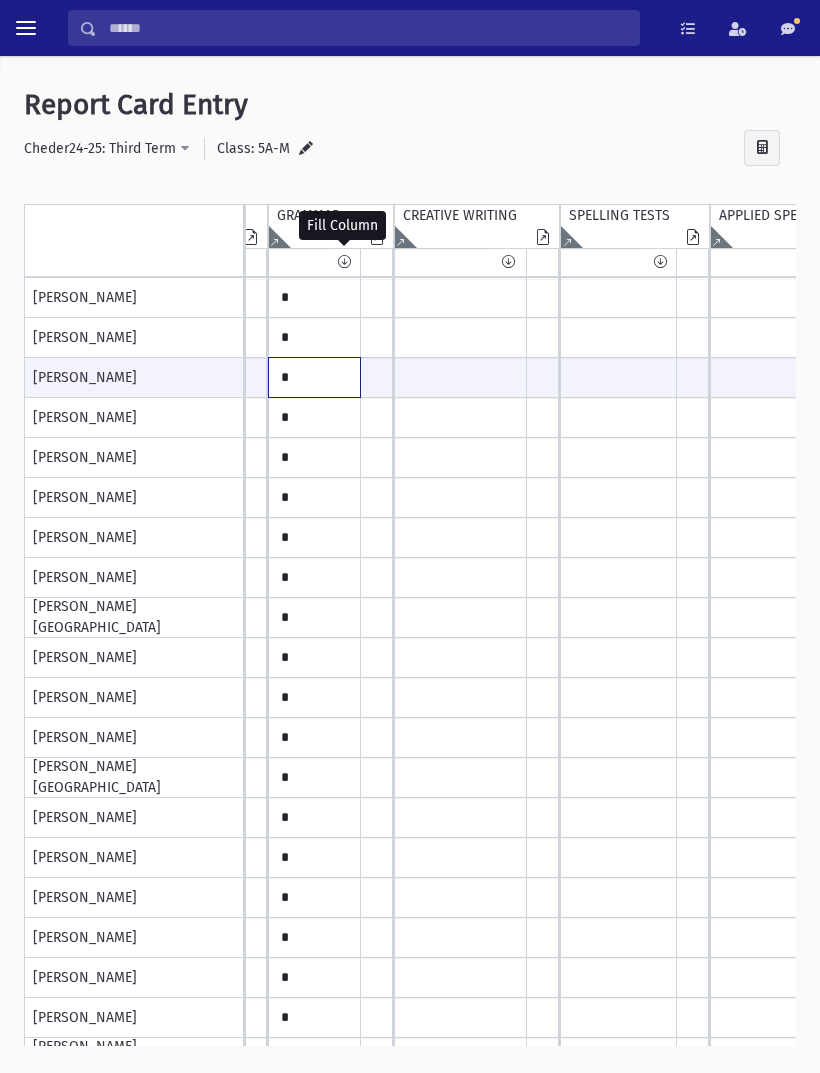 click on "*" at bounding box center (-89, 377) 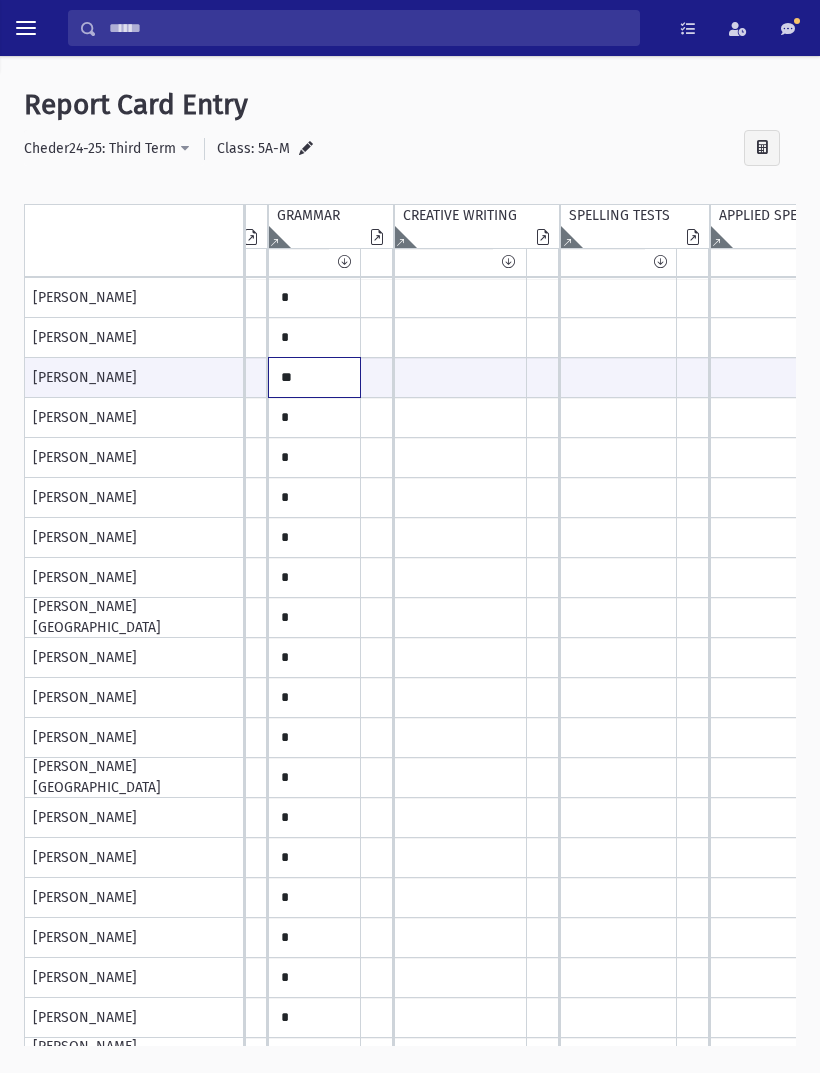 type on "**" 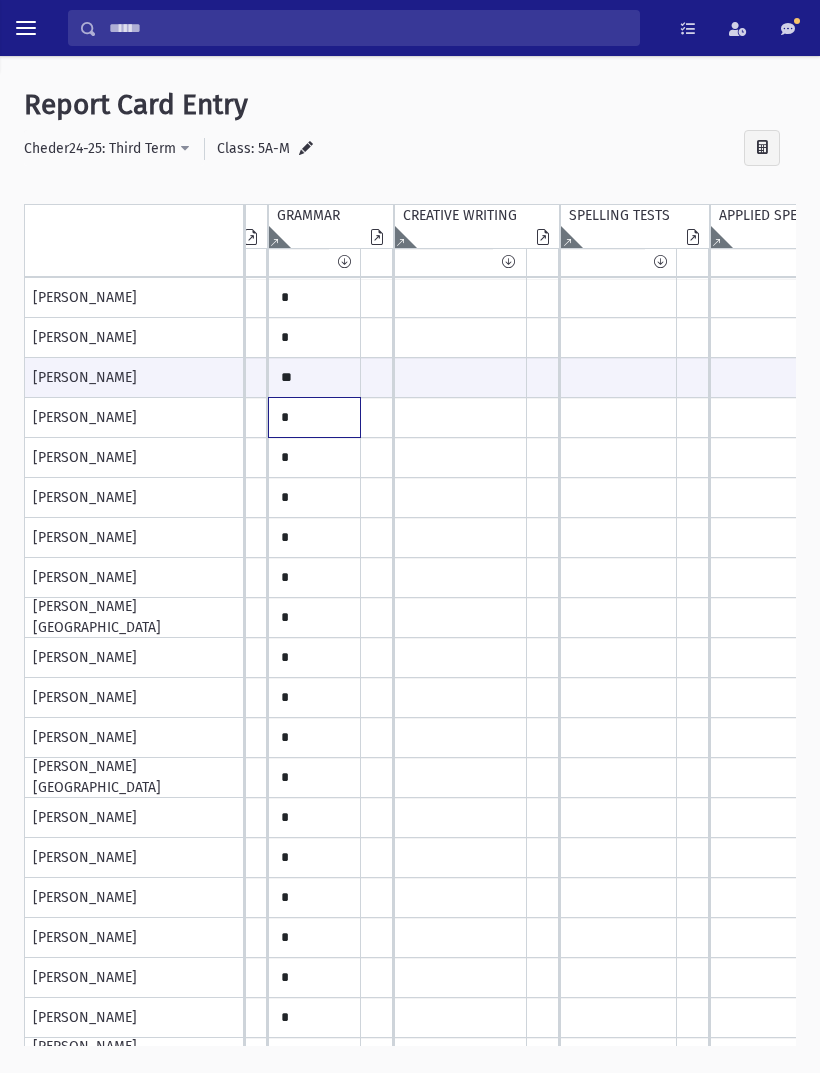click on "*" at bounding box center [-89, 298] 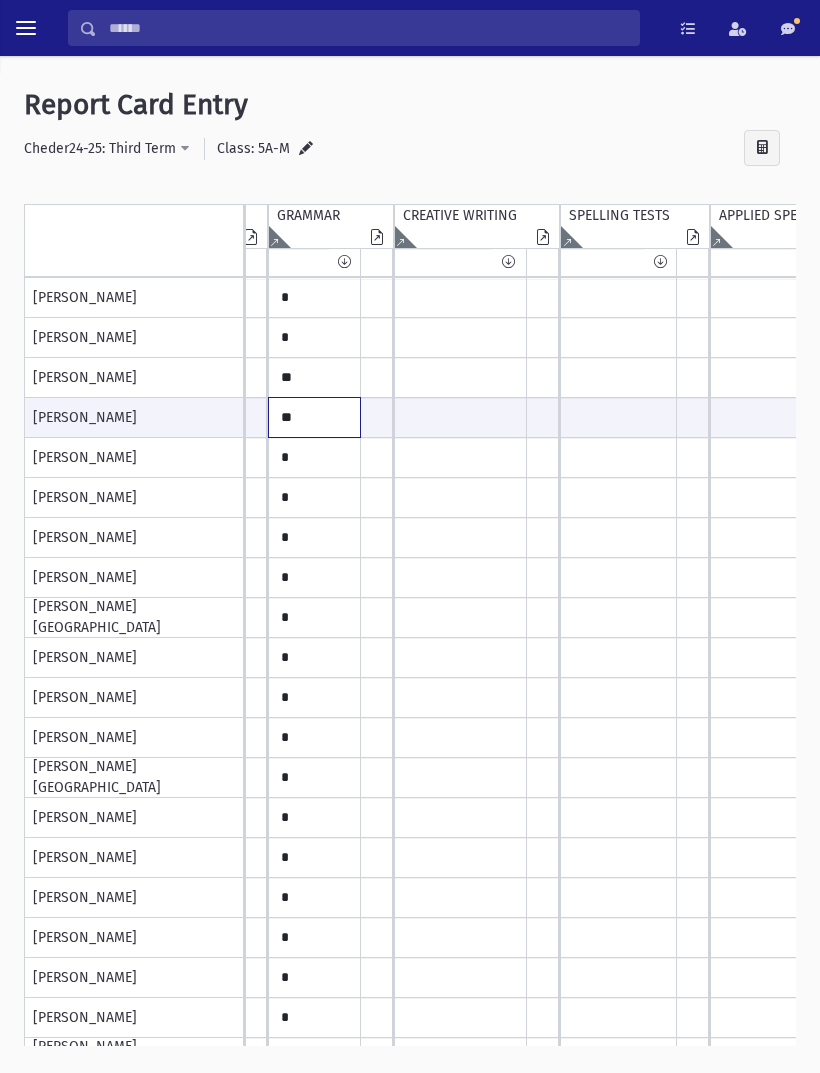 type on "**" 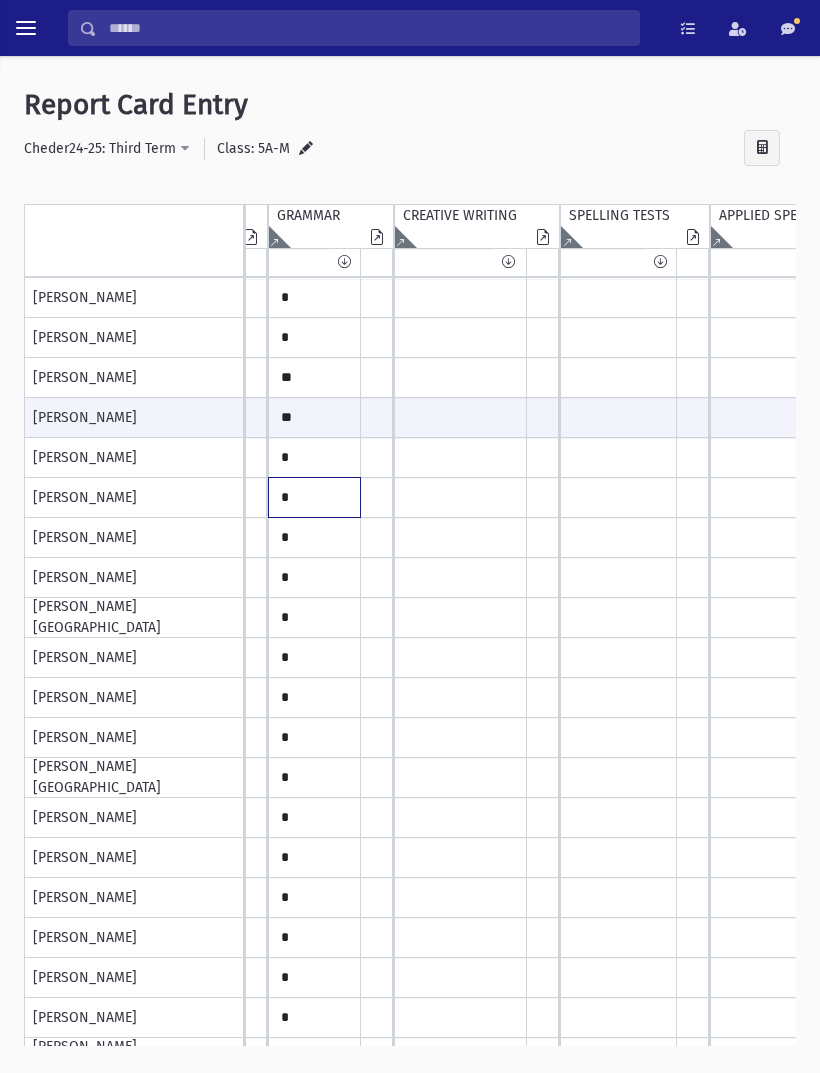 click on "*" at bounding box center [-89, 298] 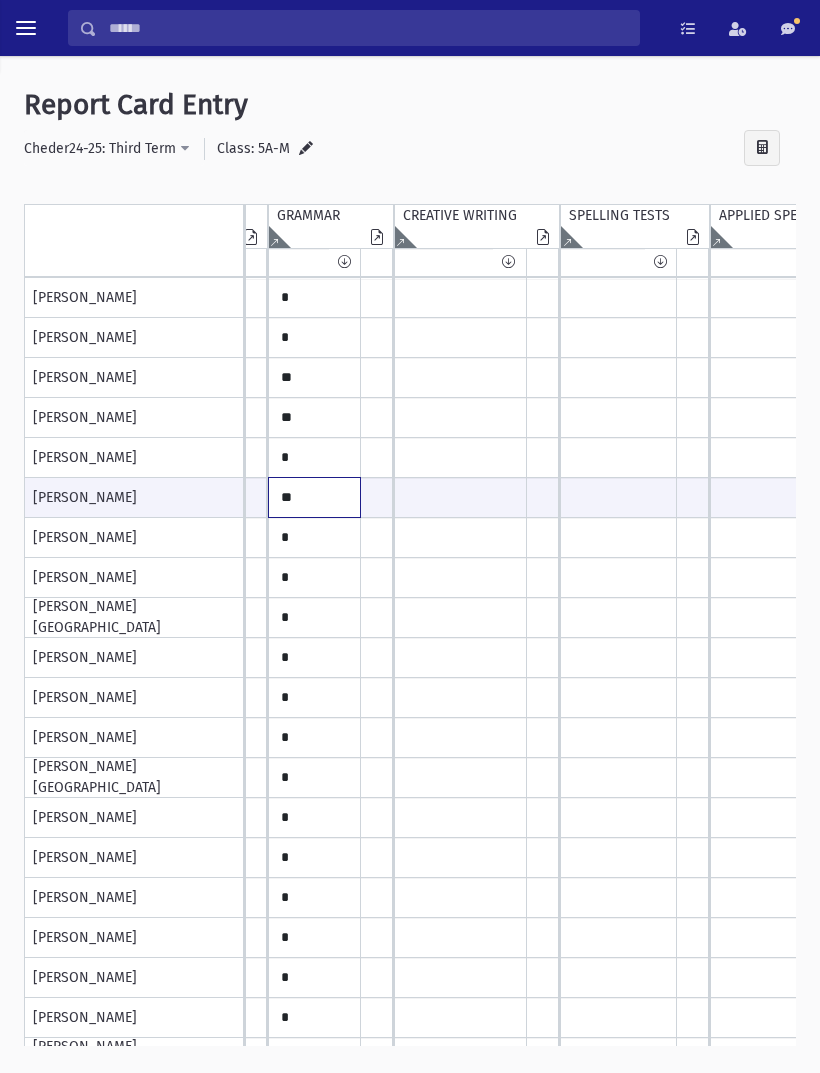 type on "**" 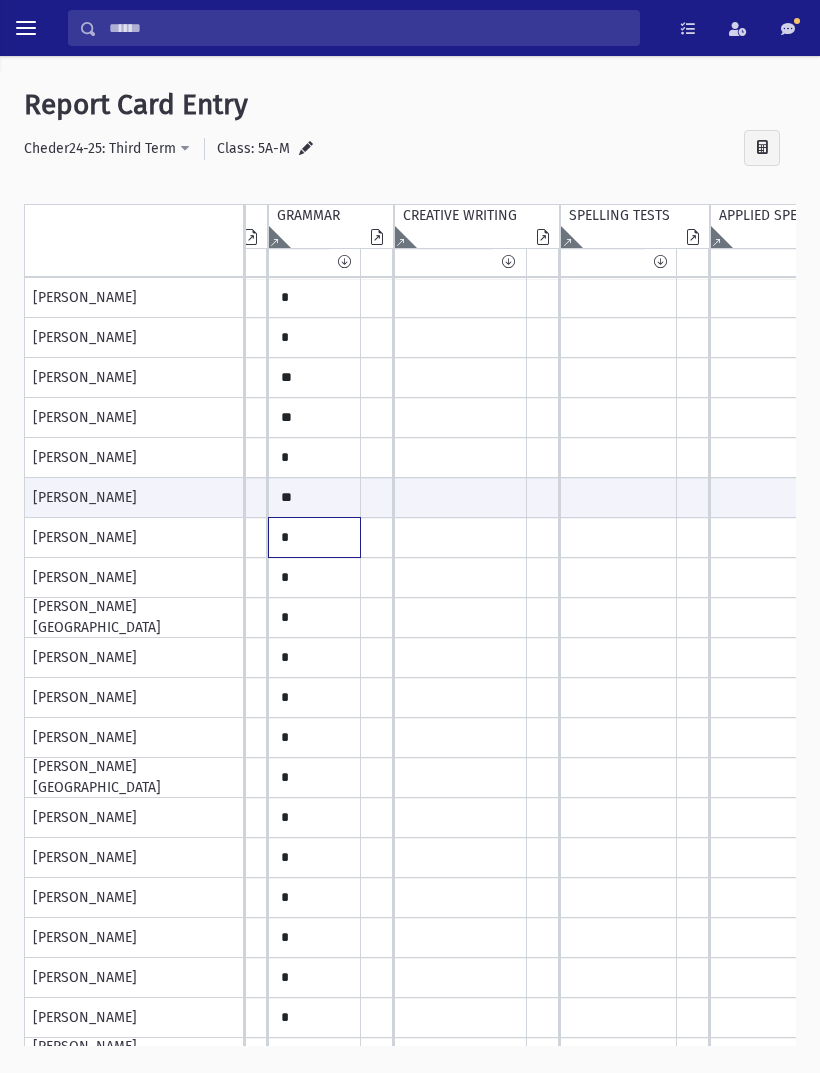 click on "*" at bounding box center [-89, 298] 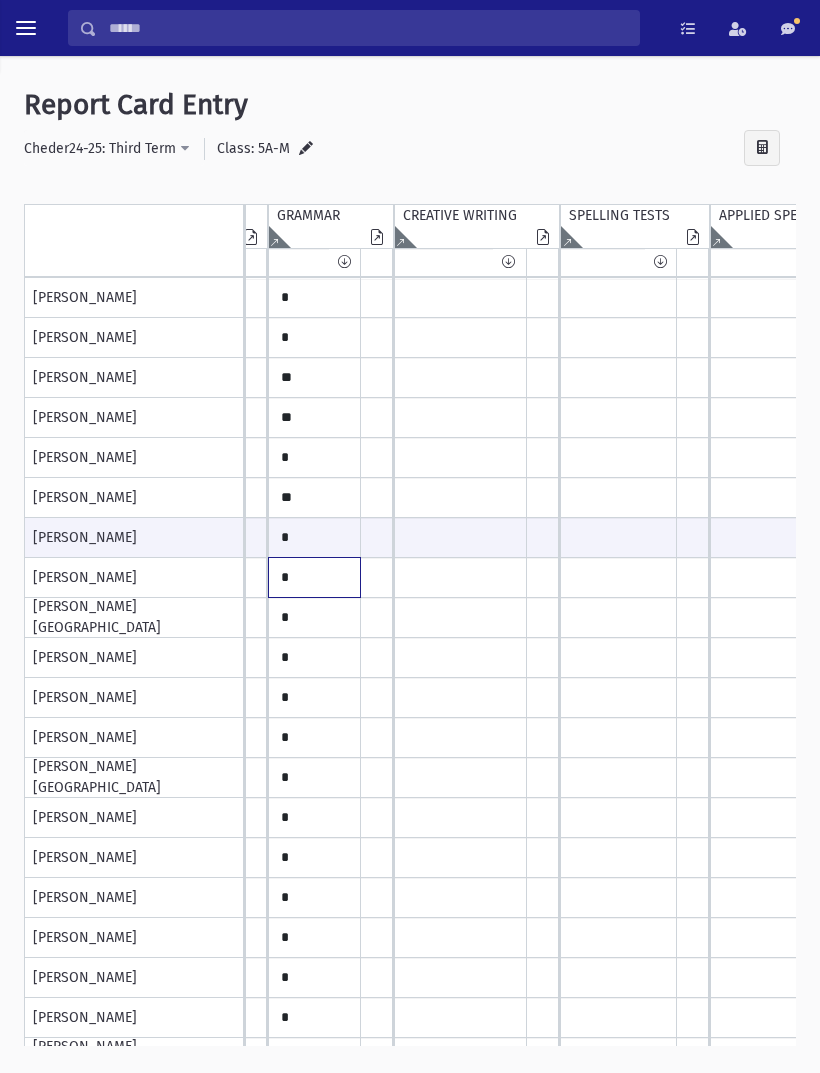 click on "*" at bounding box center [-89, 298] 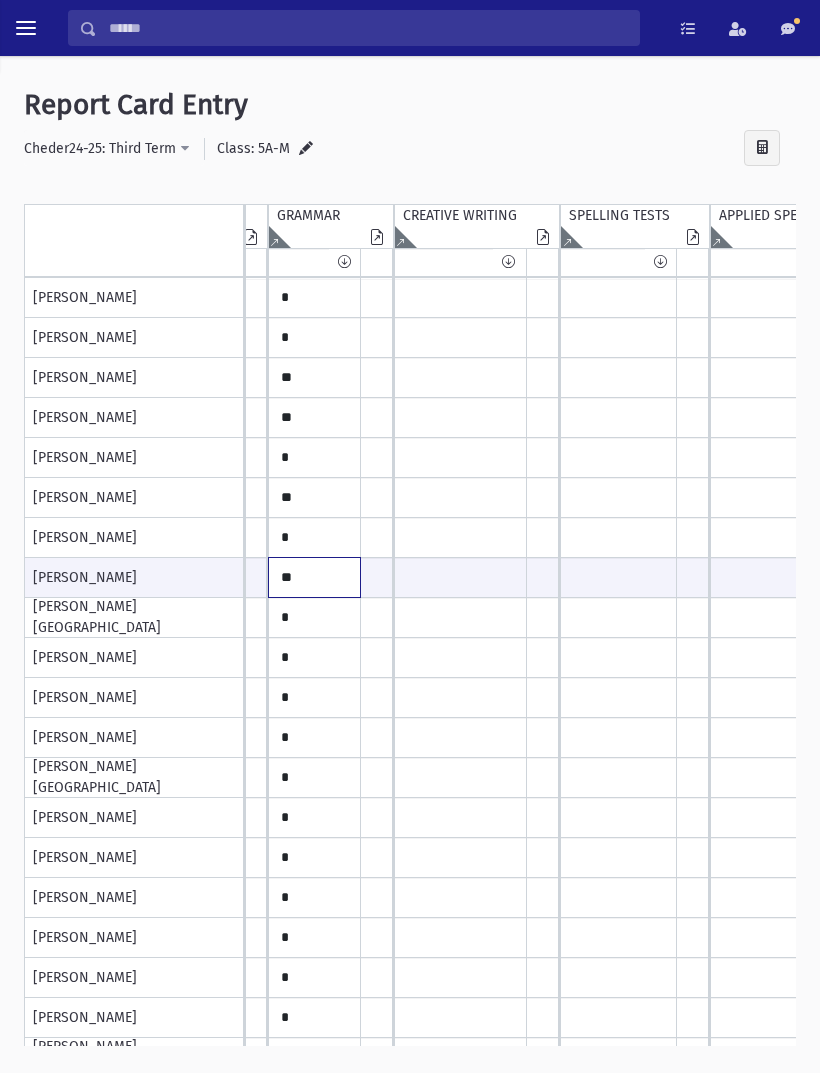 type on "**" 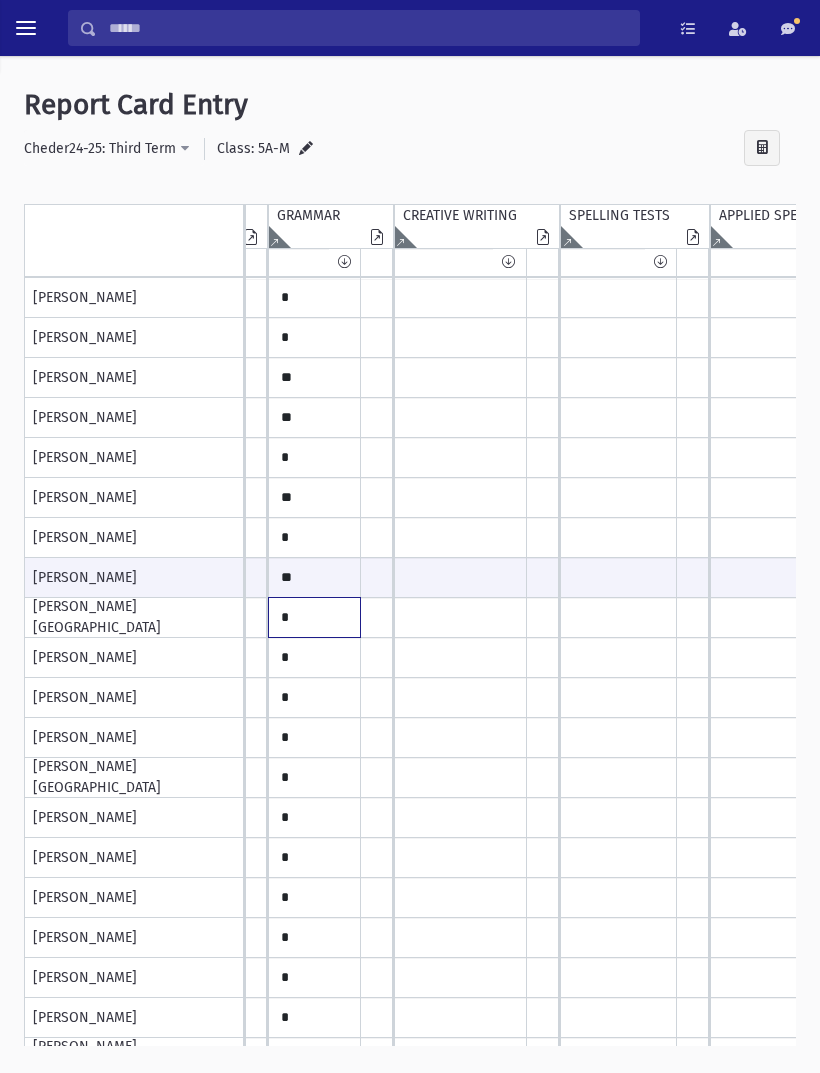 click on "*" at bounding box center [-89, 298] 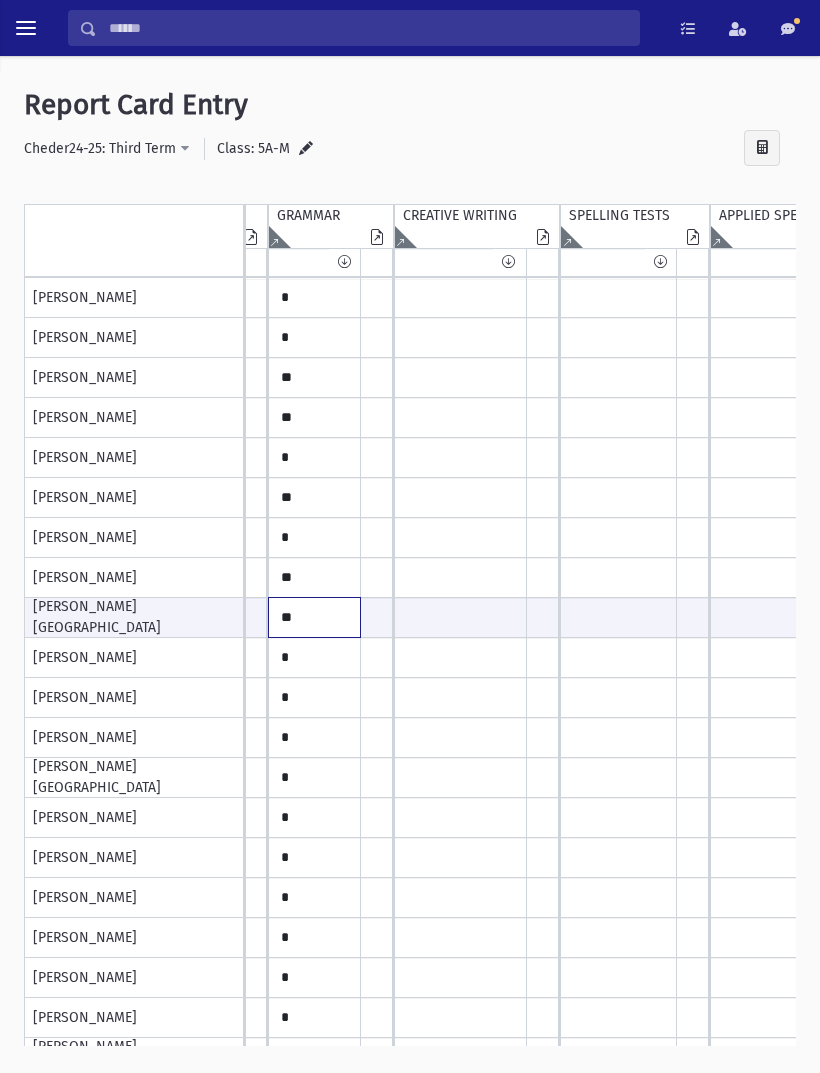 type on "**" 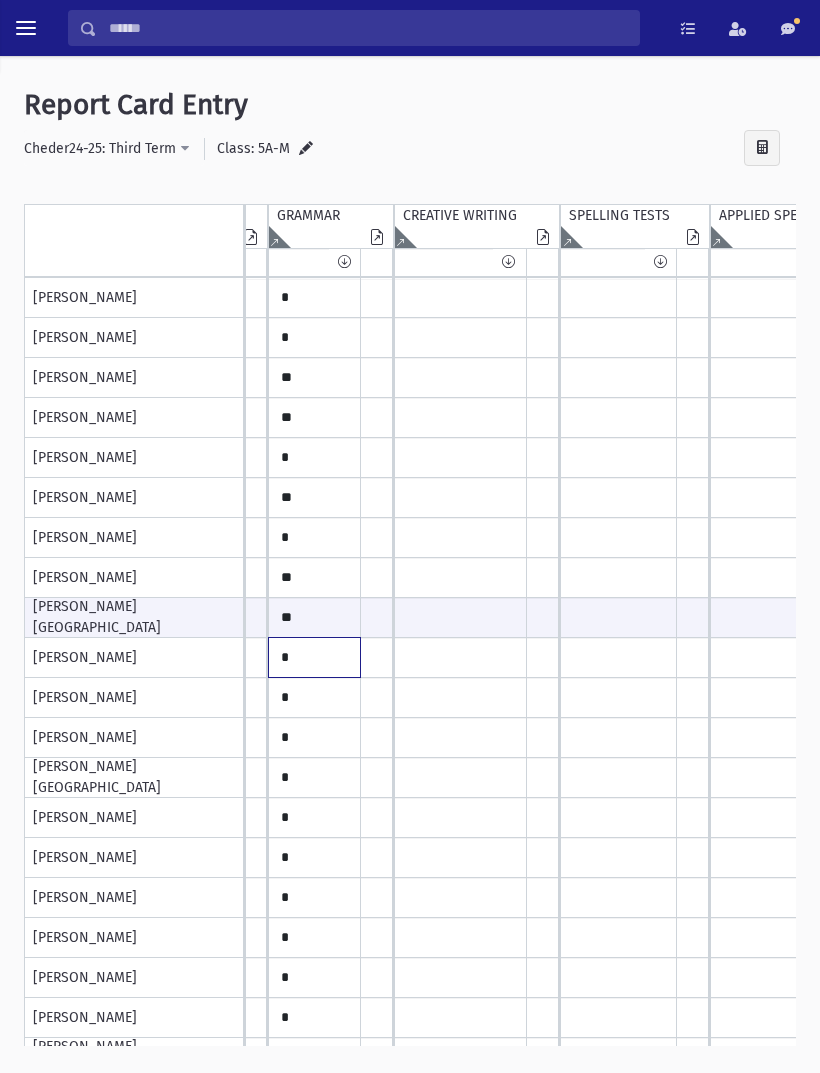 click on "*" at bounding box center (-89, 298) 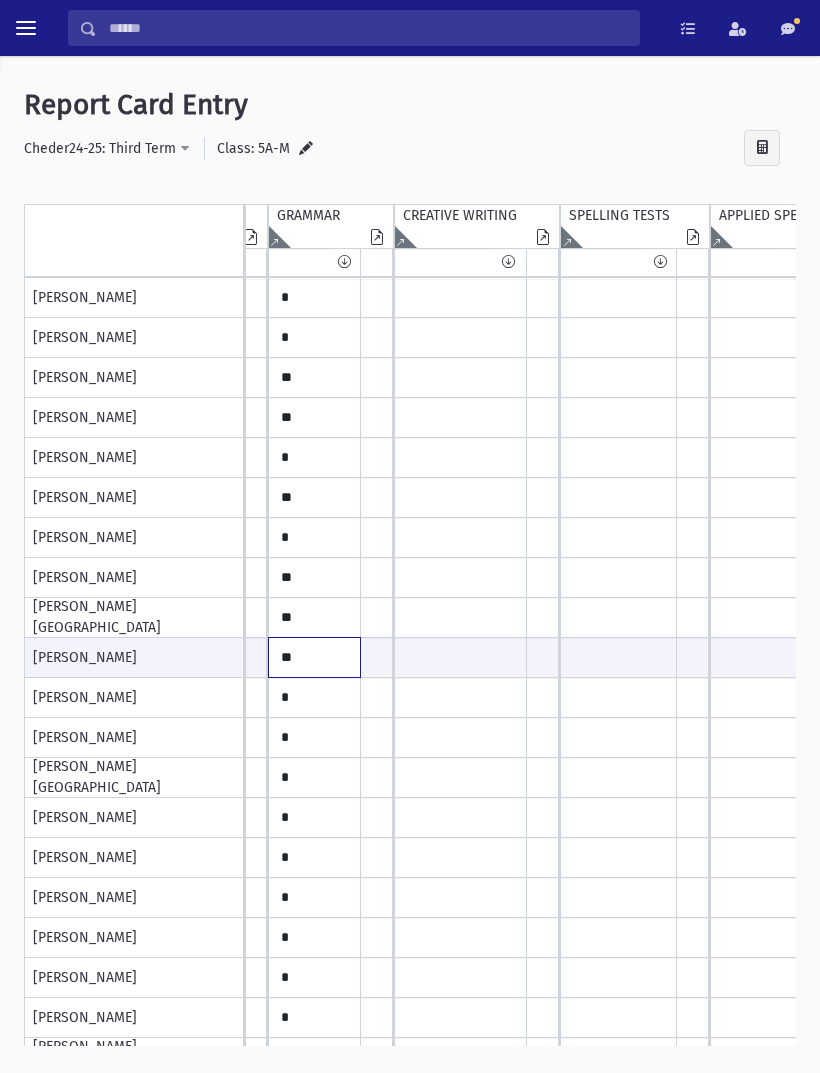 type on "**" 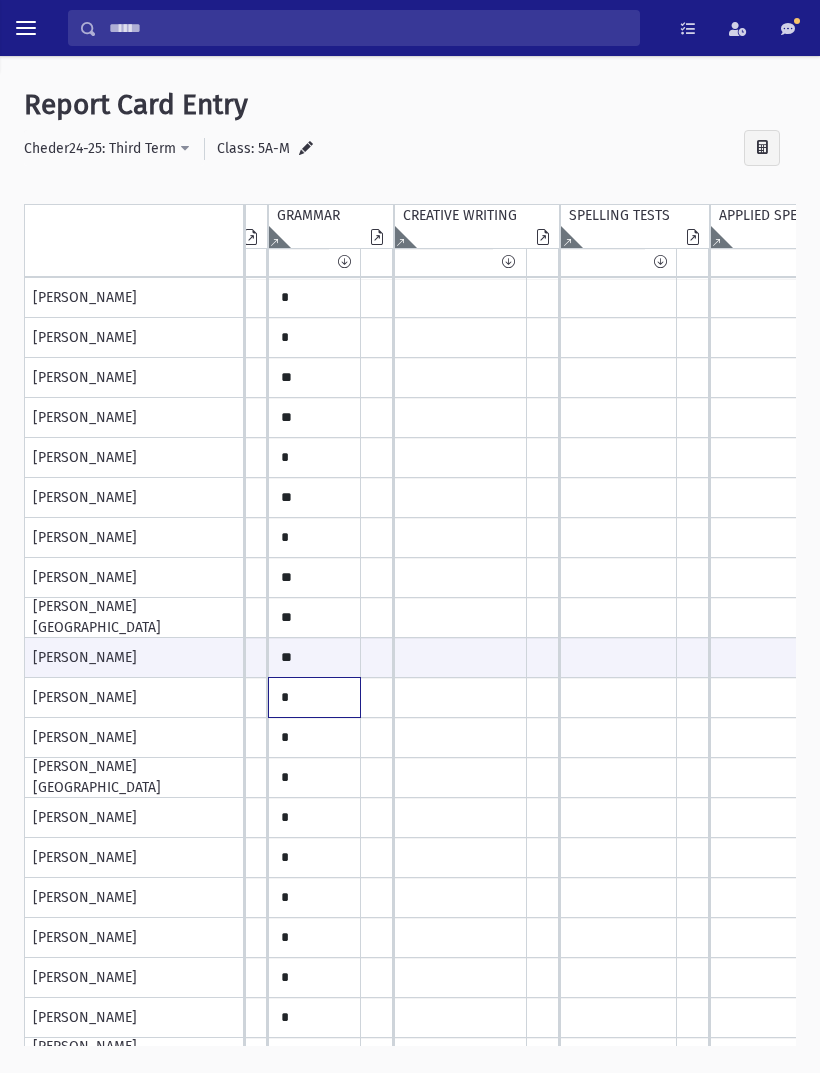 click on "*" at bounding box center [-89, 298] 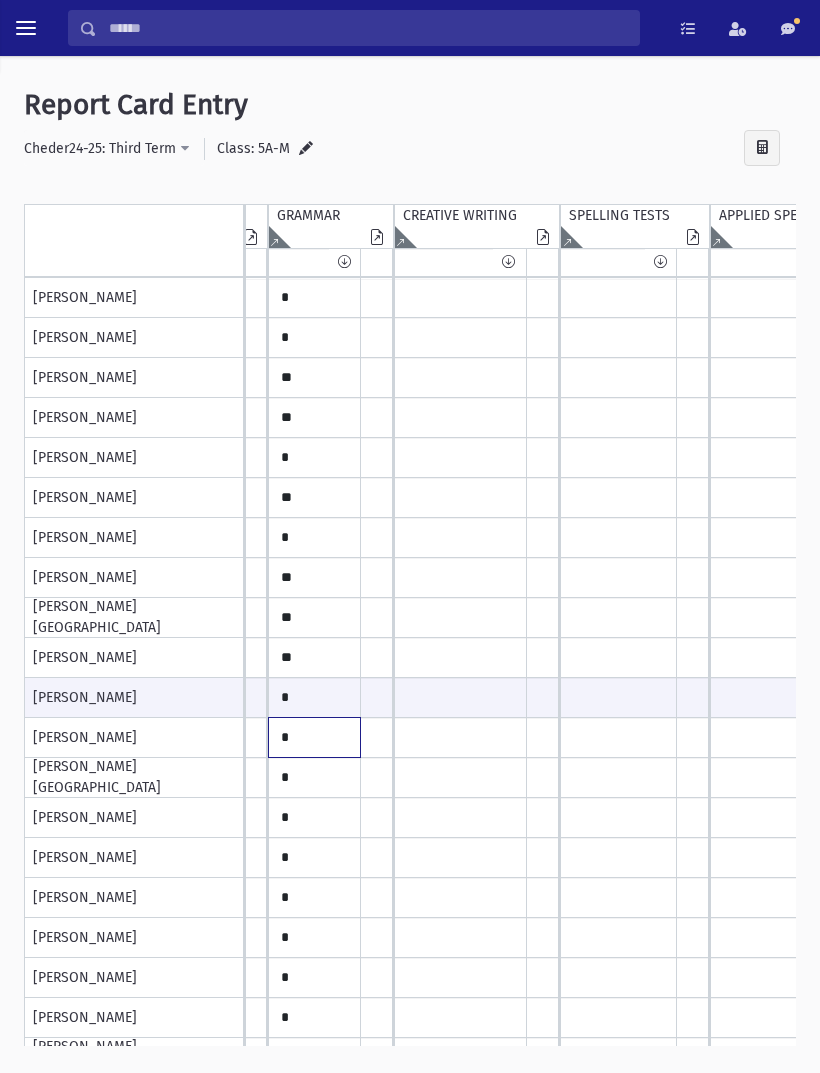 click on "*" at bounding box center [-89, 298] 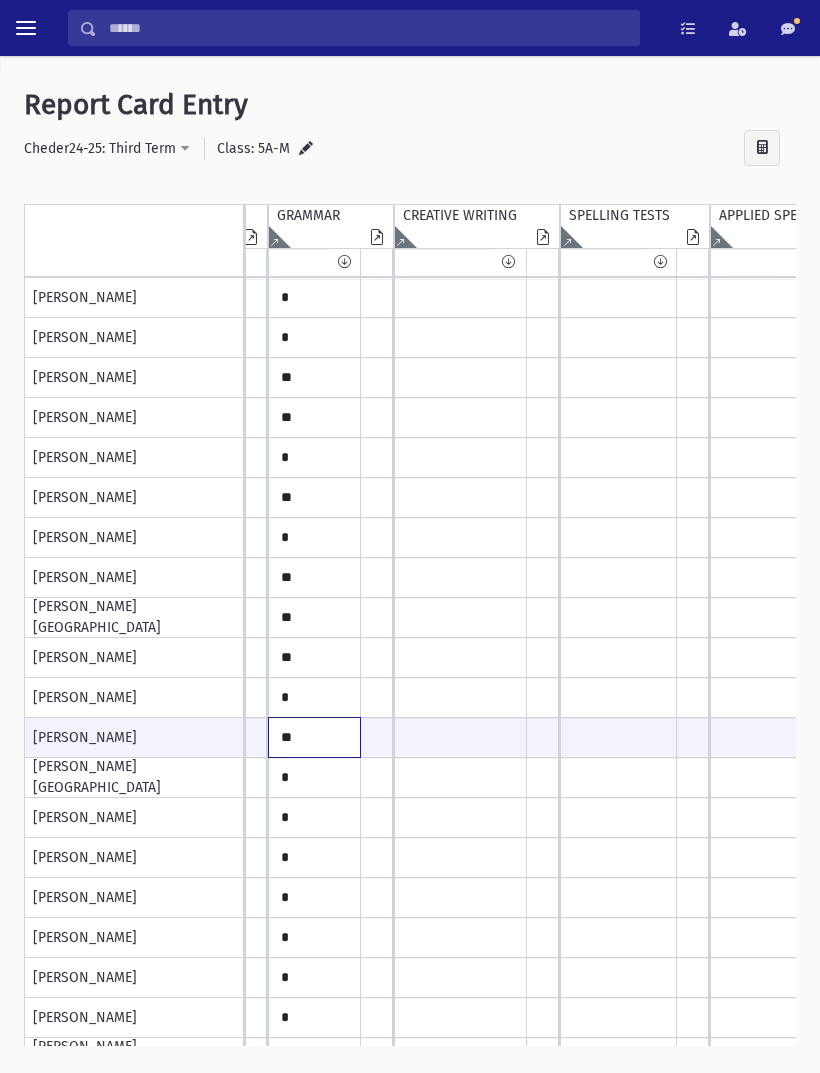 type on "**" 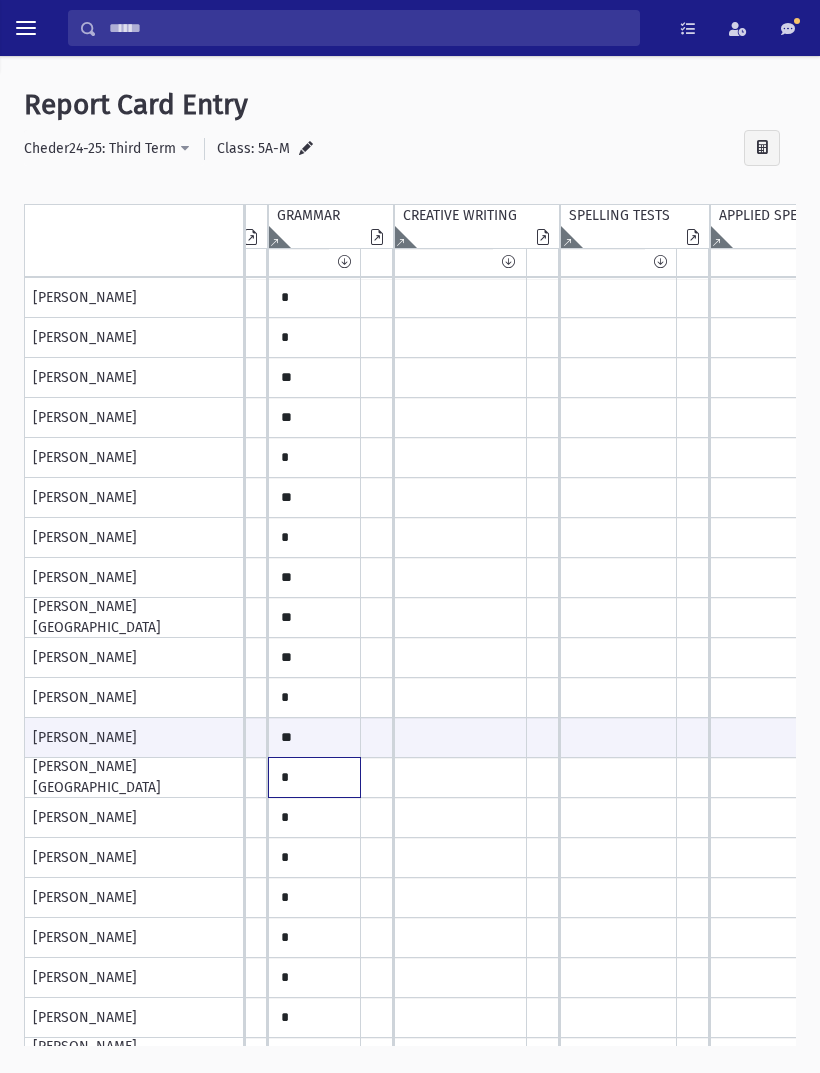 click on "*" at bounding box center [-89, 298] 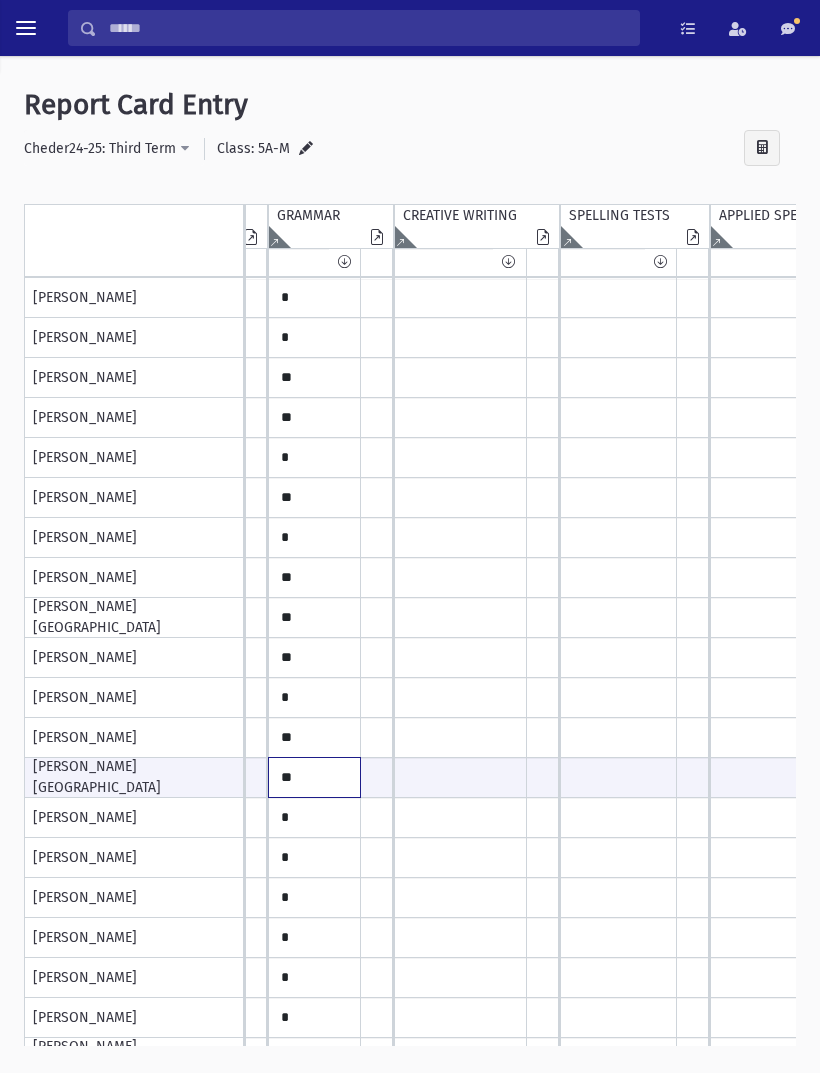 type on "**" 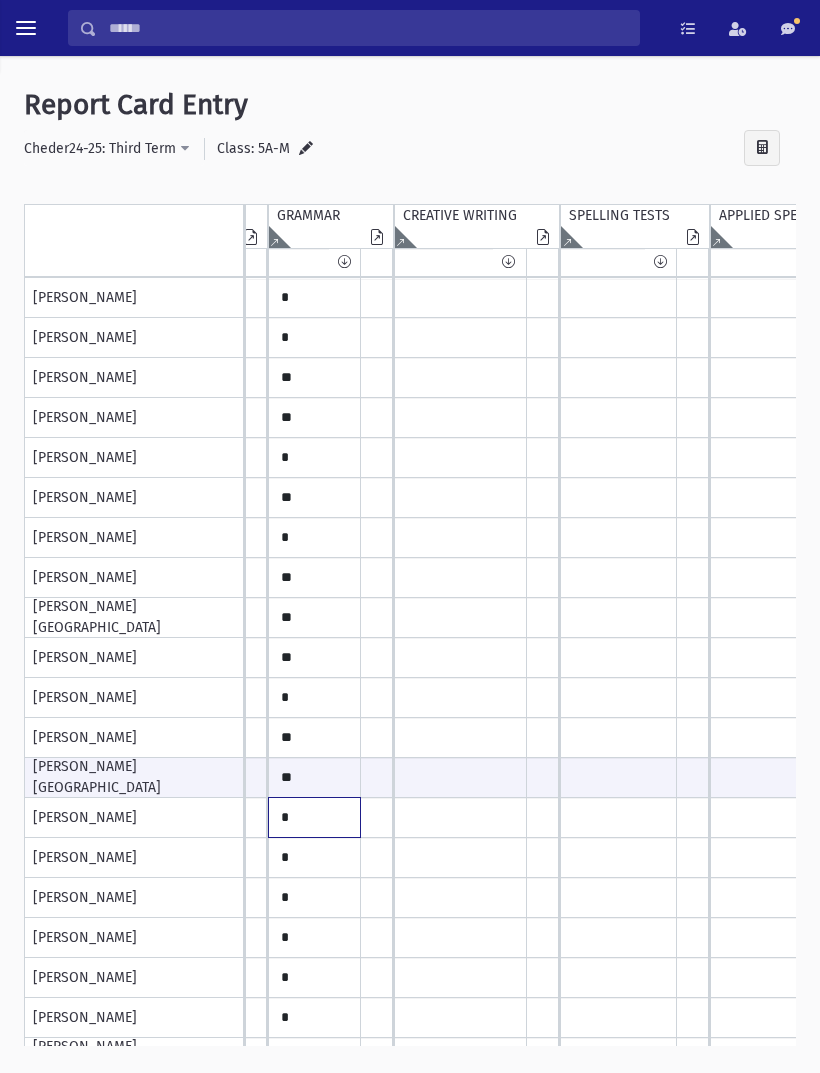click on "*" at bounding box center (-89, 298) 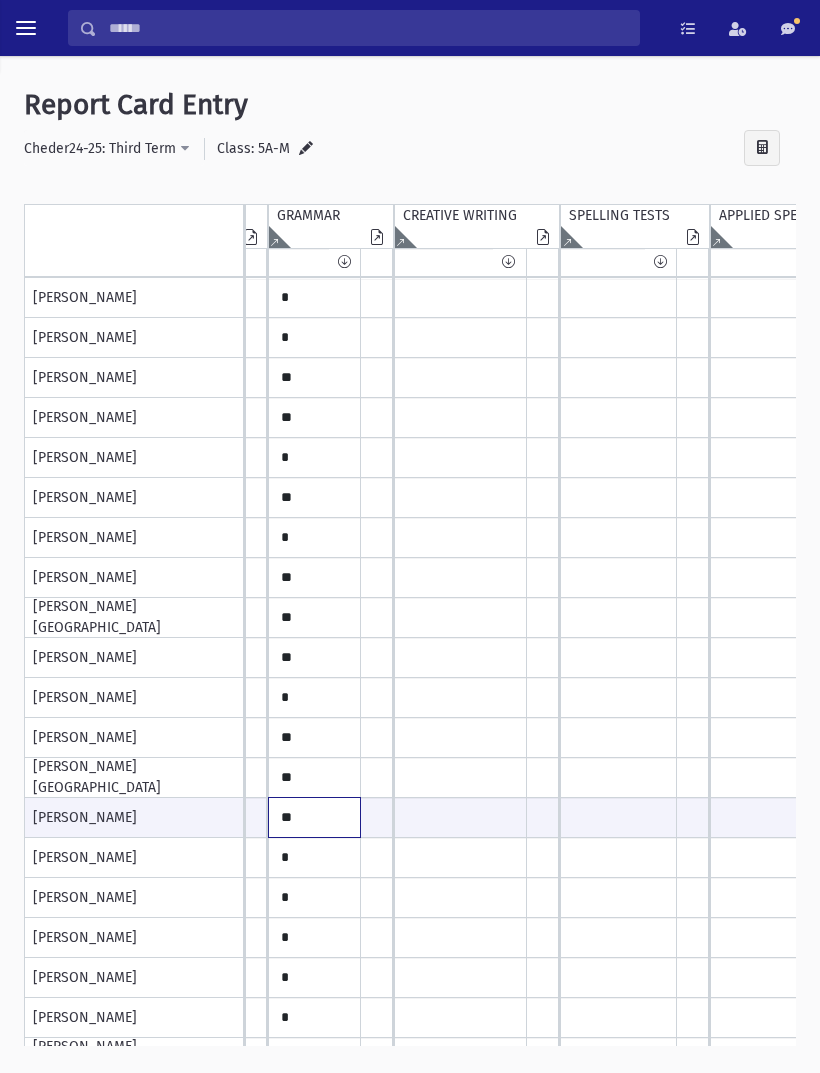 type on "**" 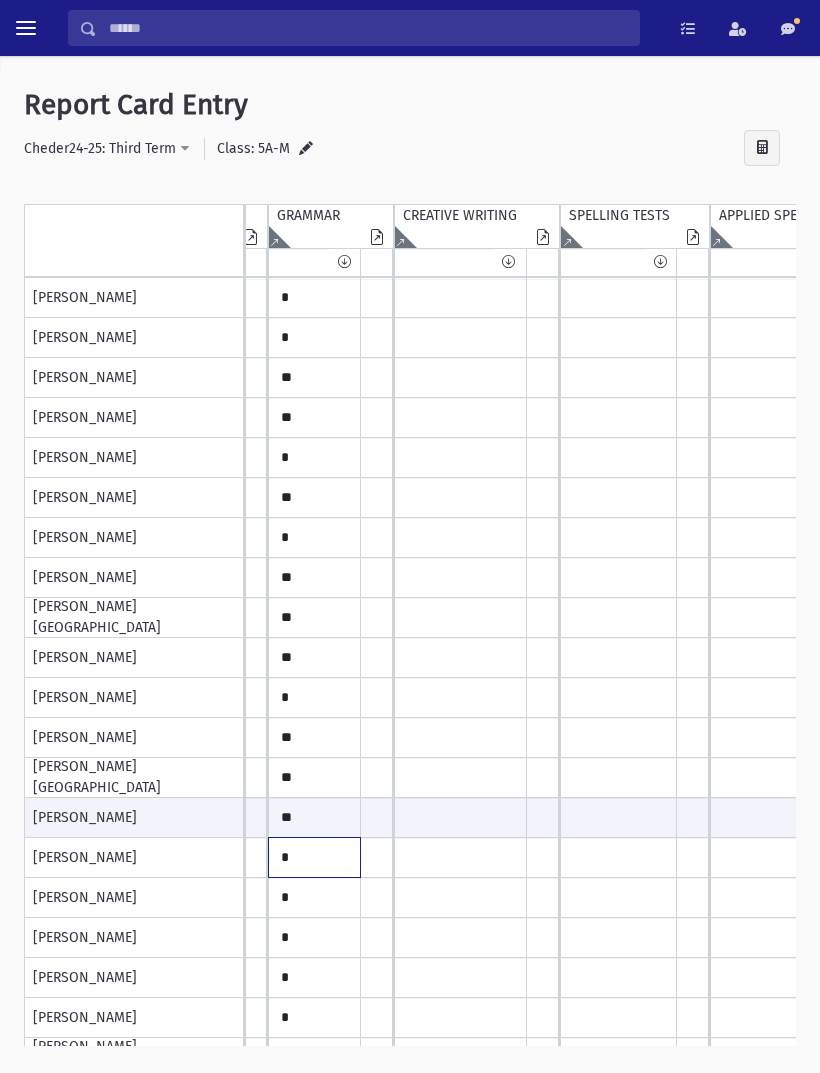 click on "*" at bounding box center (-89, 298) 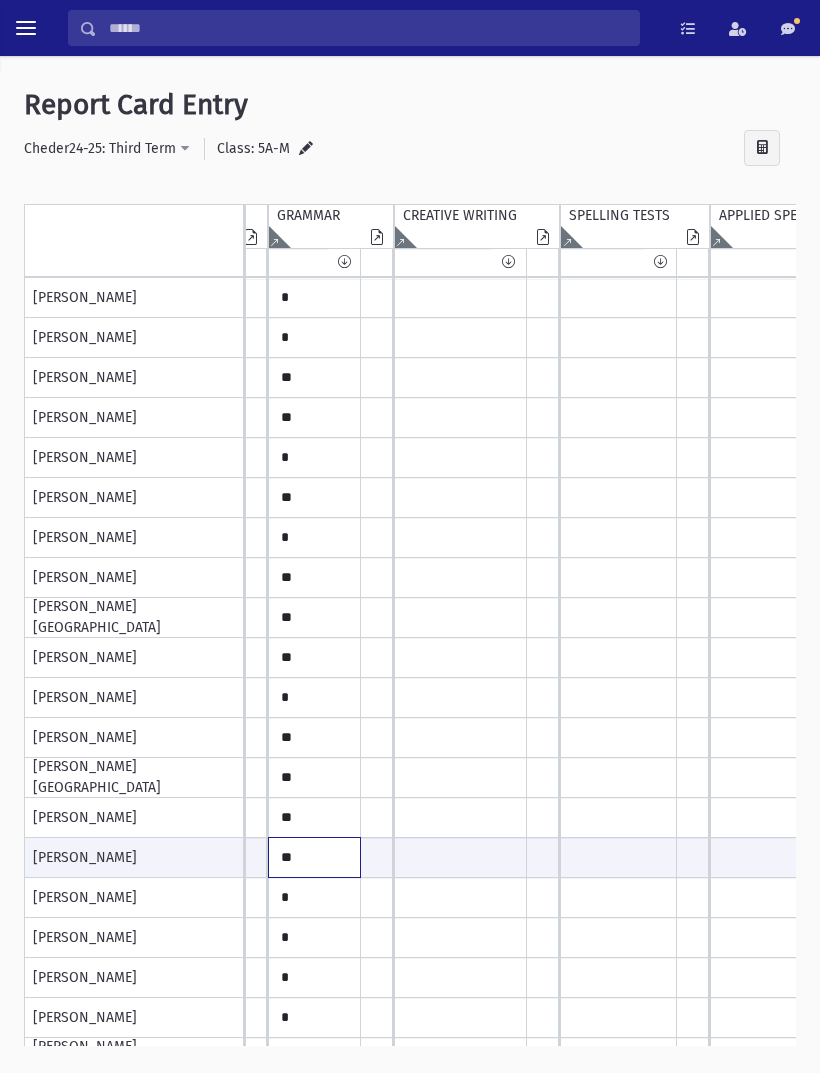 type on "**" 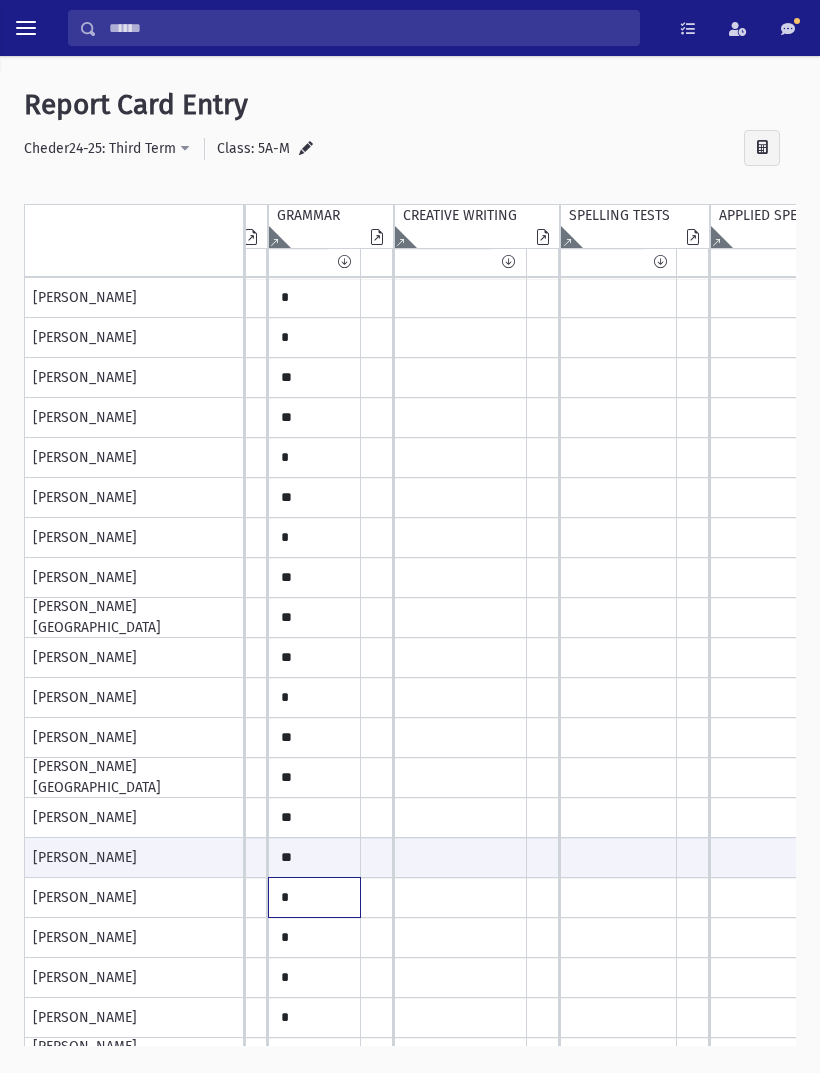 click on "*" at bounding box center (-89, 298) 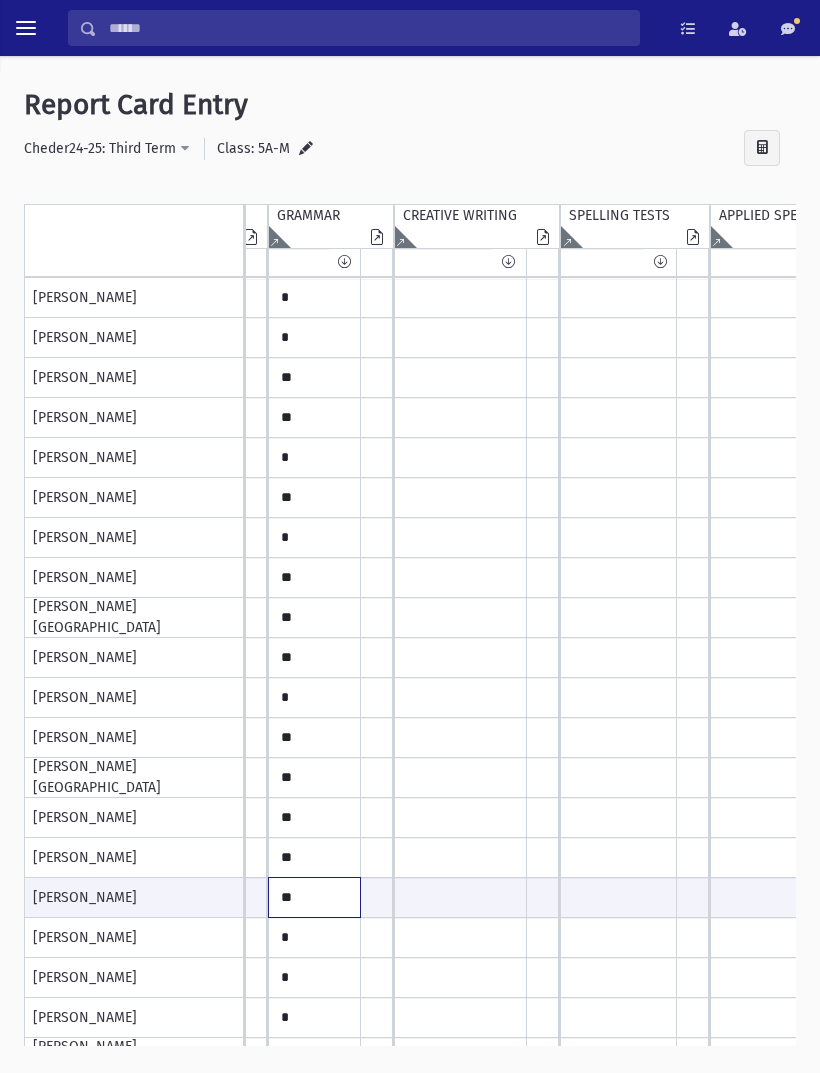 type on "**" 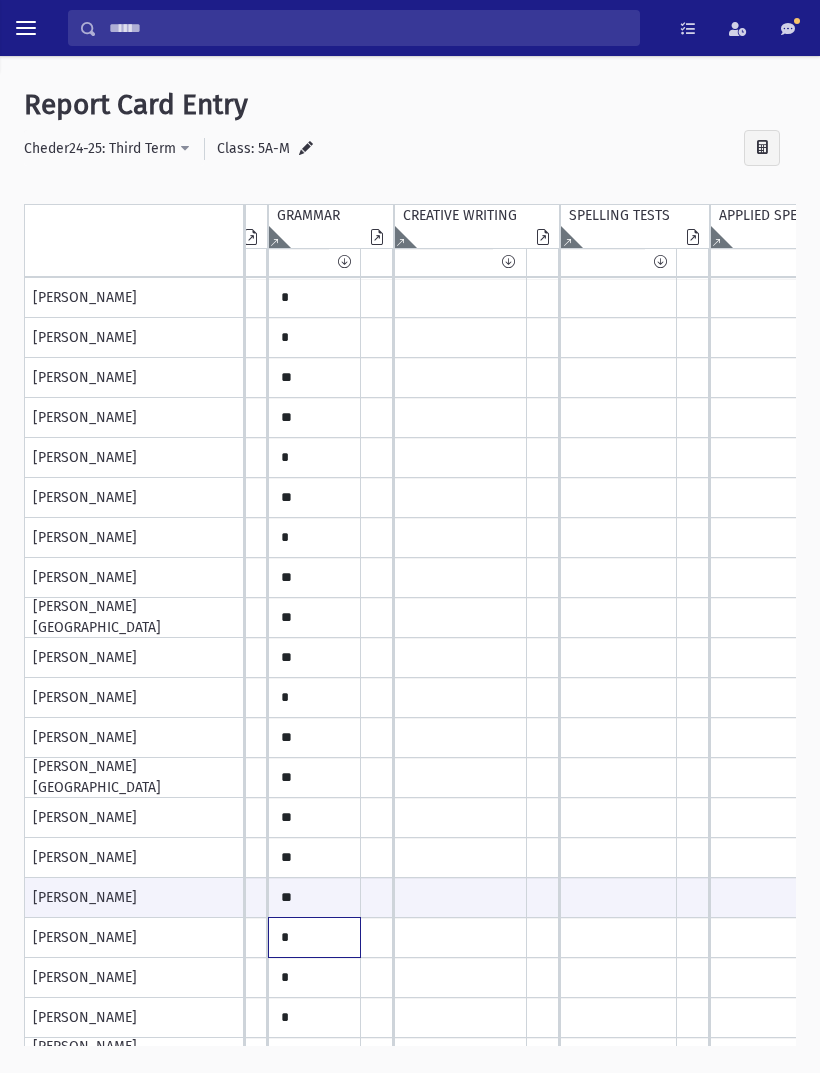 click on "*" at bounding box center [-89, 298] 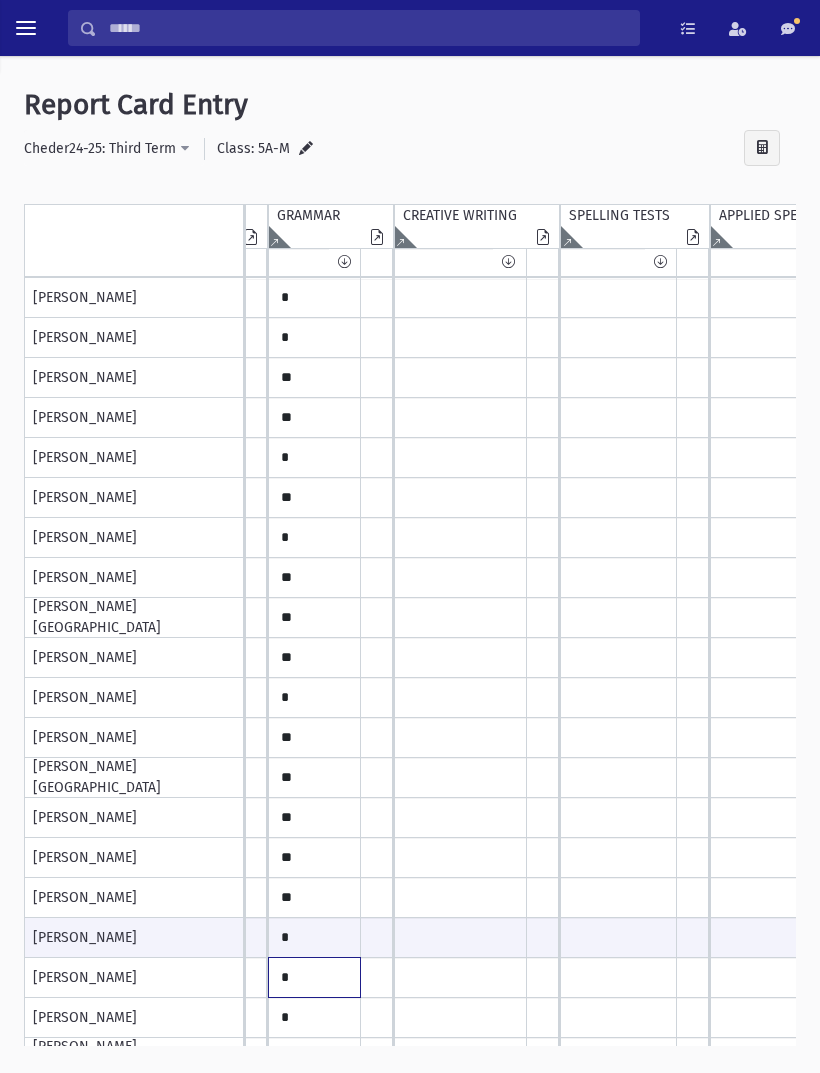 click on "*" at bounding box center (-89, 298) 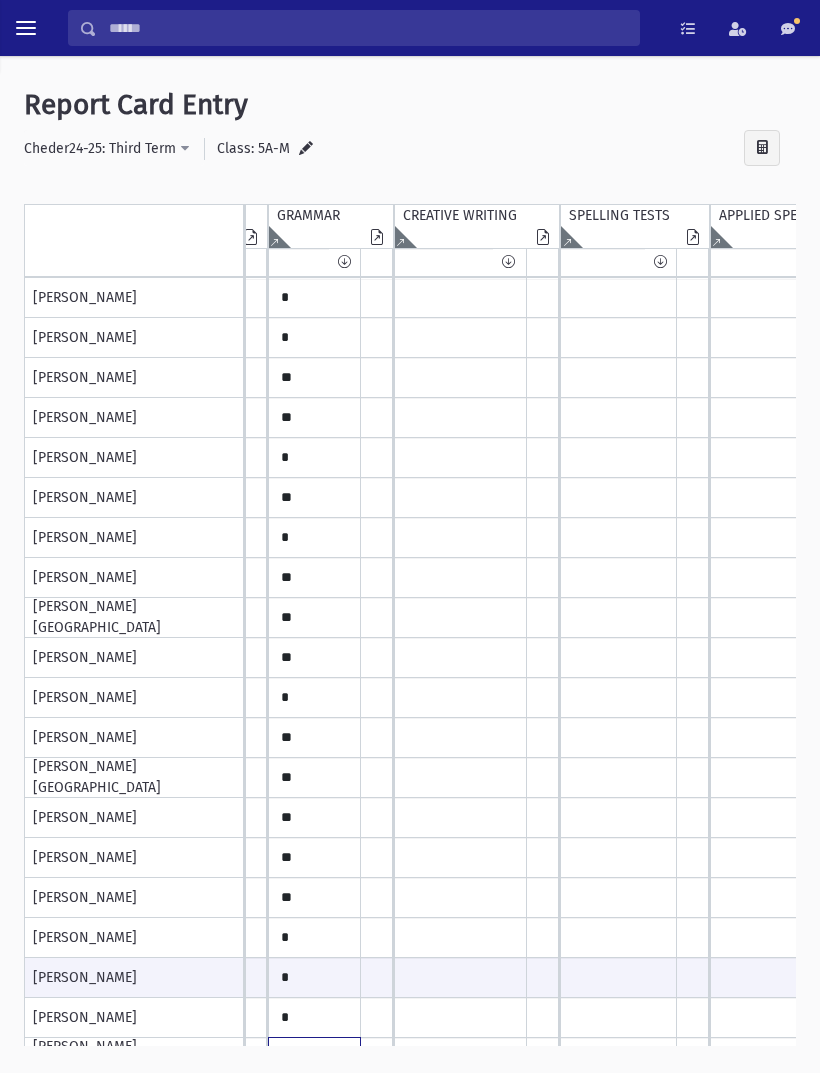 click on "*" at bounding box center (-89, 298) 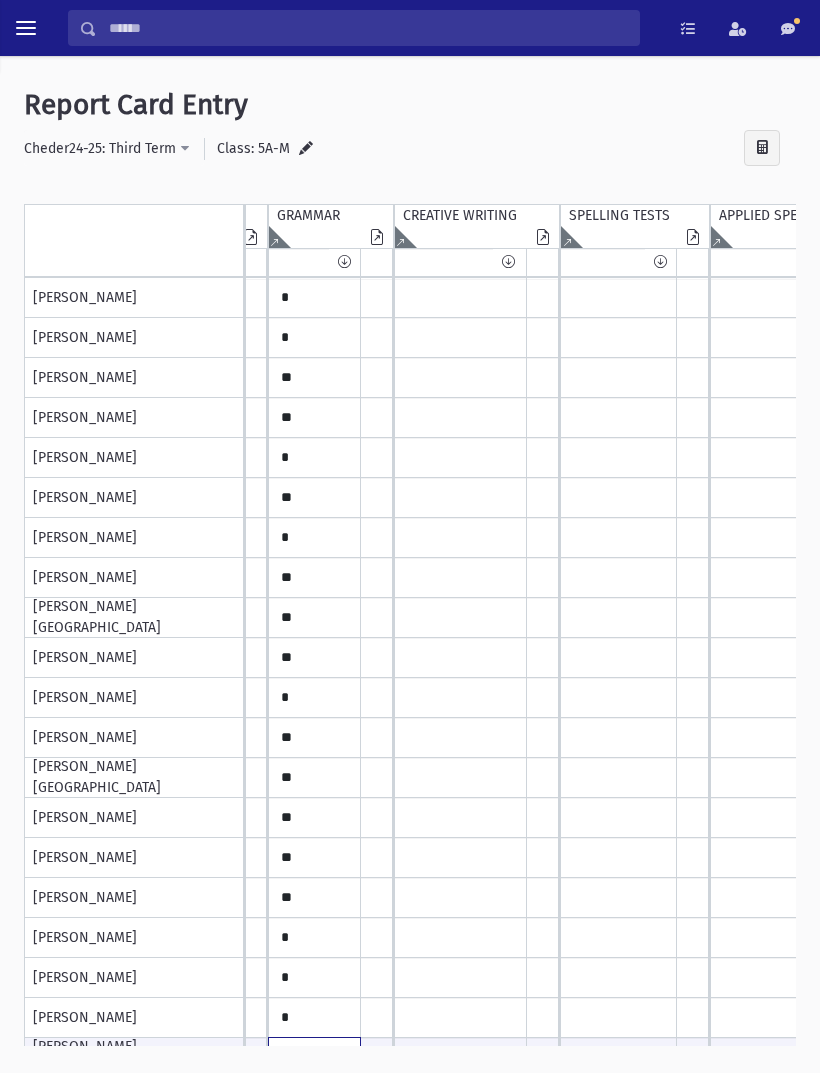 scroll, scrollTop: 88, scrollLeft: 439, axis: both 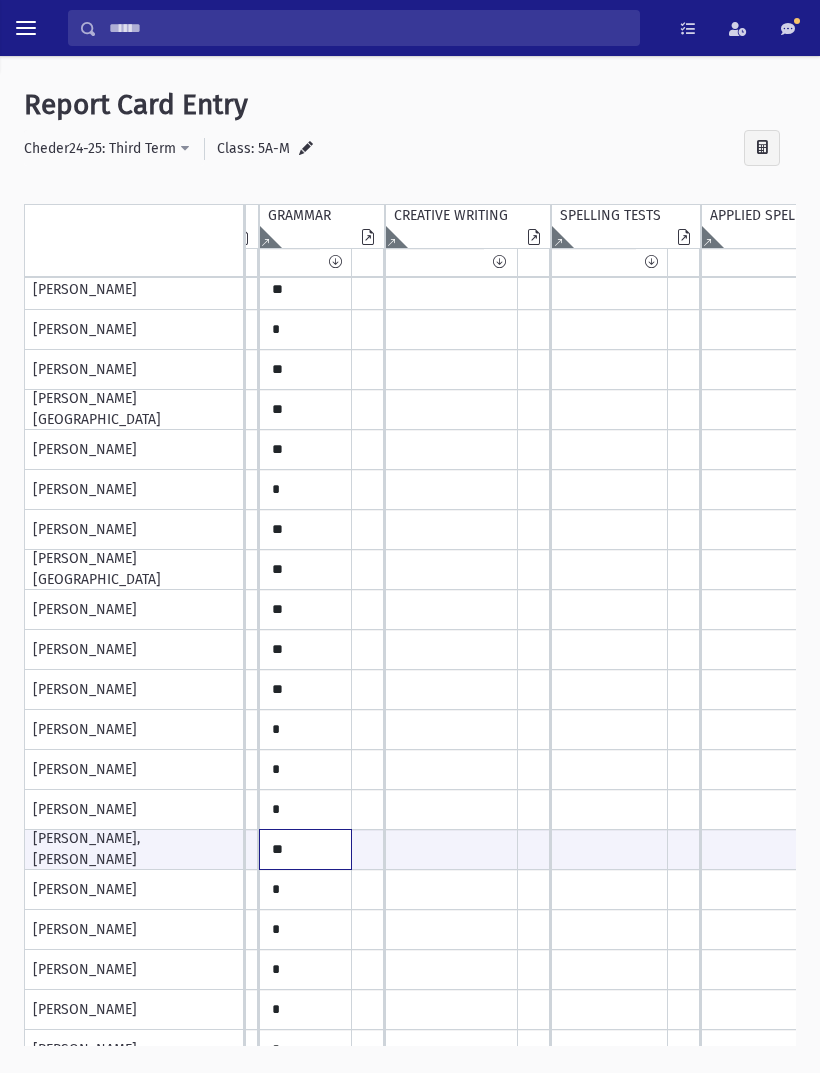 type on "**" 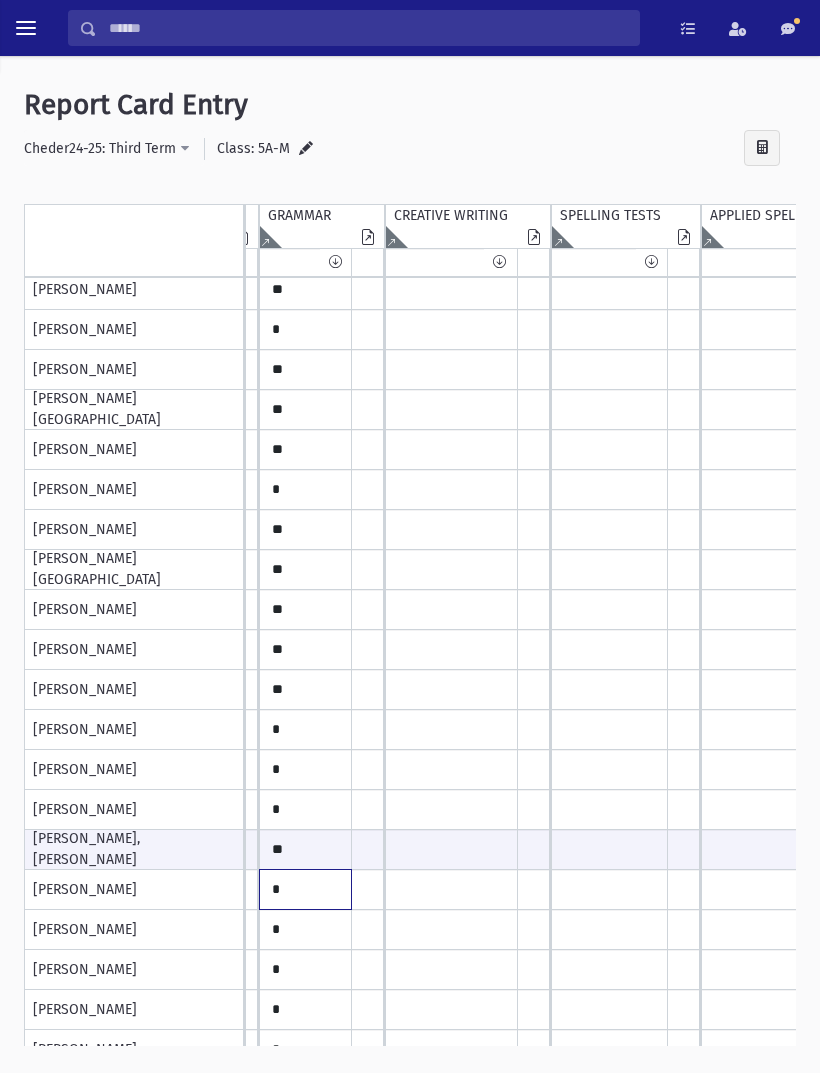 click on "*" at bounding box center [-98, 90] 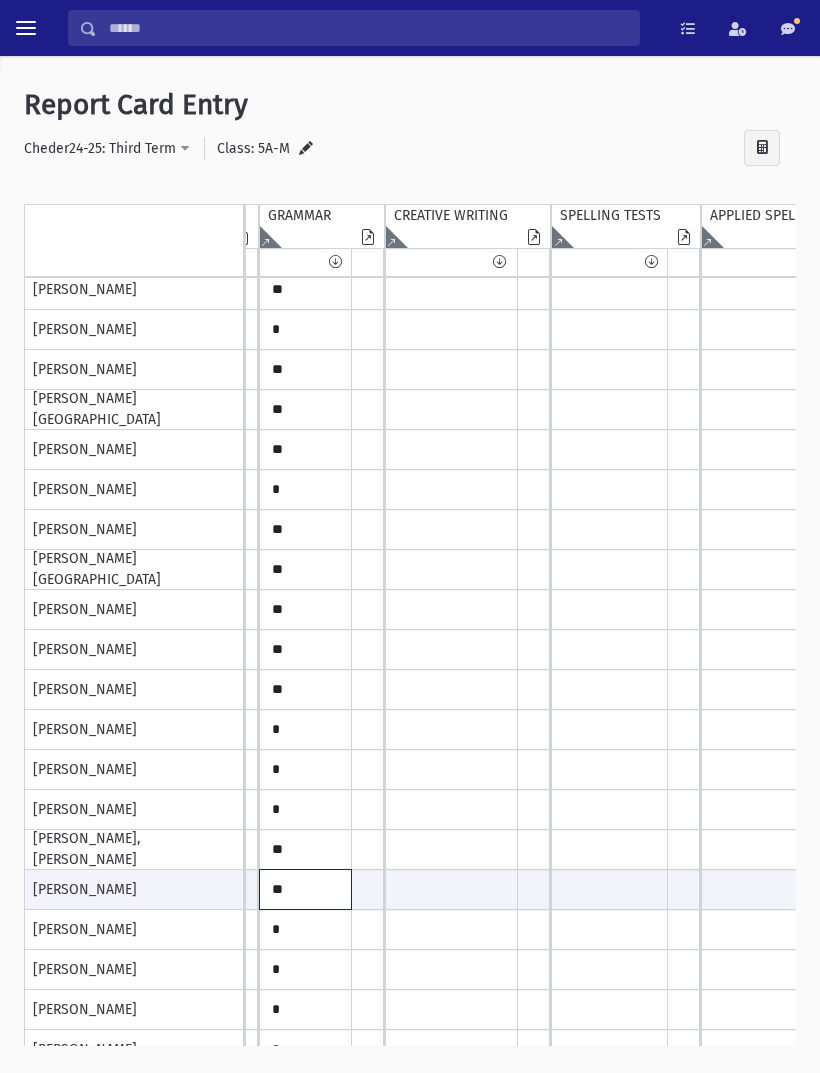 type on "**" 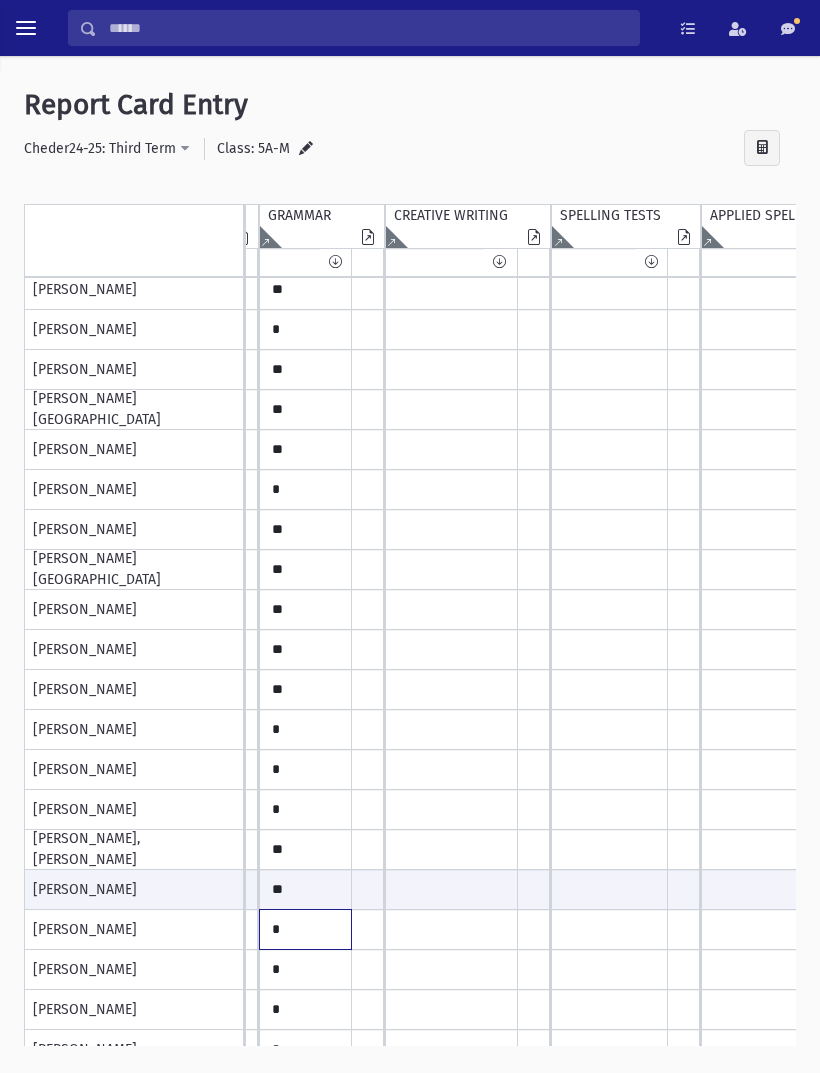 click on "*" at bounding box center [-98, 90] 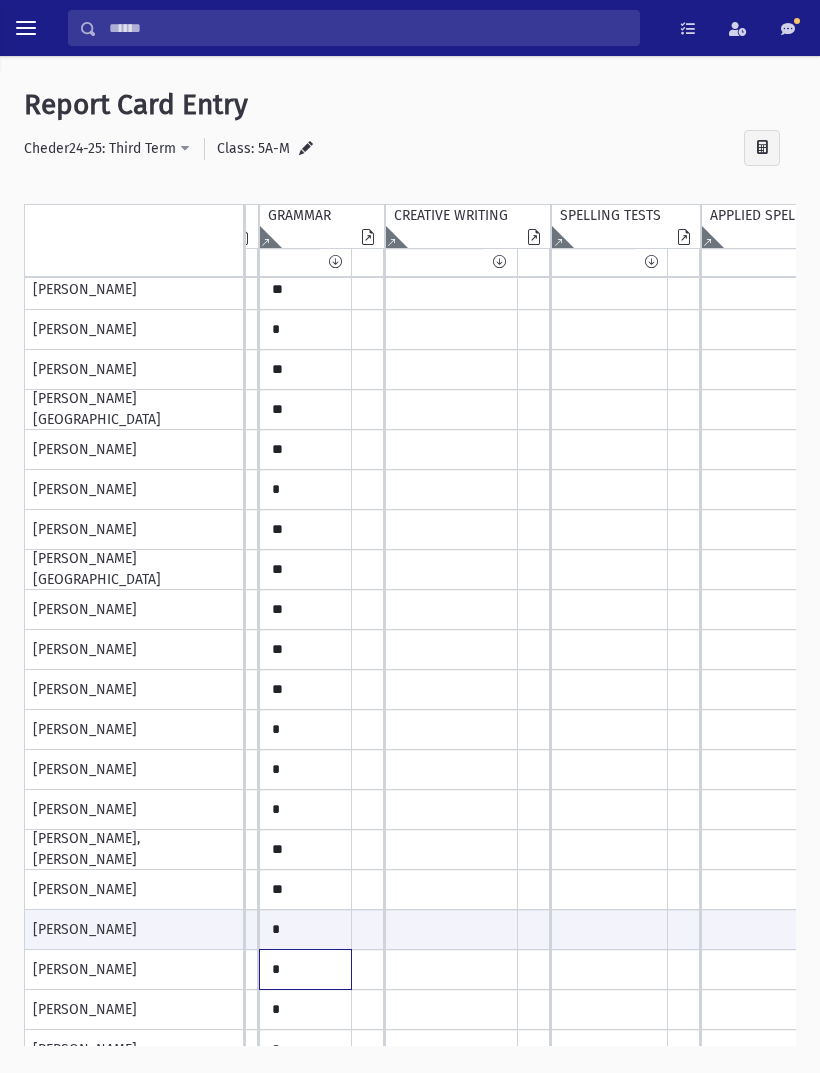 click on "*" at bounding box center [-98, 90] 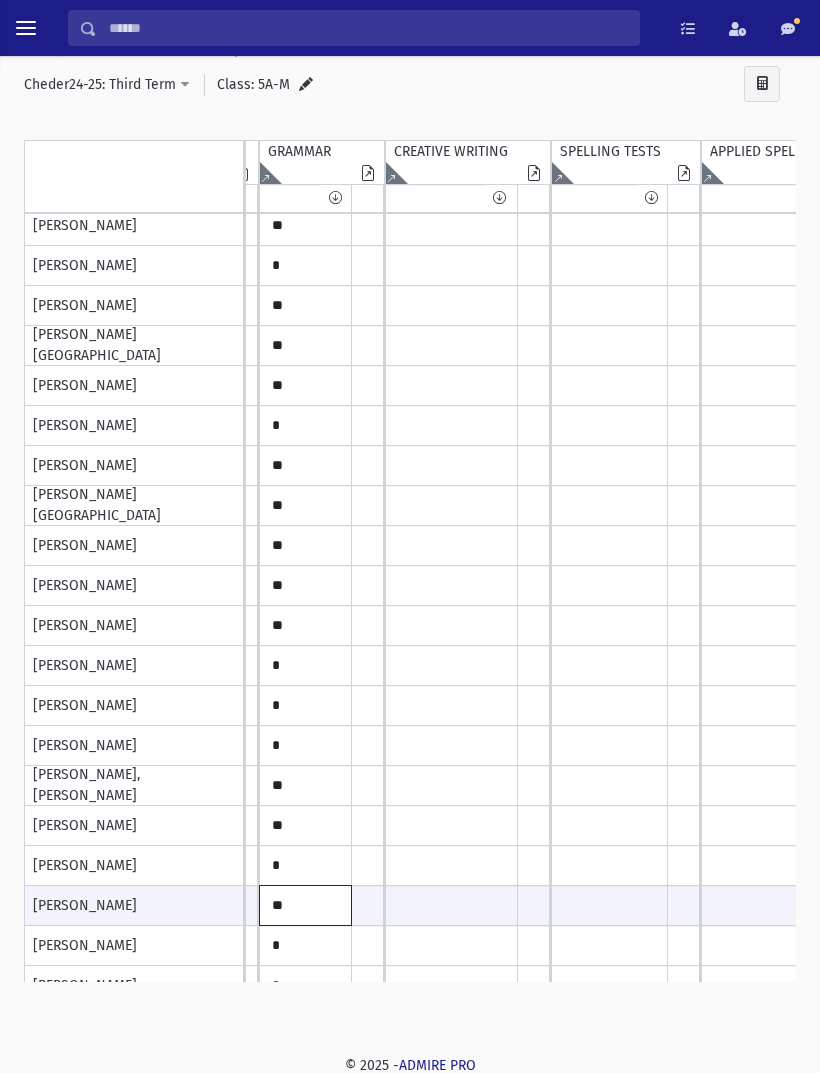 scroll, scrollTop: 0, scrollLeft: 0, axis: both 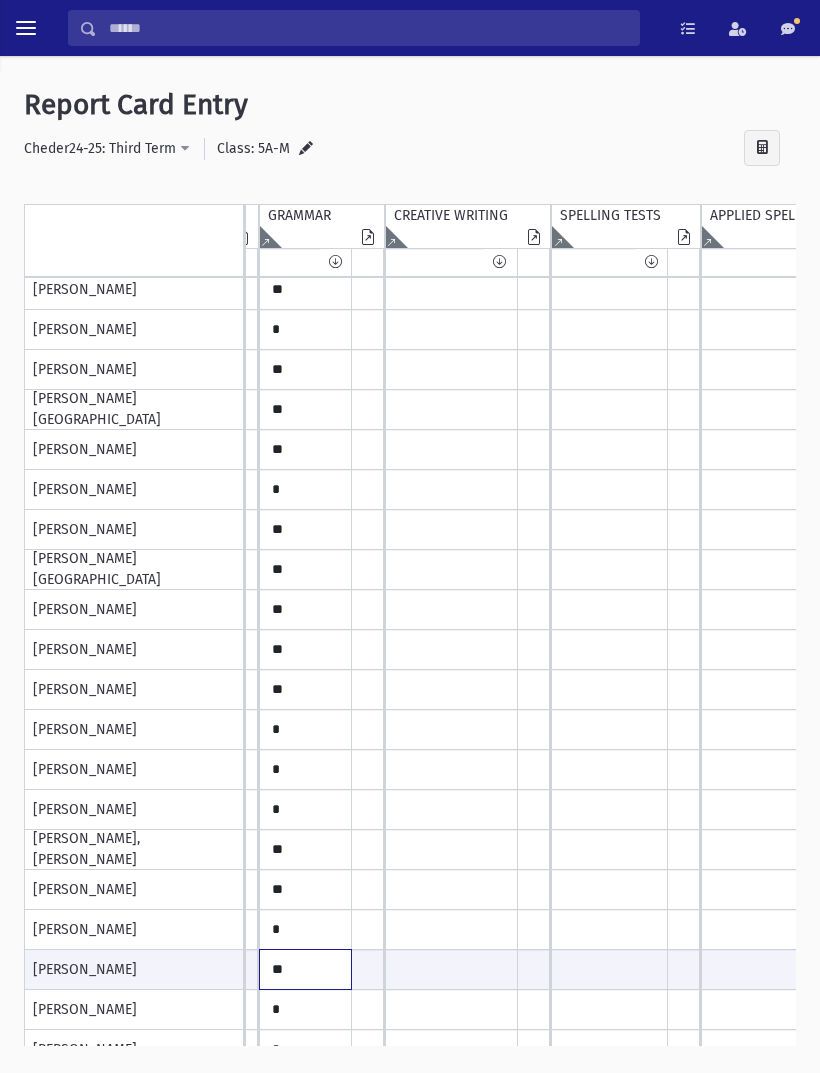 type on "**" 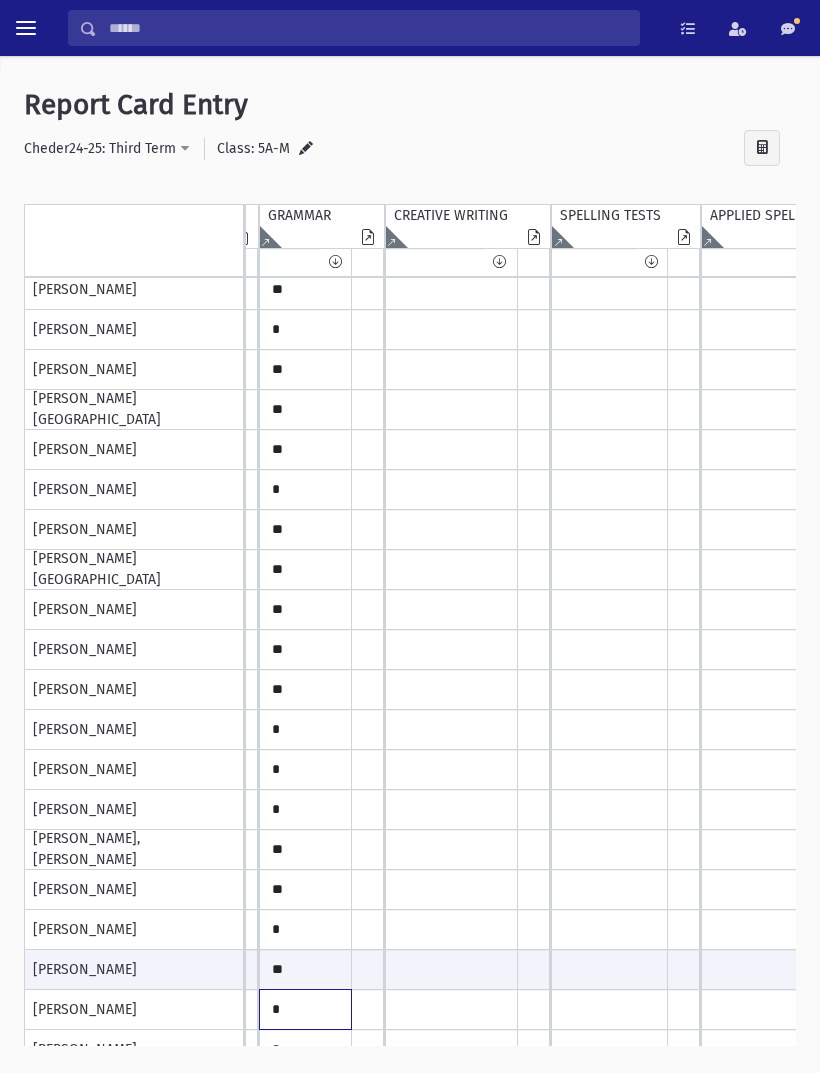 click on "*" at bounding box center [-98, 90] 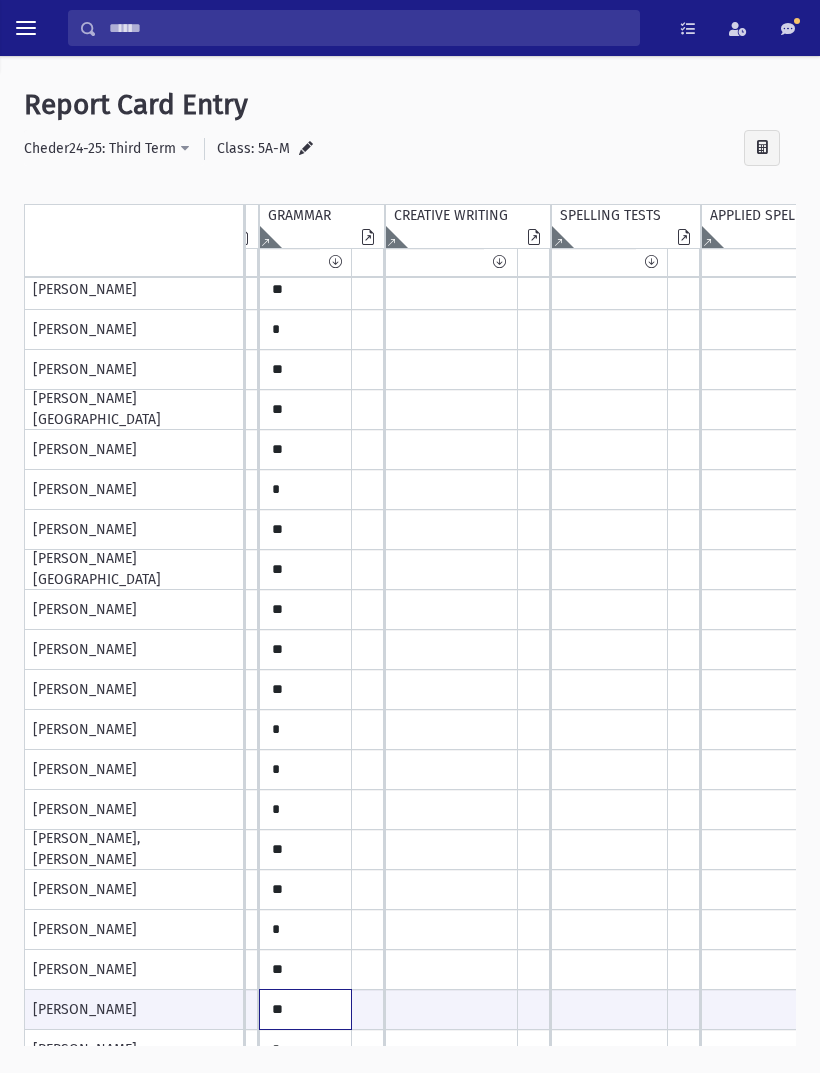 type on "**" 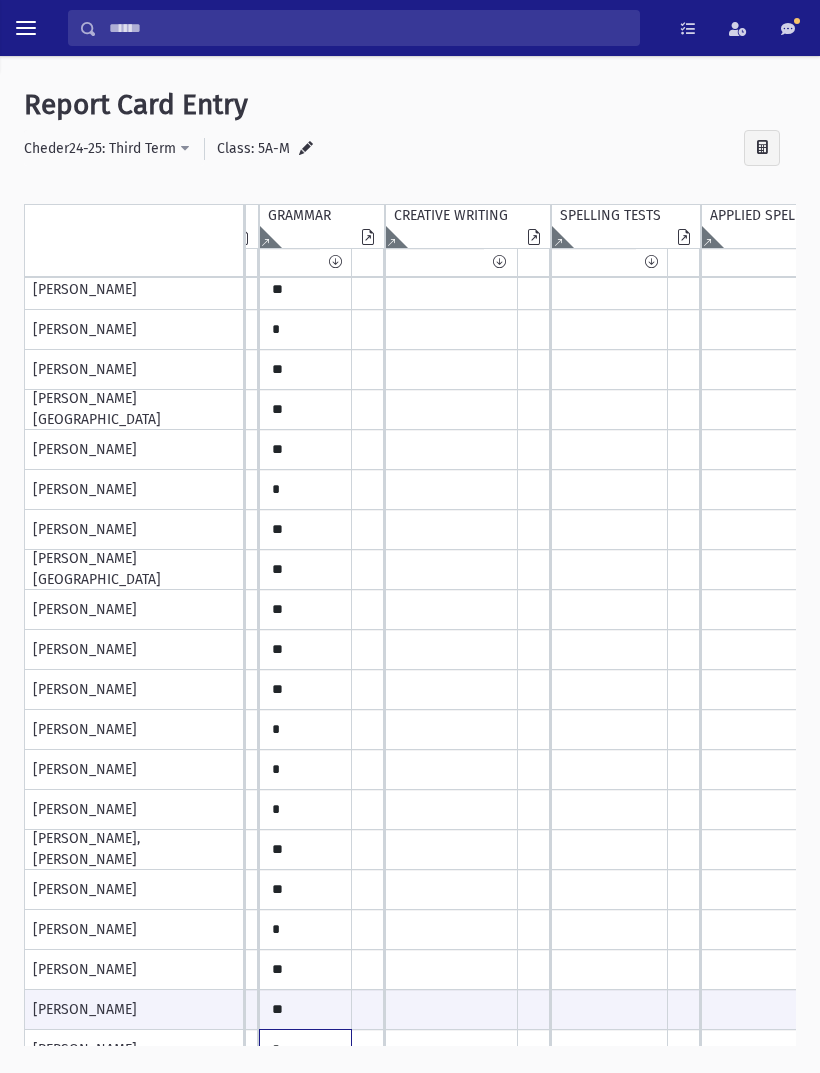 click on "*" at bounding box center [-98, 90] 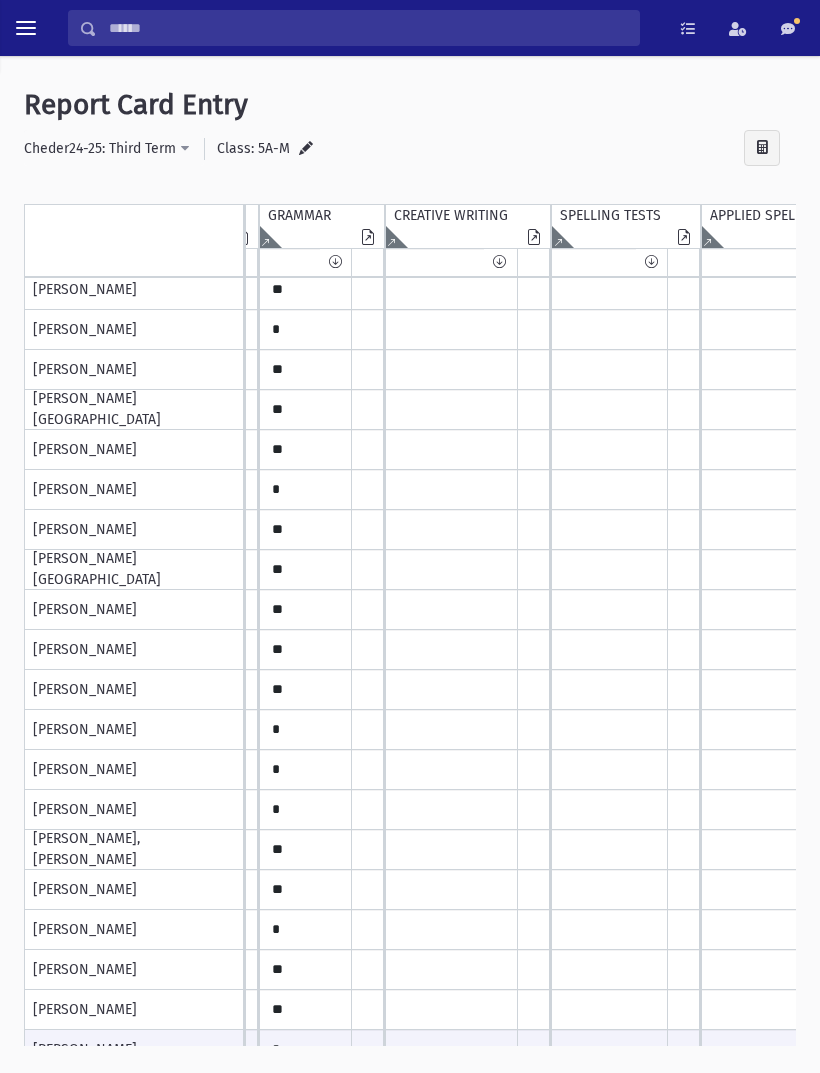 click on "*" at bounding box center [-98, 90] 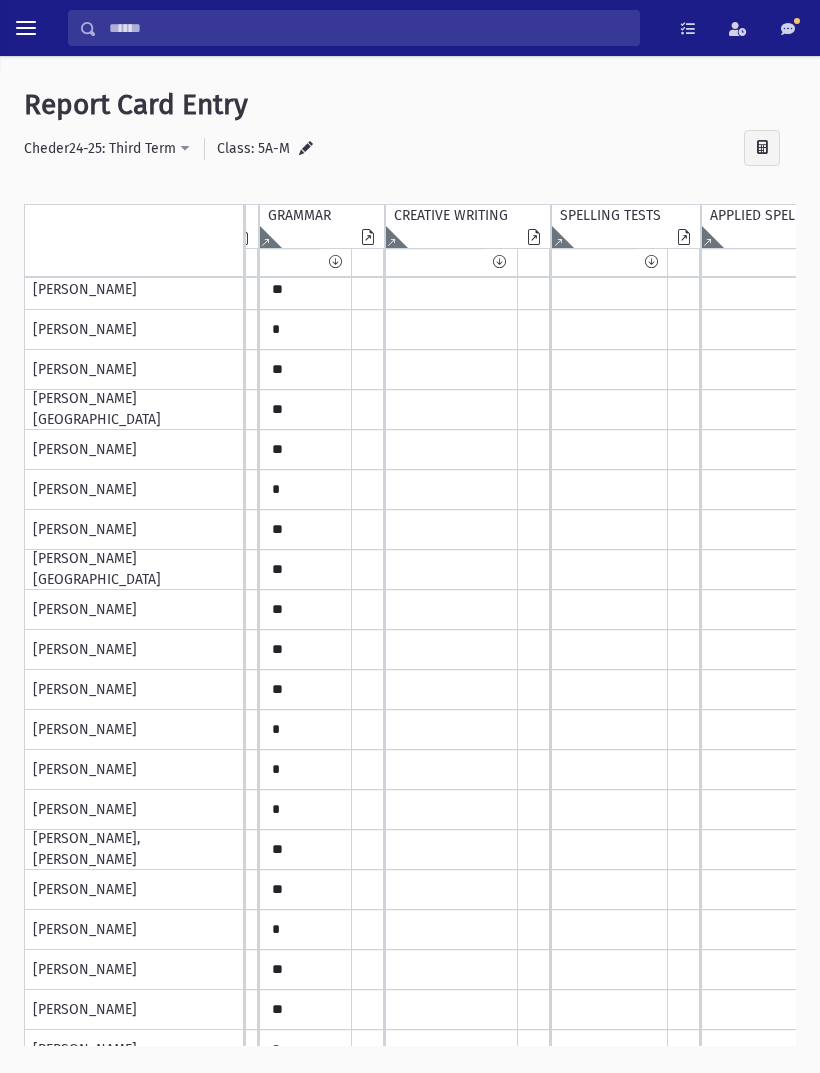 scroll, scrollTop: 194, scrollLeft: 483, axis: both 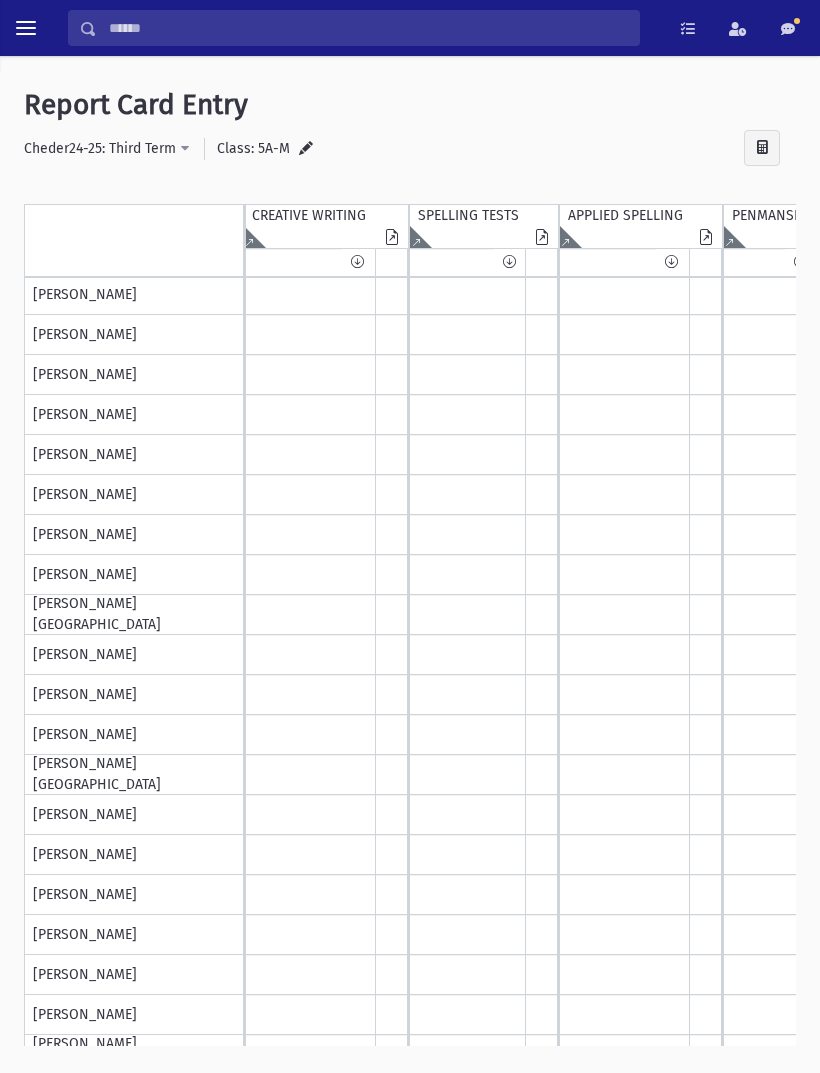 type on "**" 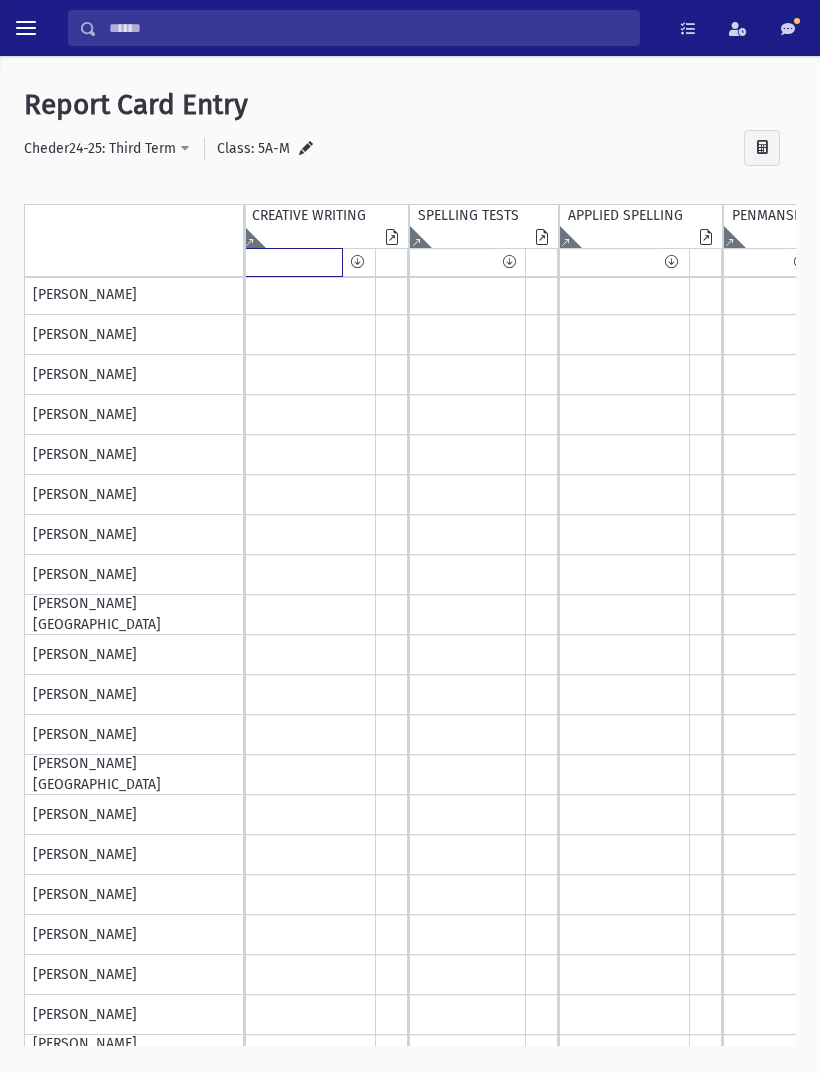 click at bounding box center (293, 262) 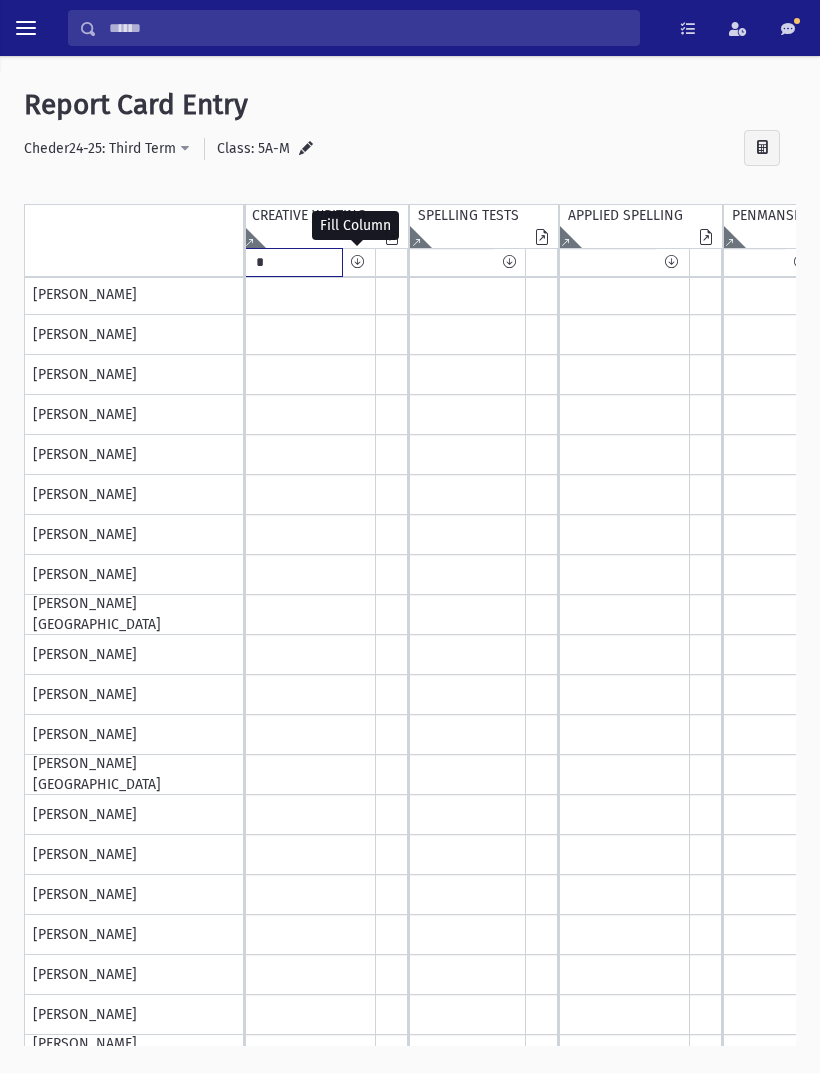 type on "*" 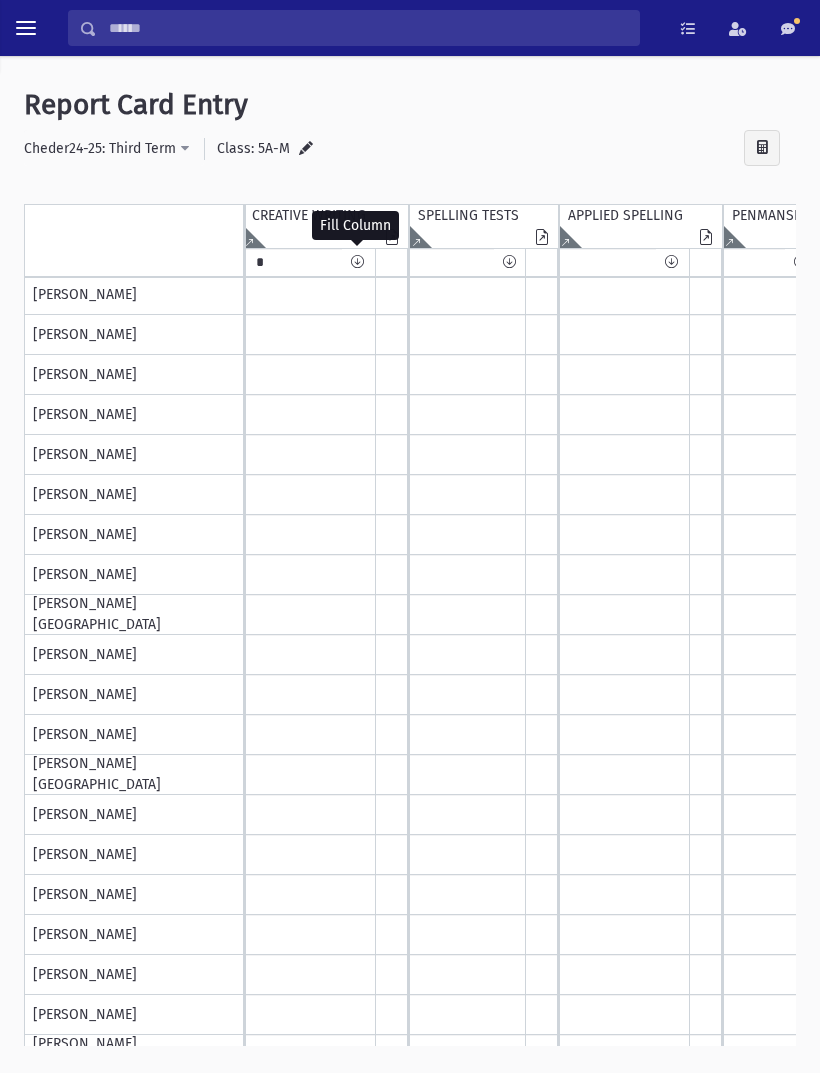 click at bounding box center [357, 262] 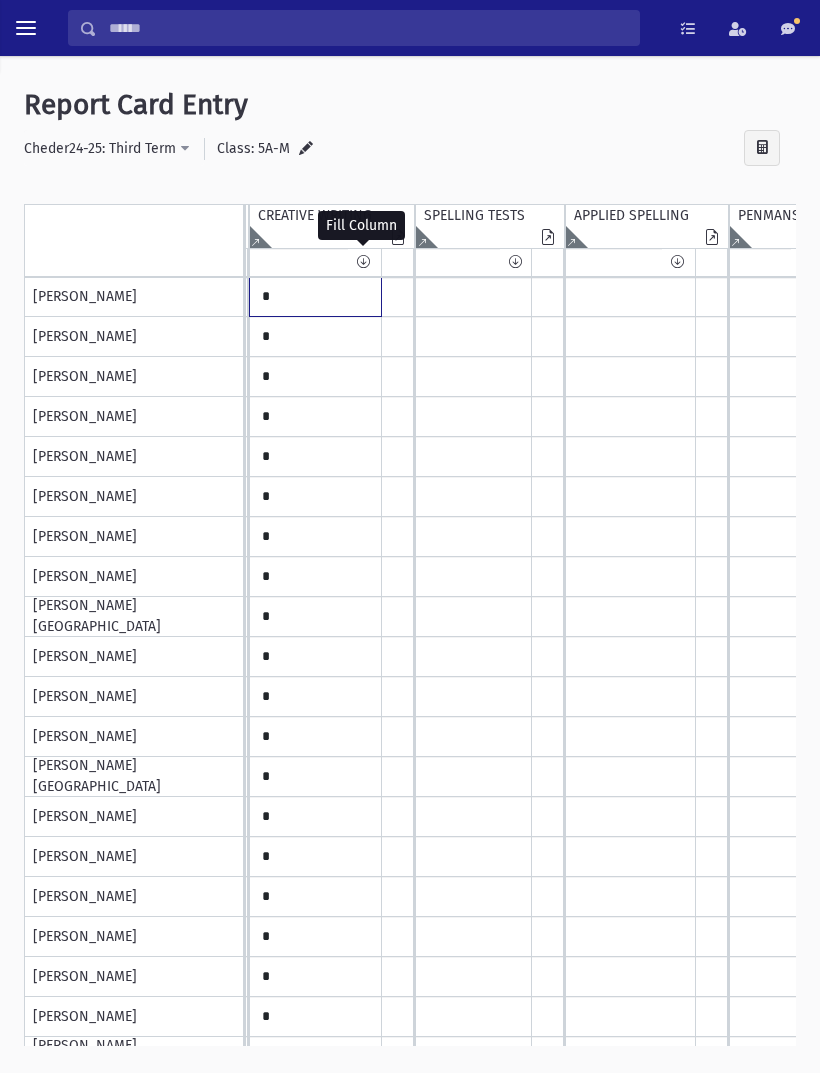 click on "*" at bounding box center [-234, 297] 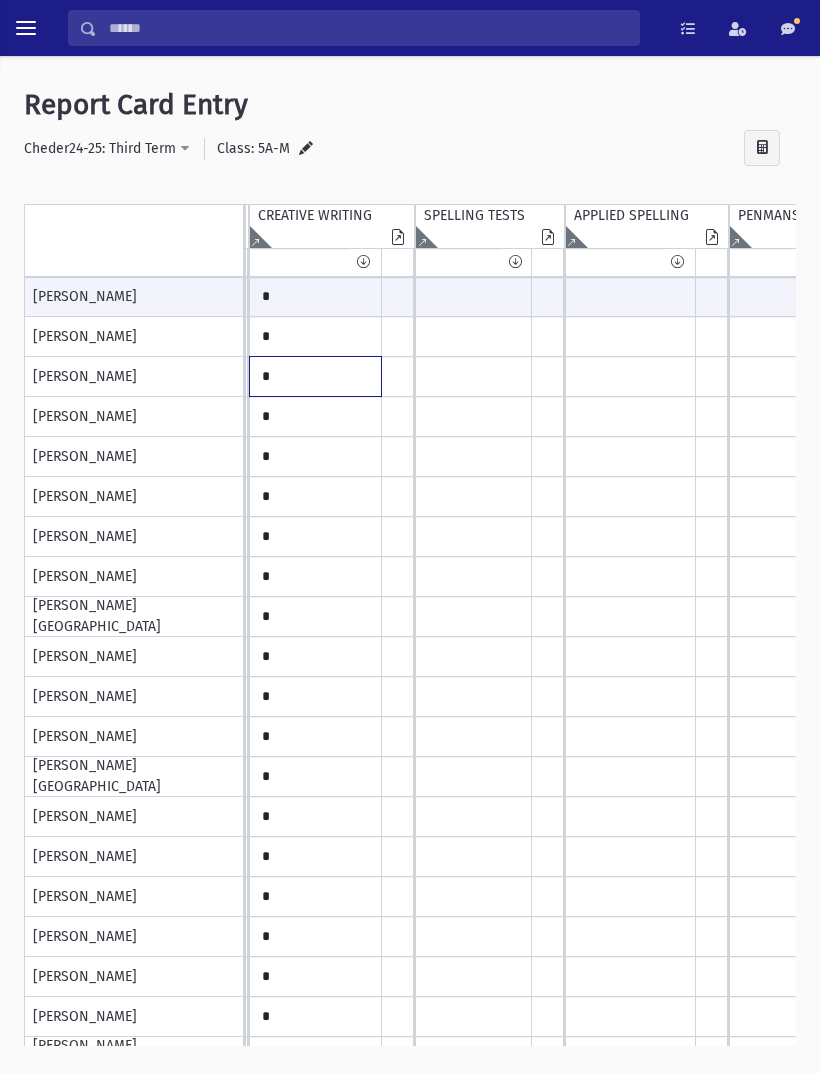 click on "*" at bounding box center [-234, 297] 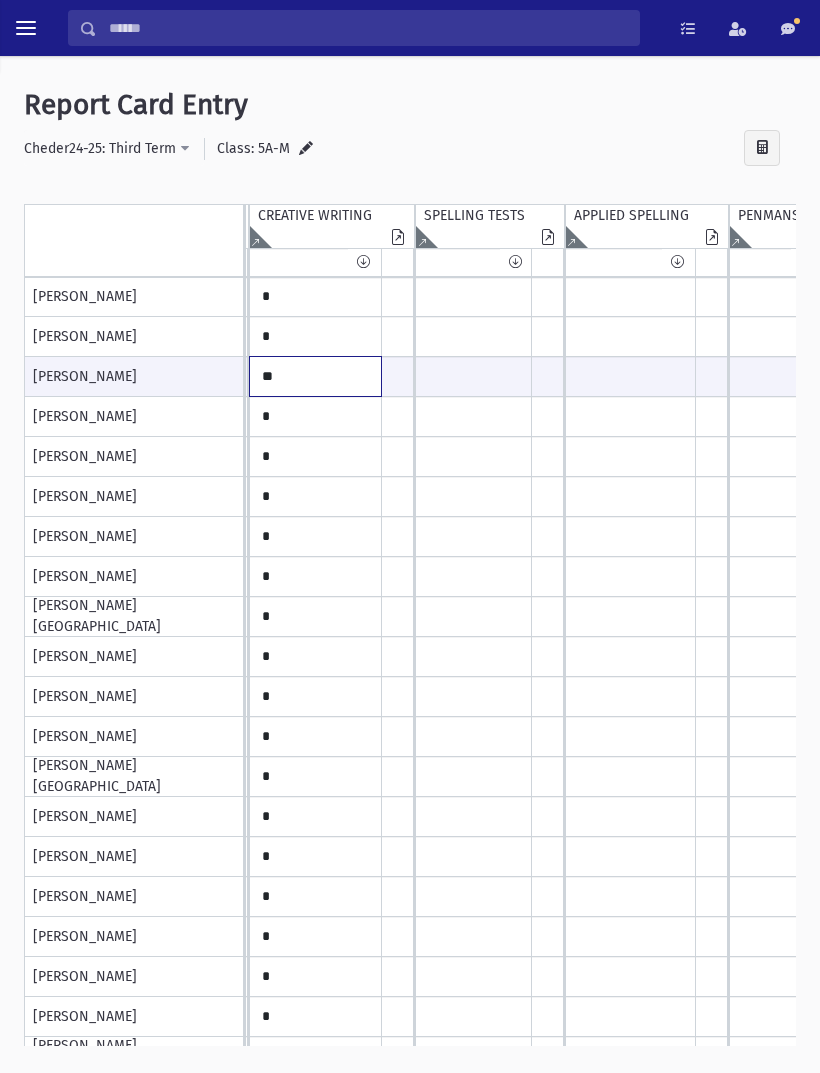 type on "**" 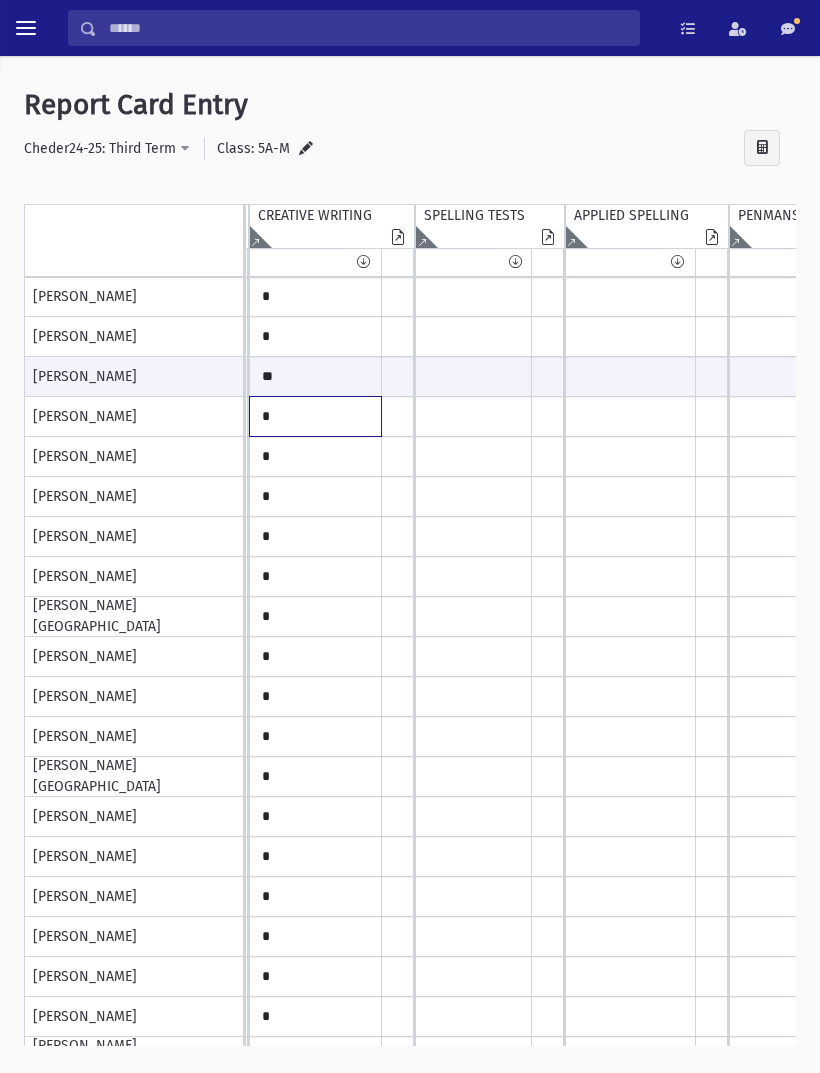 click on "*" at bounding box center (-234, 297) 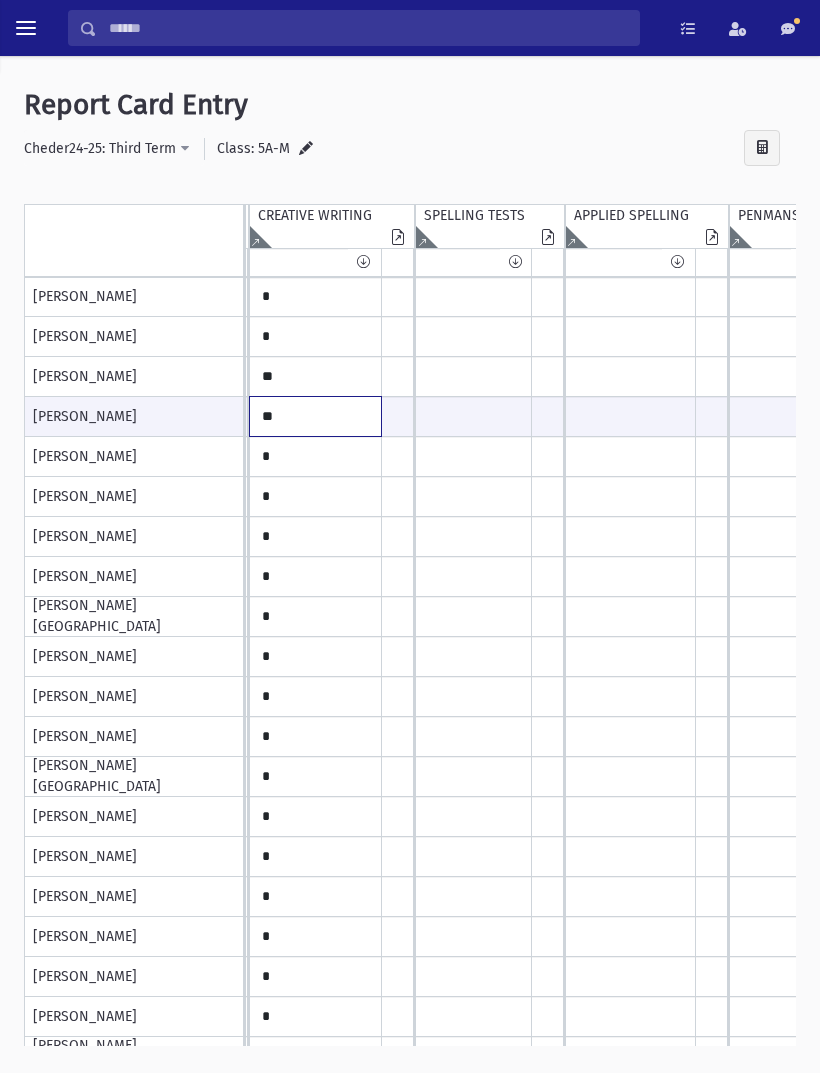 type on "**" 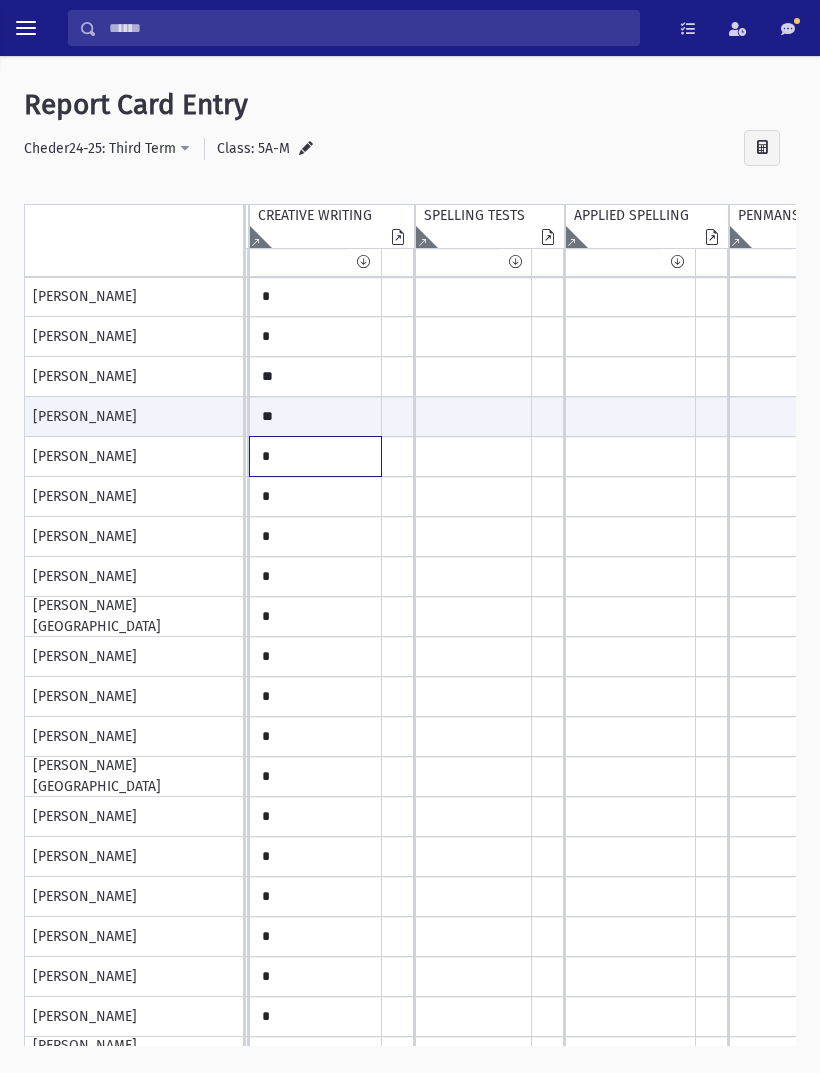 click on "*" at bounding box center [-234, 297] 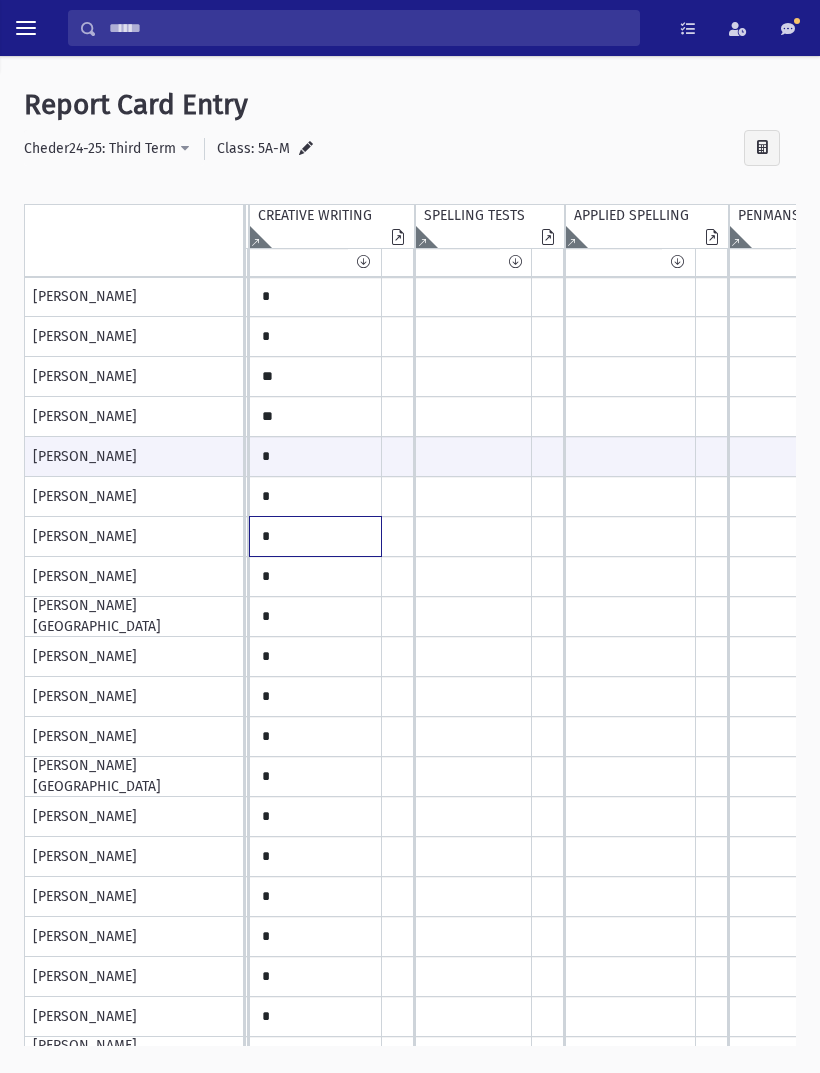 click on "*" at bounding box center [-234, 297] 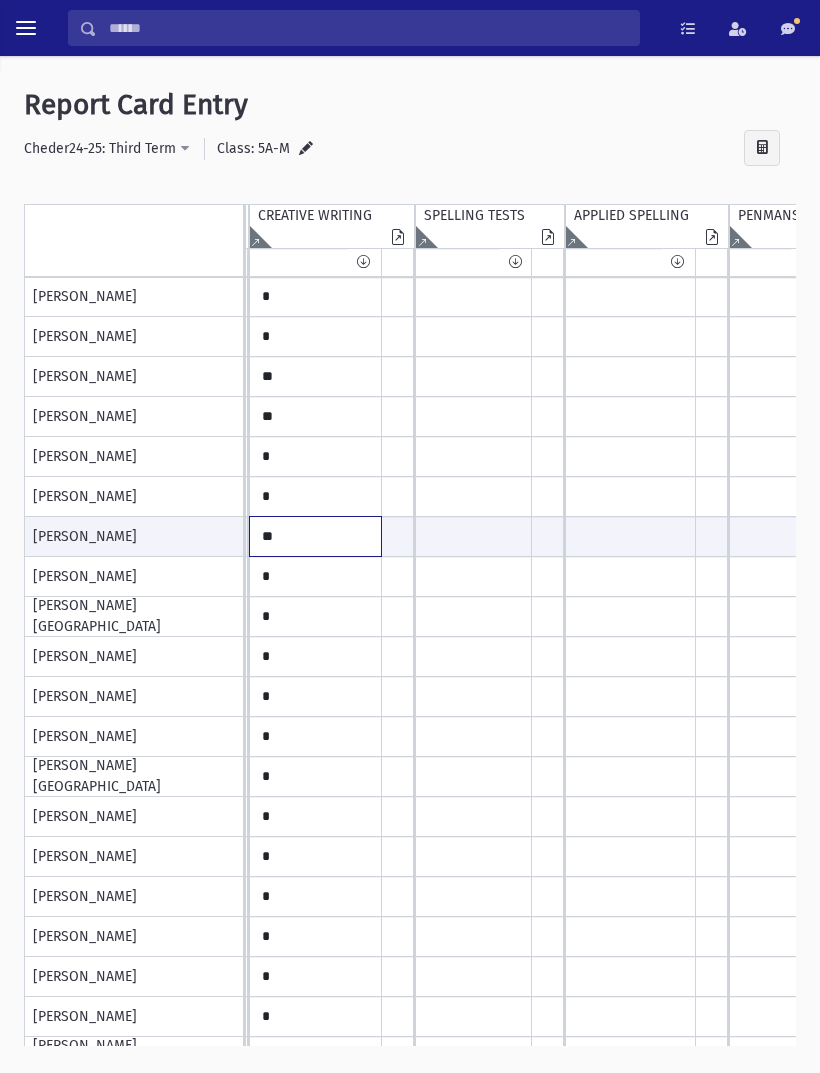 type on "**" 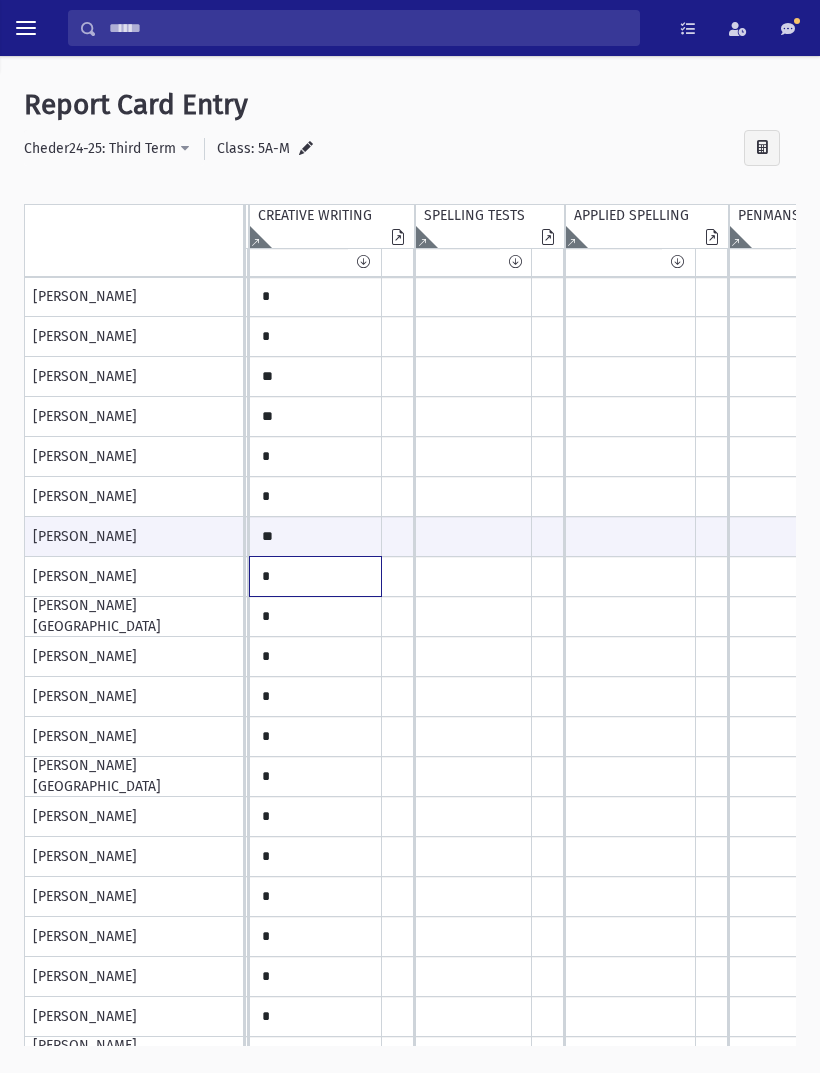 click on "*" at bounding box center [-234, 297] 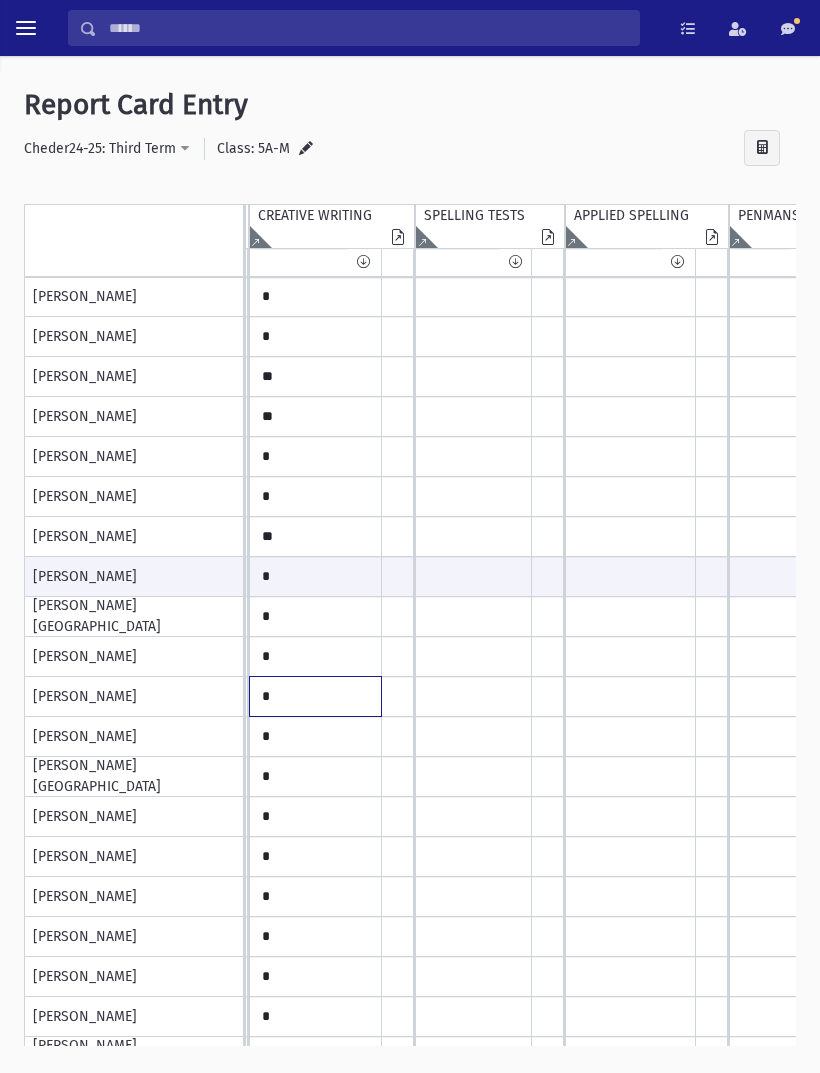 click on "*" at bounding box center [-234, 297] 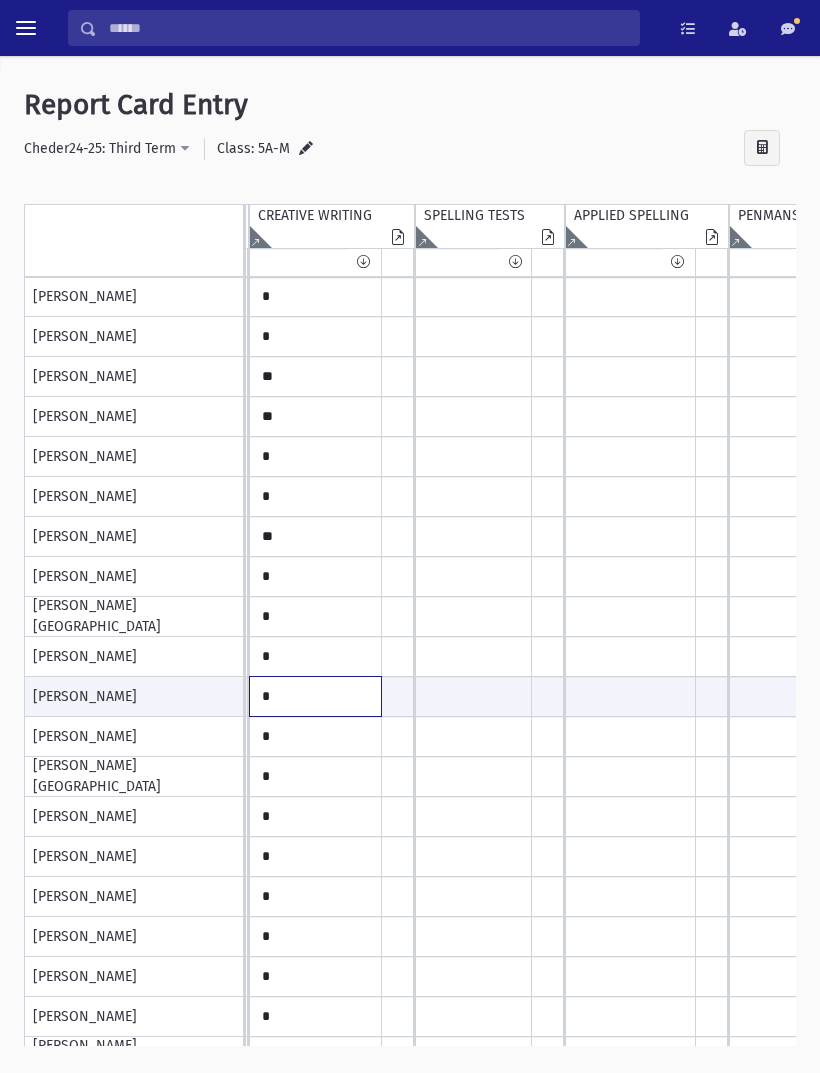 type on "*" 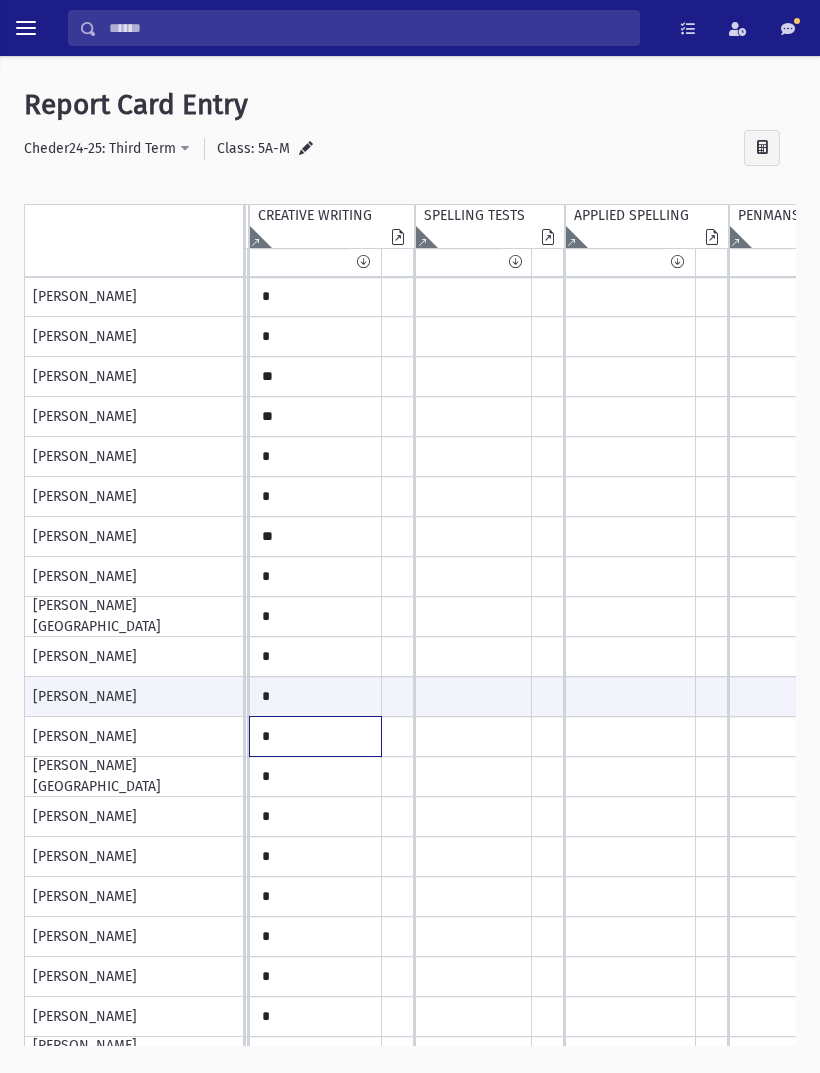 click on "*" at bounding box center (-234, 297) 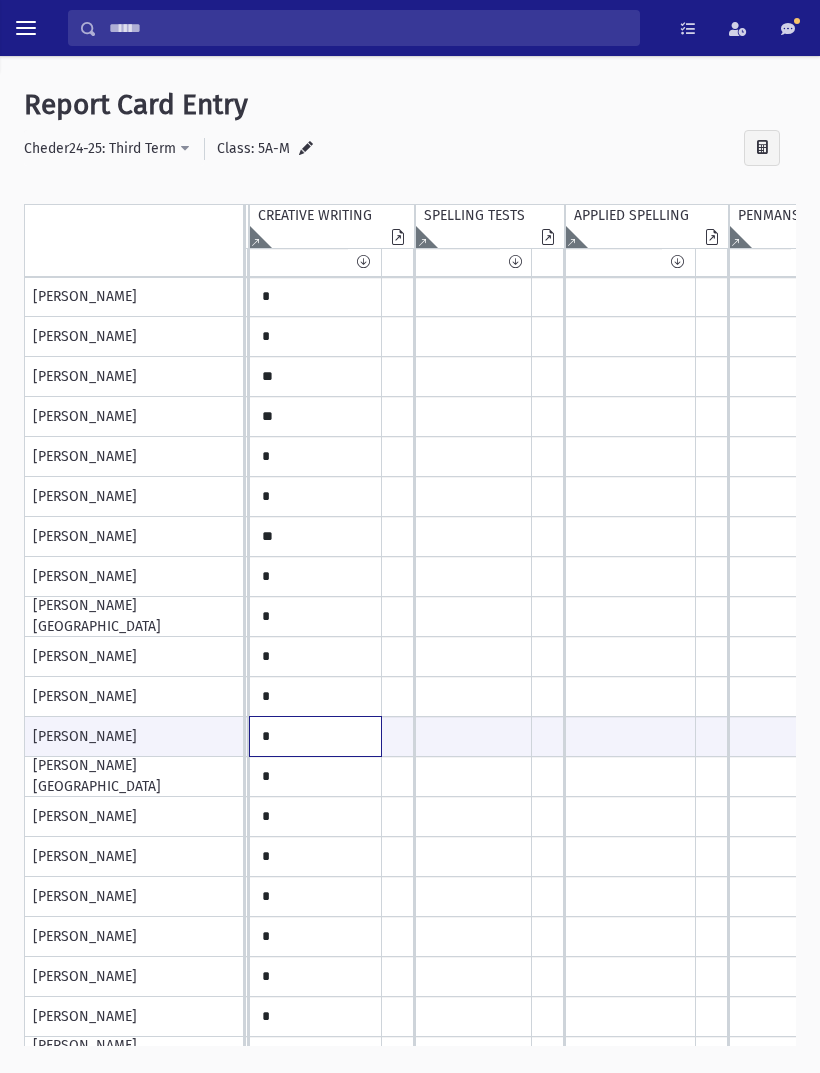 type on "*" 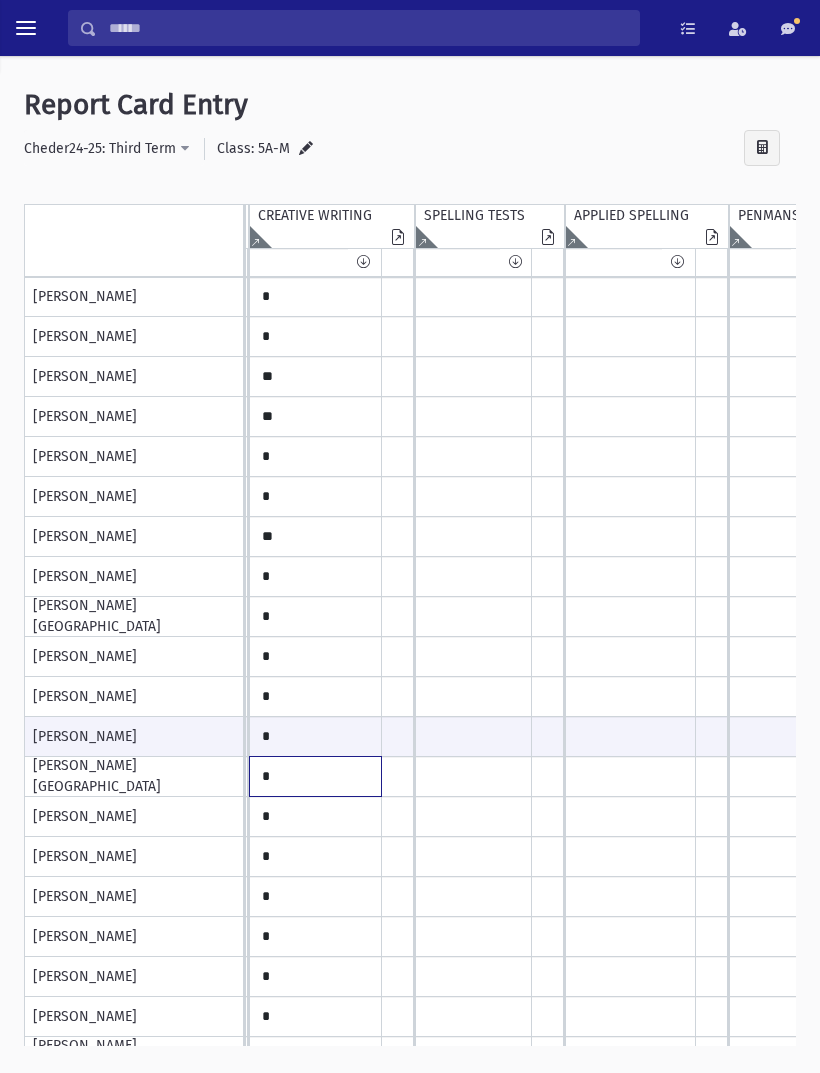 click on "*" at bounding box center (-234, 297) 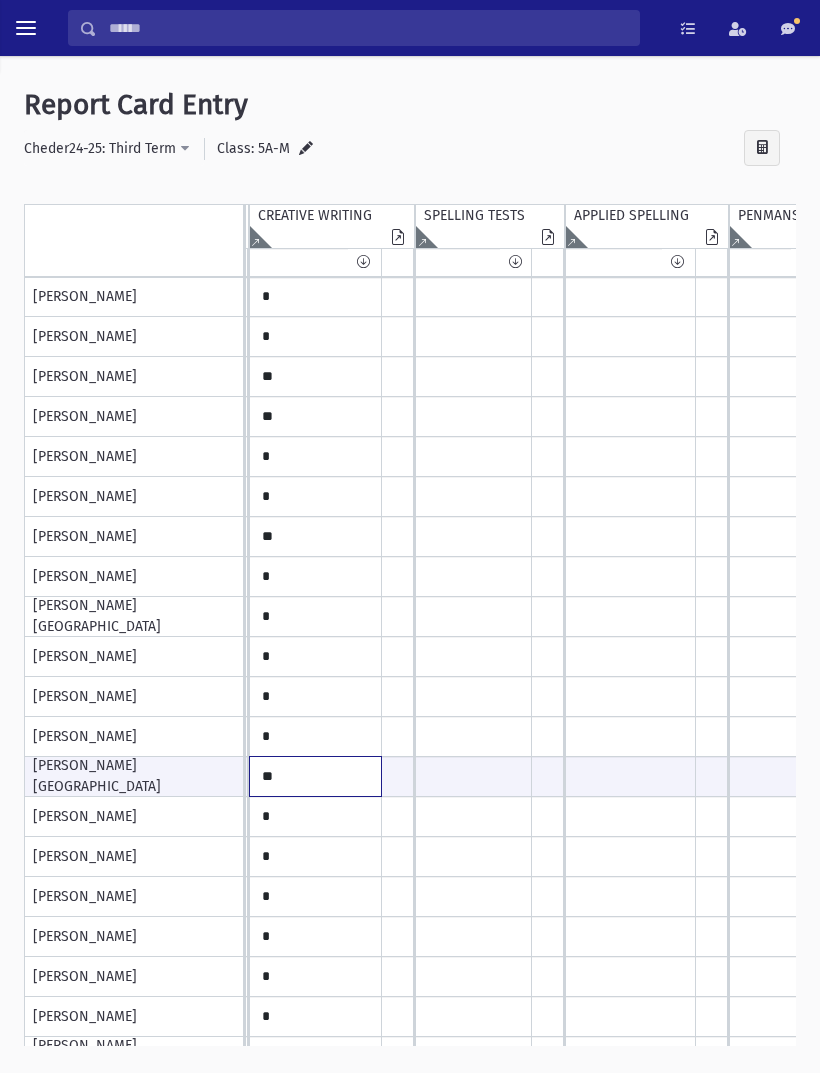 type on "**" 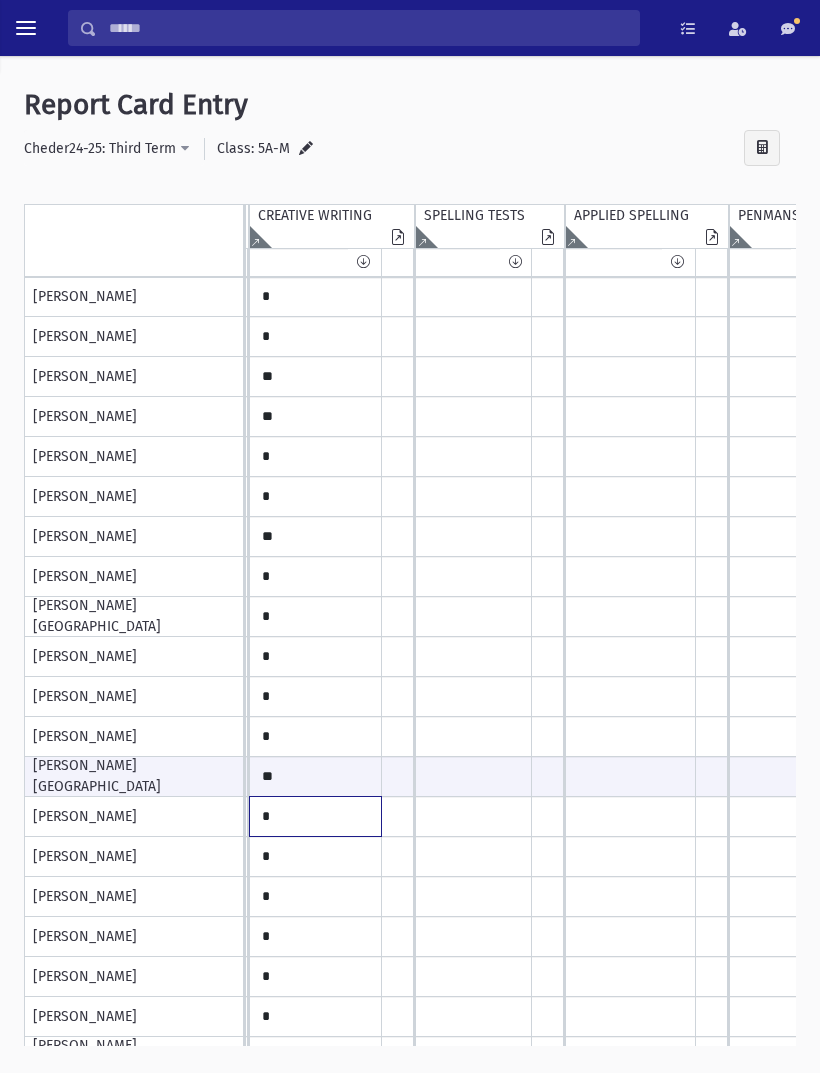 click on "*" at bounding box center (-234, 297) 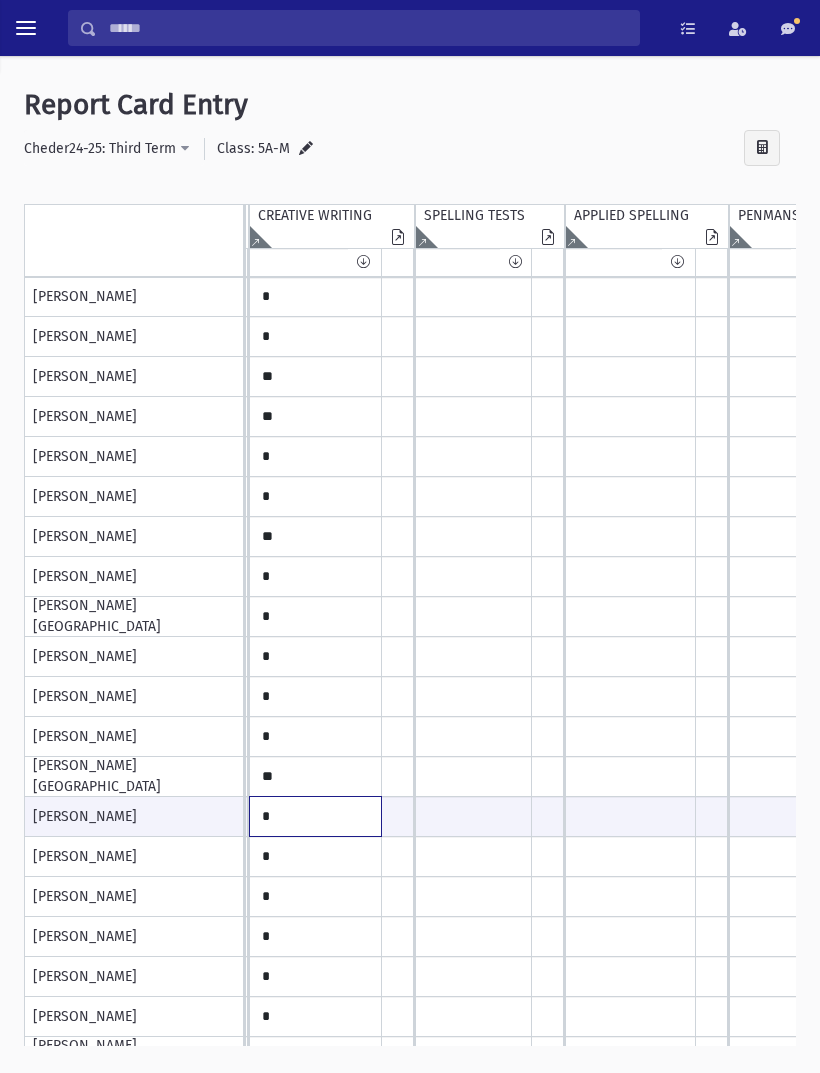 scroll, scrollTop: 17, scrollLeft: 556, axis: both 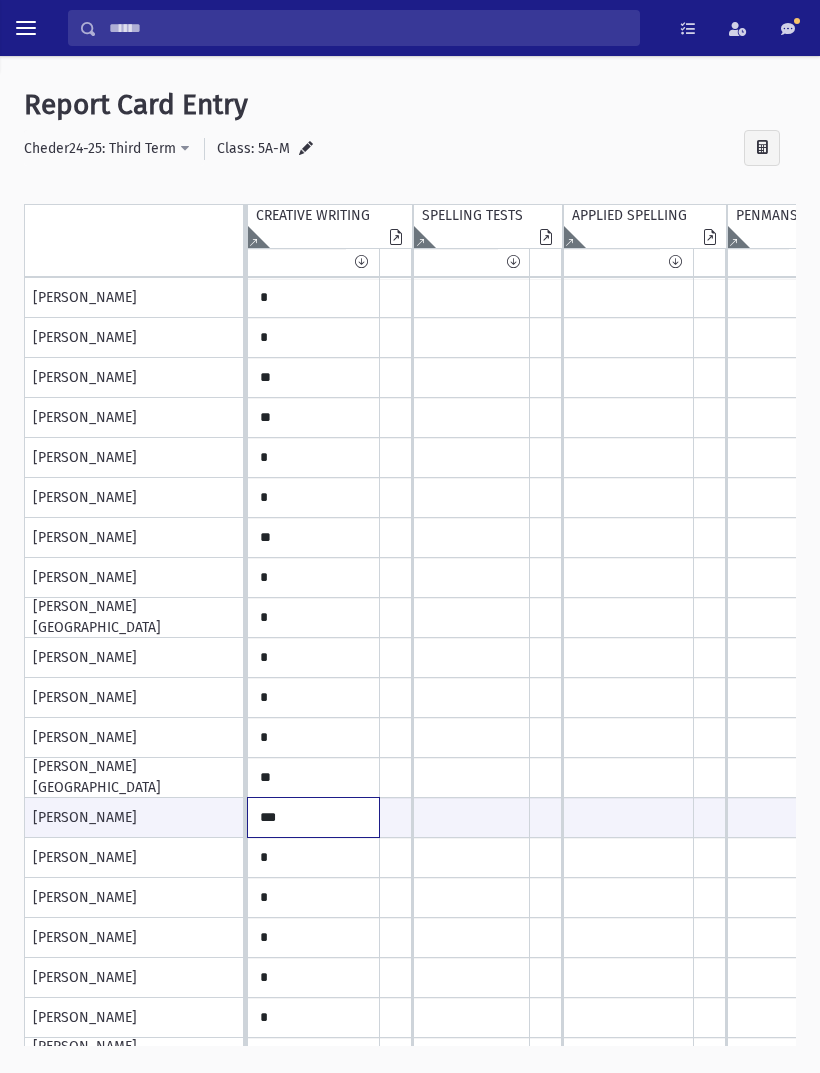 type on "***" 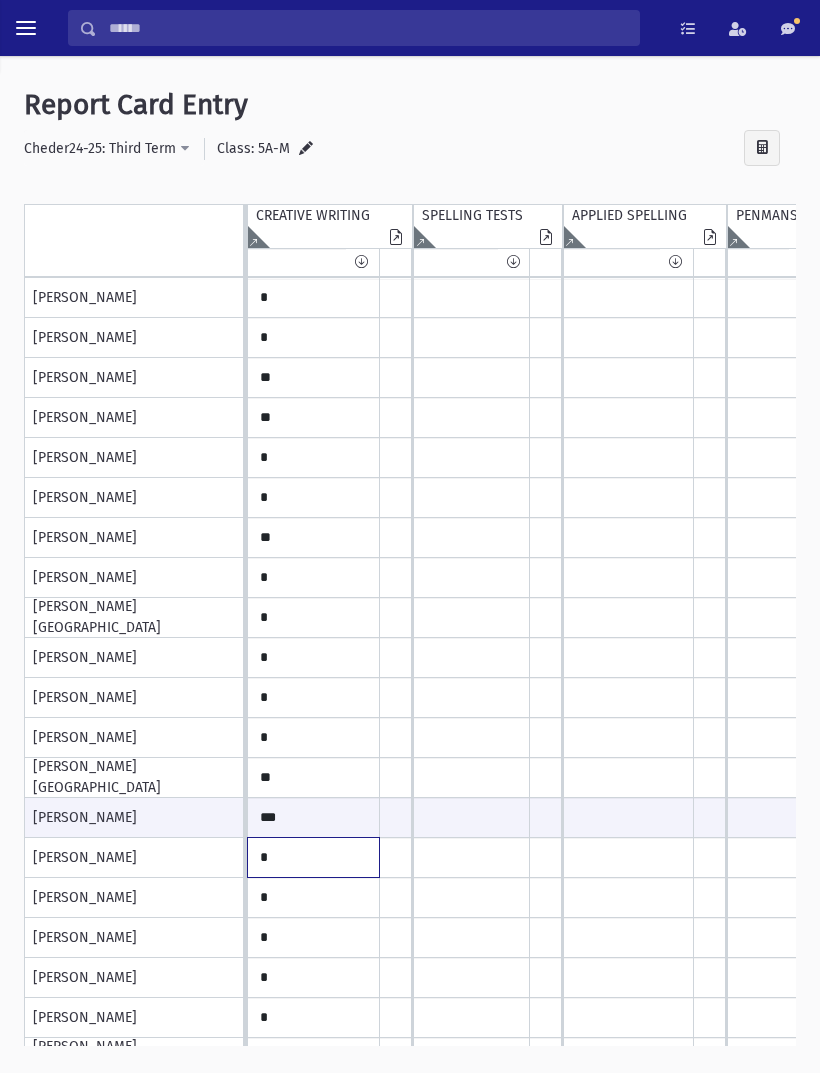 click on "*" at bounding box center [-236, 298] 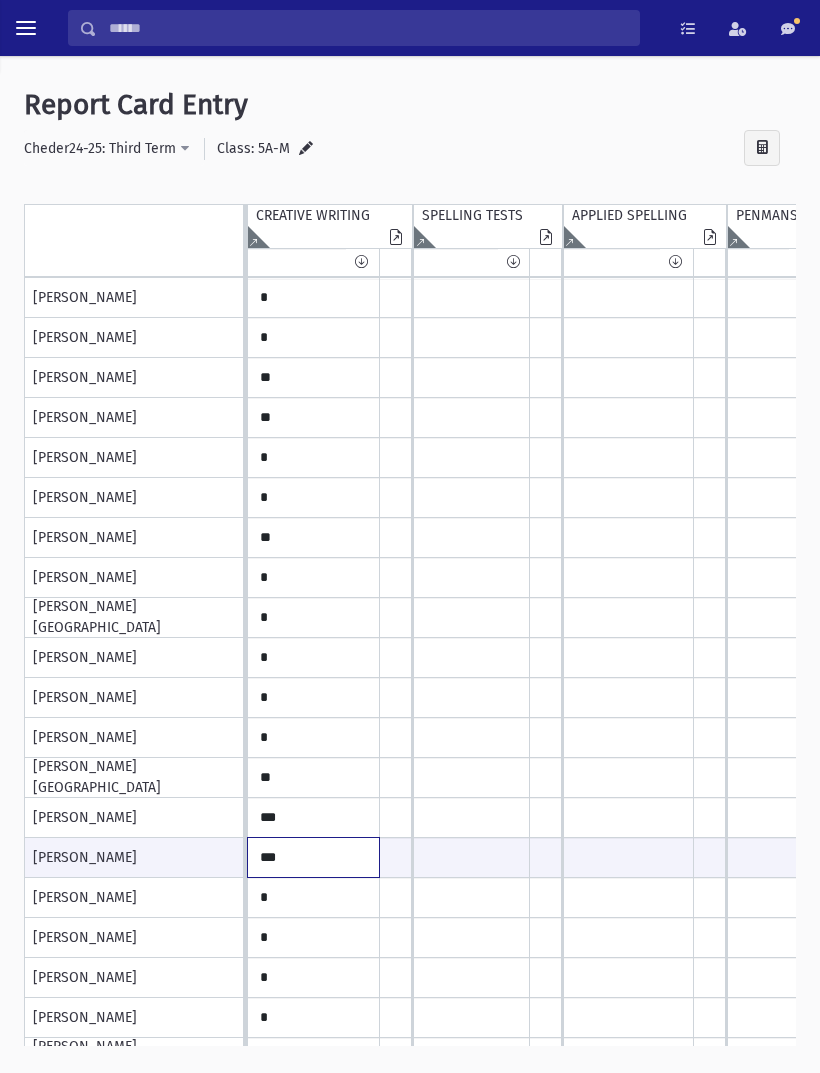 type on "***" 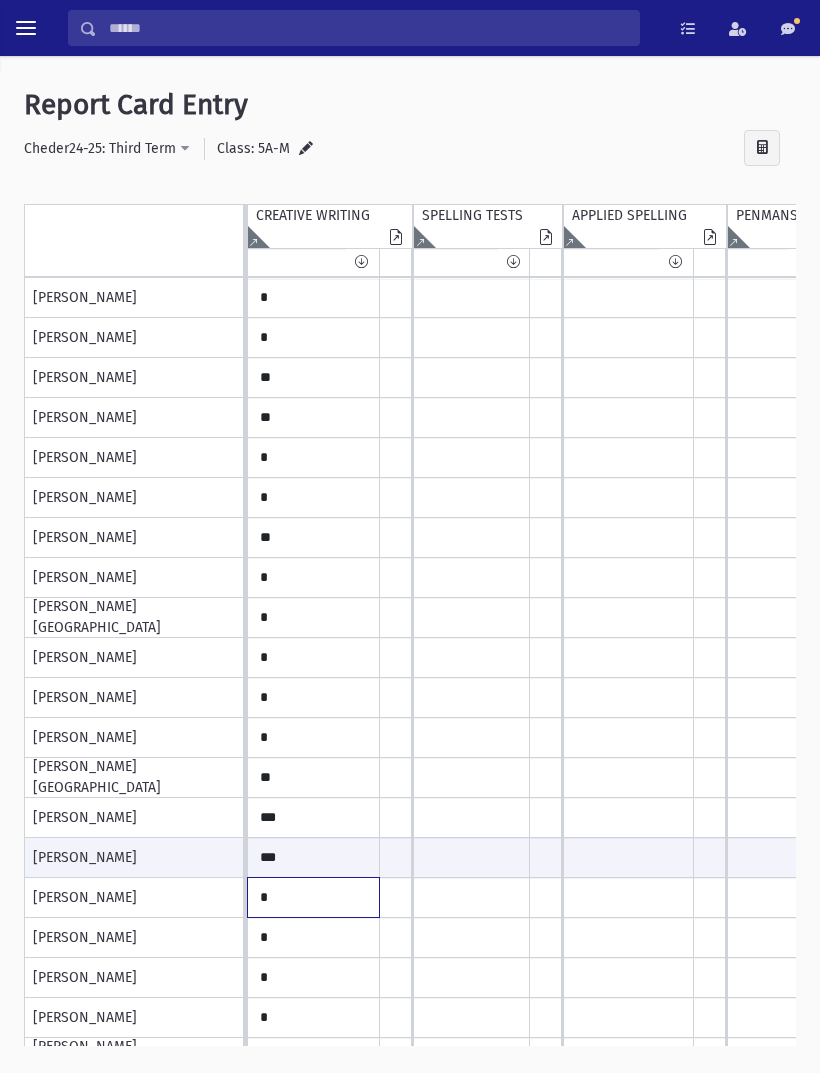 click on "*" at bounding box center (-236, 298) 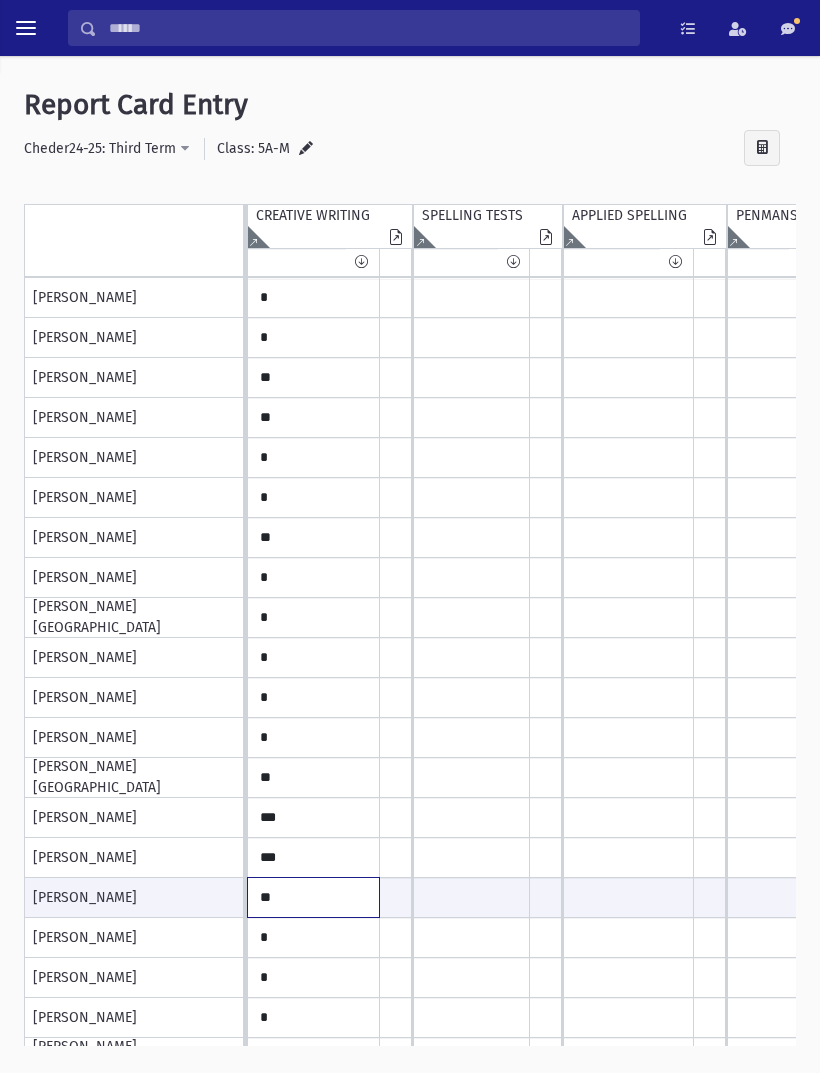 type on "**" 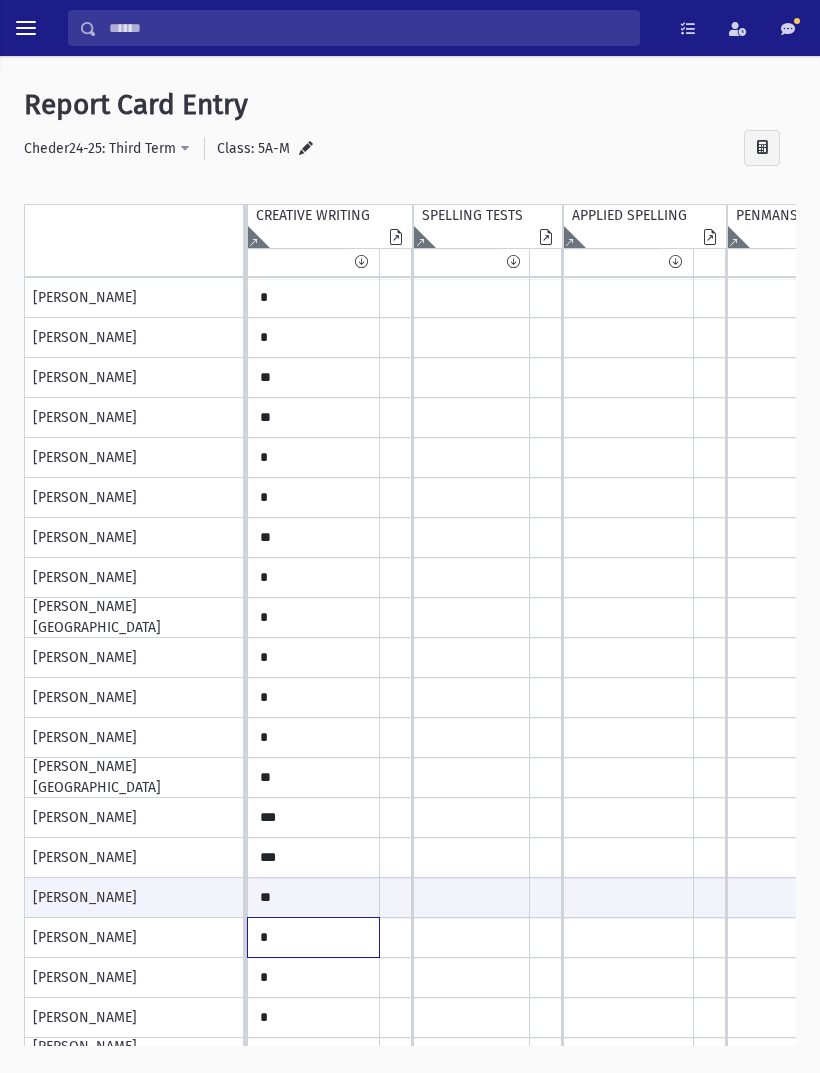 click on "*" at bounding box center (-236, 298) 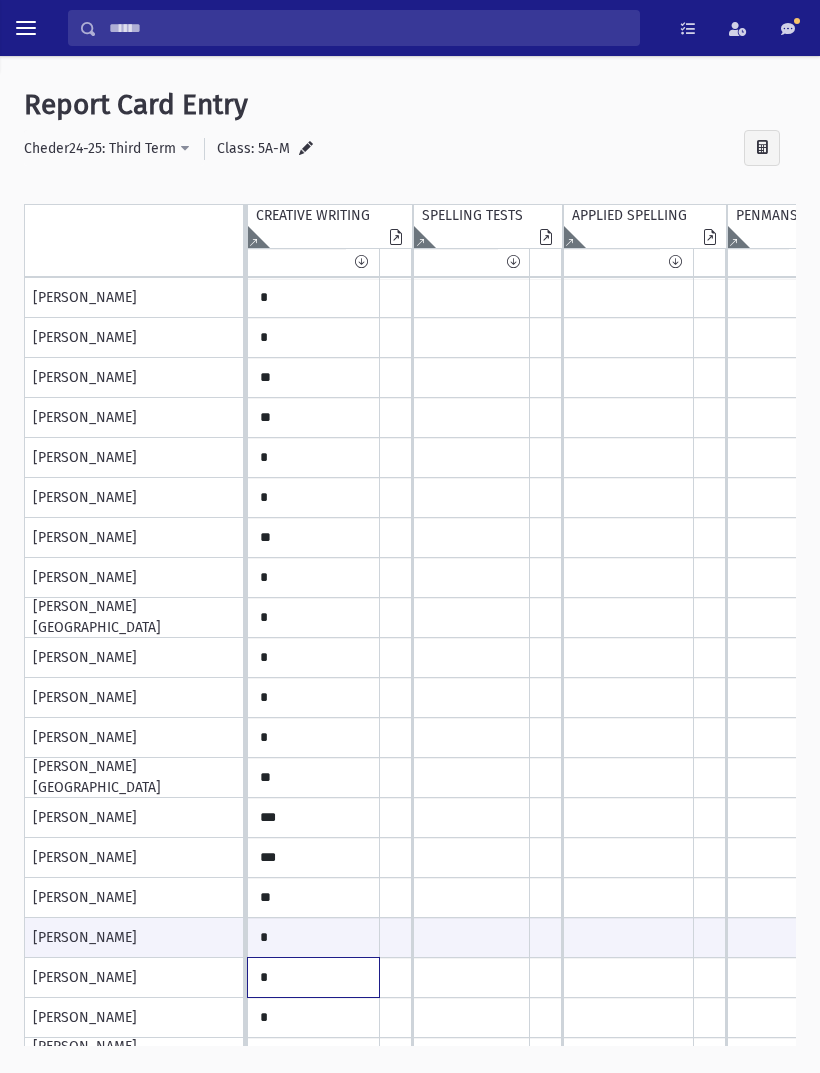 click on "*" at bounding box center (-236, 298) 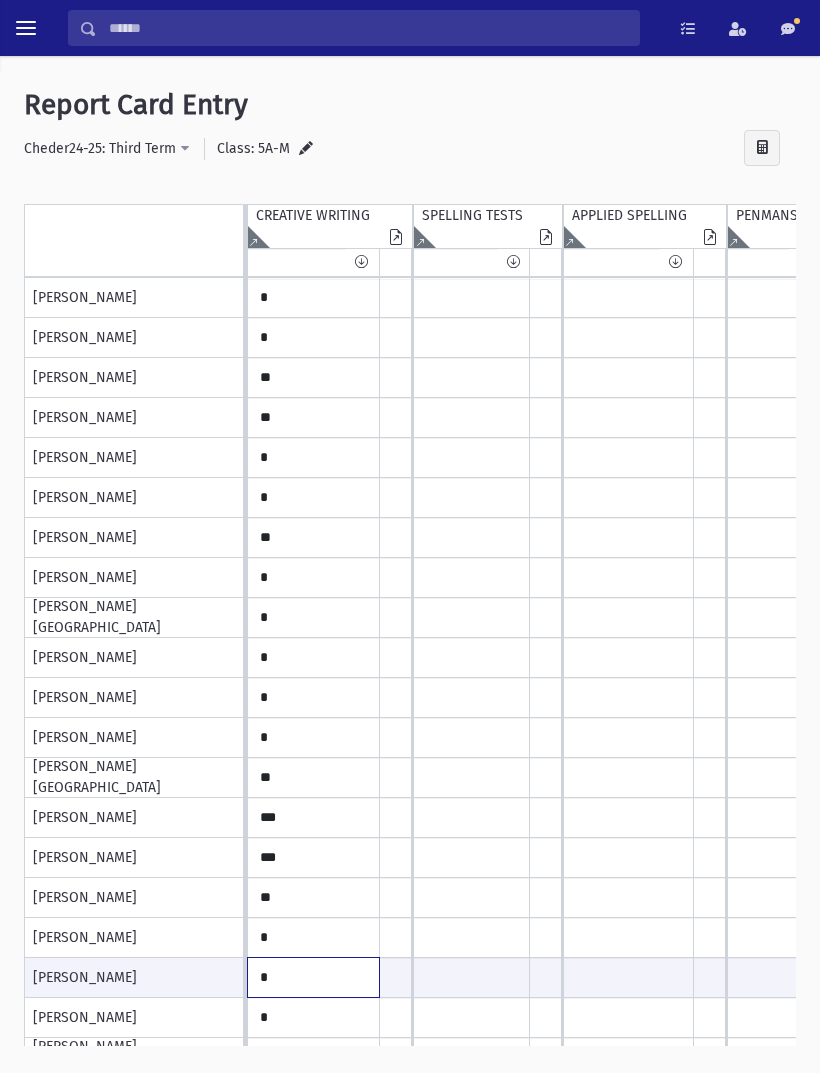type on "*" 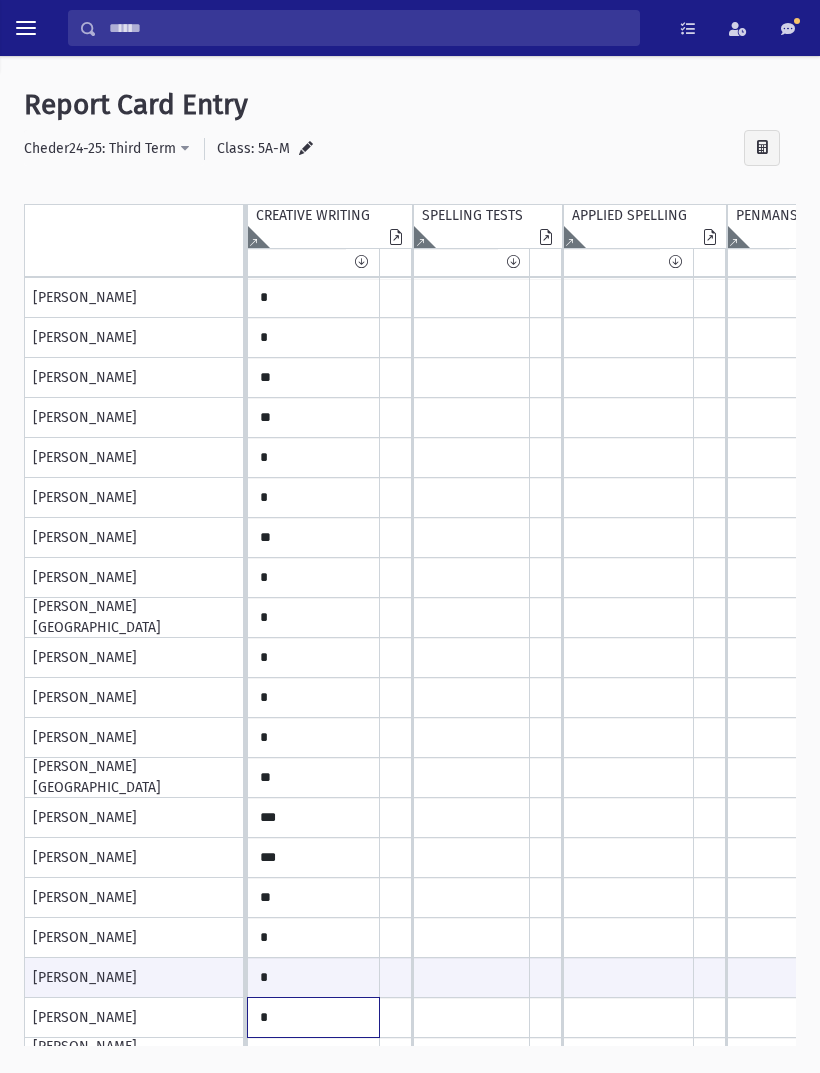 click on "*" at bounding box center [-236, 298] 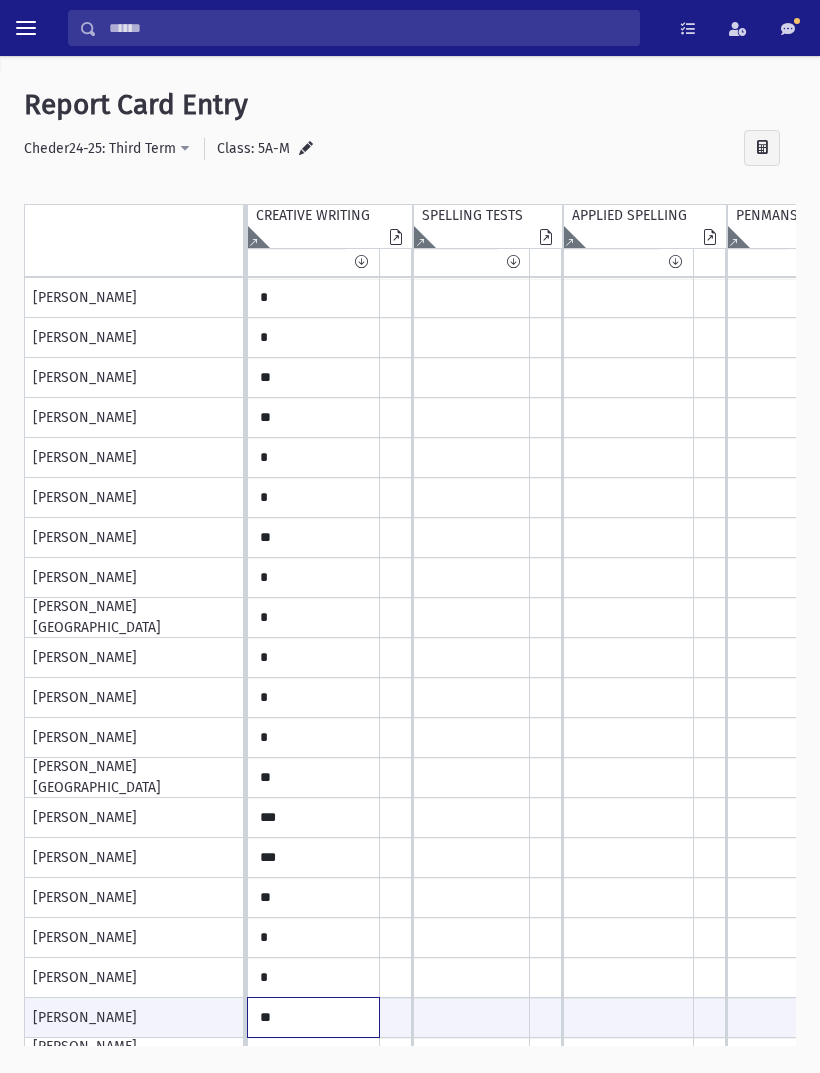 type on "**" 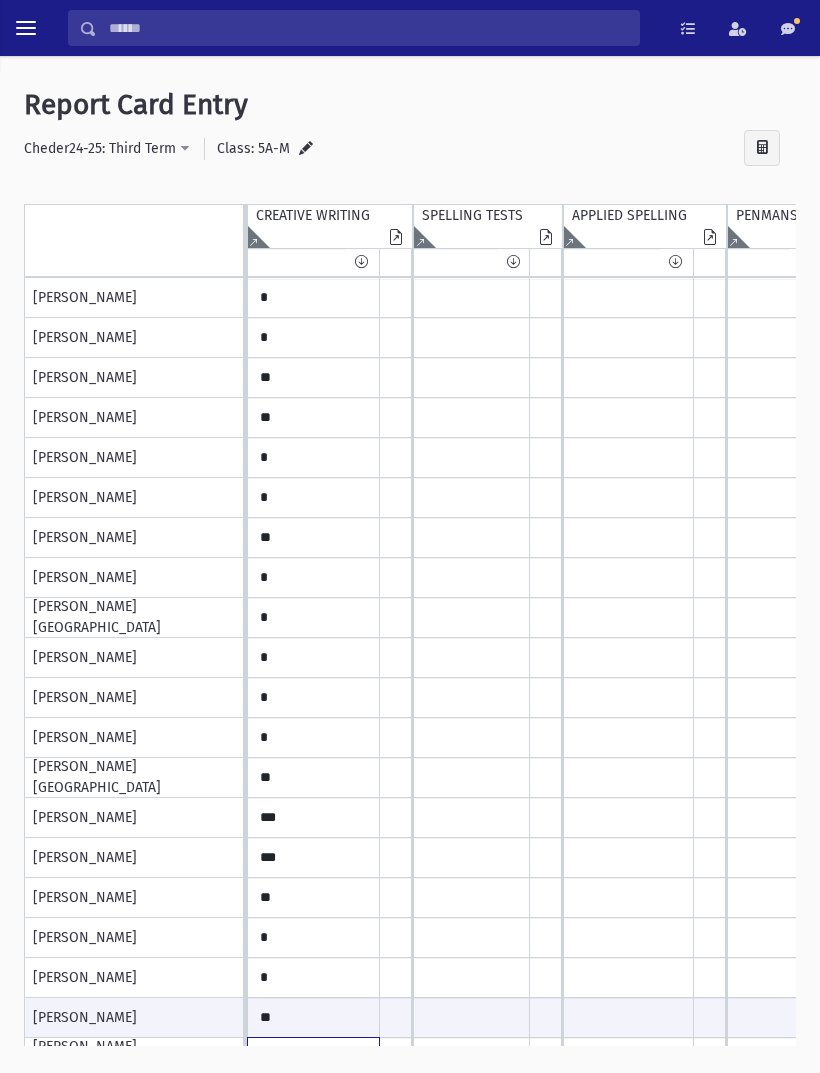 click on "*" at bounding box center (-236, 298) 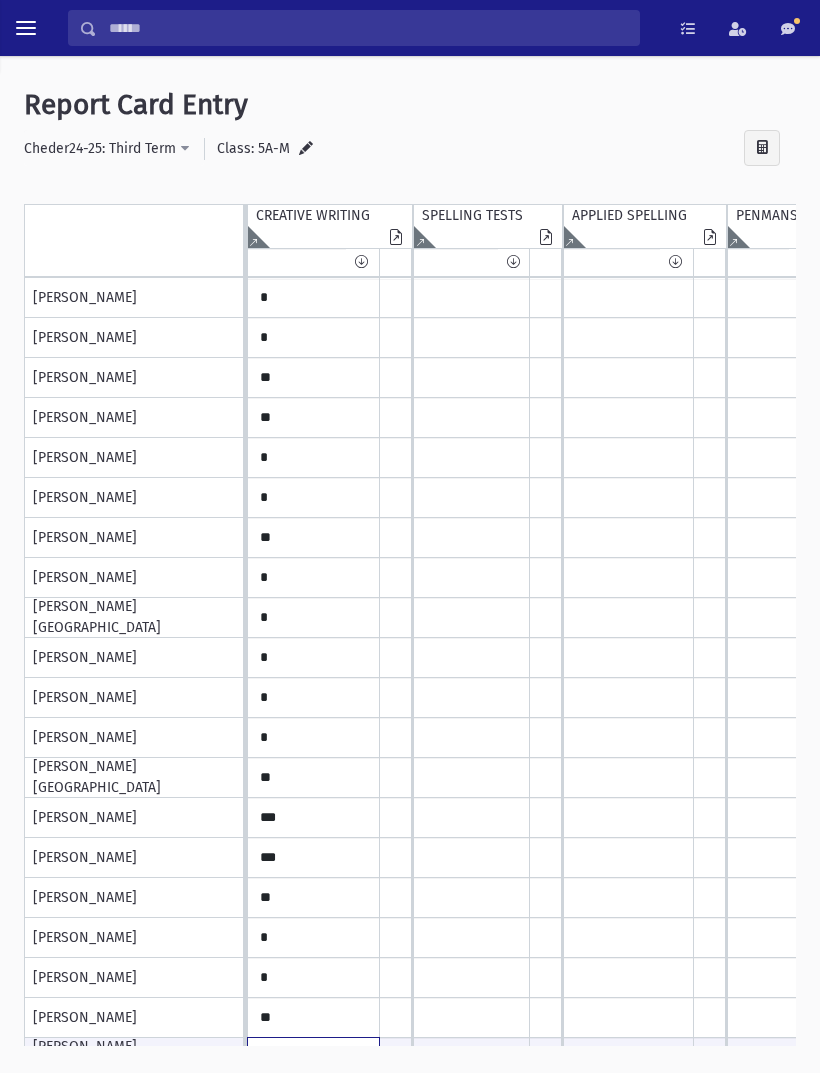 scroll, scrollTop: 74, scrollLeft: 583, axis: both 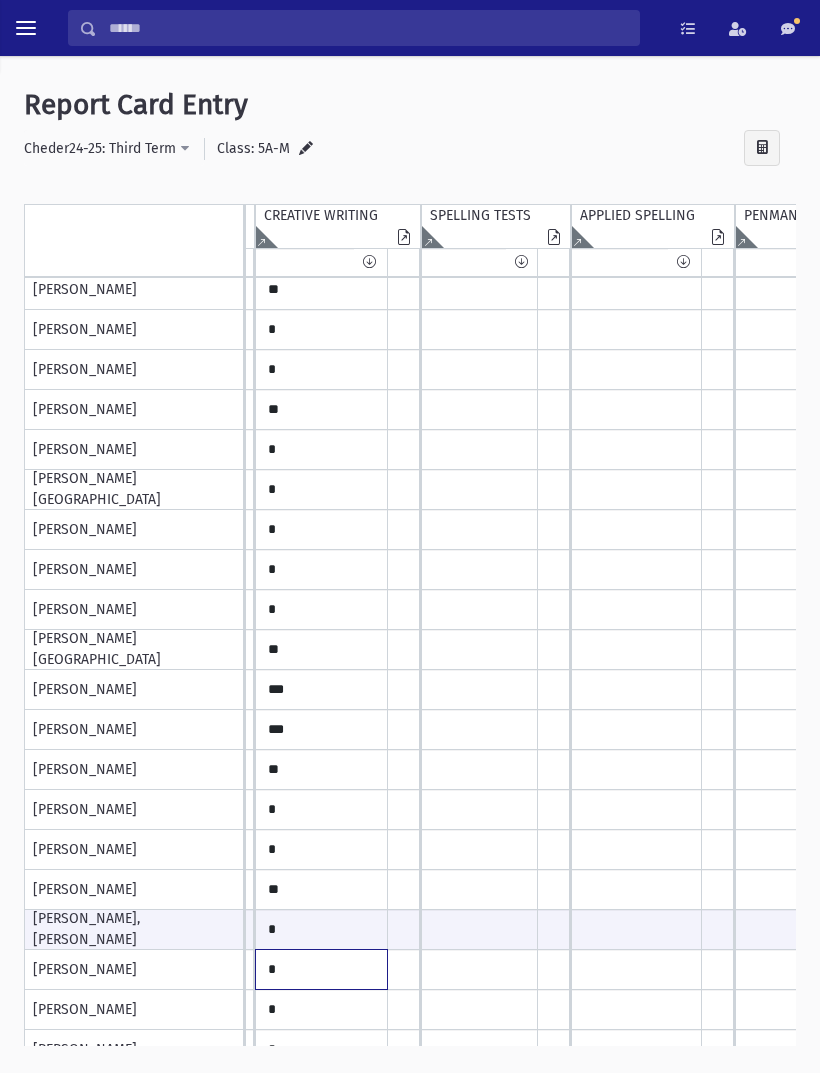 click on "*" at bounding box center [-228, 170] 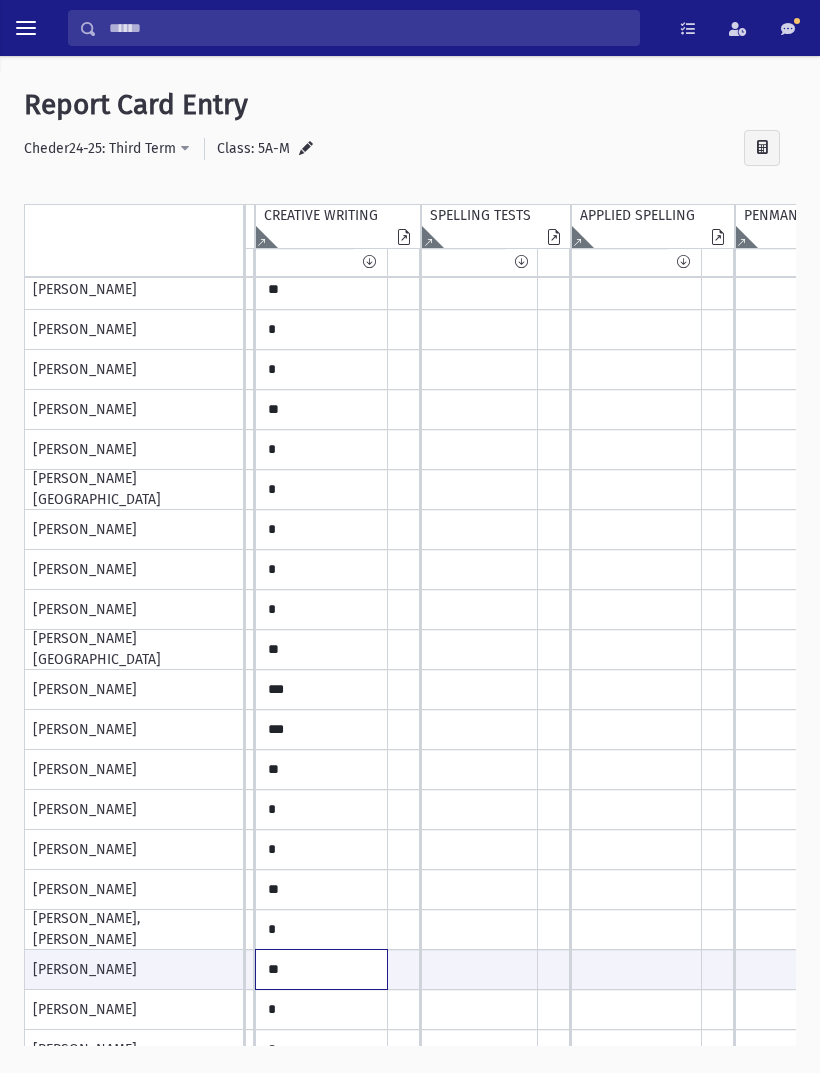 type on "**" 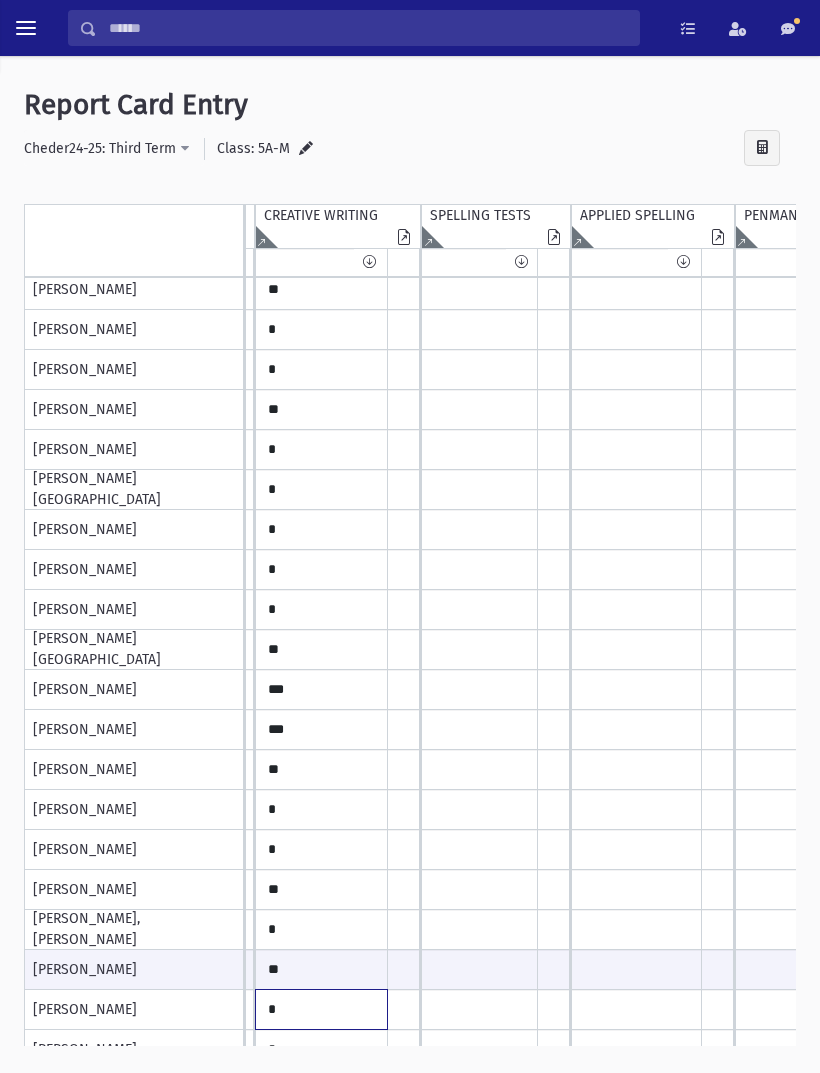 click on "*" at bounding box center (-228, 170) 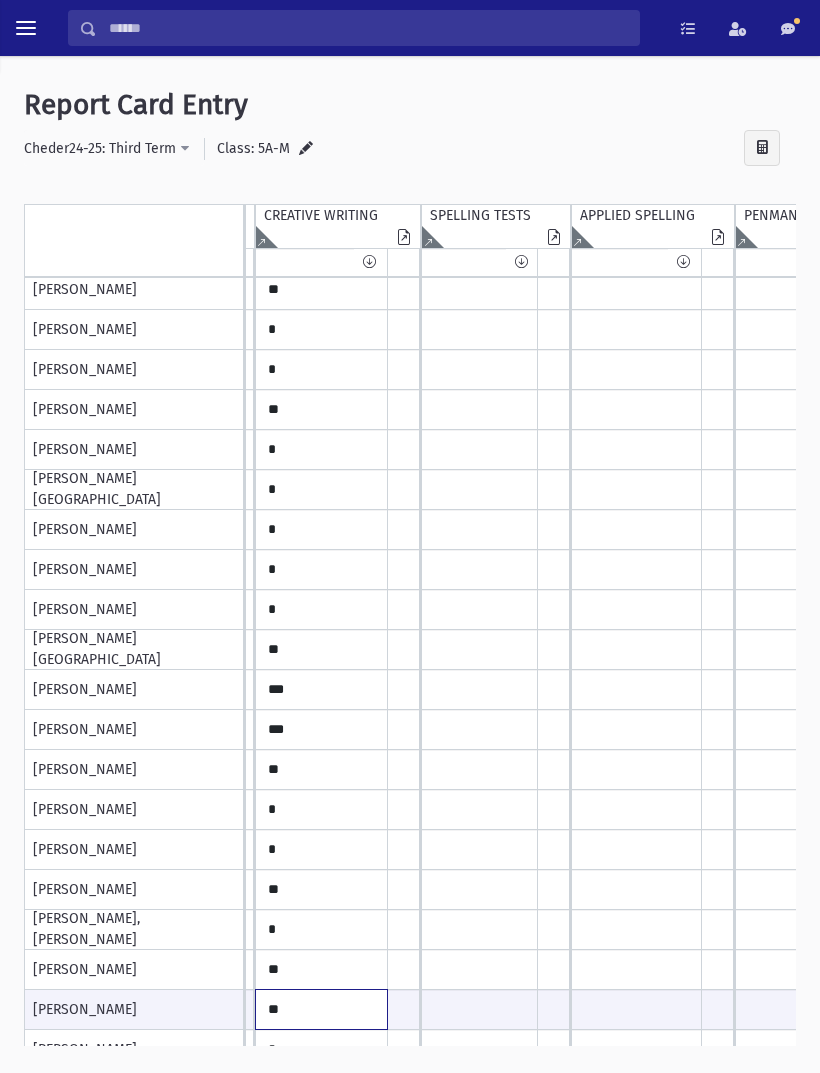 type on "**" 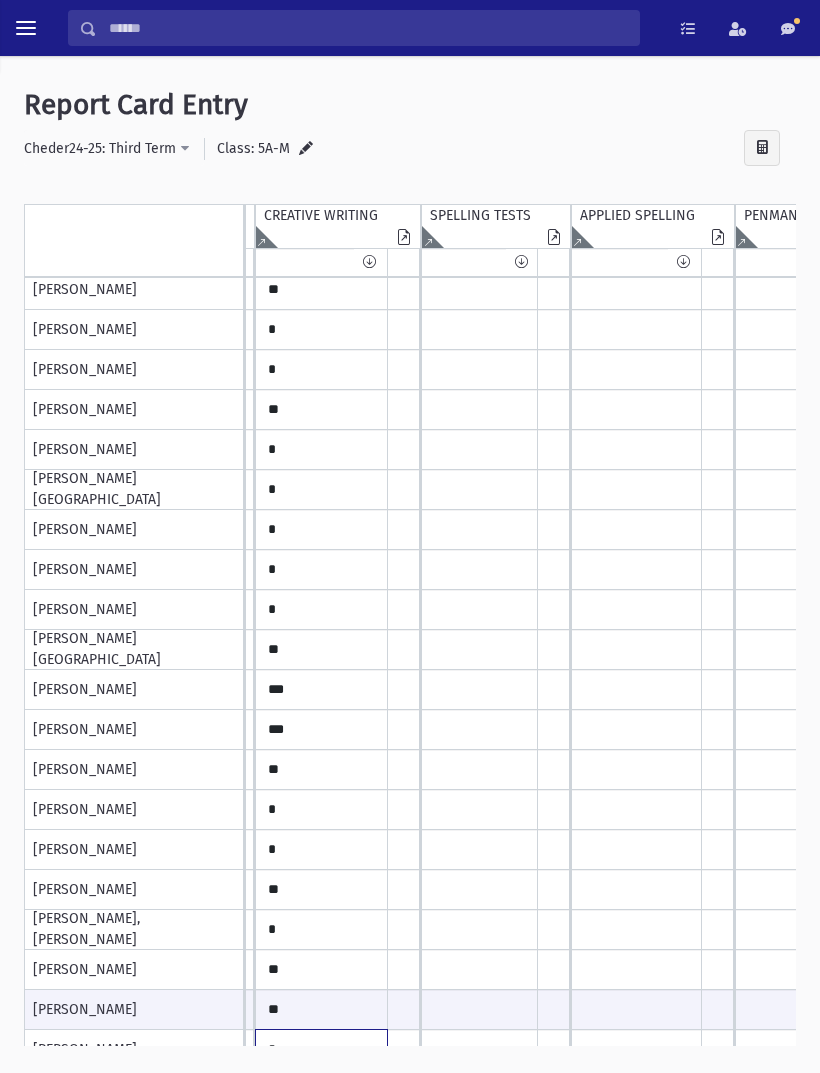 click on "*" at bounding box center [-228, 170] 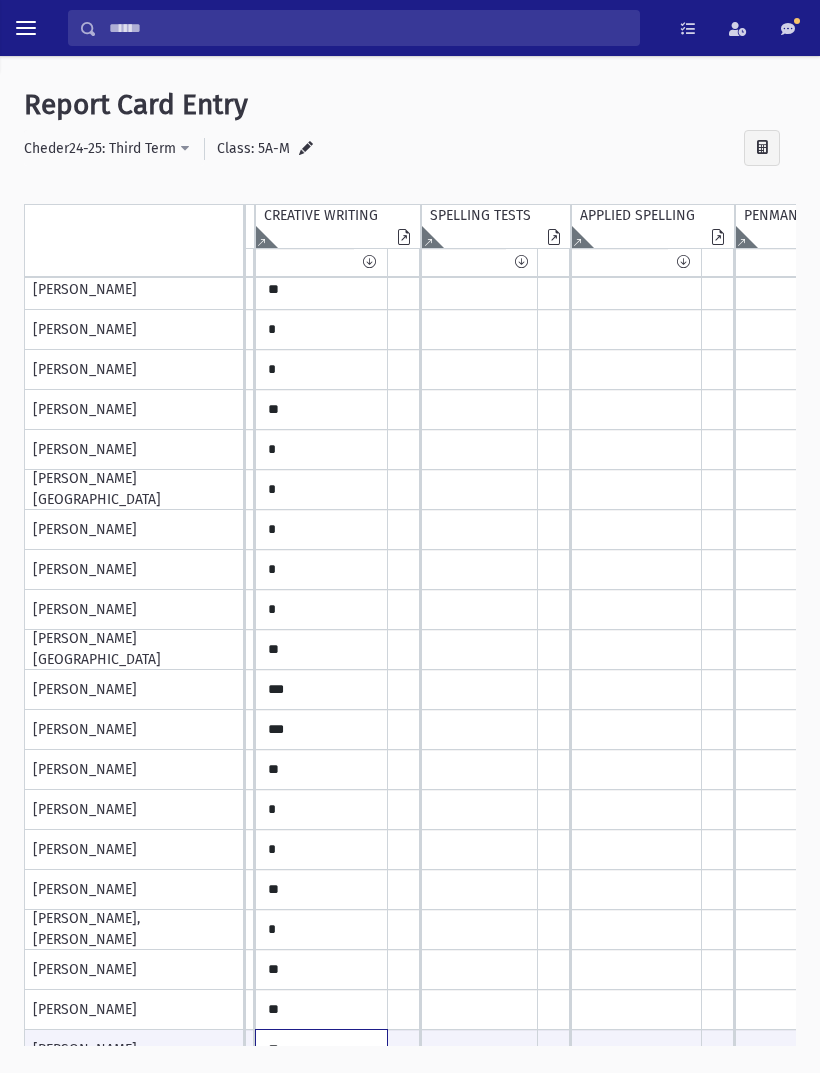 scroll, scrollTop: 184, scrollLeft: 583, axis: both 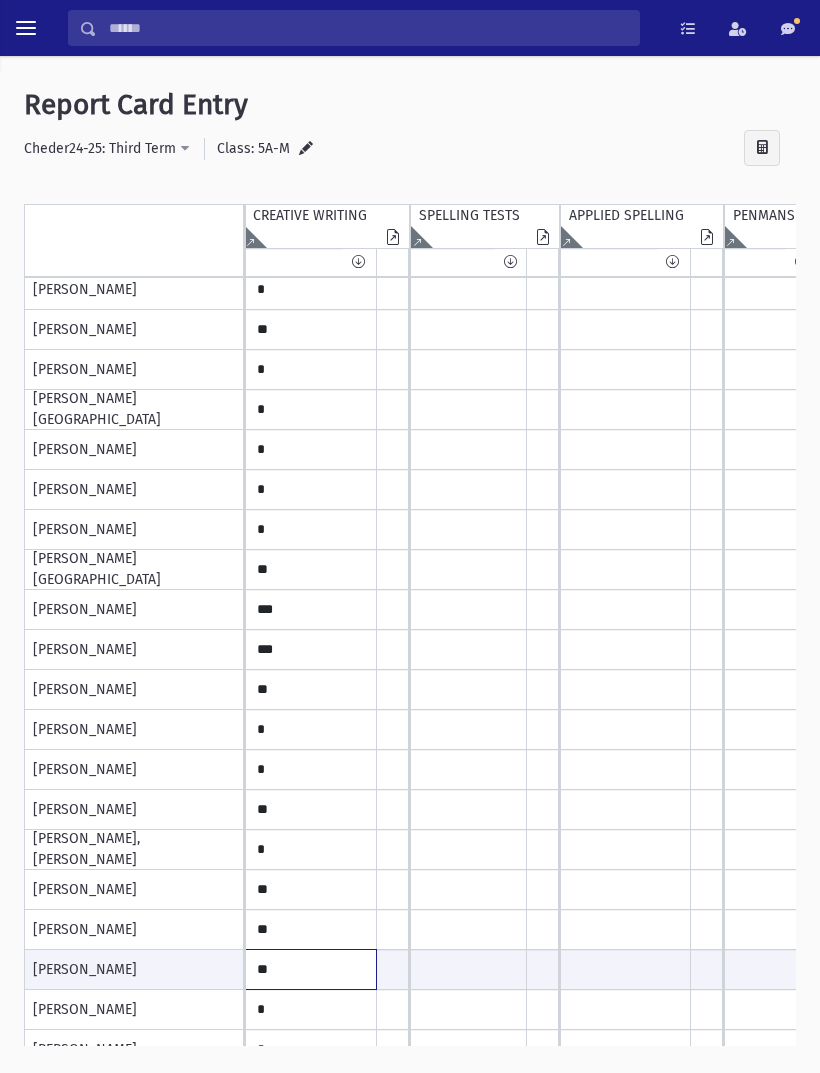 type on "**" 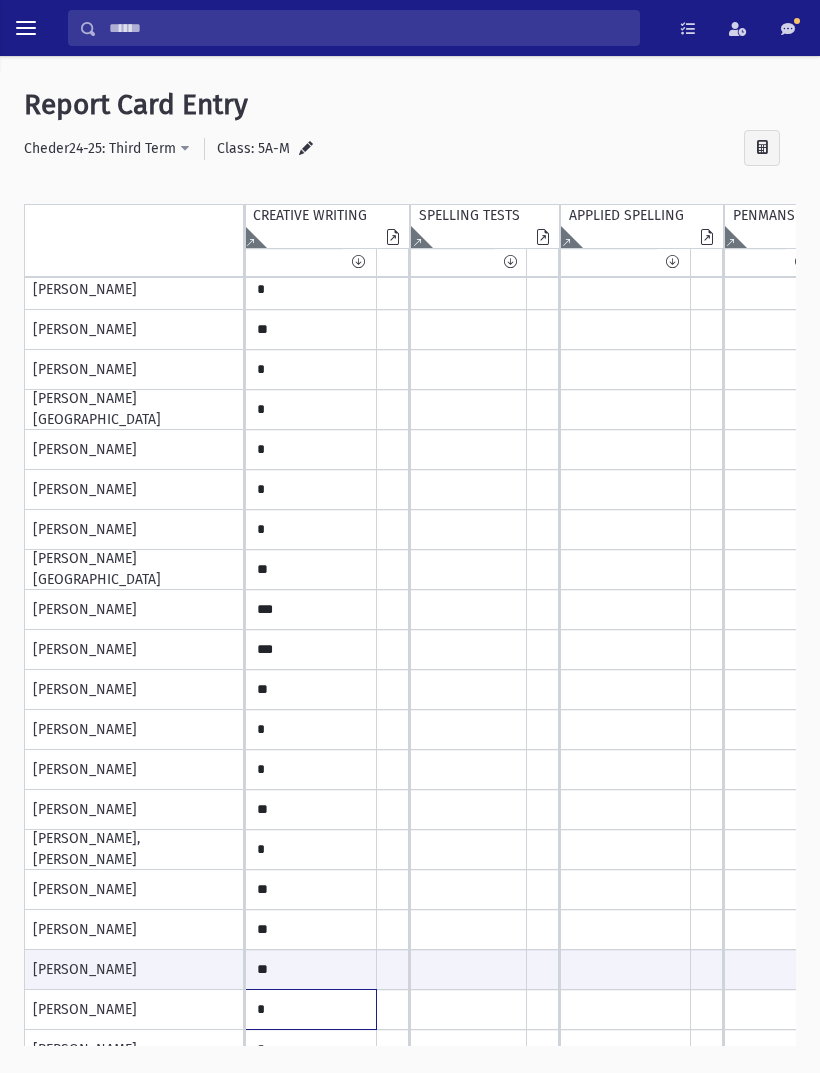 click on "*" at bounding box center [-239, 90] 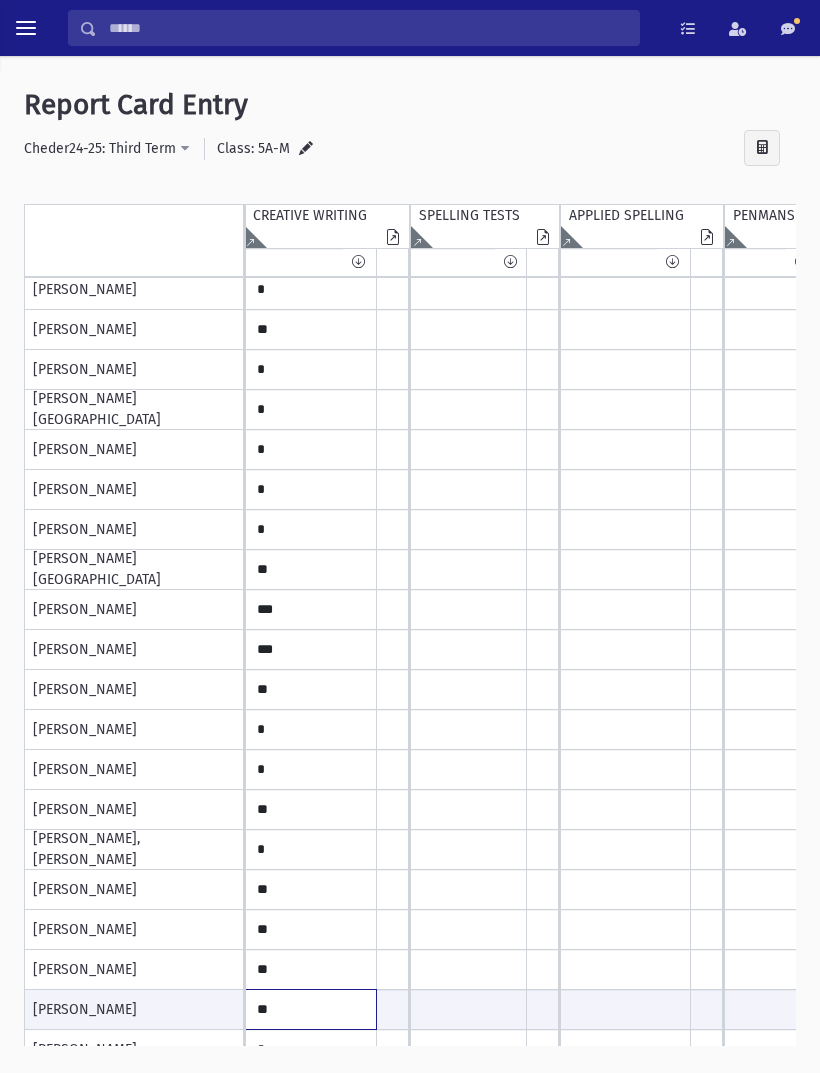 type on "**" 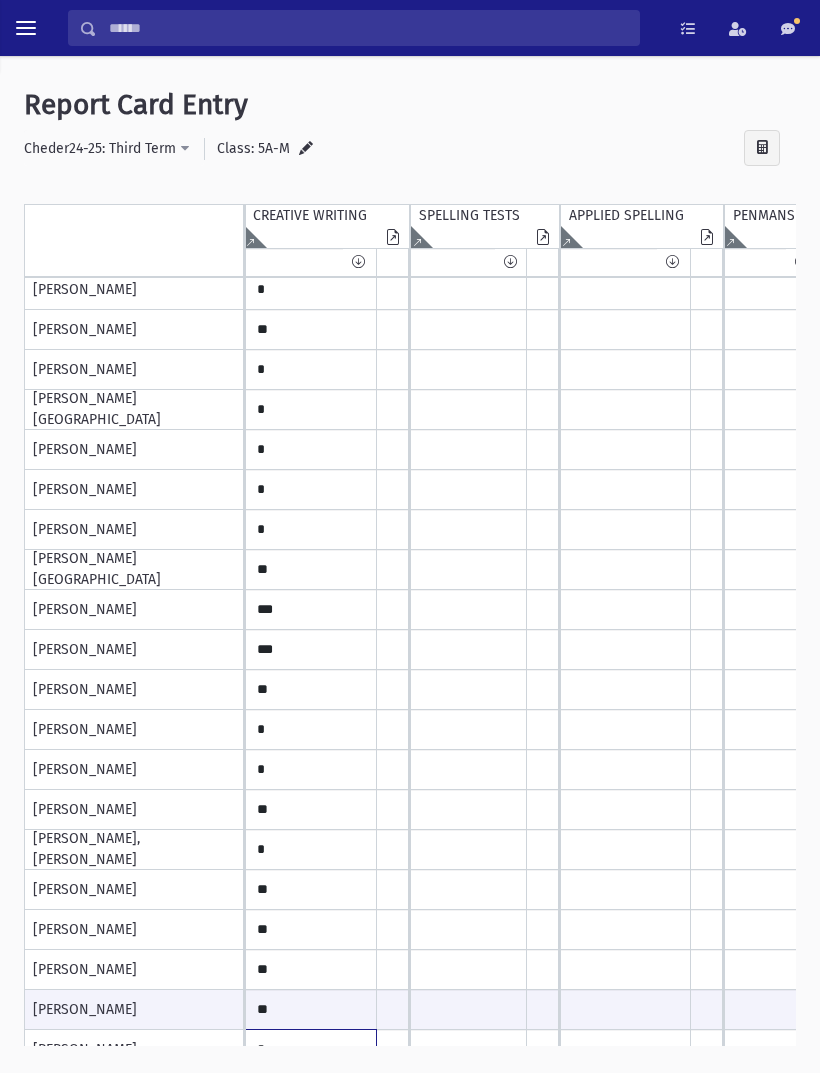 click on "*" at bounding box center (-239, 90) 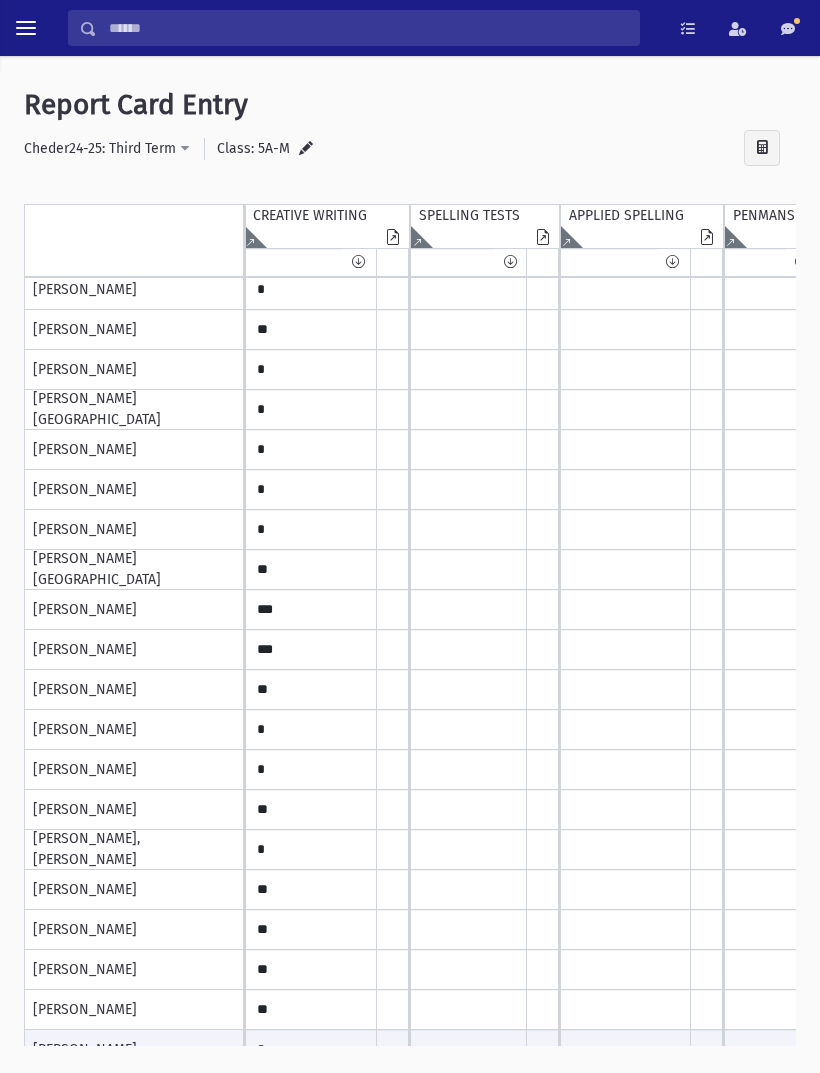 click on "*" at bounding box center (-239, 90) 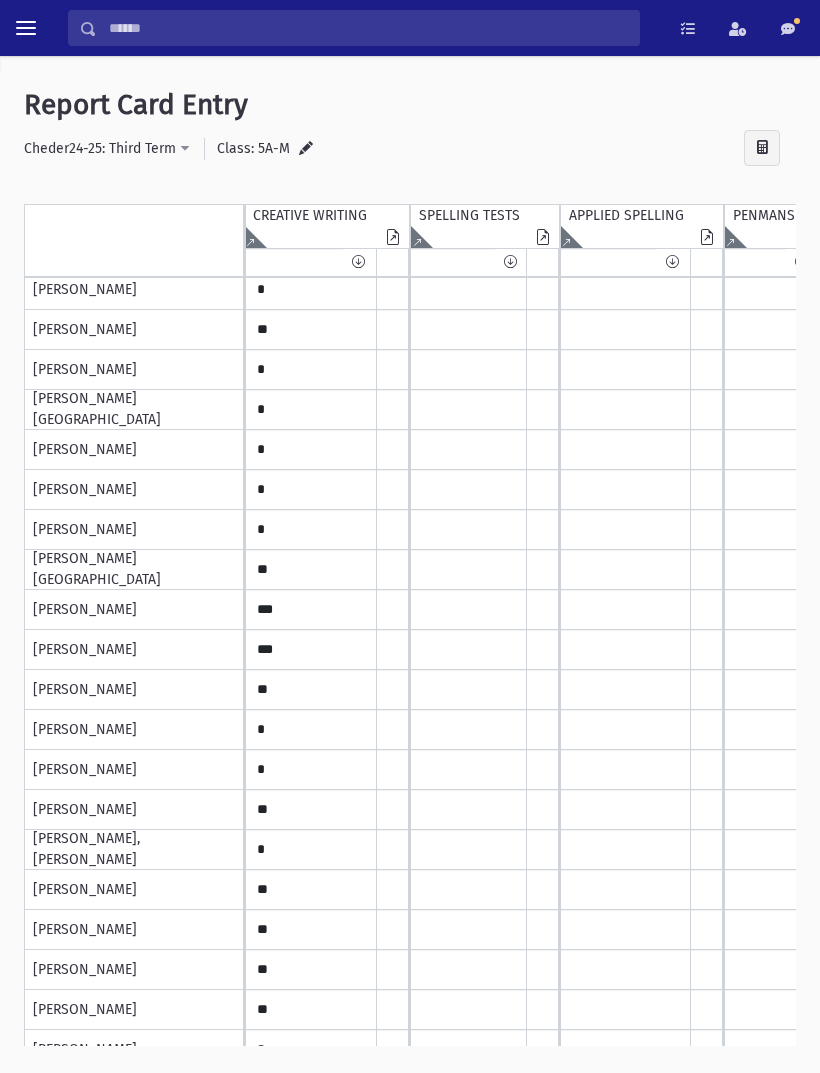 scroll, scrollTop: 251, scrollLeft: 640, axis: both 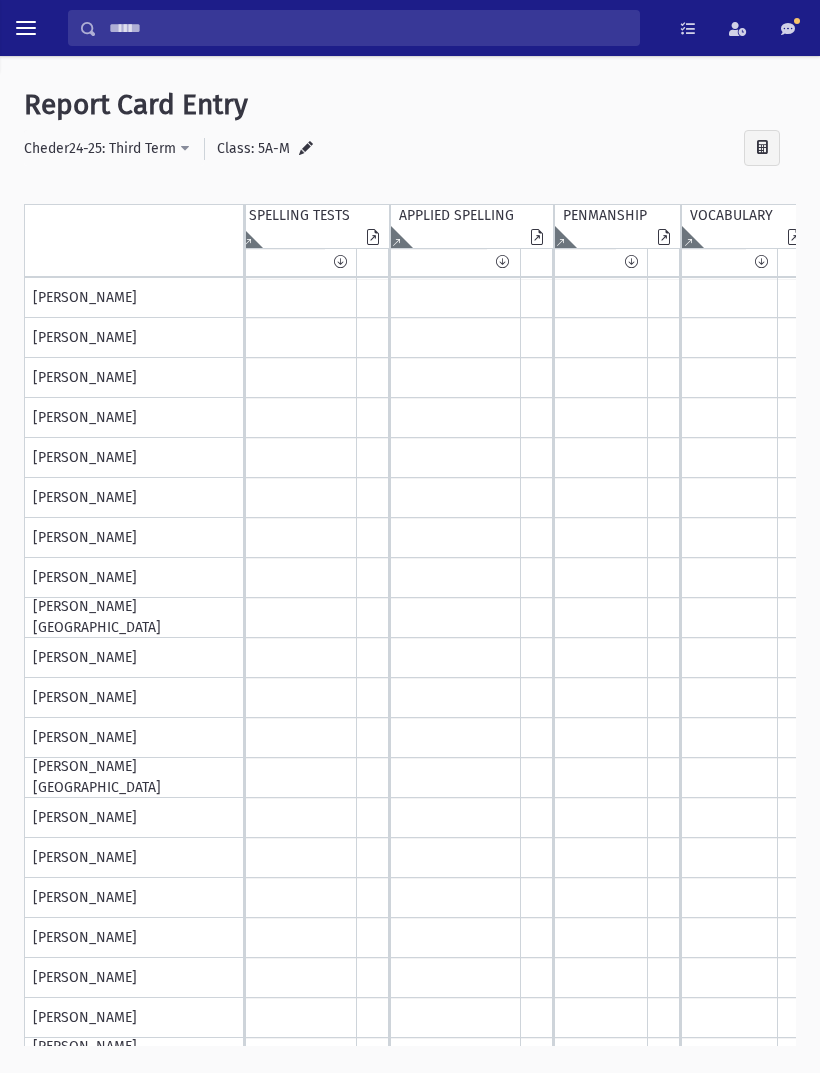 type on "**" 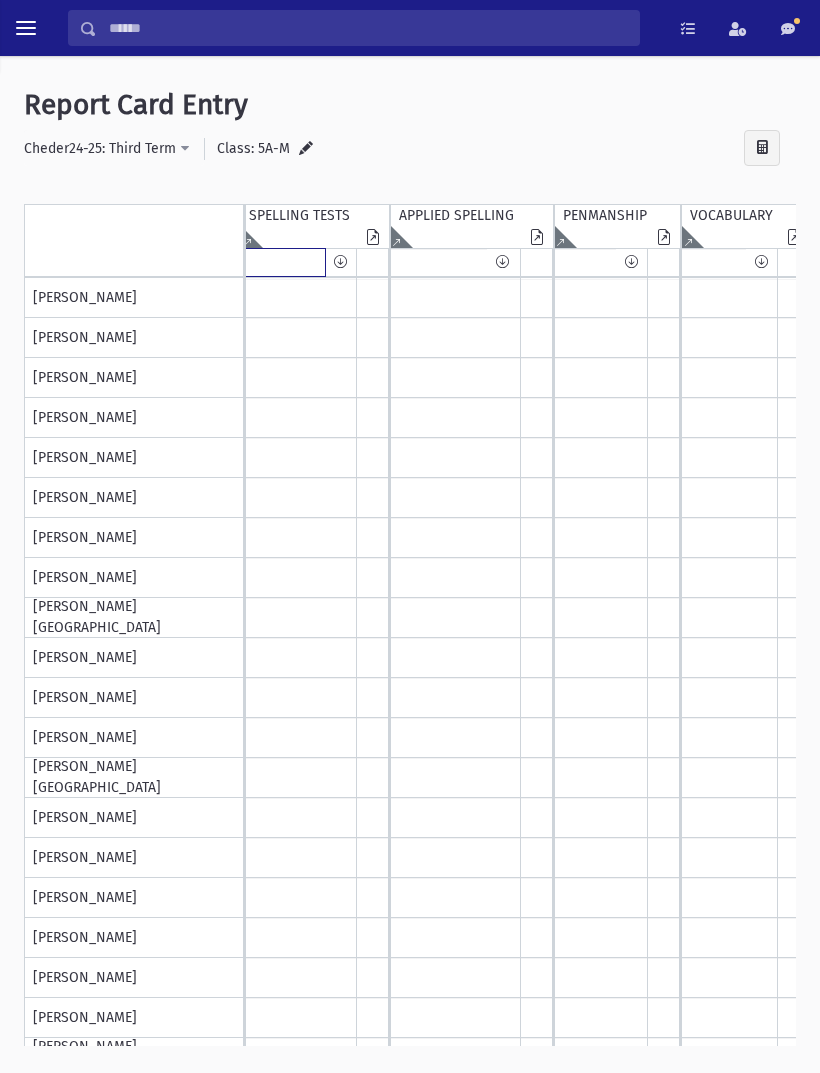 click at bounding box center (283, 262) 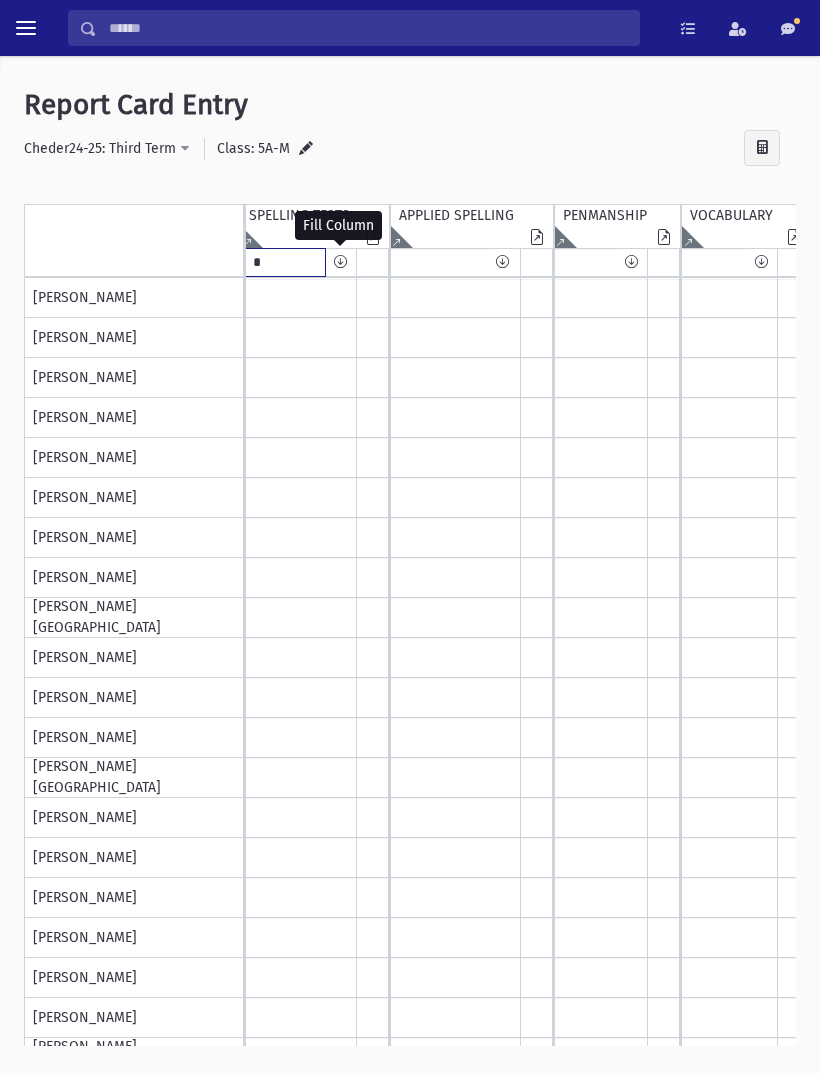 type on "*" 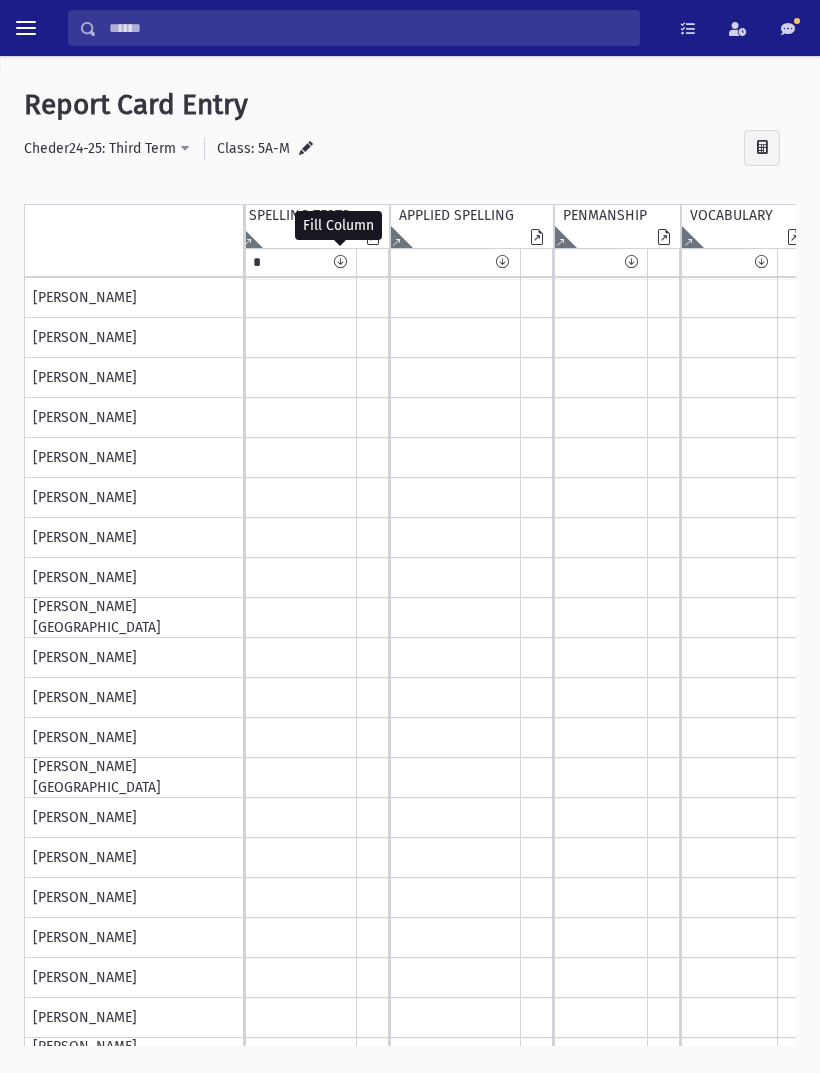 click at bounding box center (340, 262) 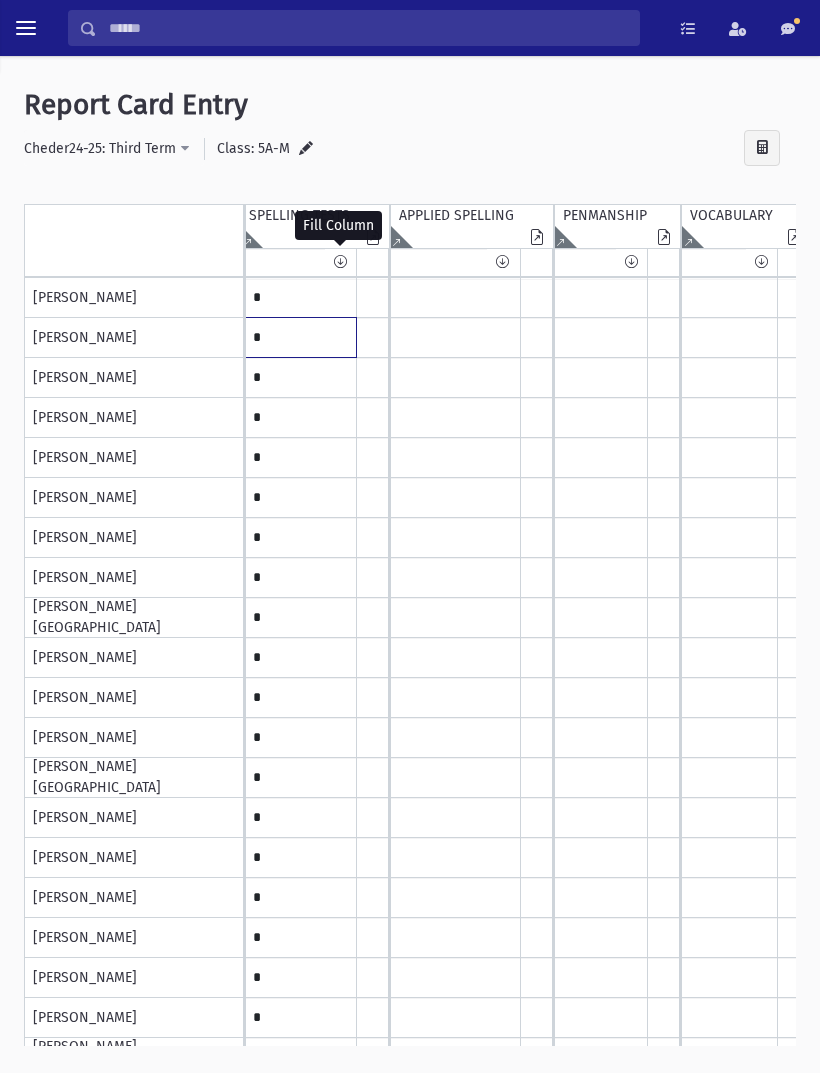click on "*" at bounding box center (-409, 298) 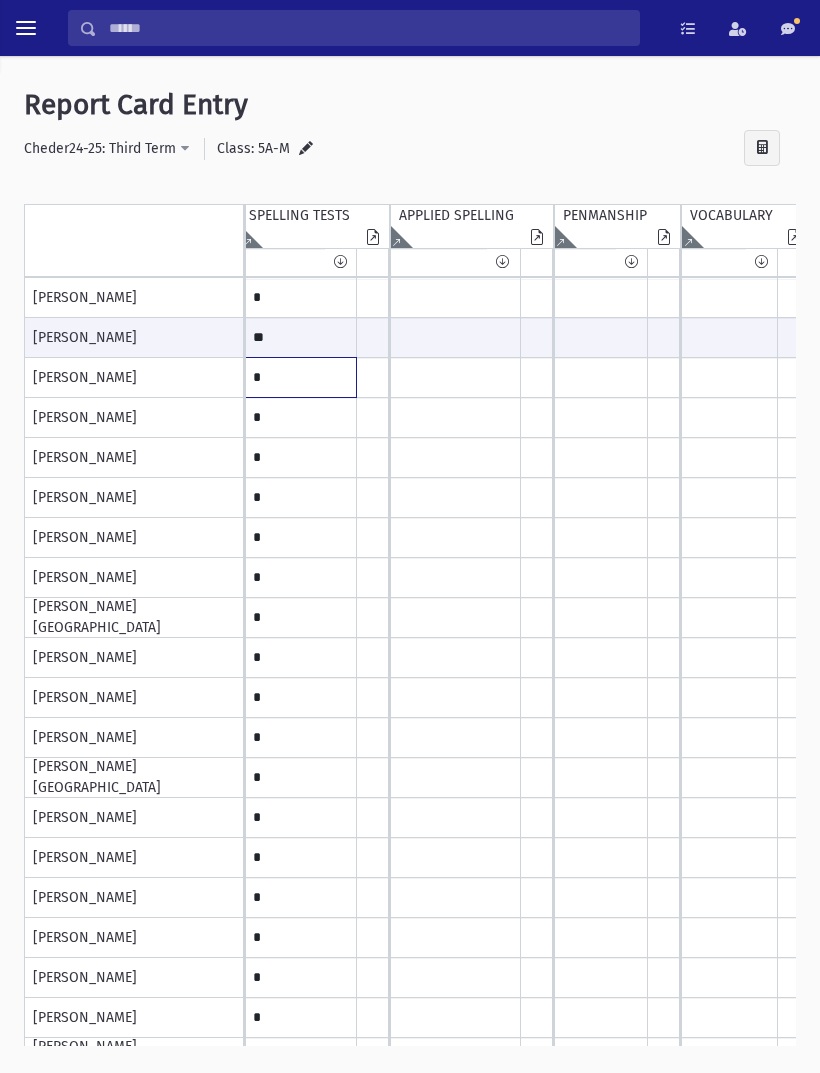 click on "*" at bounding box center (-409, 298) 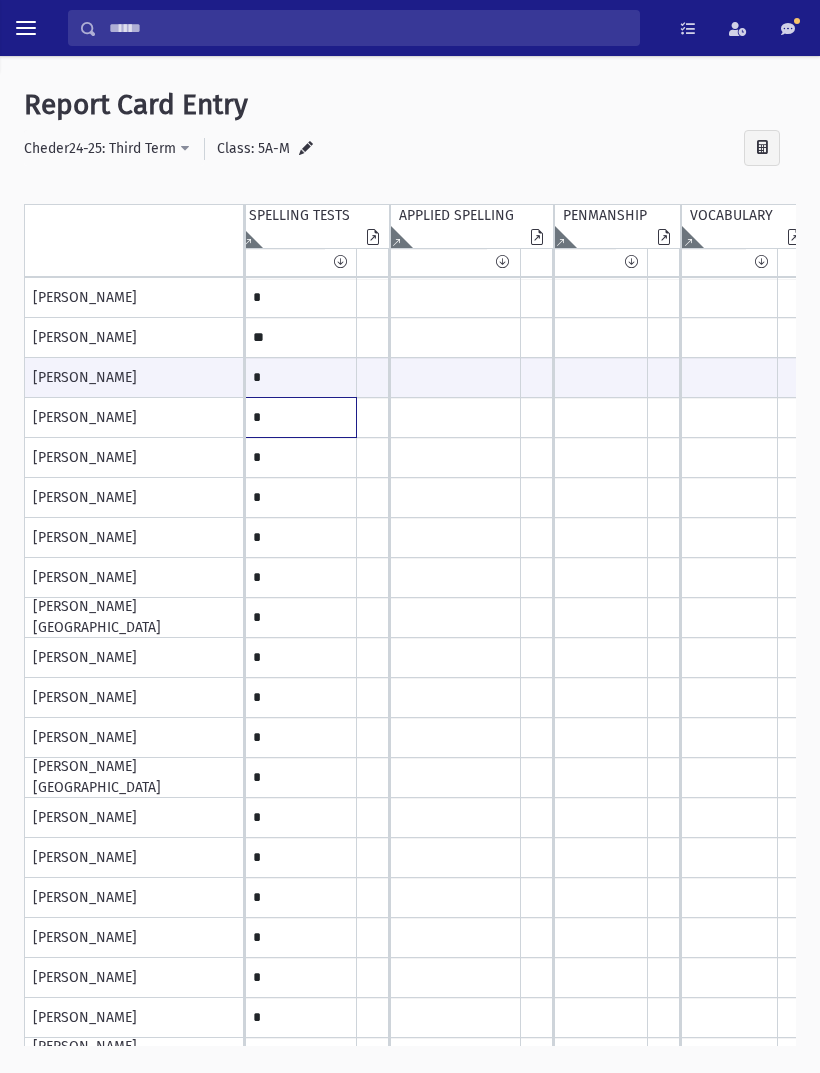 click on "*" at bounding box center (-409, 298) 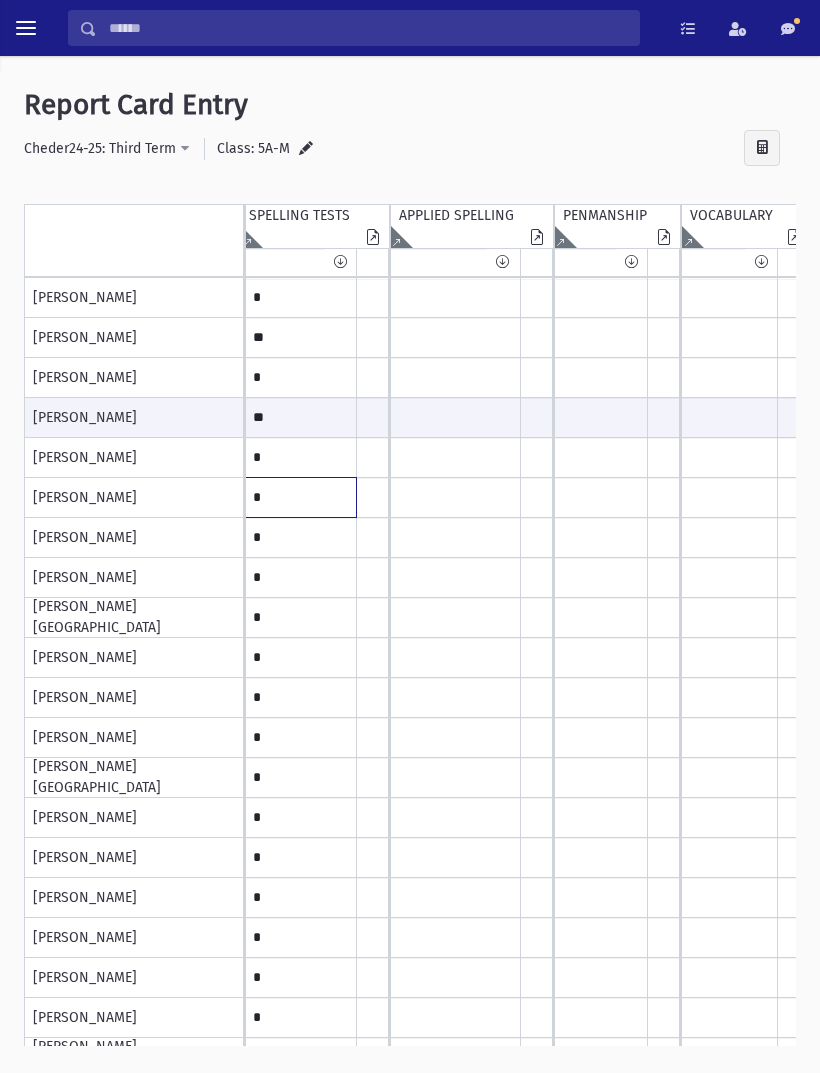 click on "*" at bounding box center (-409, 298) 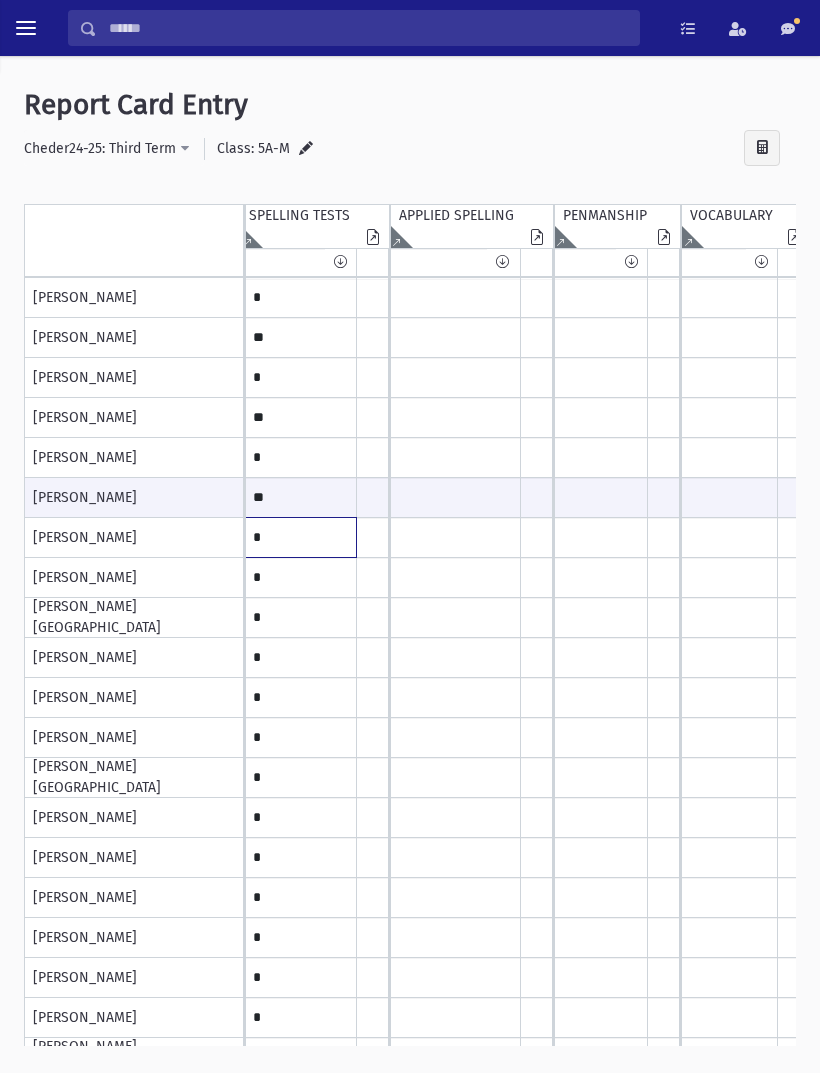 click on "*" at bounding box center [-409, 298] 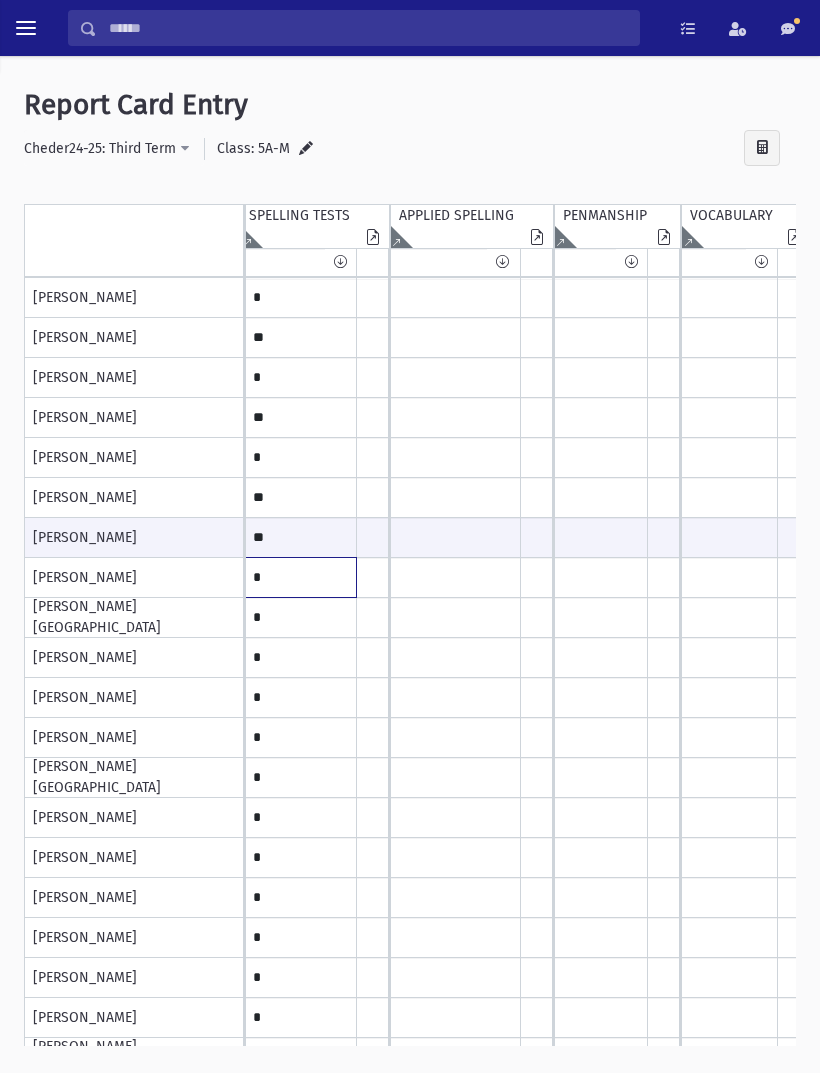 click on "*" at bounding box center (-409, 298) 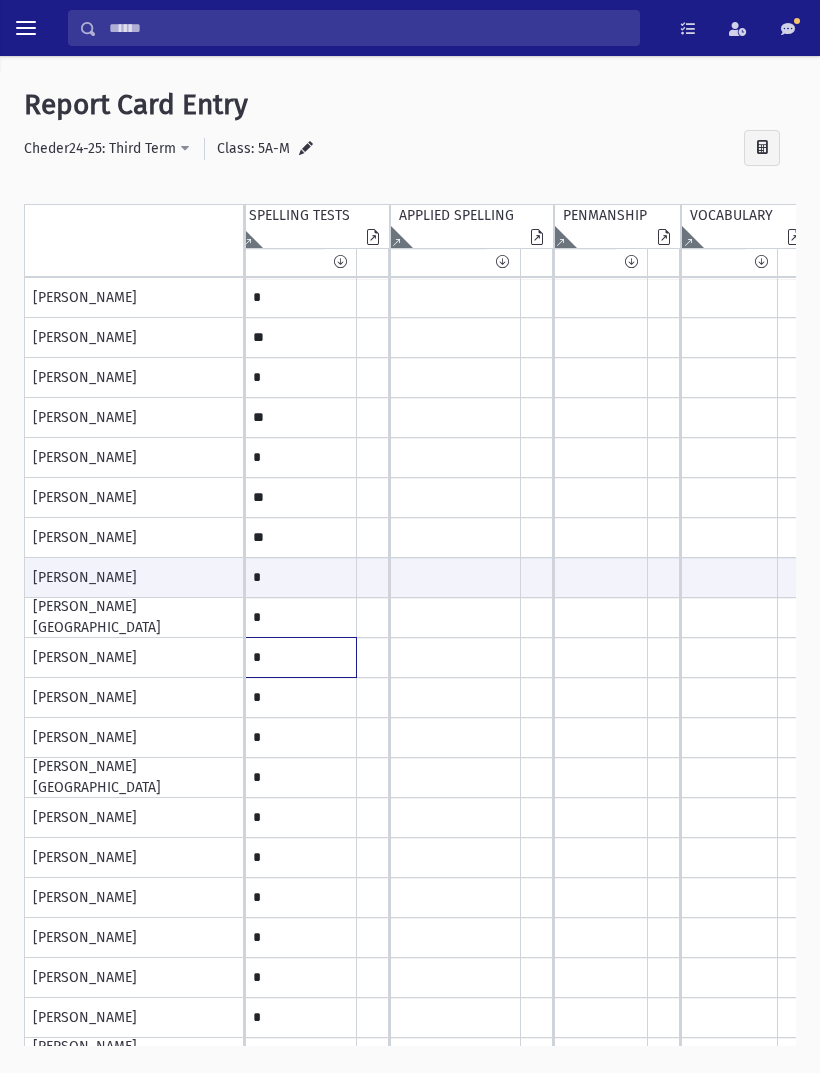click on "*" at bounding box center [-409, 298] 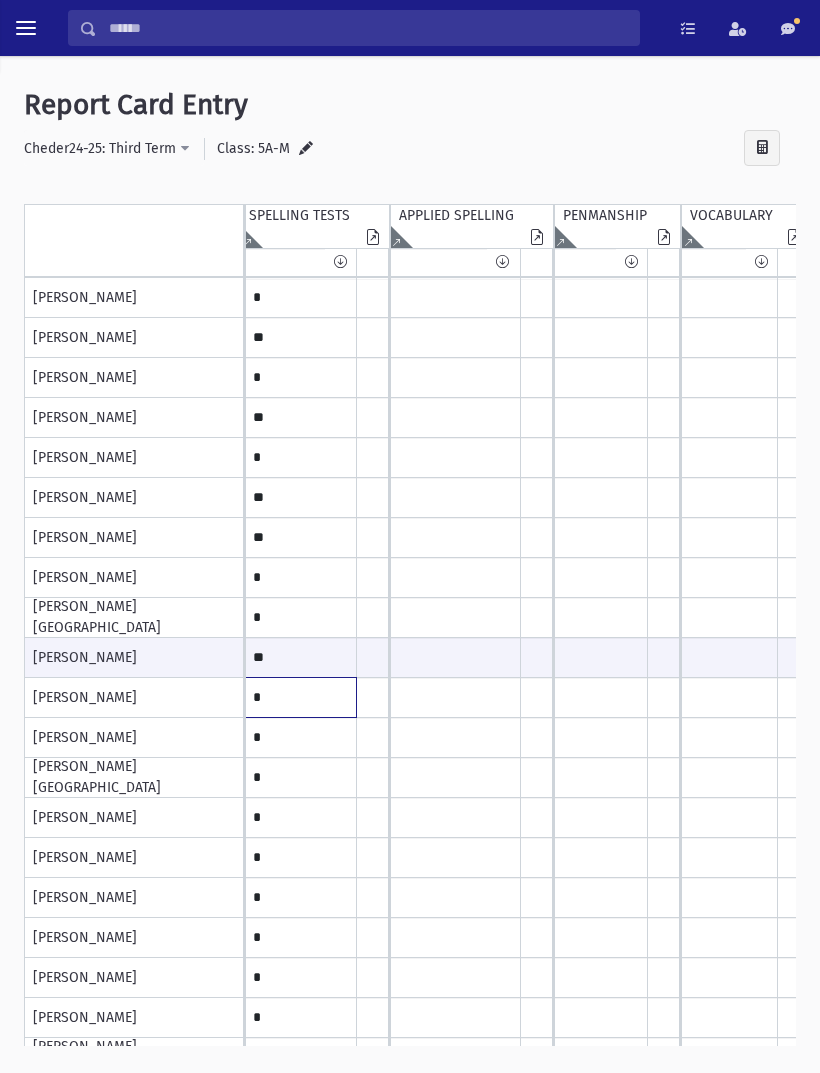 click on "*" at bounding box center (-409, 298) 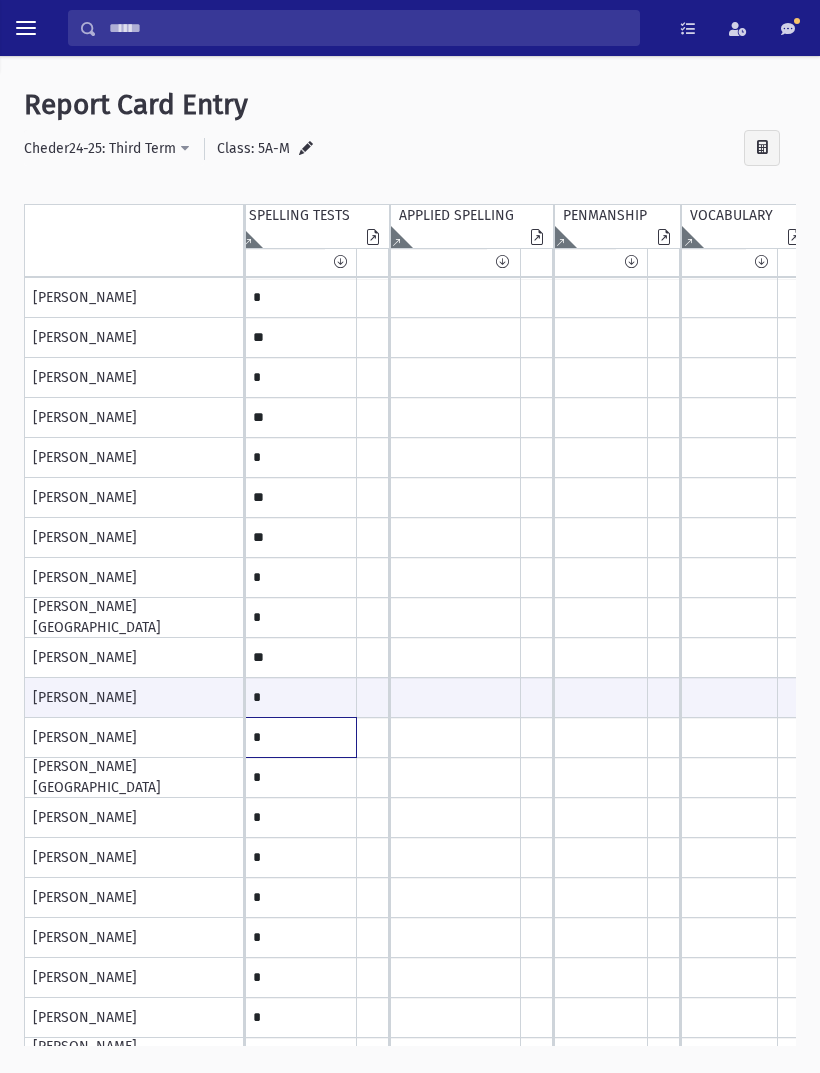 click on "*" at bounding box center [-409, 298] 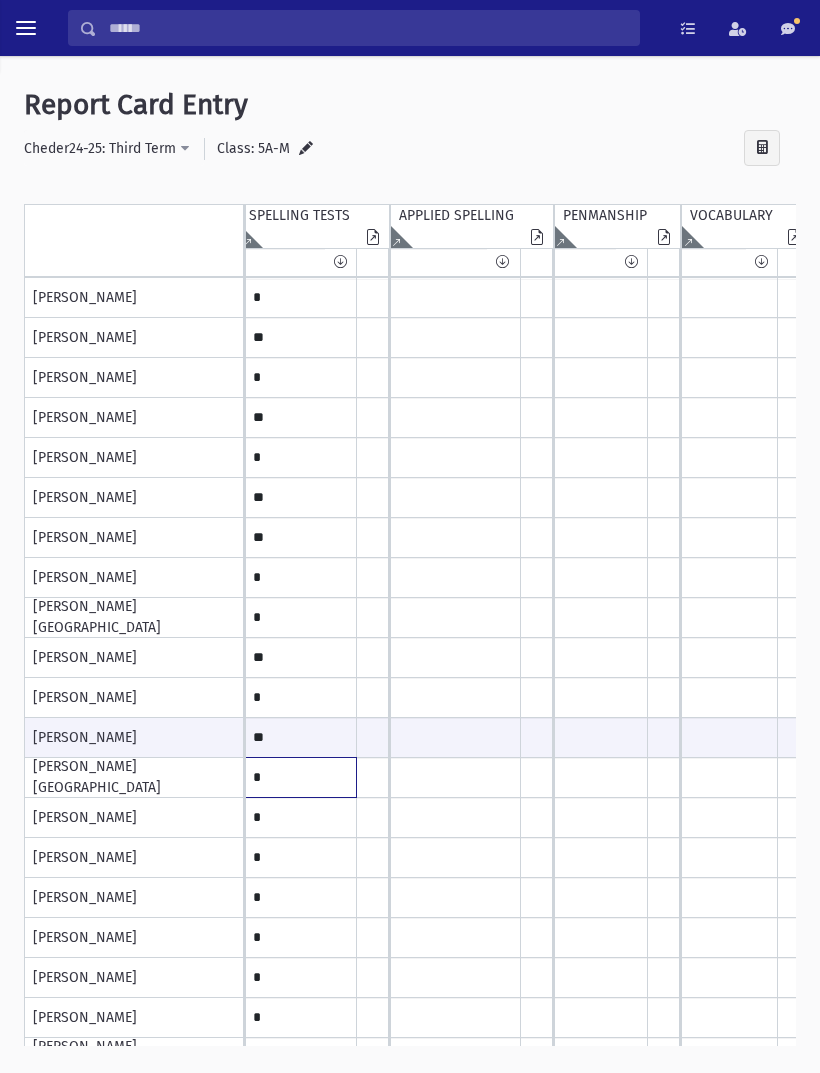 click on "*" at bounding box center (-409, 298) 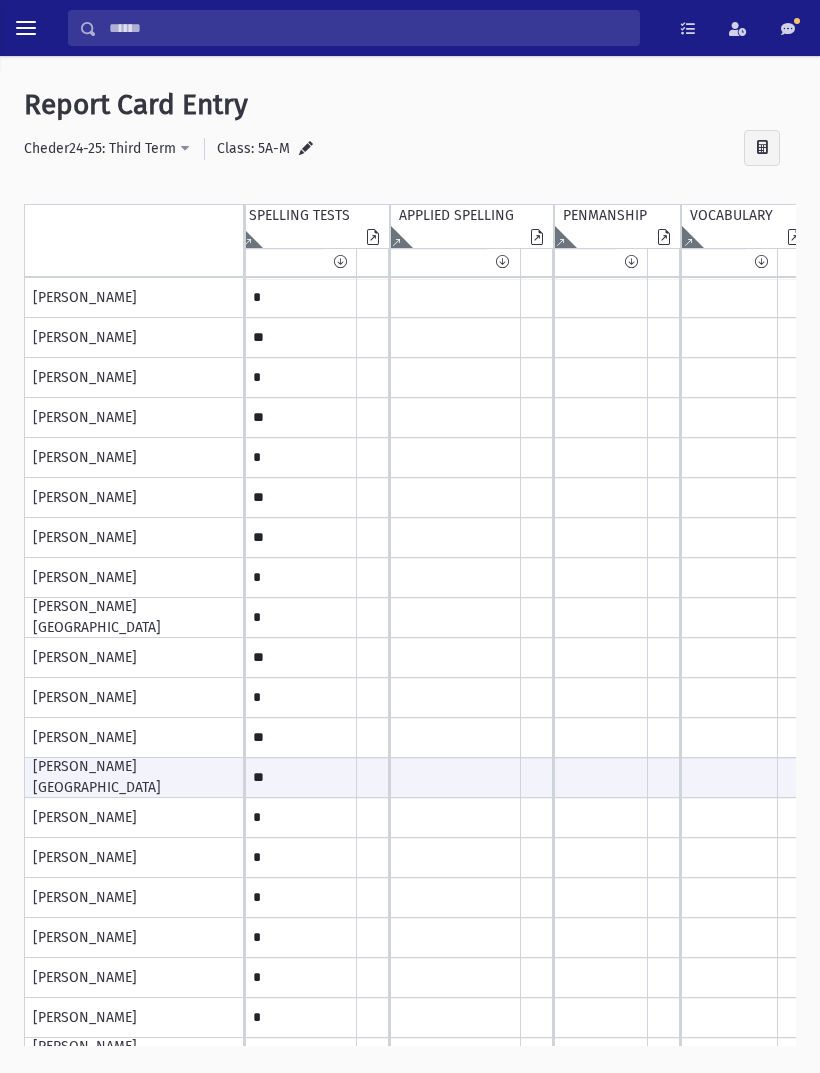 click on "**********" at bounding box center (410, 602) 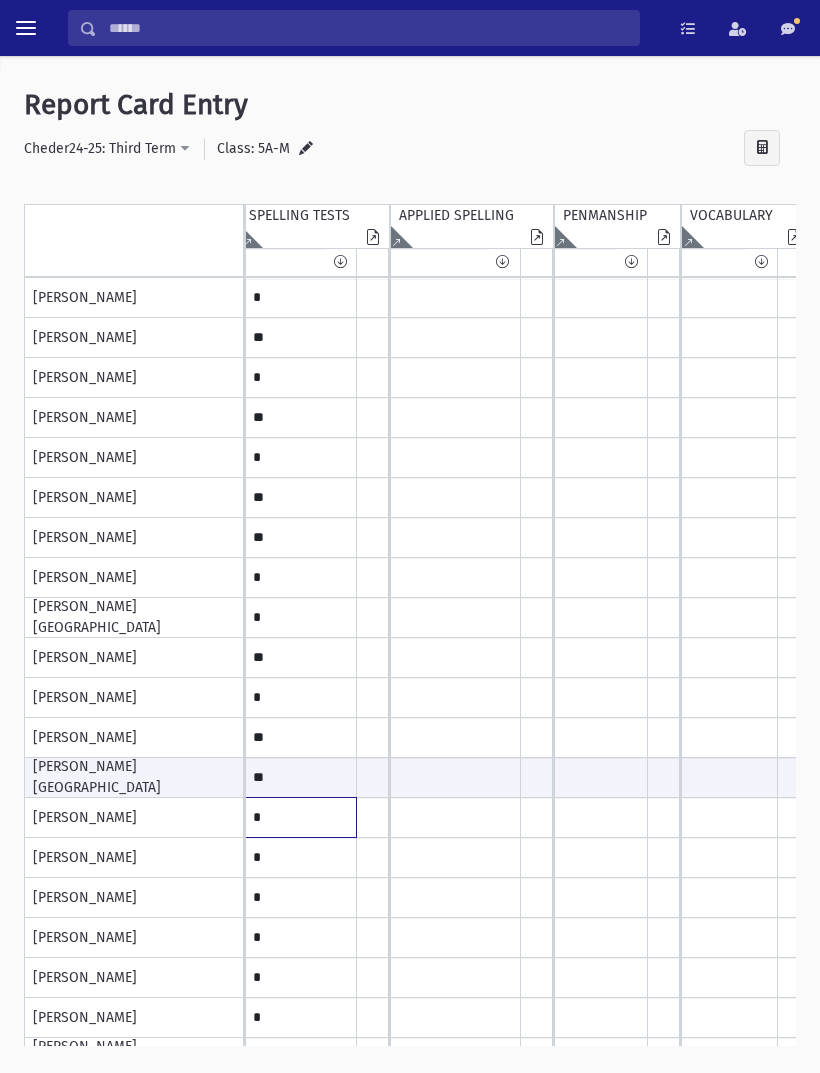 click on "*" at bounding box center [-409, 298] 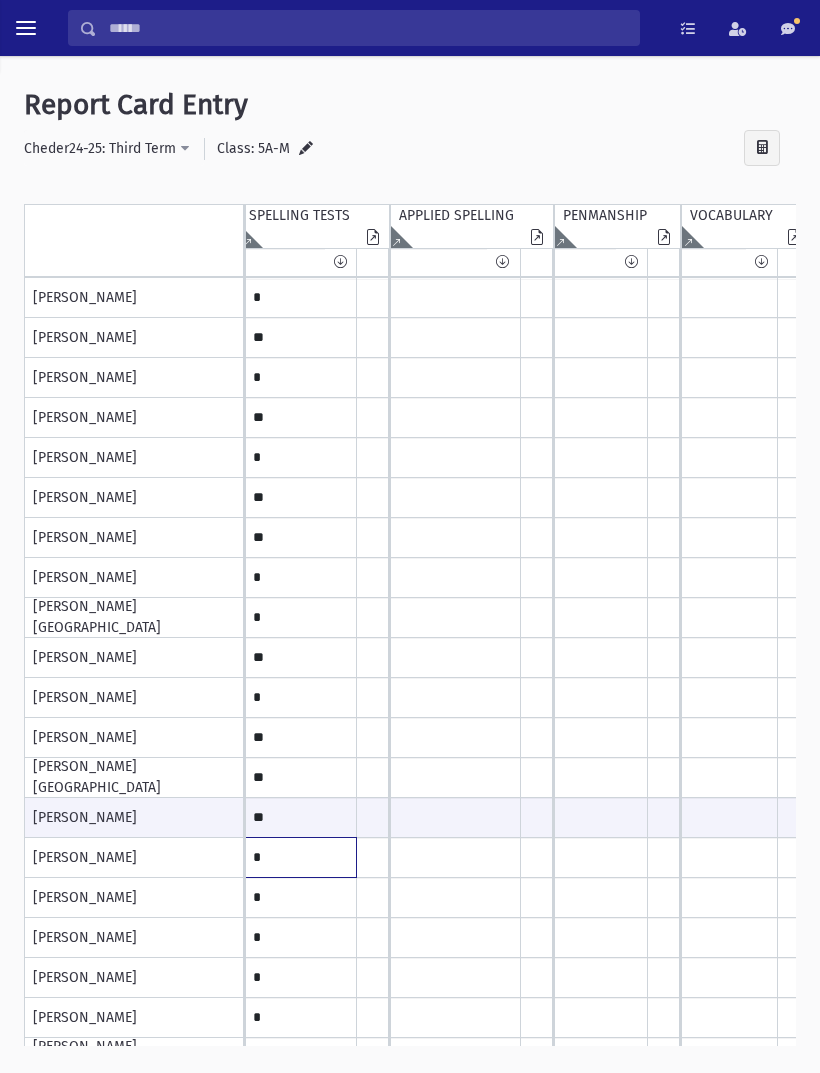 click on "*" at bounding box center [-409, 298] 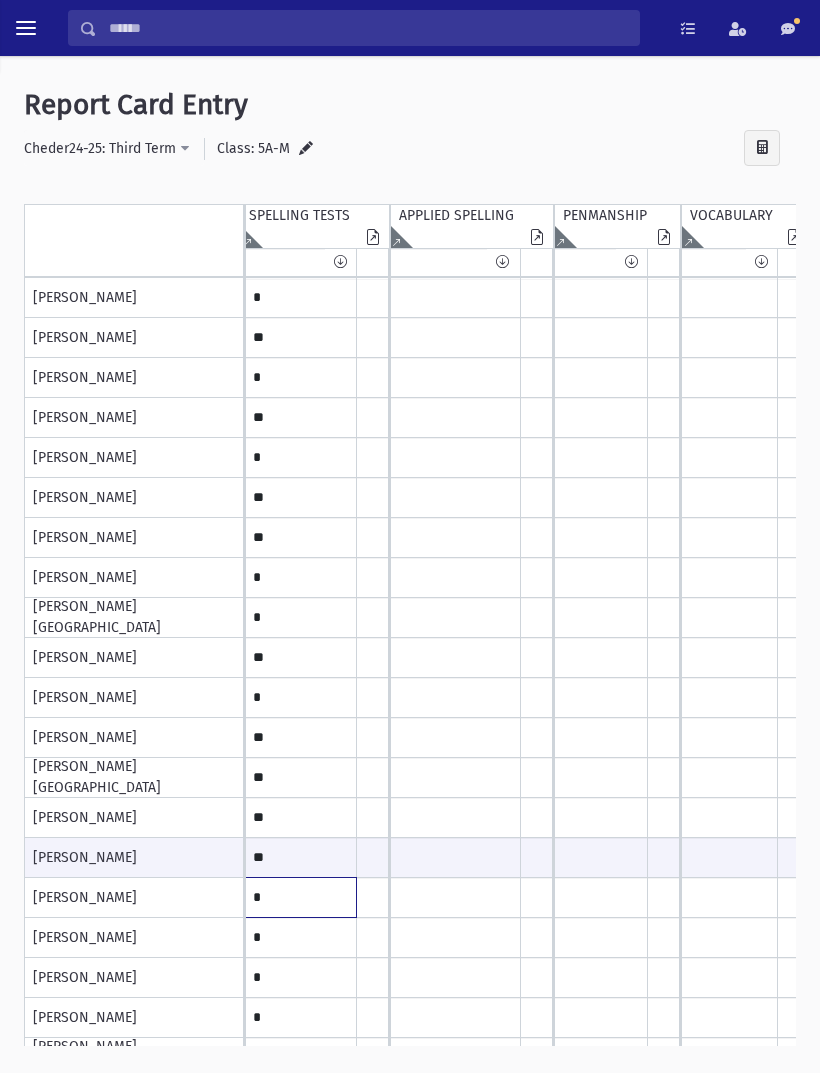 click on "*" at bounding box center (-409, 298) 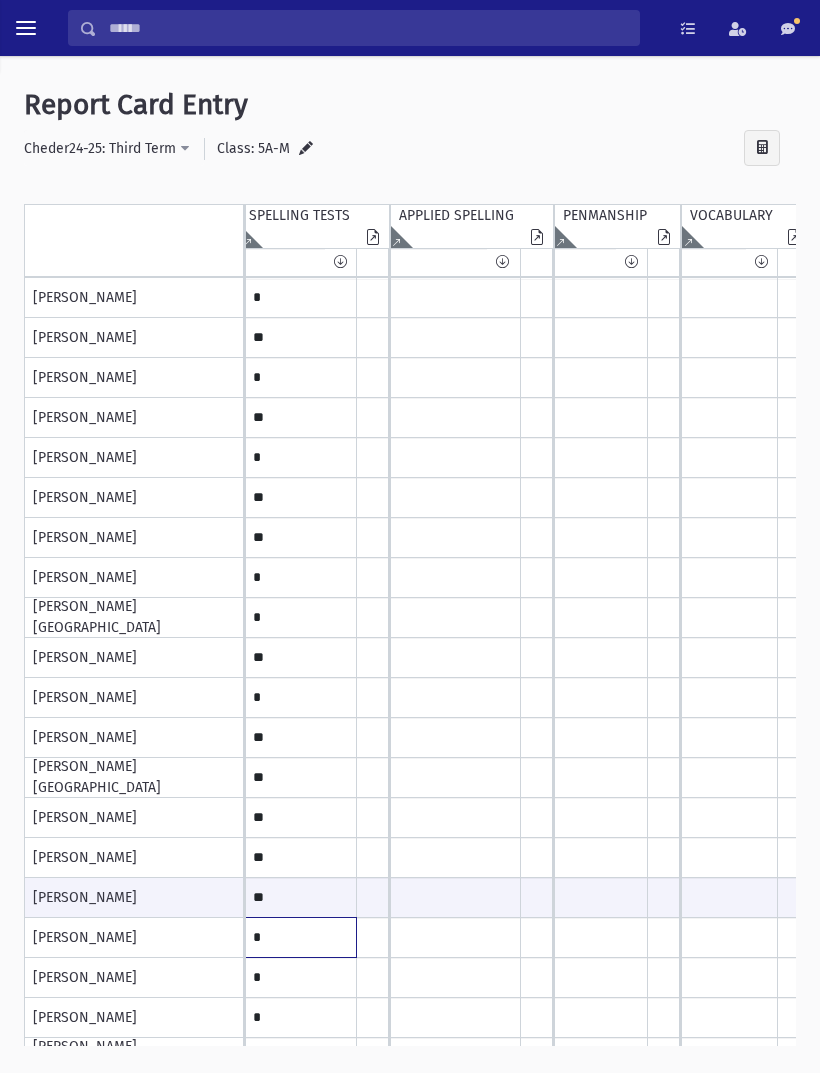 click on "*" at bounding box center [-409, 298] 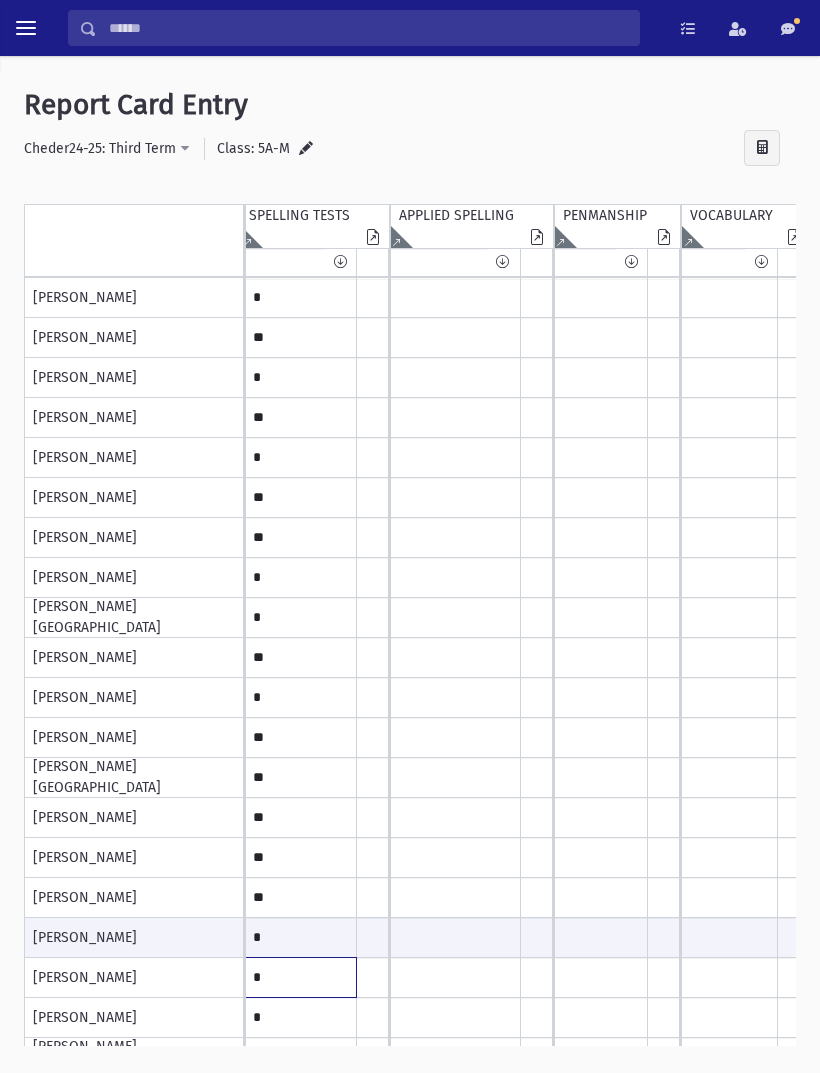 click on "*" at bounding box center (-409, 298) 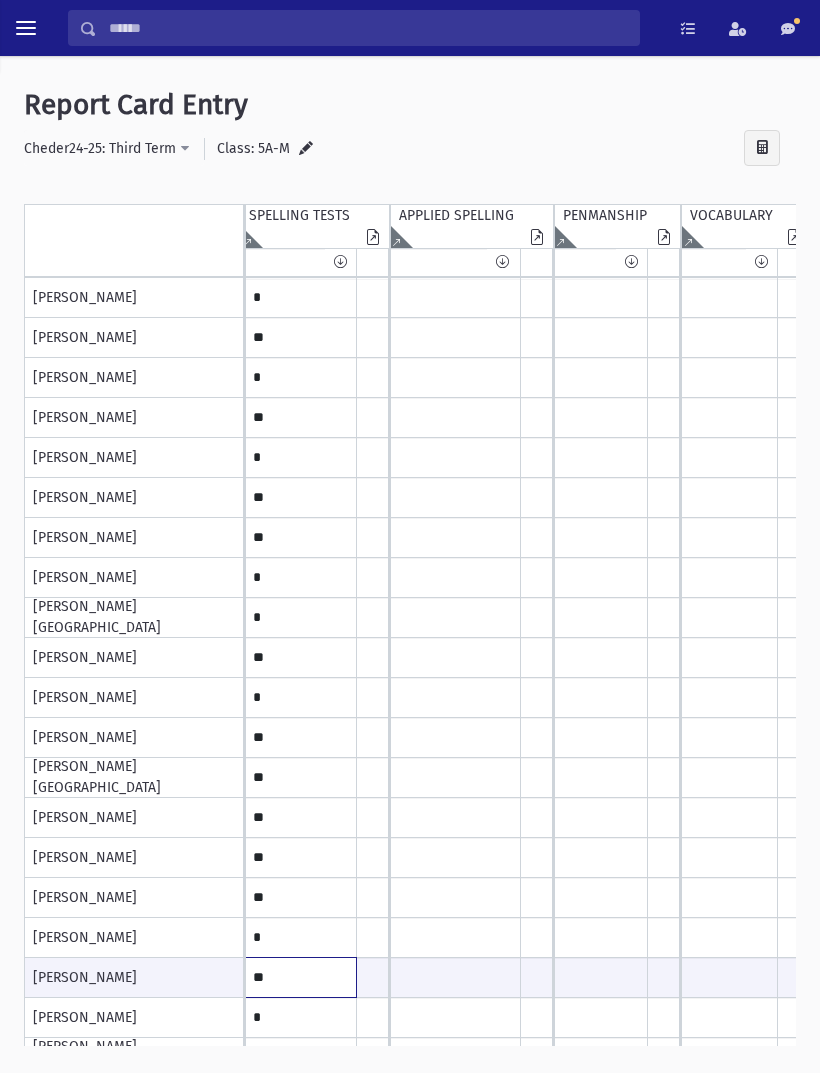 scroll, scrollTop: 42, scrollLeft: 754, axis: both 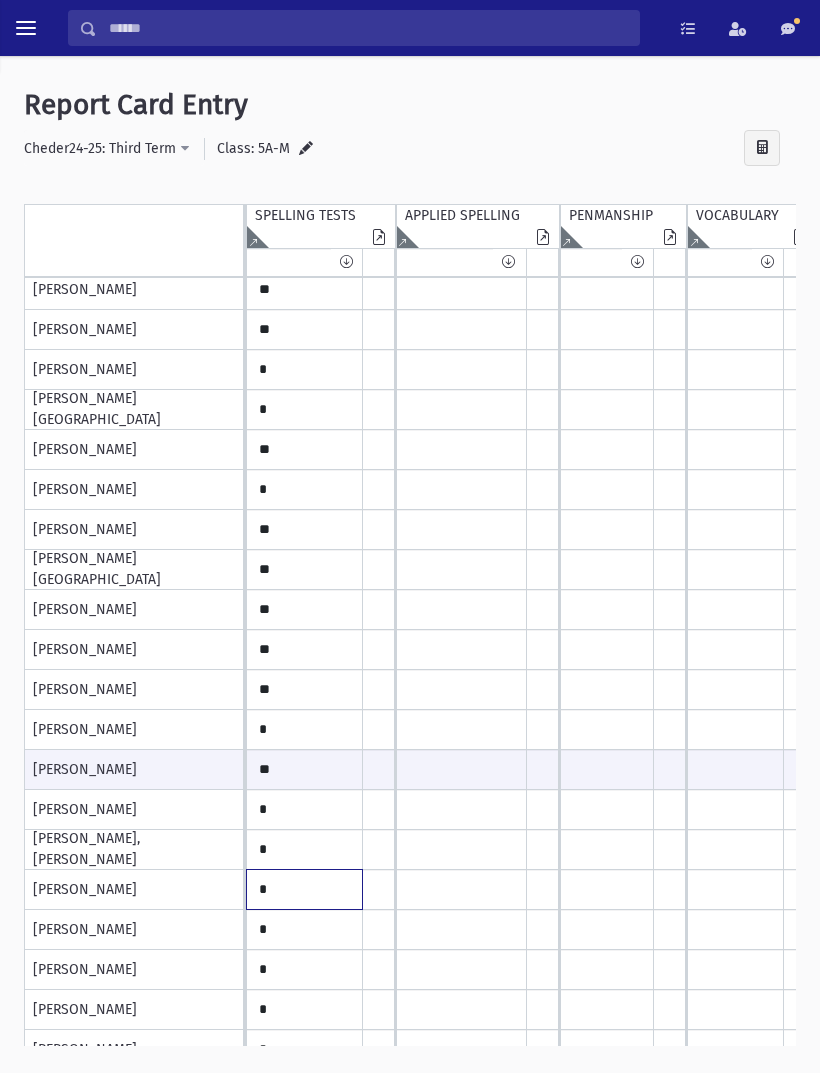 click on "*" at bounding box center (-403, 90) 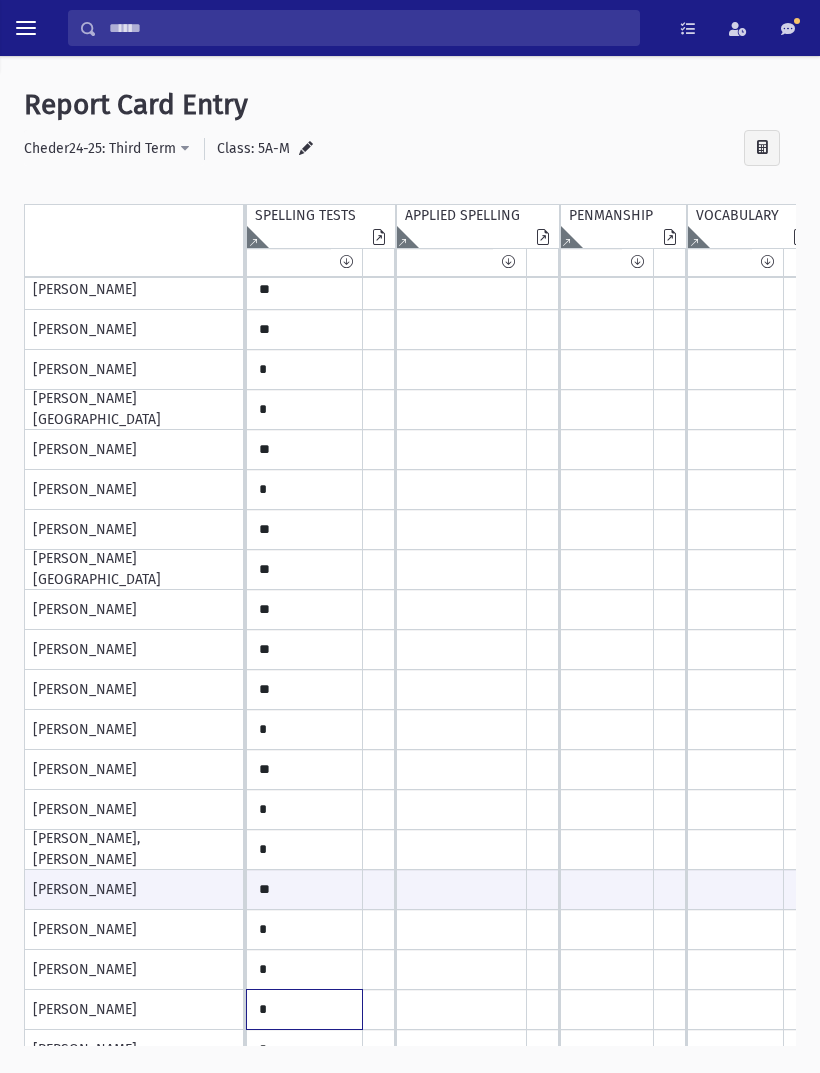 click on "*" at bounding box center (-403, 90) 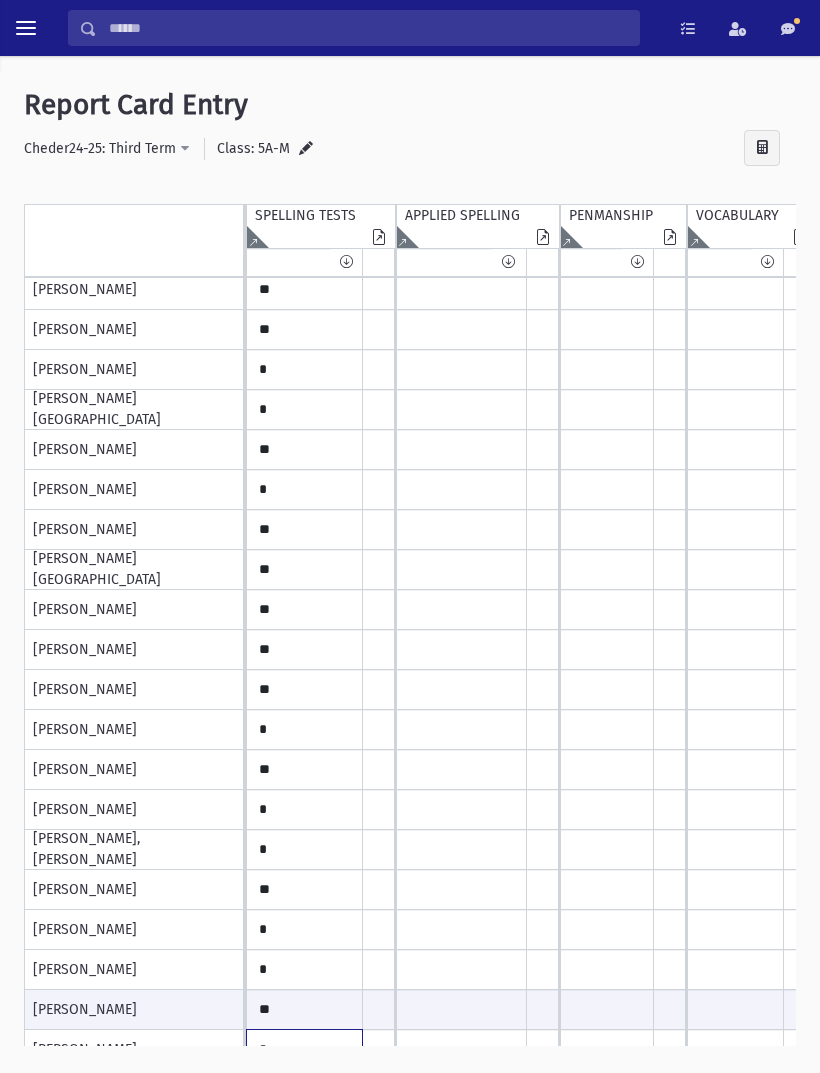 click on "*" at bounding box center [-403, 90] 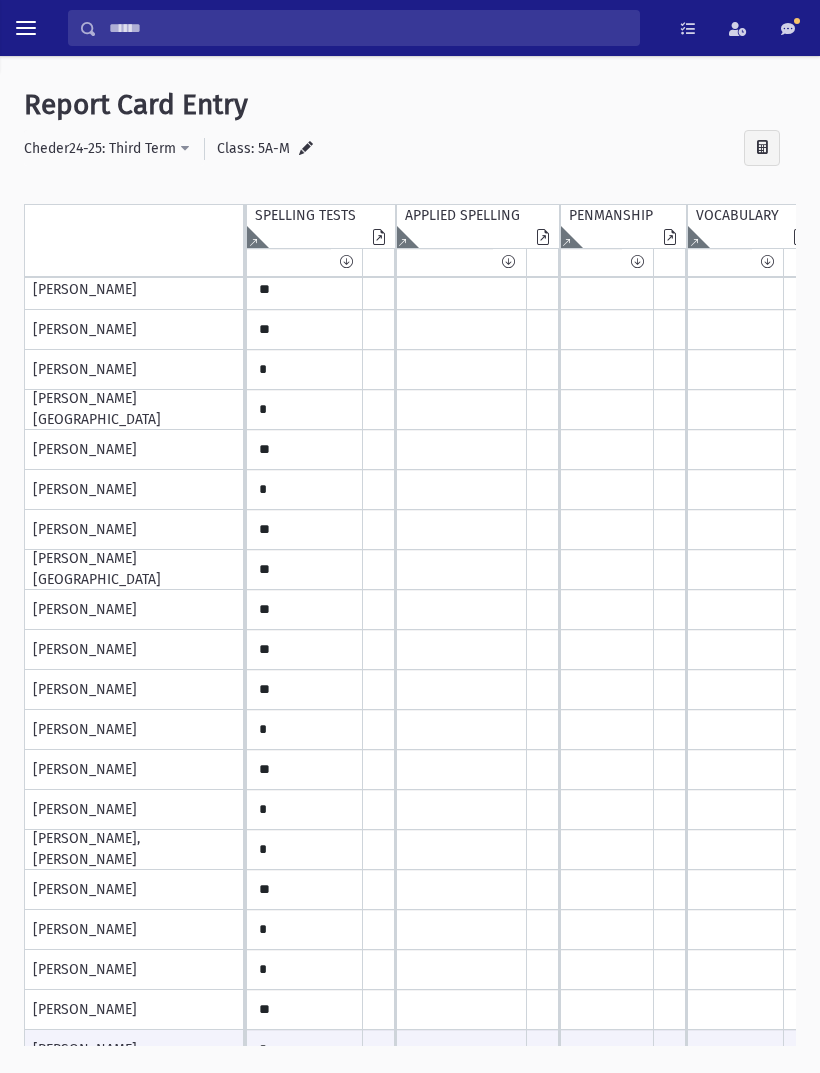click on "*" at bounding box center [-403, 90] 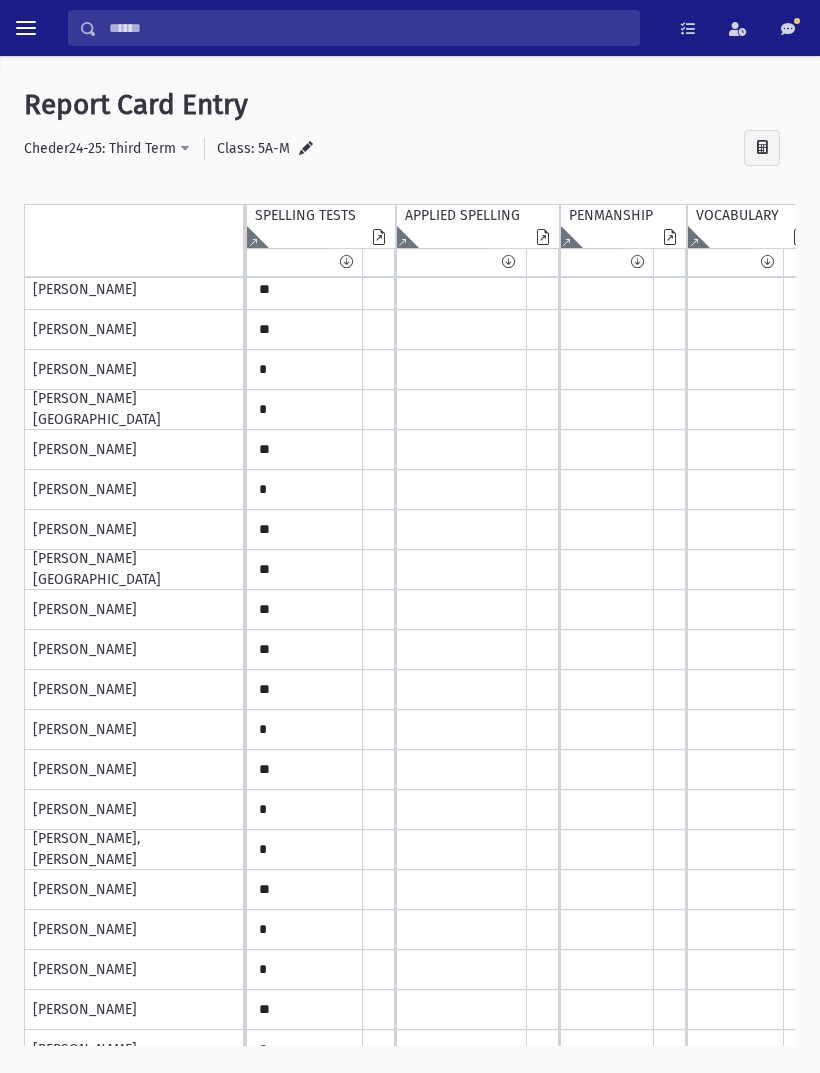 scroll, scrollTop: 134, scrollLeft: 735, axis: both 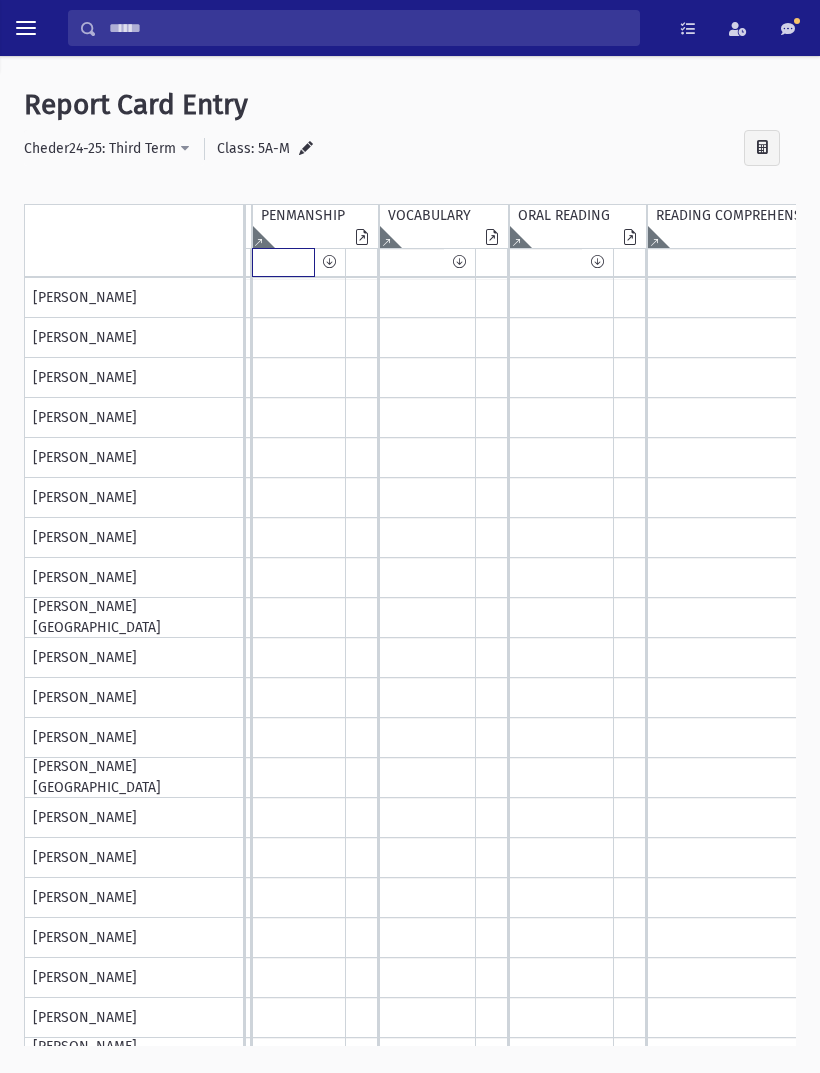 click at bounding box center (283, 262) 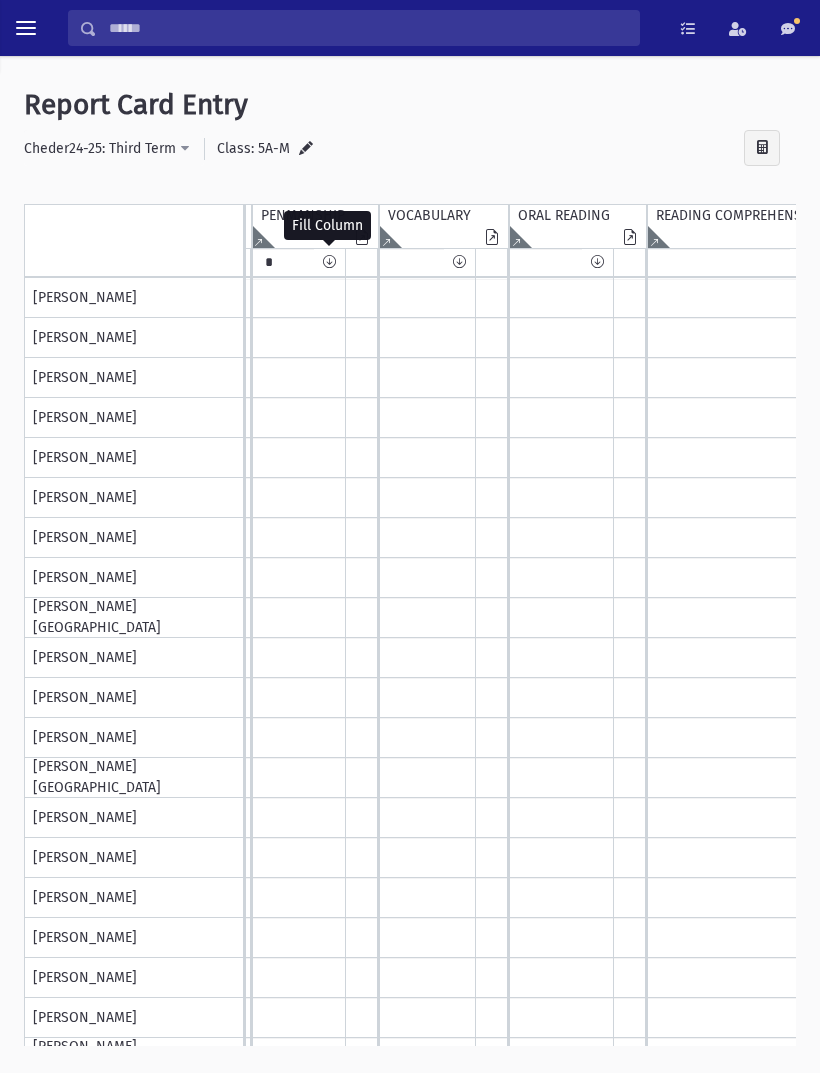 click at bounding box center [329, 262] 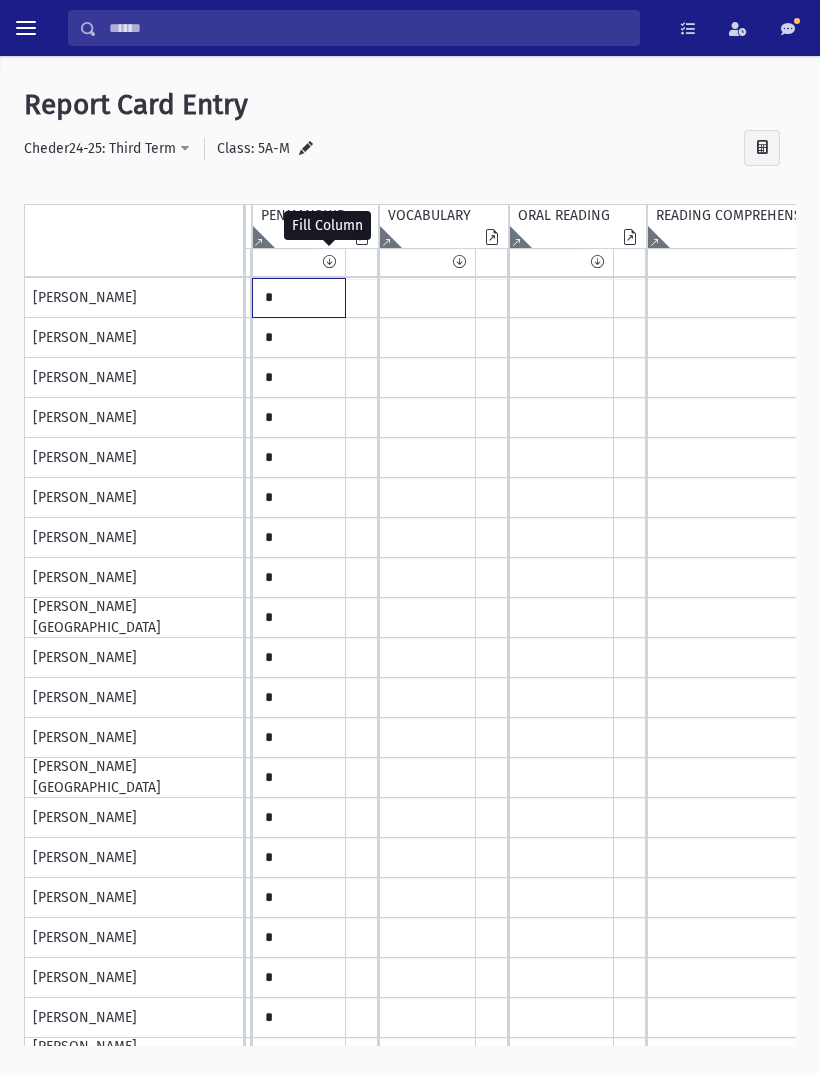 click on "*" at bounding box center (-711, 298) 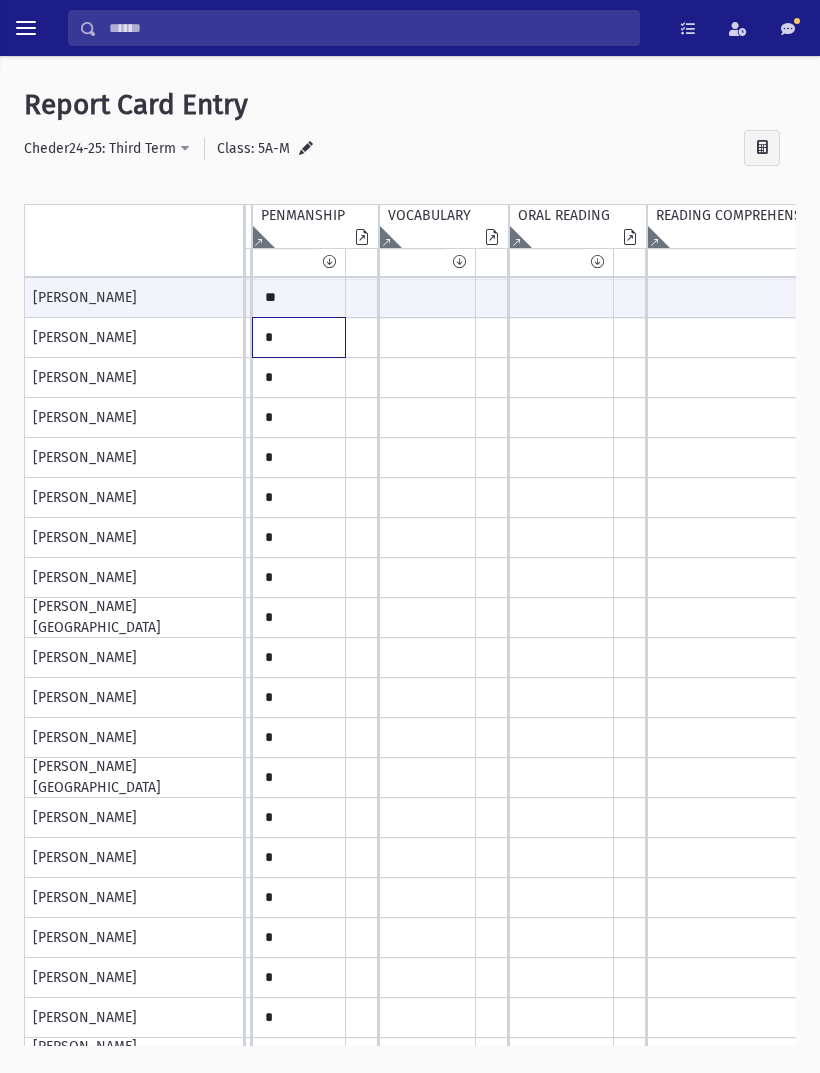 click on "*" at bounding box center (-711, 298) 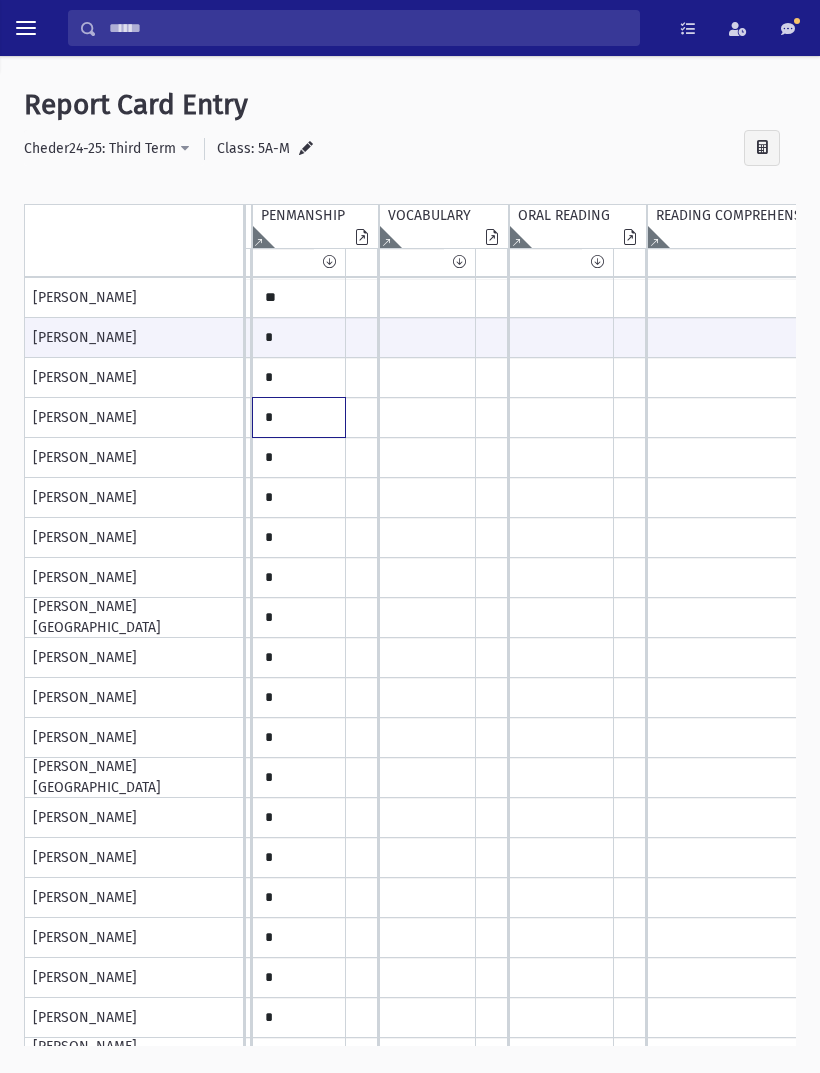 click on "*" at bounding box center (-711, 298) 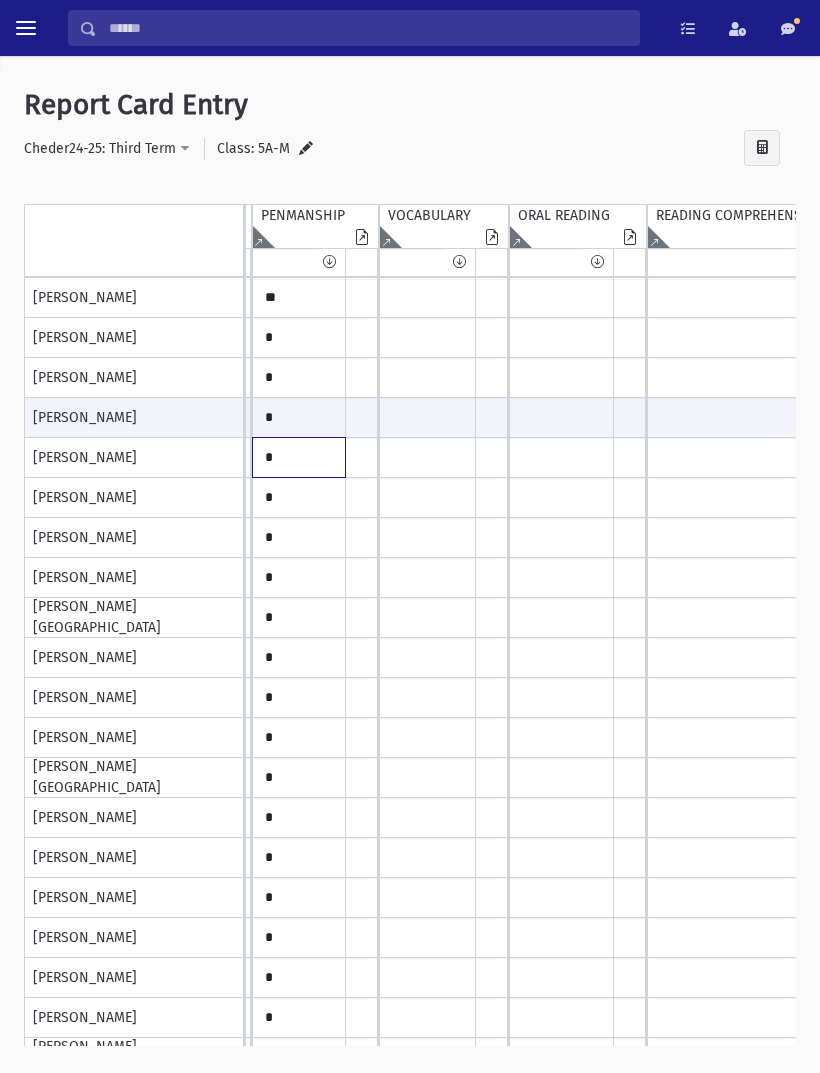 click on "*" at bounding box center (-711, 298) 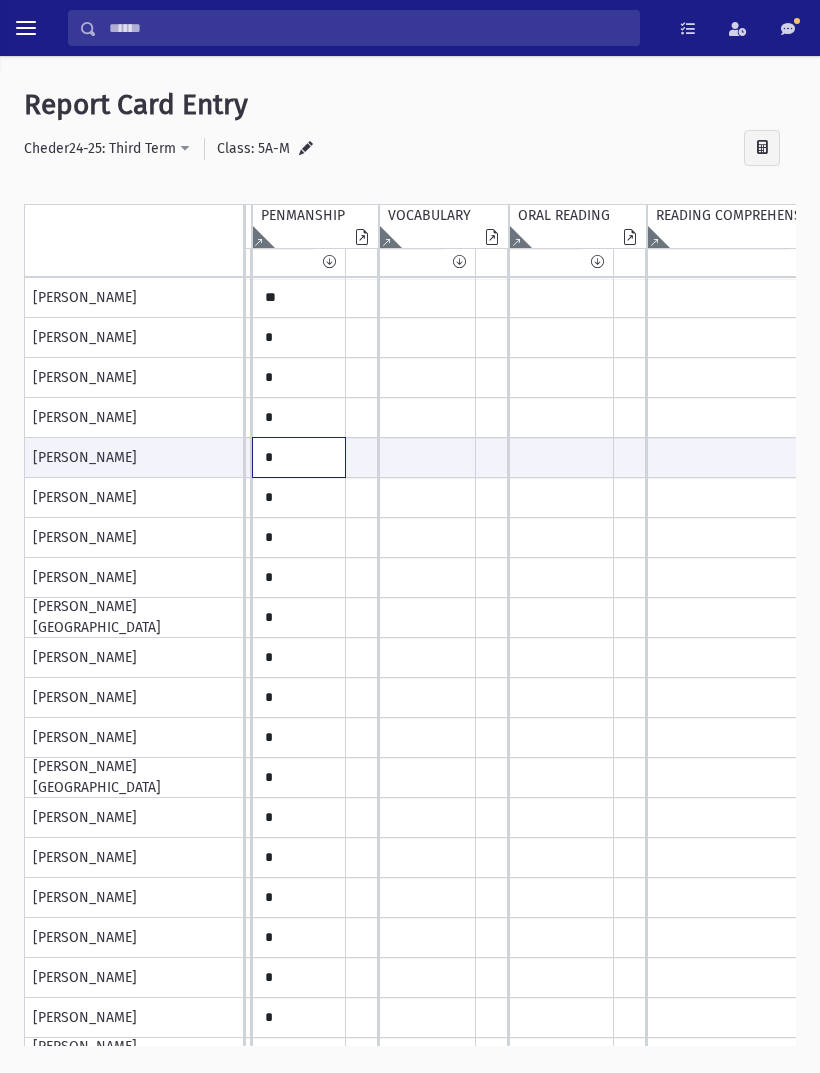 click on "*" at bounding box center (-711, 457) 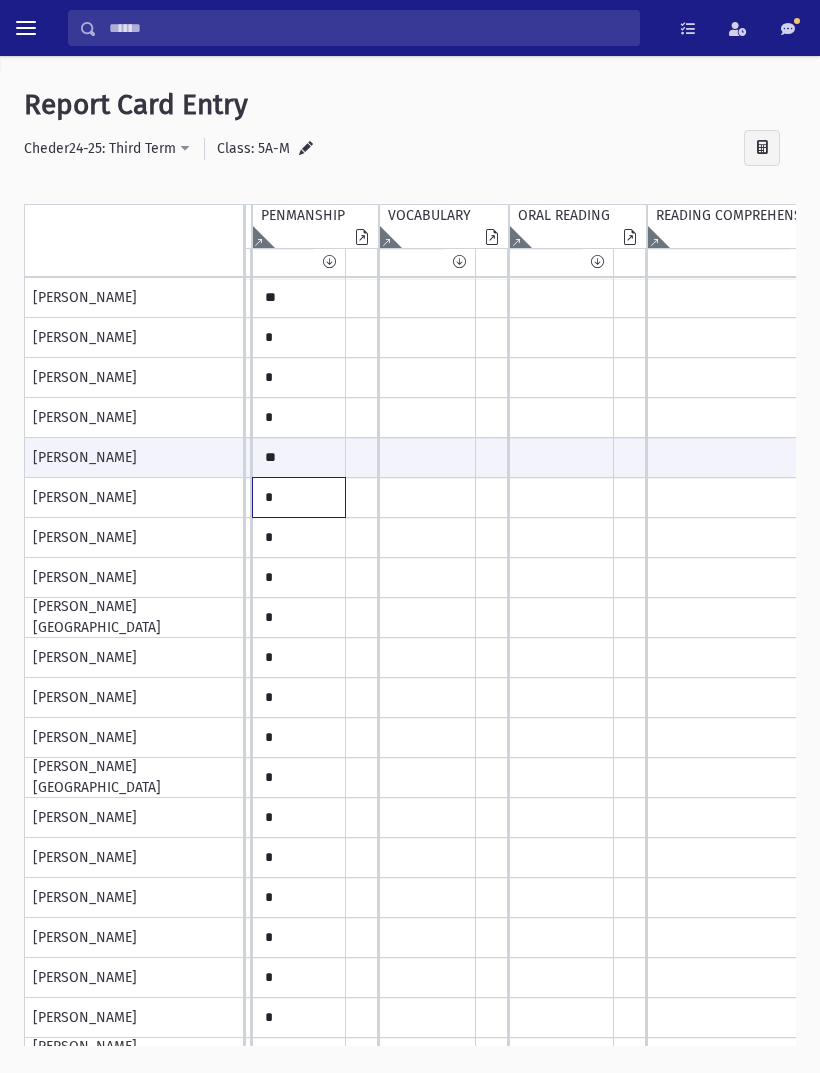 click on "*" at bounding box center (-711, 298) 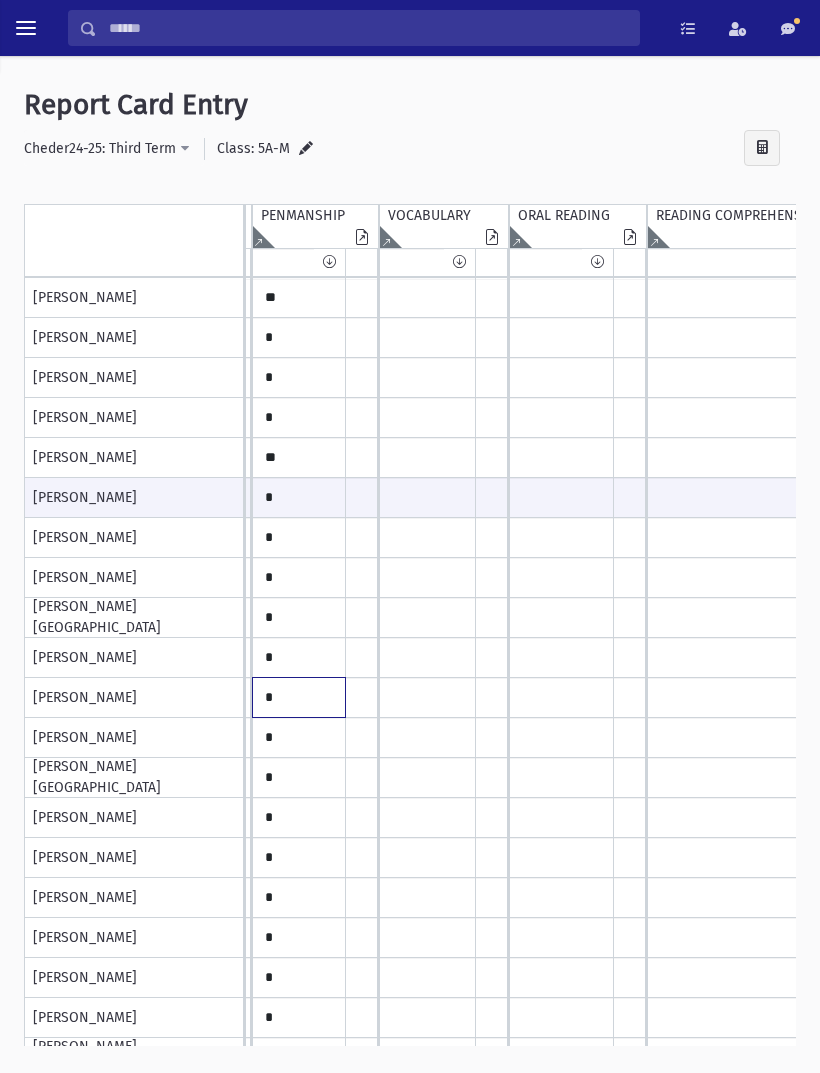 click on "*" at bounding box center [-711, 298] 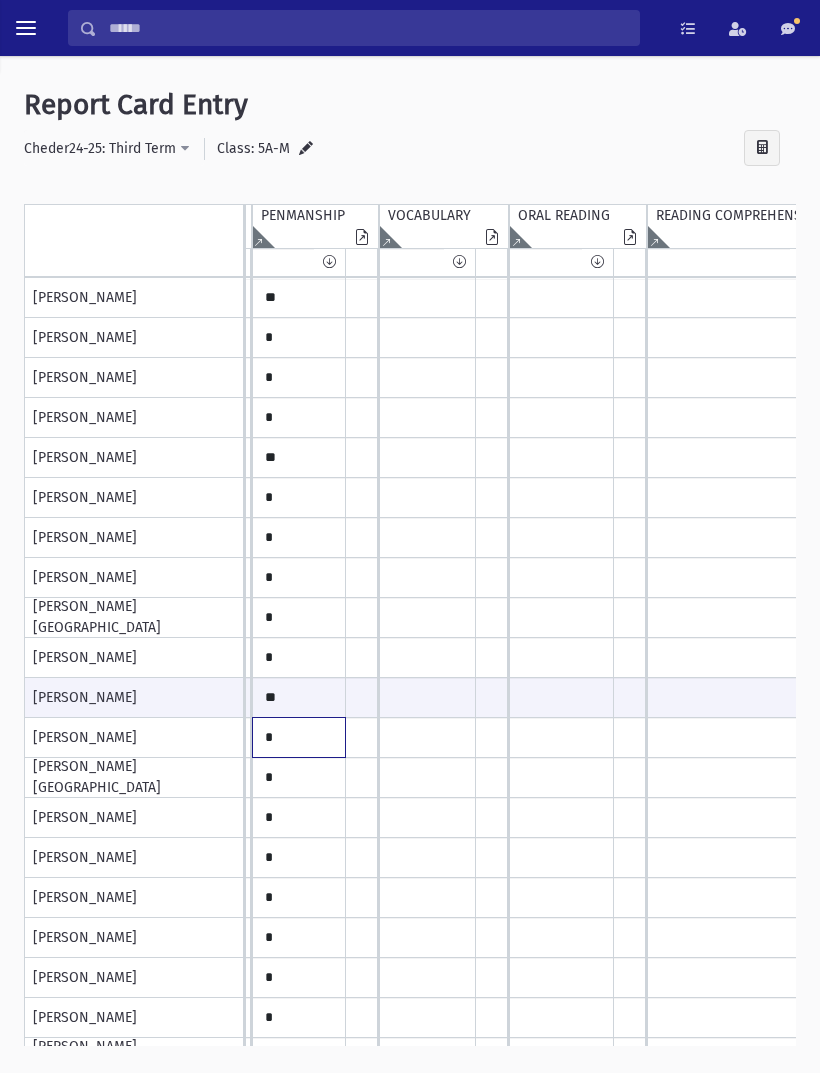 click on "*" at bounding box center [-711, 298] 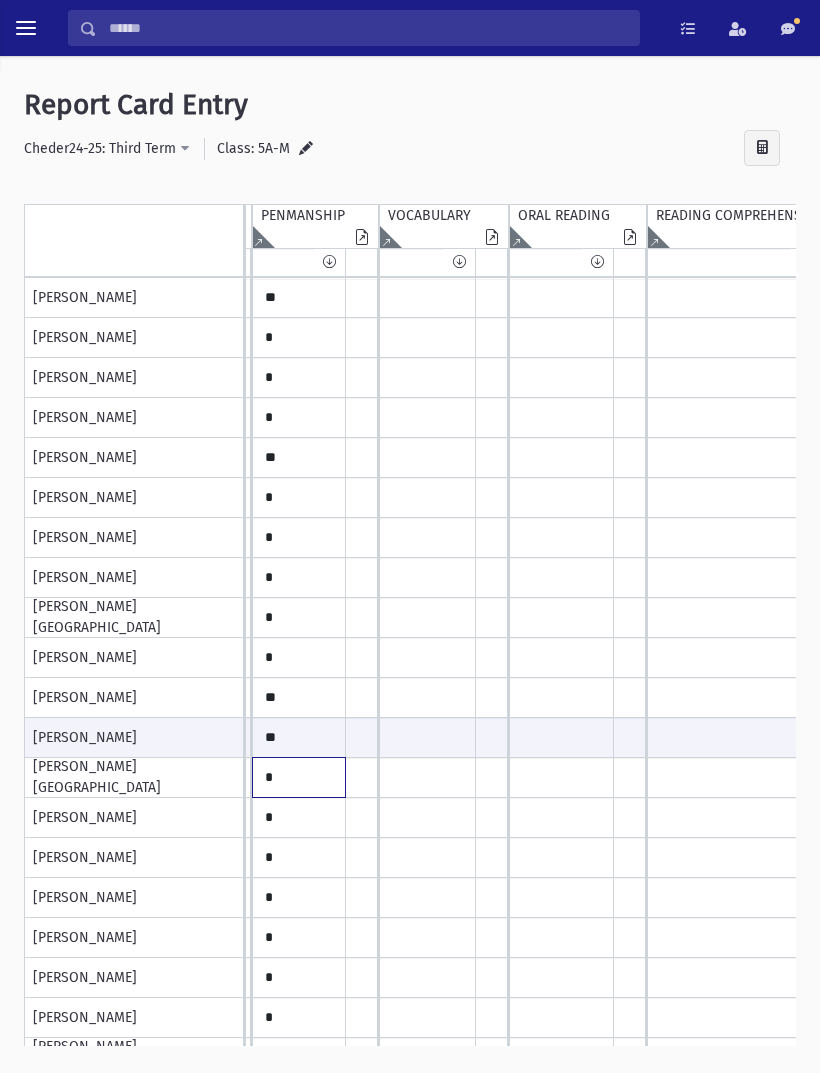 click on "*" at bounding box center [-711, 298] 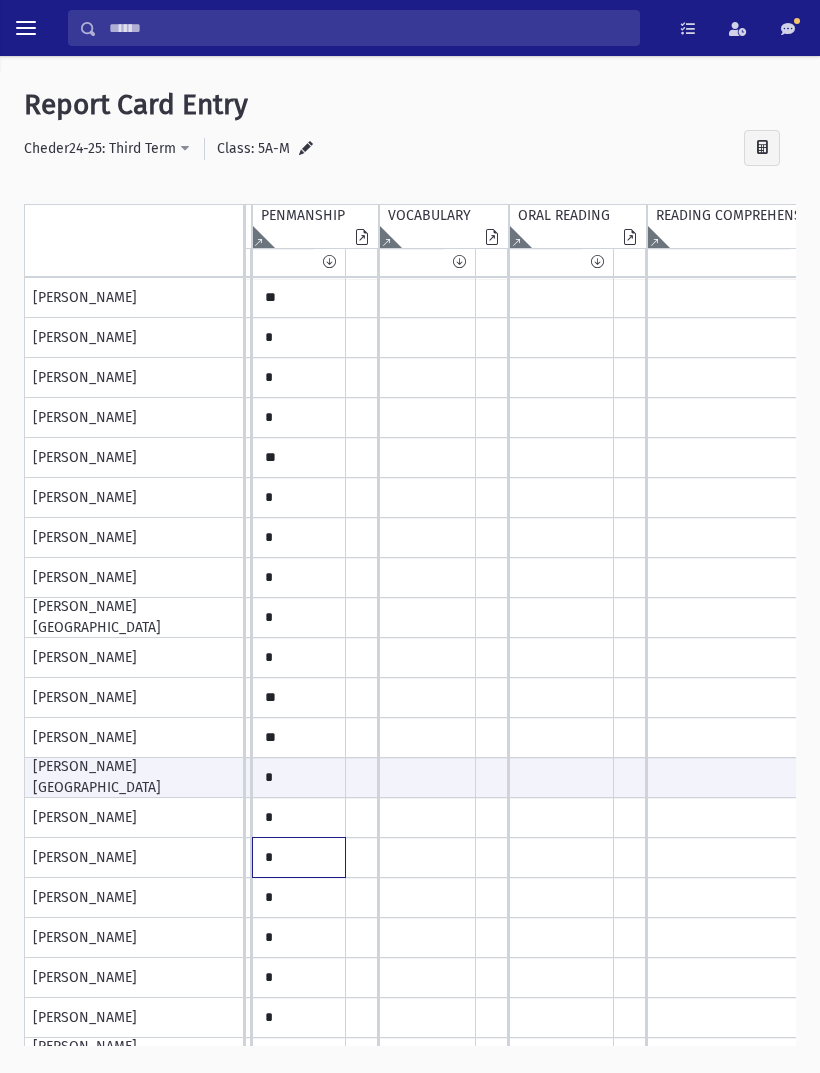 click on "*" at bounding box center (-711, 298) 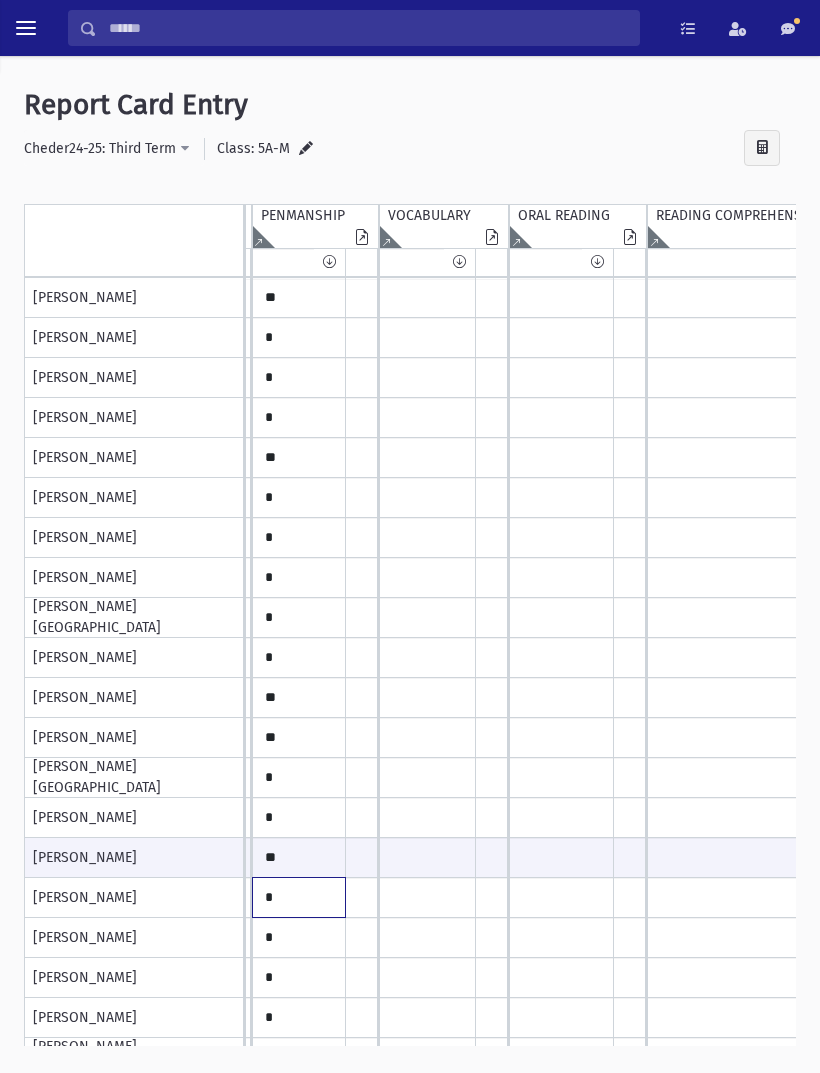 click on "*" at bounding box center [-711, 298] 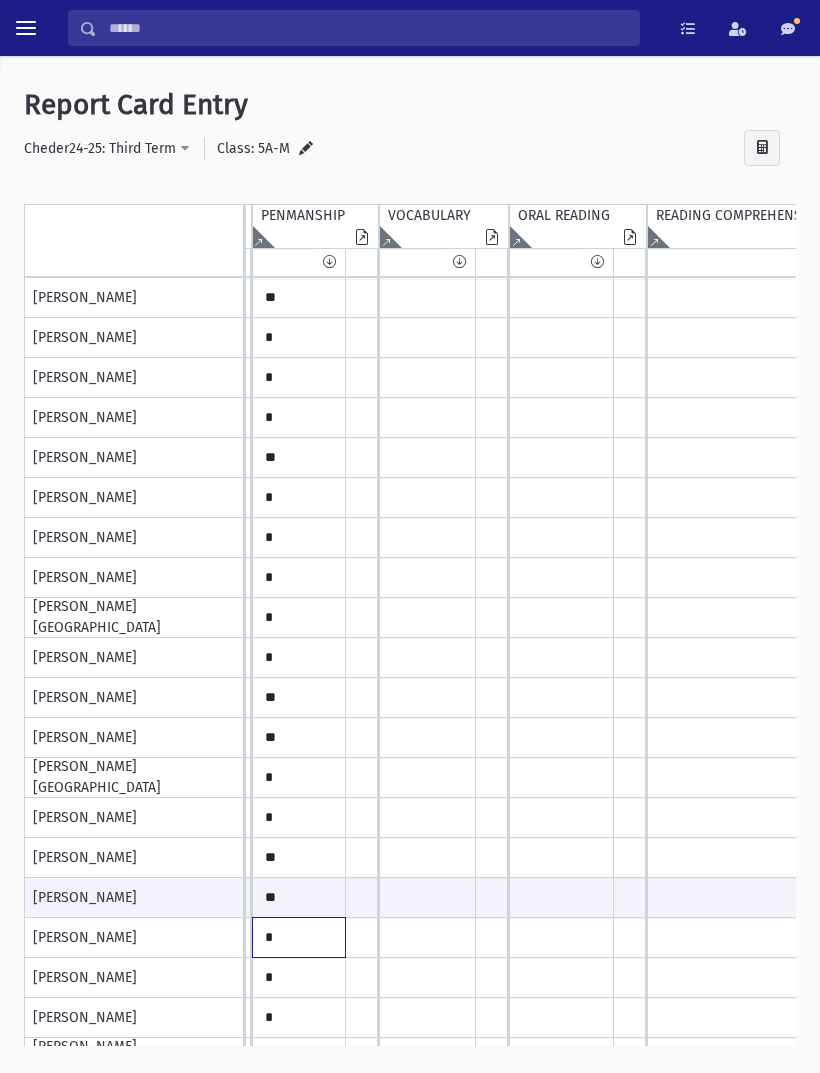 click on "*" at bounding box center (-711, 298) 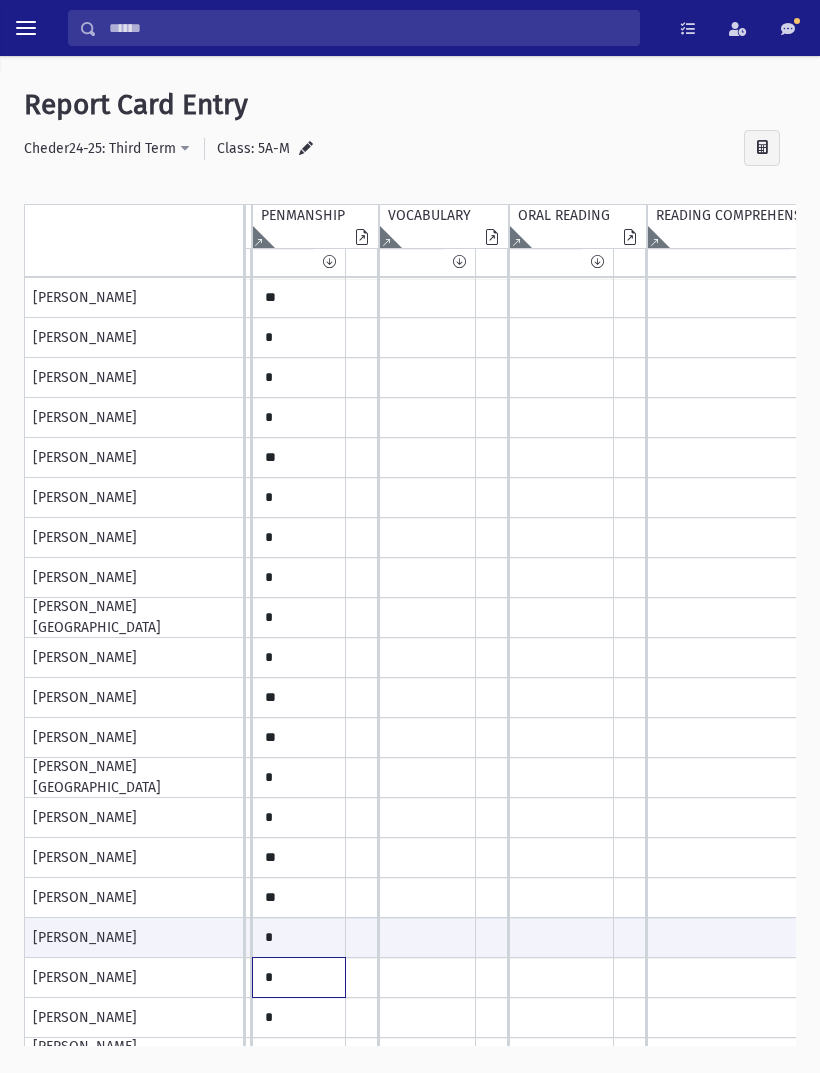 click on "*" at bounding box center [-711, 298] 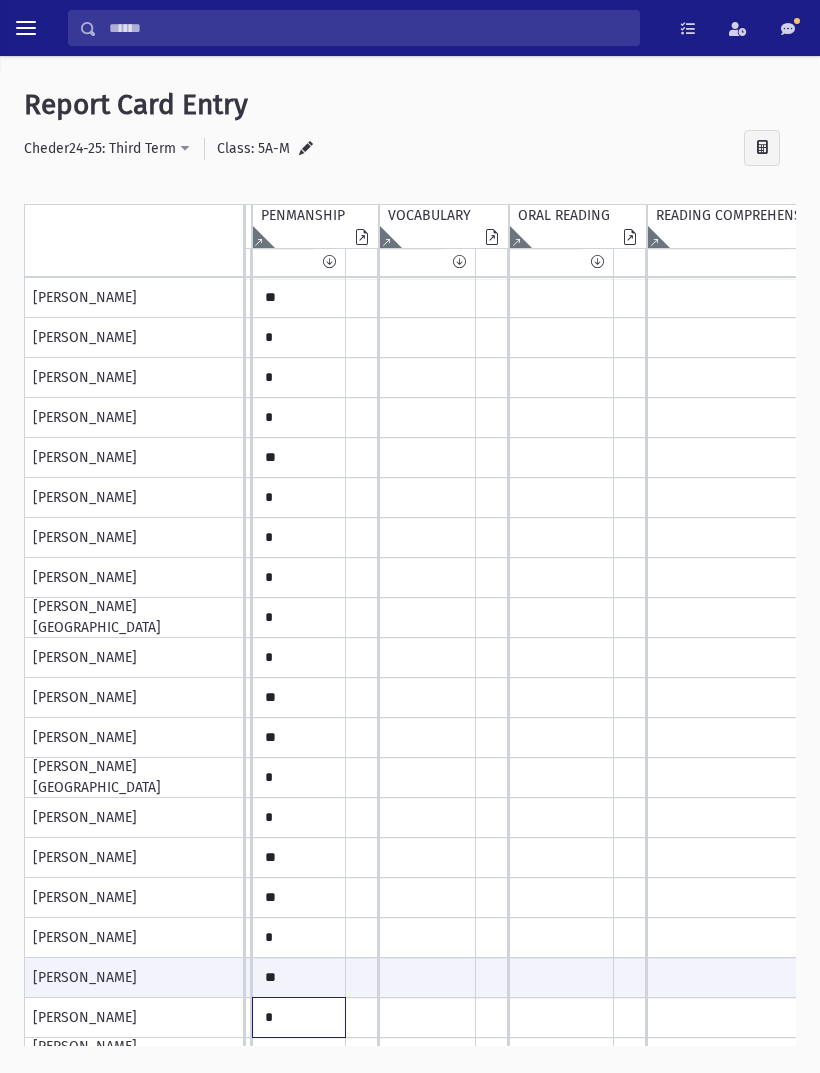click on "*" at bounding box center (-711, 298) 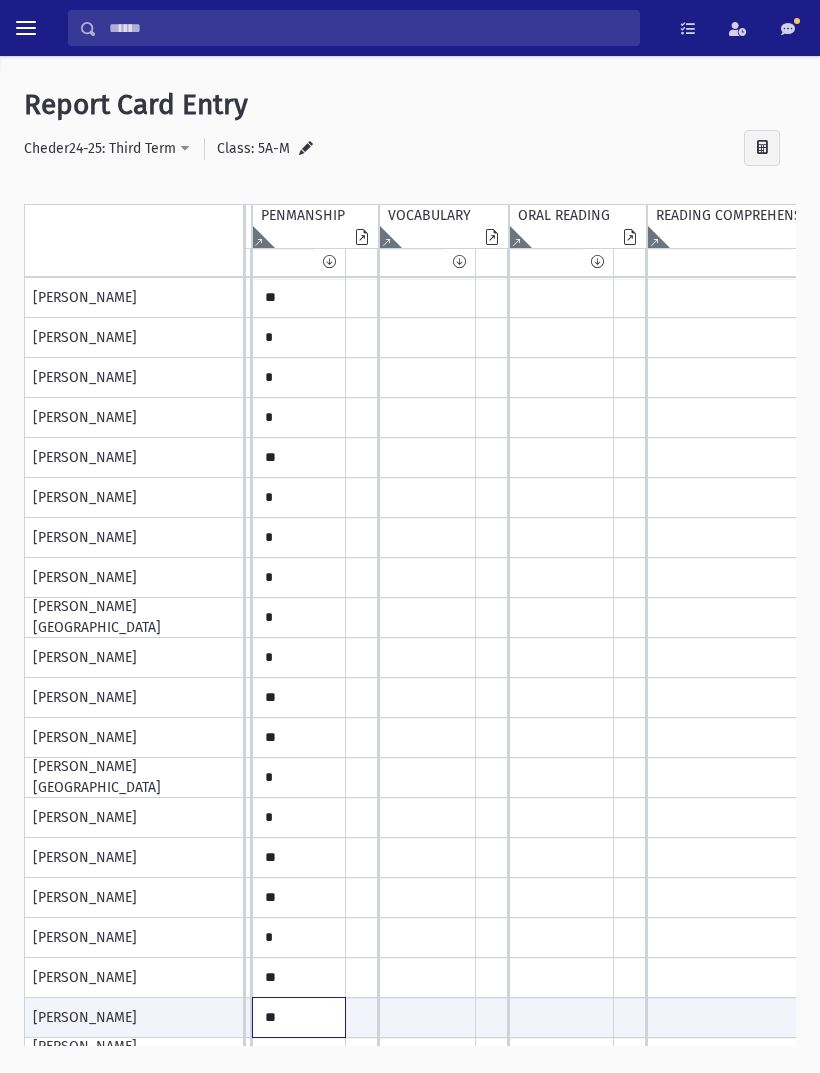 scroll, scrollTop: 48, scrollLeft: 1048, axis: both 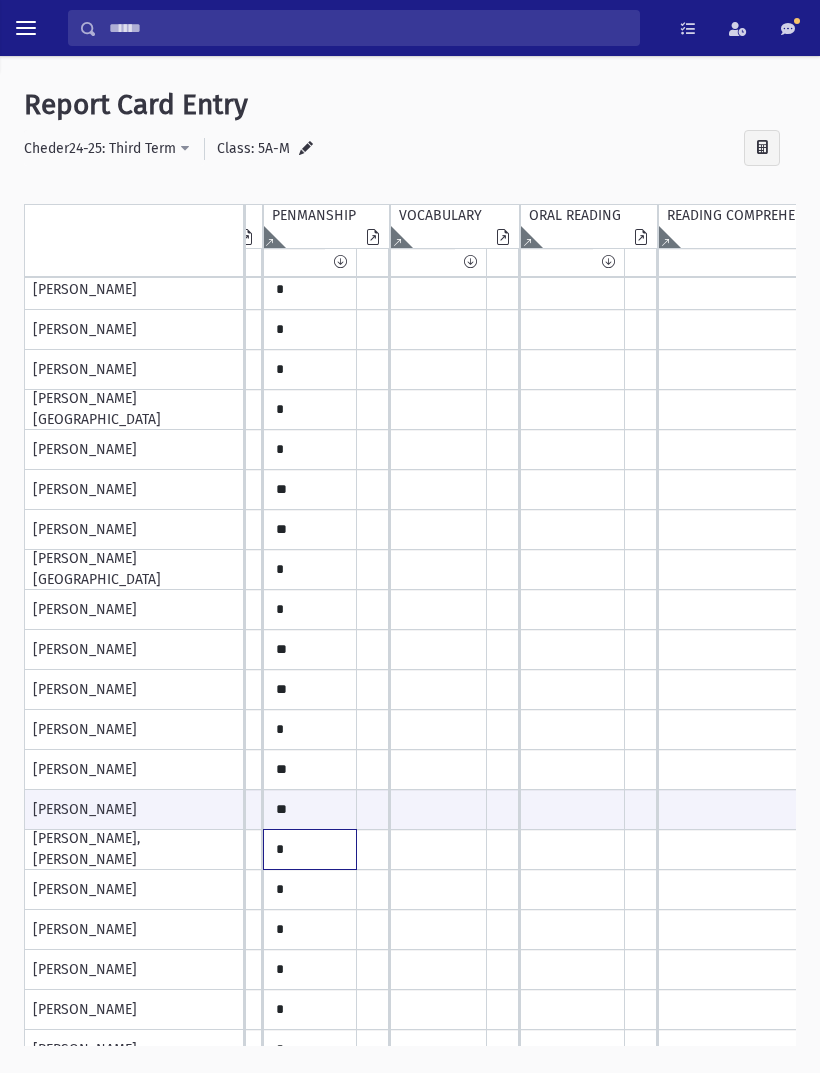 click on "*" at bounding box center [-700, 90] 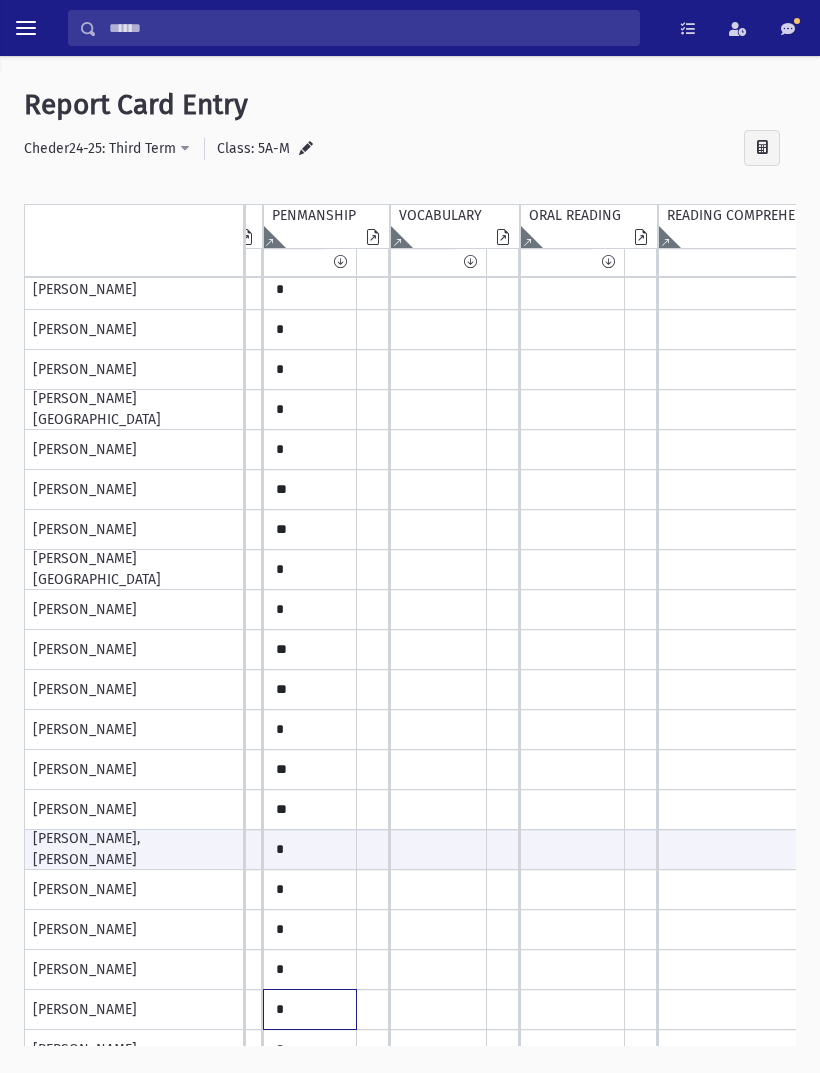 click on "*" at bounding box center [-700, 90] 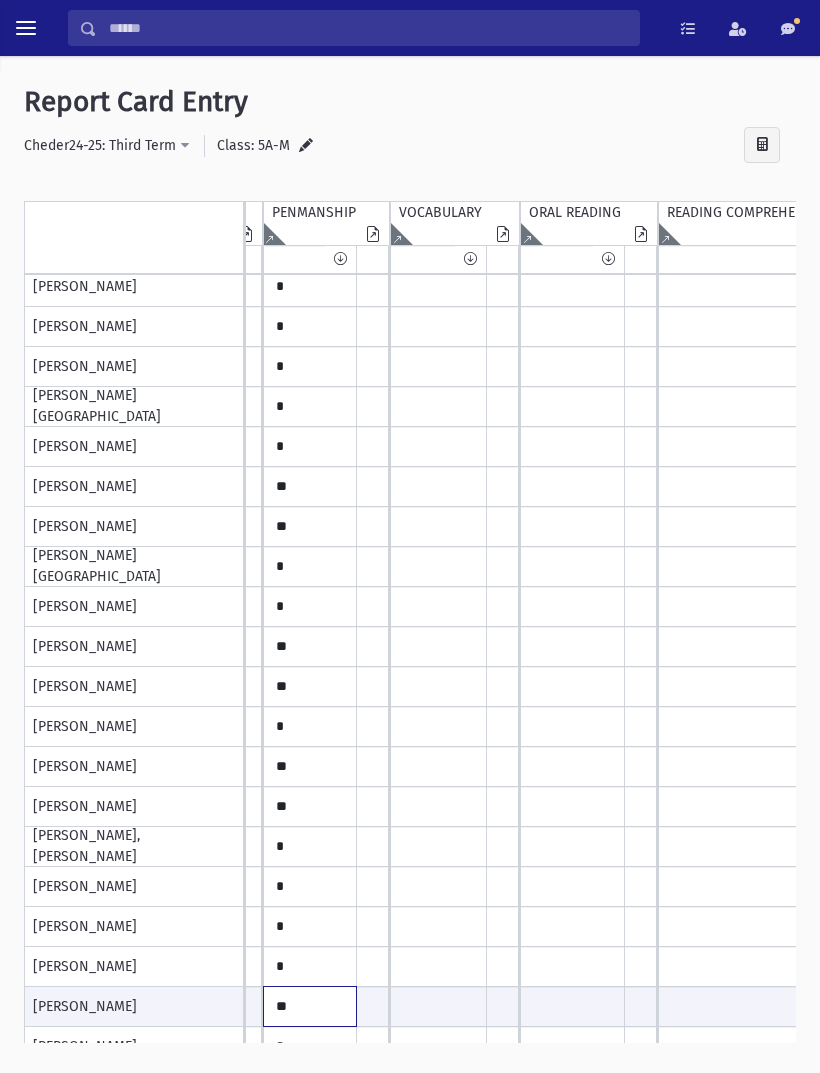 scroll, scrollTop: 0, scrollLeft: 0, axis: both 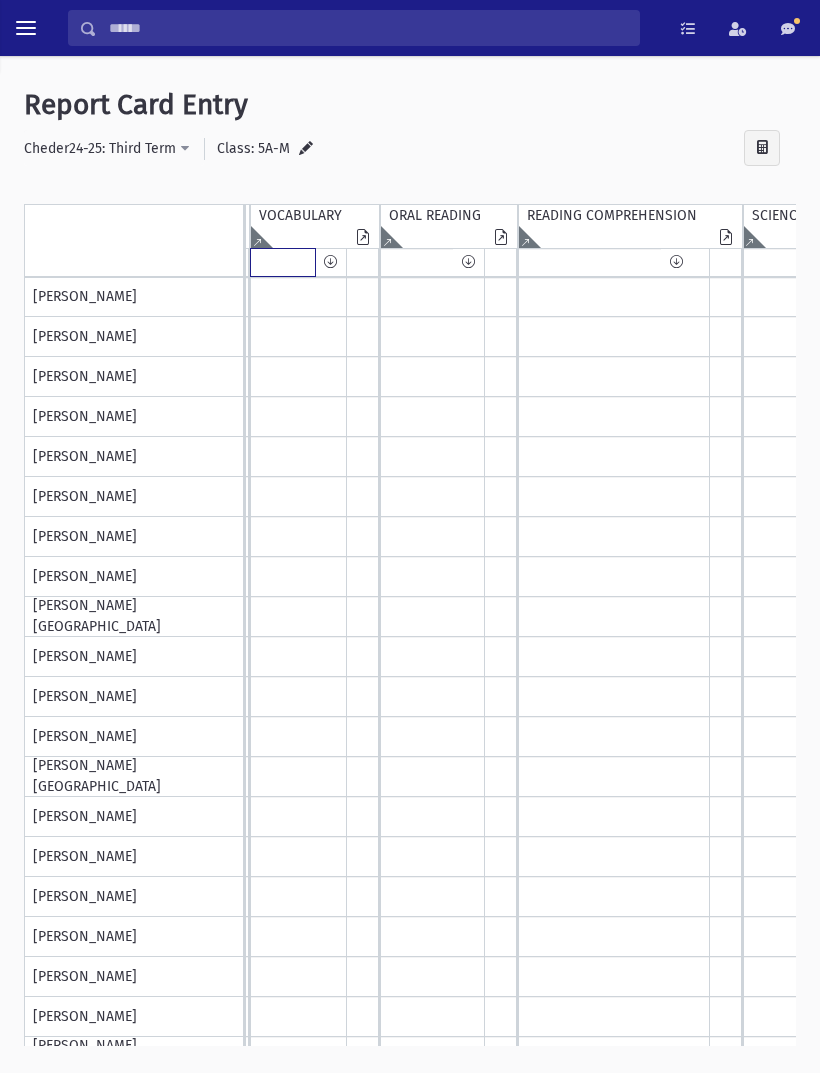 click at bounding box center [283, 262] 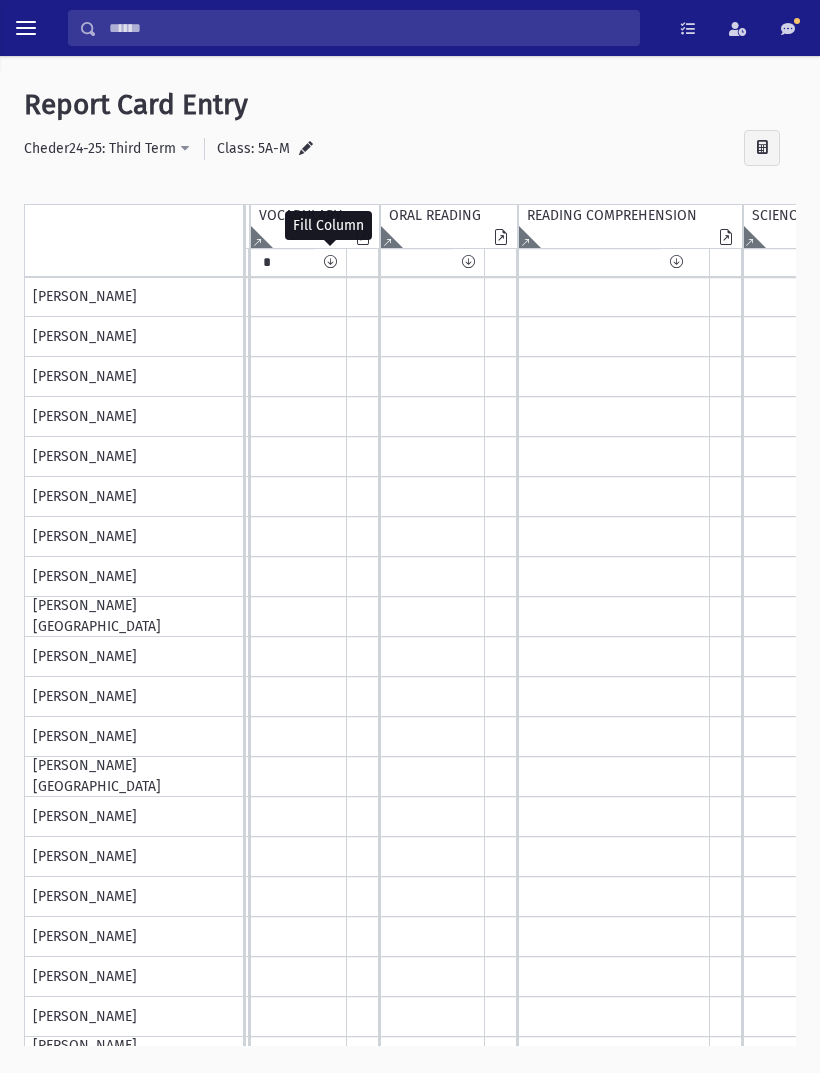 click at bounding box center [330, 262] 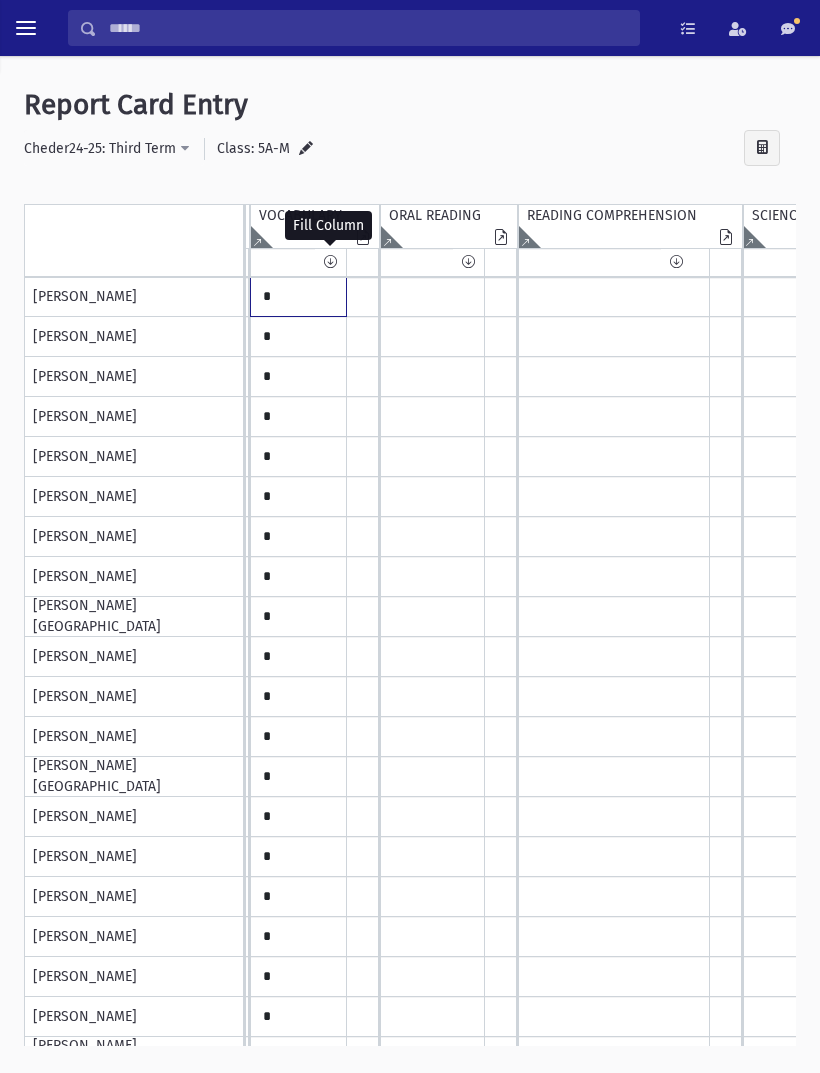 click on "*" at bounding box center [-840, 297] 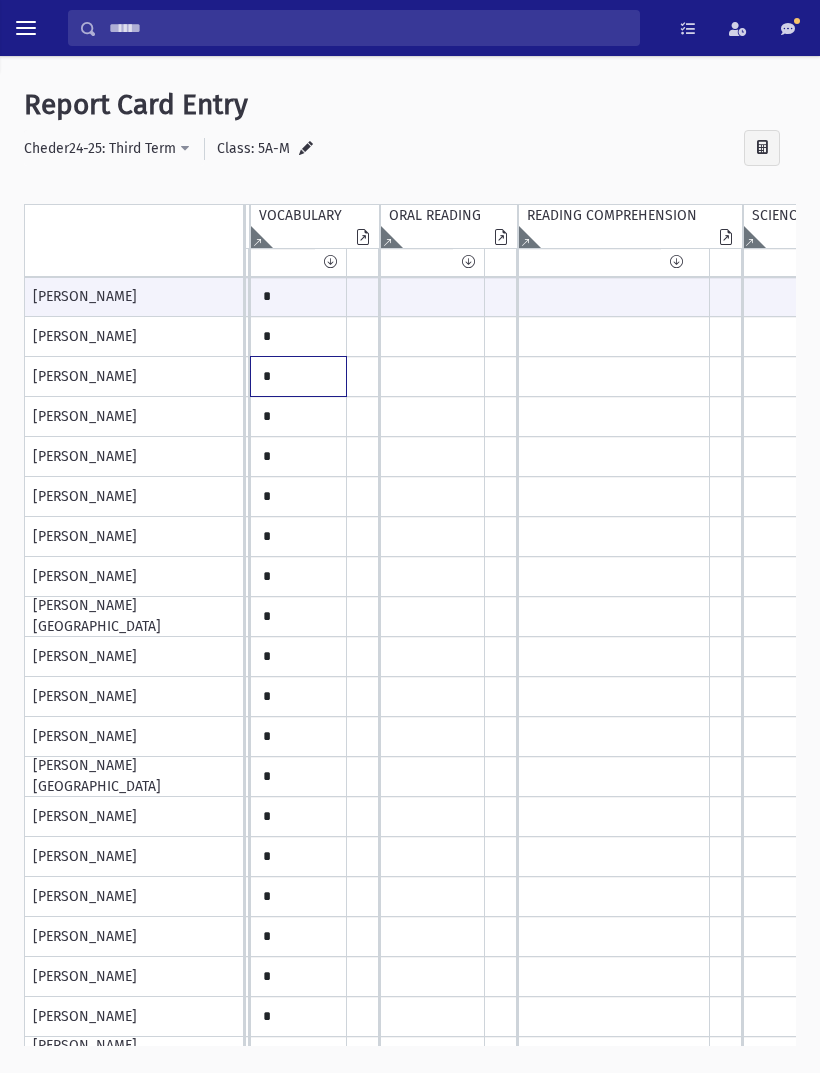 click on "*" at bounding box center [-840, 297] 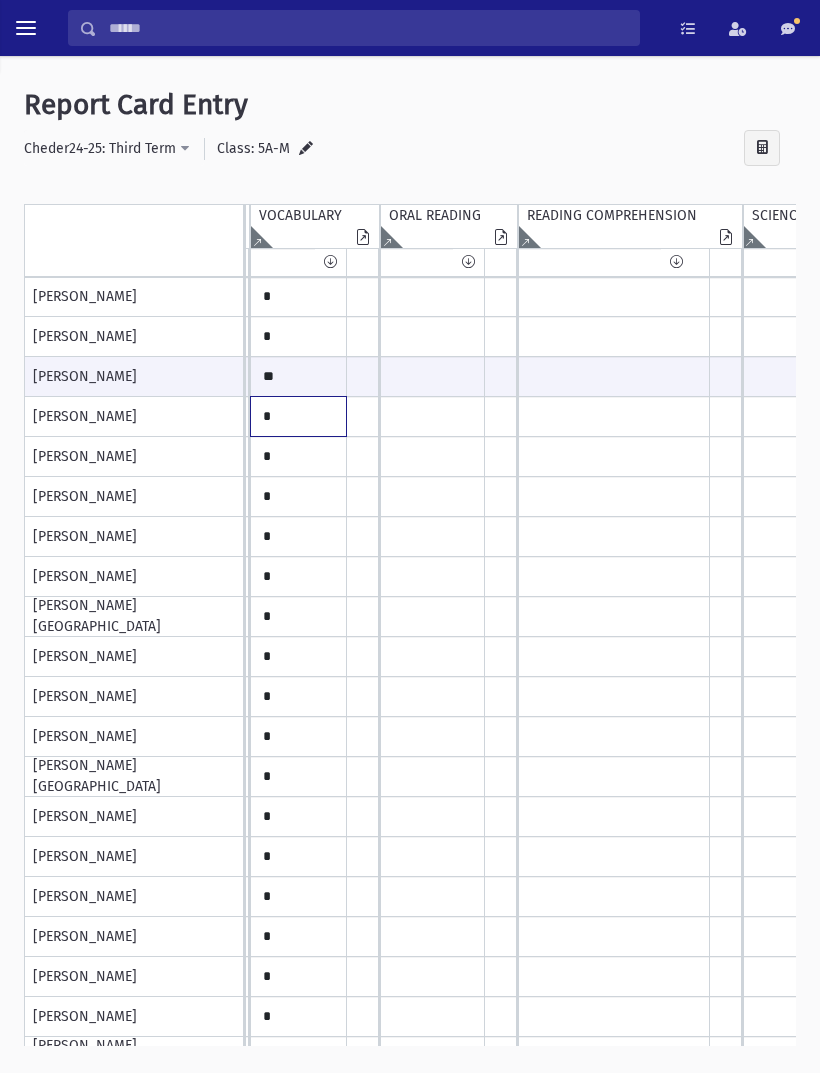 click on "*" at bounding box center (-840, 297) 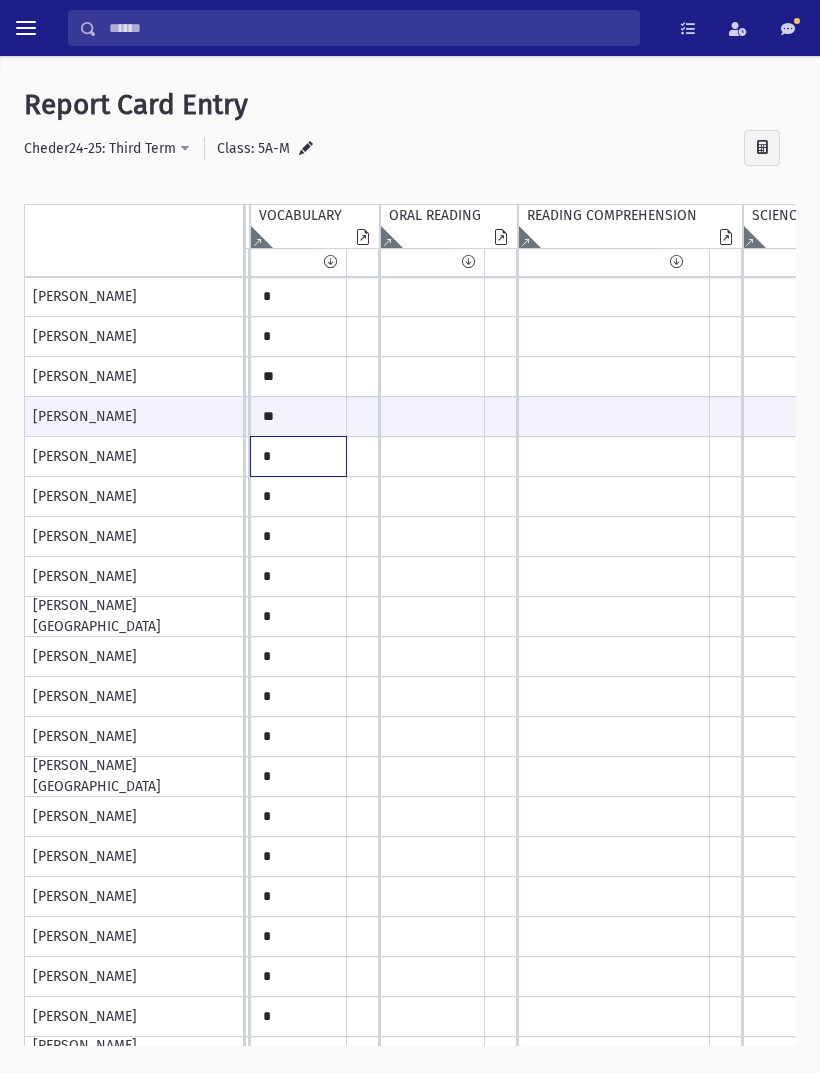 click on "*" at bounding box center [-840, 297] 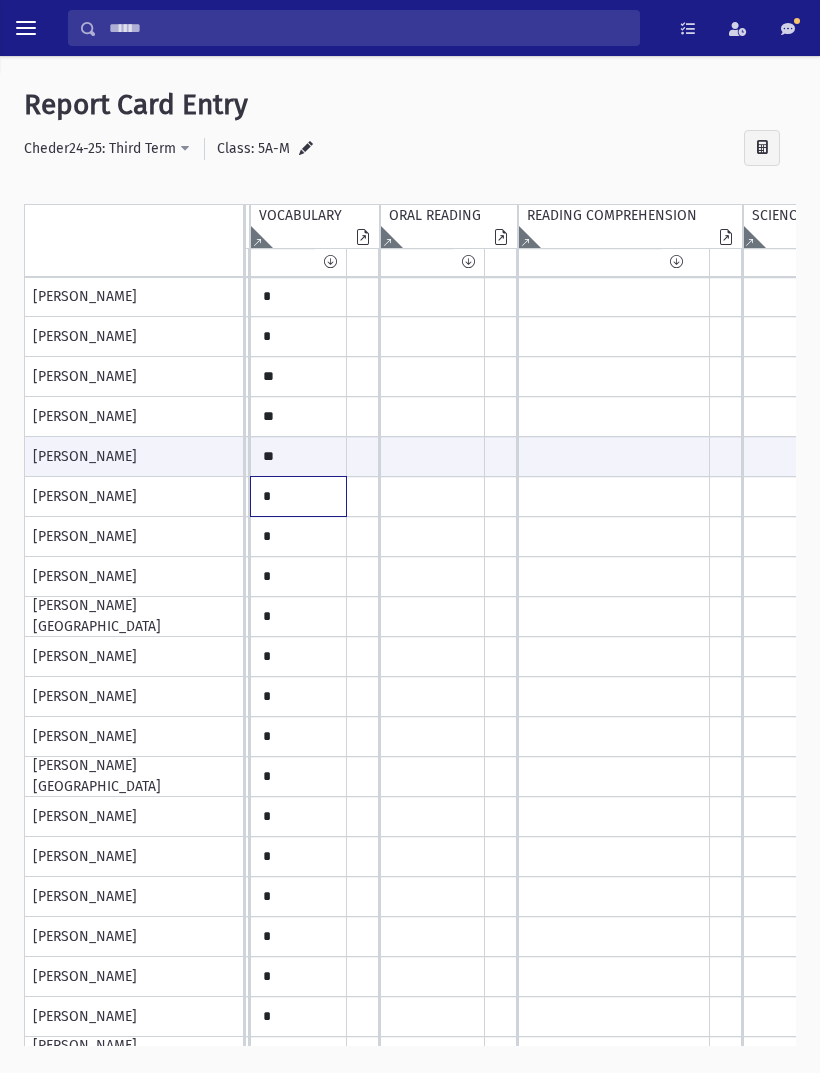 click on "*" at bounding box center [-840, 297] 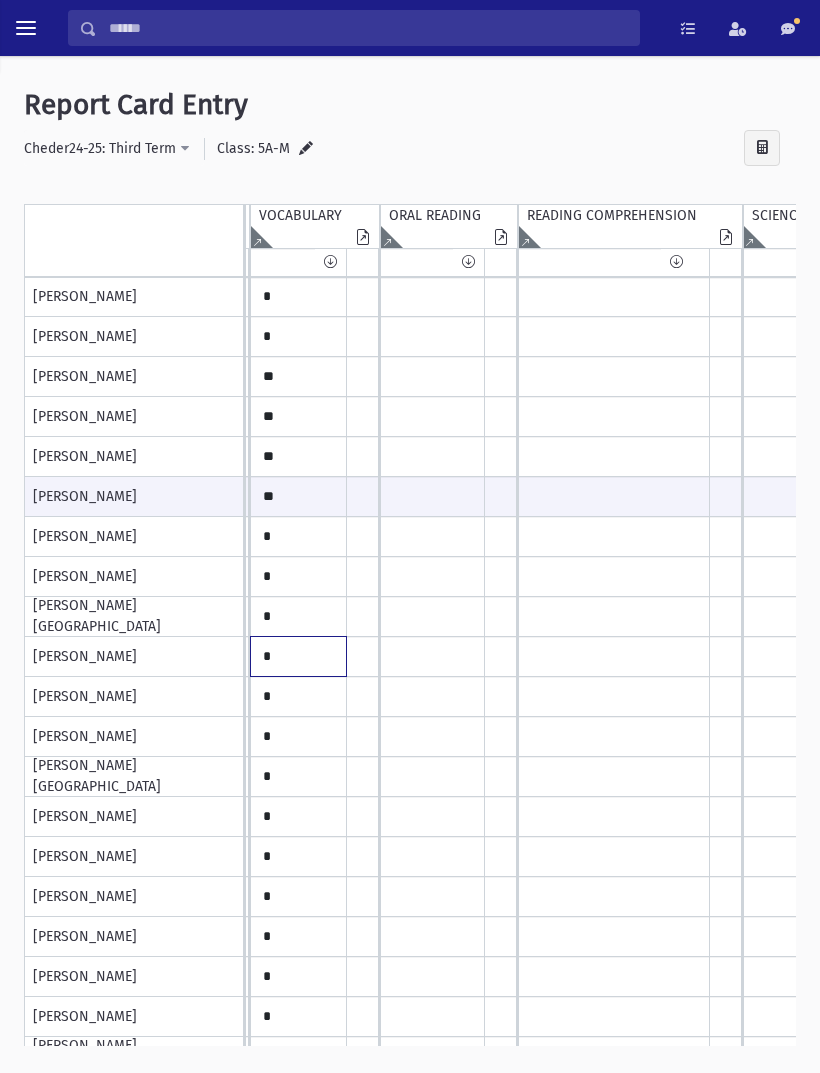 click on "*" at bounding box center (-840, 297) 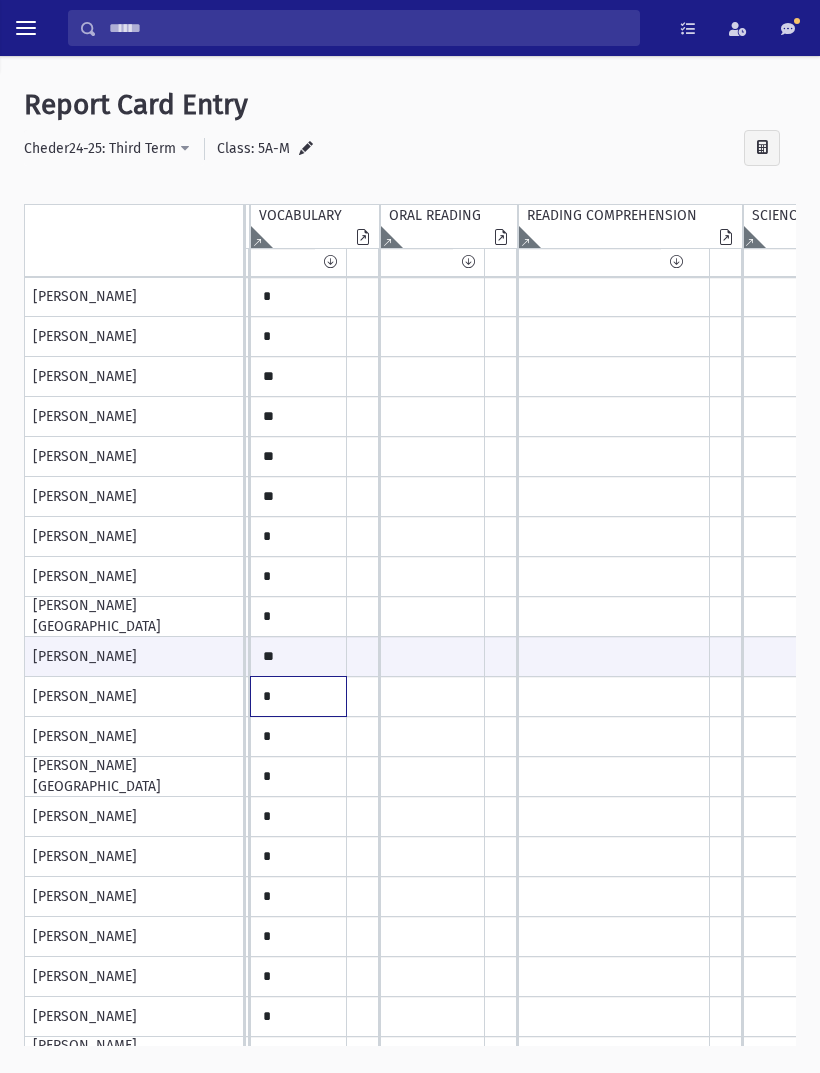 click on "*" at bounding box center [-840, 297] 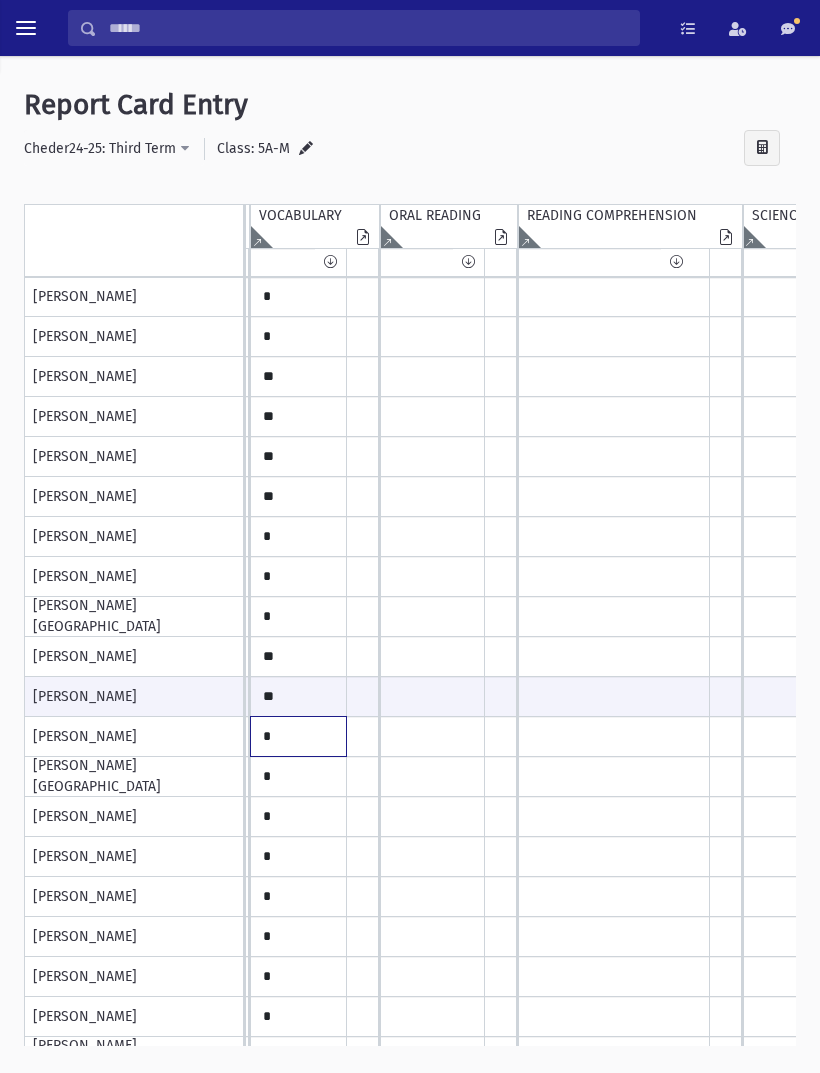 click on "*" at bounding box center (-840, 297) 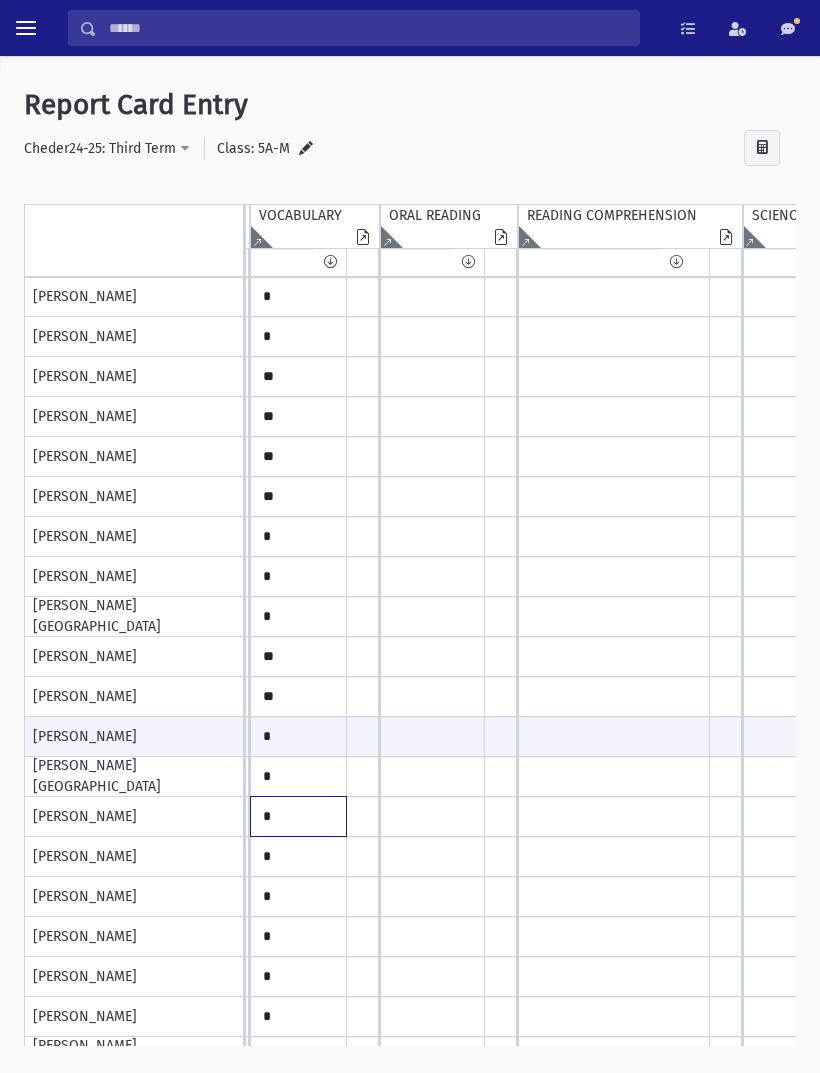 click on "*" at bounding box center [-840, 297] 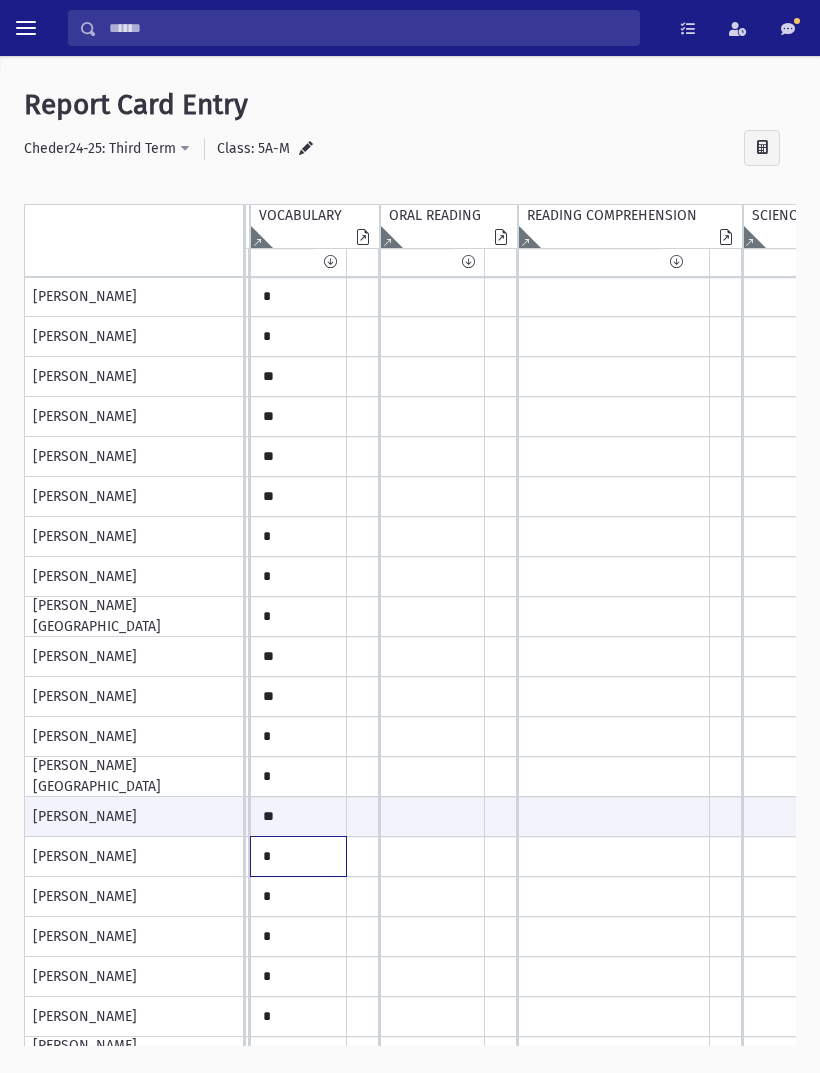 click on "*" at bounding box center (-840, 297) 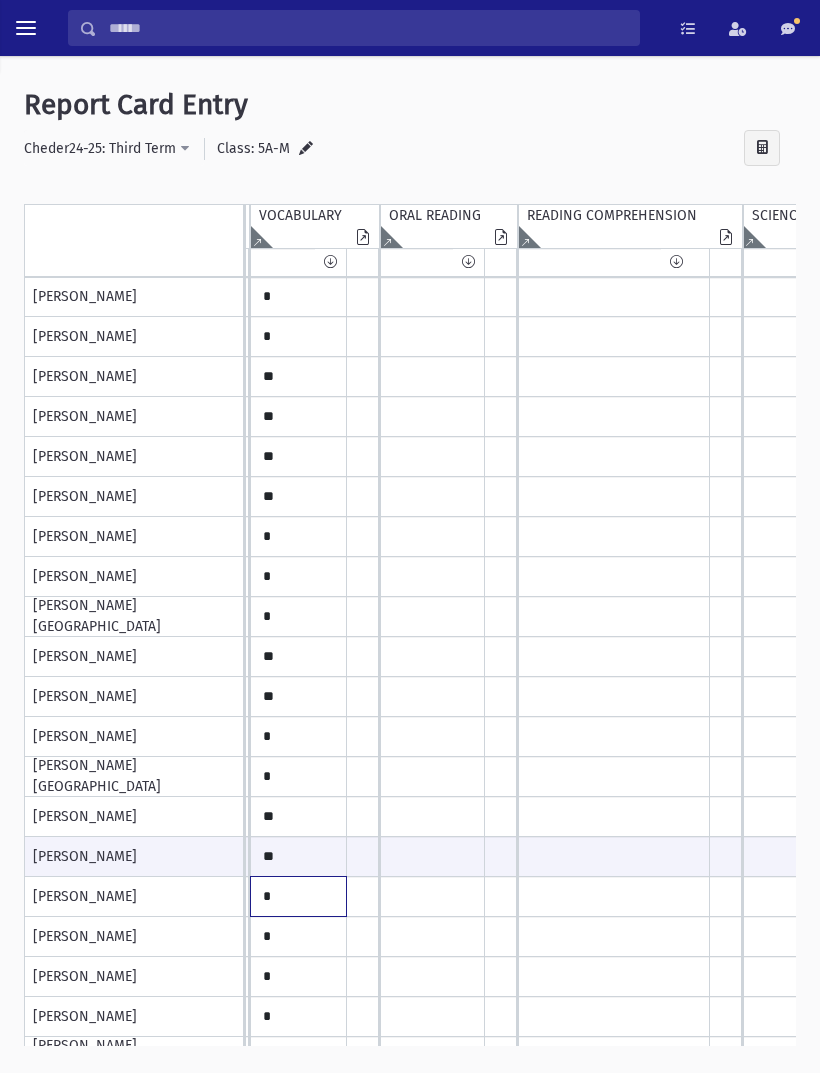 click on "*" at bounding box center [-840, 297] 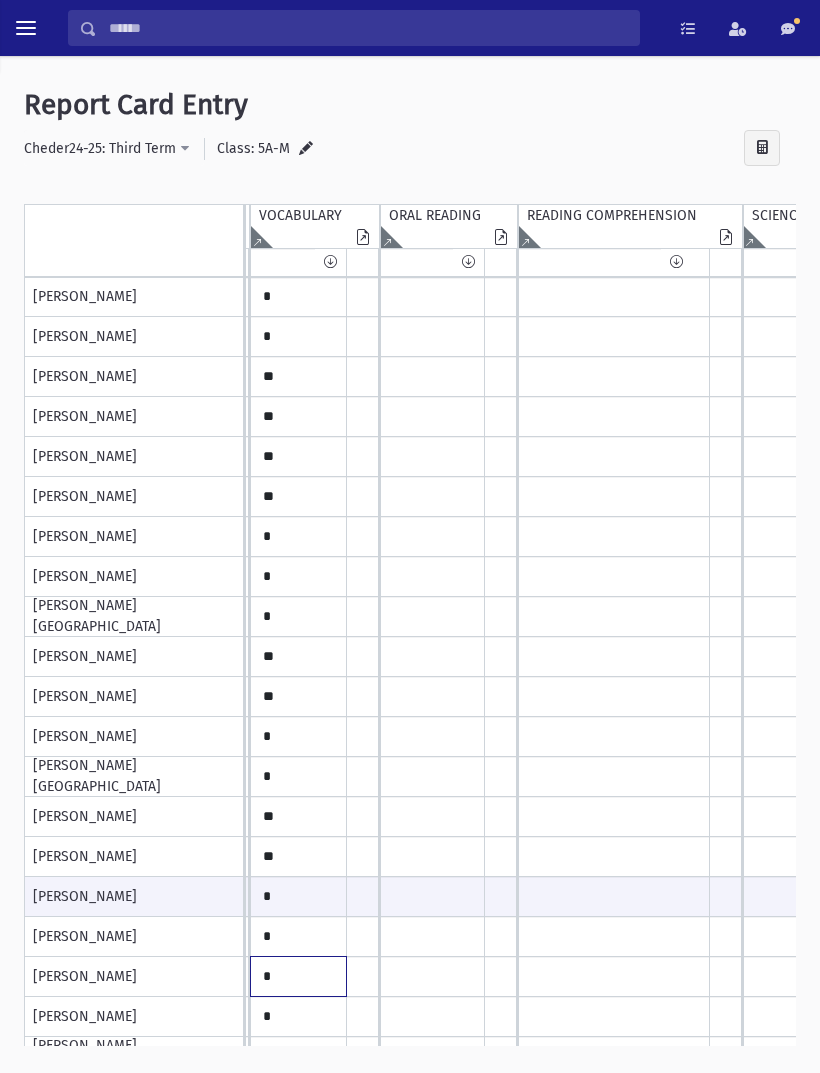 click on "*" at bounding box center (-840, 297) 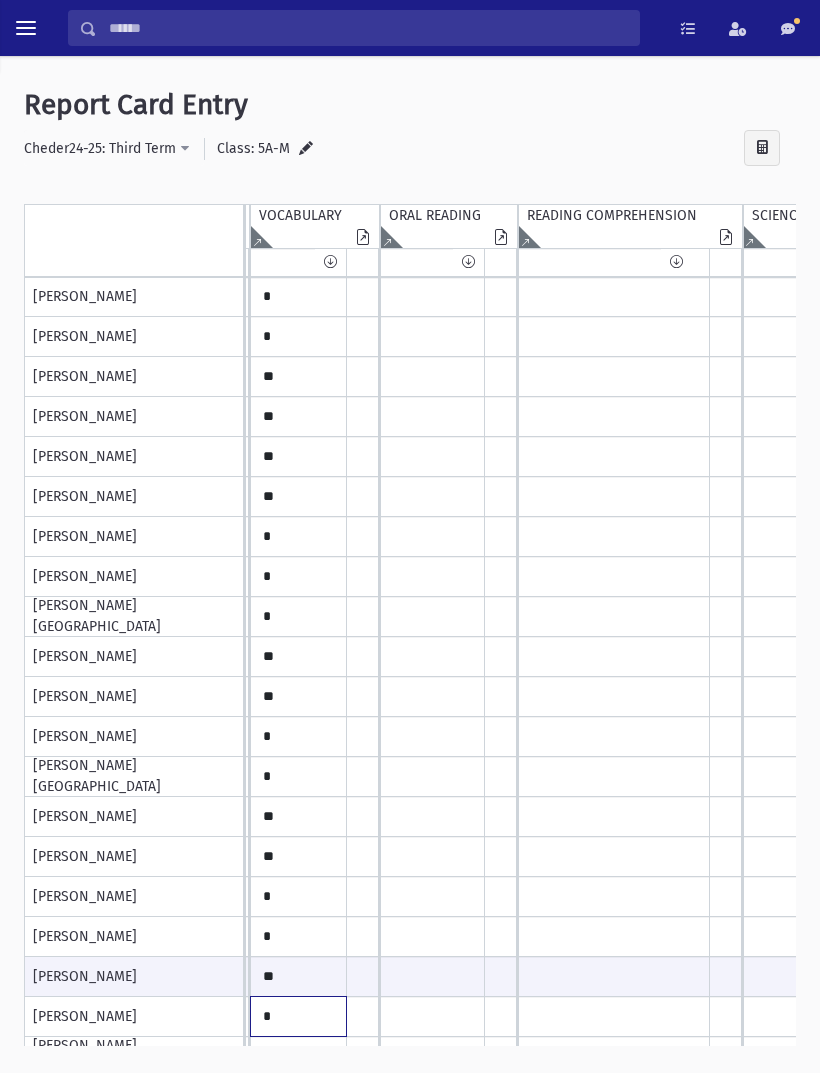 click on "*" at bounding box center (-840, 297) 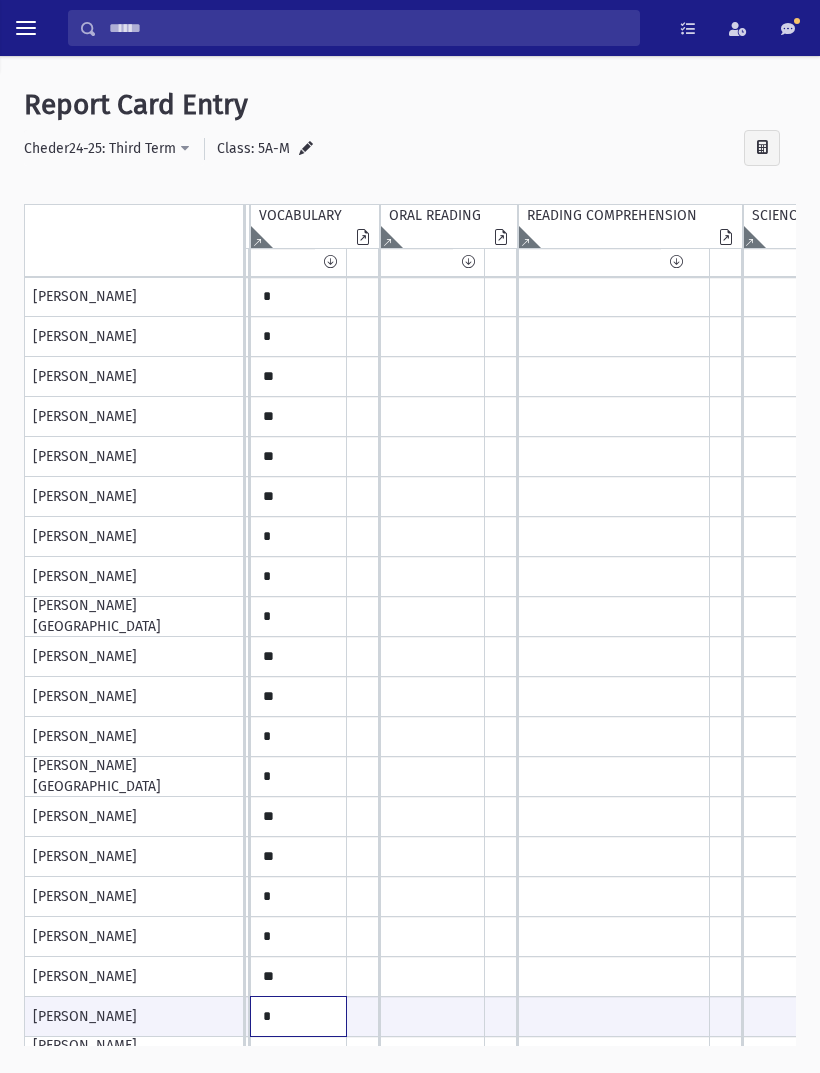 scroll, scrollTop: 42, scrollLeft: 1192, axis: both 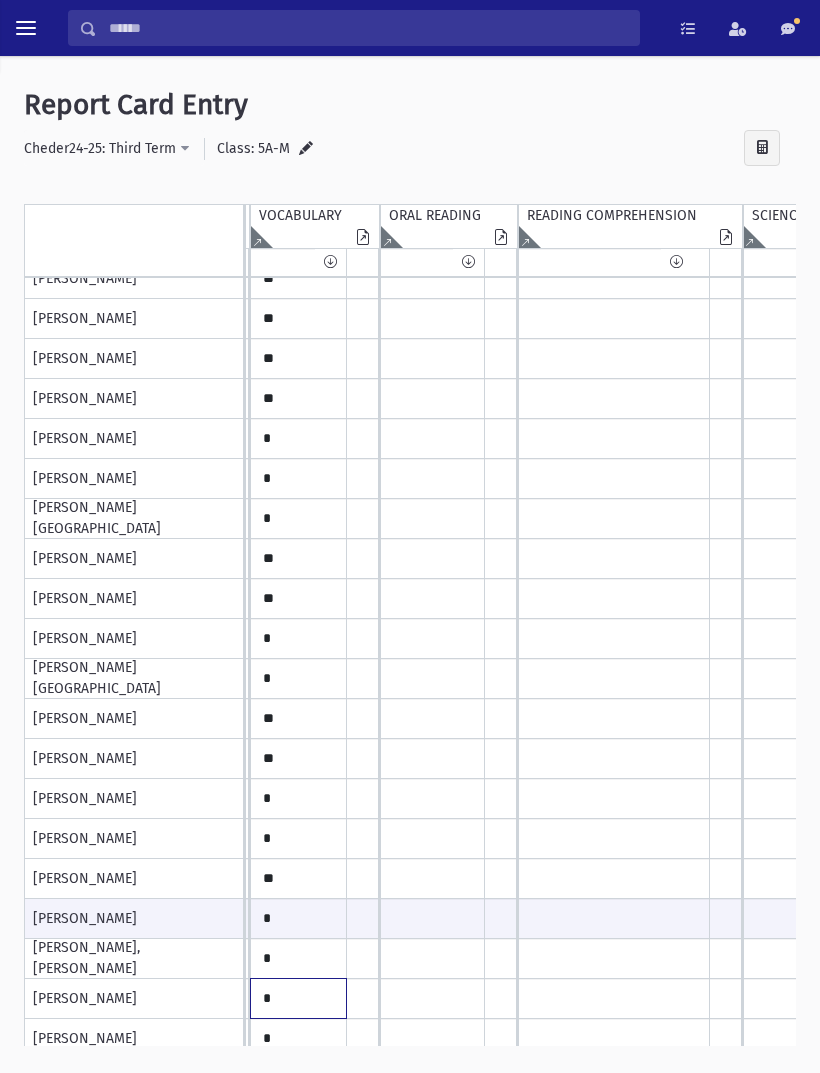 click on "*" at bounding box center (-840, 199) 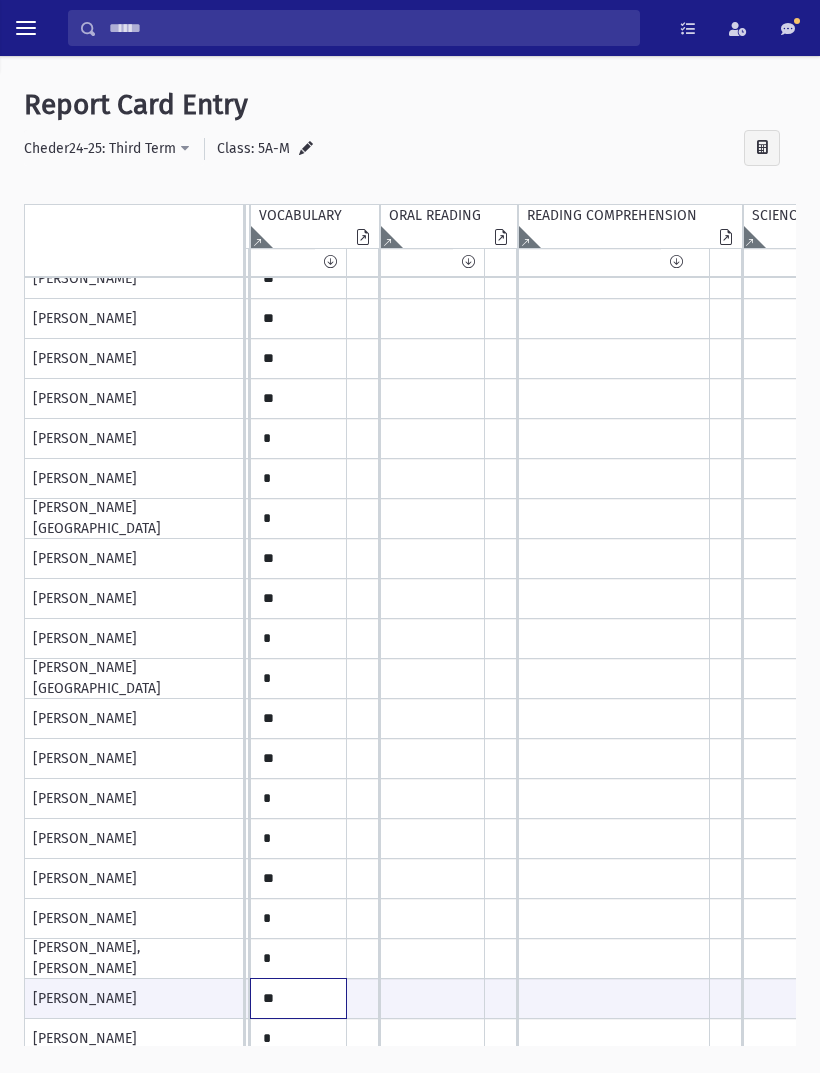 scroll, scrollTop: 150, scrollLeft: 1187, axis: both 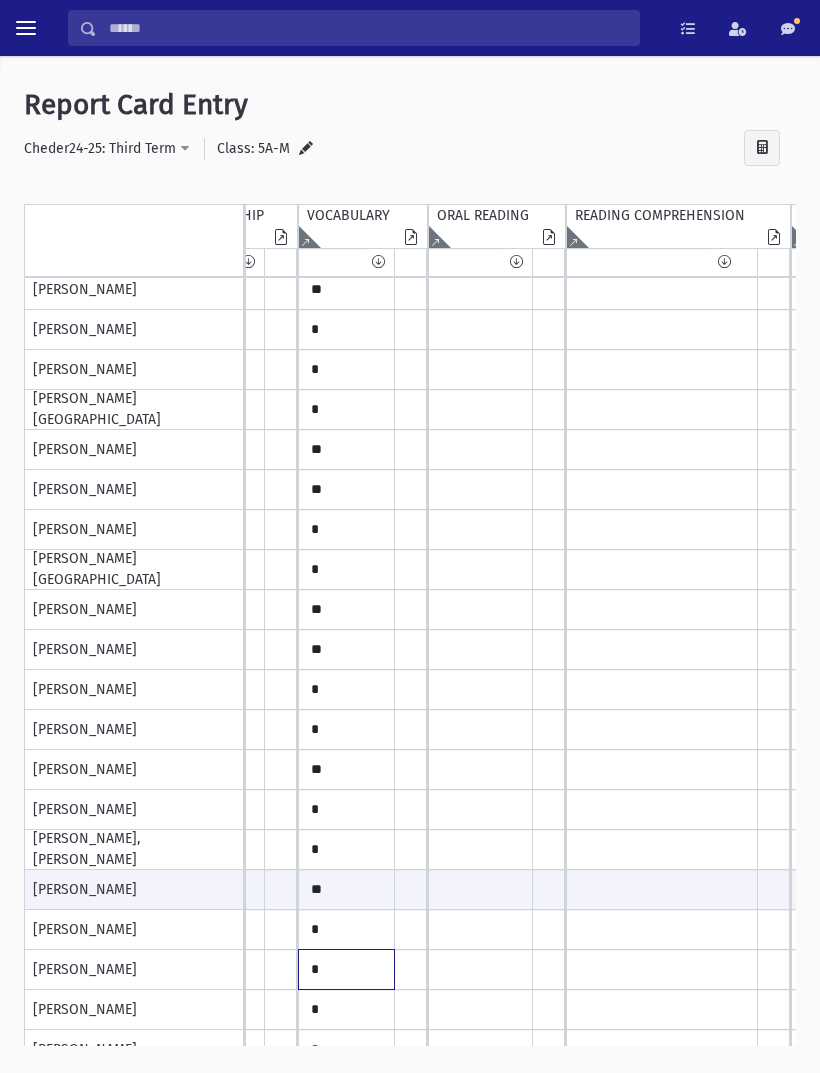 click on "*" at bounding box center [-792, 90] 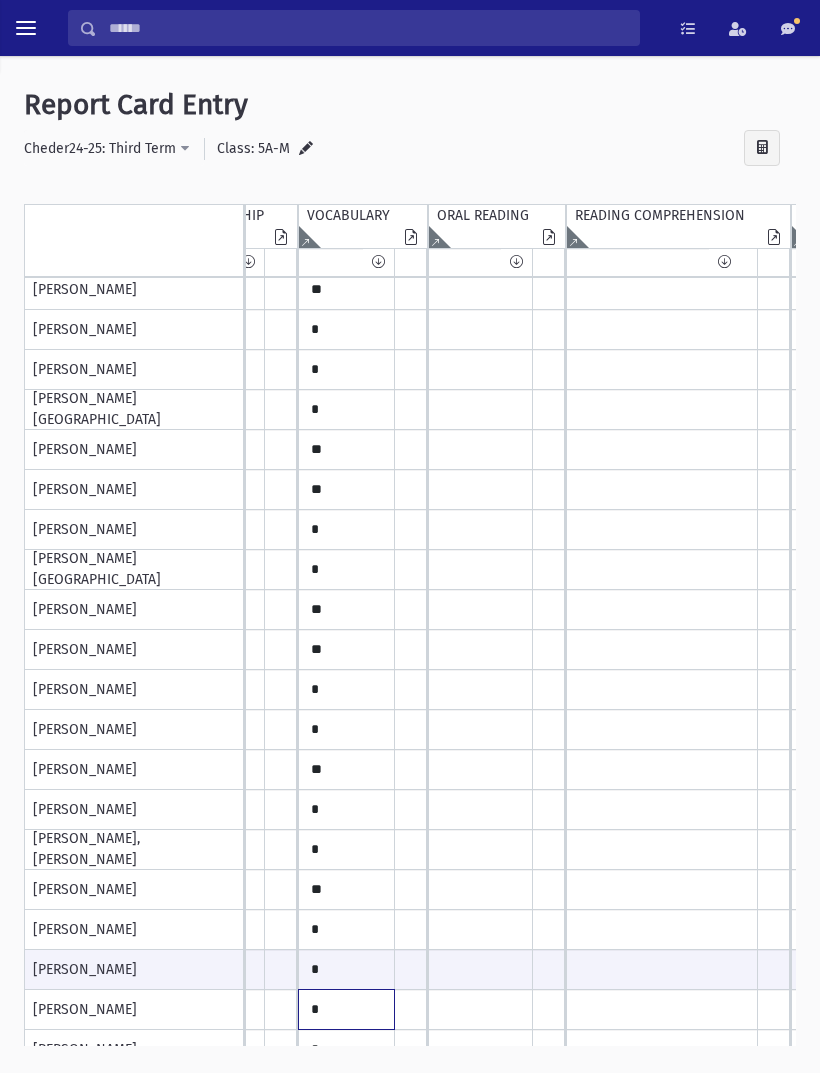 click on "*" at bounding box center (-792, 90) 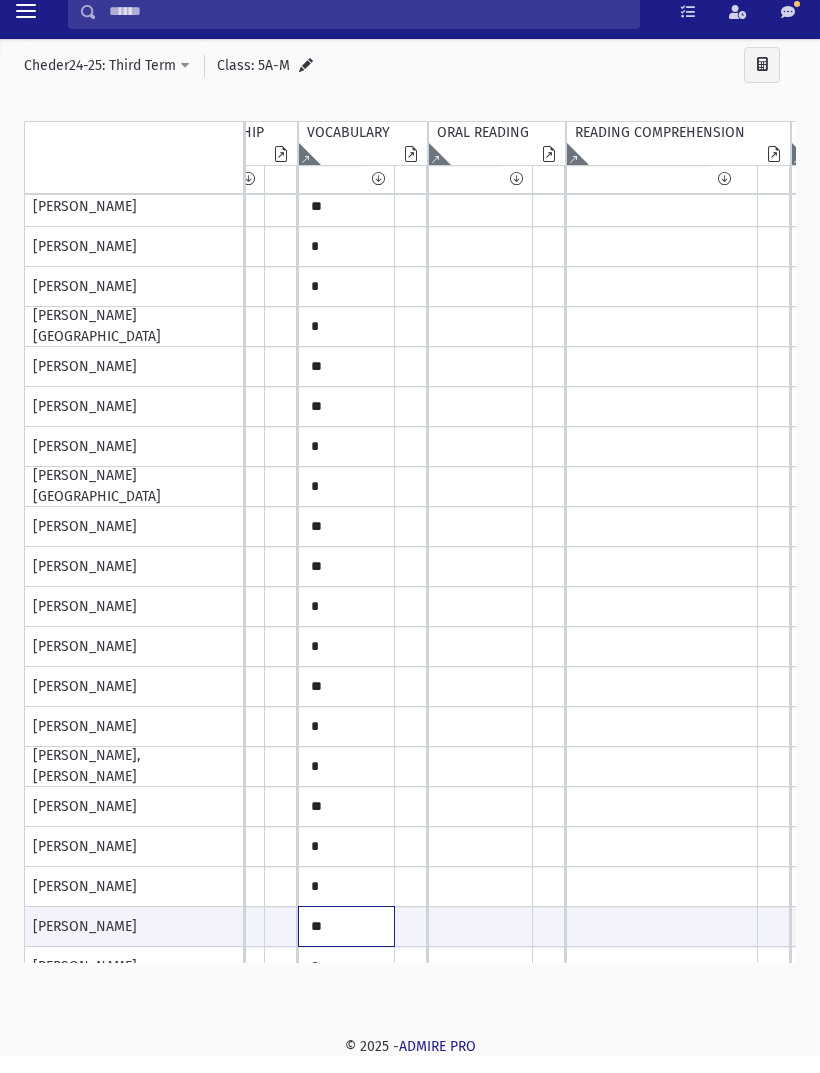 scroll, scrollTop: 0, scrollLeft: 0, axis: both 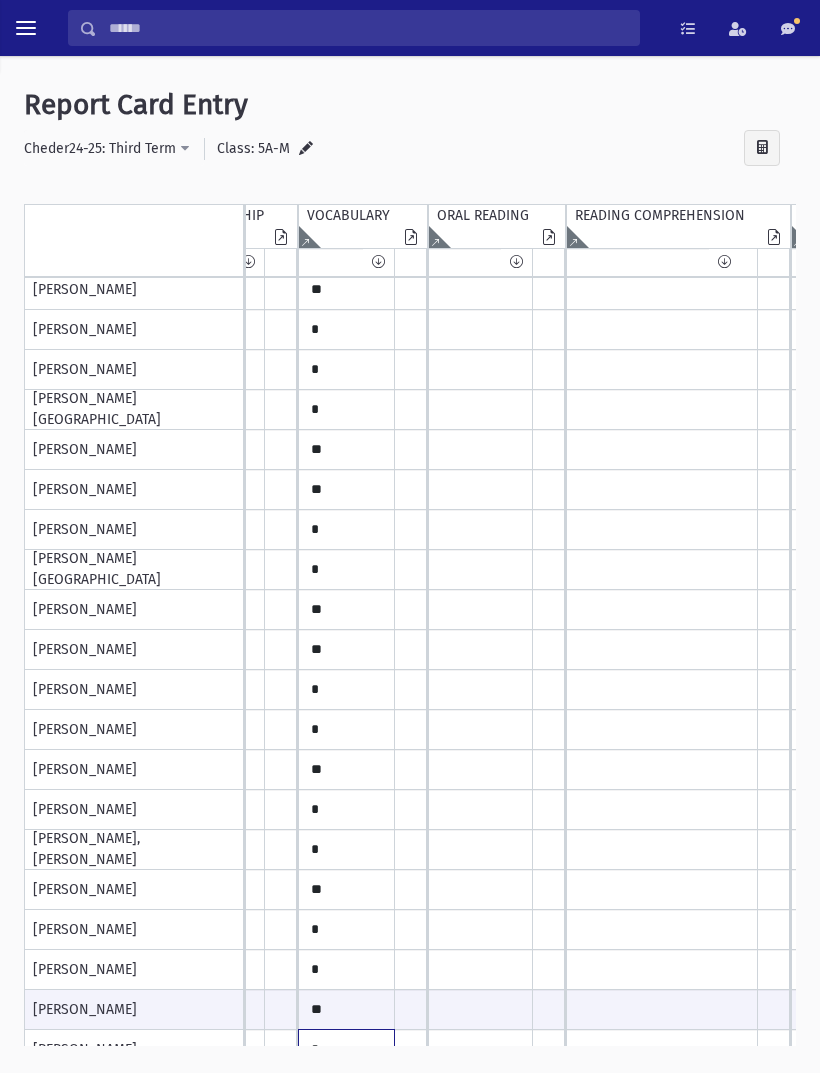 click on "*" at bounding box center (-792, 90) 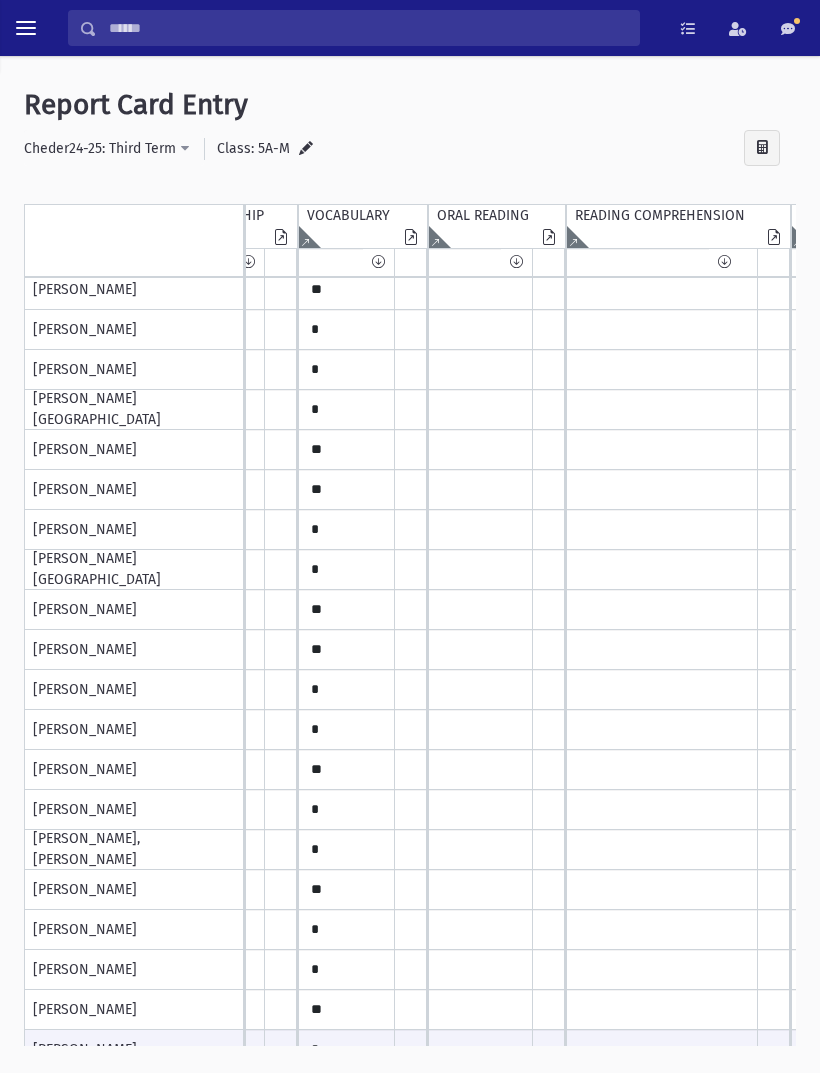 click on "*" at bounding box center (-792, 90) 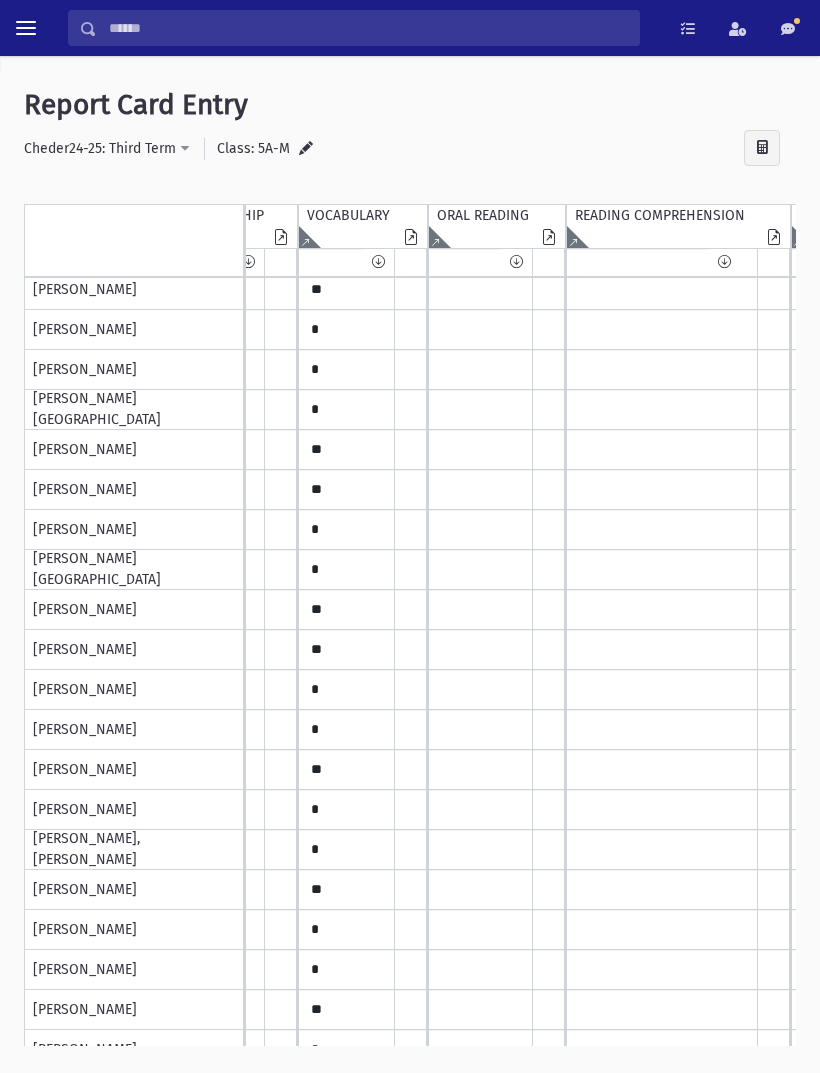 scroll, scrollTop: 187, scrollLeft: 1166, axis: both 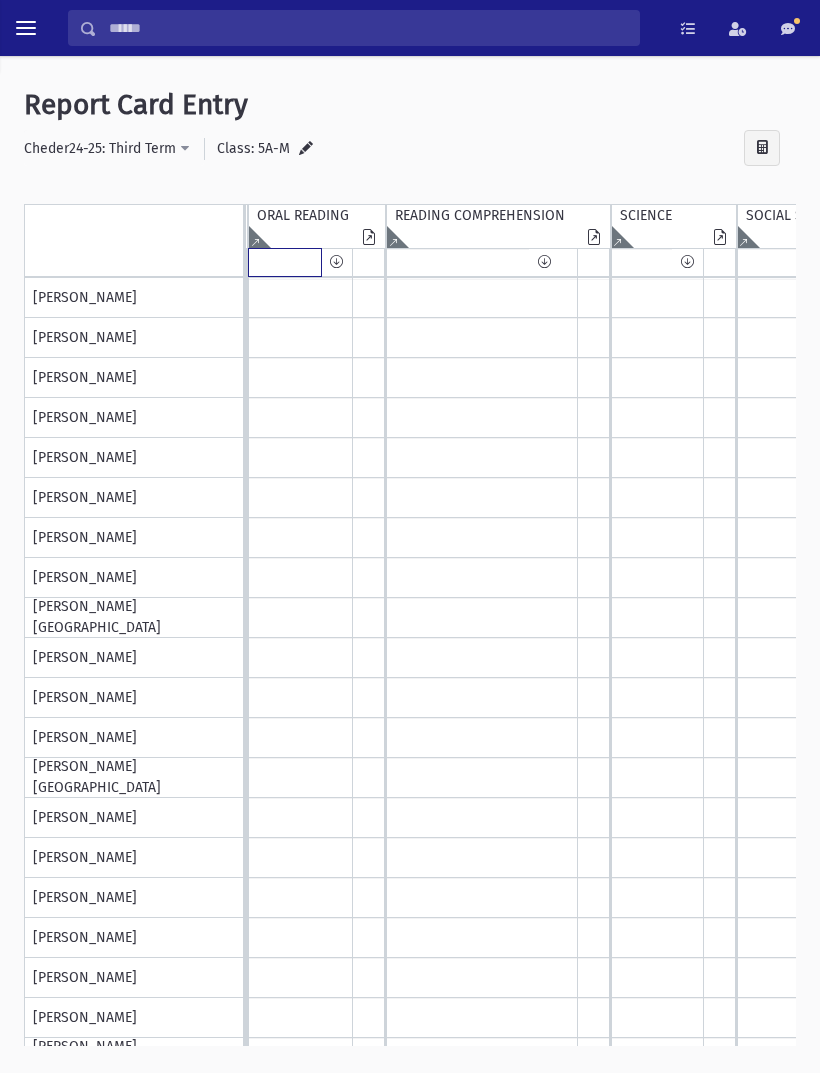 click at bounding box center (285, 262) 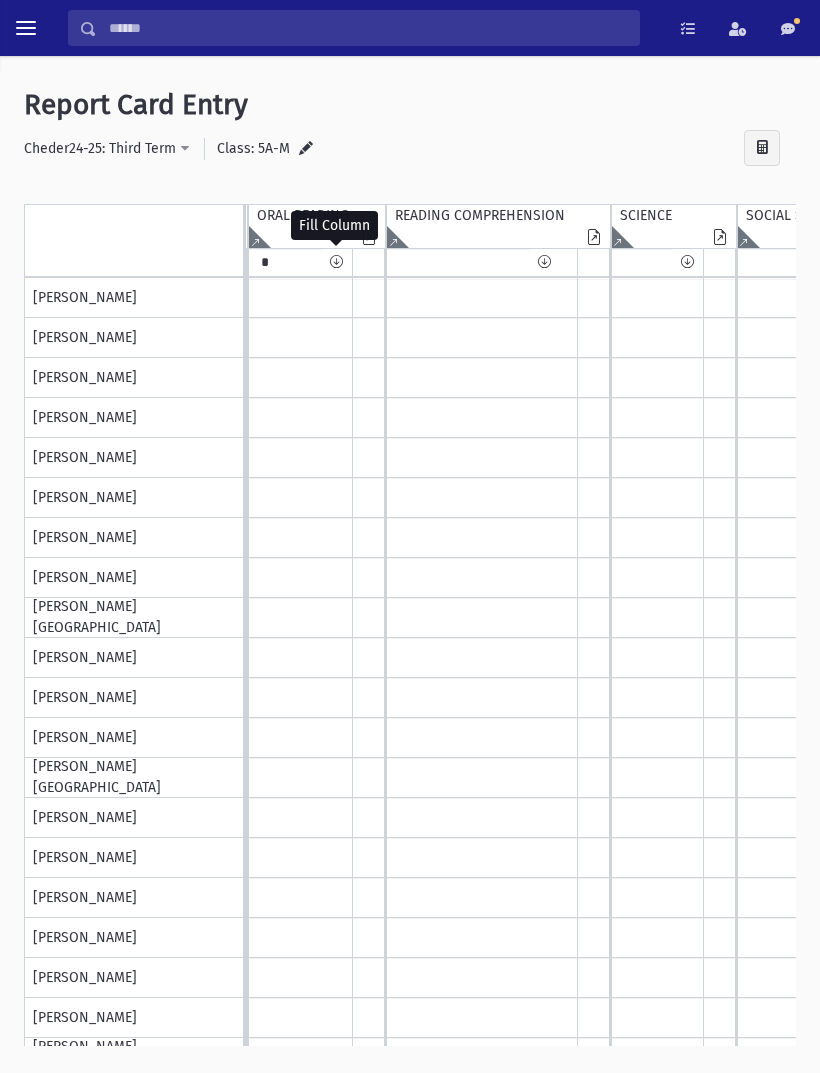 click at bounding box center [336, 262] 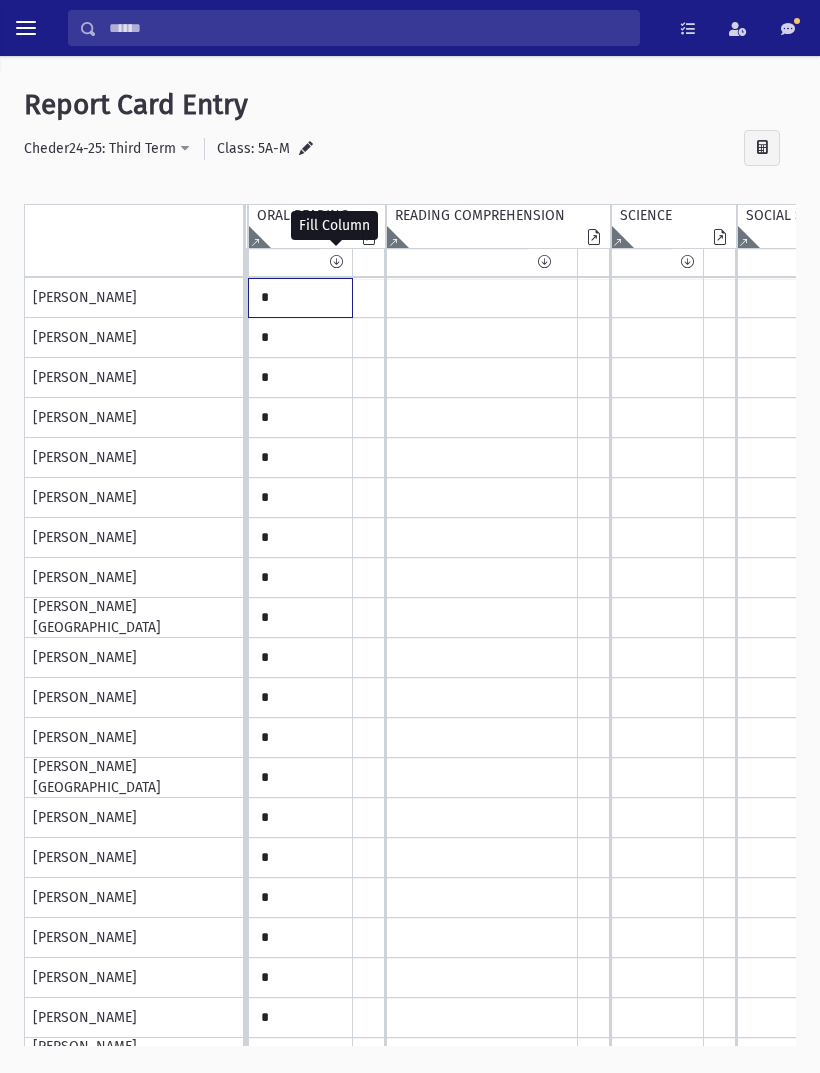 click on "*" at bounding box center (-972, 298) 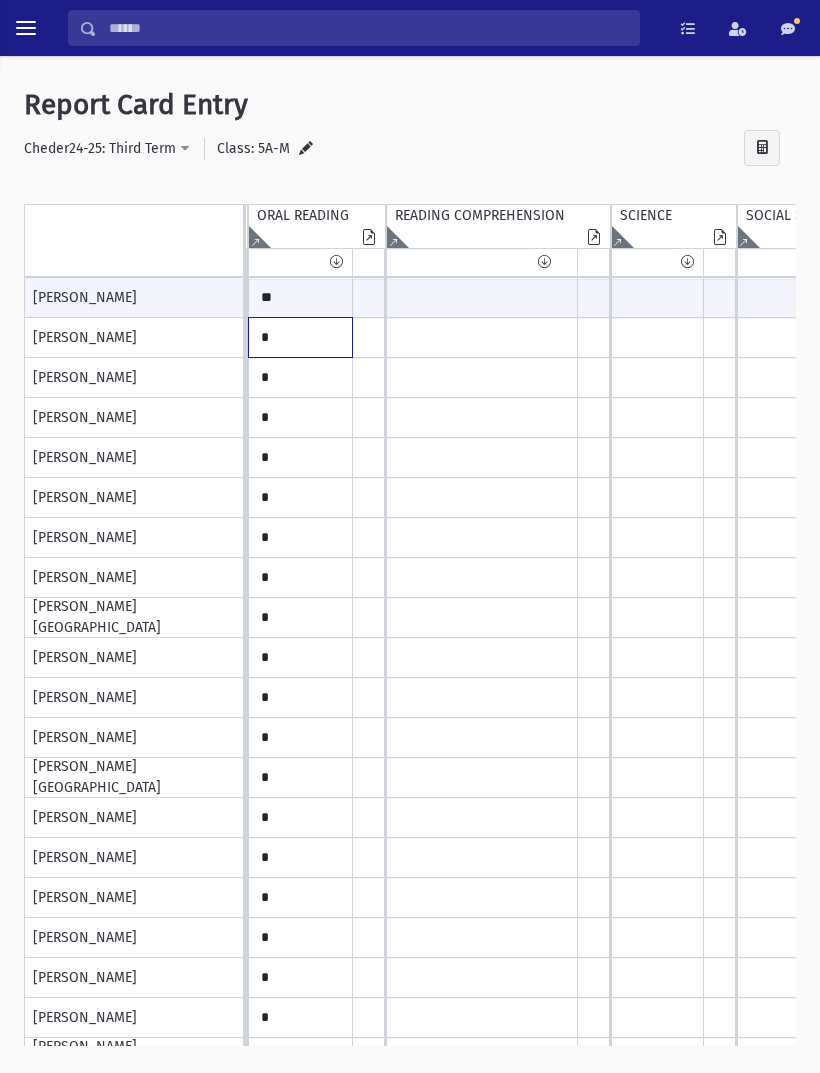 click on "*" at bounding box center (-972, 298) 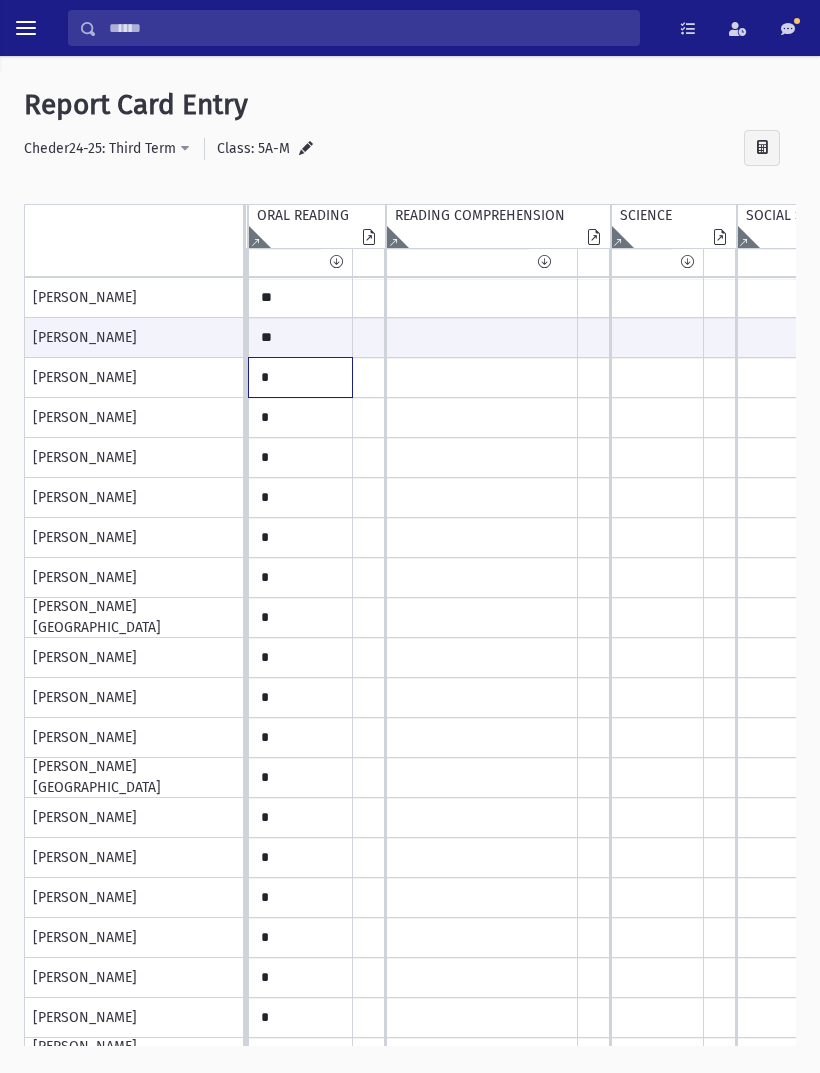click on "*" at bounding box center (-972, 298) 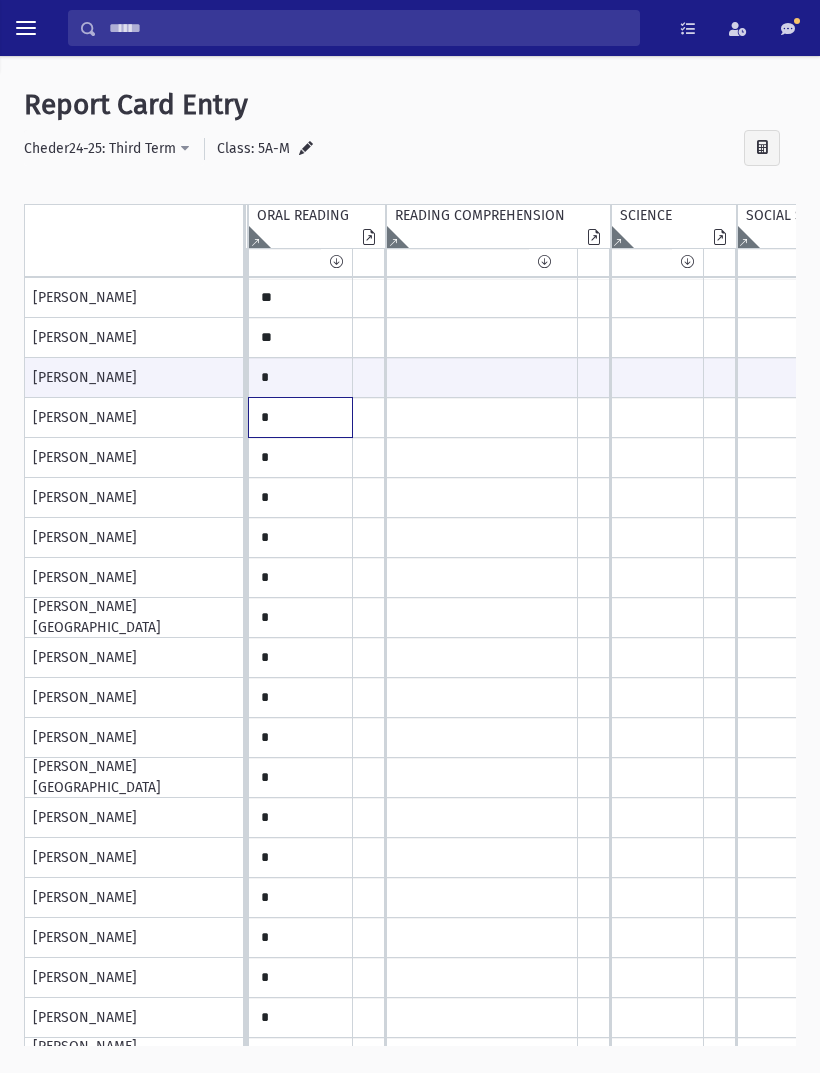 click on "*" at bounding box center (-972, 298) 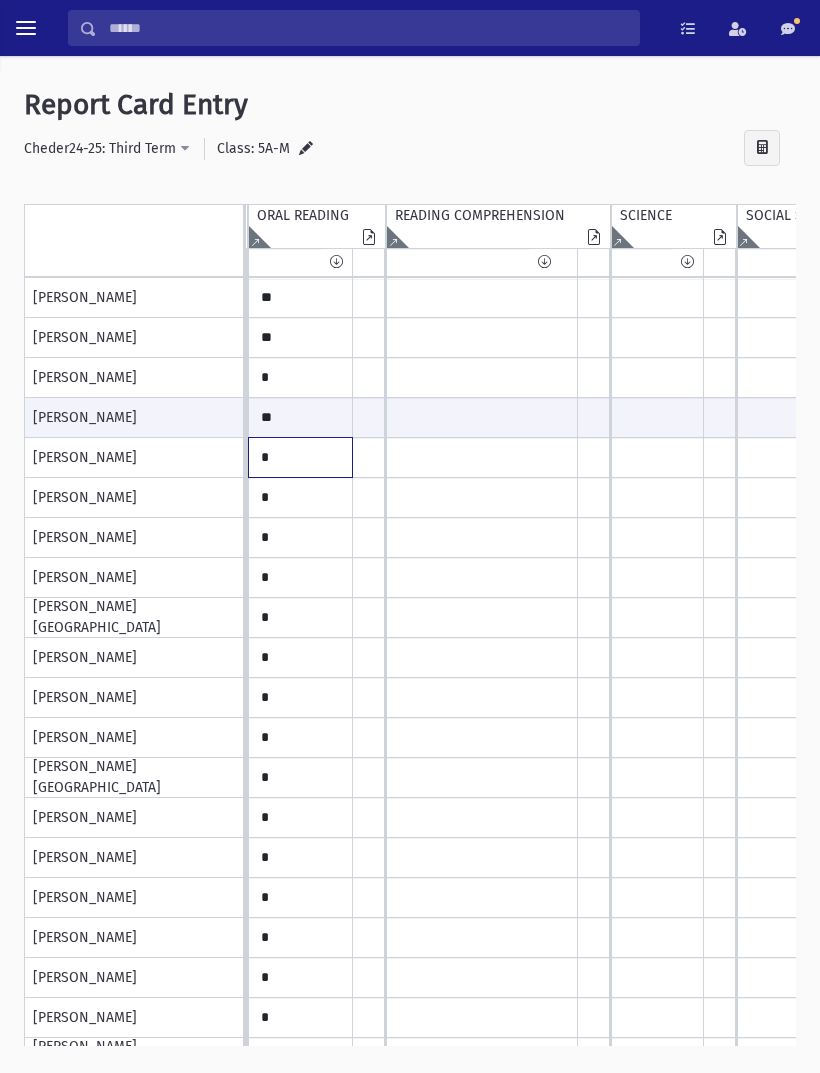 click on "*" at bounding box center [-972, 298] 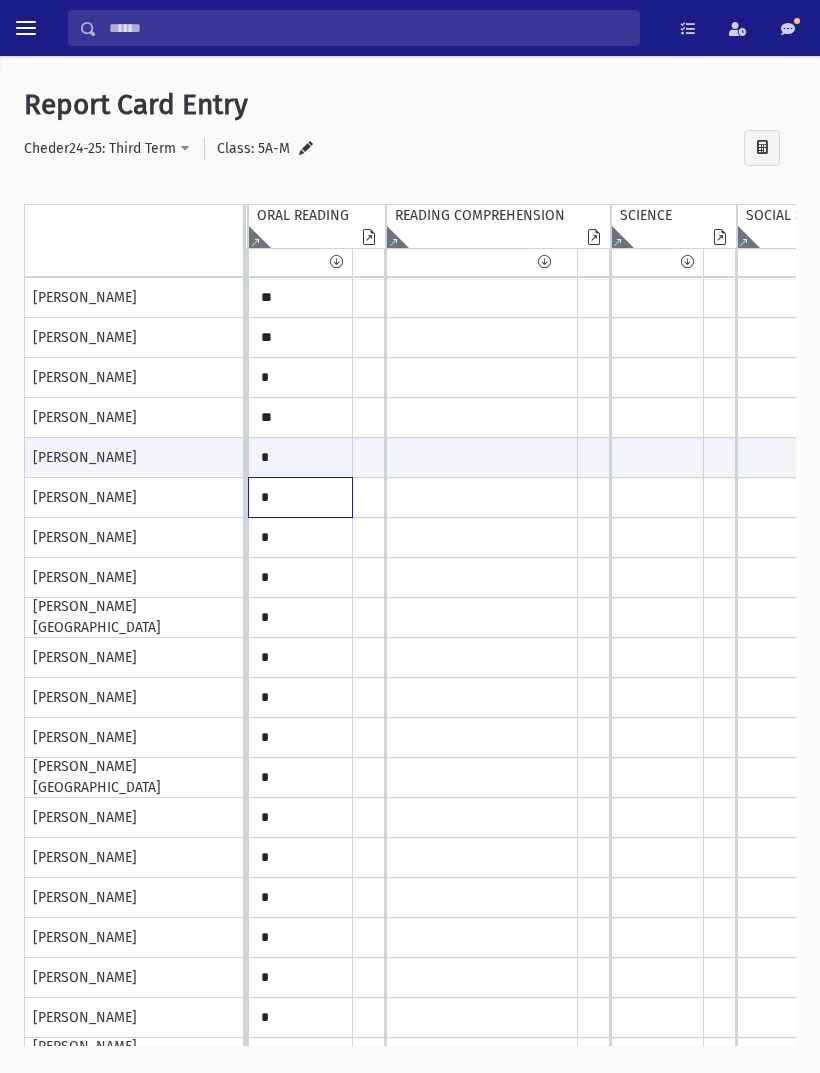 click on "*" at bounding box center (-972, 298) 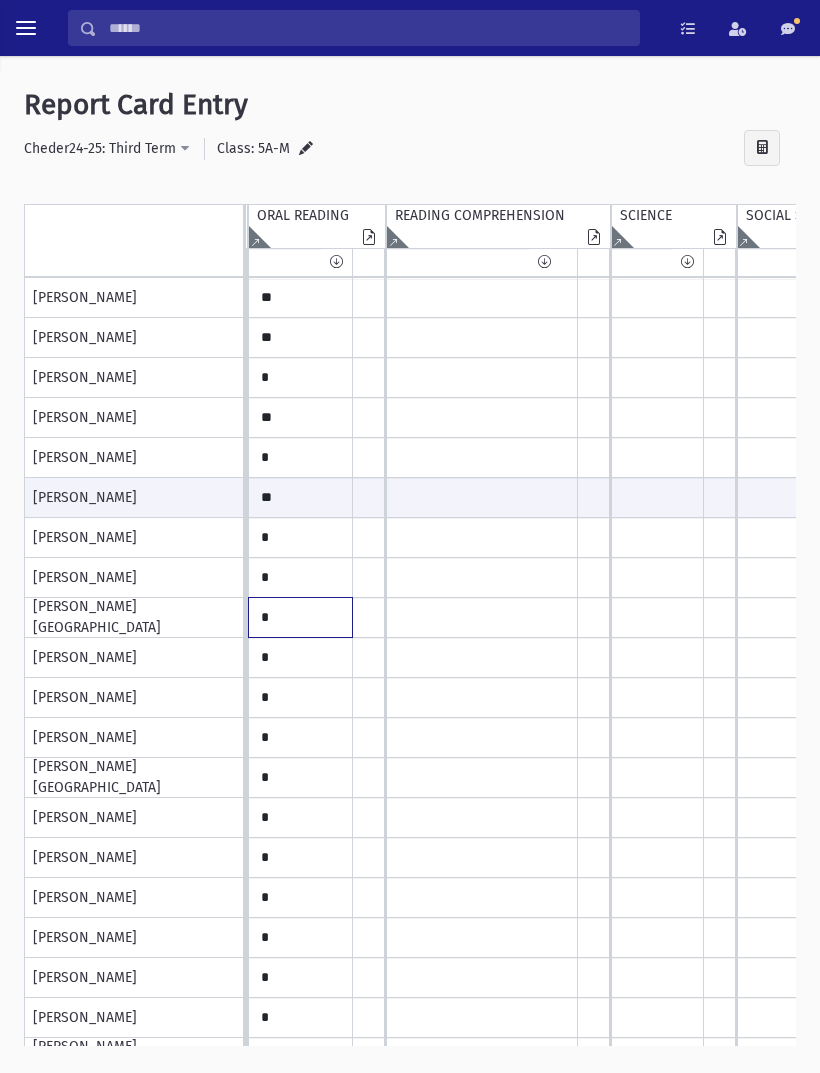click on "*" at bounding box center (-972, 298) 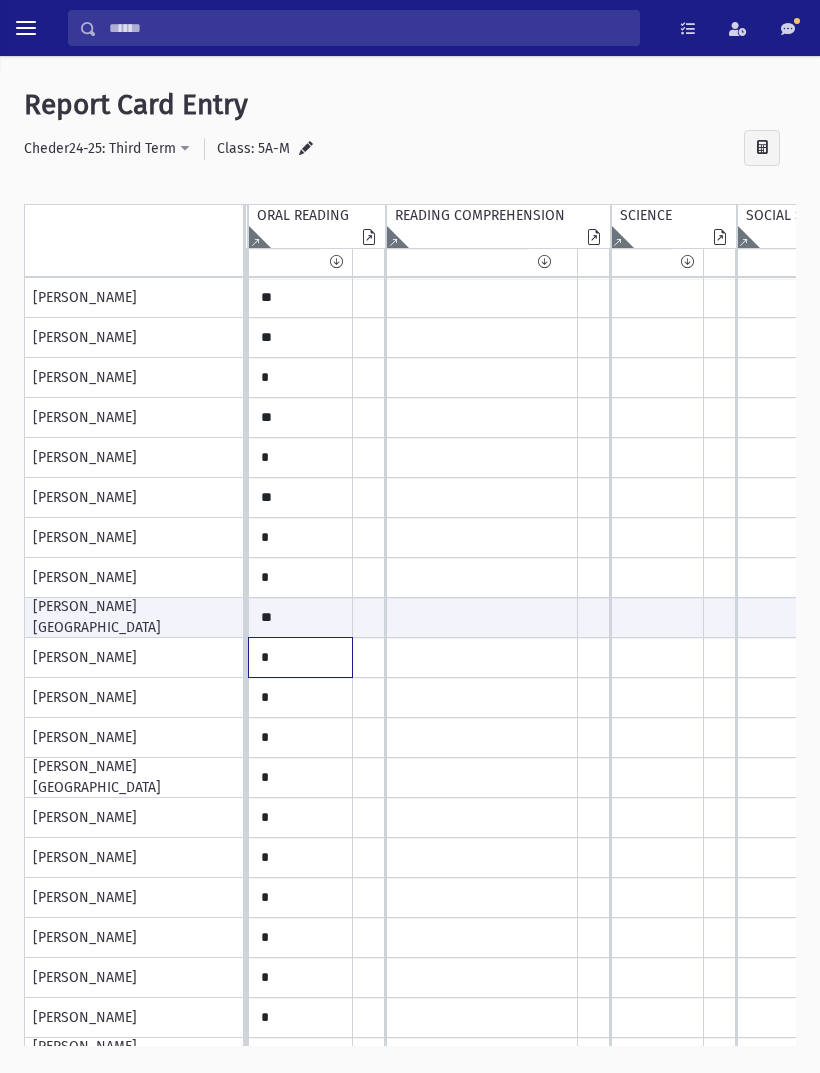 click on "*" at bounding box center (-972, 298) 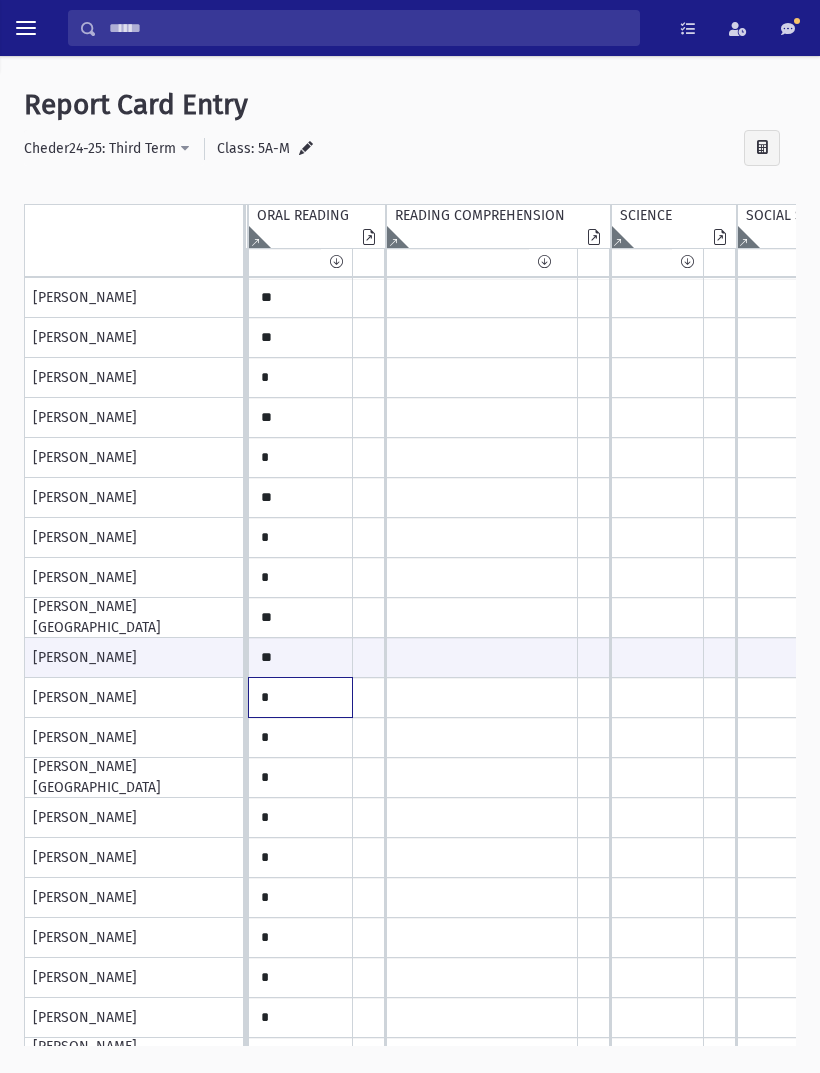 click on "*" at bounding box center [-972, 298] 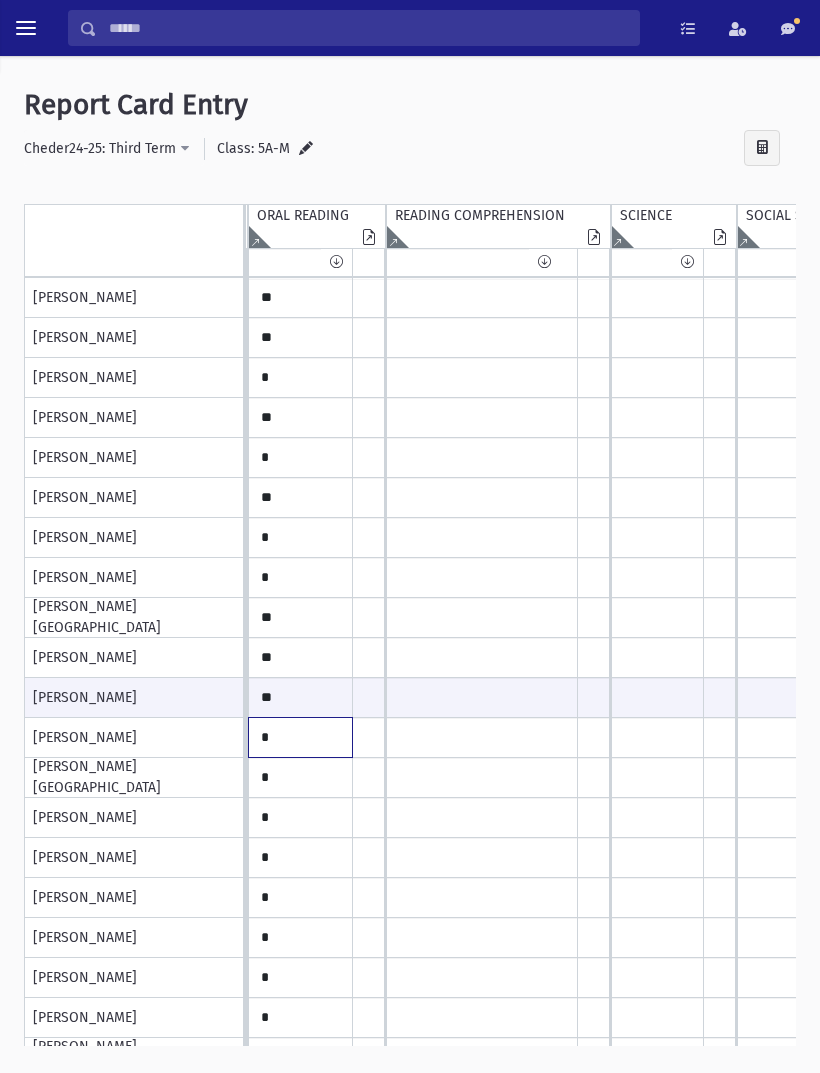 click on "*" at bounding box center [-972, 298] 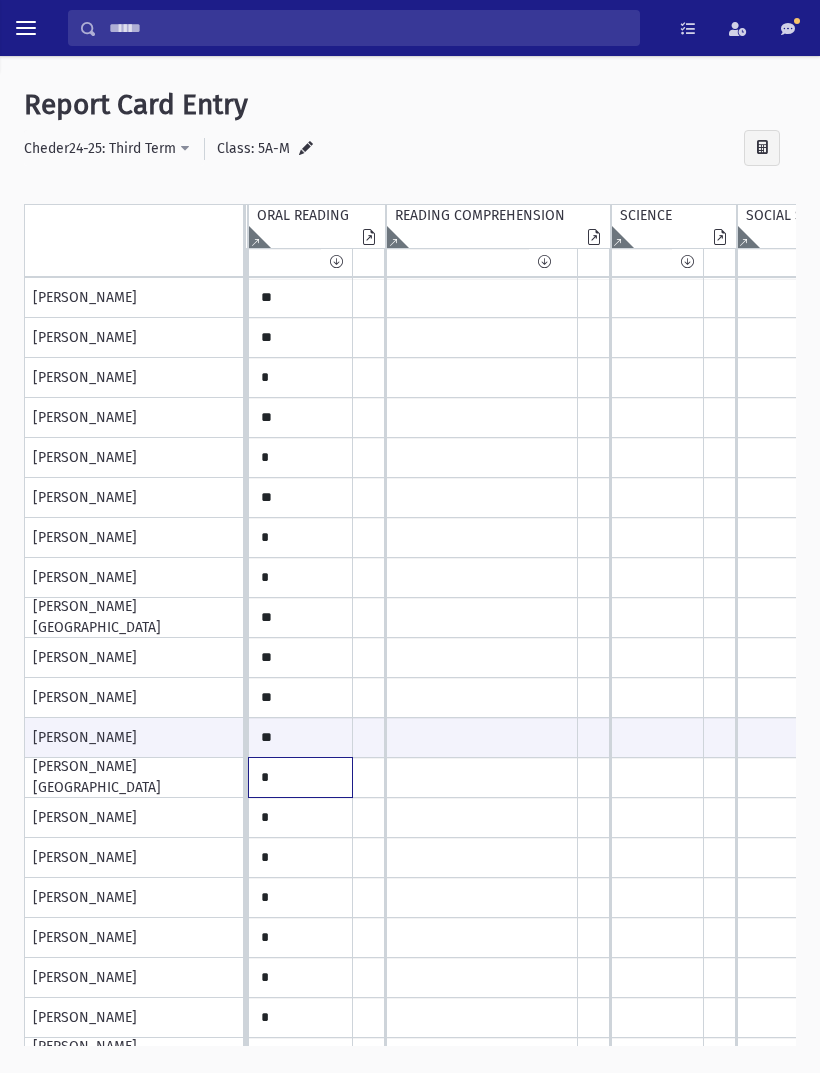 click on "*" at bounding box center (-972, 298) 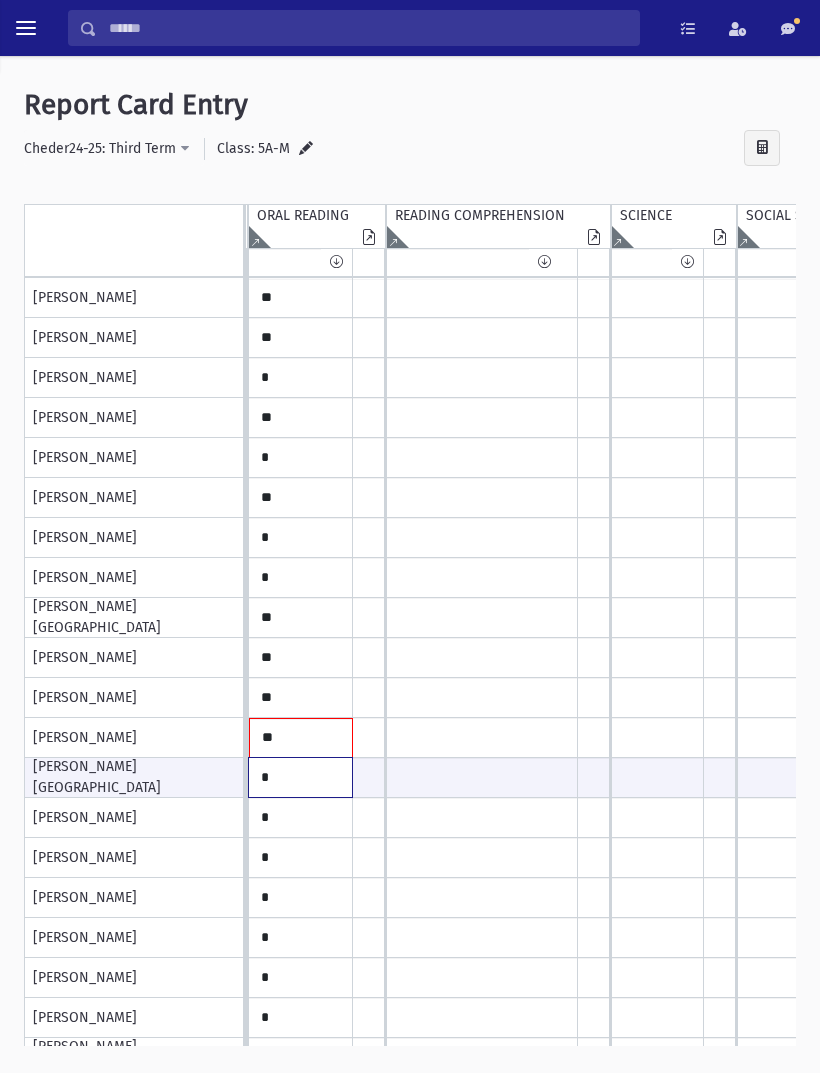 click on "*" at bounding box center [-972, 777] 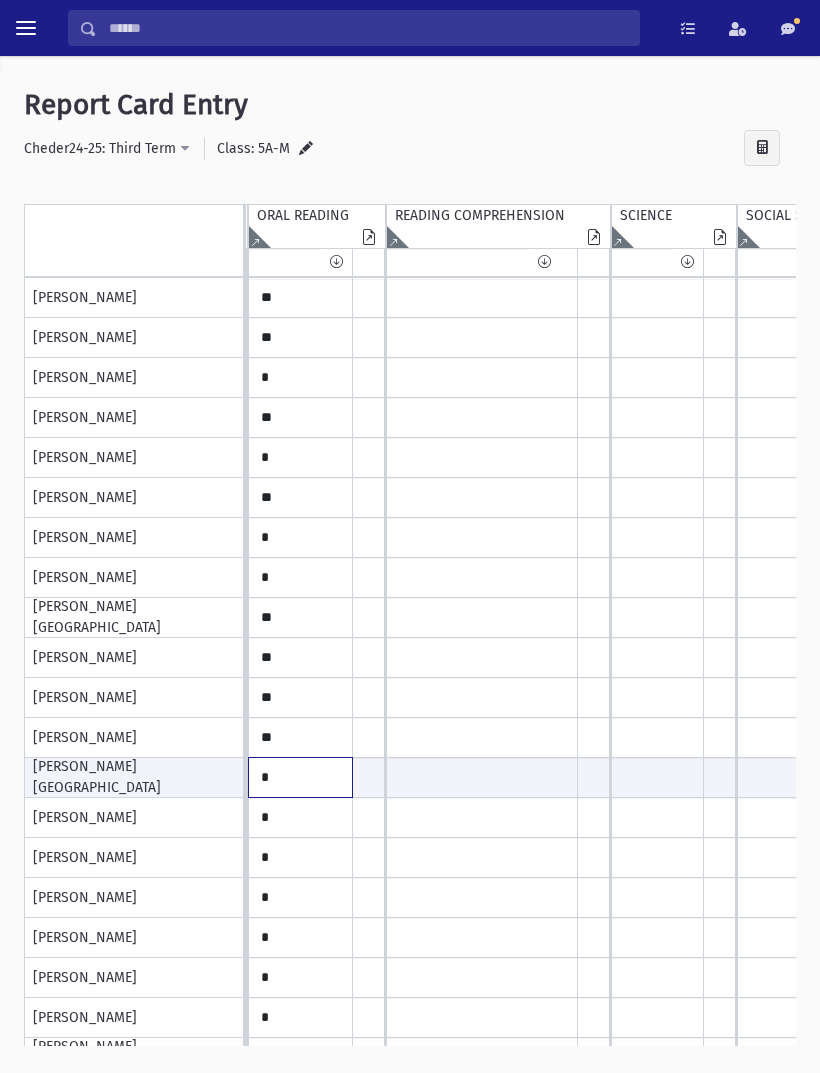 scroll, scrollTop: 36, scrollLeft: 1327, axis: both 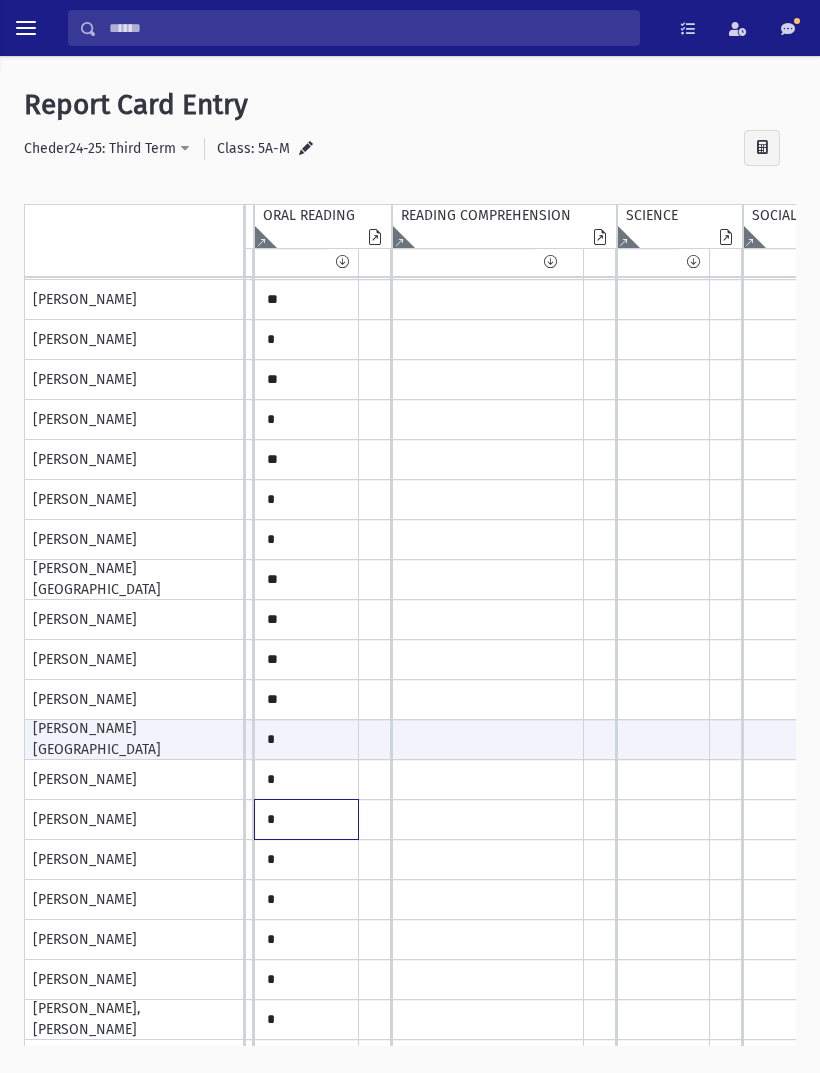 click on "*" at bounding box center (-966, 260) 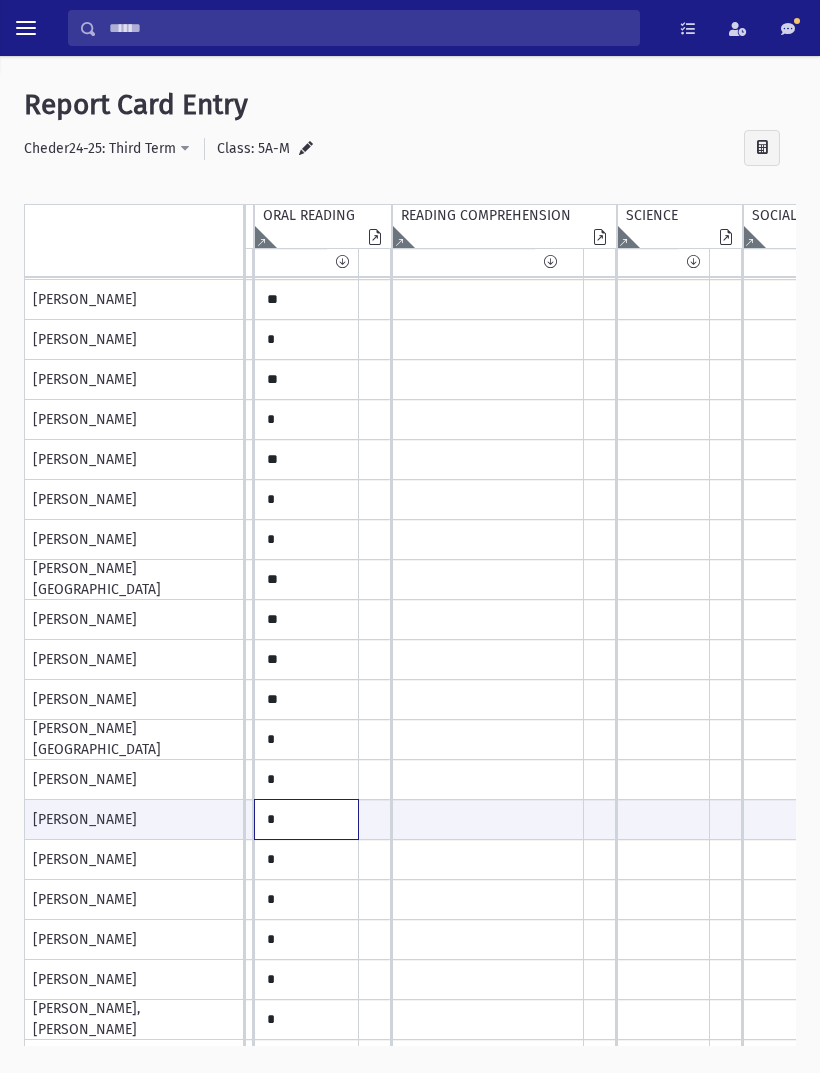 click on "*" at bounding box center [-966, 819] 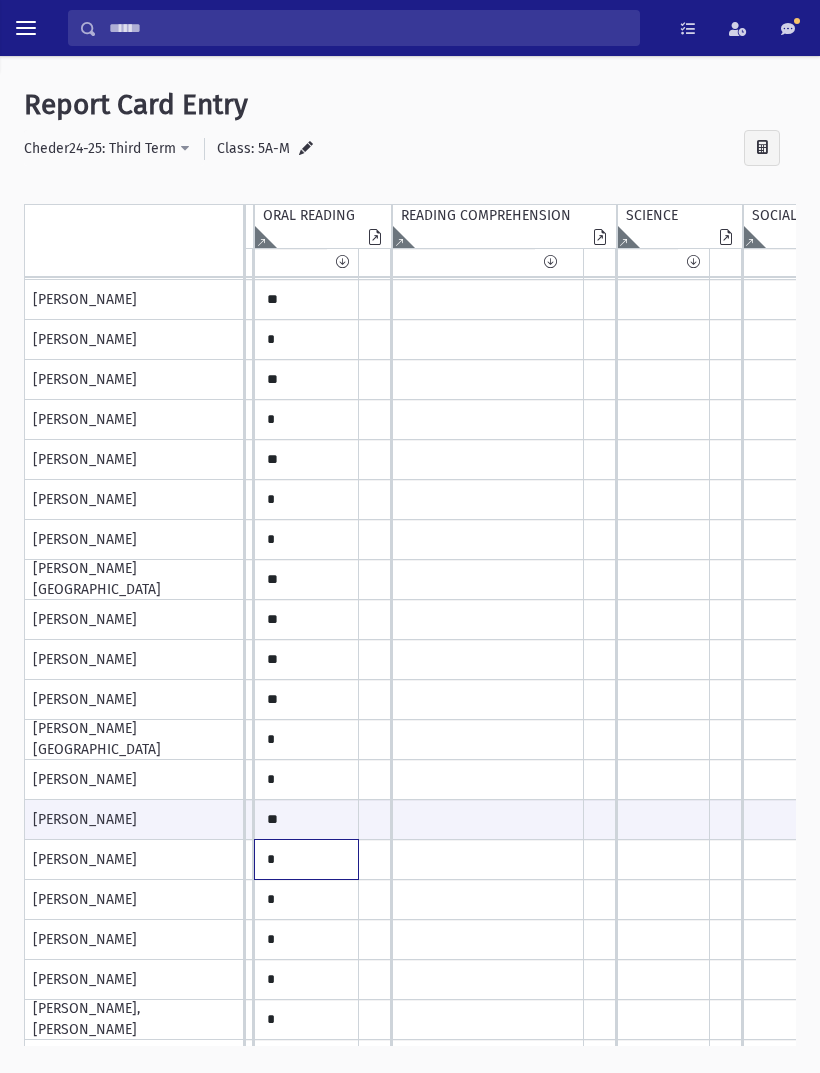 click on "*" at bounding box center [-966, 260] 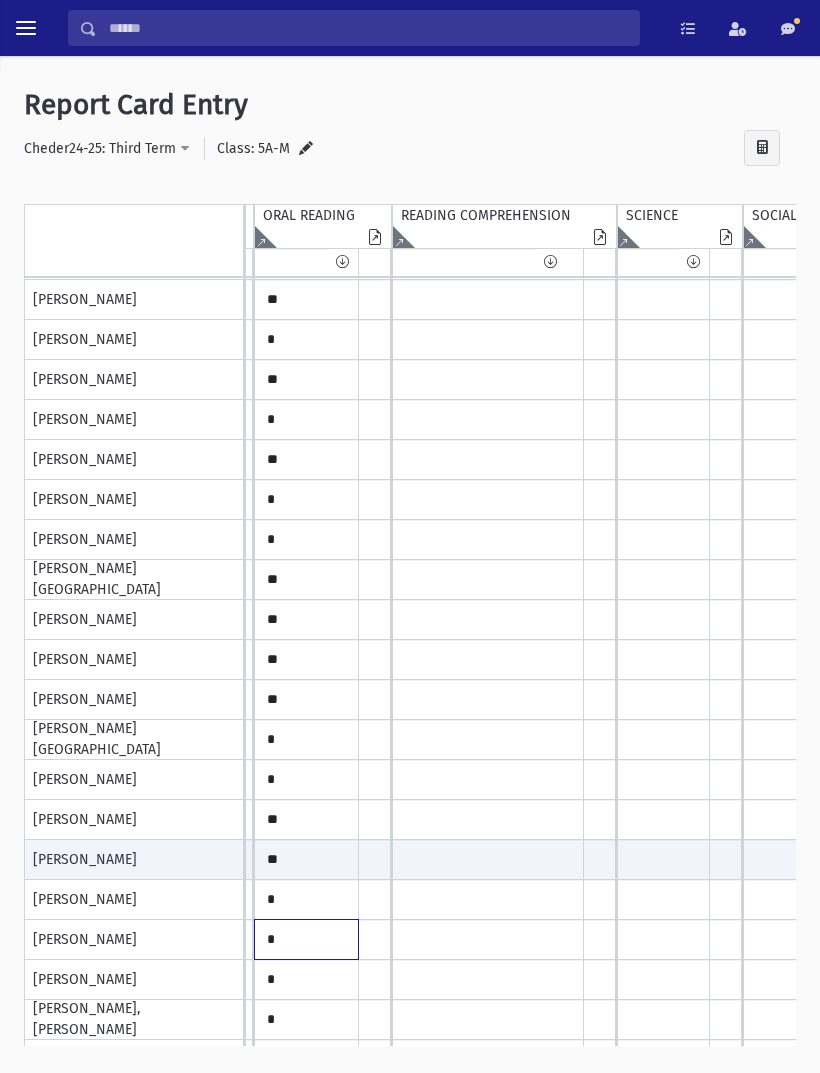 click on "*" at bounding box center (-966, 260) 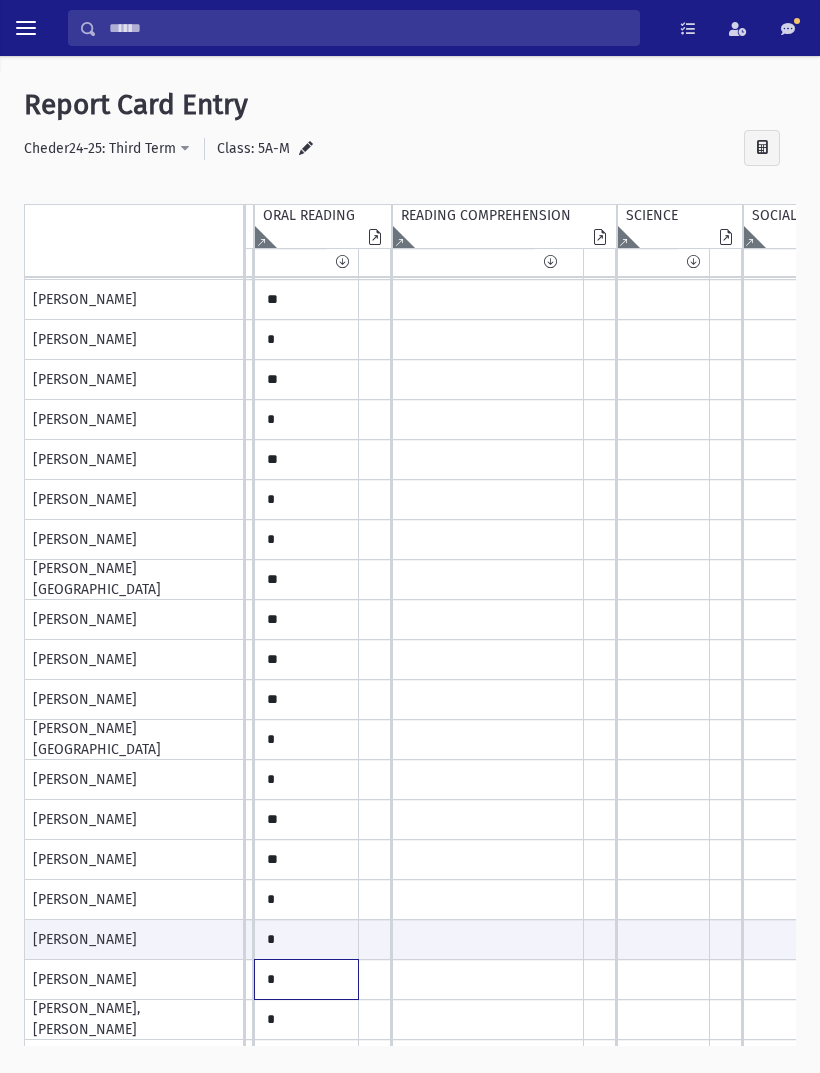click on "*" at bounding box center [-966, 260] 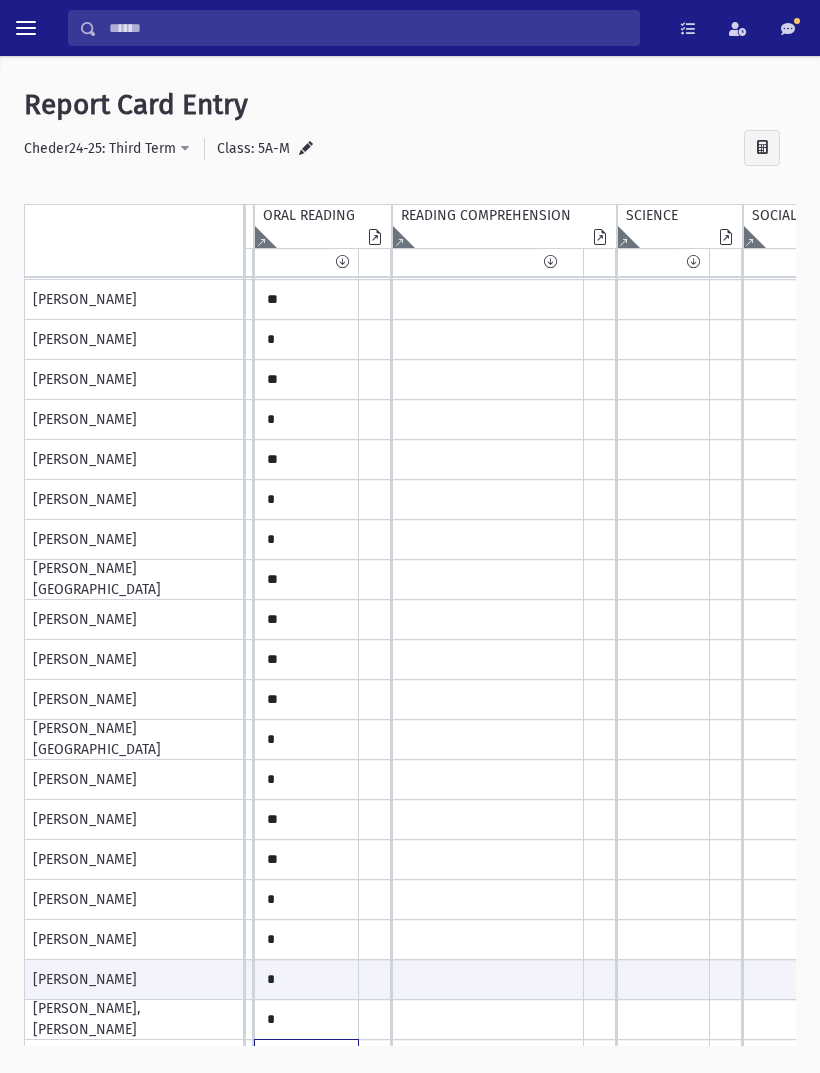 click on "*" at bounding box center [-966, 260] 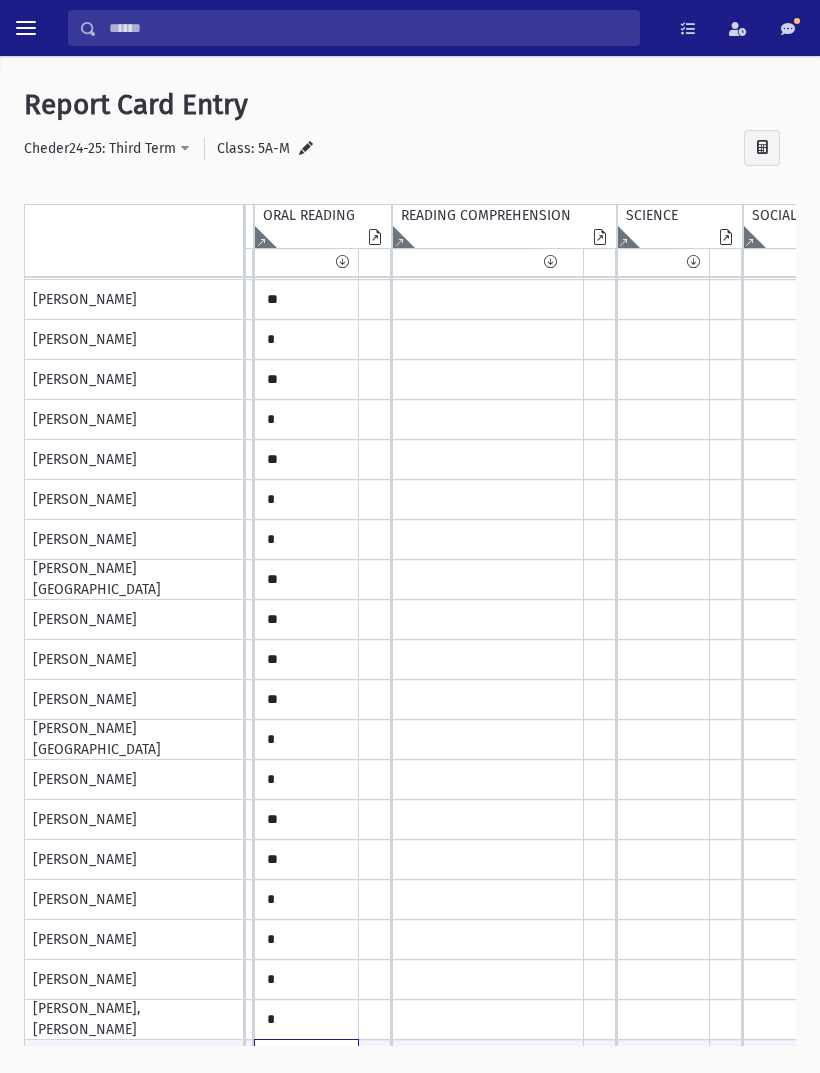 scroll, scrollTop: 71, scrollLeft: 1308, axis: both 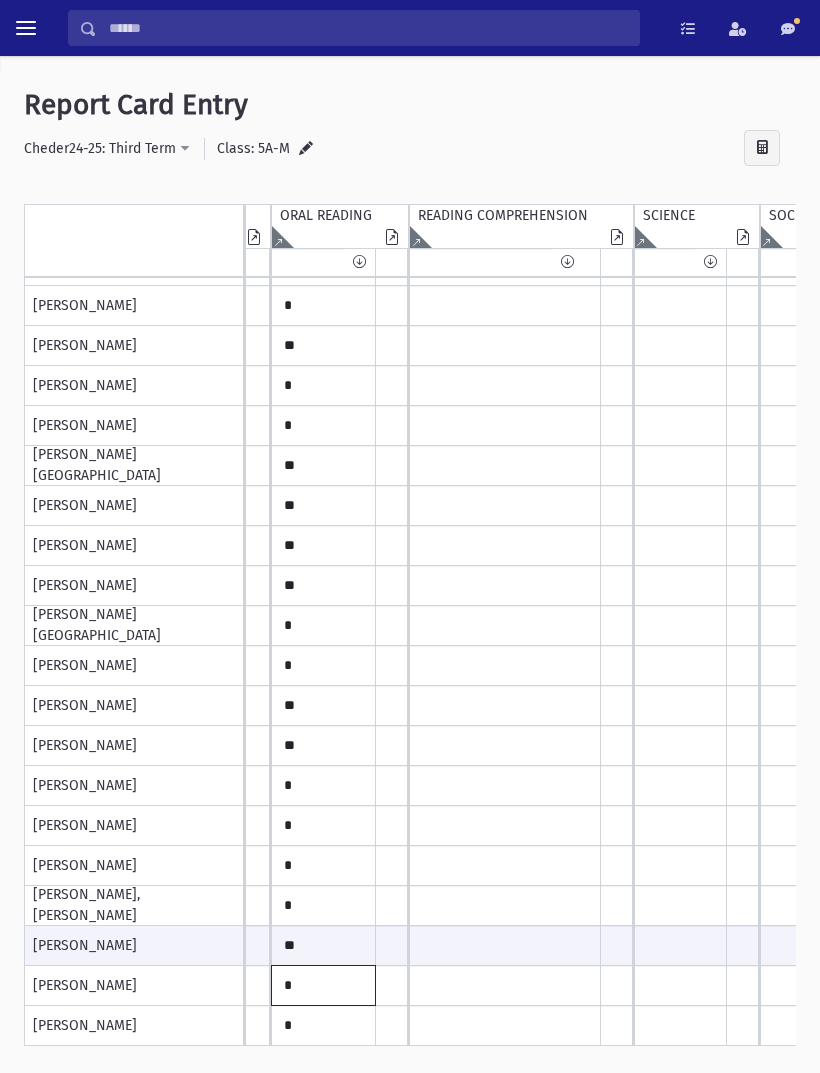 click on "*" at bounding box center (-949, 146) 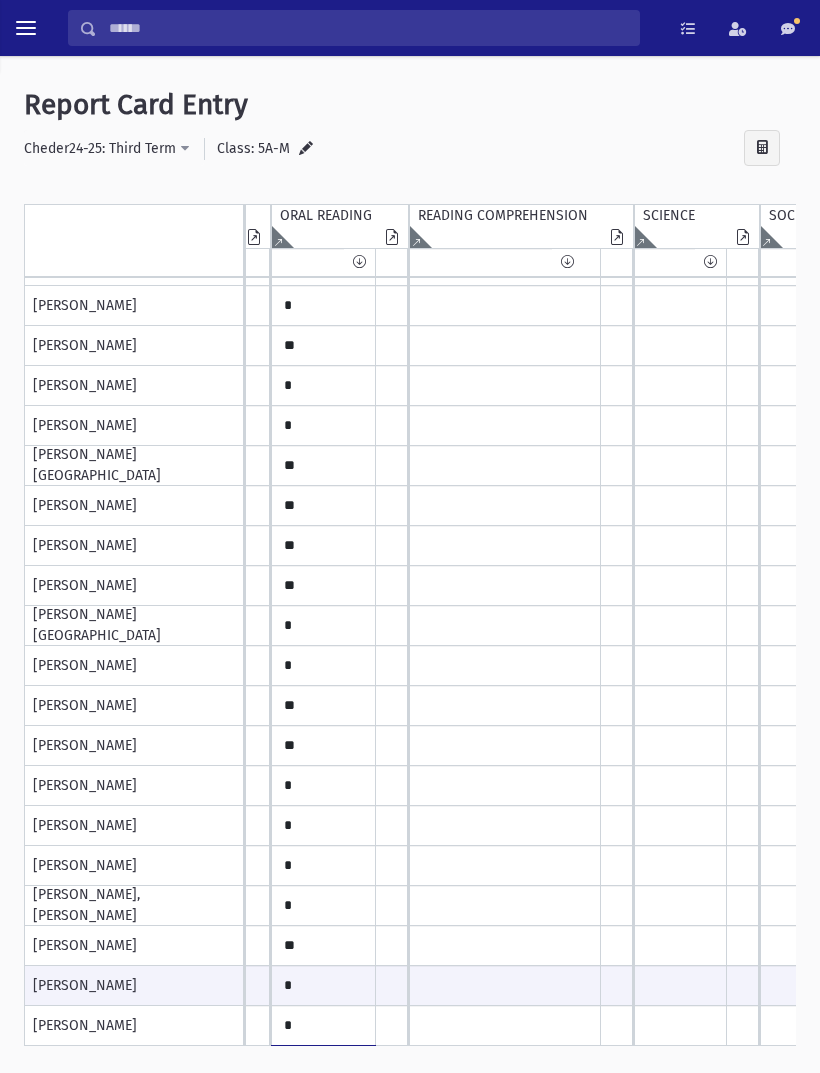 click on "*" at bounding box center (-949, 146) 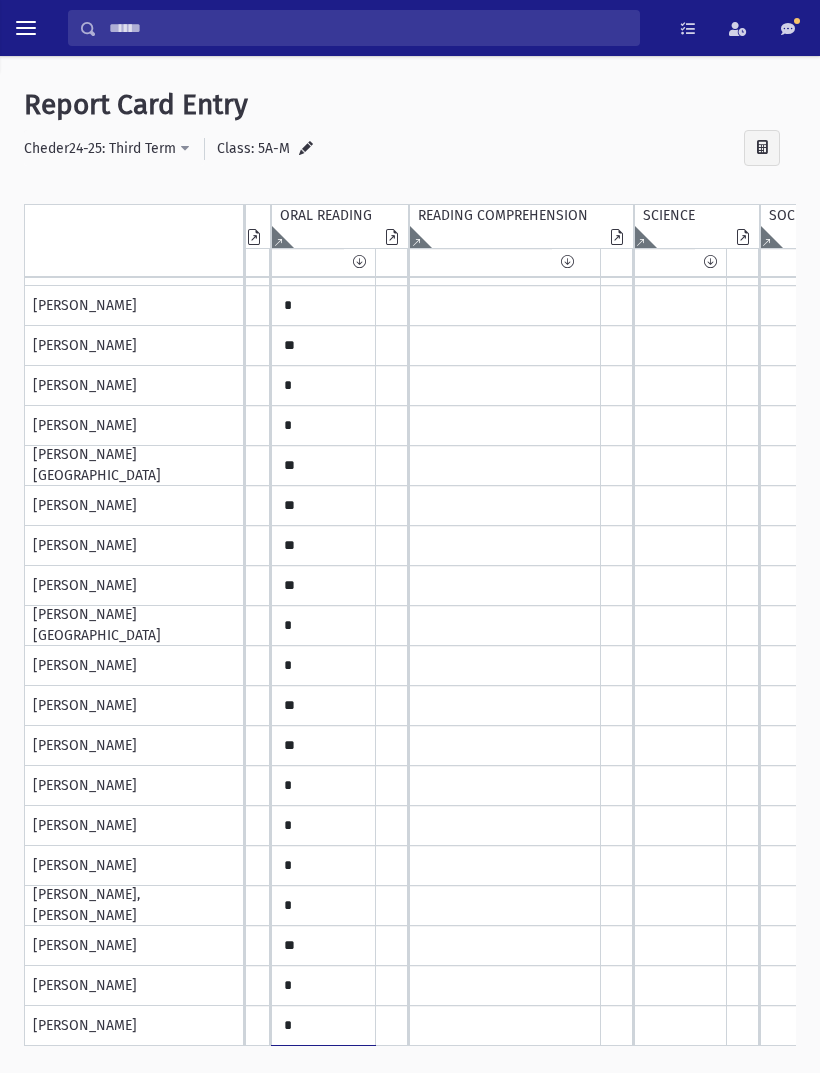 scroll, scrollTop: 110, scrollLeft: 1300, axis: both 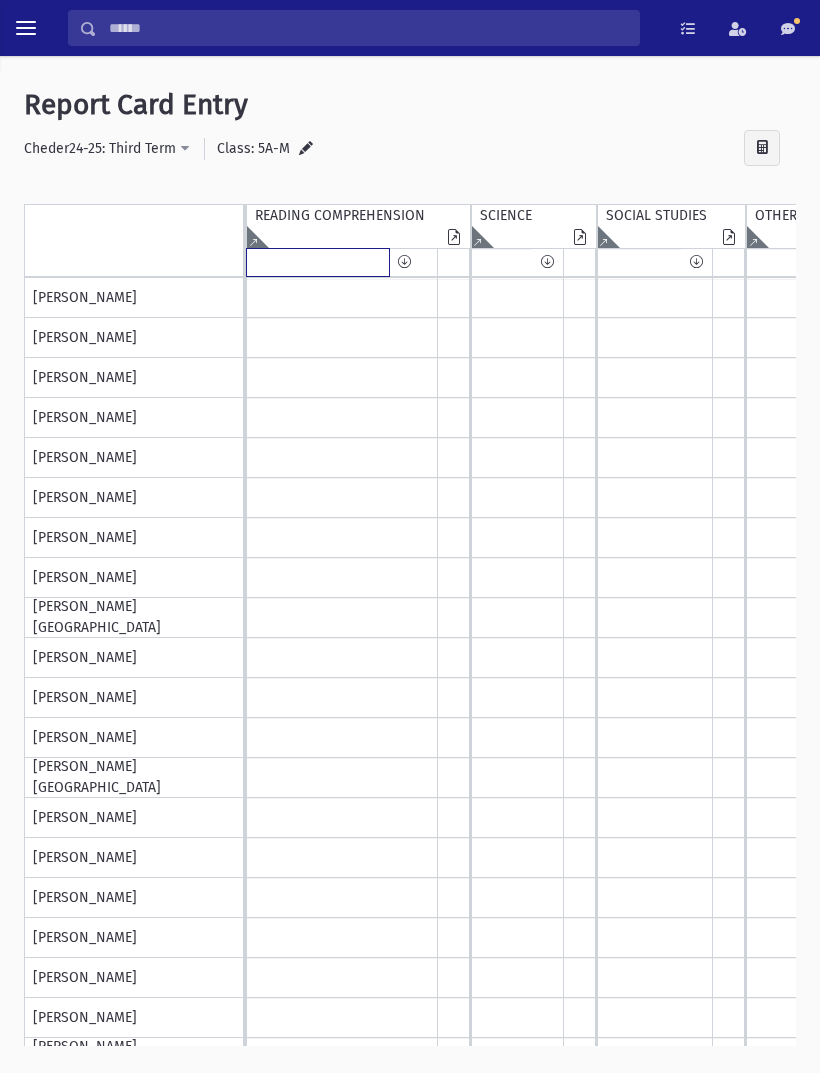click at bounding box center (318, 262) 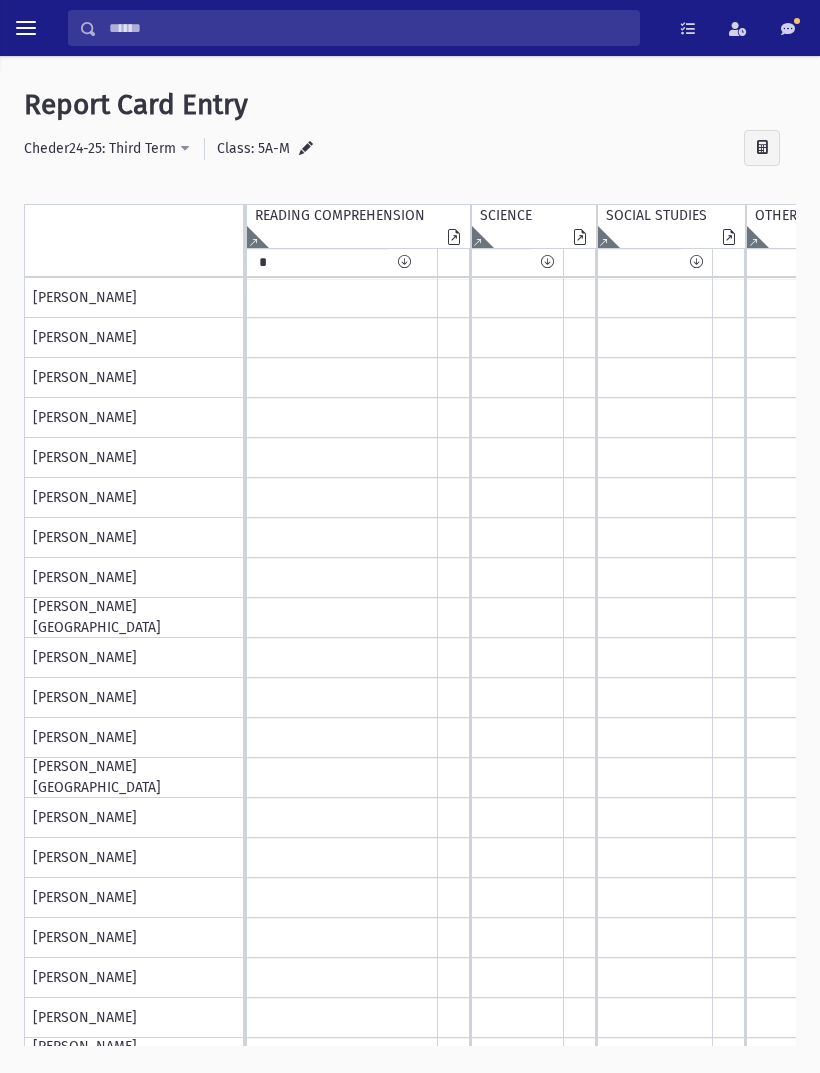 click at bounding box center [404, 262] 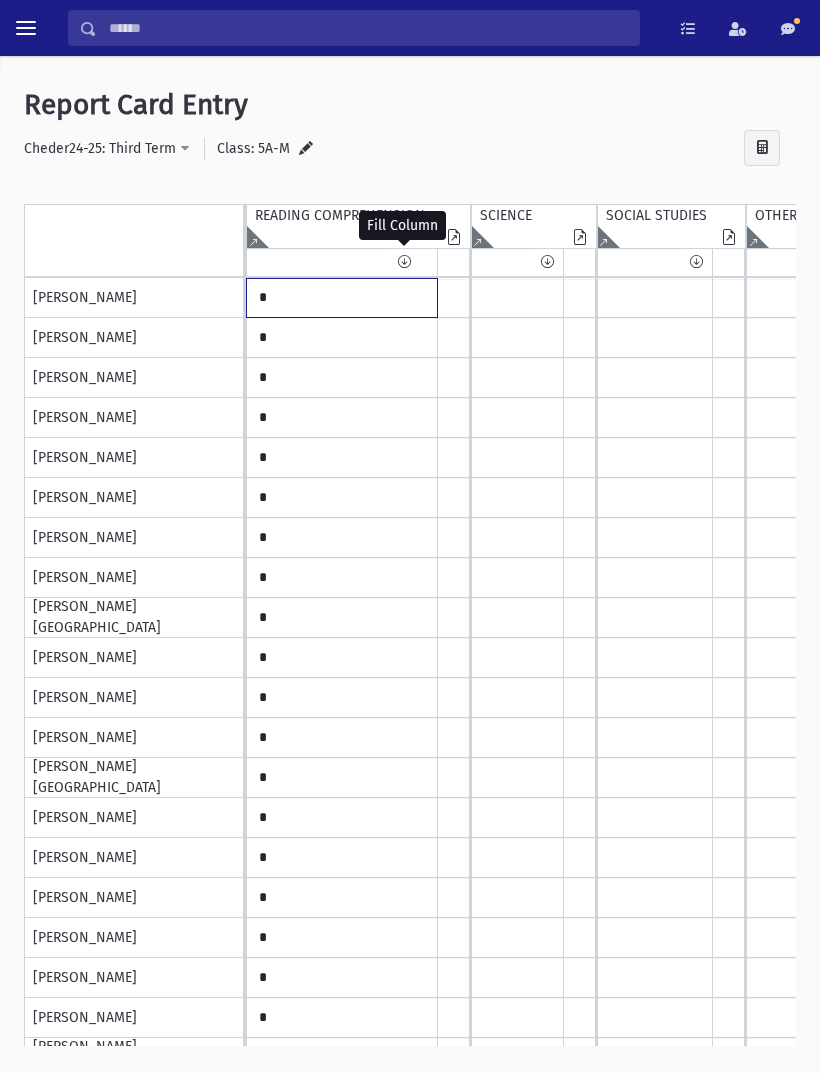 click on "*" at bounding box center (-1112, 298) 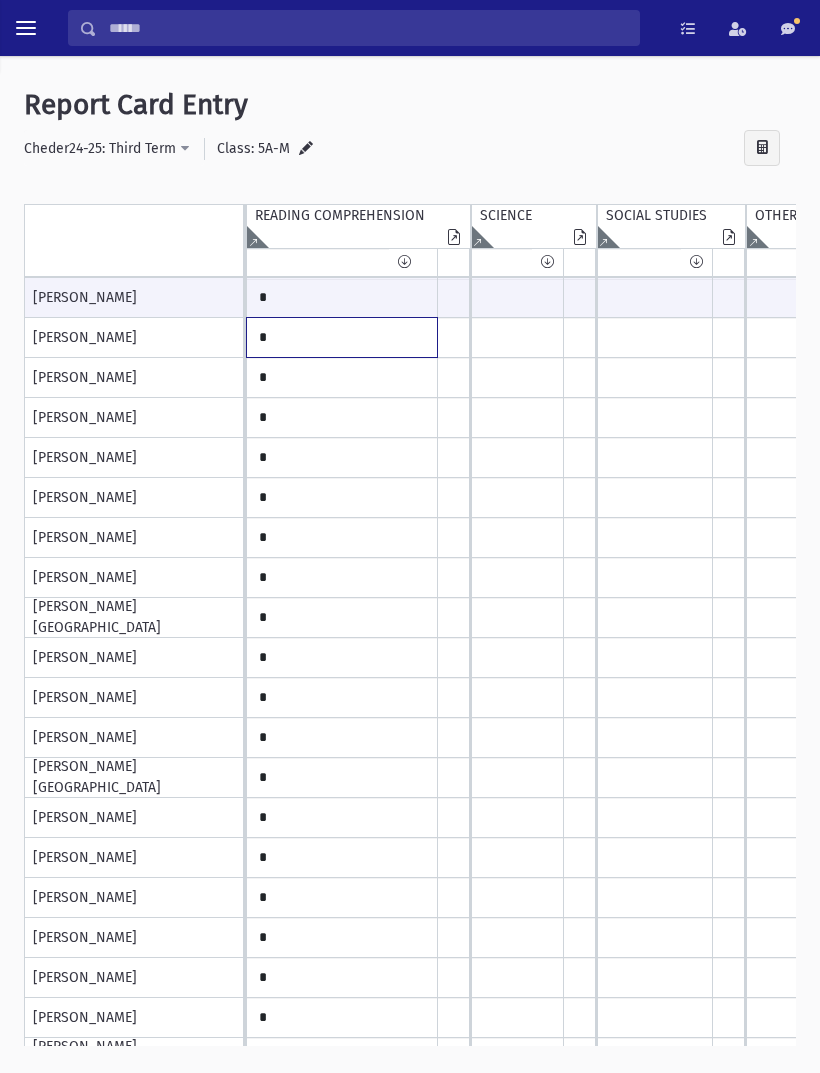 click on "*" at bounding box center [-1112, 298] 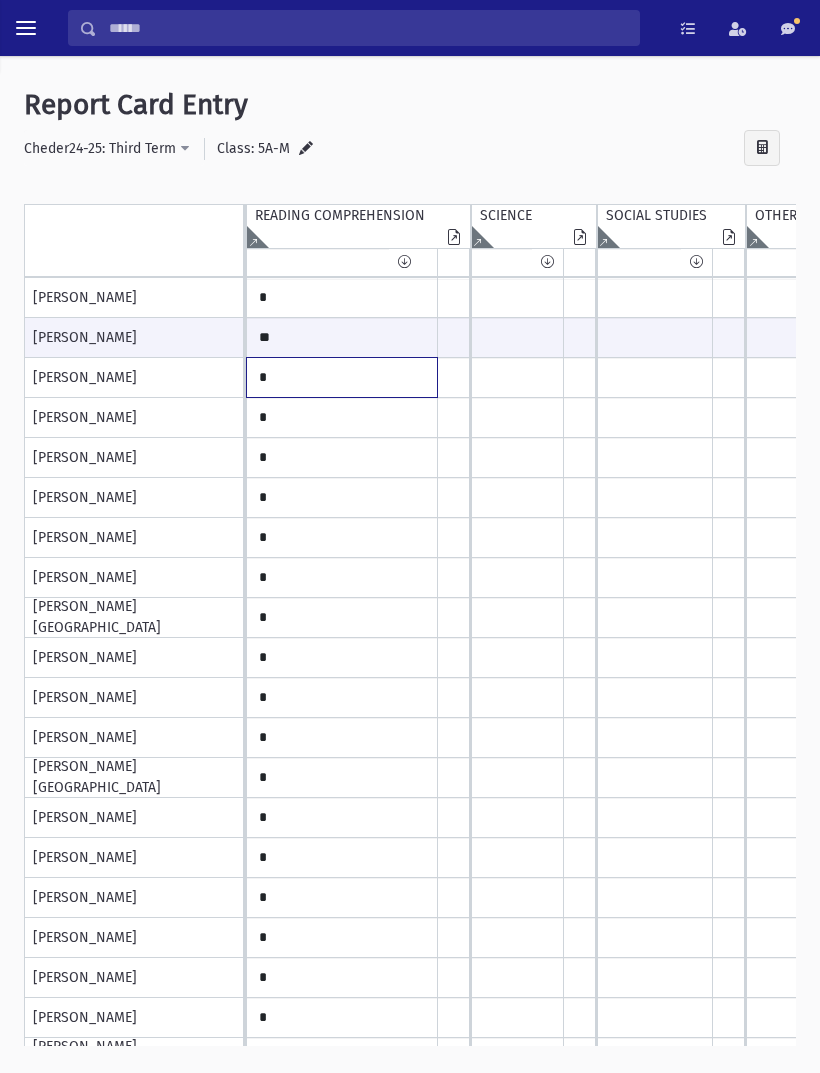 click on "*" at bounding box center [-1112, 298] 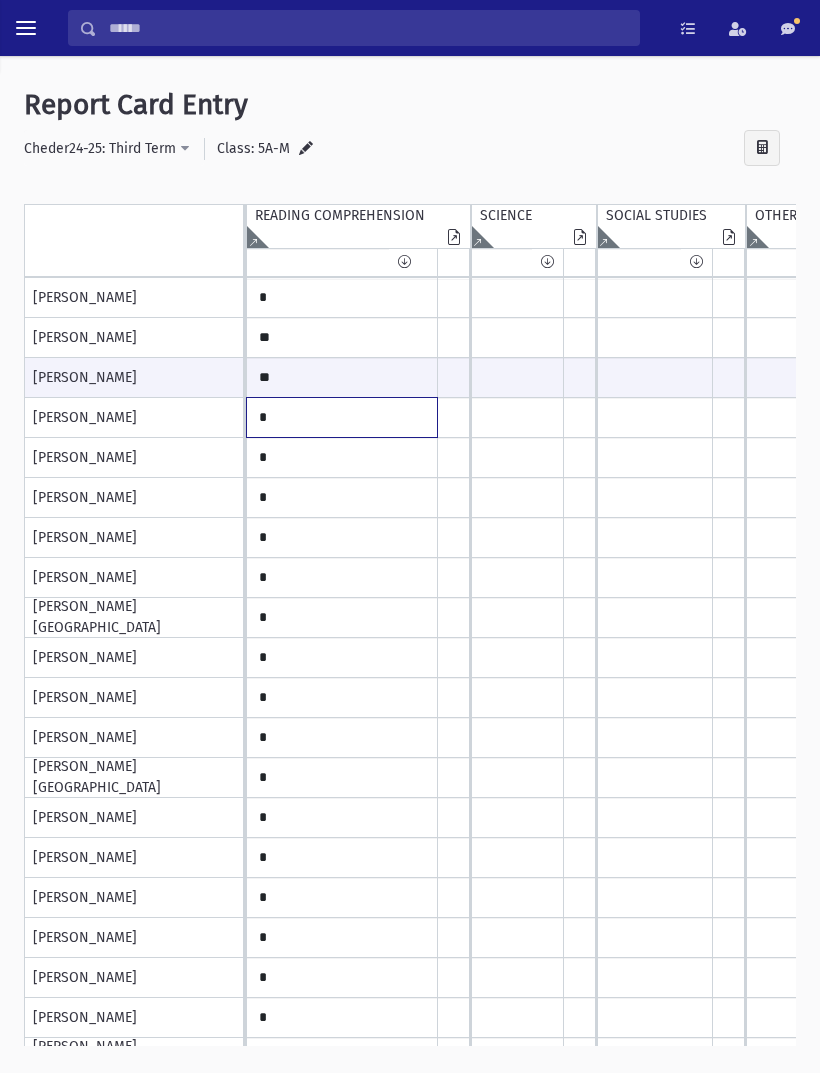 click on "*" at bounding box center (-1112, 298) 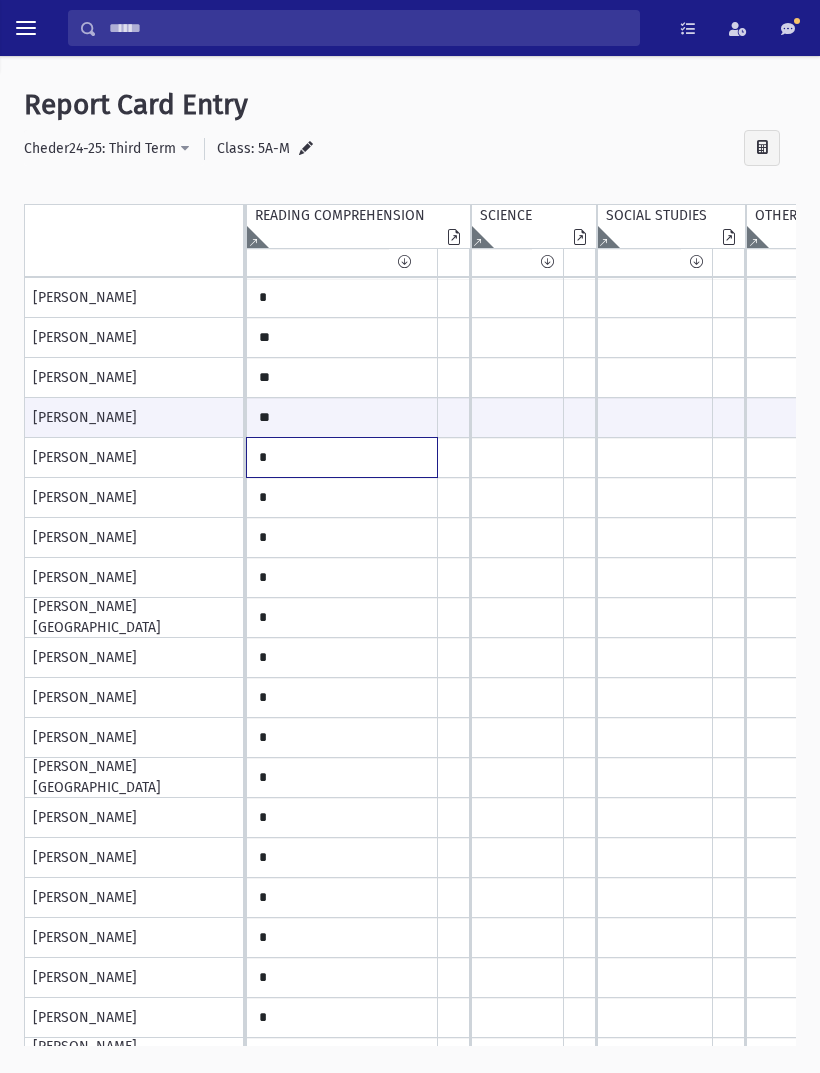 click on "*" at bounding box center [-1112, 298] 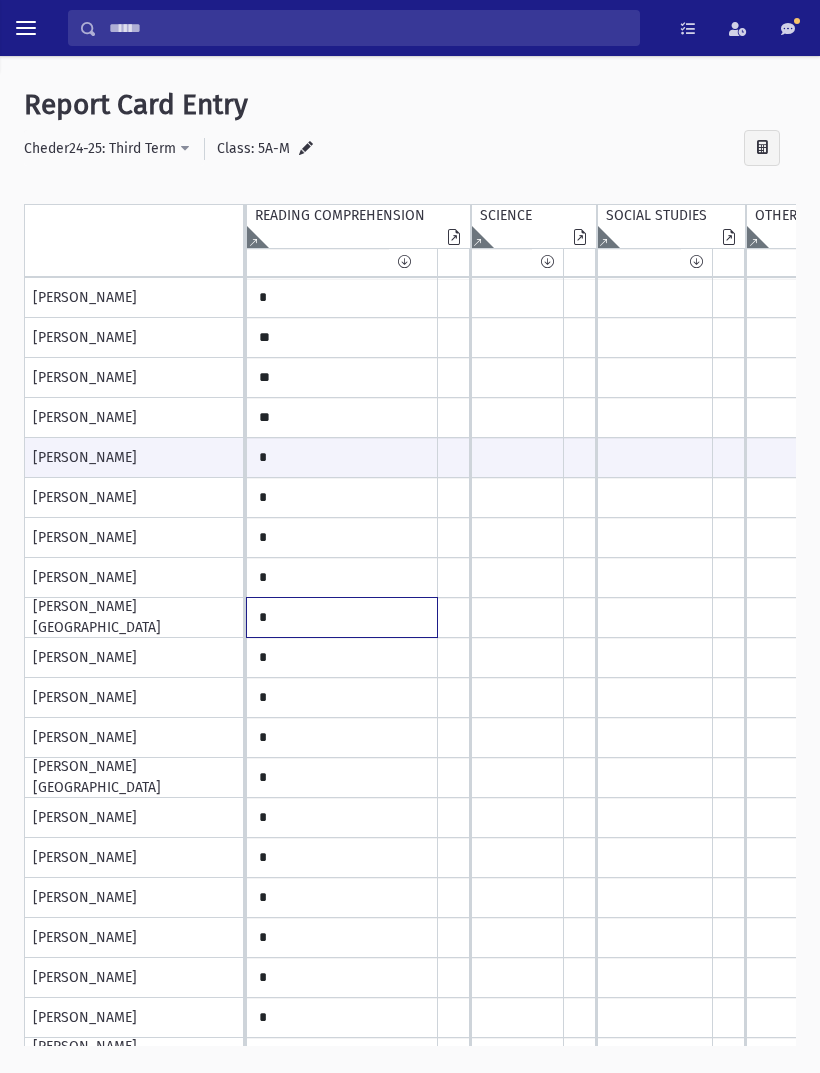 click on "*" at bounding box center [-1112, 298] 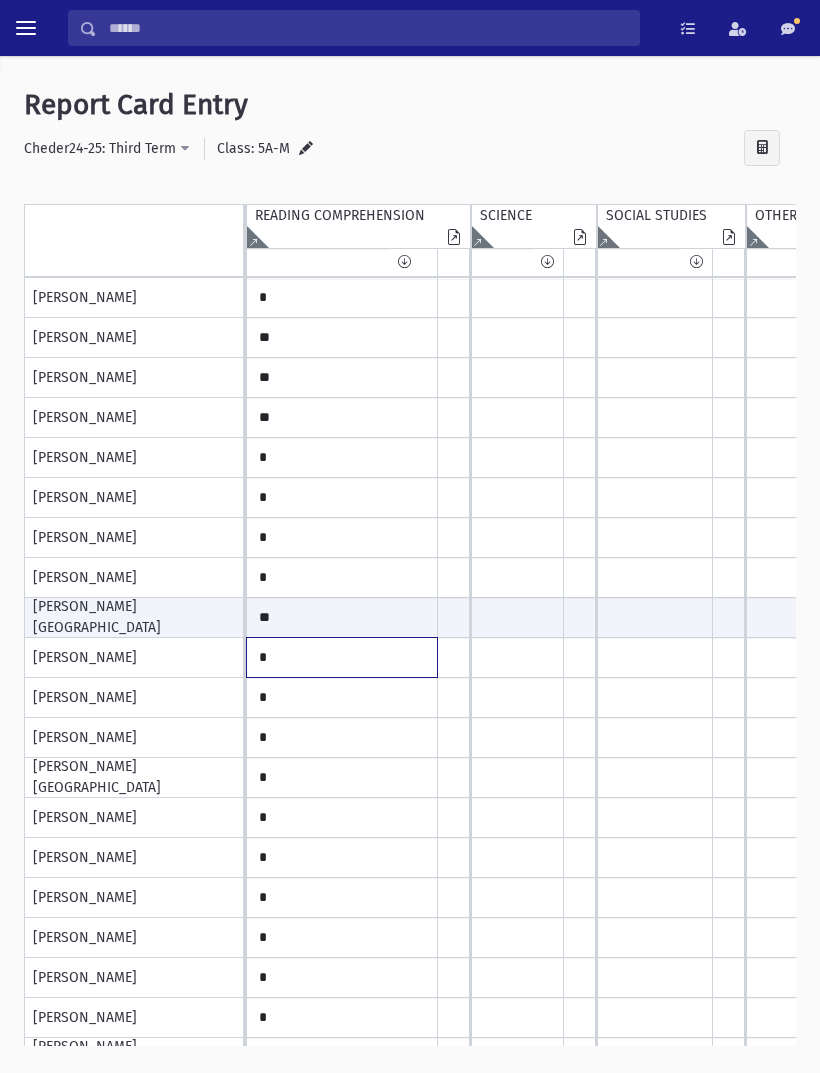 click on "*" at bounding box center (-1112, 298) 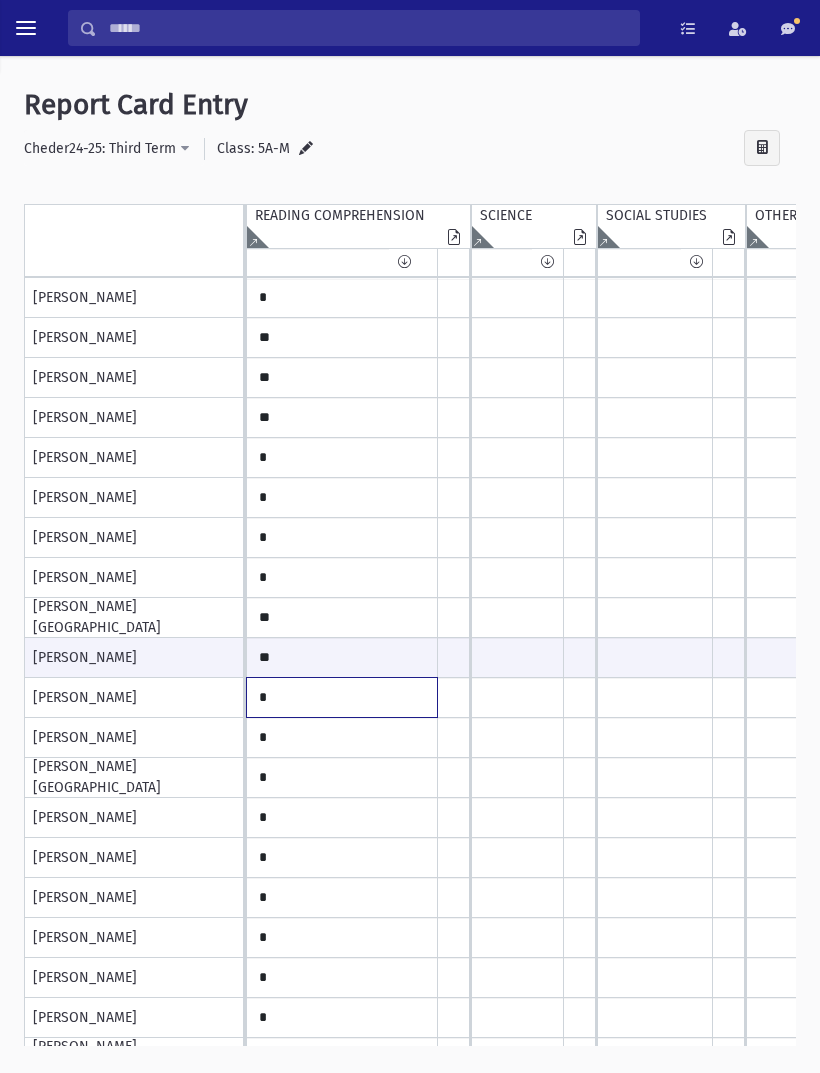 click on "*" at bounding box center (-1112, 298) 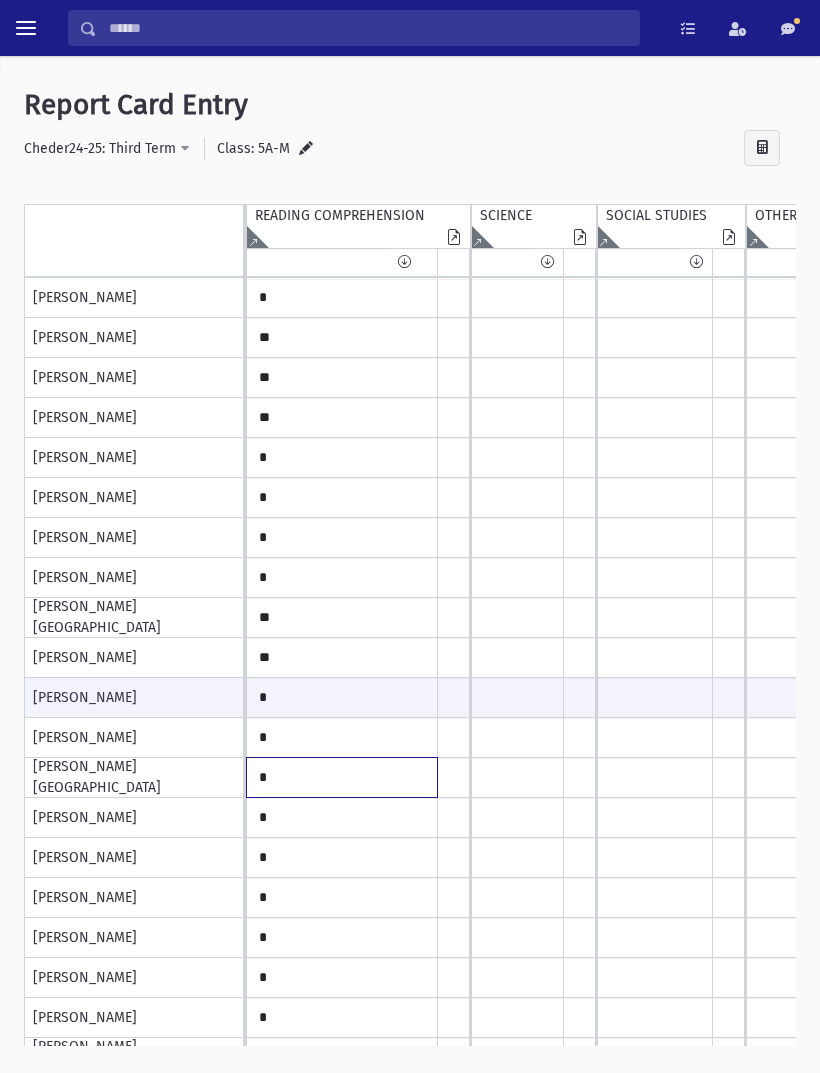 click on "*" at bounding box center (-1112, 298) 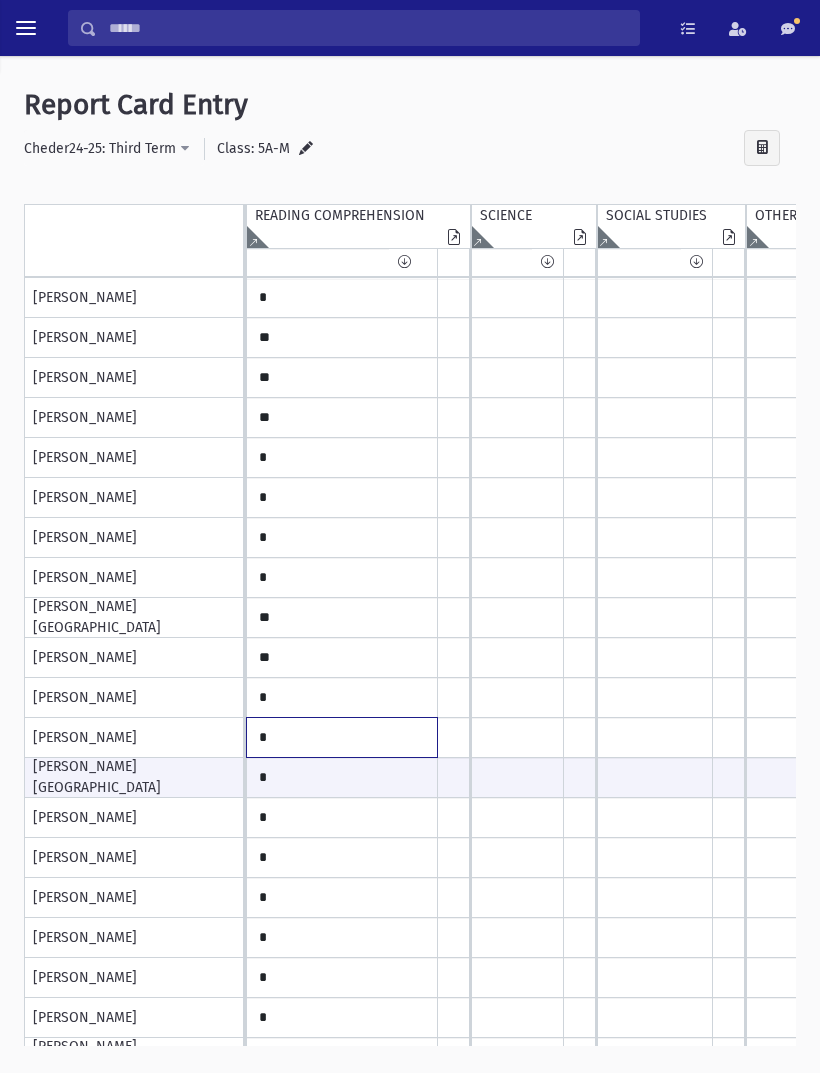 click on "*" at bounding box center (-1112, 298) 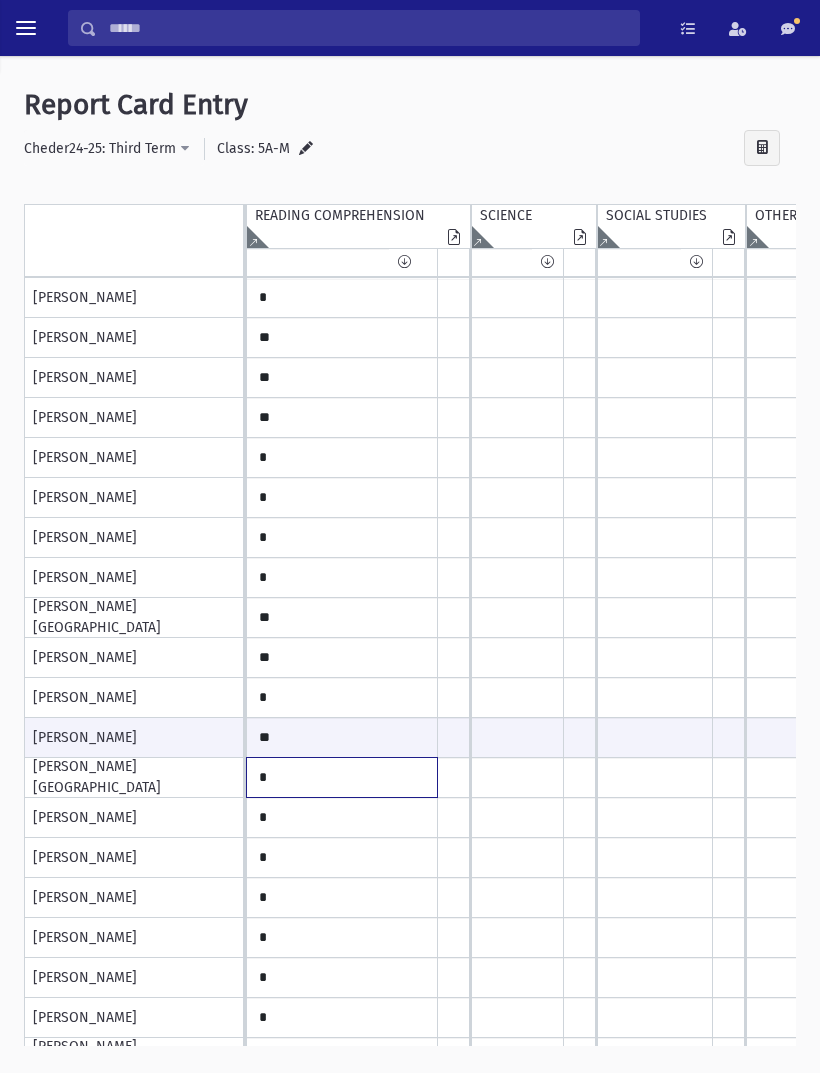 click on "*" at bounding box center [-1112, 298] 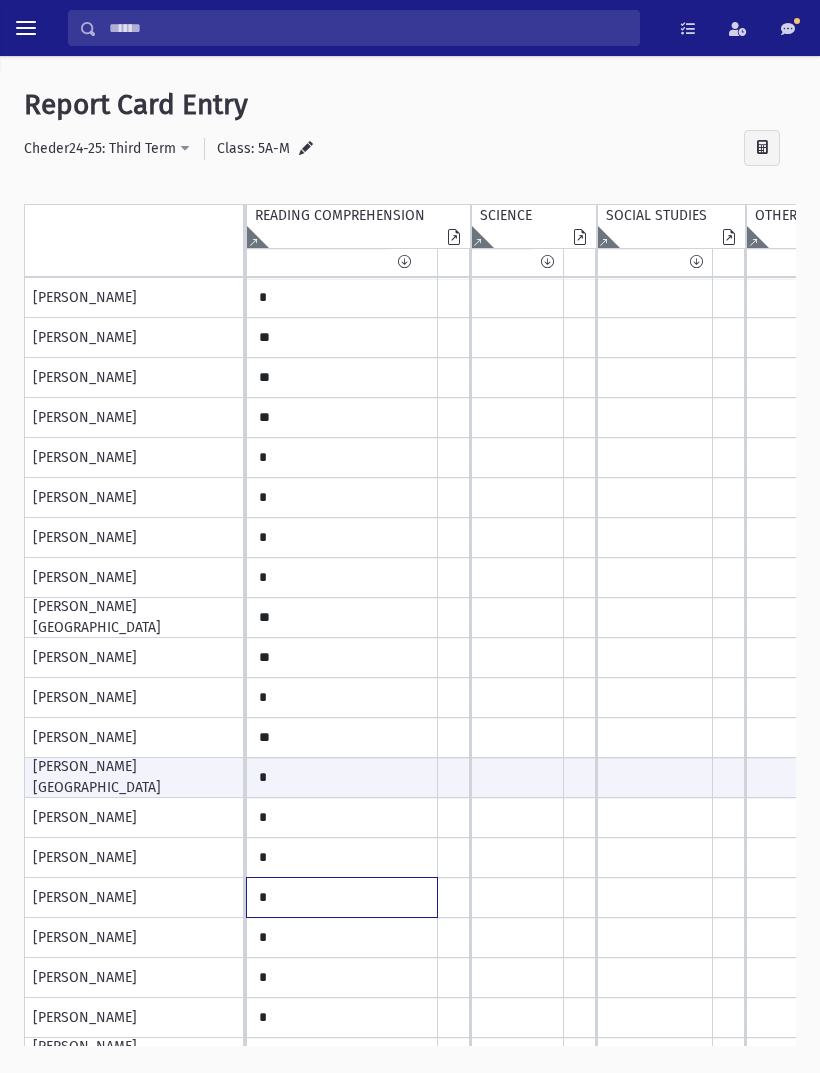 click on "*" at bounding box center (-1112, 298) 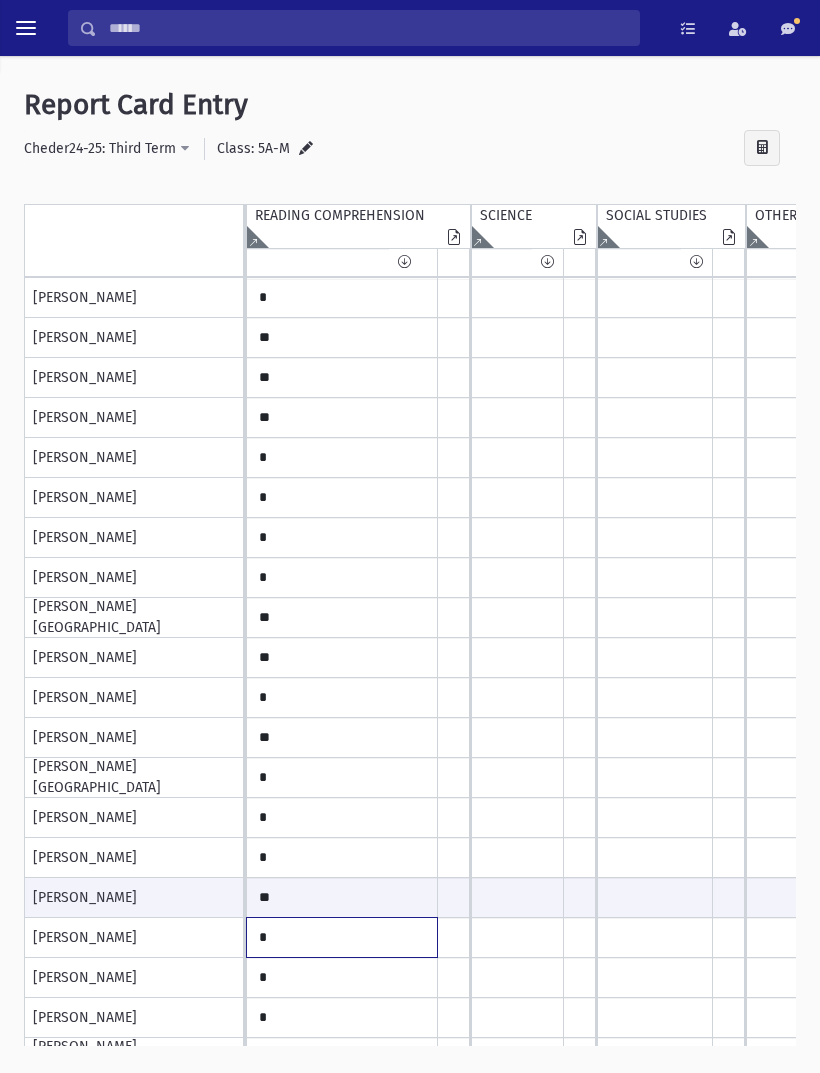 click on "*" at bounding box center [-1112, 298] 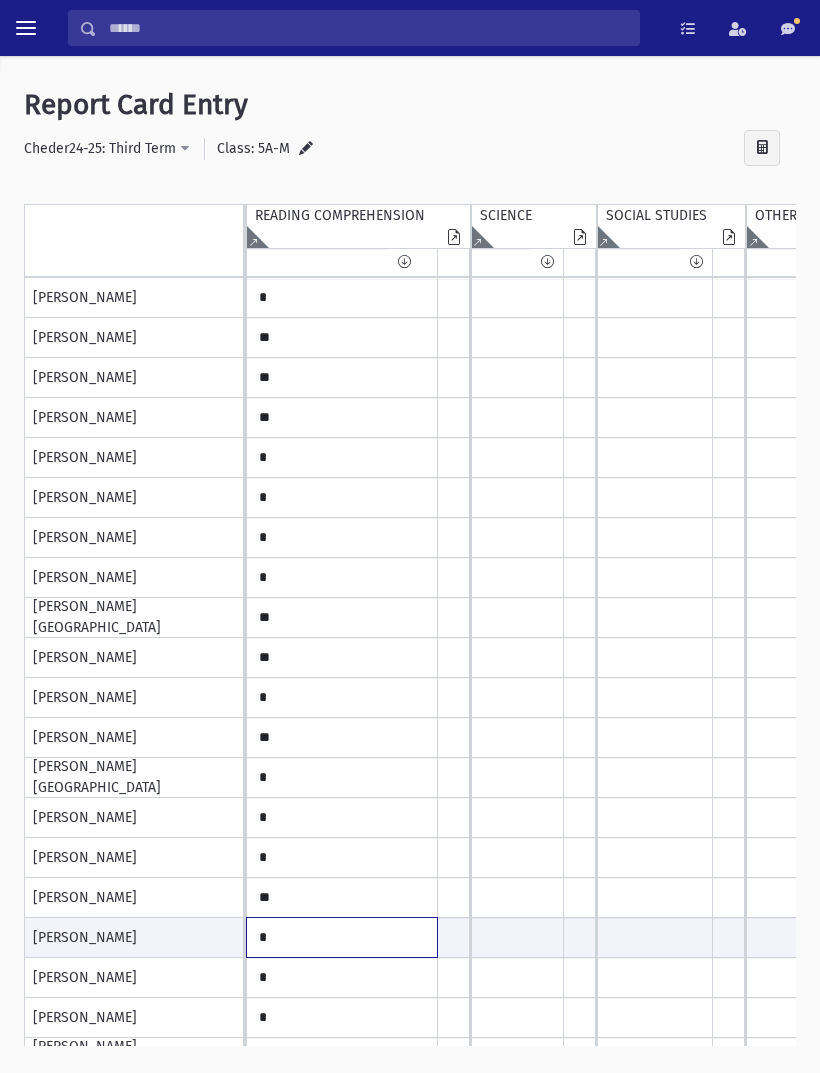 scroll, scrollTop: 109, scrollLeft: 1478, axis: both 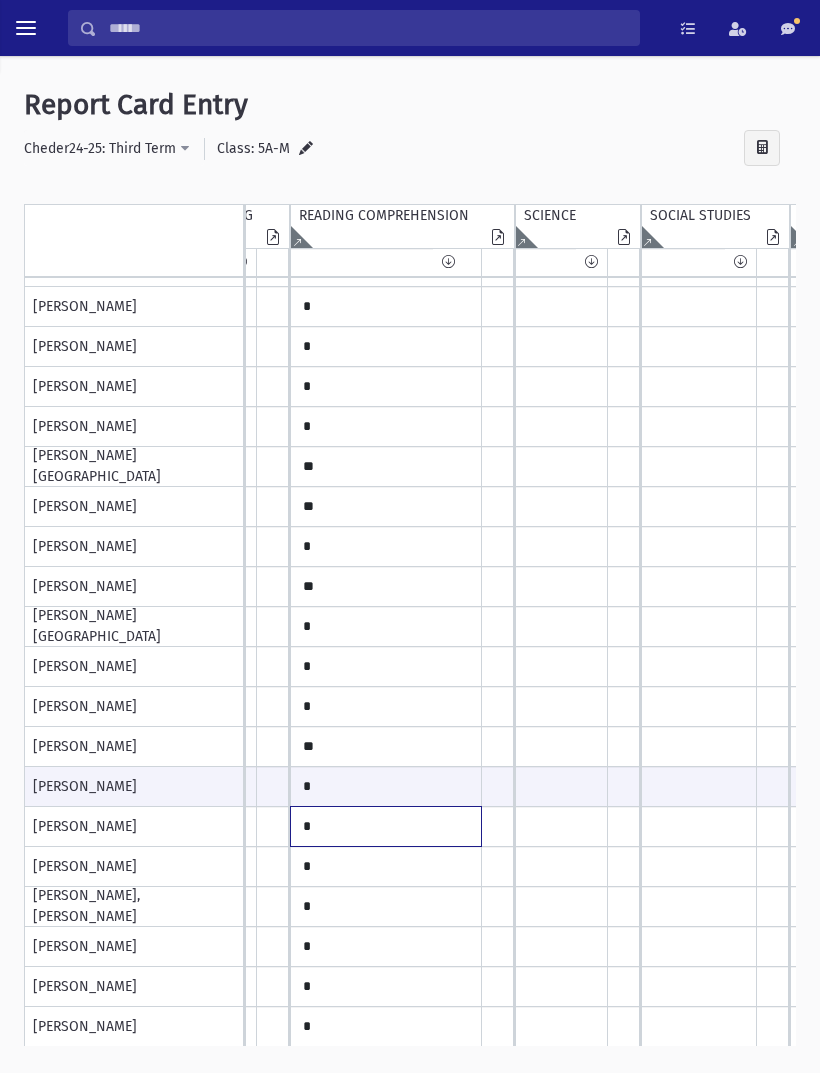 click on "*" at bounding box center [-1068, 147] 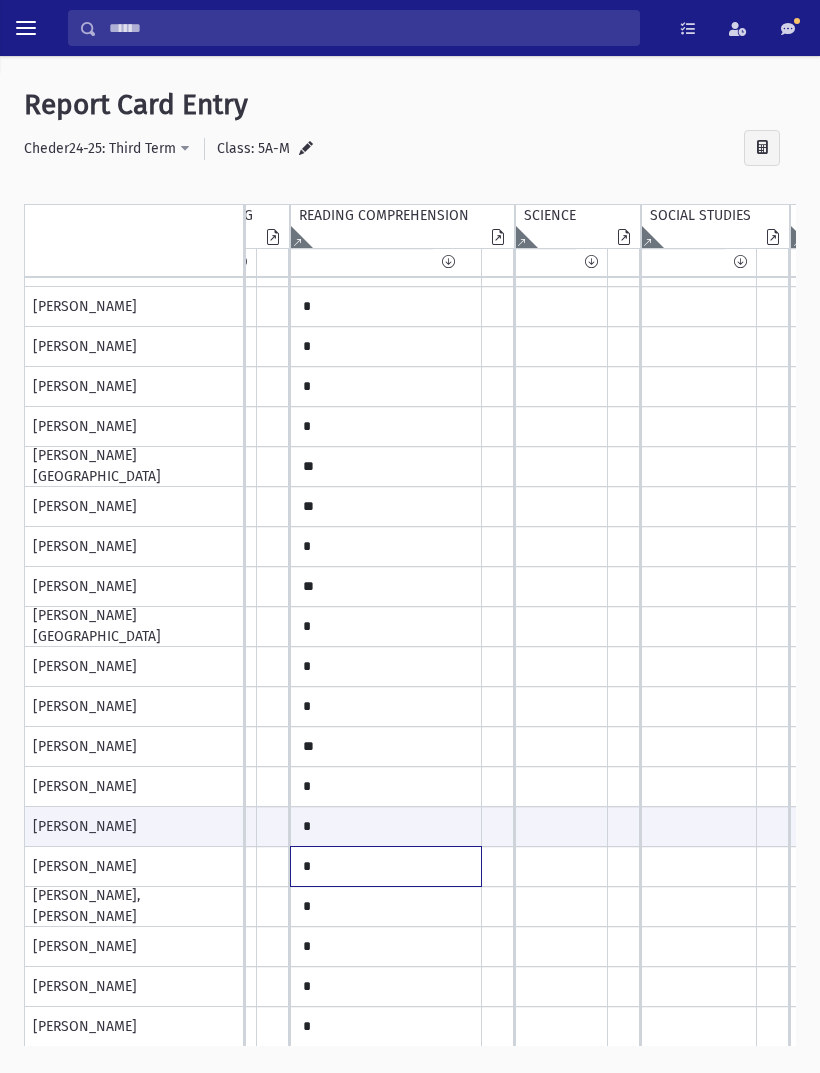 click on "*" at bounding box center [-1068, 147] 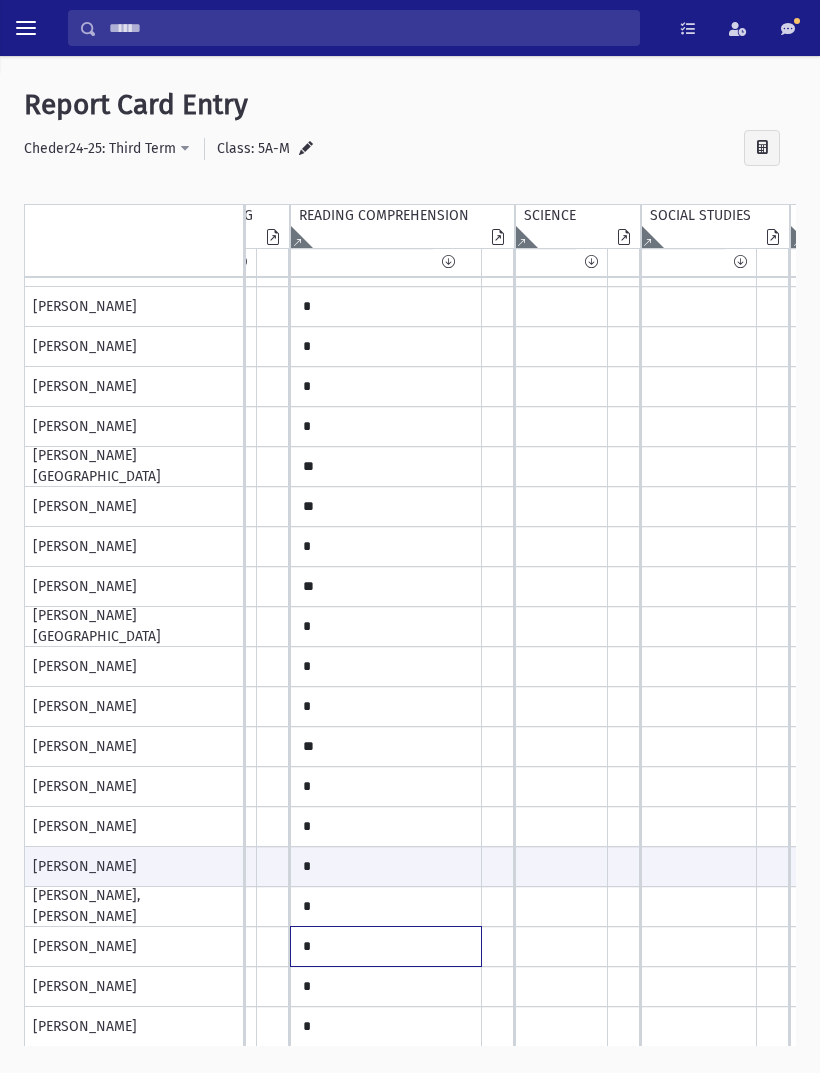 click on "*" at bounding box center [-1068, 147] 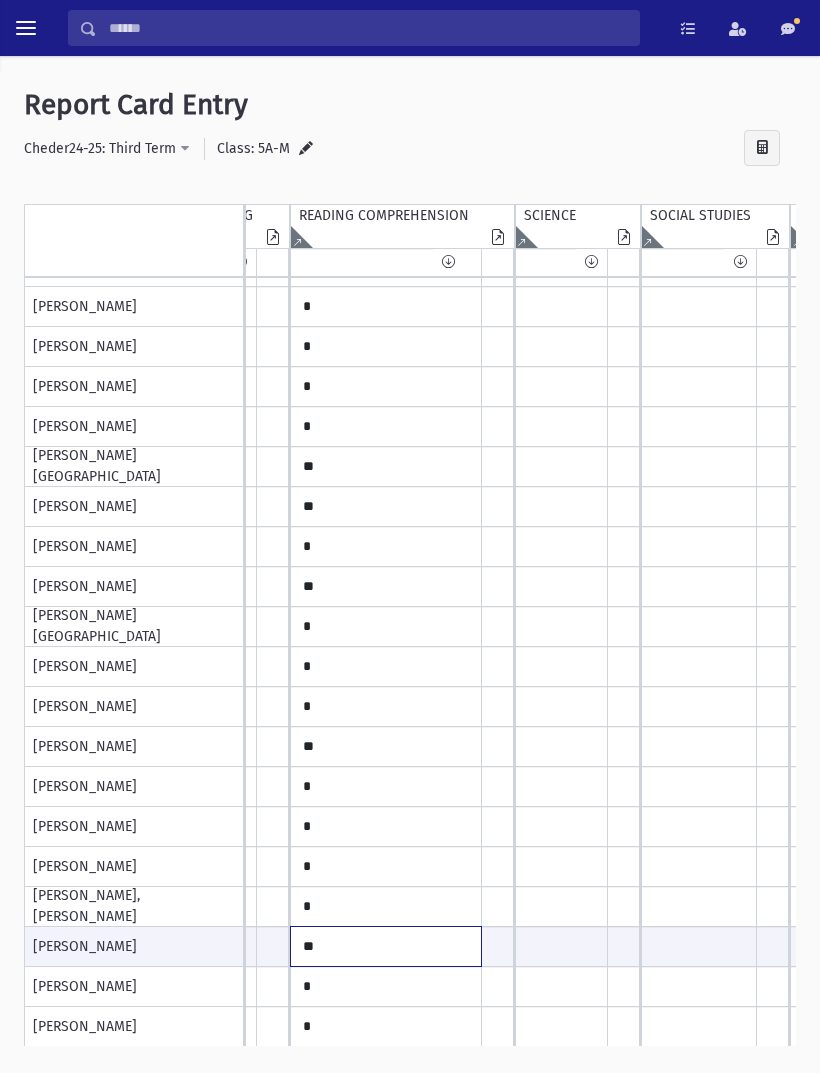 scroll, scrollTop: 198, scrollLeft: 1423, axis: both 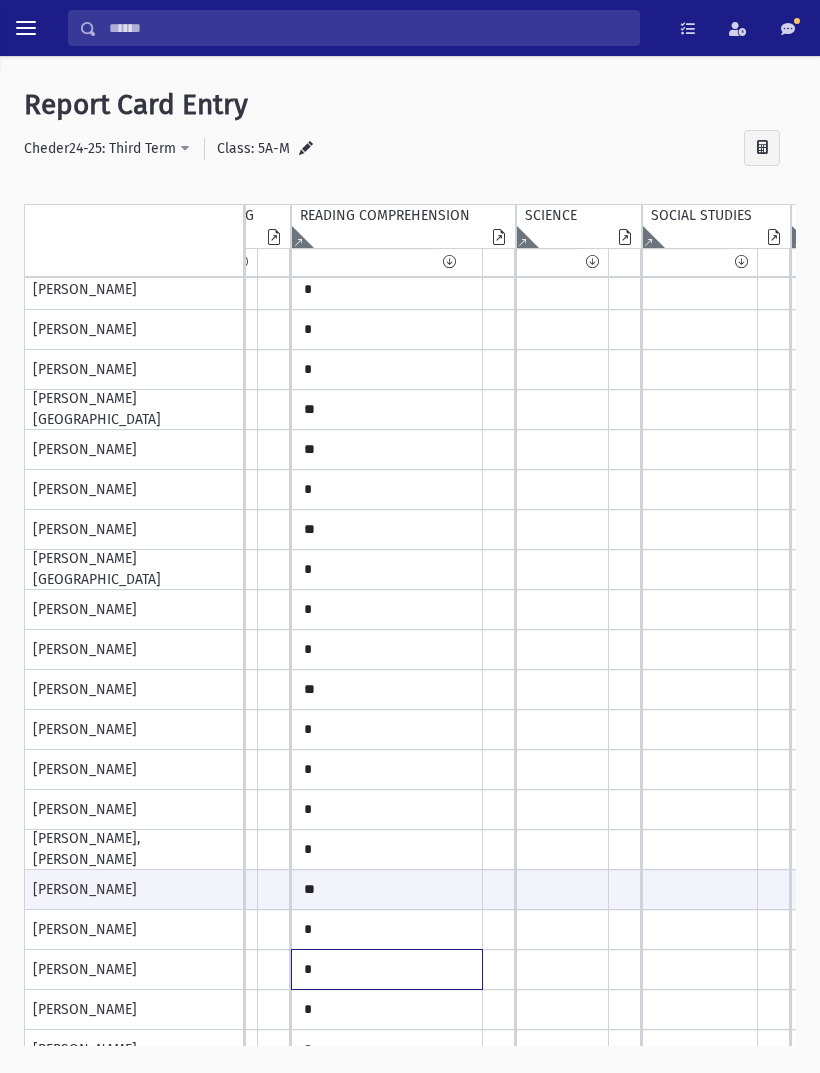 click on "*" at bounding box center (-1067, 90) 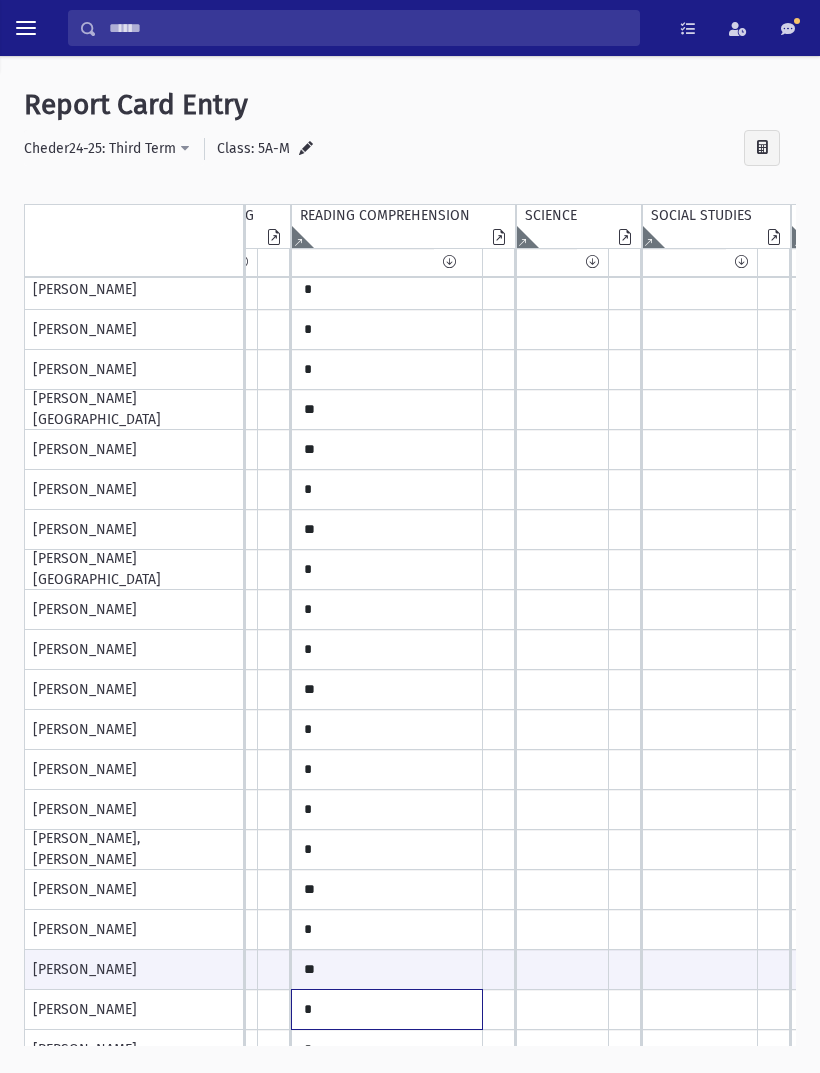 click on "*" at bounding box center [-1067, 90] 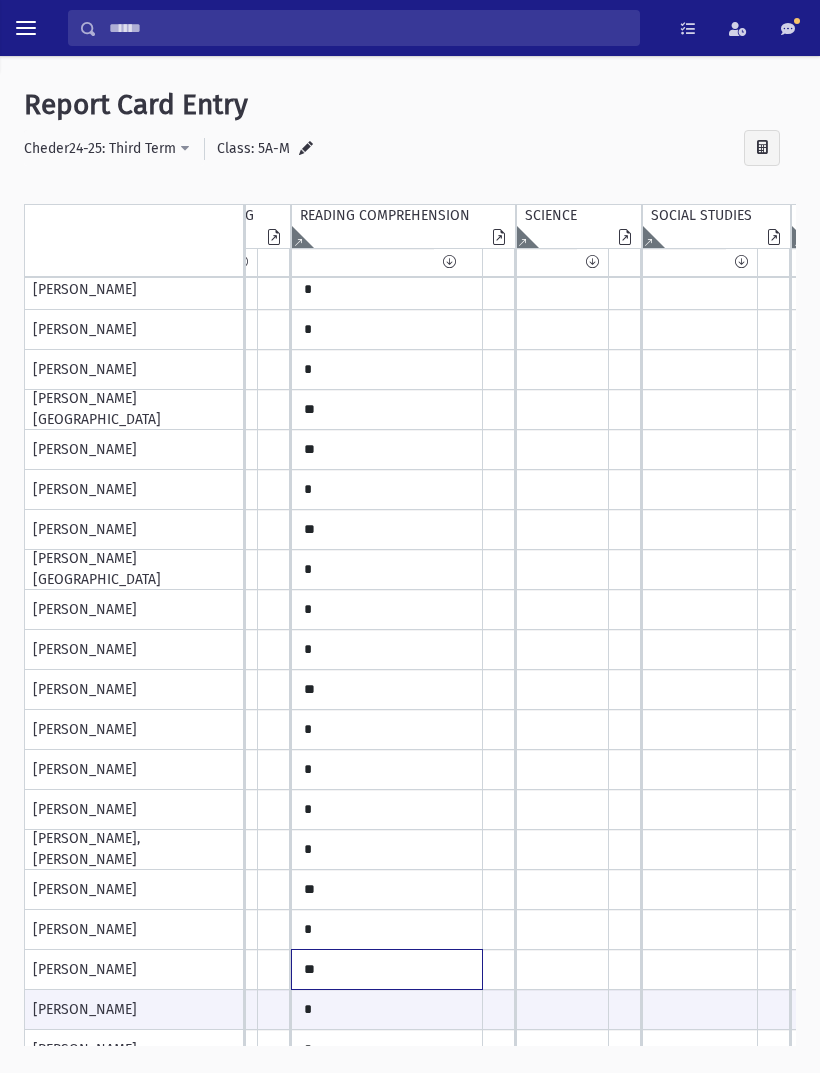 click on "**" at bounding box center [-1067, 90] 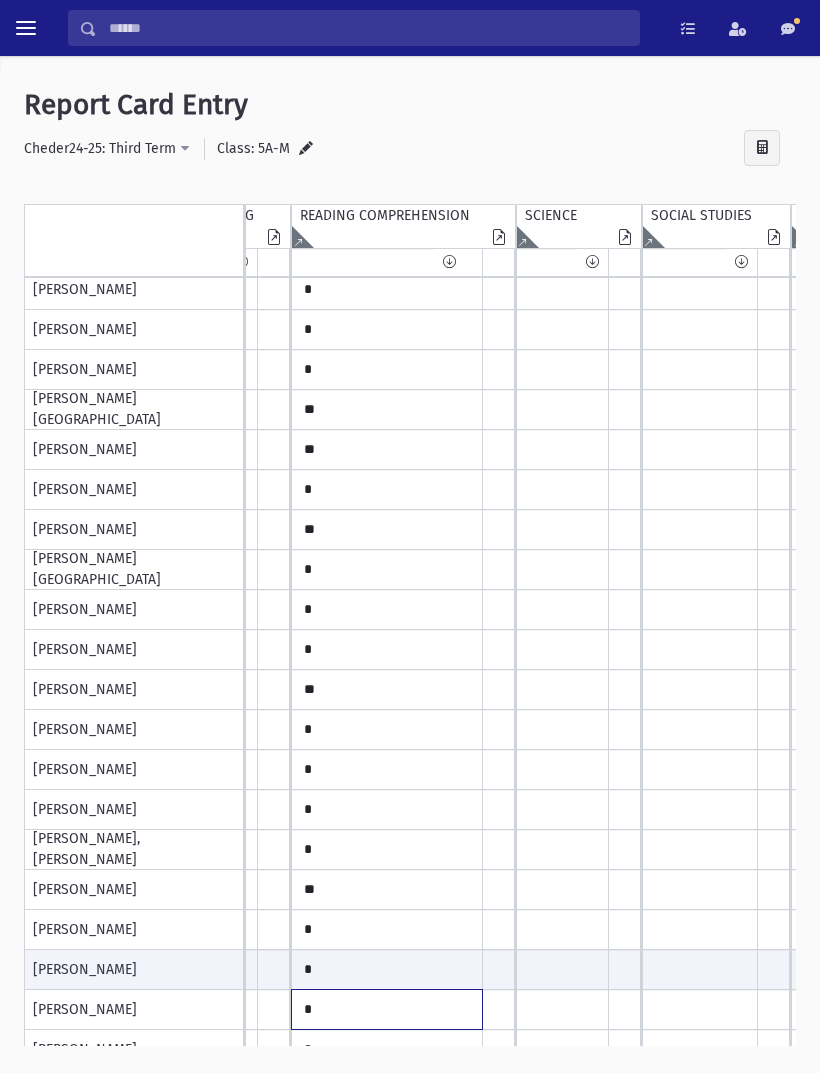 click on "*" at bounding box center [-1067, 90] 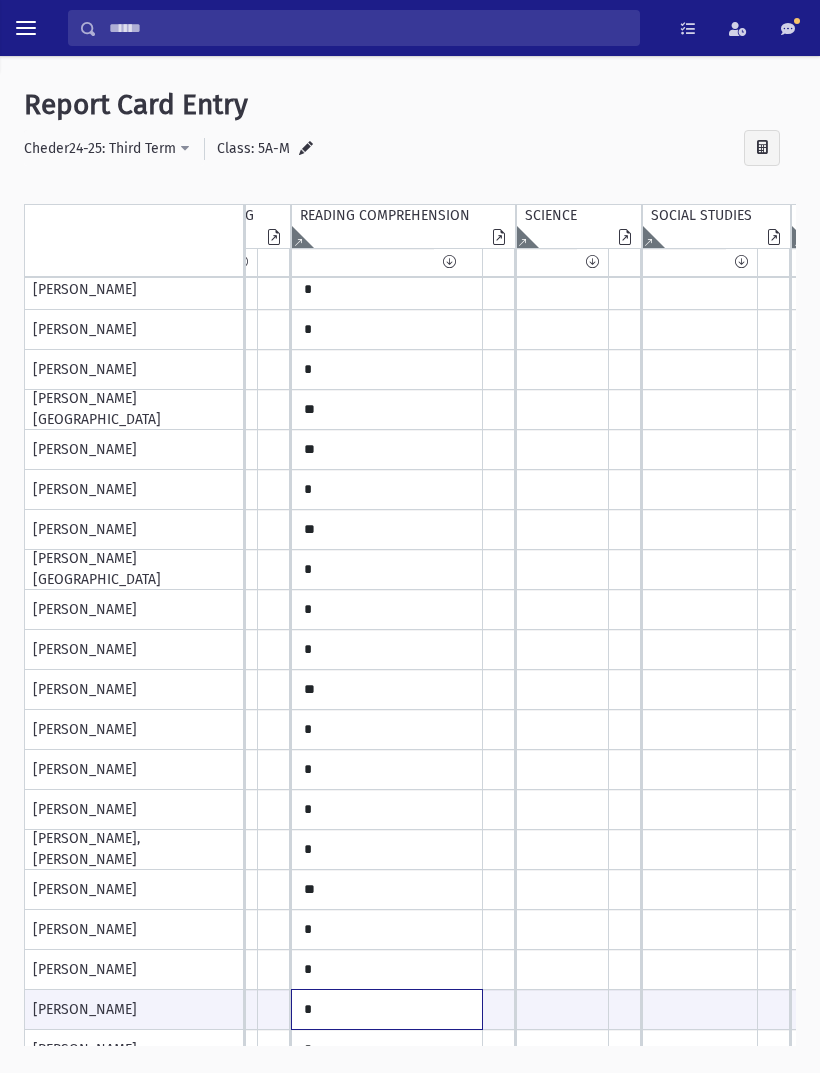 click on "*" at bounding box center (-1067, 1009) 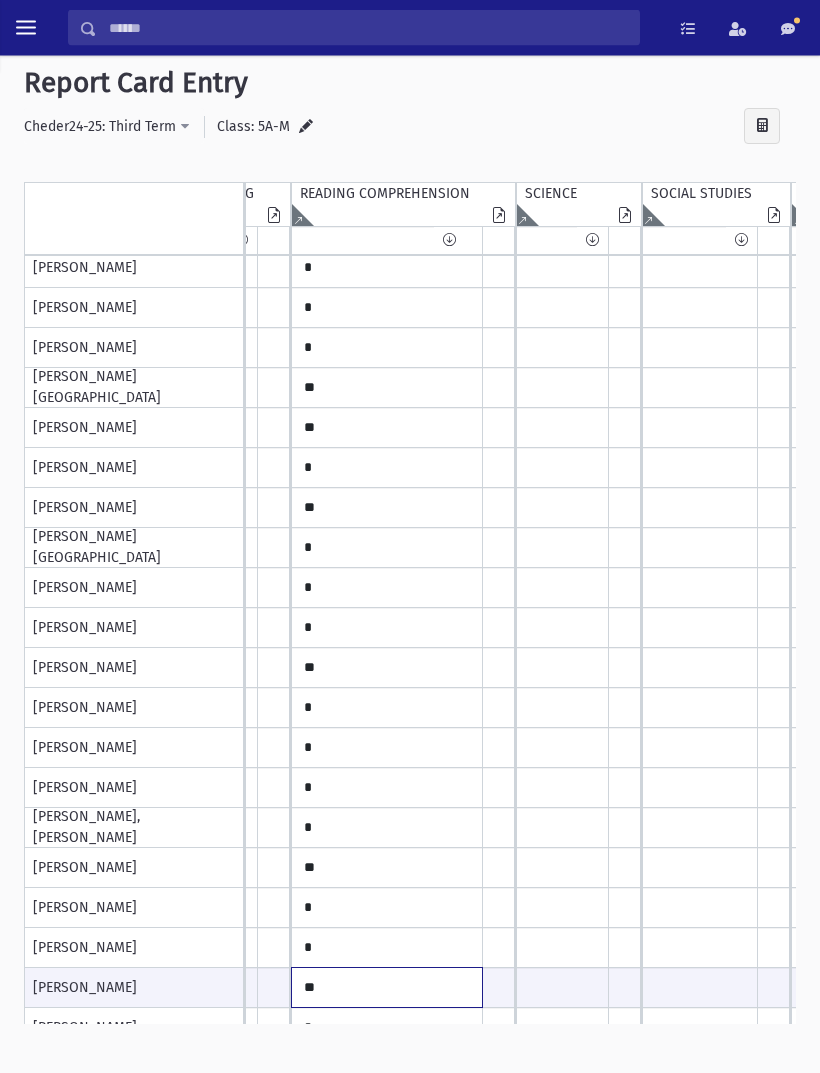 scroll, scrollTop: 0, scrollLeft: 0, axis: both 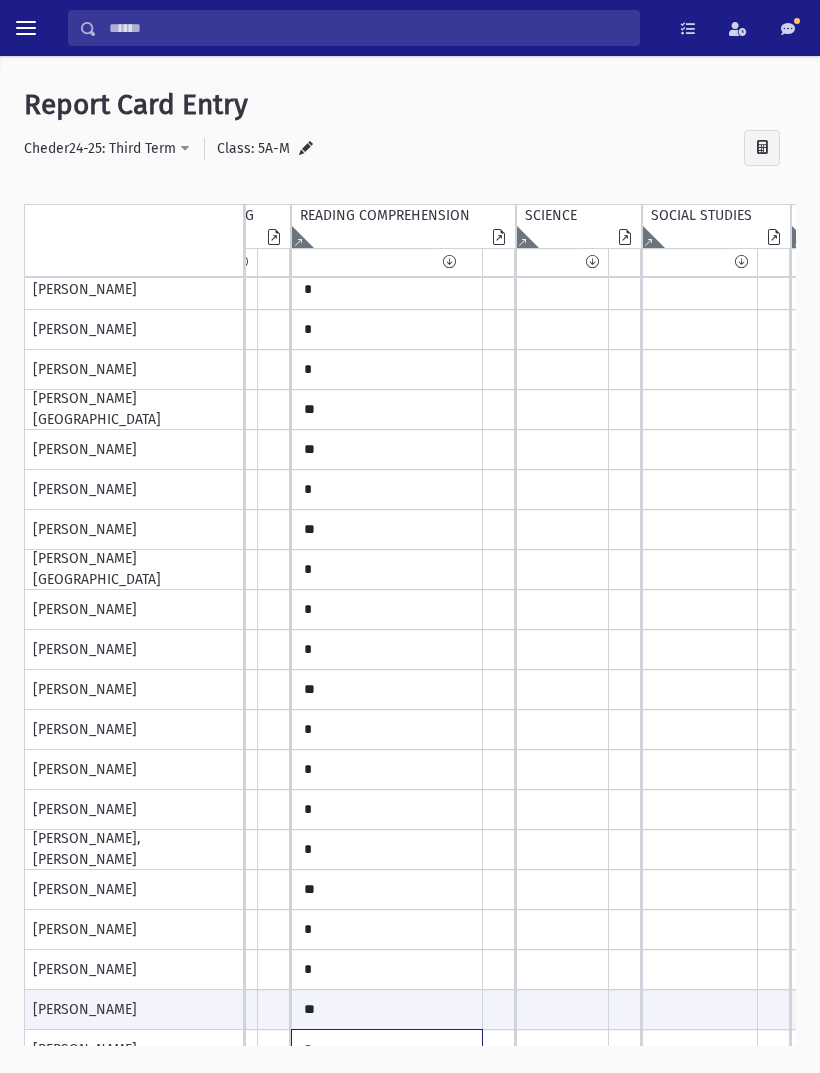 click on "*" at bounding box center (-1067, 90) 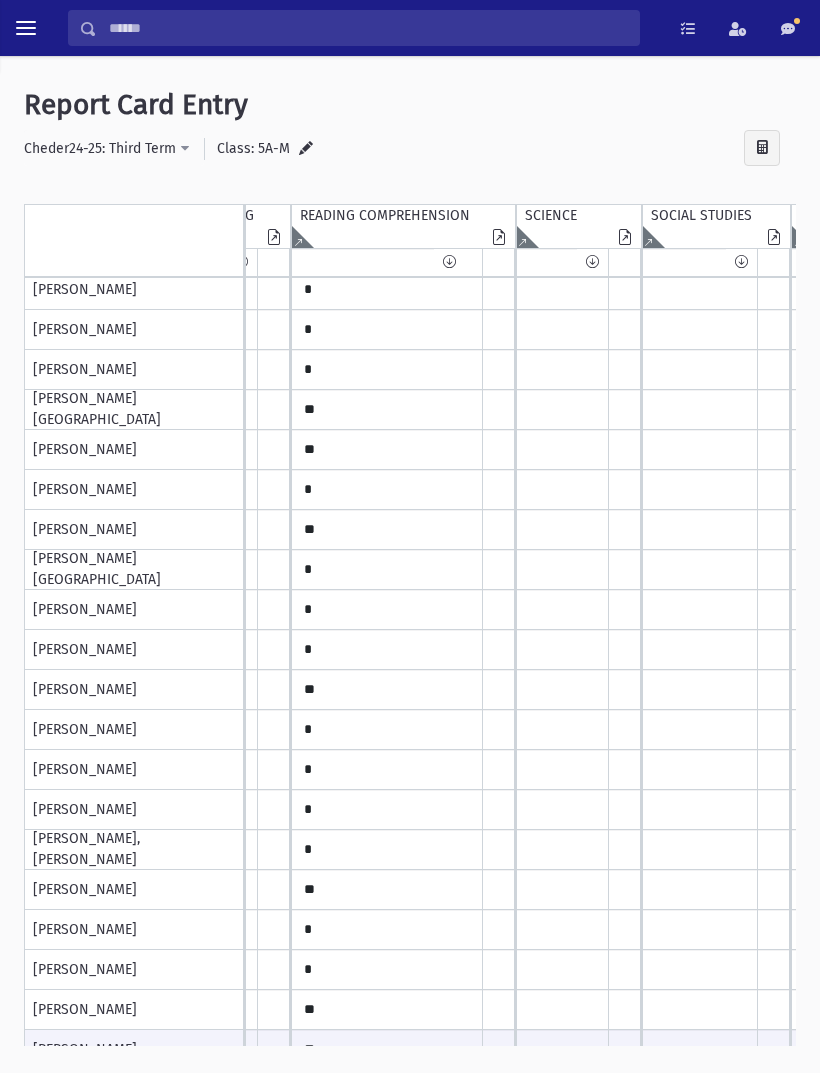 click on "*" at bounding box center (-1067, 90) 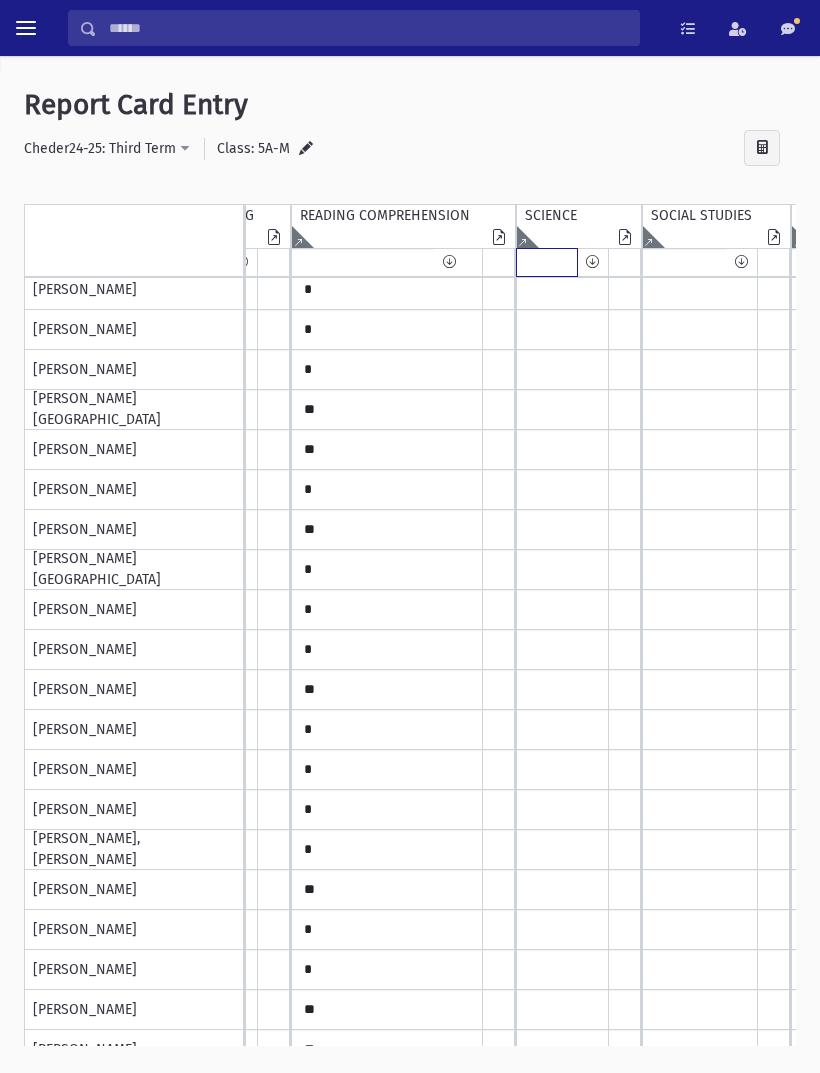click at bounding box center (547, 262) 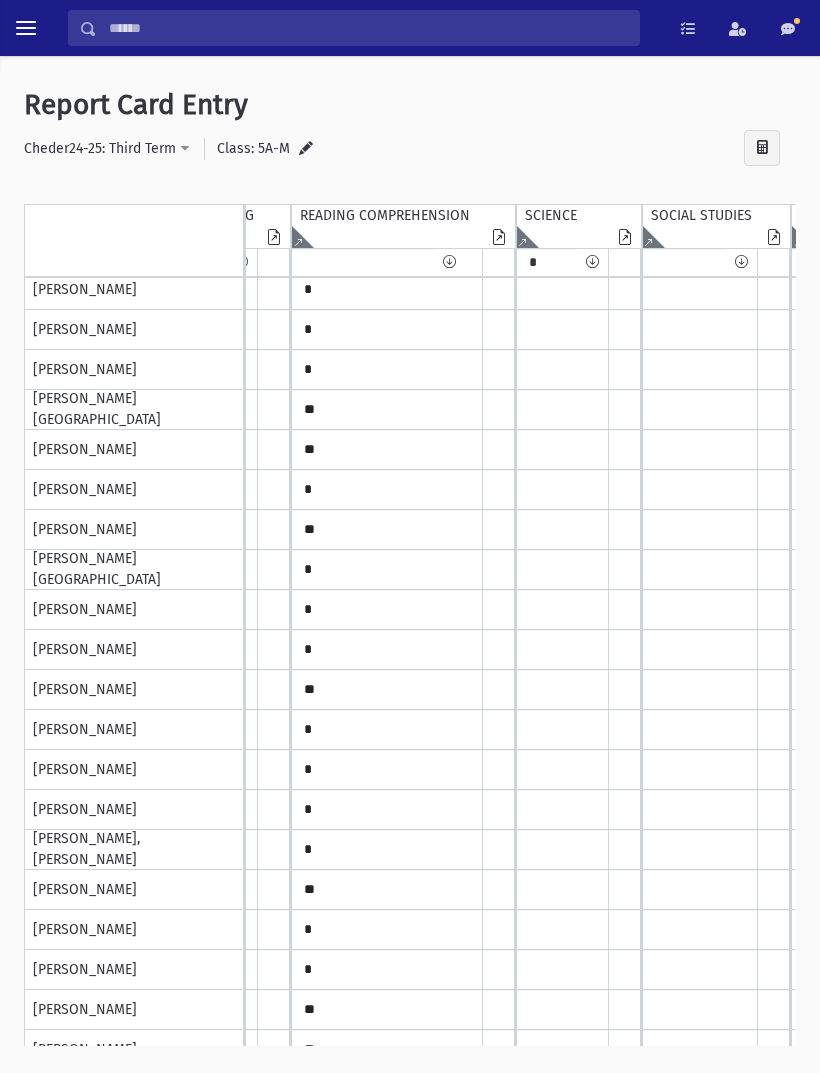 click at bounding box center (592, 262) 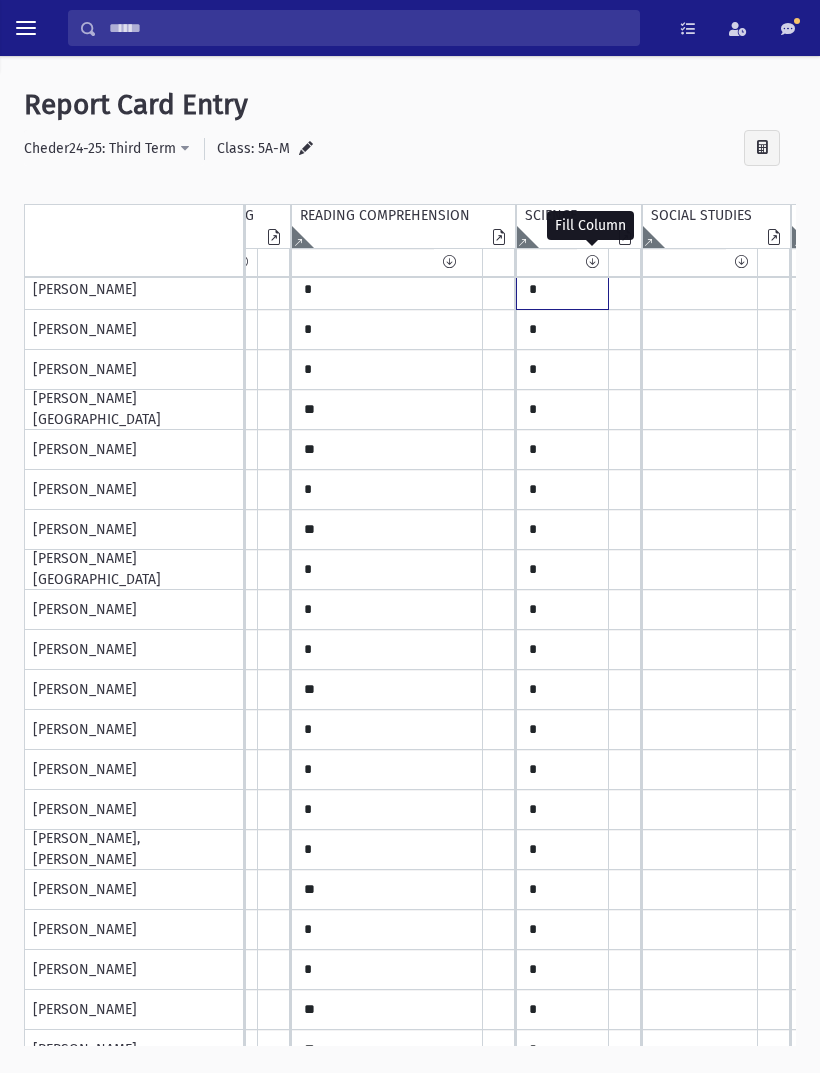 click on "*" at bounding box center (-1067, 90) 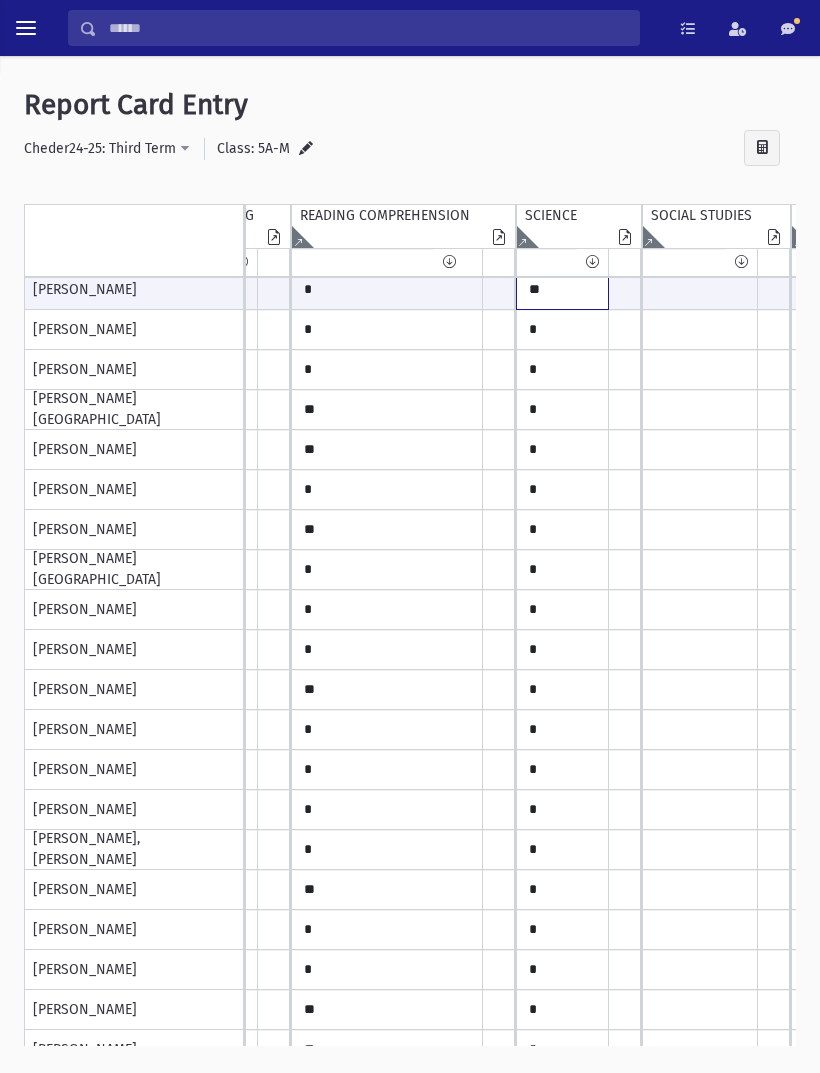 scroll, scrollTop: 136, scrollLeft: 1427, axis: both 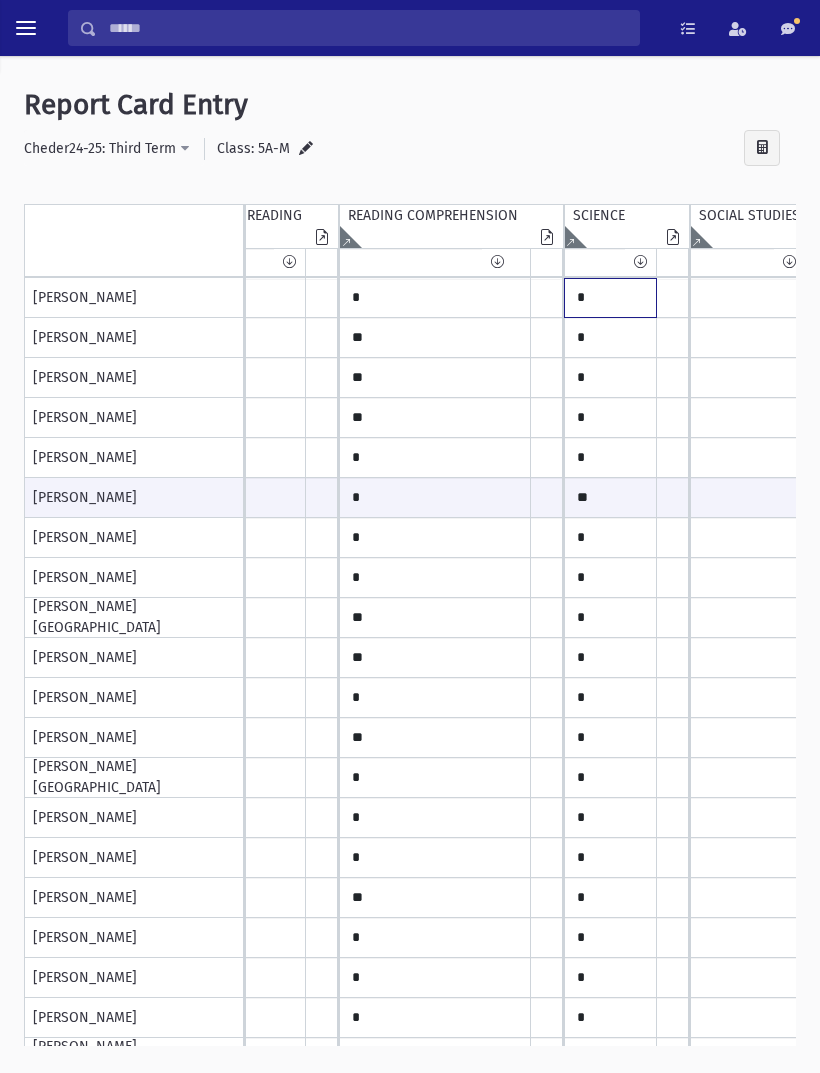 click on "*" at bounding box center (-1019, 298) 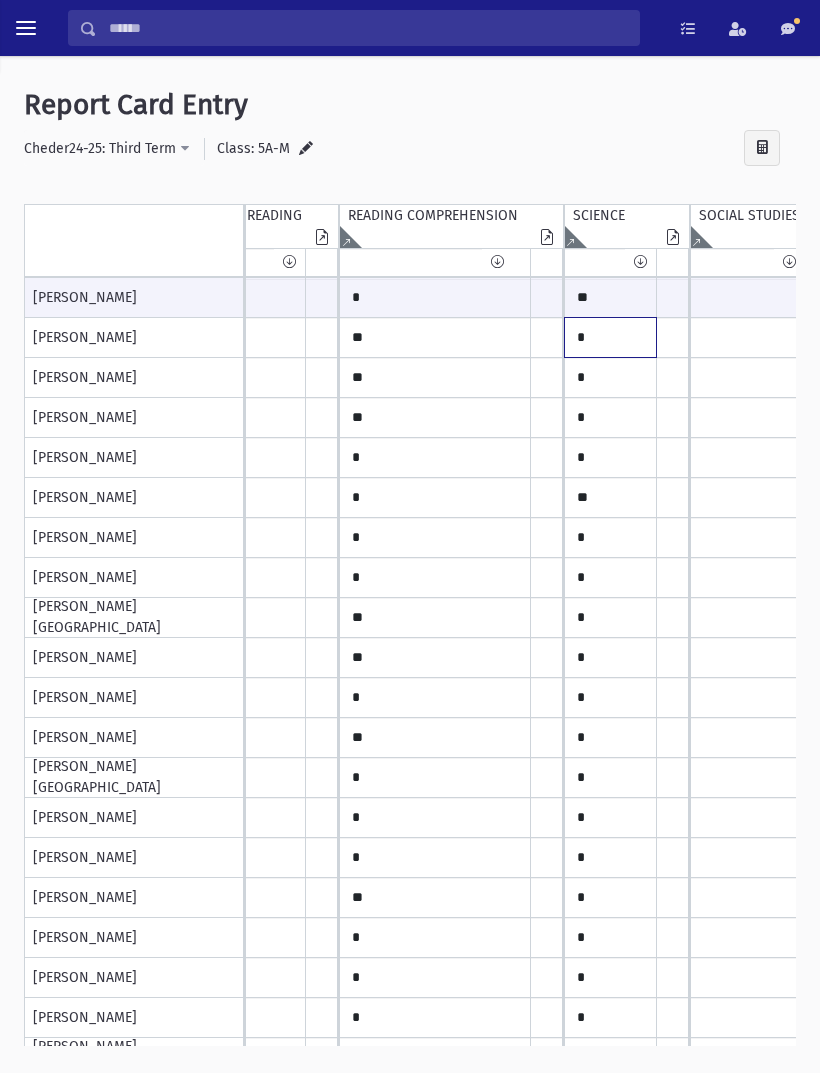 click on "*" at bounding box center (-1019, 298) 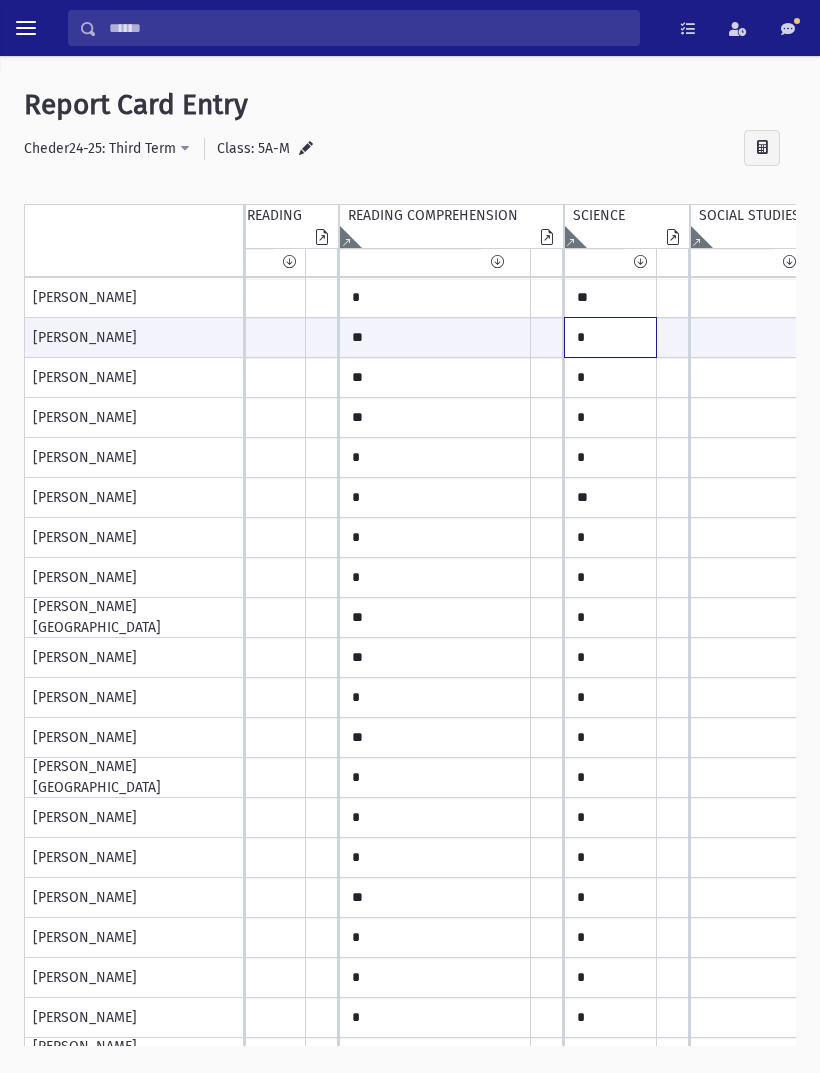 click on "*" at bounding box center (-1019, 337) 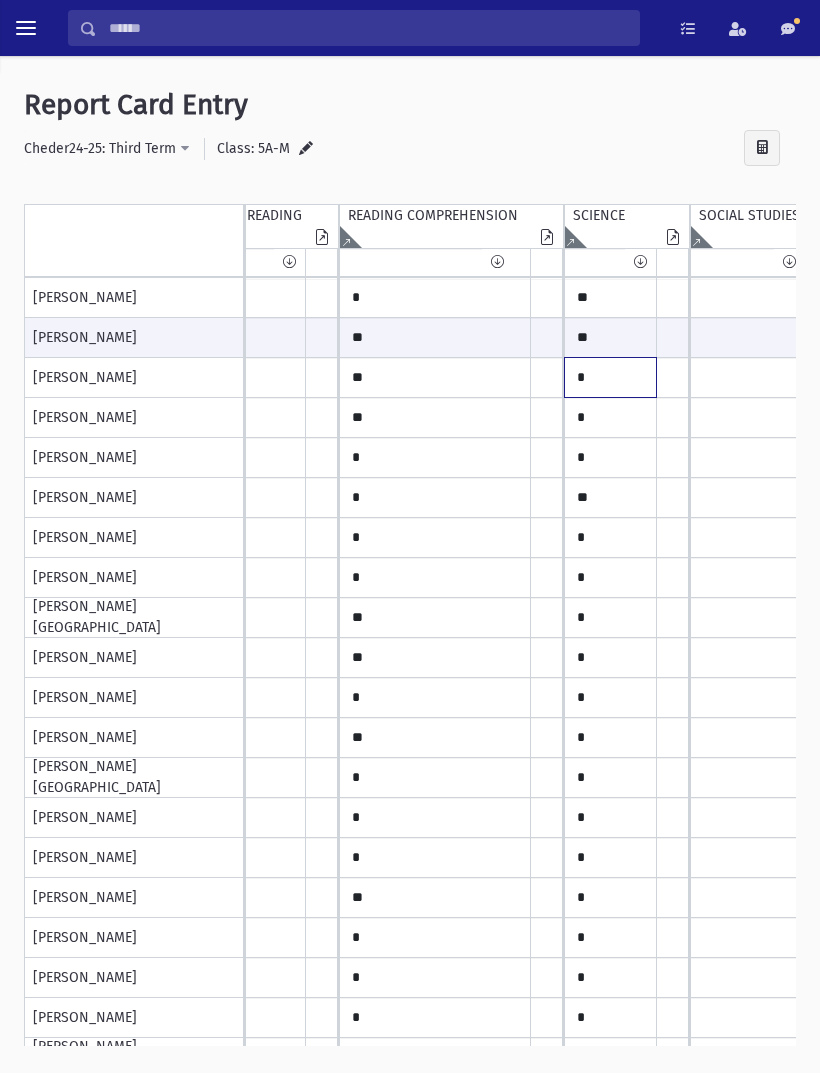 click on "*" at bounding box center [-1019, 298] 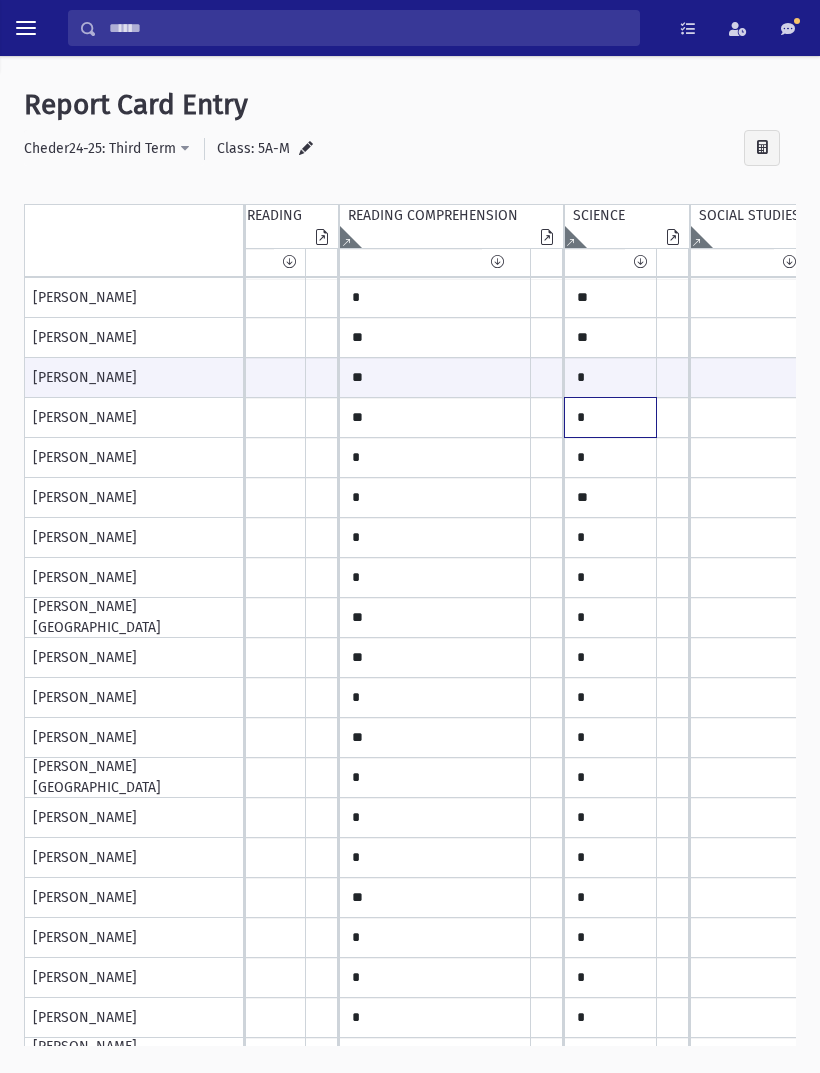 click on "*" at bounding box center [-1019, 298] 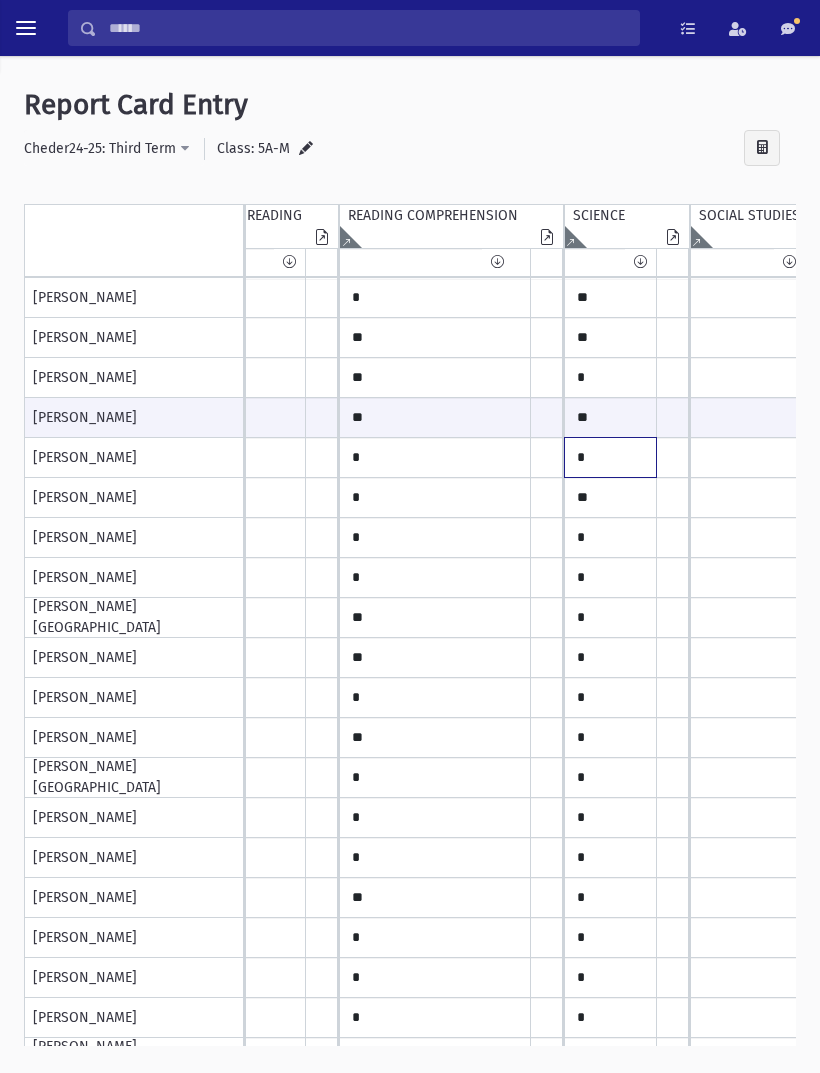 click on "*" at bounding box center [-1019, 298] 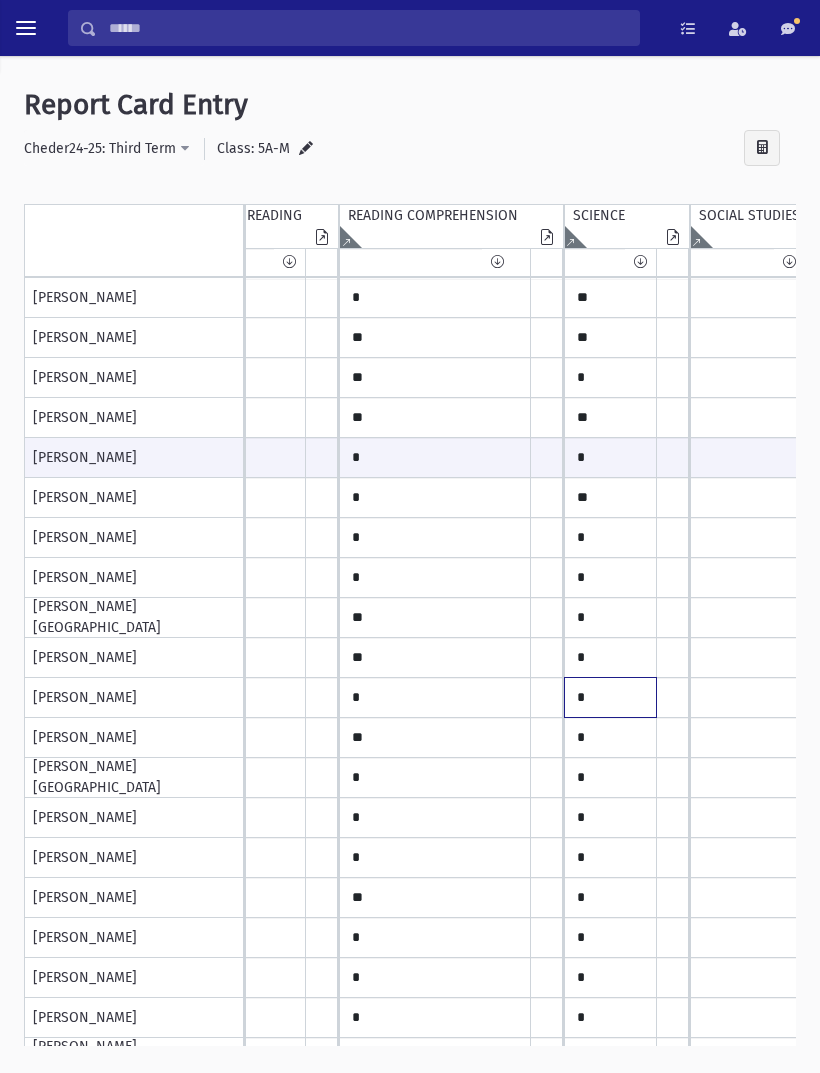 click on "*" at bounding box center [-1019, 298] 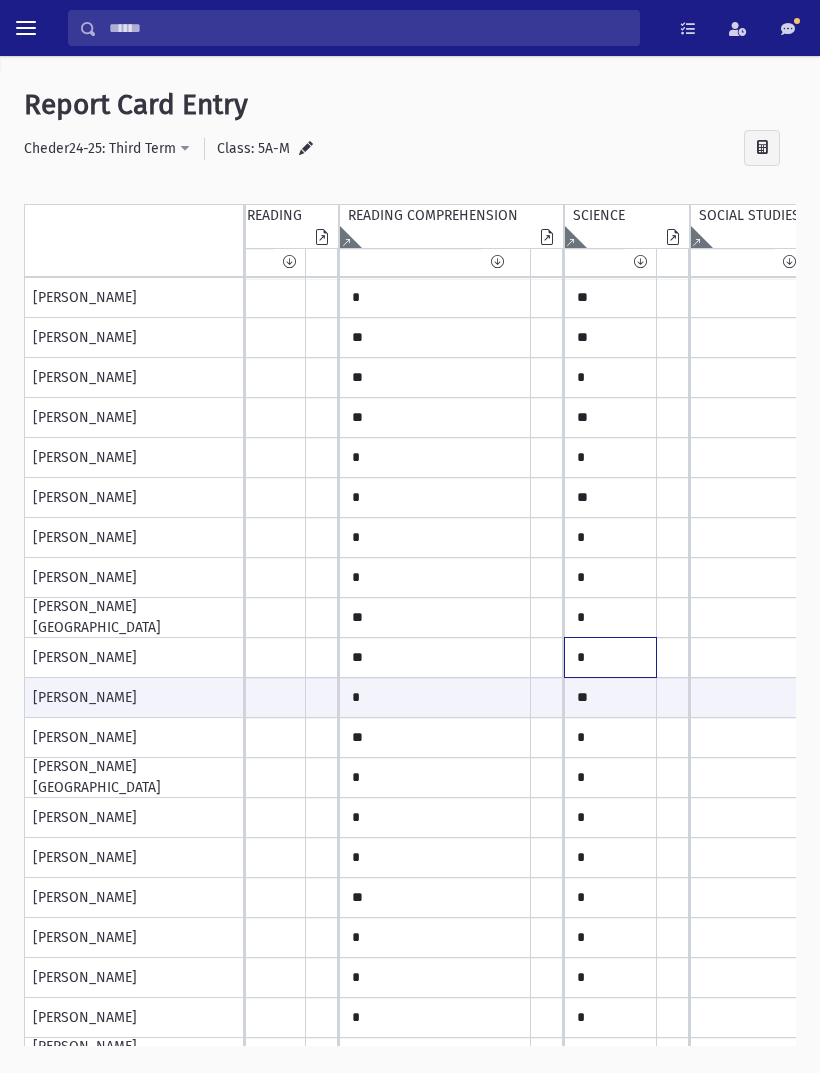 click on "*" at bounding box center [-1019, 298] 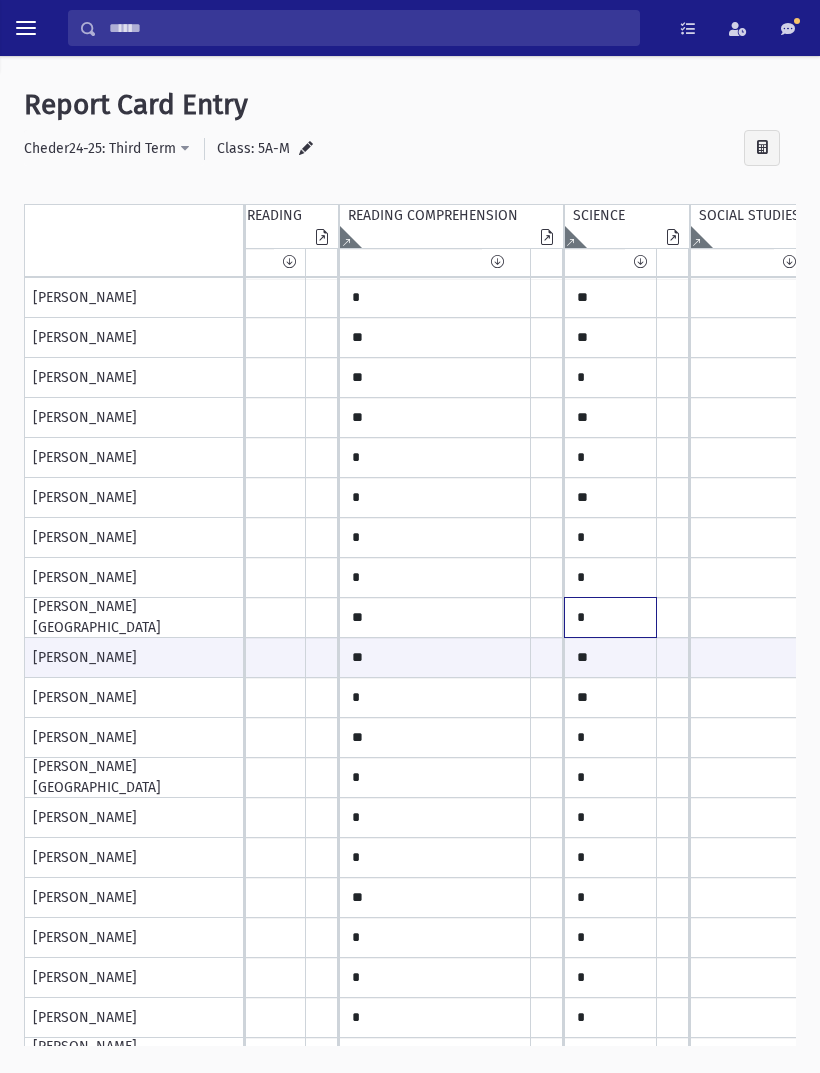 click on "*" at bounding box center [-1019, 298] 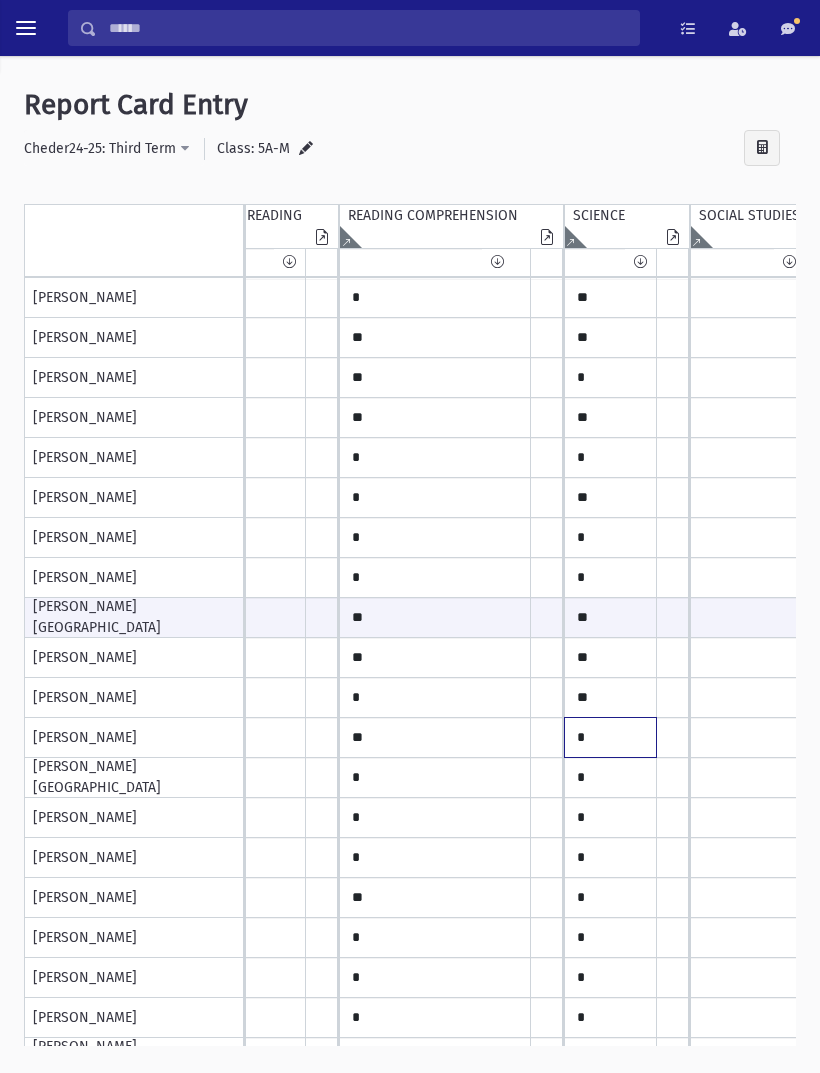 click on "*" at bounding box center (-1019, 298) 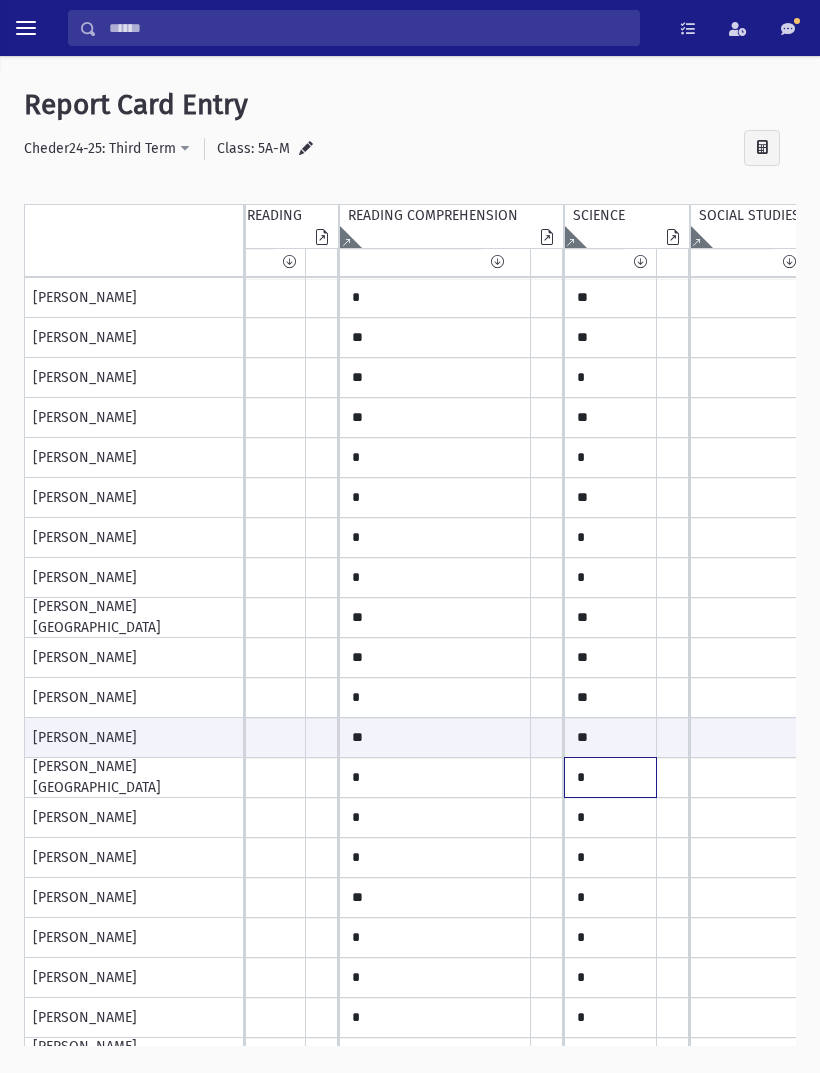 click on "*" at bounding box center (-1019, 298) 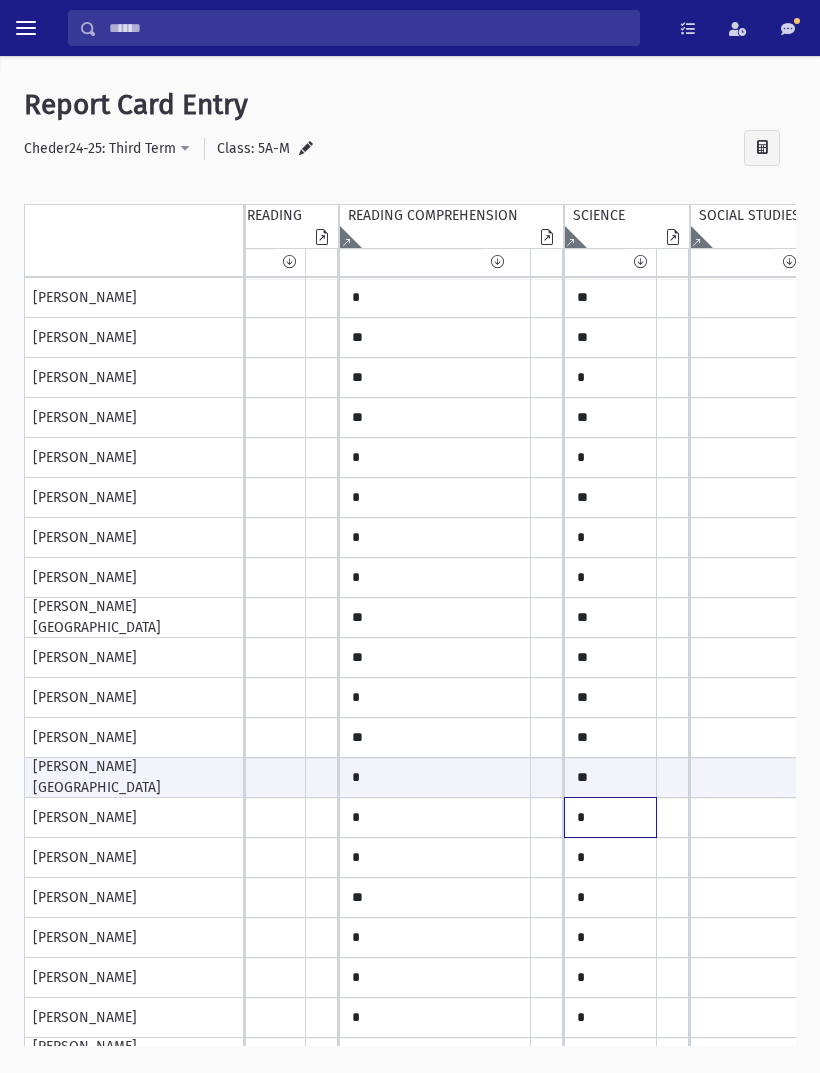 click on "*" at bounding box center [-1019, 298] 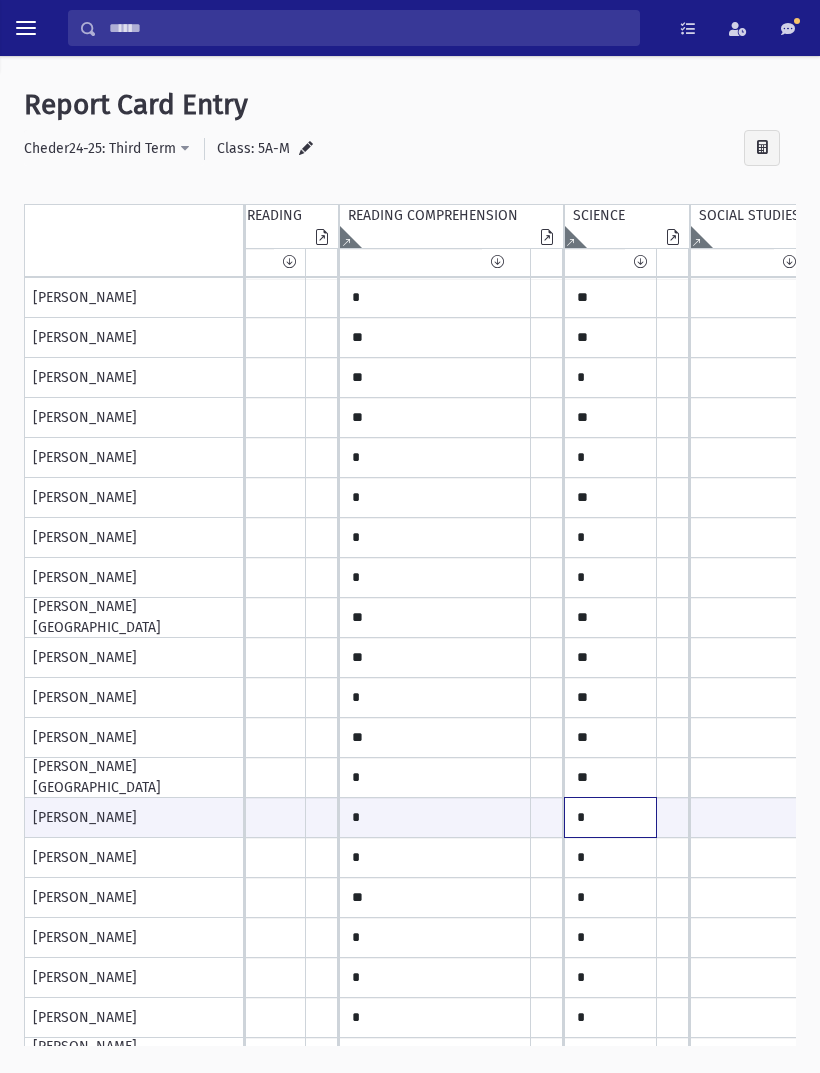 scroll, scrollTop: 37, scrollLeft: 1418, axis: both 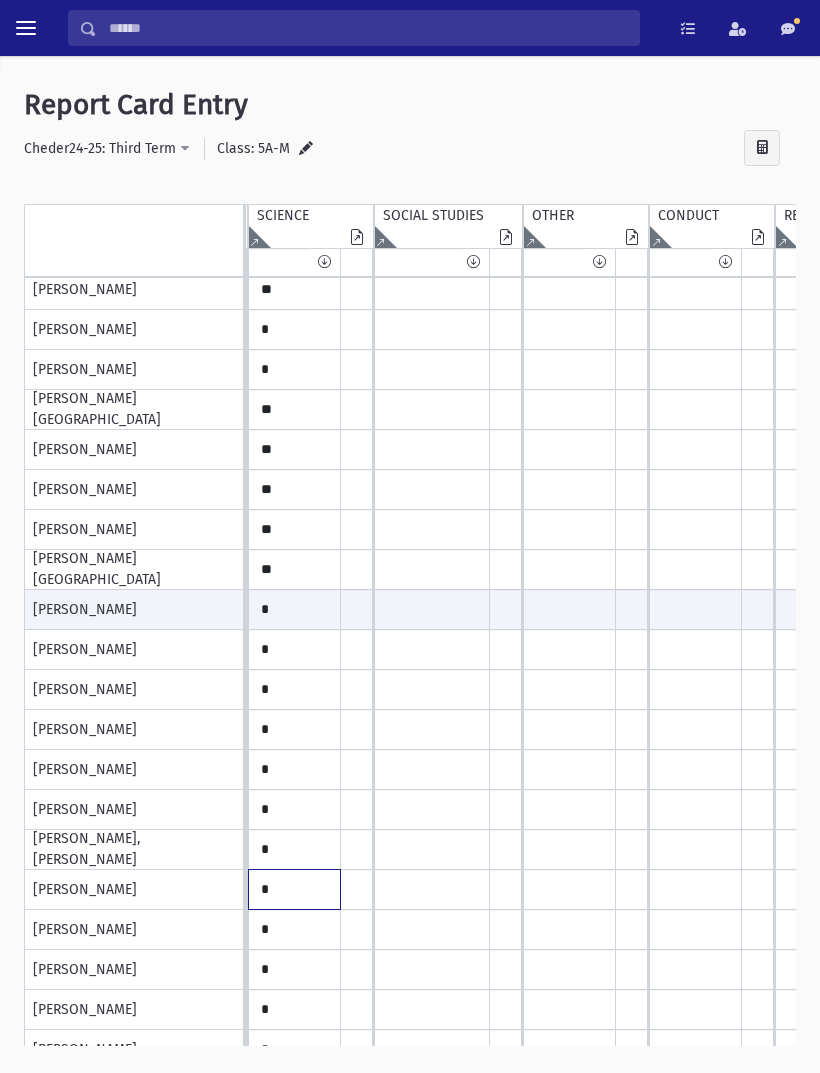click on "*" at bounding box center [-1335, 90] 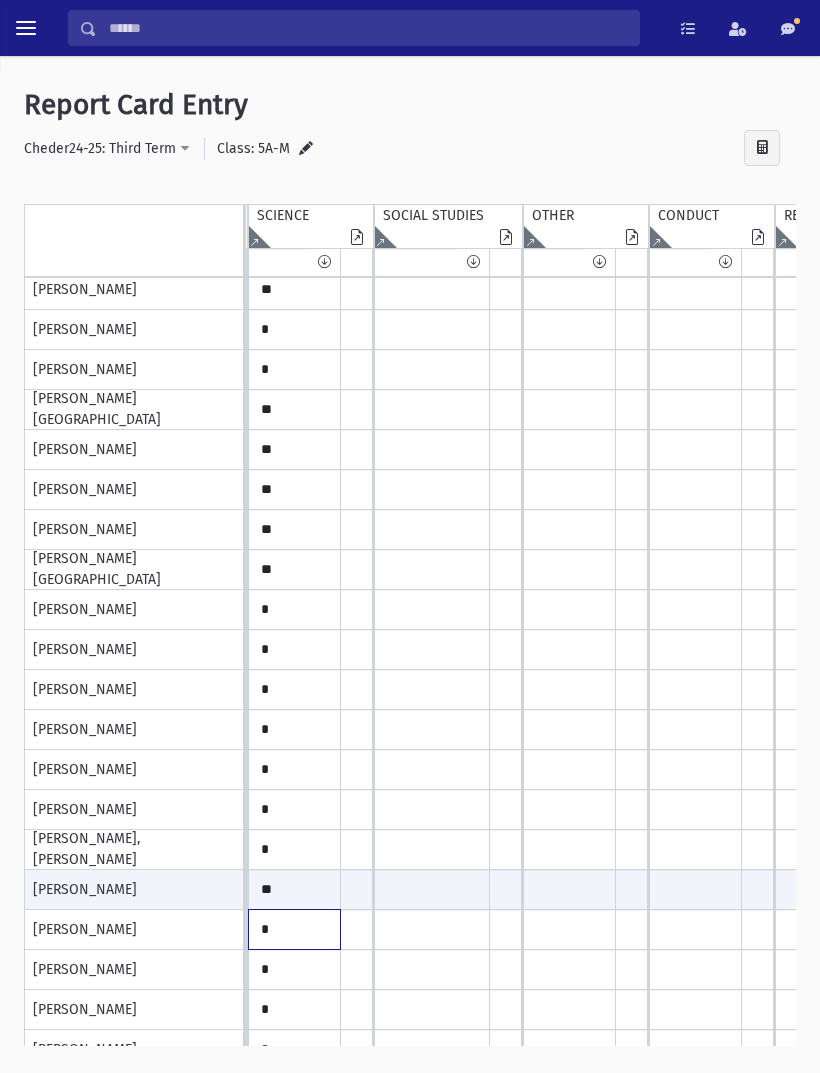 click on "*" at bounding box center [-1335, 90] 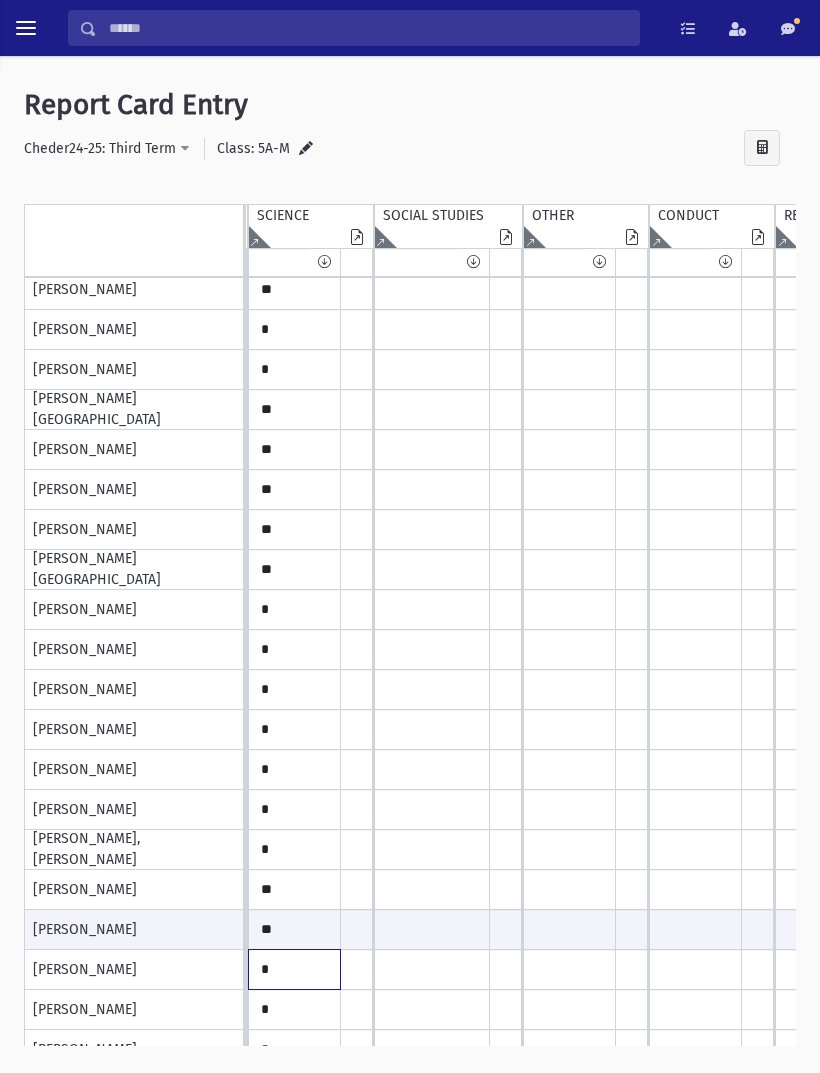 click on "*" at bounding box center (-1335, 90) 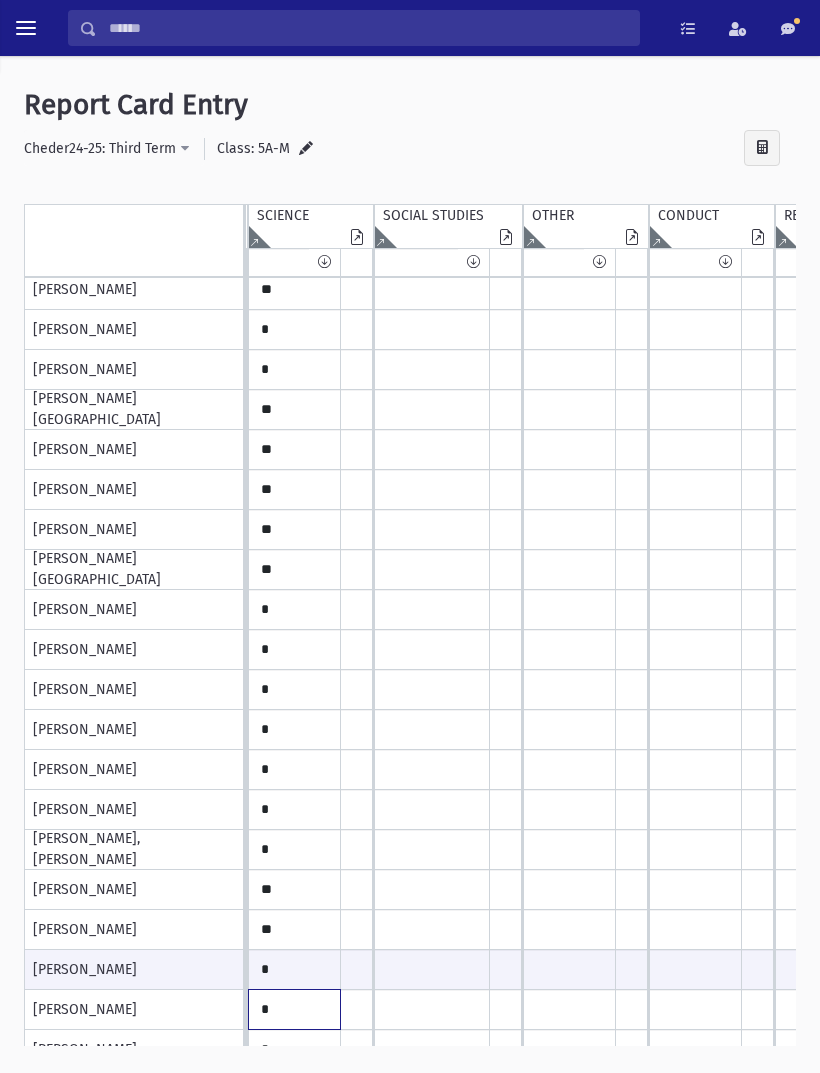 click on "*" at bounding box center [-1335, 90] 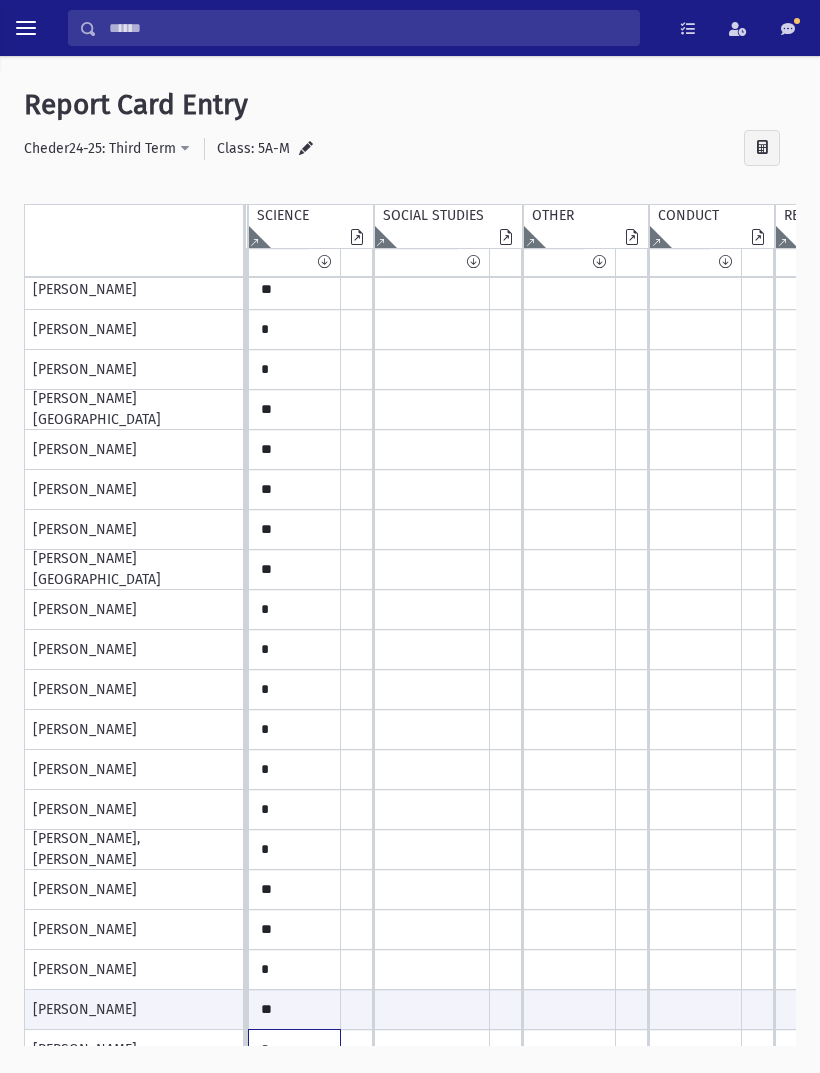 click on "*" at bounding box center (-1335, 90) 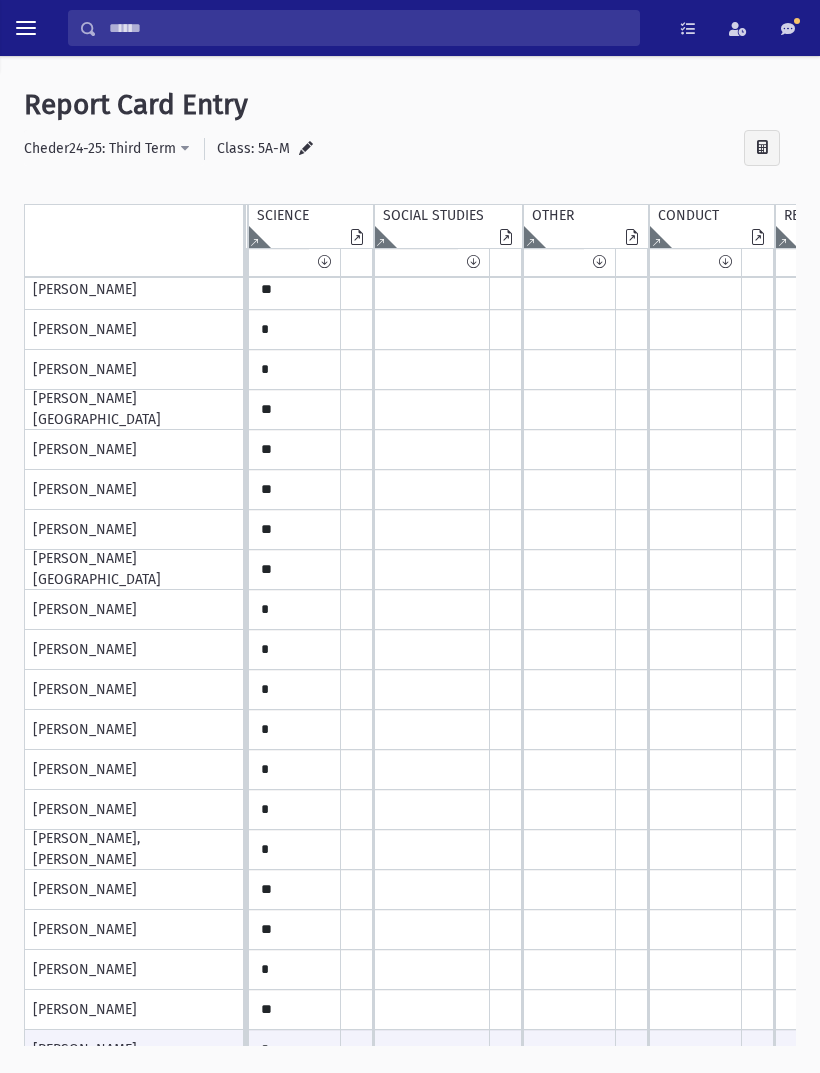 click on "*" at bounding box center [-1335, 90] 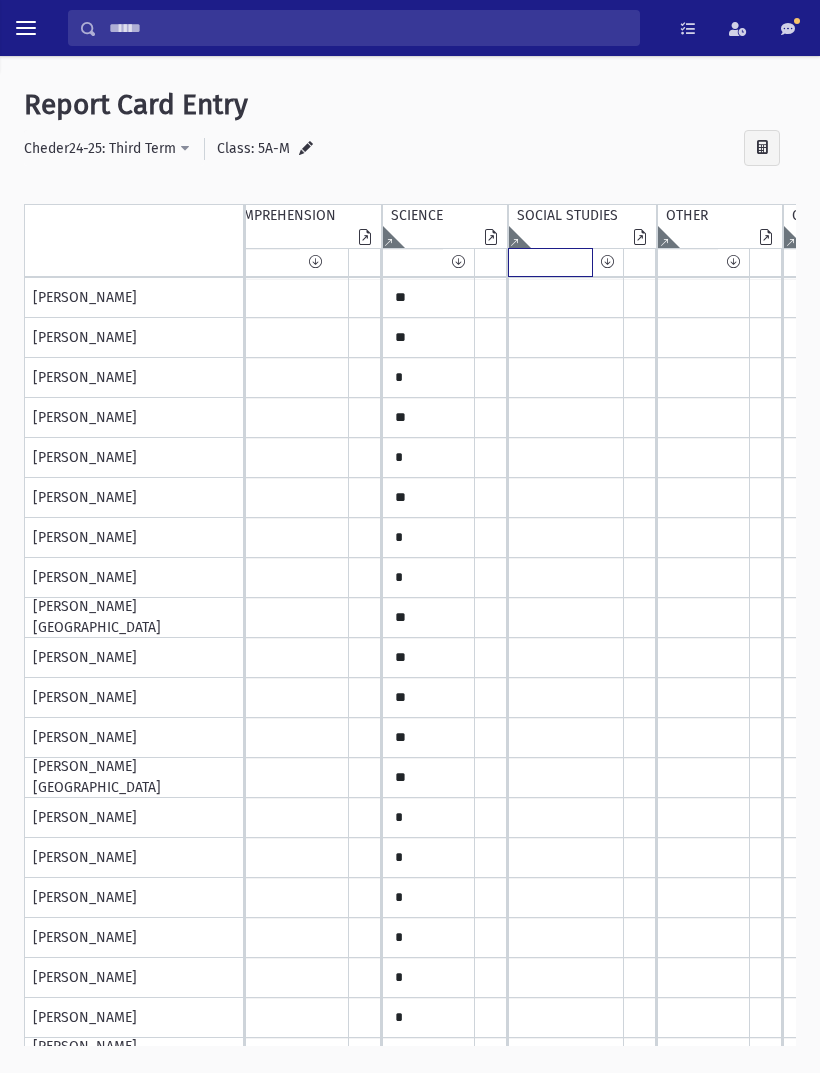 click at bounding box center [551, 262] 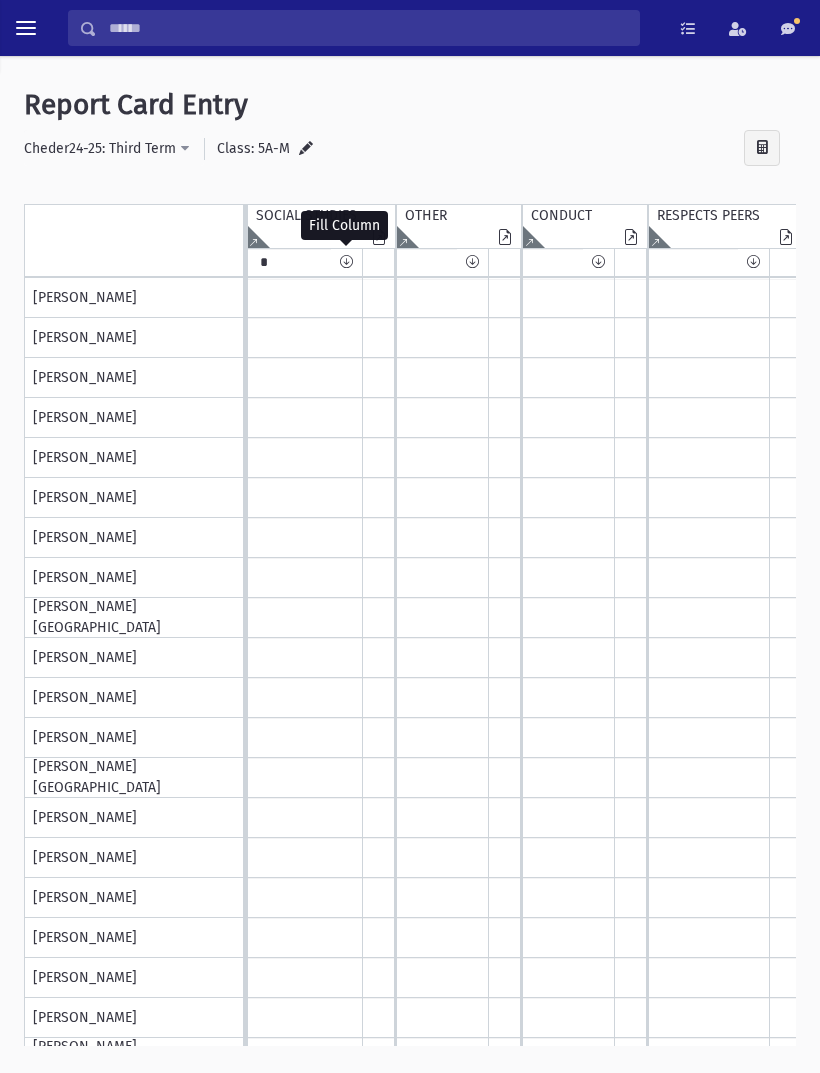 click at bounding box center (346, 262) 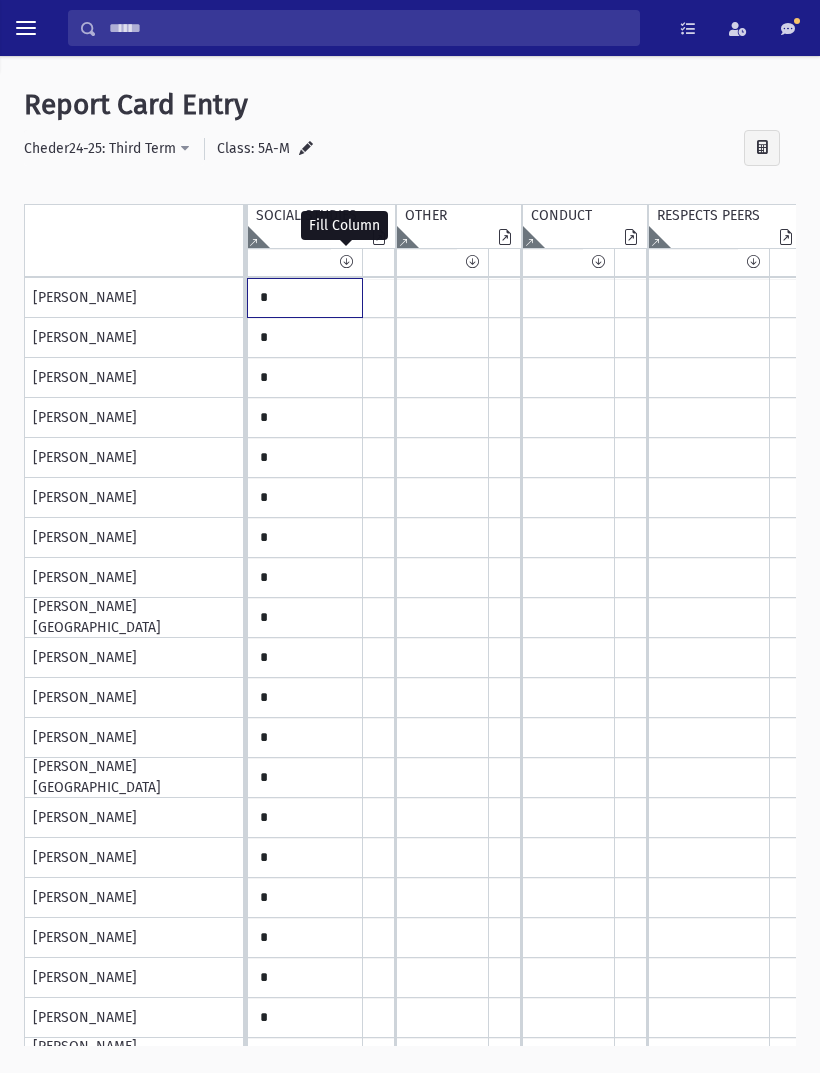 click on "*" at bounding box center (-1462, 298) 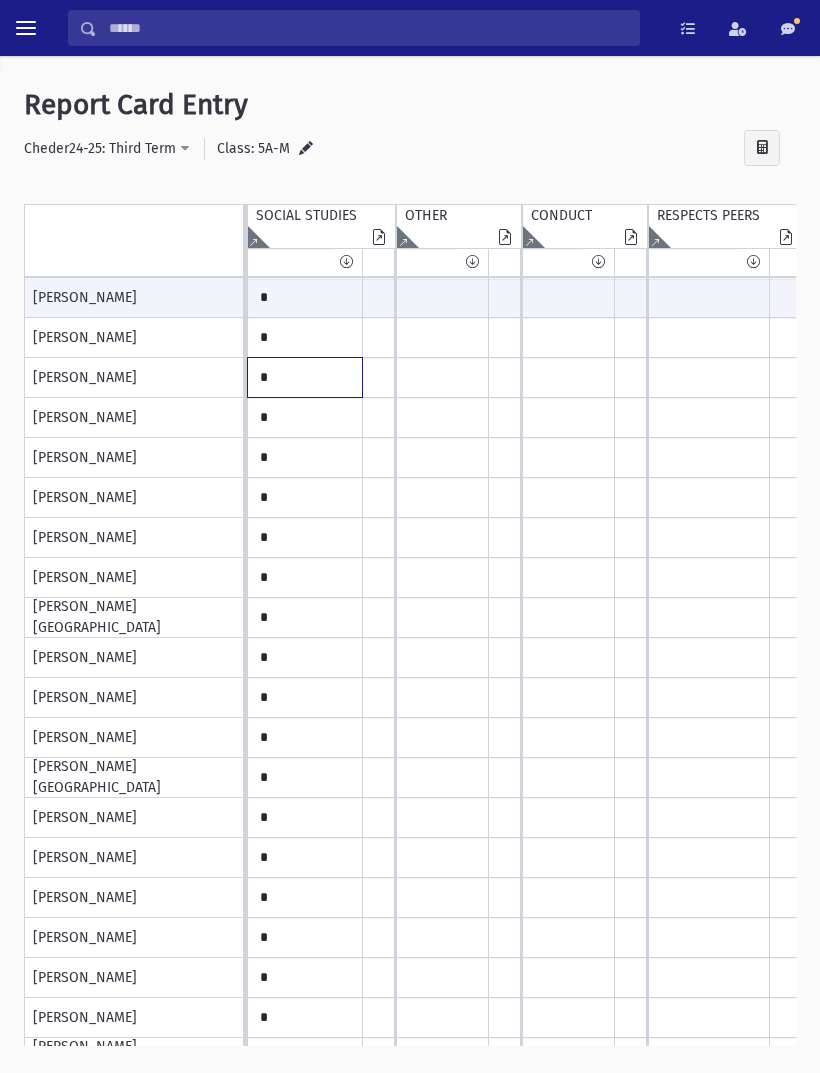 click on "*" at bounding box center [-1462, 298] 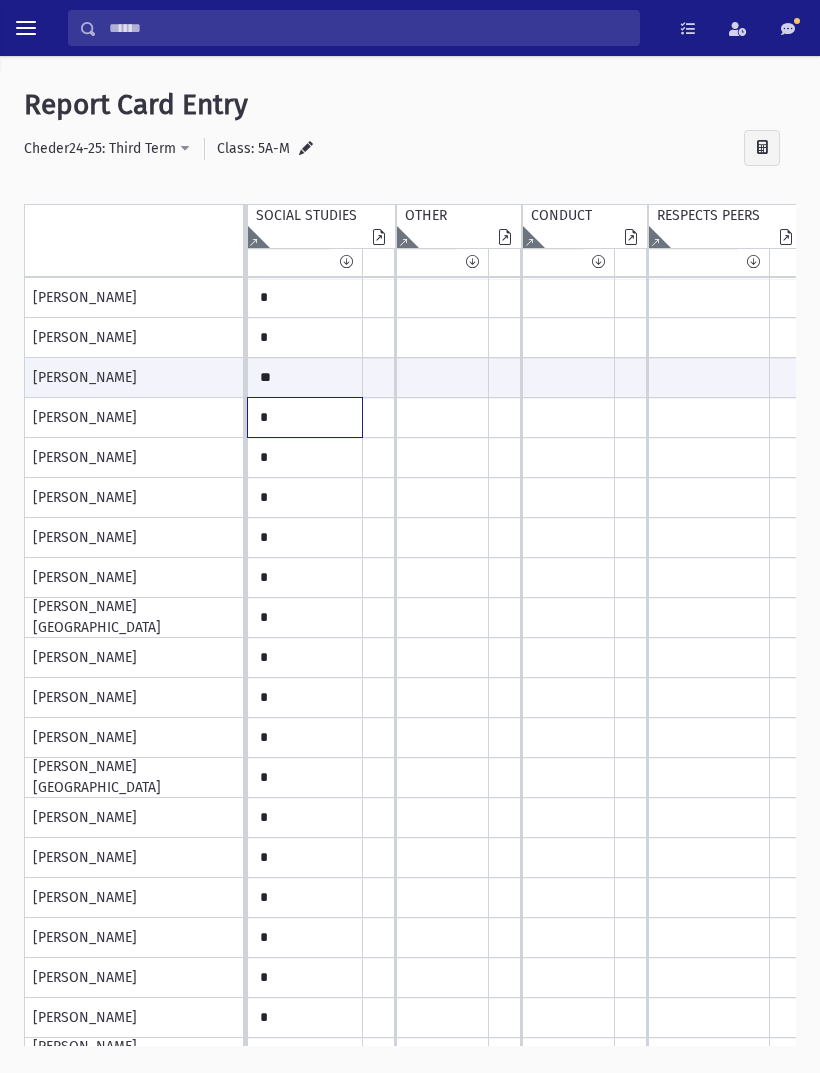 click on "*" at bounding box center (-1462, 298) 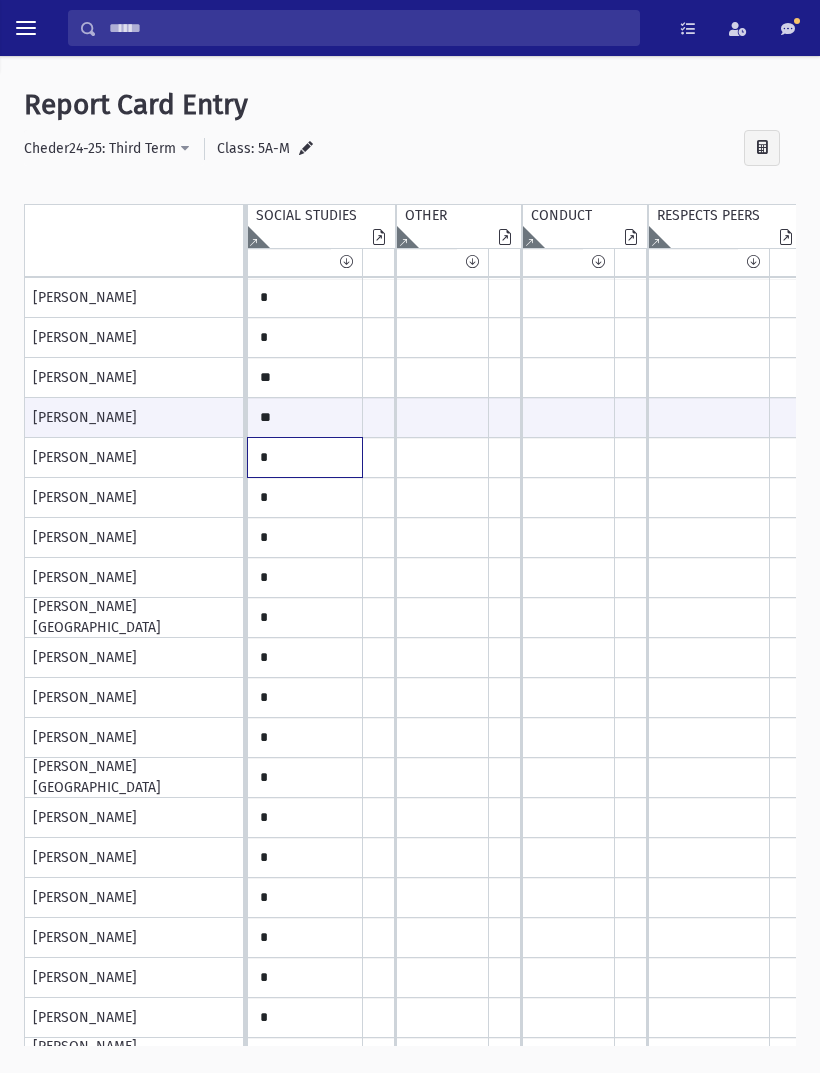 click on "*" at bounding box center (-1462, 298) 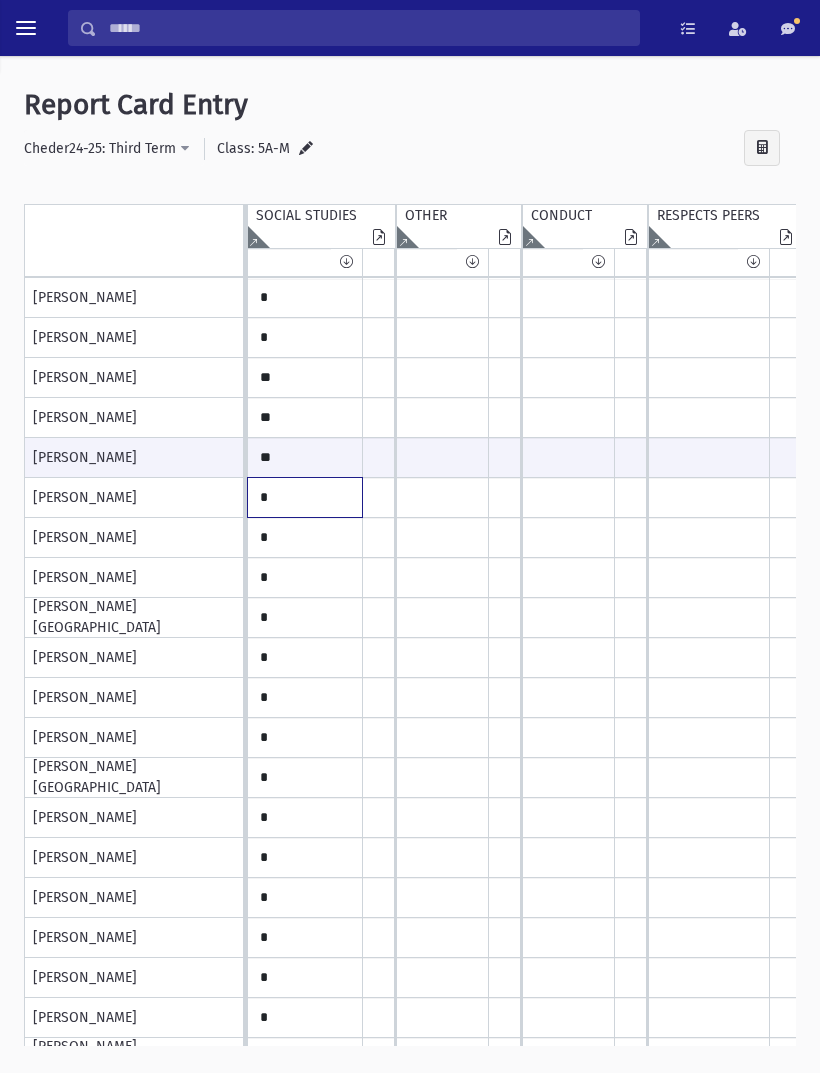 click on "*" at bounding box center (-1462, 298) 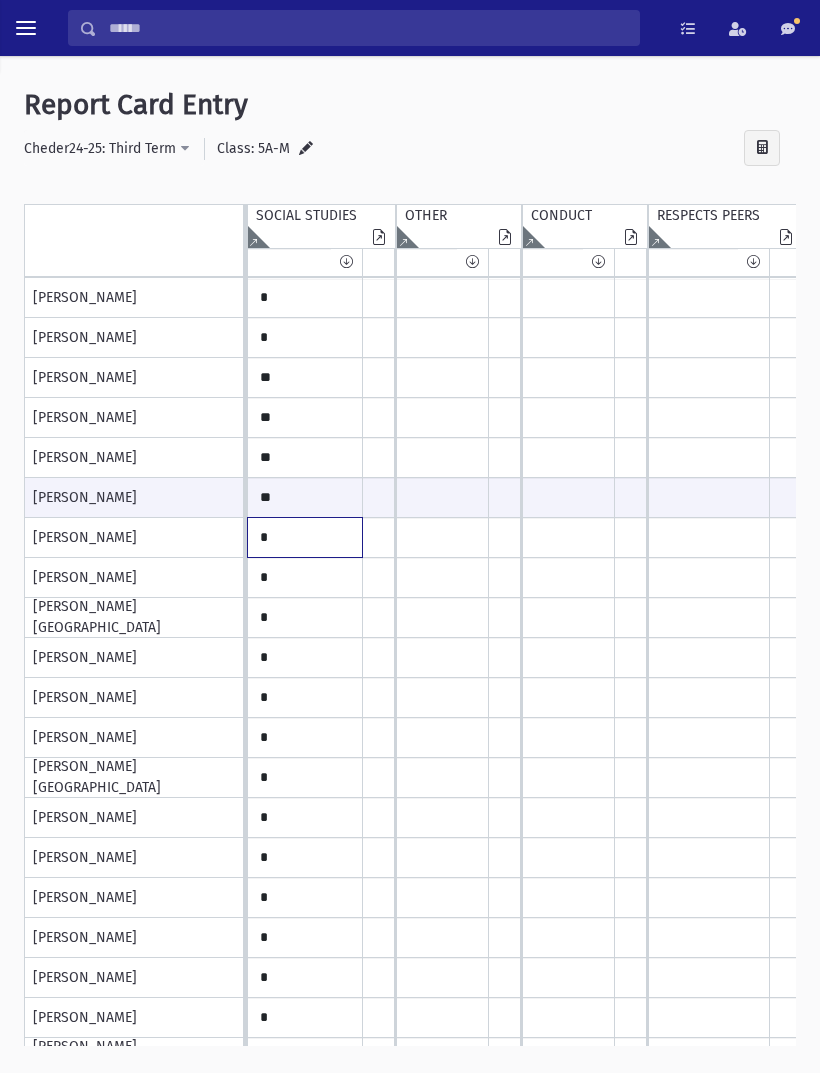 click on "*" at bounding box center [-1462, 298] 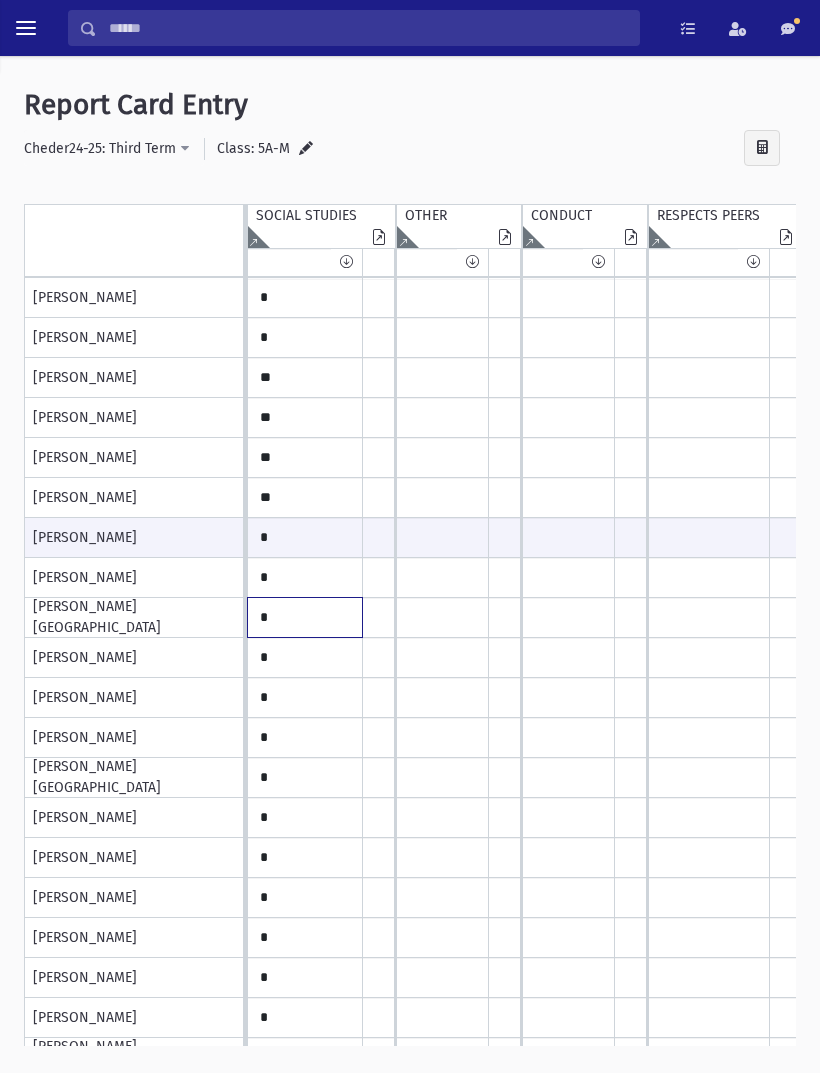 click on "*" at bounding box center (-1462, 298) 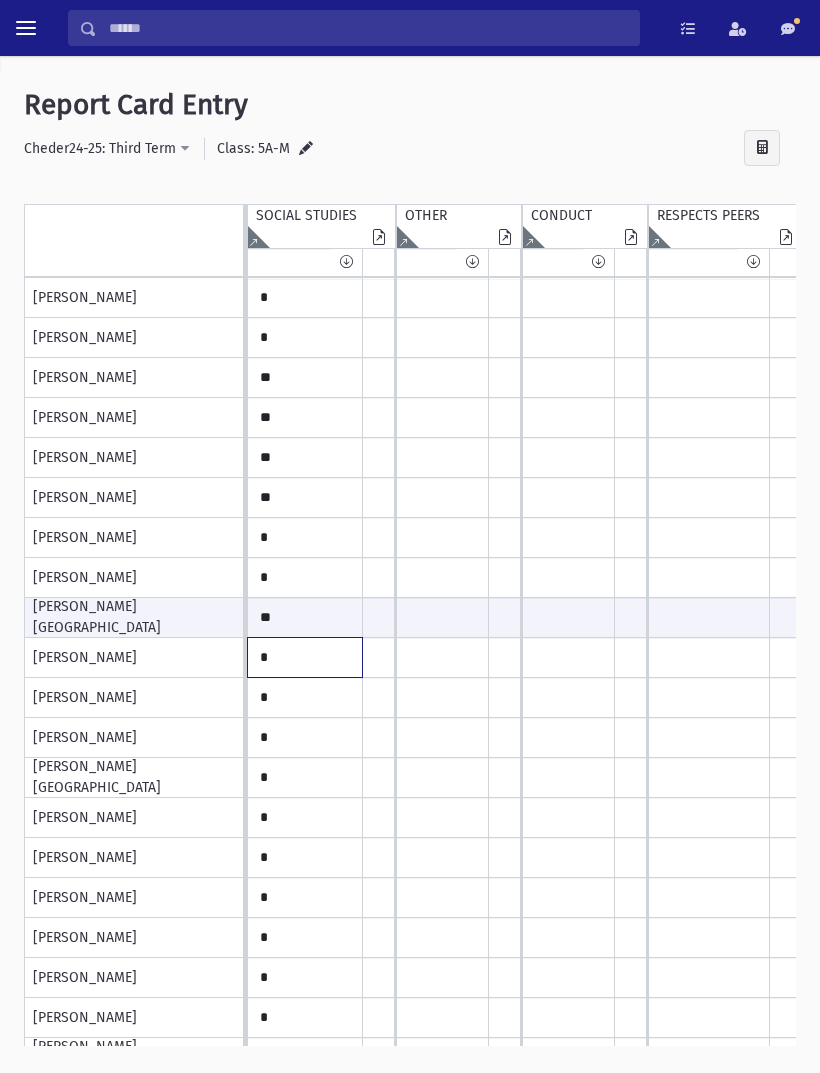 click on "*" at bounding box center [-1462, 298] 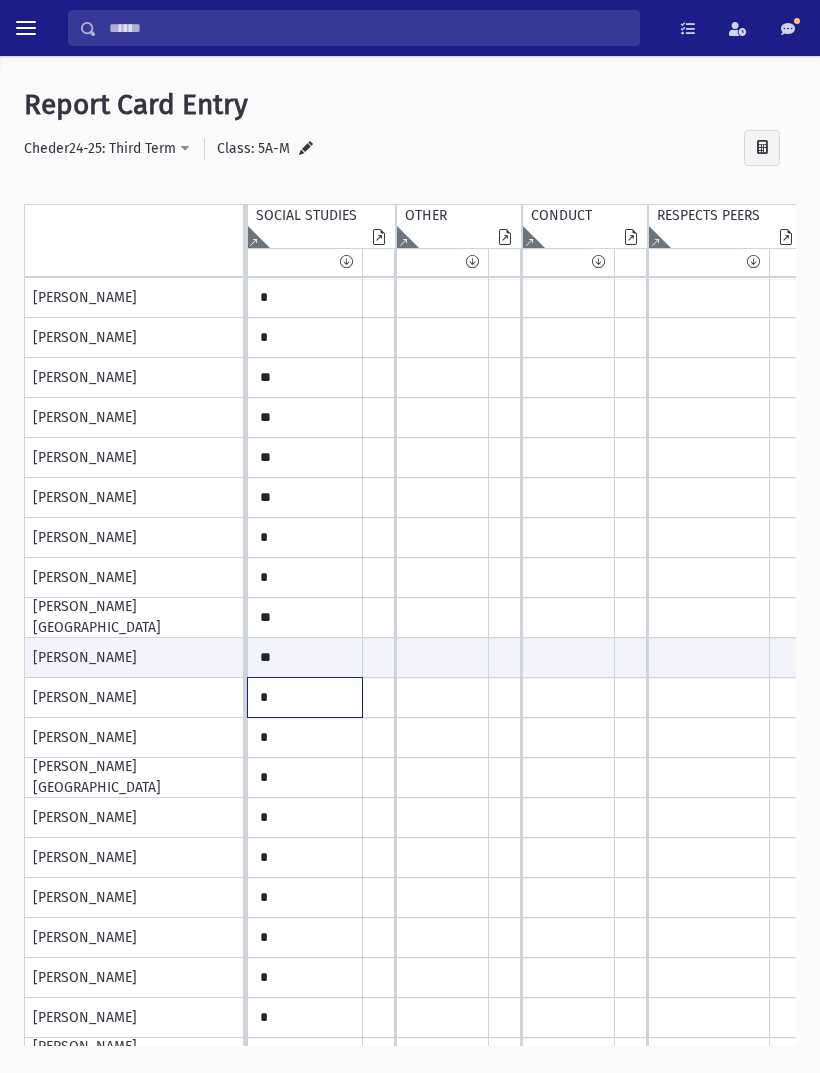 click on "*" at bounding box center [-1462, 298] 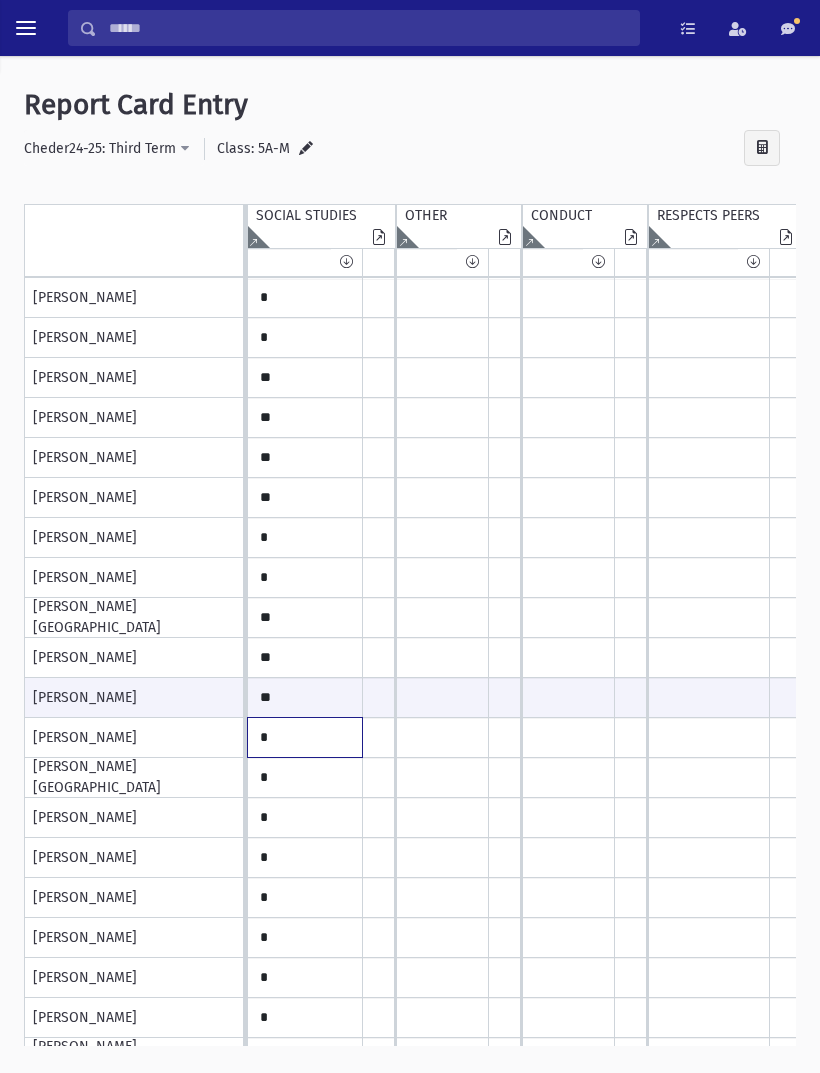 click on "*" at bounding box center [-1462, 298] 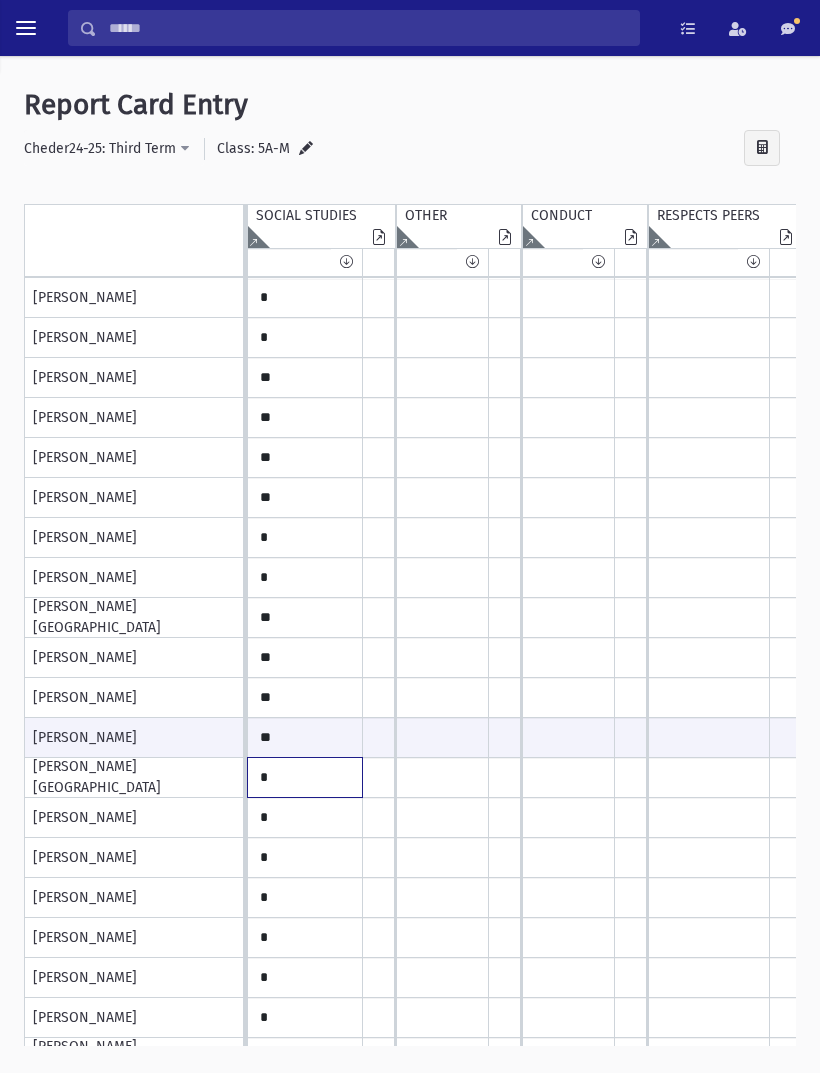 click on "*" at bounding box center [-1462, 298] 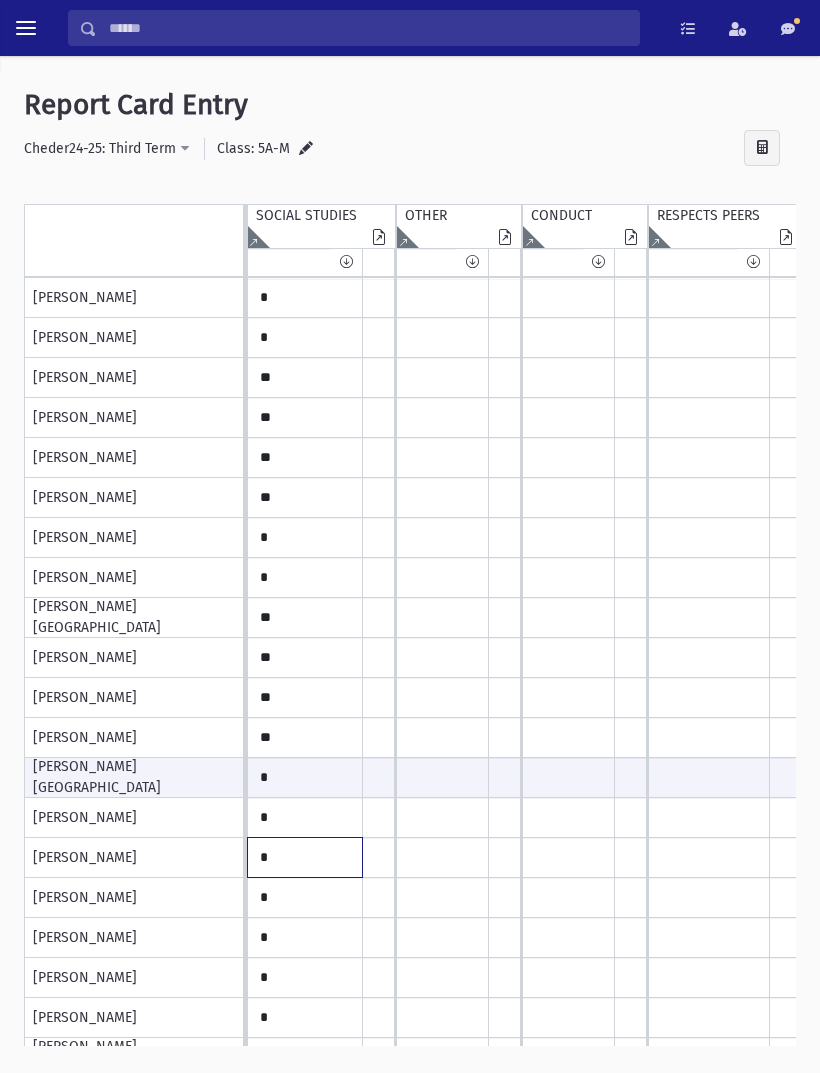 click on "*" at bounding box center [-1462, 298] 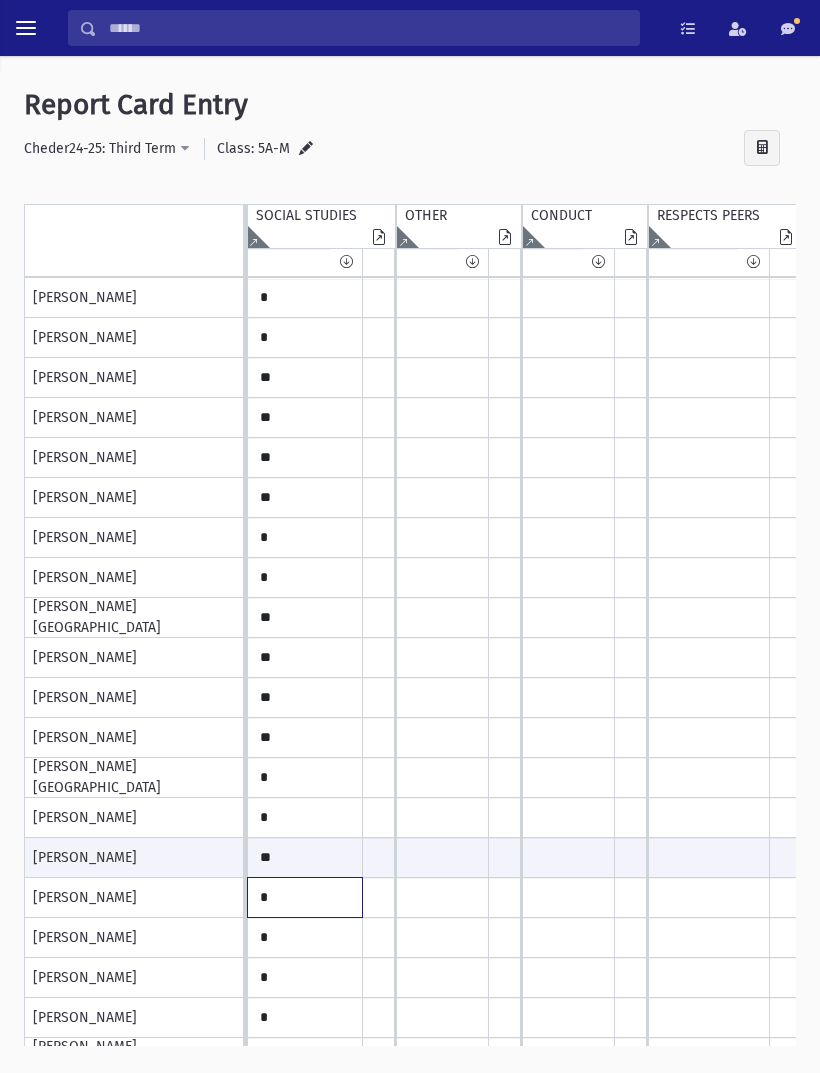 click on "*" at bounding box center (-1462, 298) 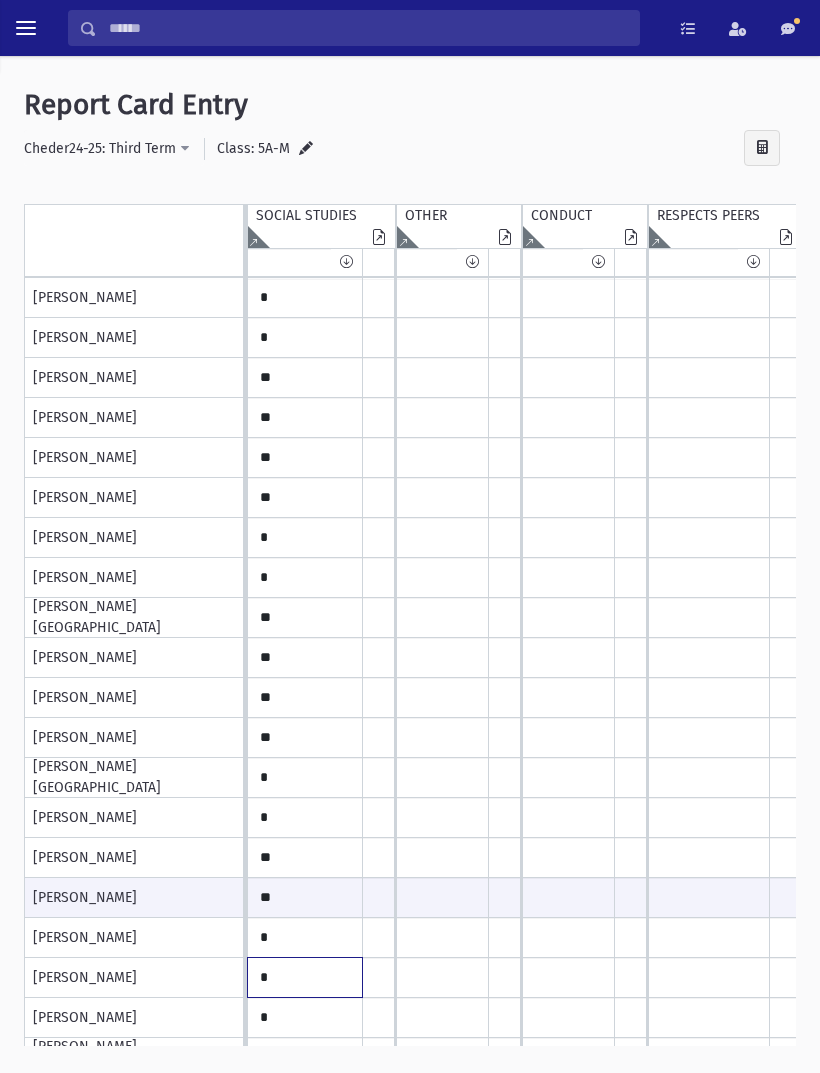 click on "*" at bounding box center [-1462, 298] 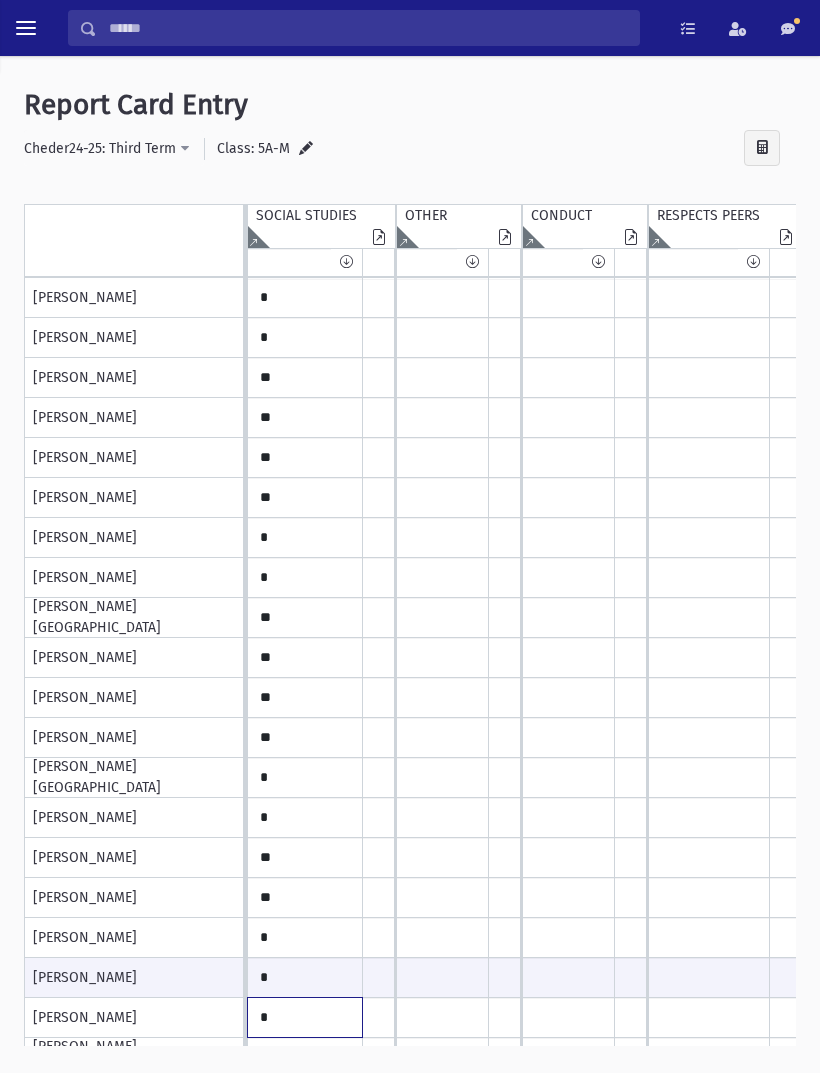 click on "*" at bounding box center (-1462, 298) 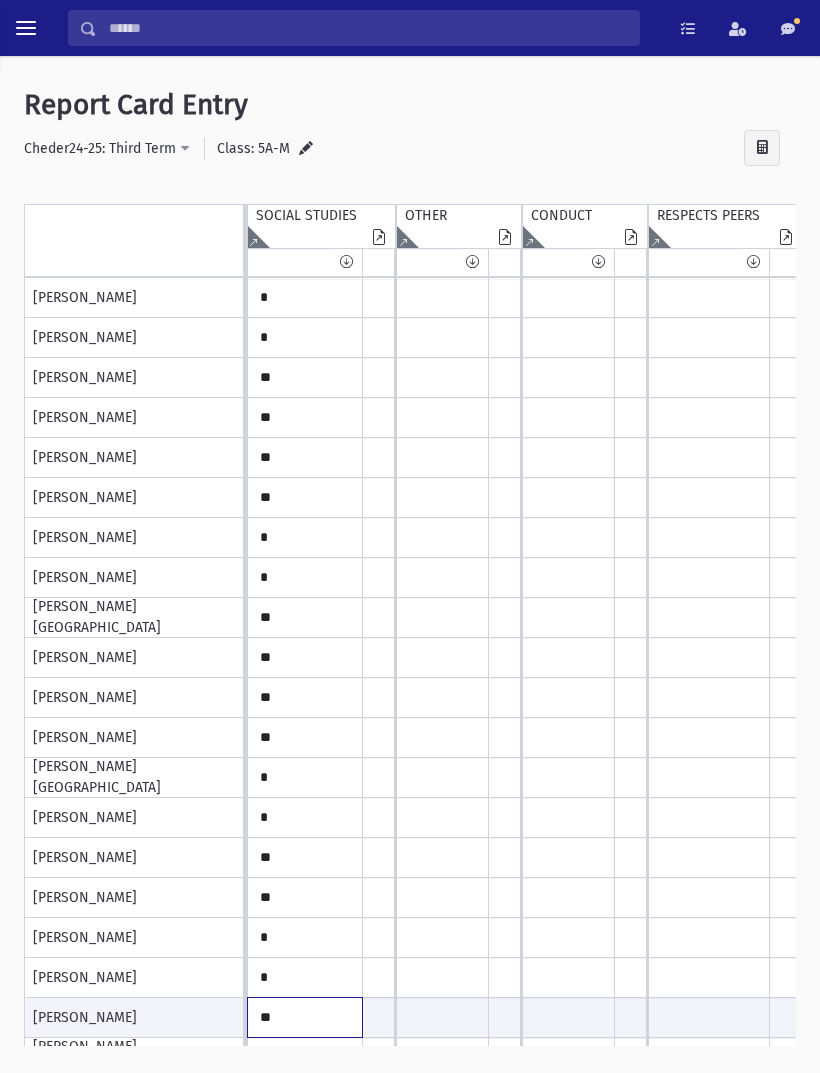 scroll, scrollTop: 121, scrollLeft: 1825, axis: both 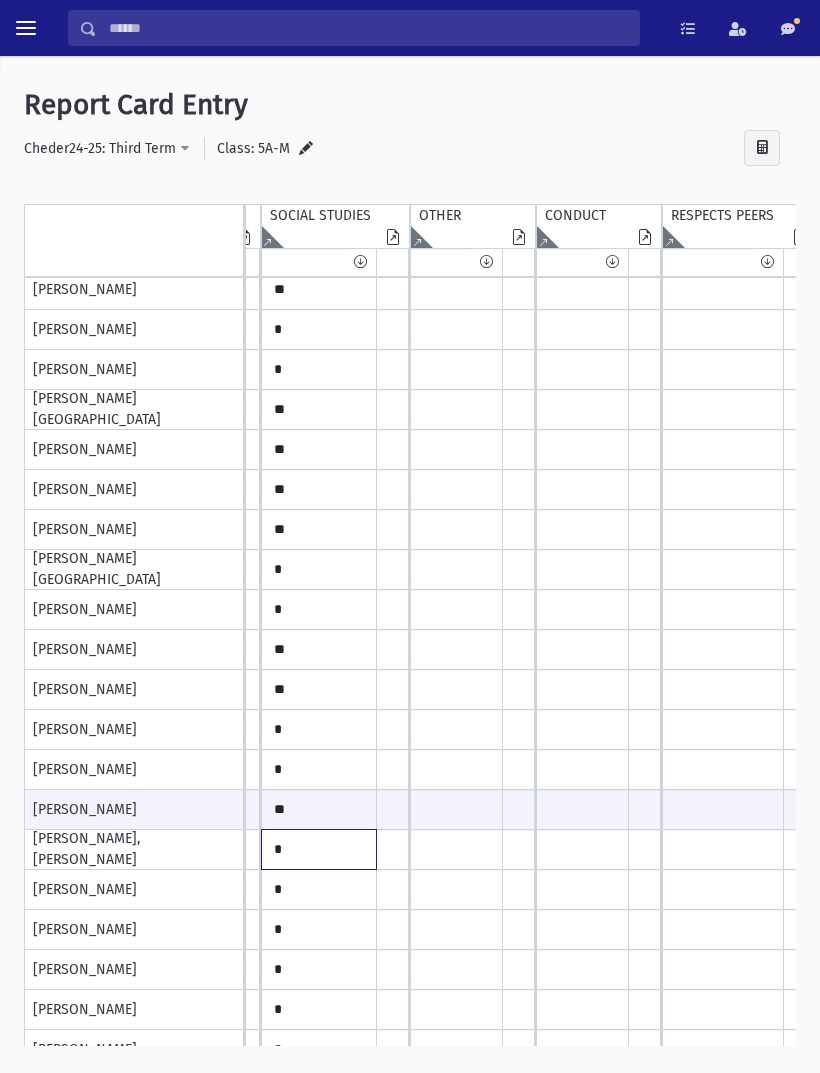 click on "*" at bounding box center (-1448, 90) 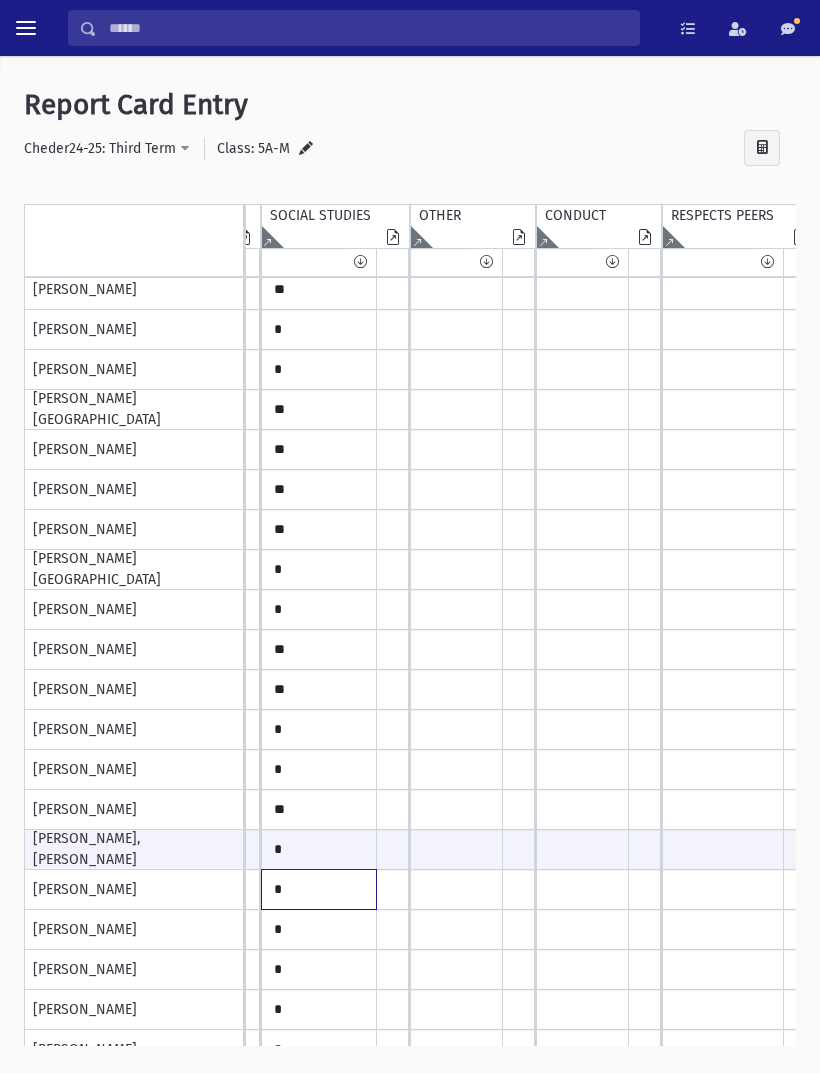 click on "*" at bounding box center (-1448, 90) 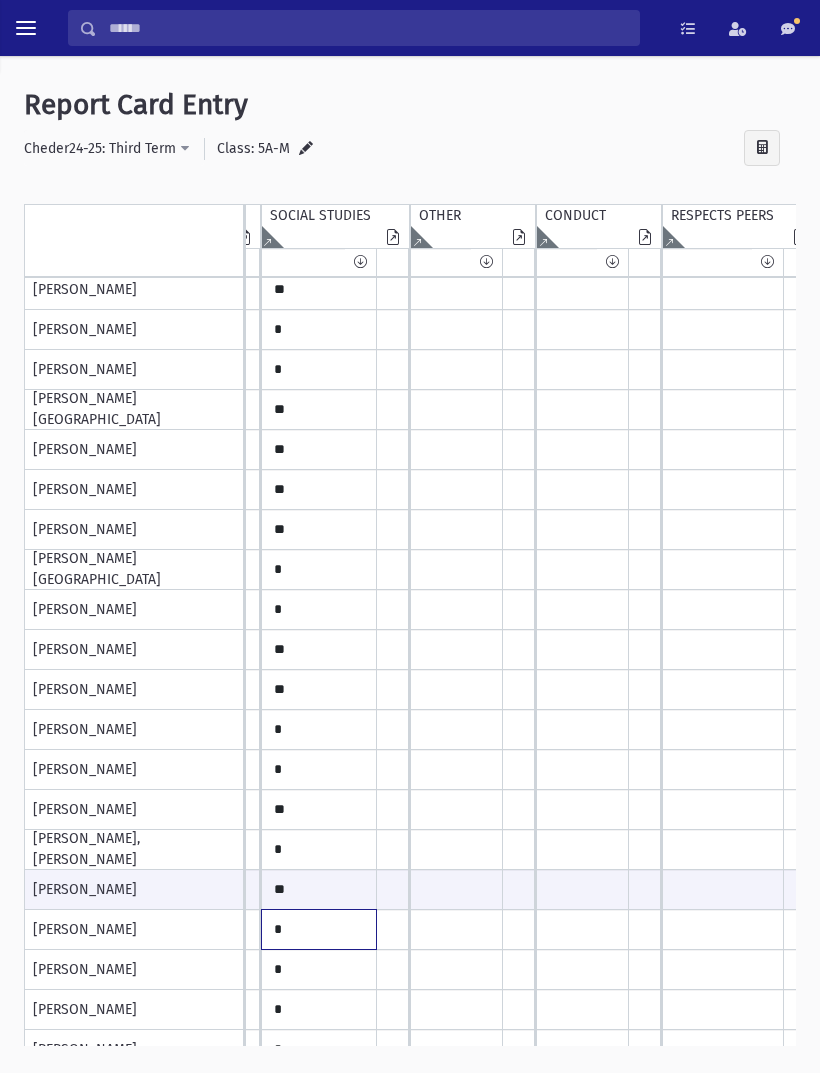 click on "*" at bounding box center (-1448, 90) 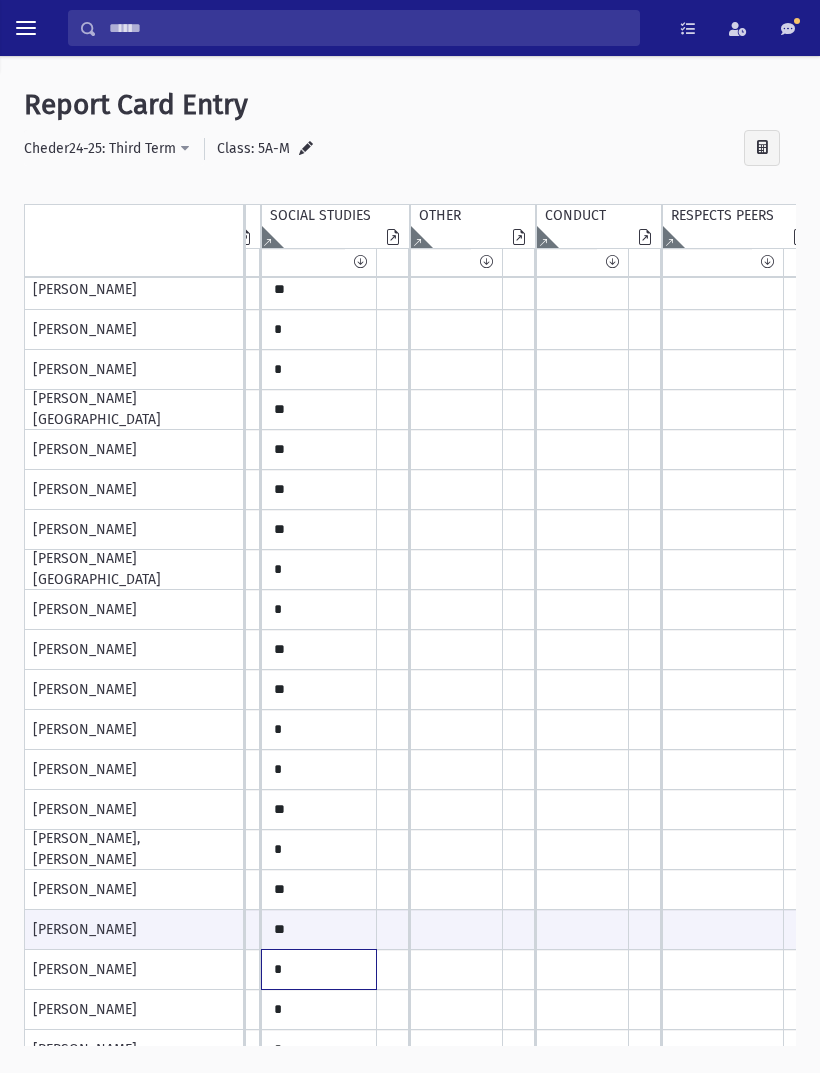 click on "*" at bounding box center (-1448, 90) 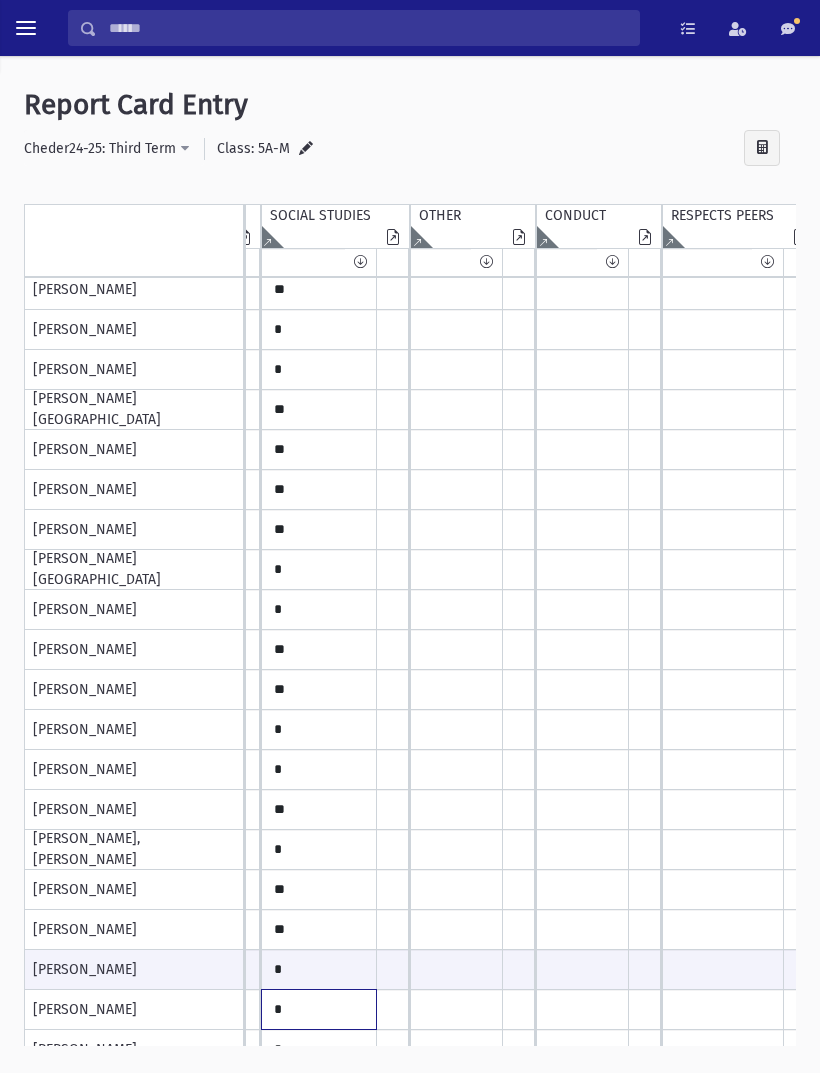 click on "*" at bounding box center [-1448, 90] 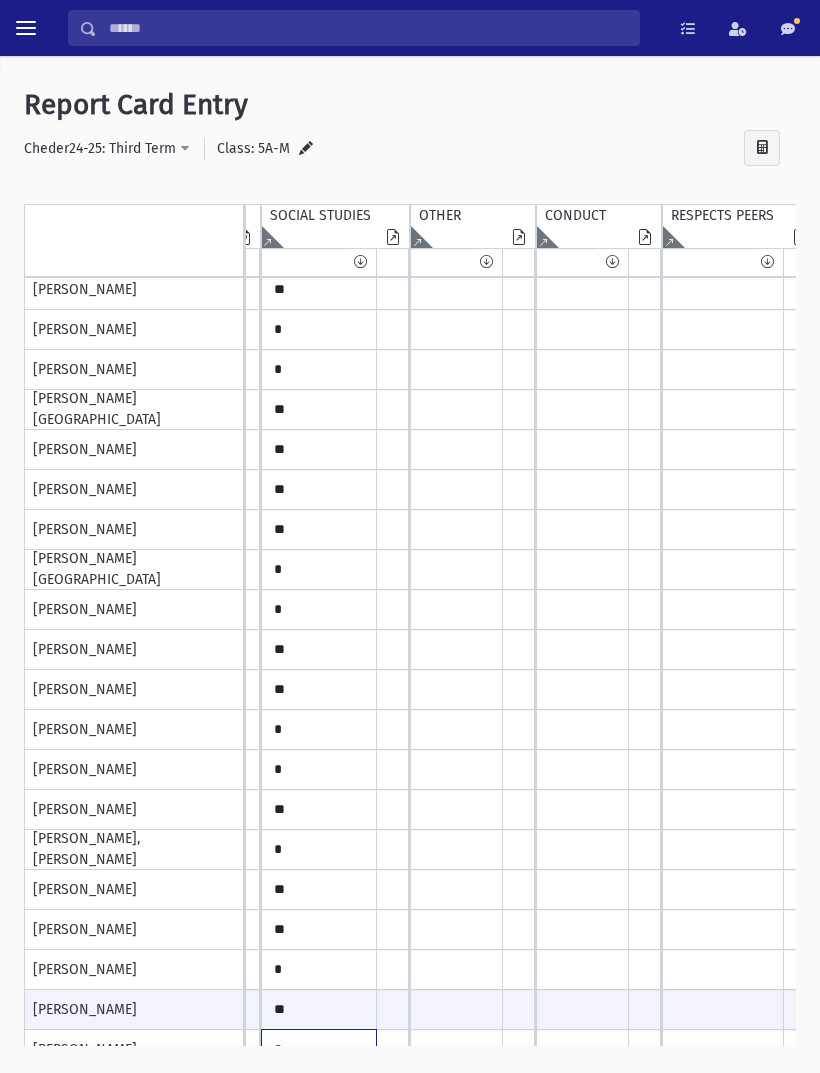 click on "*" at bounding box center [-1448, 90] 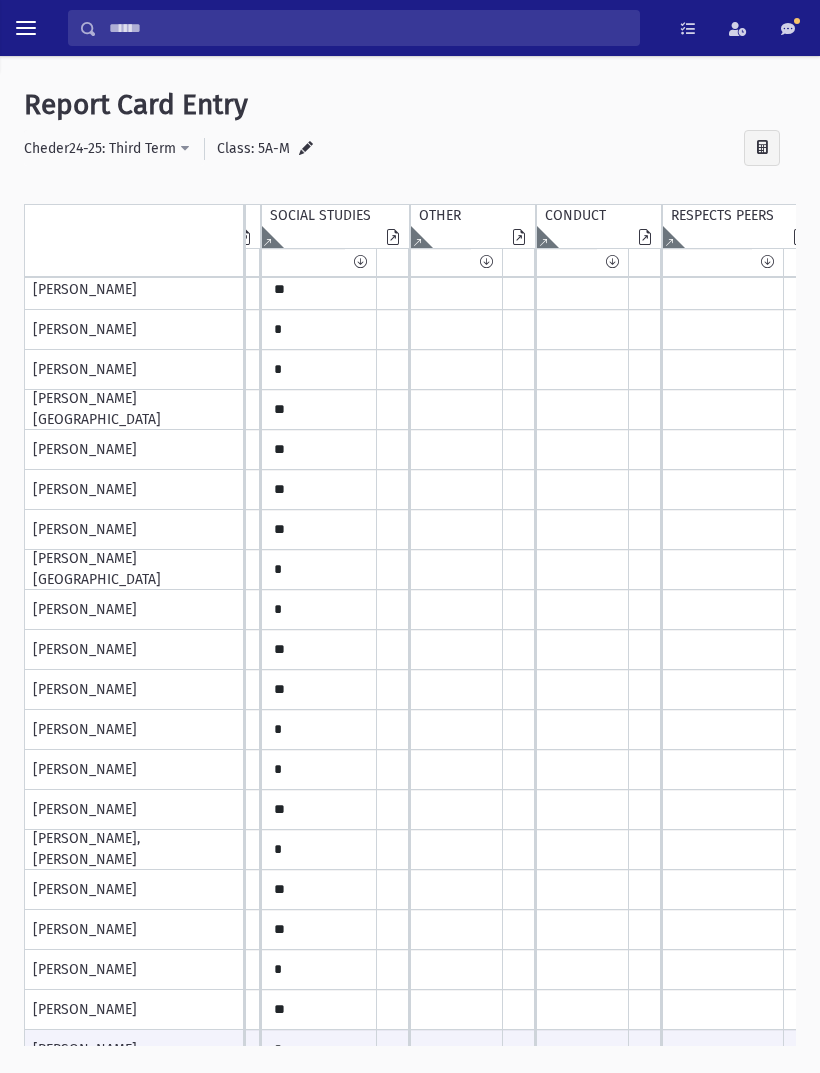 click on "*" at bounding box center [-1448, 90] 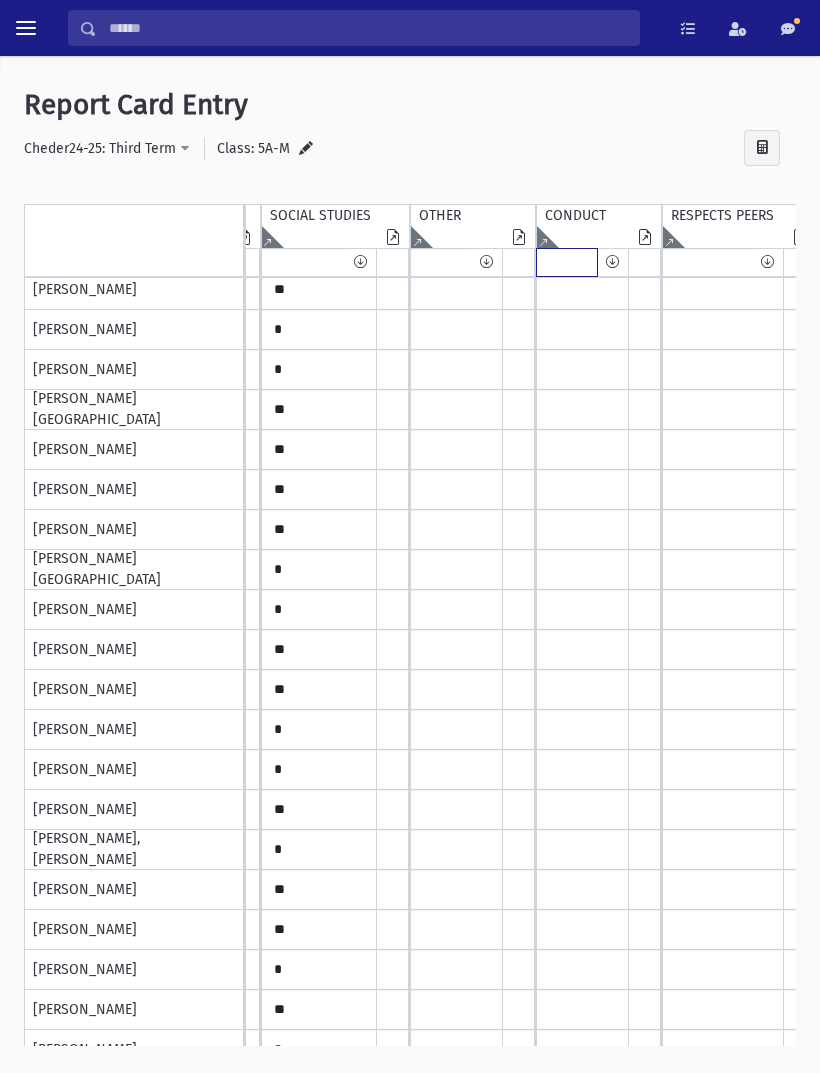 click at bounding box center [567, 262] 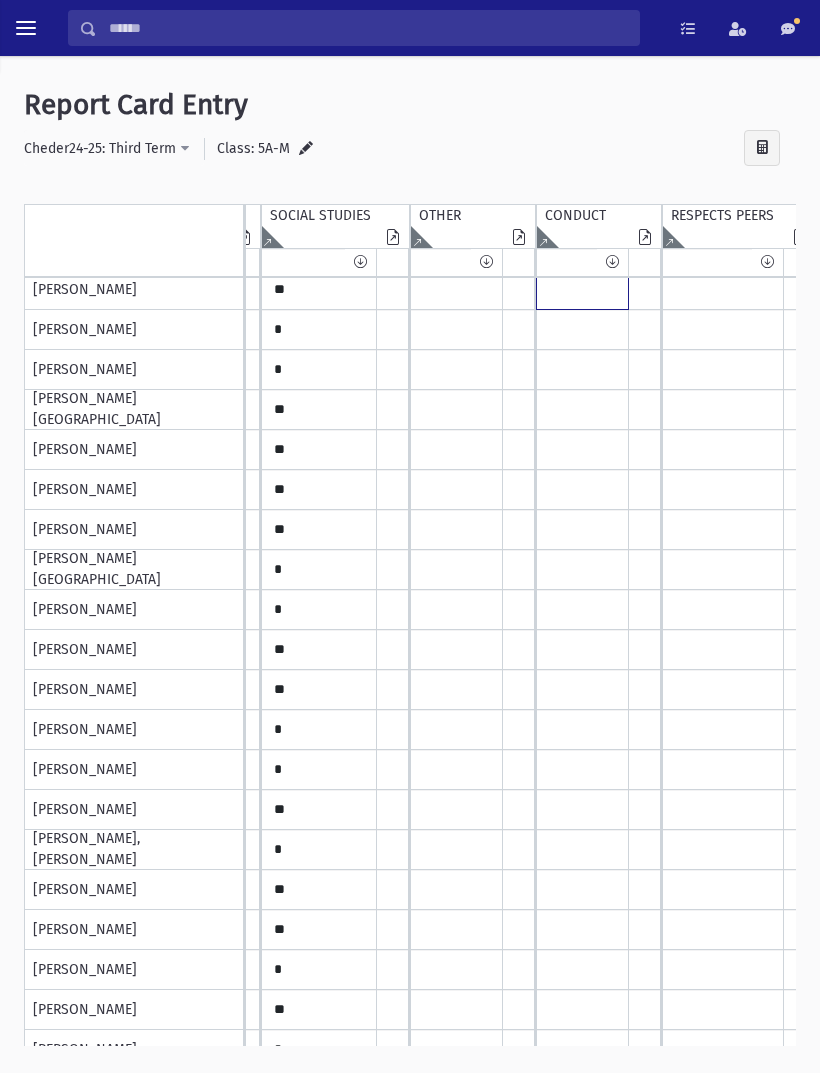 click at bounding box center [-1448, 90] 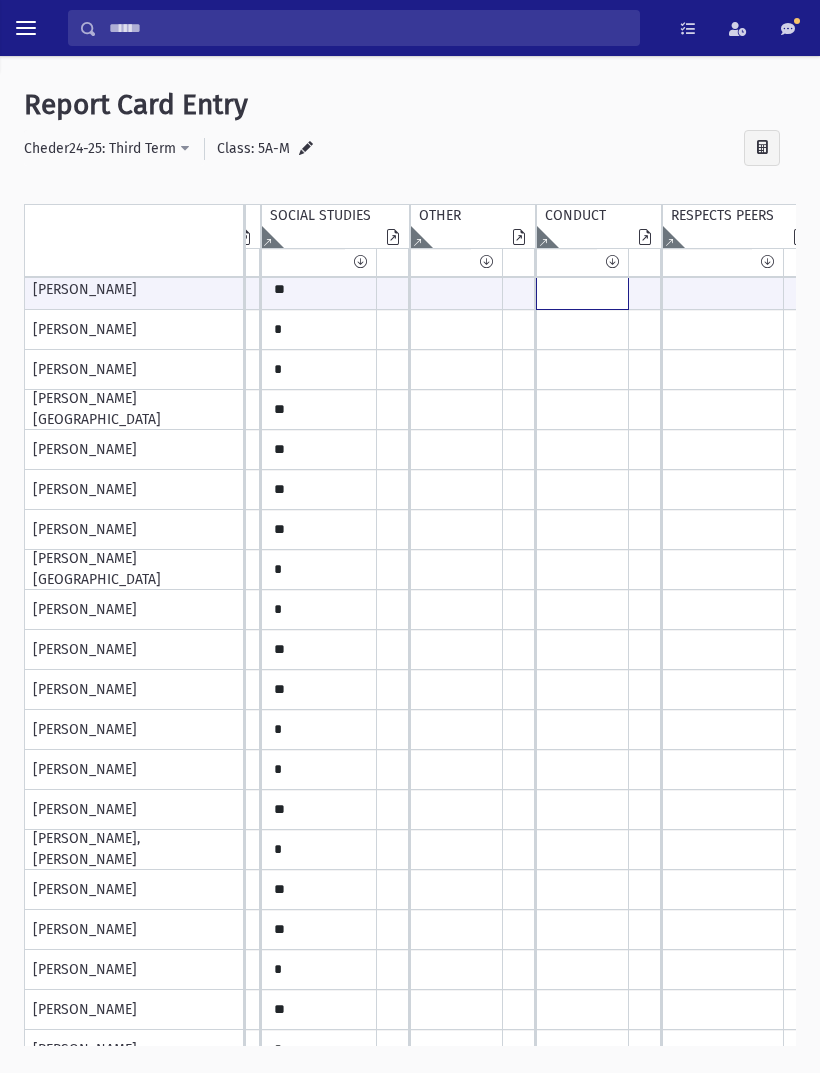 scroll, scrollTop: 171, scrollLeft: 1803, axis: both 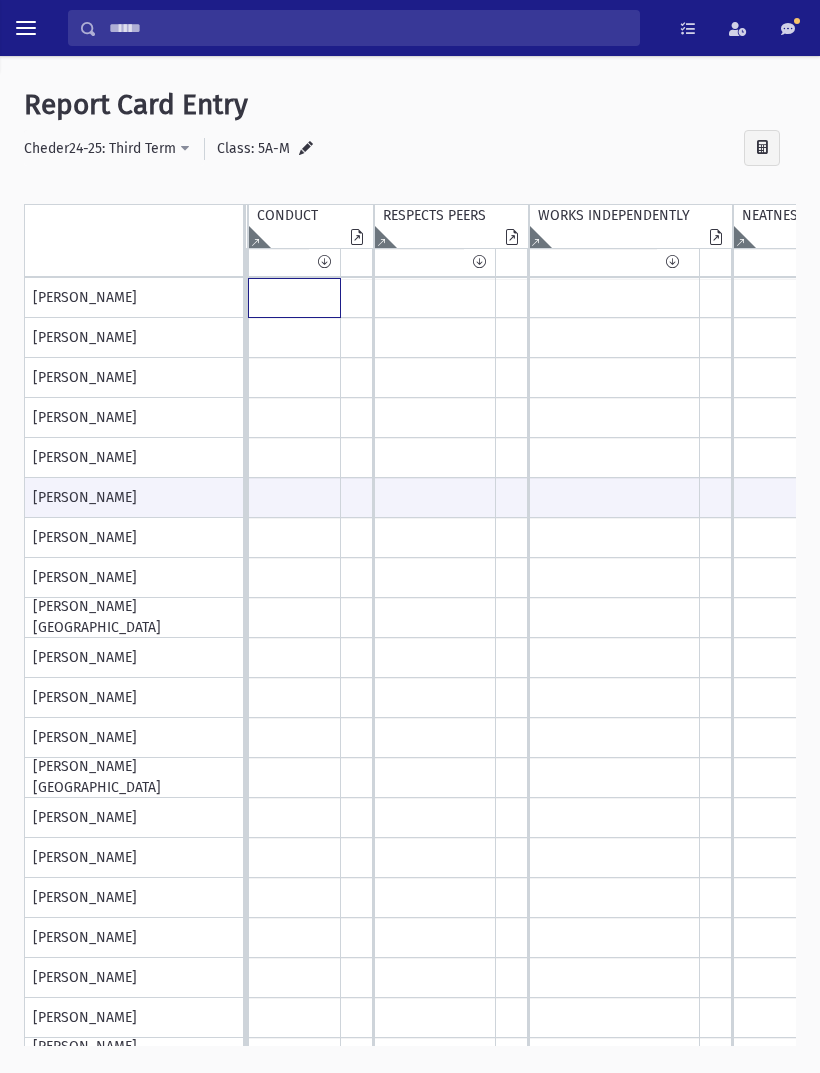 click at bounding box center [-1736, 298] 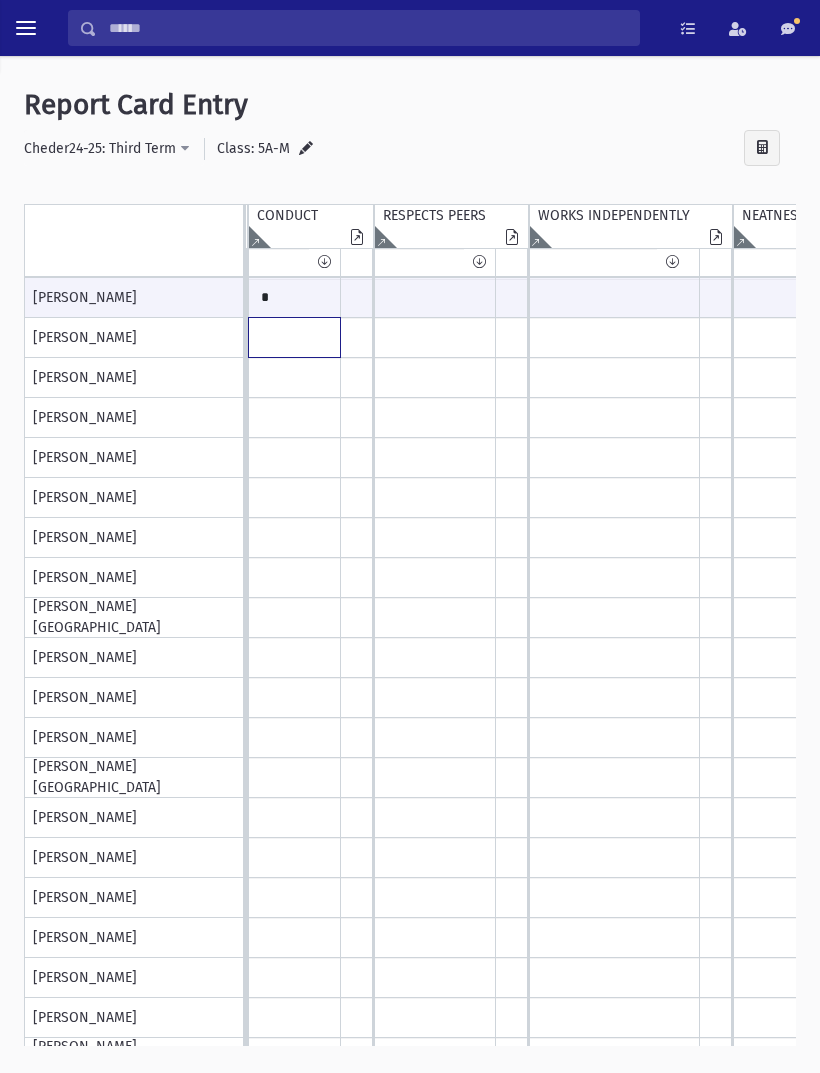 click at bounding box center (-1736, 298) 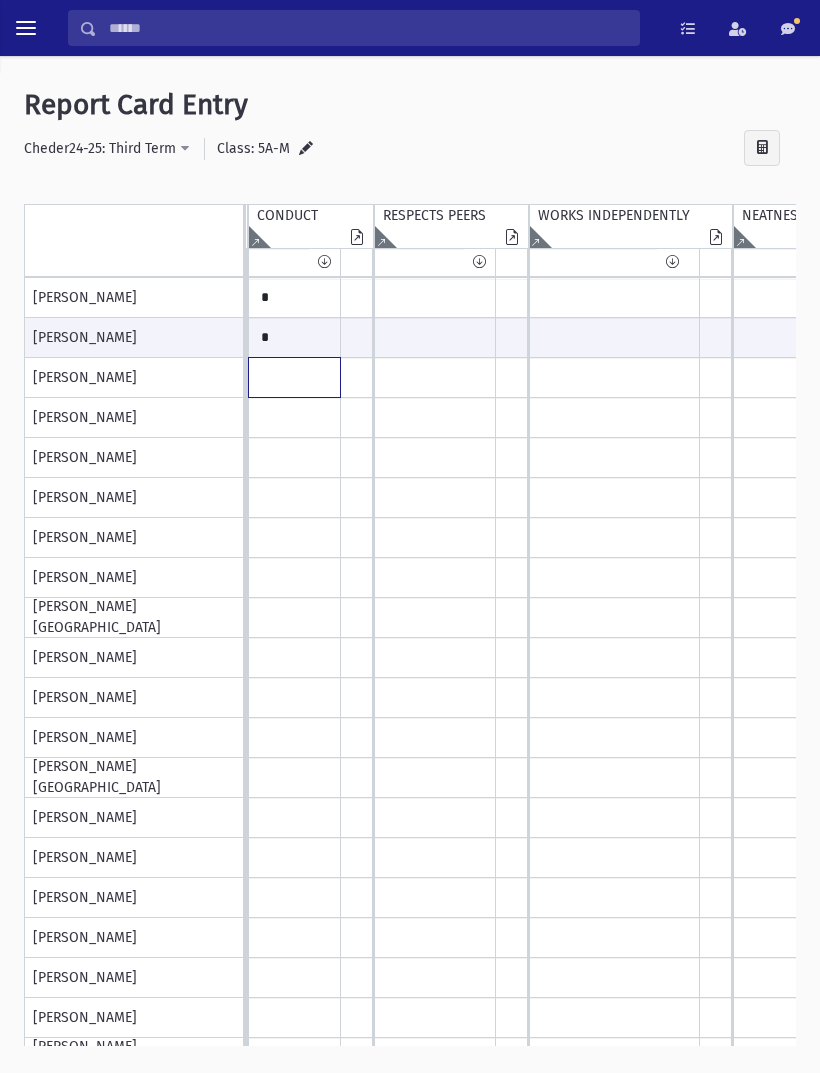click at bounding box center [-1736, 298] 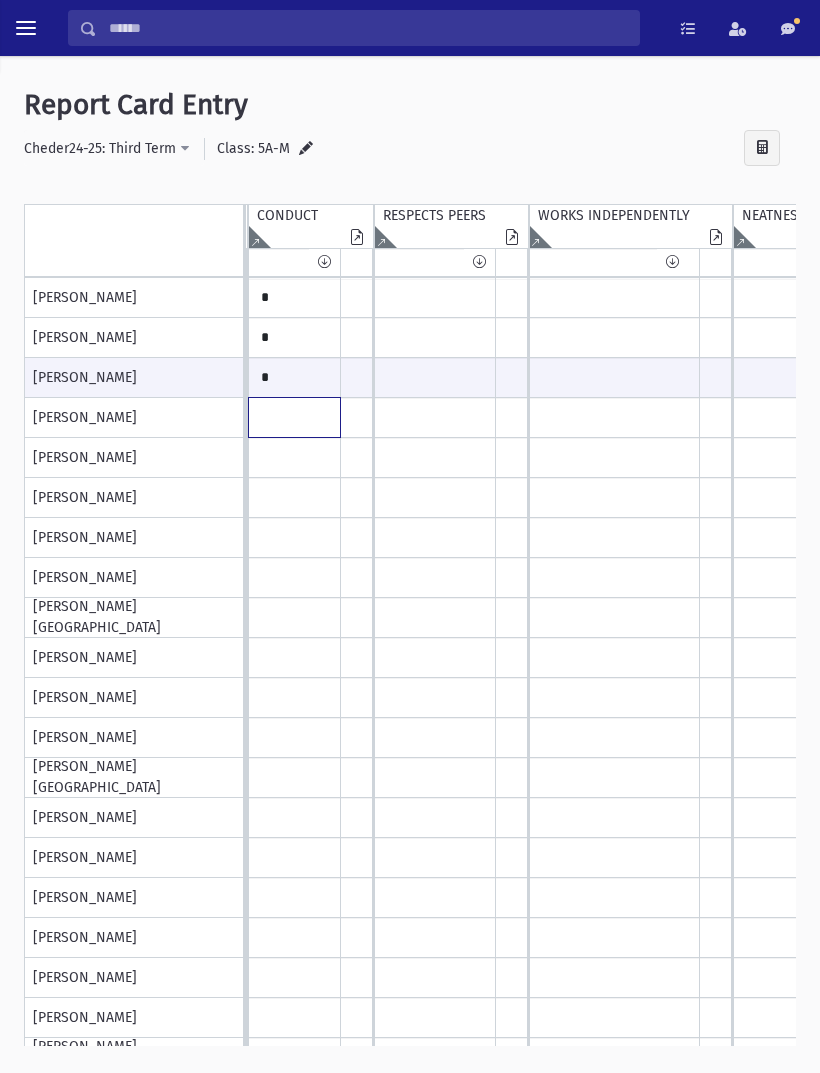 click at bounding box center (-1736, 298) 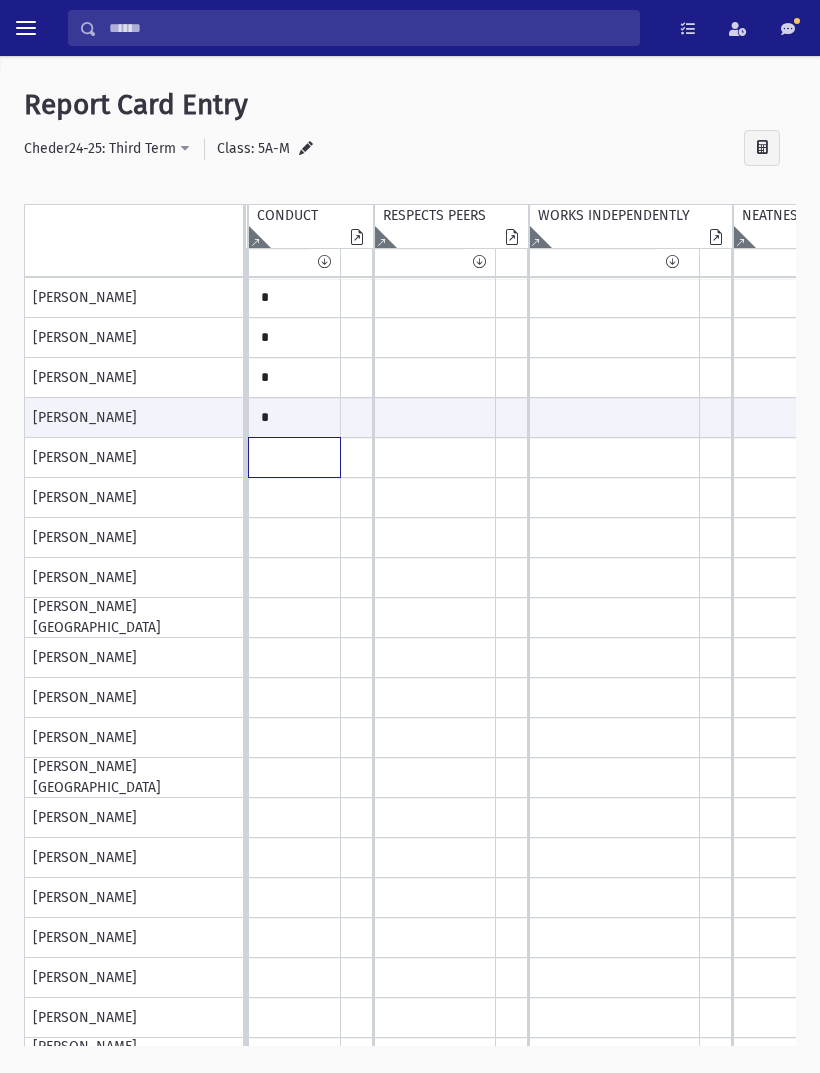 click at bounding box center [-1736, 298] 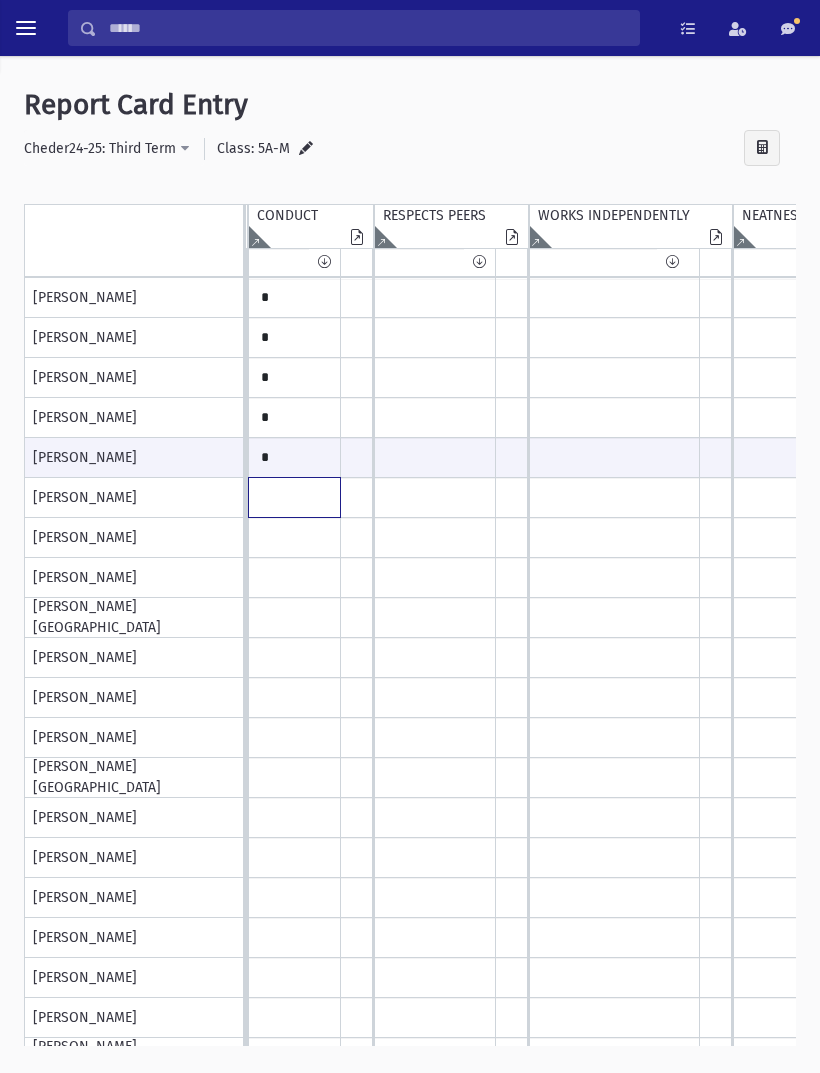 click at bounding box center [-1736, 298] 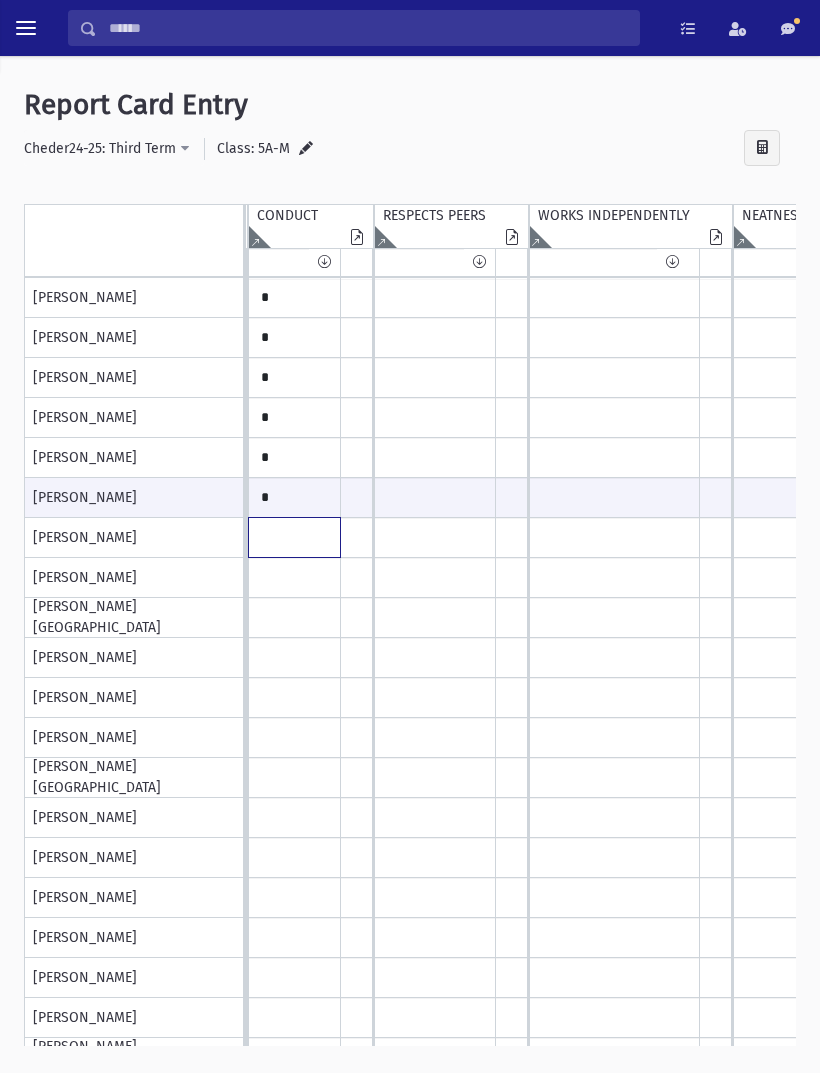 click at bounding box center (-1736, 298) 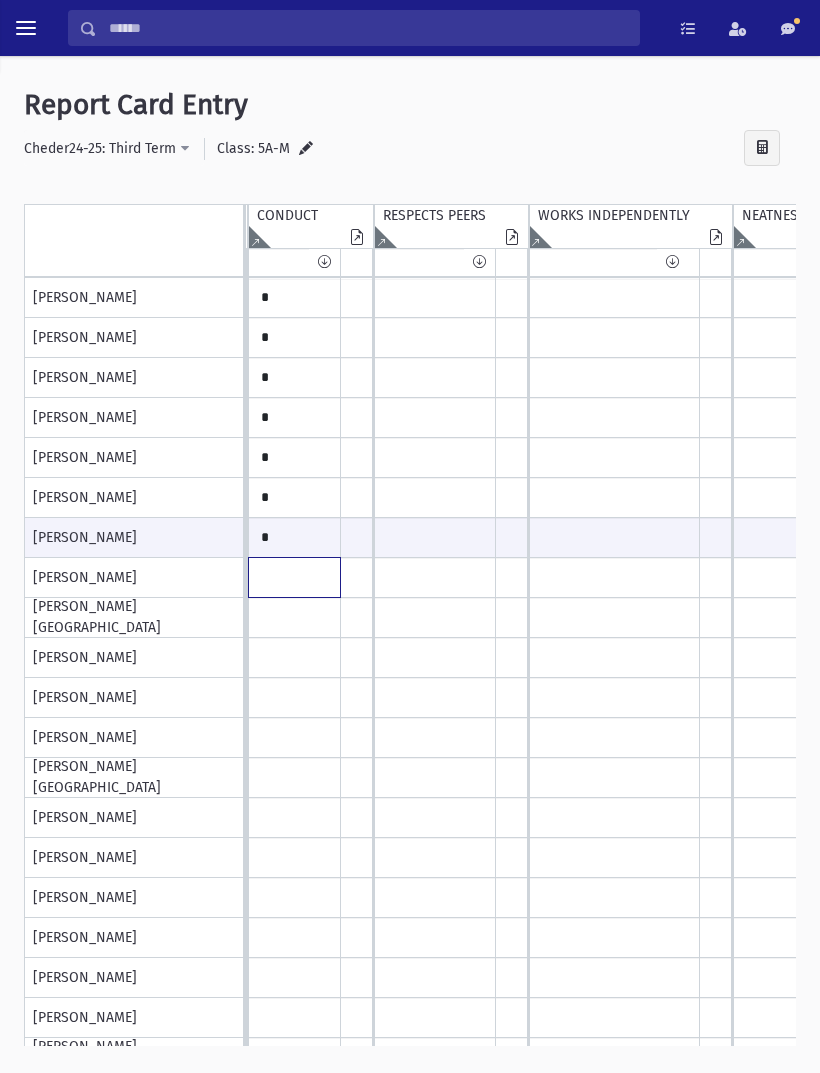 click at bounding box center [-1736, 298] 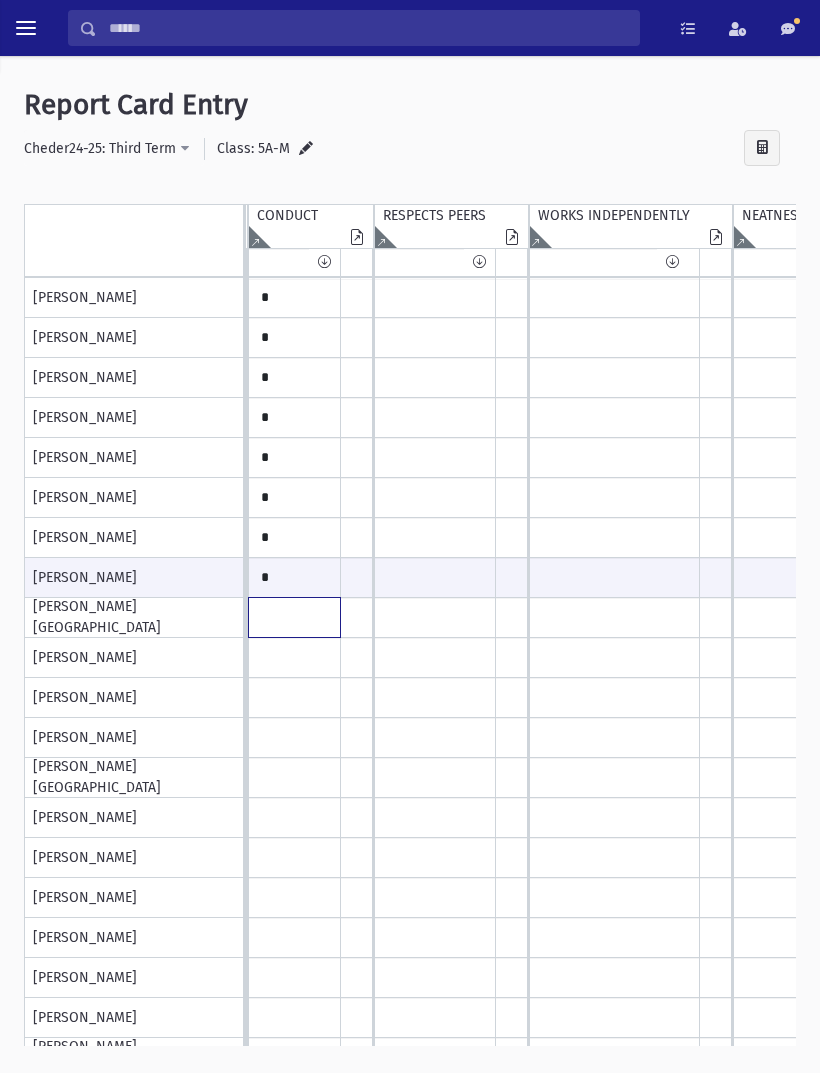 click at bounding box center (-1736, 298) 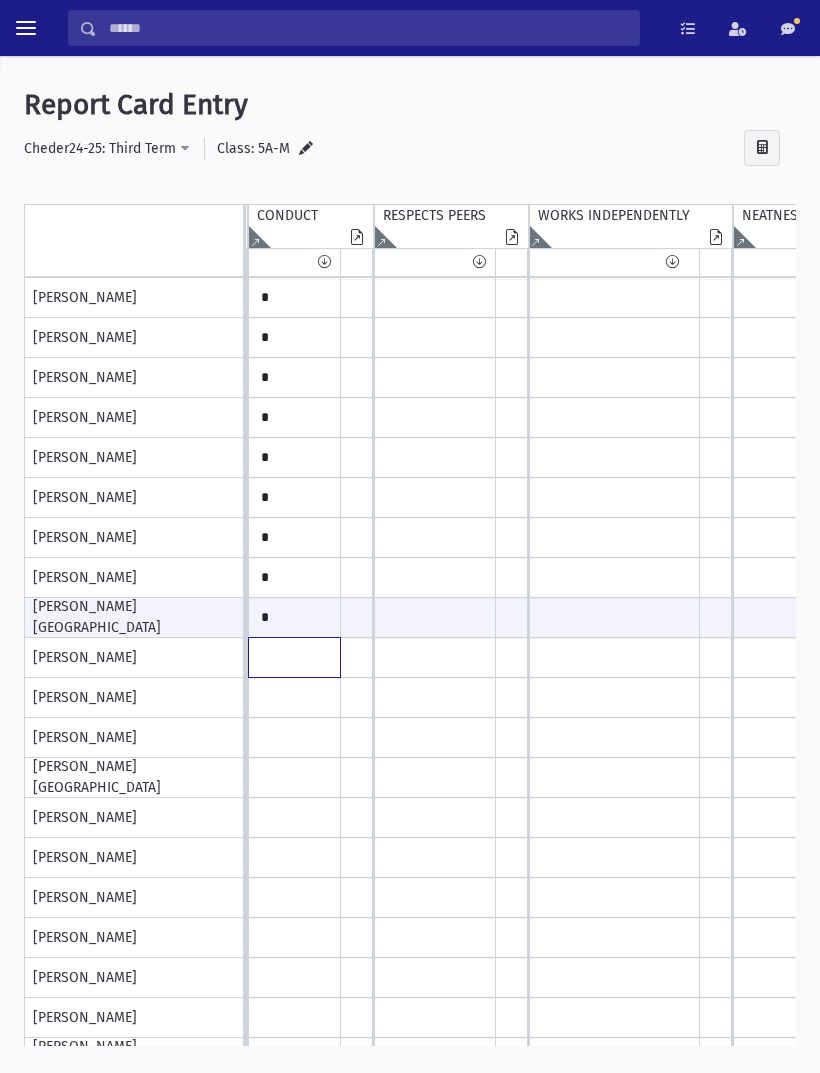 click at bounding box center [-1736, 298] 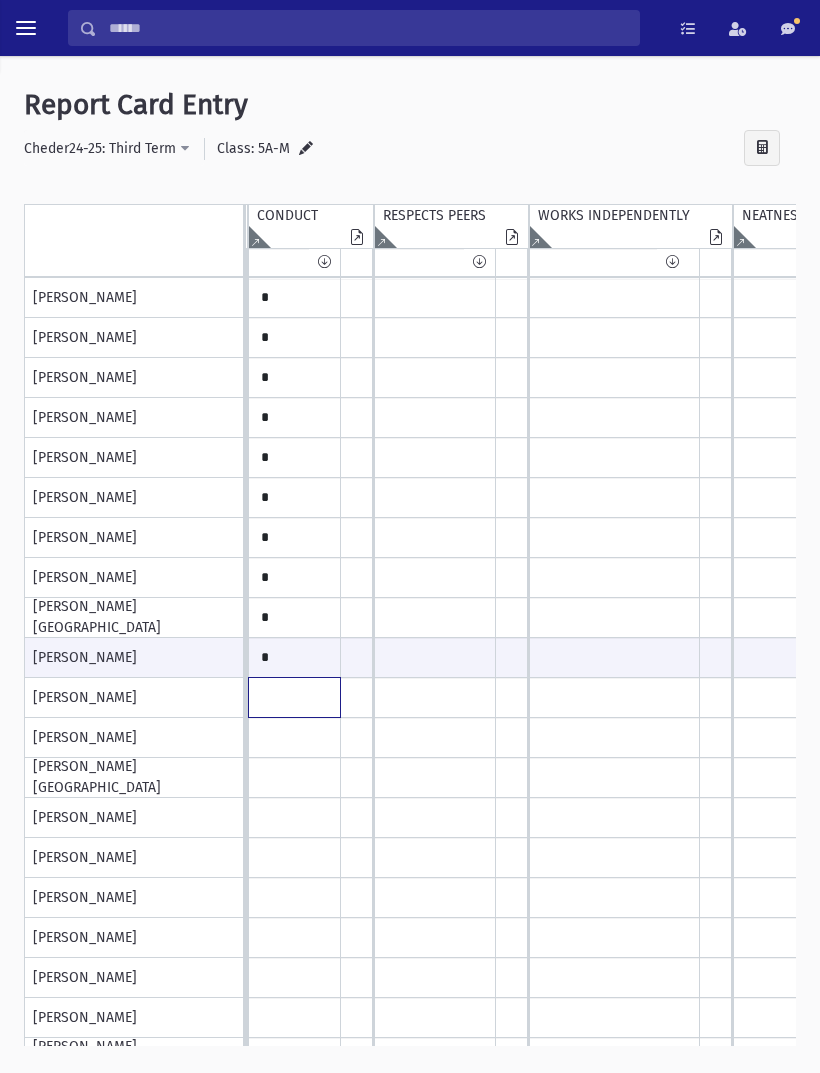 click at bounding box center [-1736, 298] 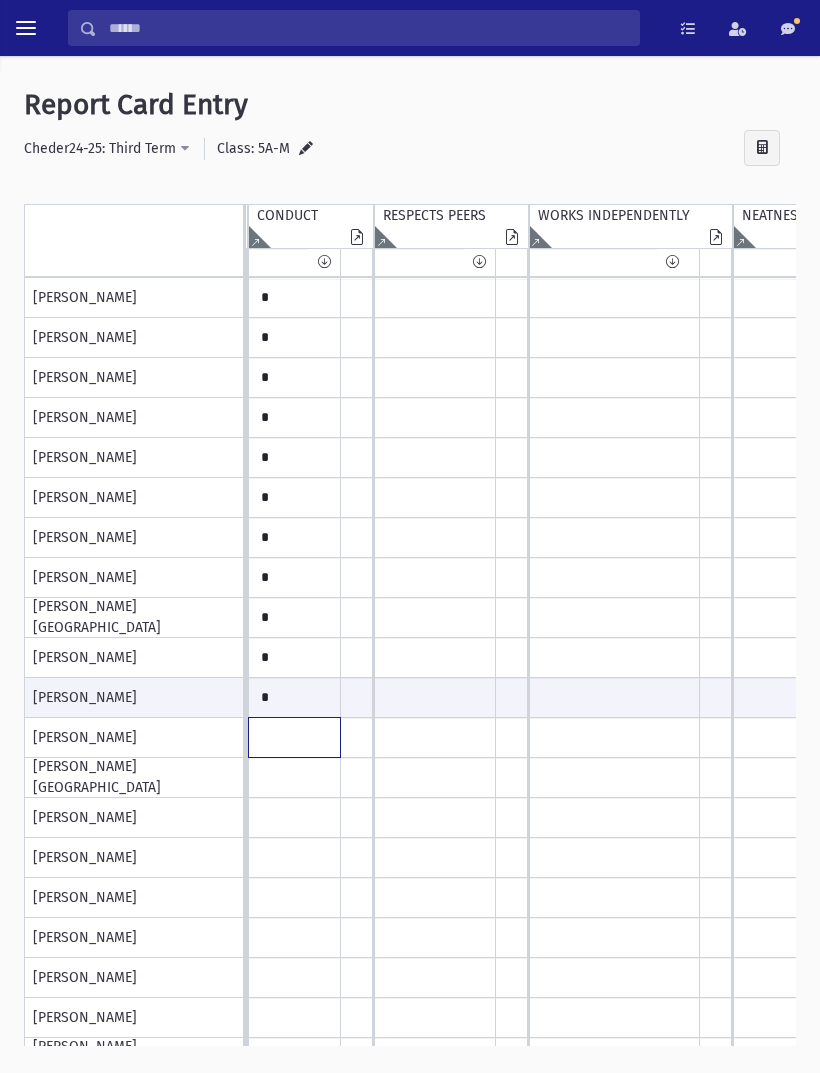 click at bounding box center [-1736, 298] 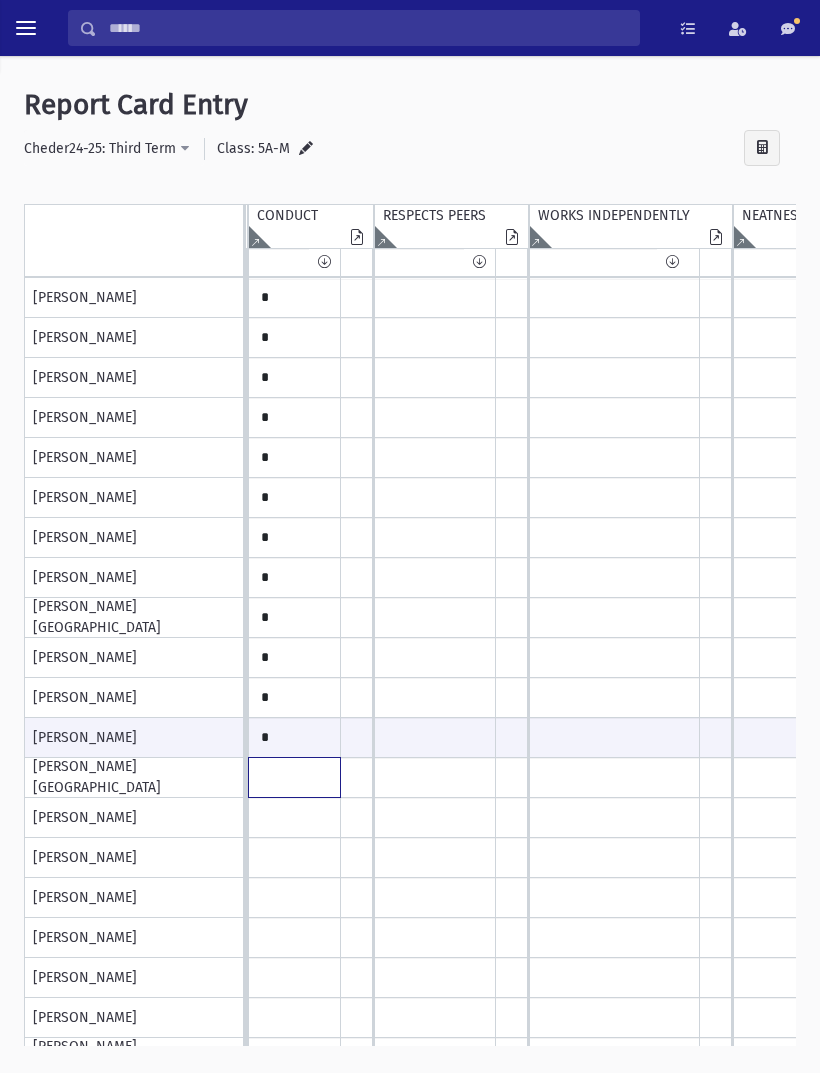 click at bounding box center [-1736, 298] 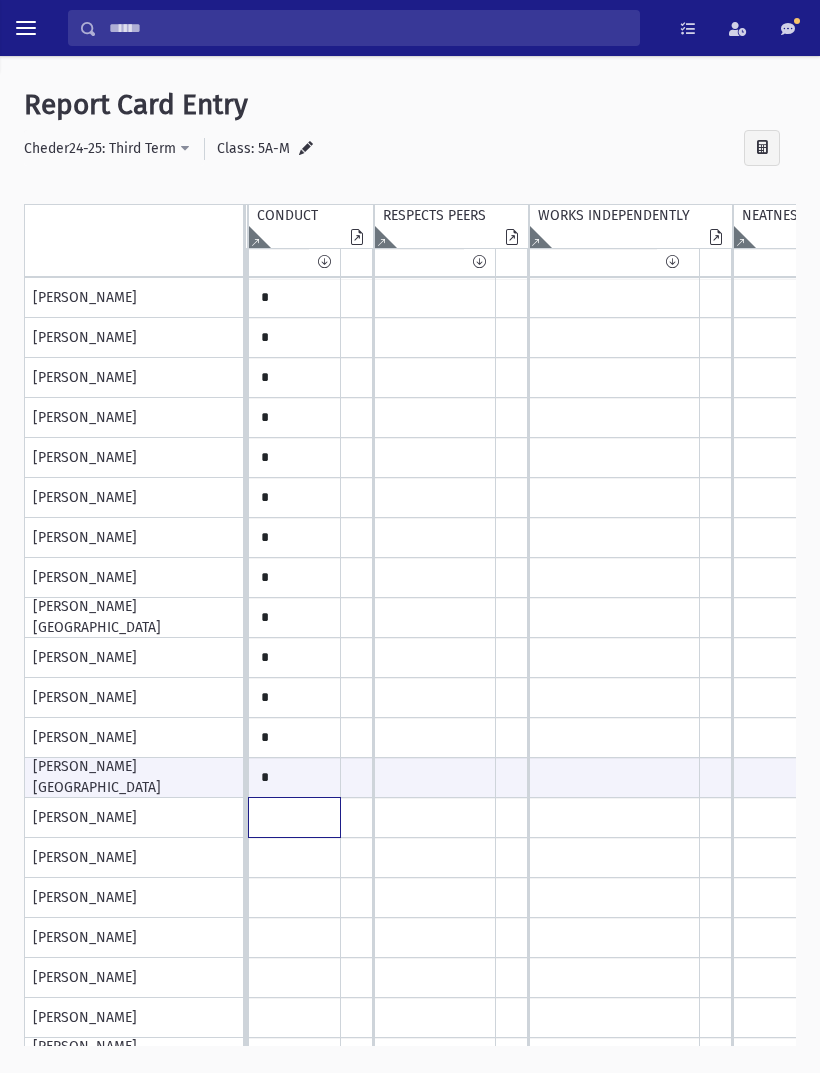 click at bounding box center (-1736, 298) 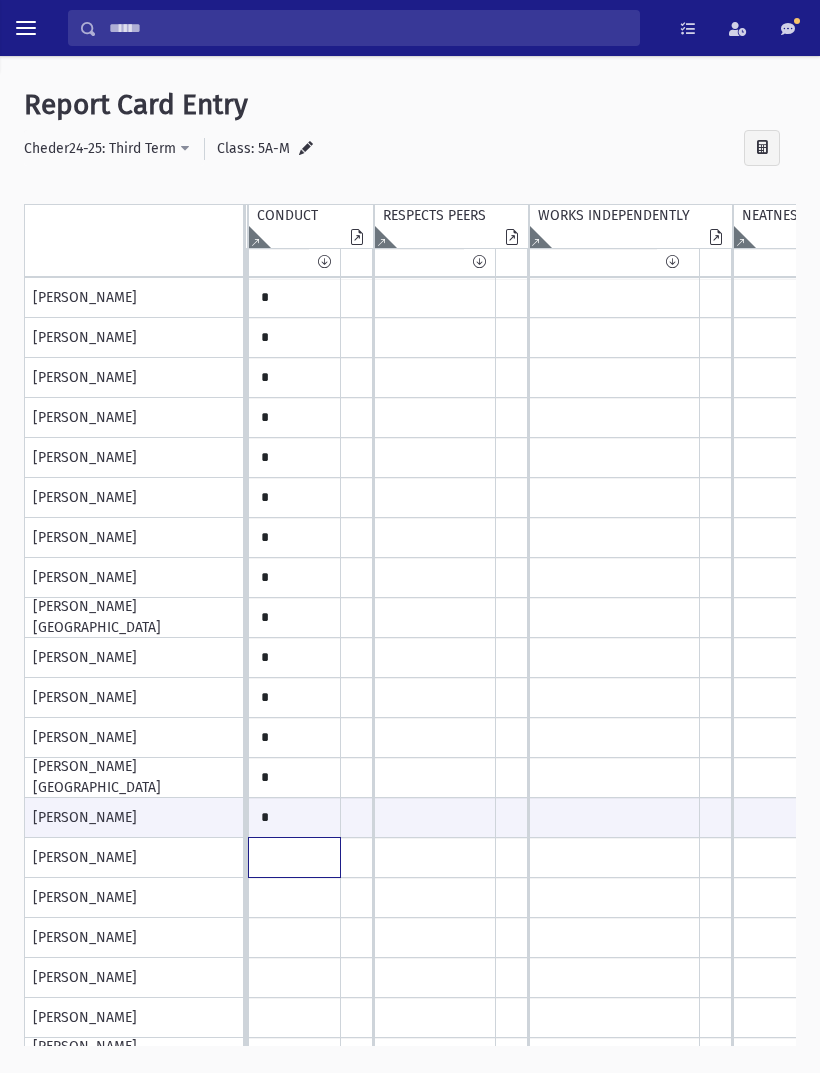 click at bounding box center [-1736, 298] 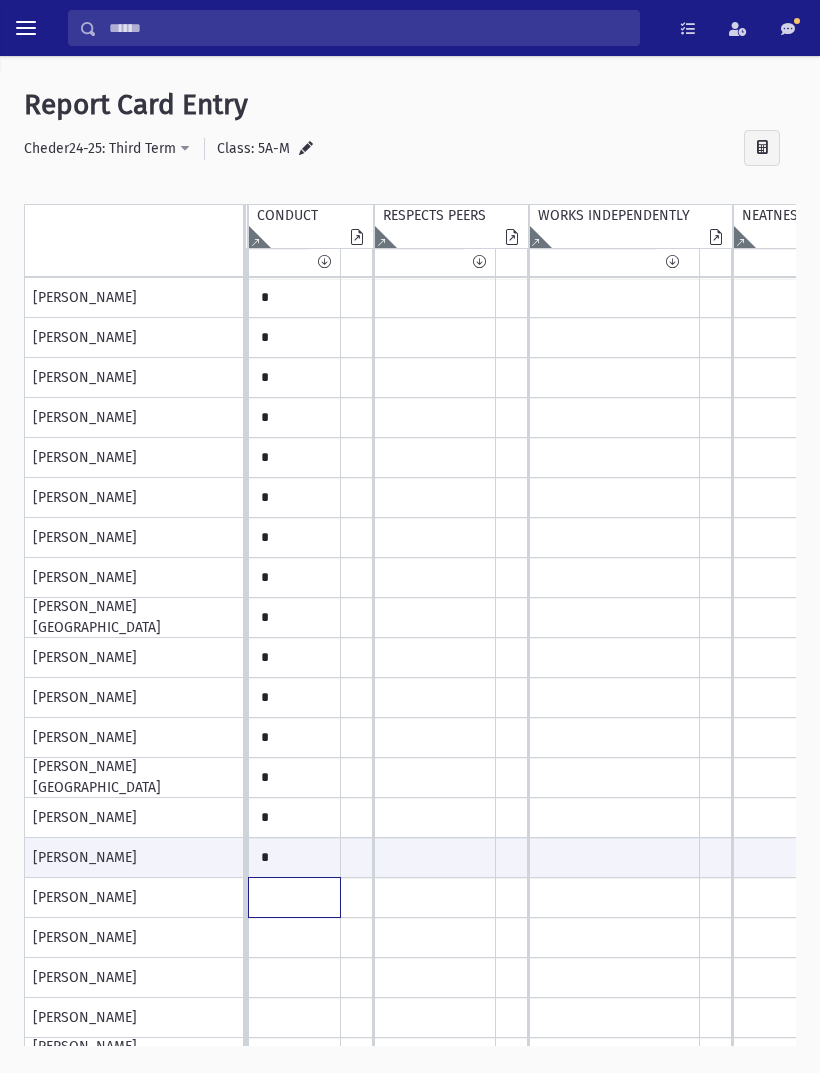 click at bounding box center (-1736, 298) 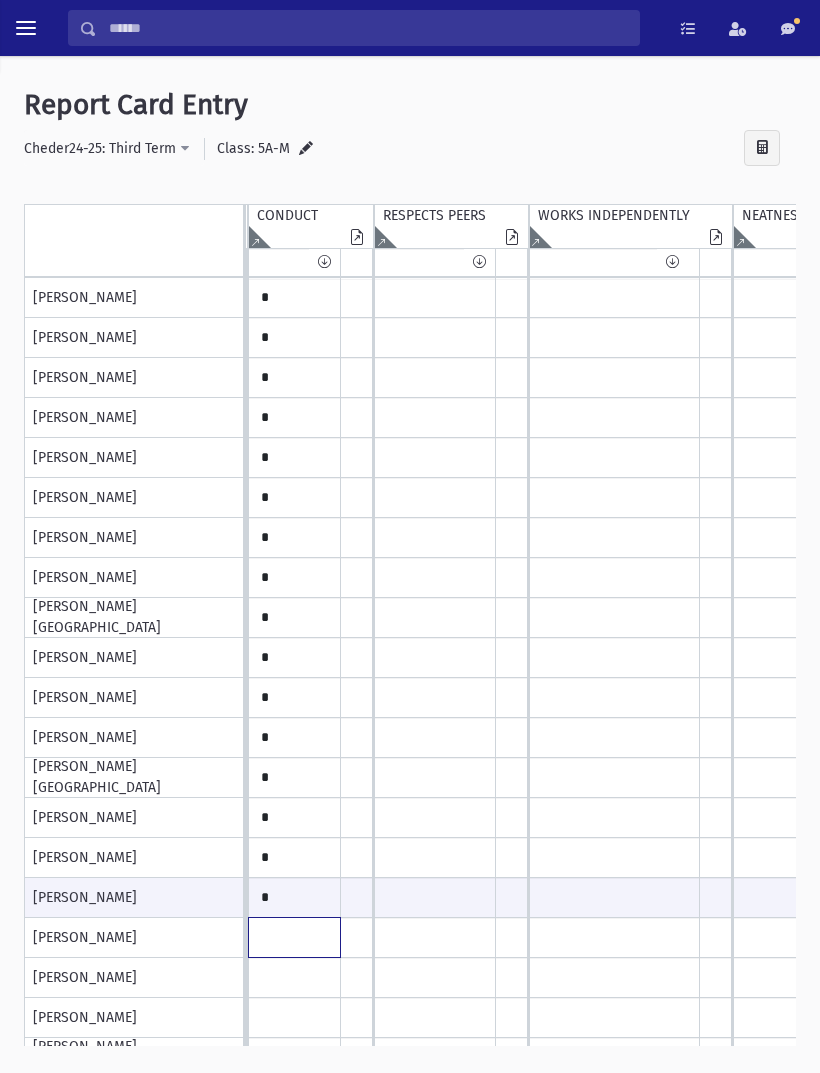 click at bounding box center [-1736, 298] 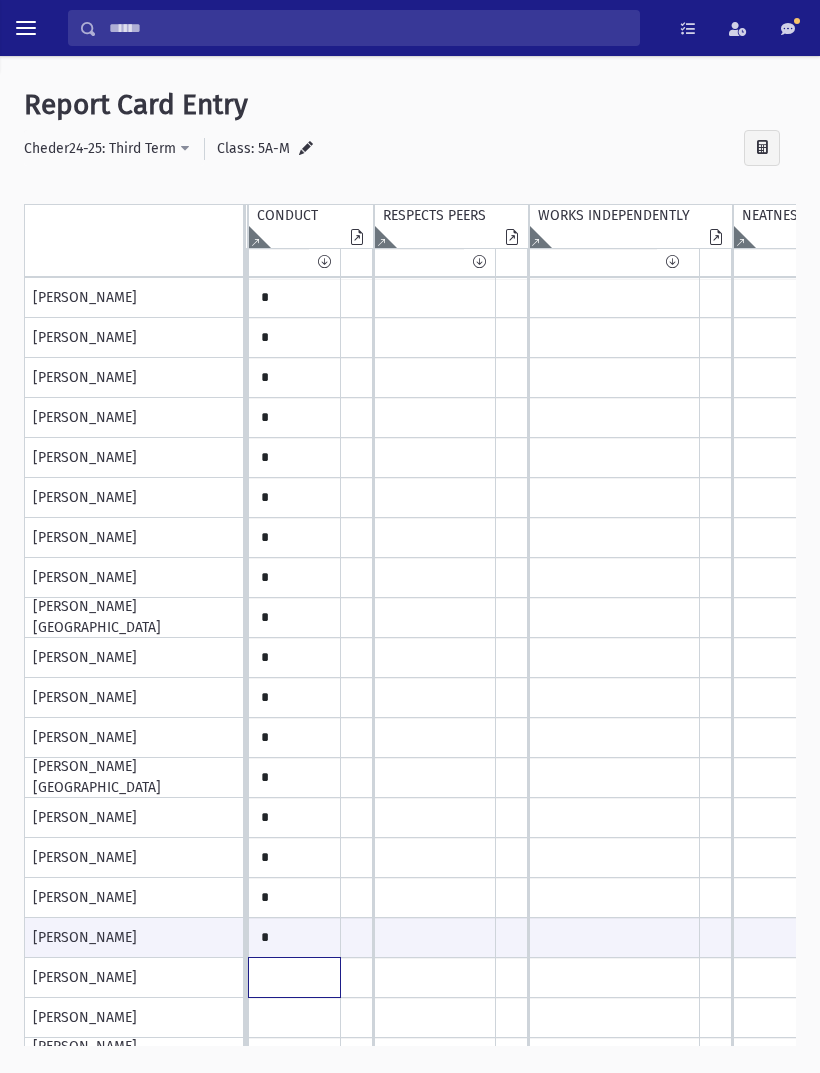 click at bounding box center (-1736, 298) 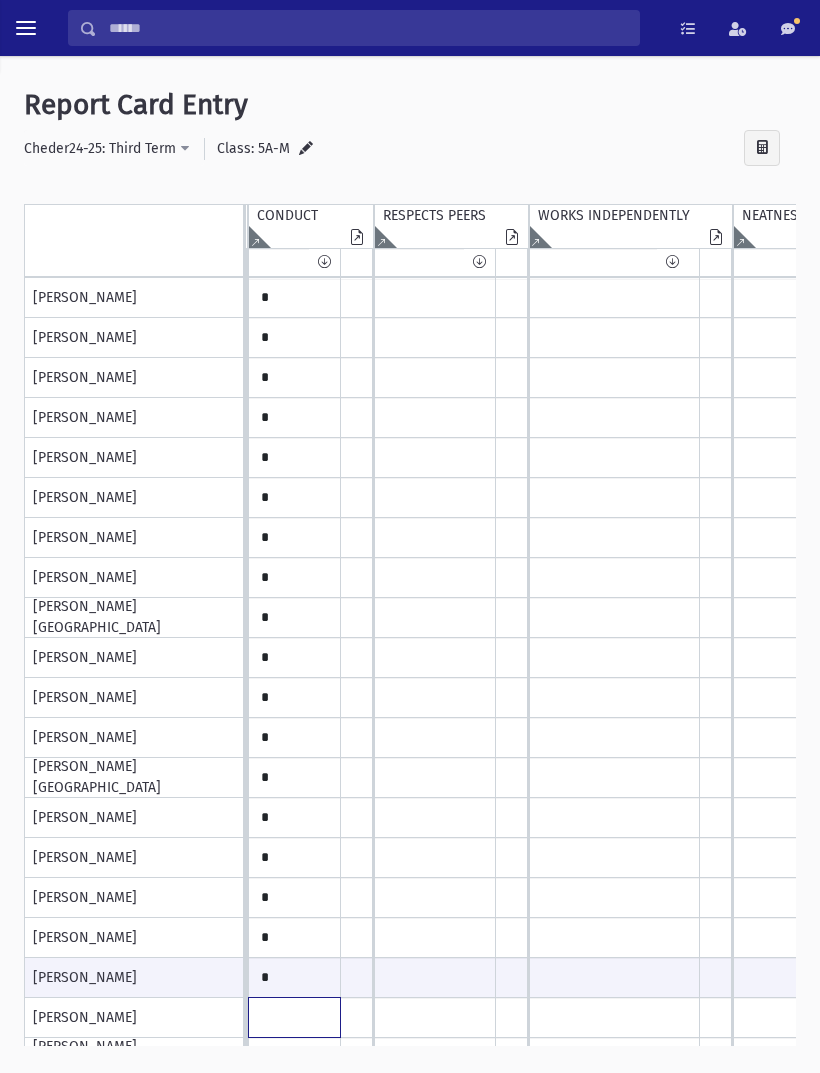 click at bounding box center (-1736, 298) 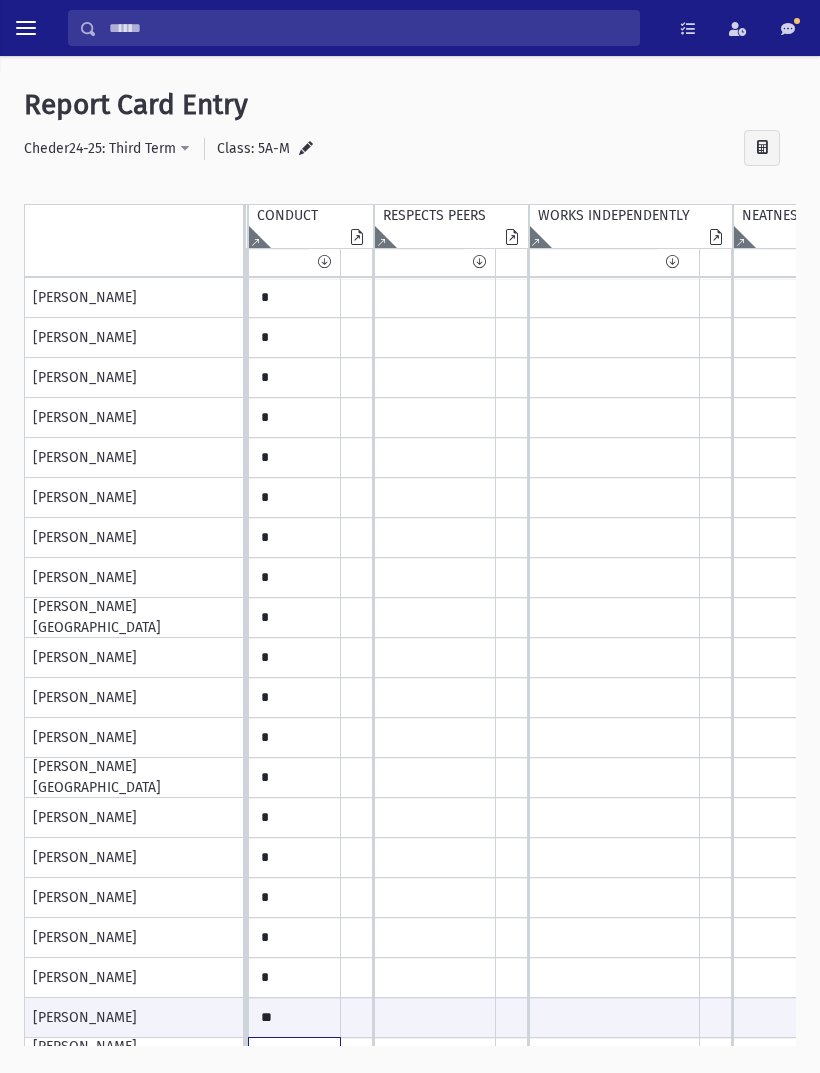 click at bounding box center [-1736, 298] 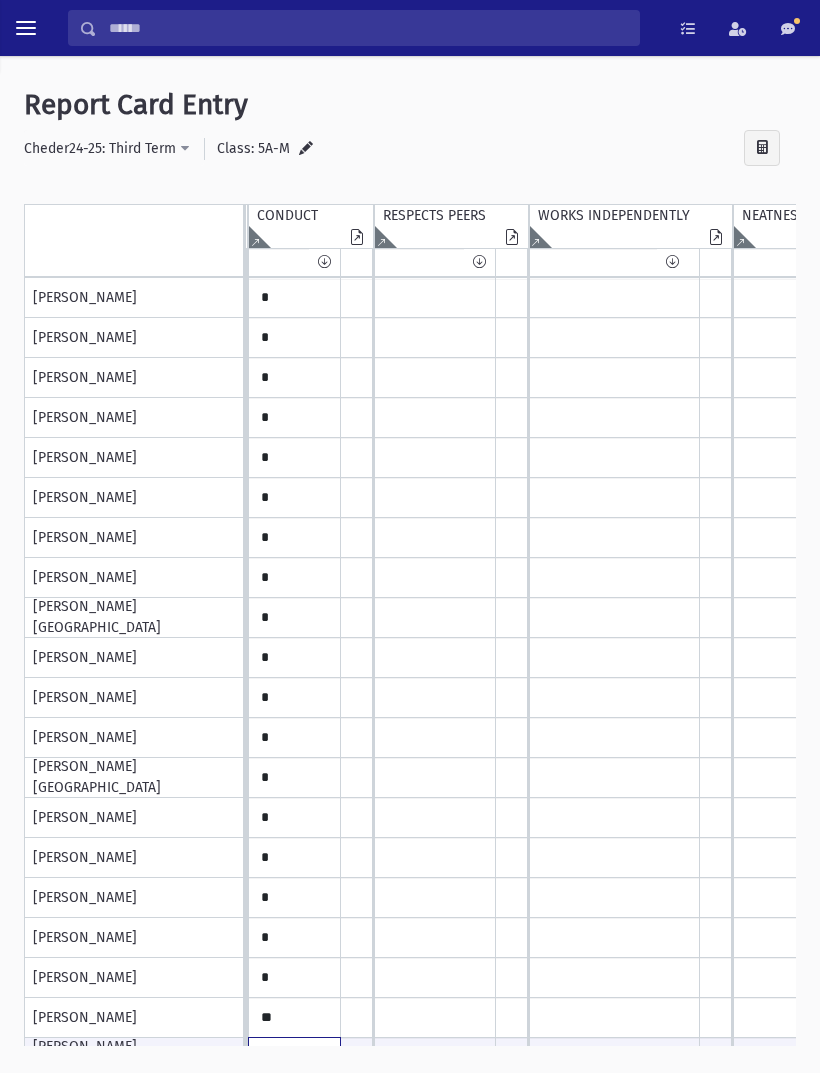 scroll, scrollTop: 24, scrollLeft: 2084, axis: both 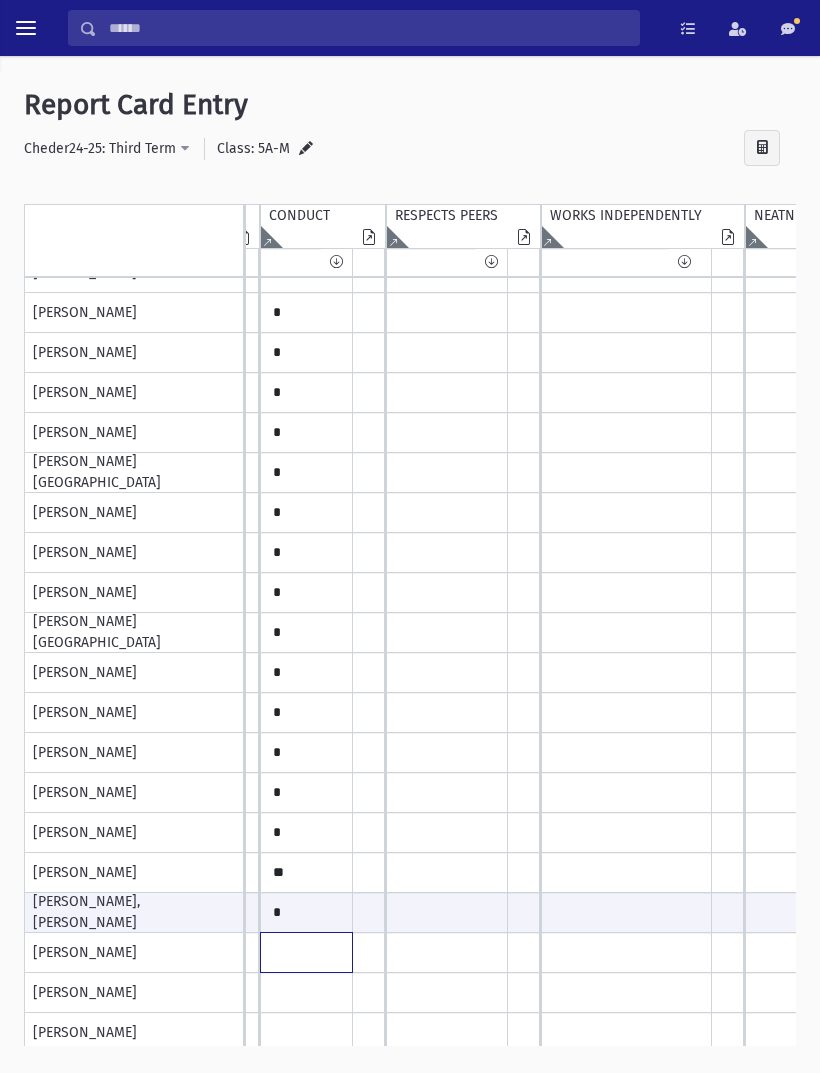 click at bounding box center [-1724, 153] 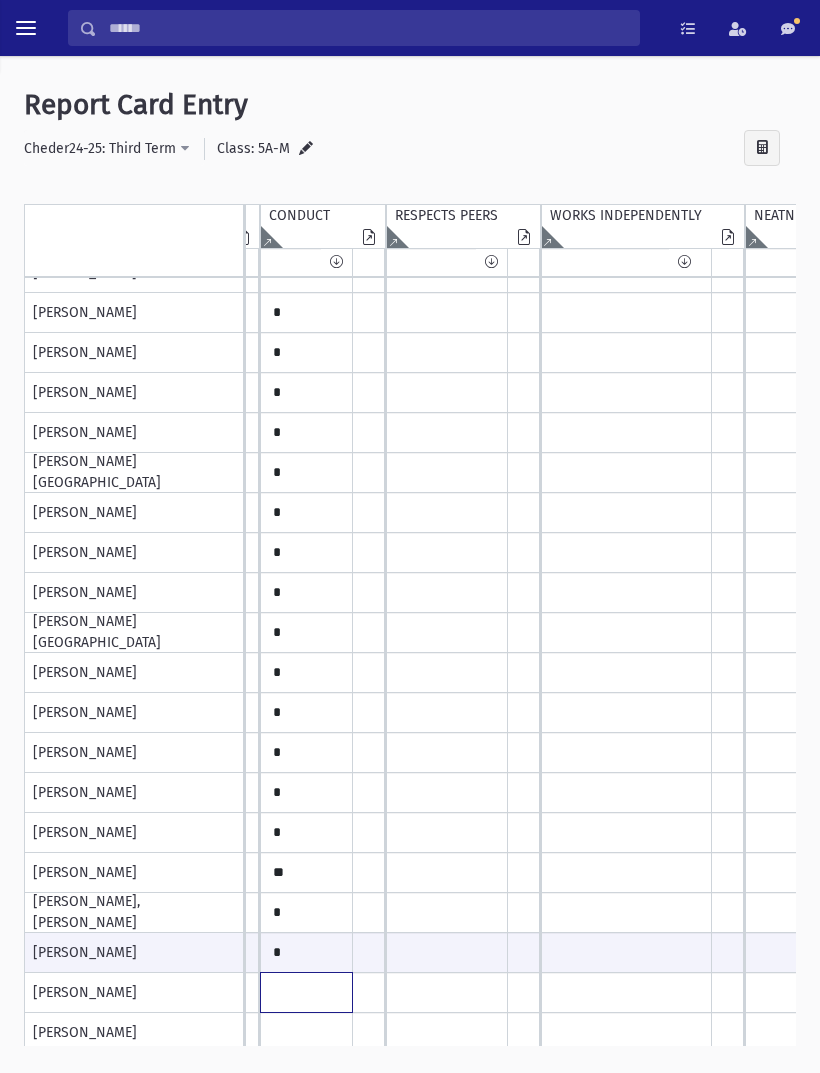 click at bounding box center [-1724, 153] 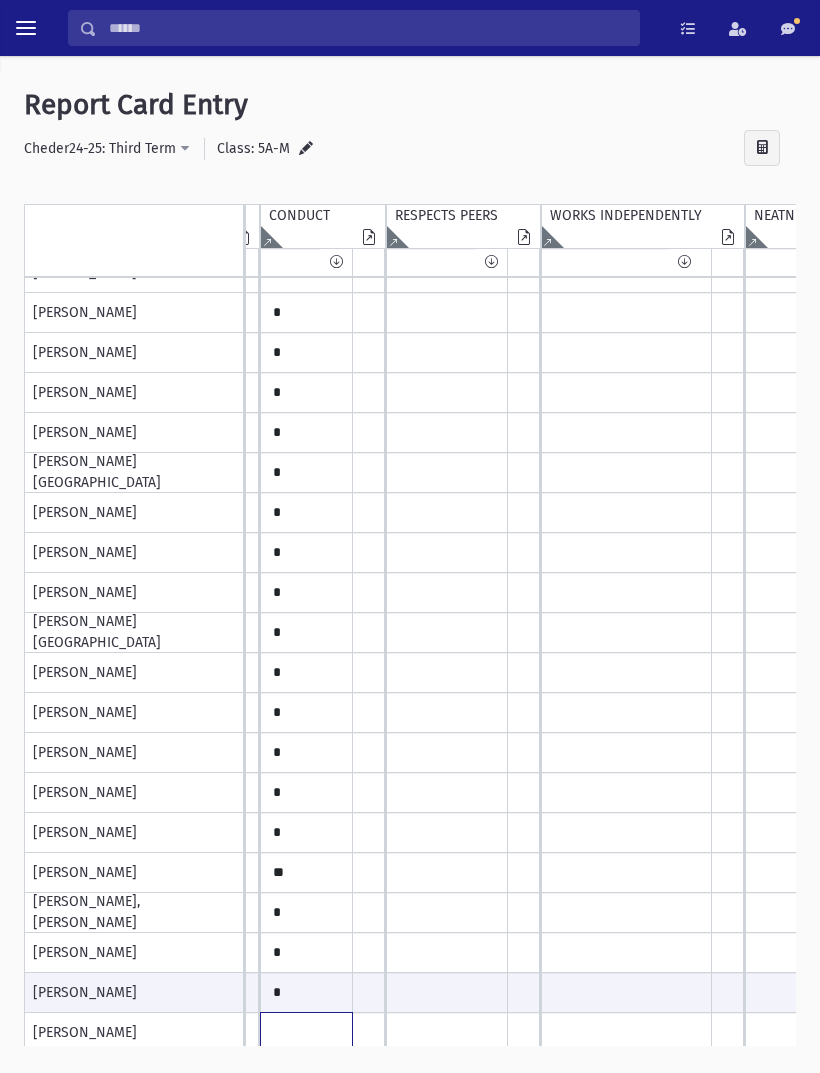 click at bounding box center [-1724, 153] 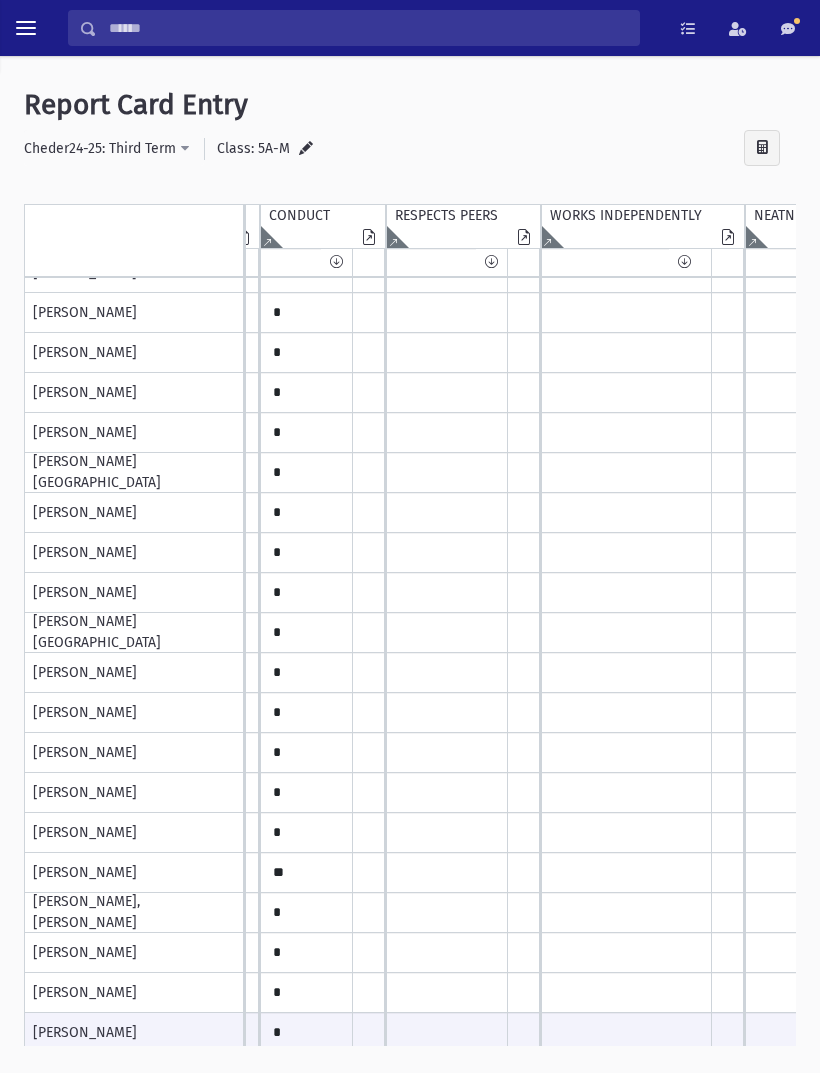 click at bounding box center (-1724, 153) 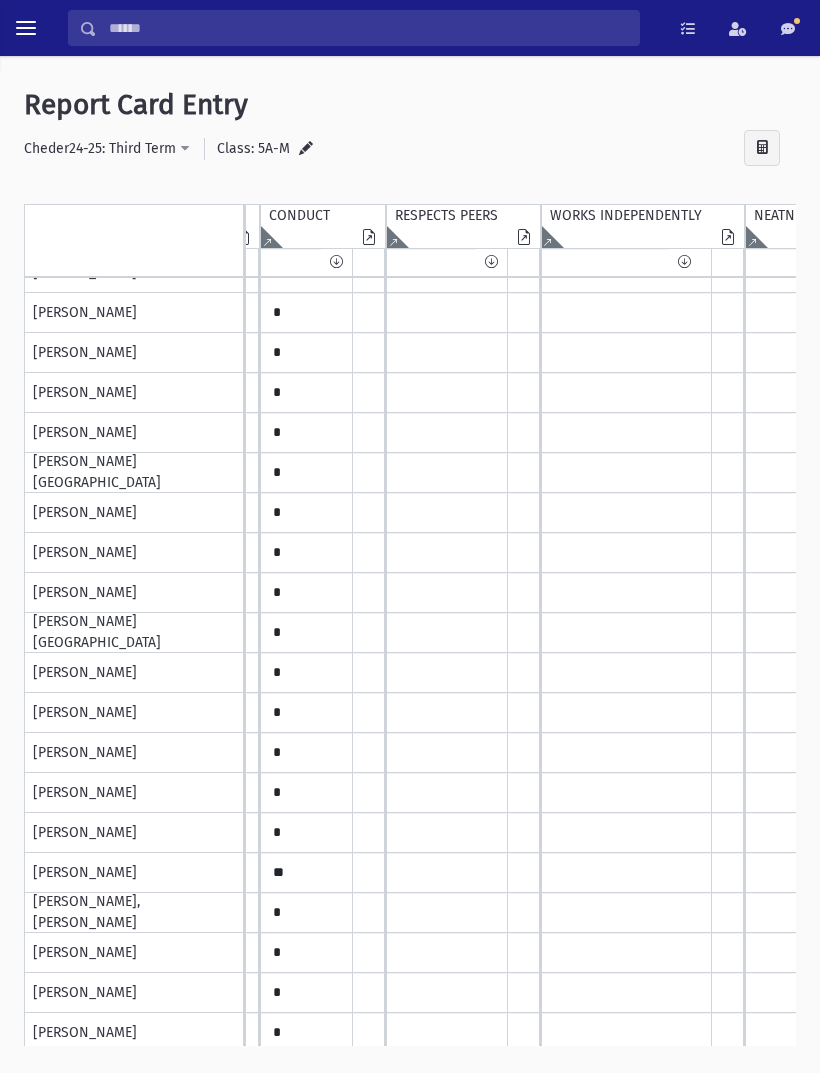 scroll, scrollTop: 216, scrollLeft: 2062, axis: both 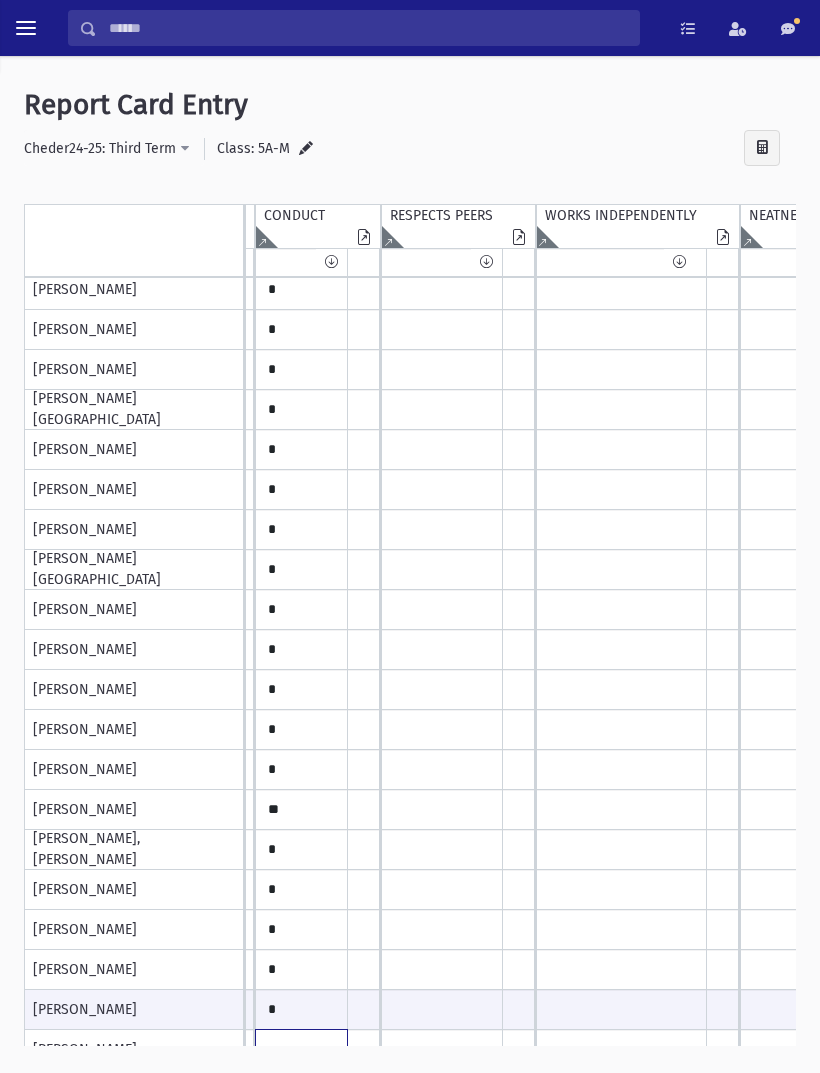 click at bounding box center (-1729, 90) 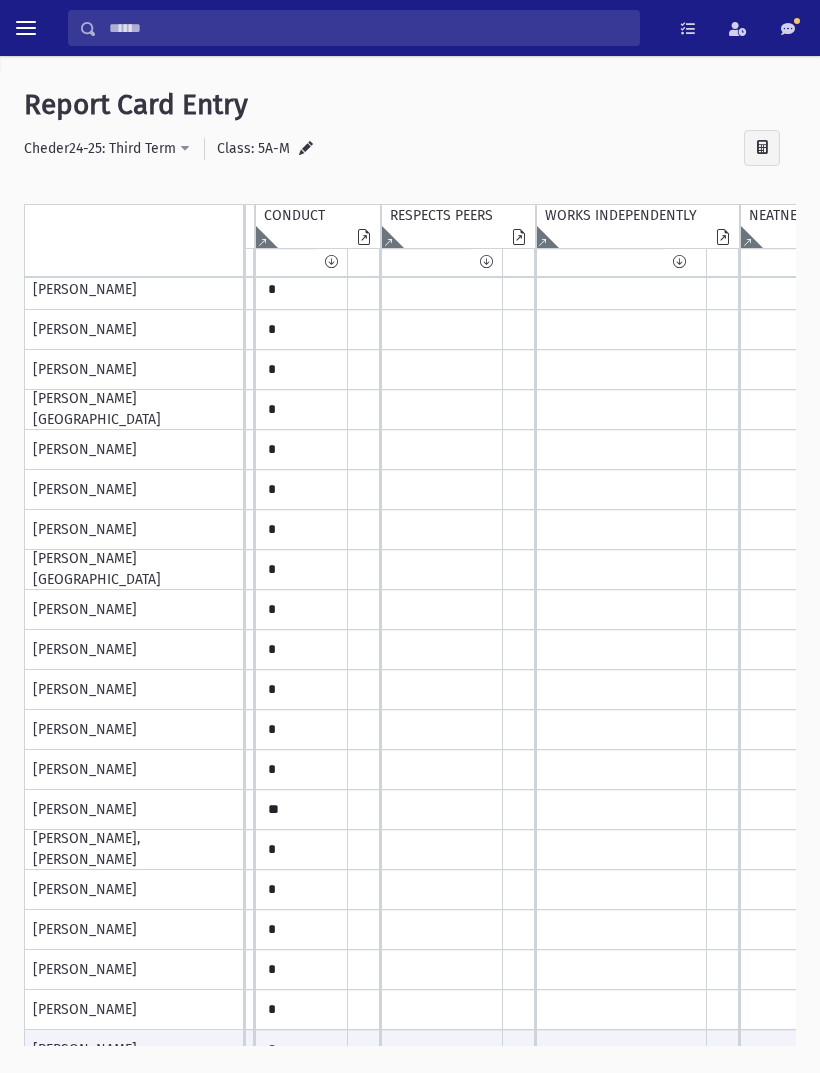 click at bounding box center [-1729, 90] 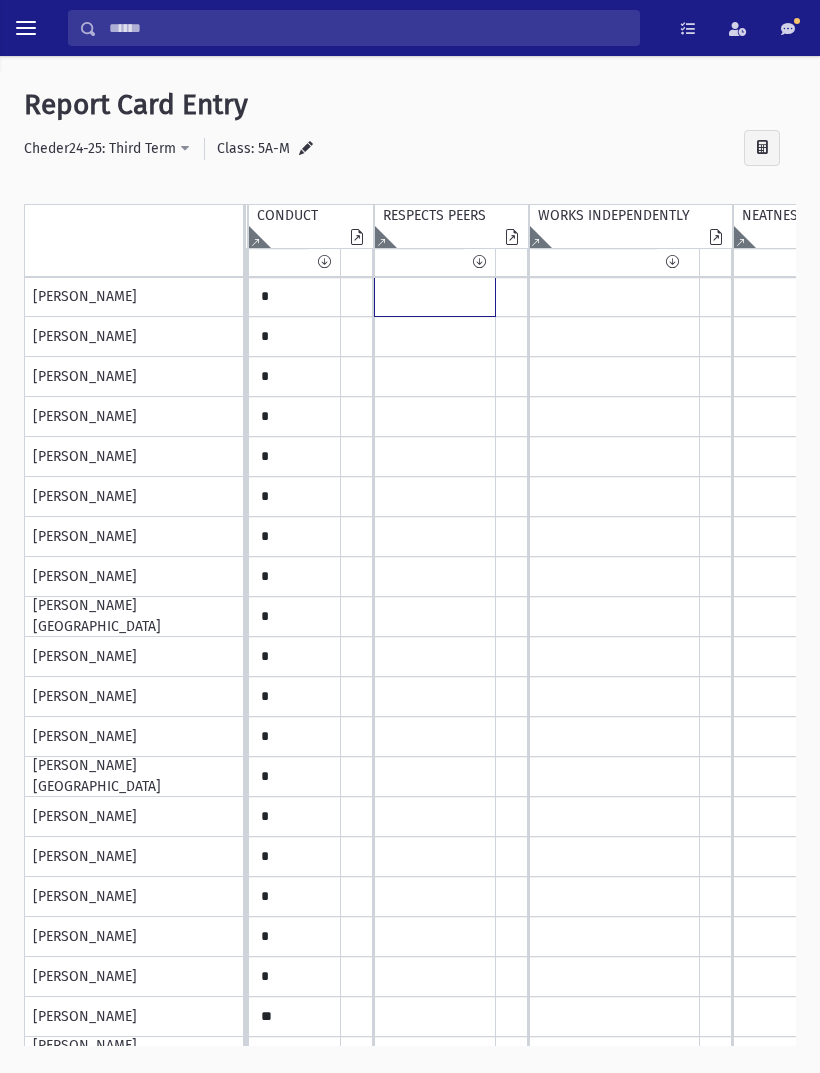 click at bounding box center [-1736, 297] 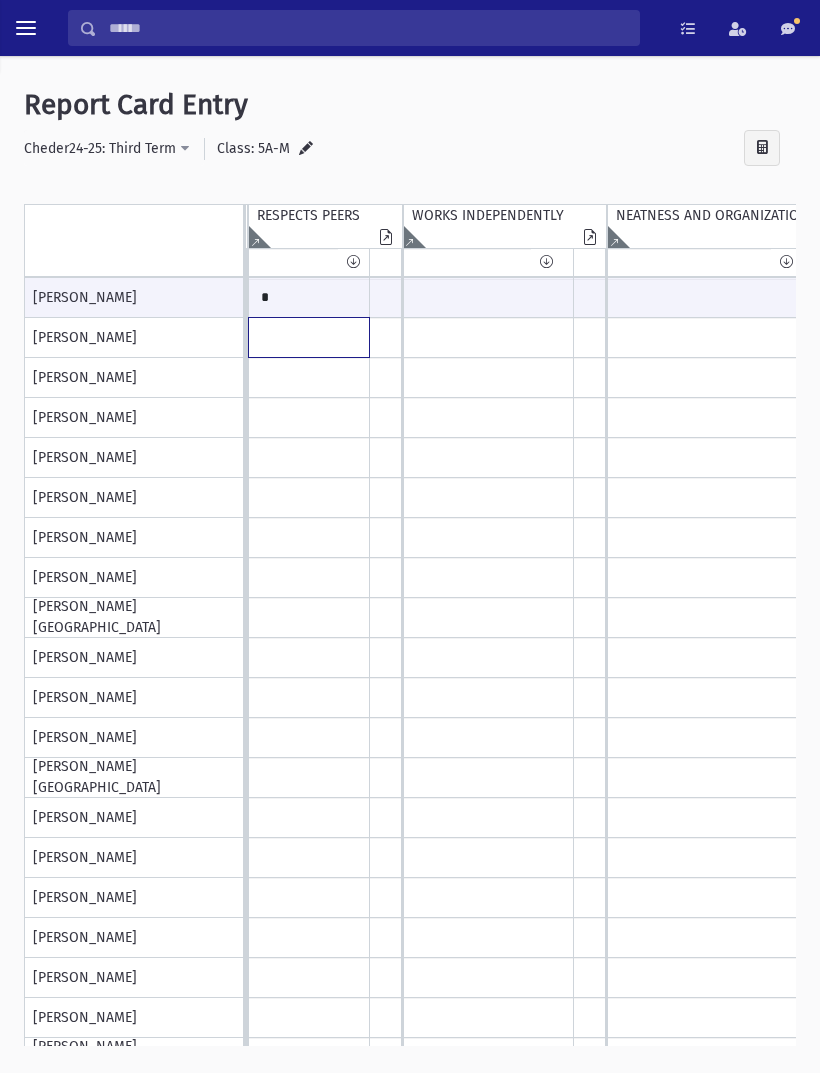 click at bounding box center [-1862, 298] 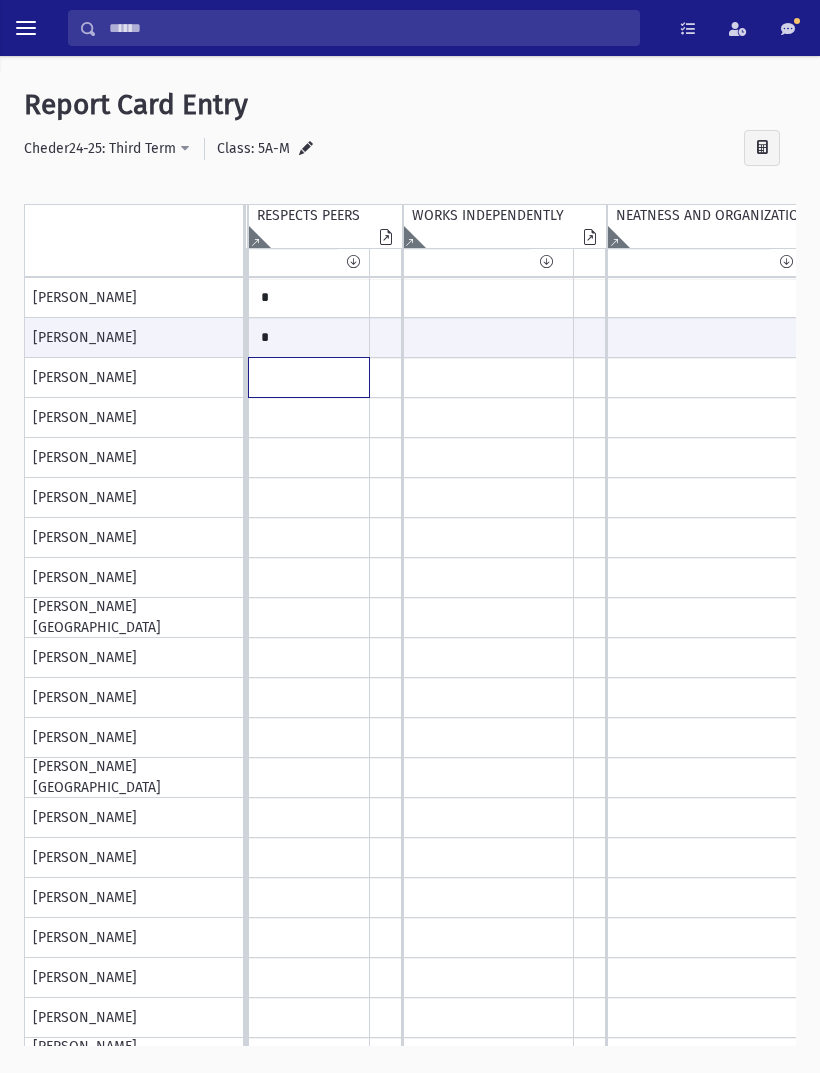 click at bounding box center (-1862, 298) 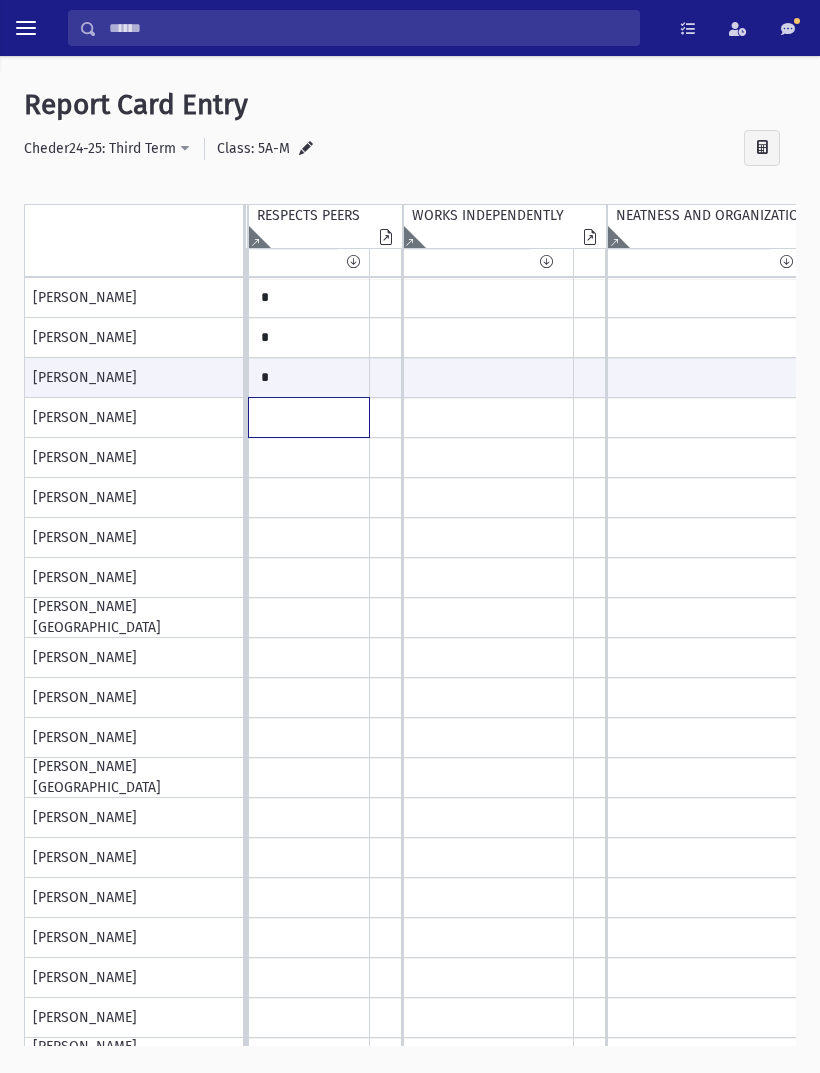click at bounding box center (-1862, 298) 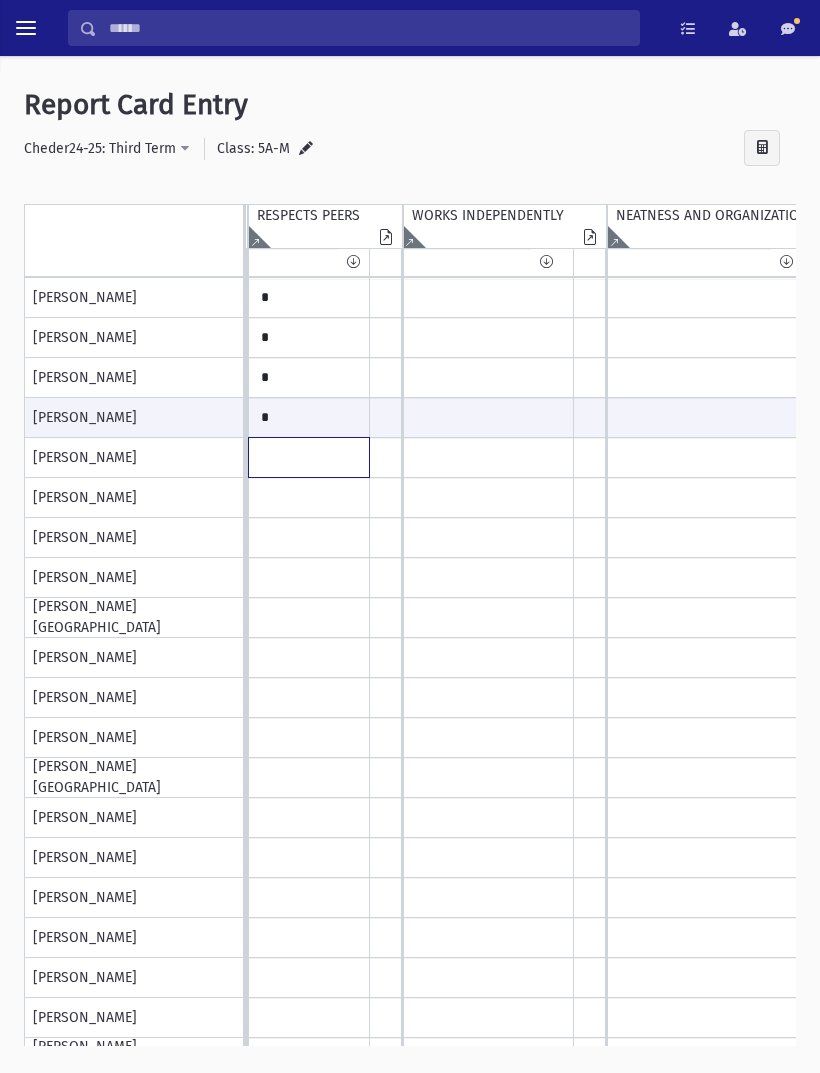 click at bounding box center (-1862, 298) 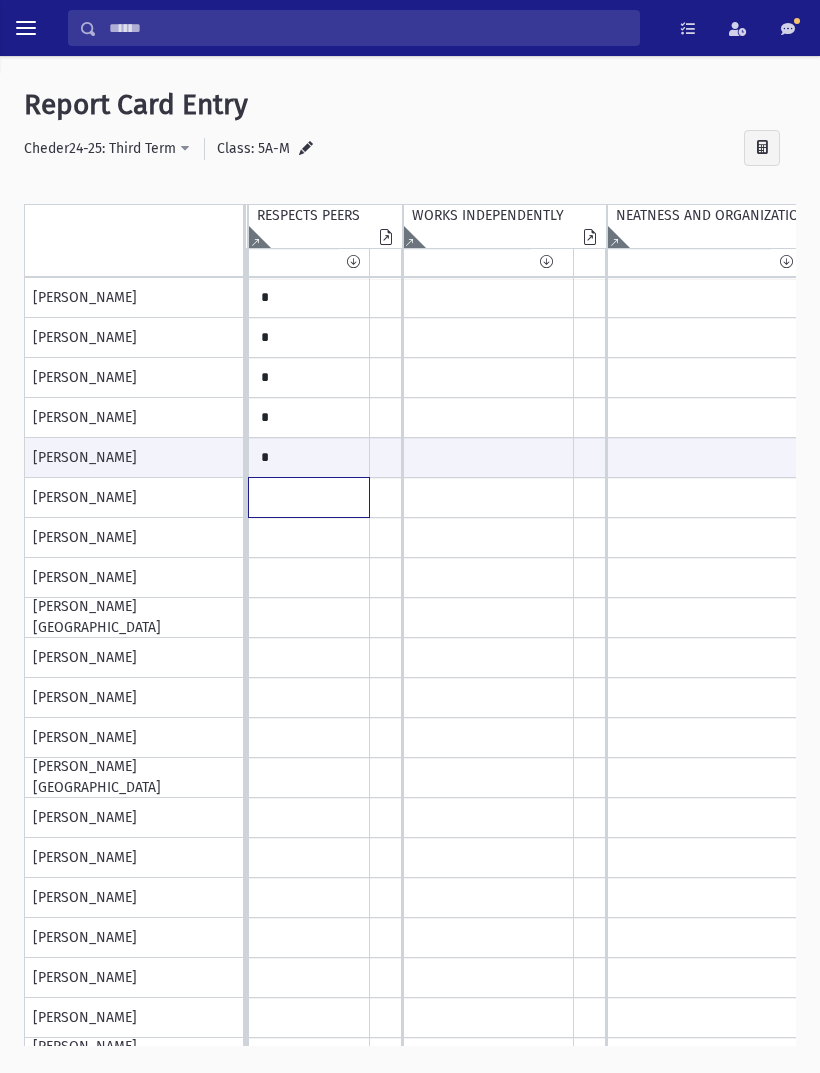 click at bounding box center [-1862, 298] 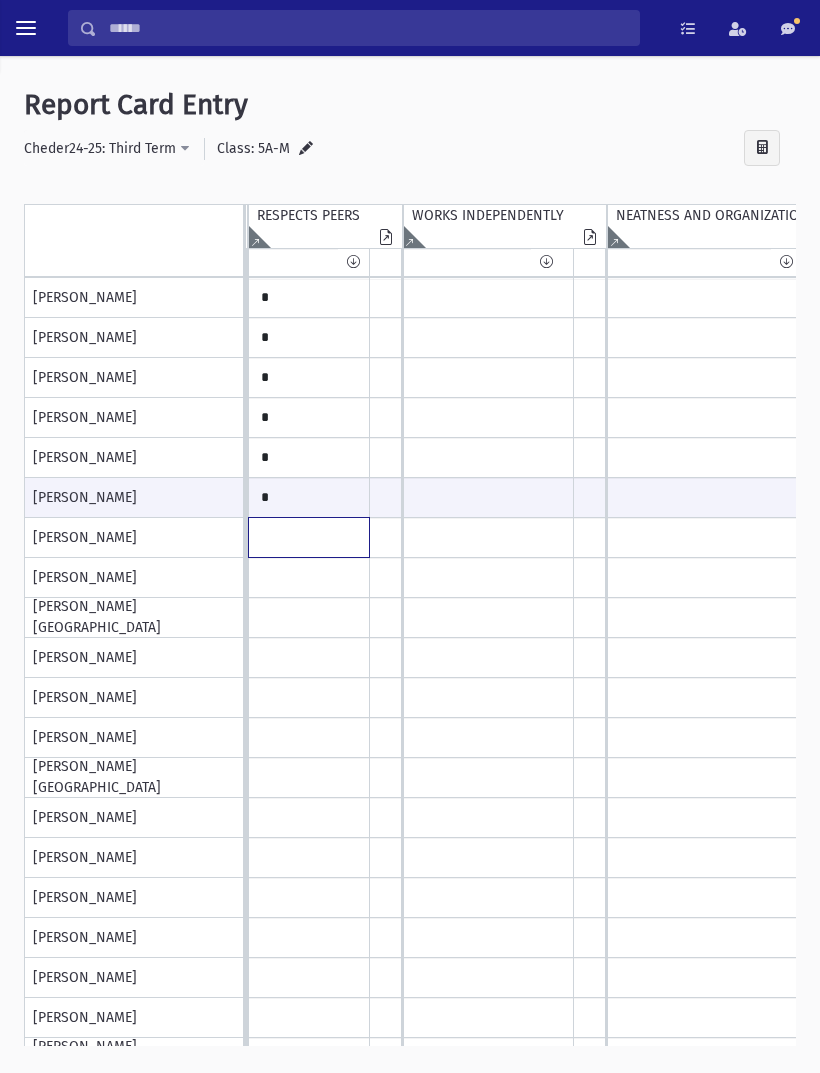 click at bounding box center [-1862, 298] 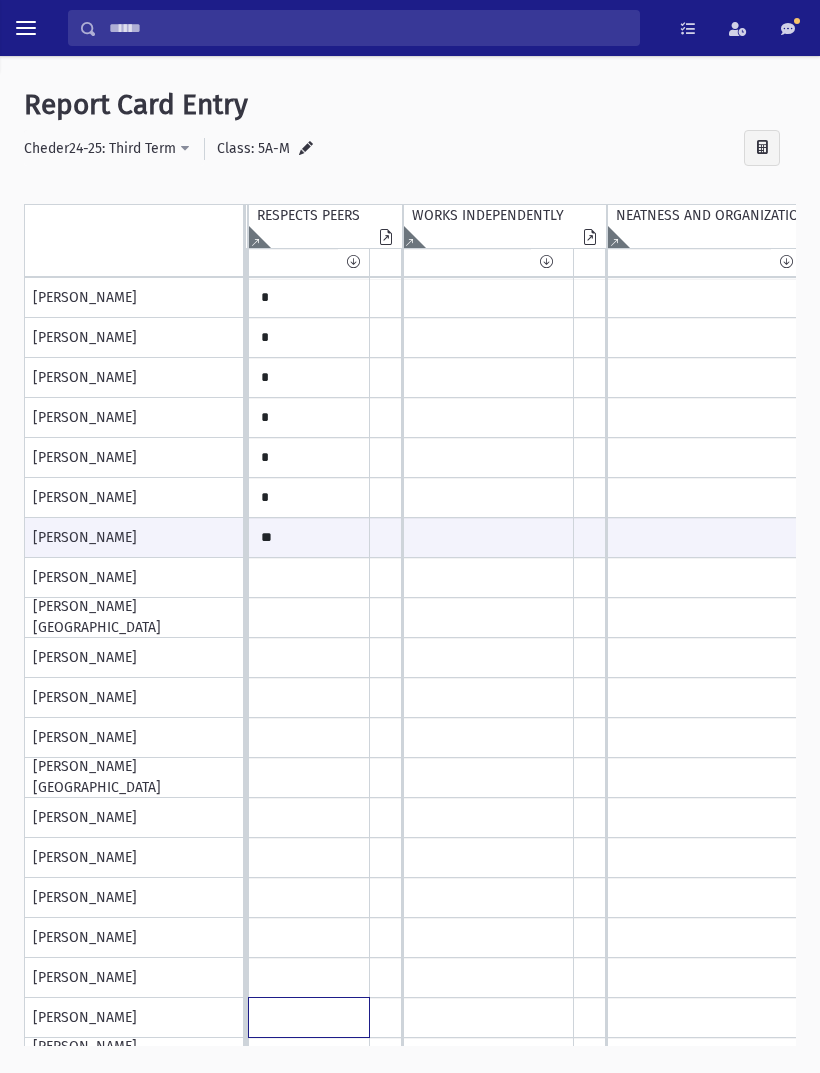 click at bounding box center [-1862, 298] 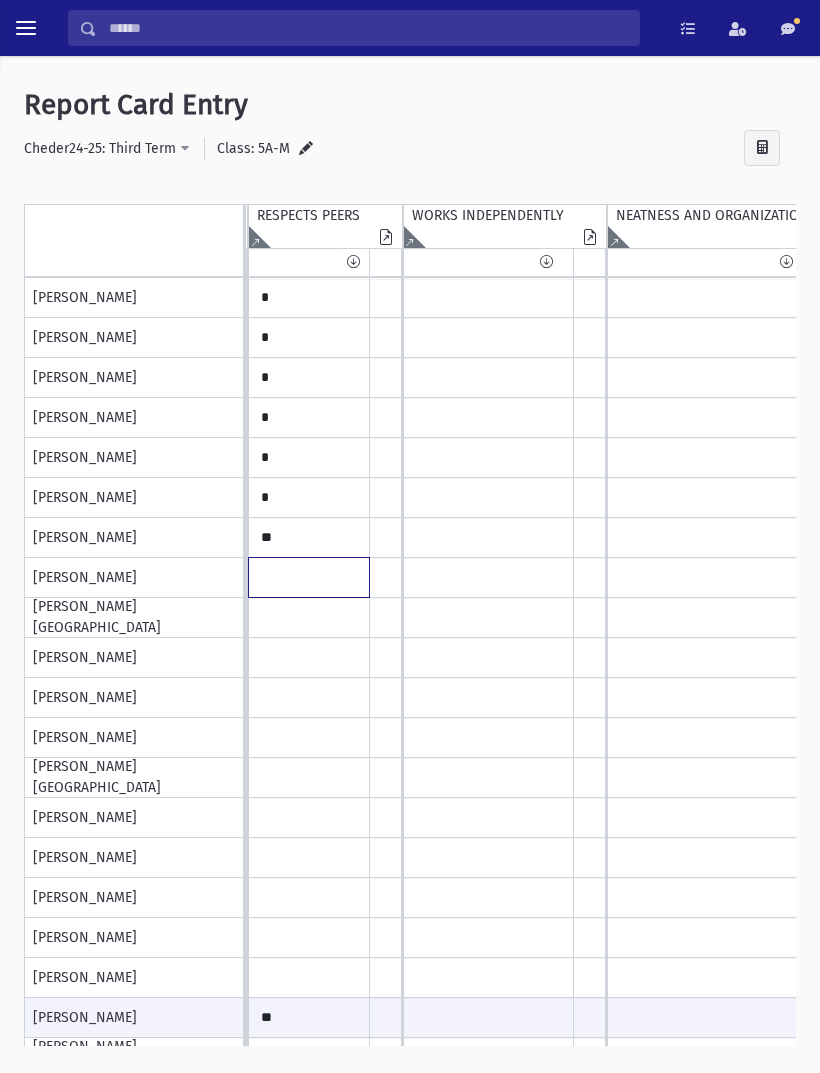 click at bounding box center [-1862, 298] 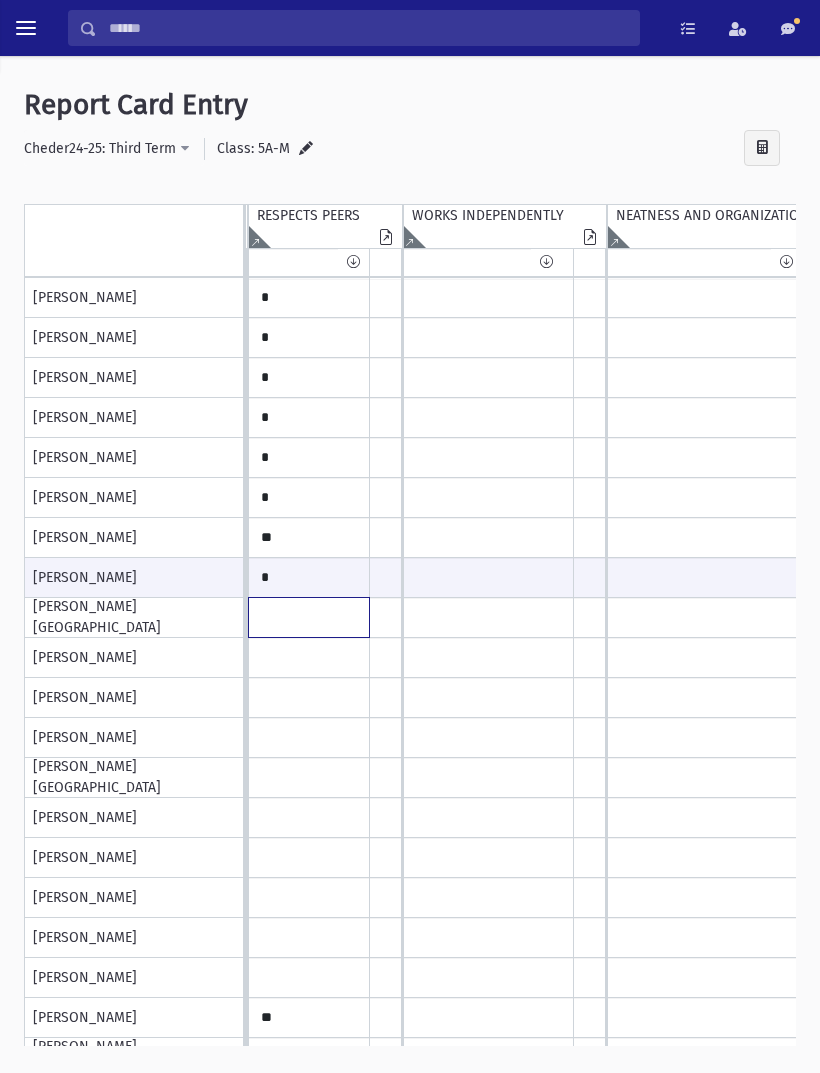click at bounding box center [-1862, 298] 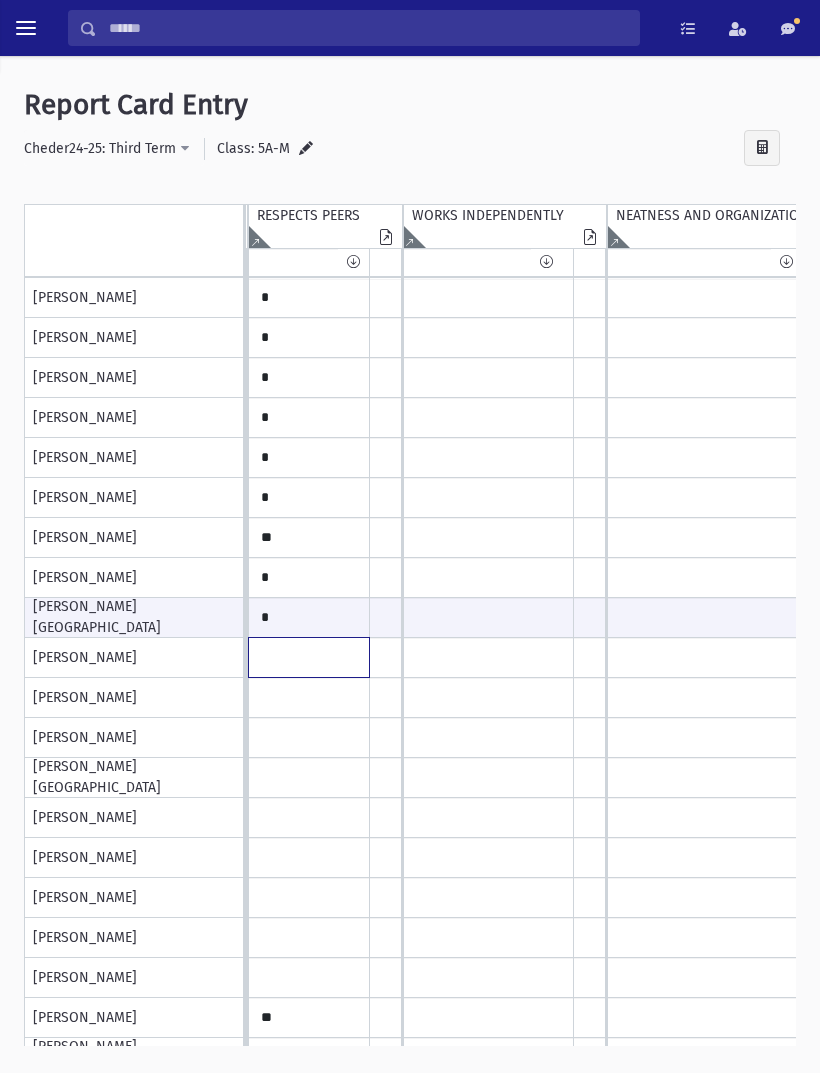 click at bounding box center [-1862, 298] 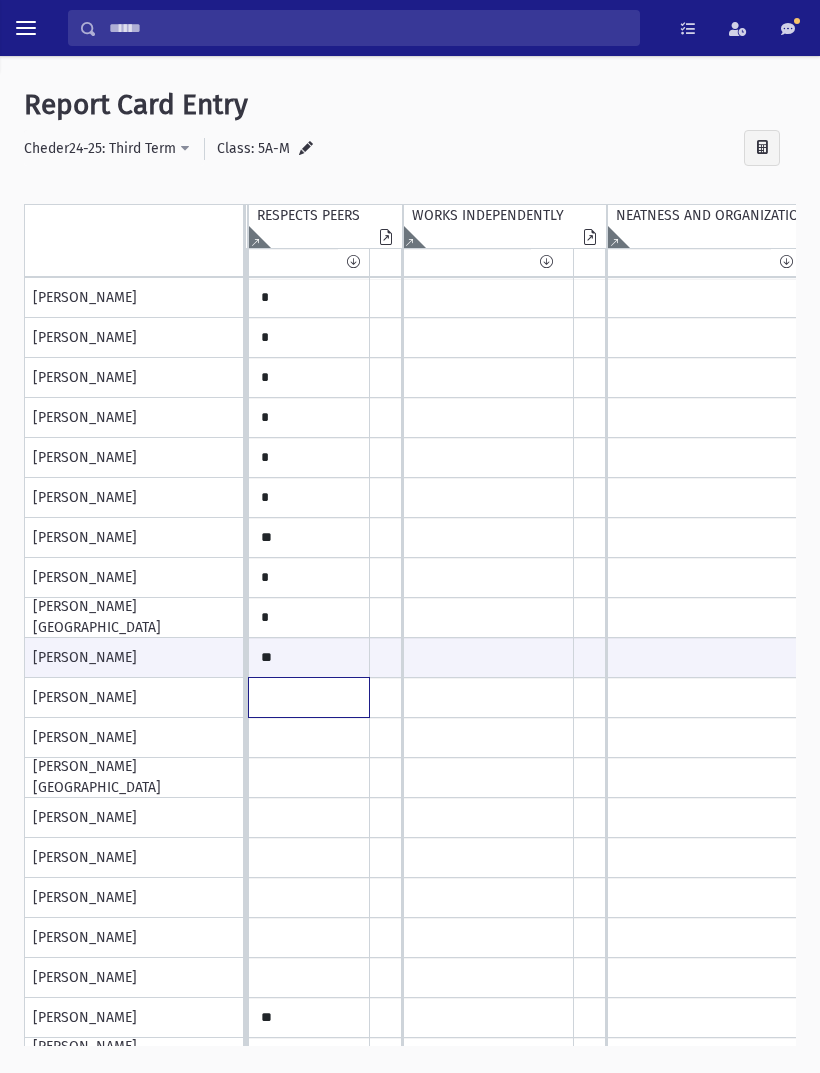 click at bounding box center (-1862, 298) 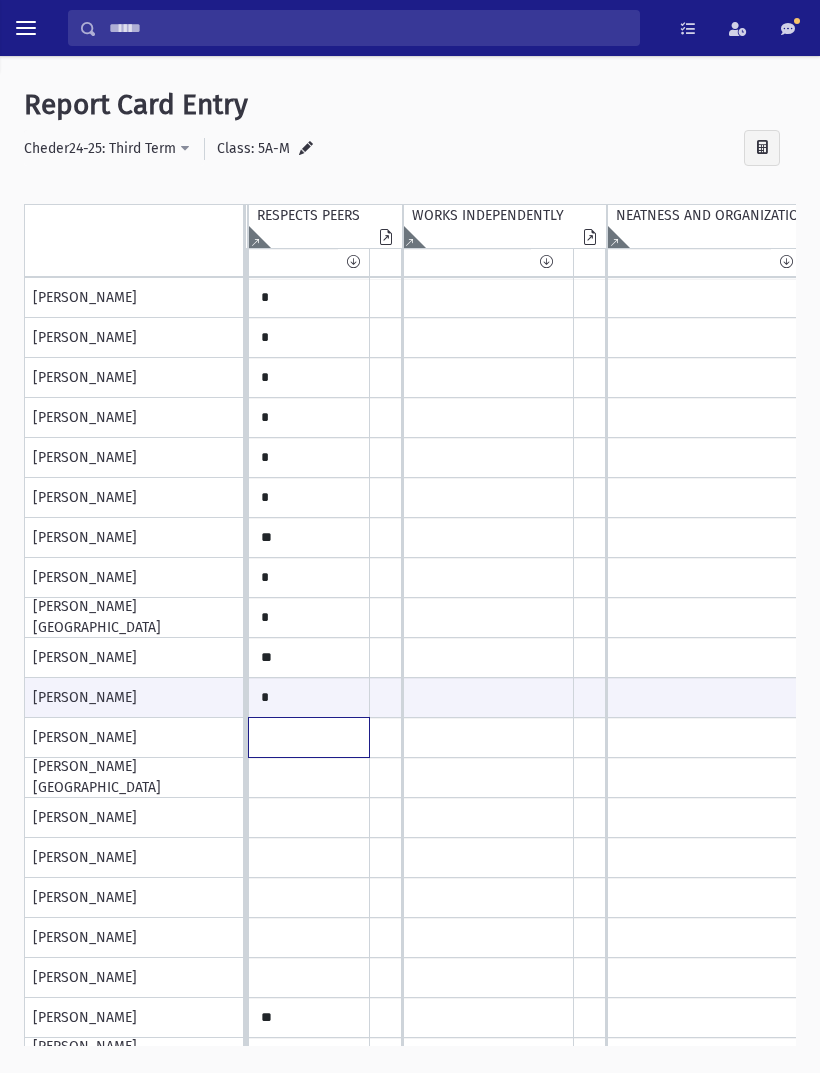 click at bounding box center (-1862, 298) 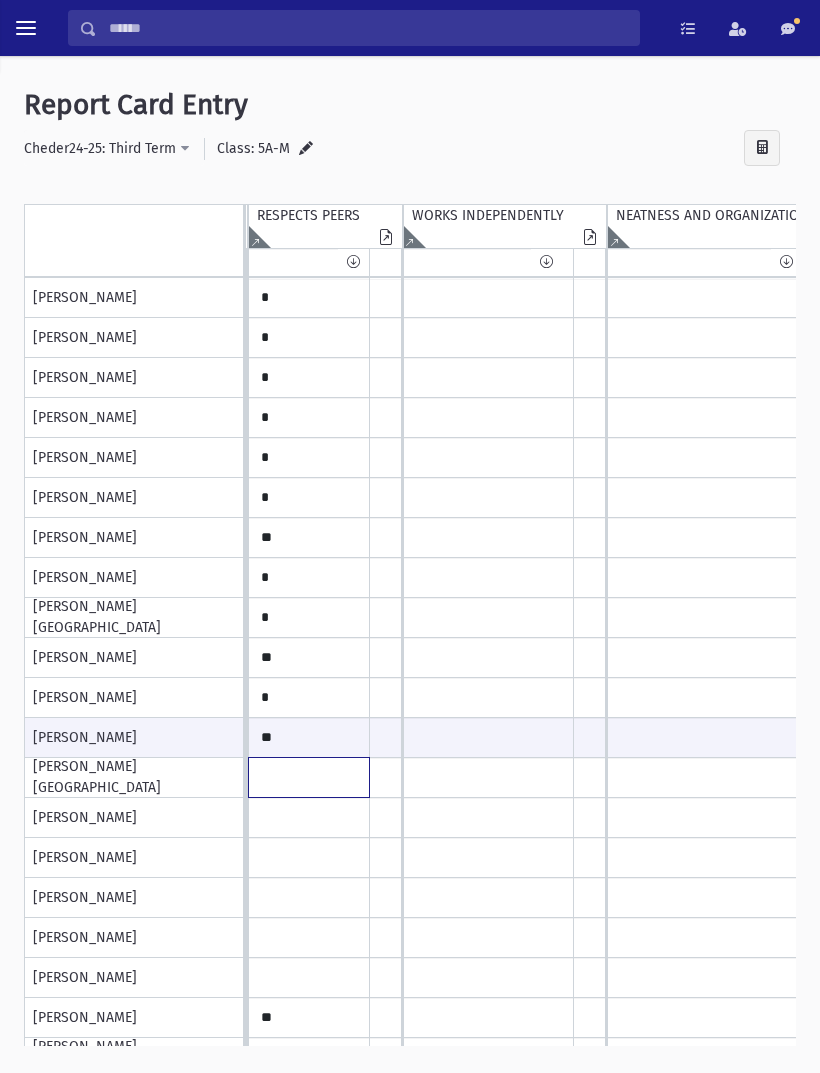 click at bounding box center [-1862, 298] 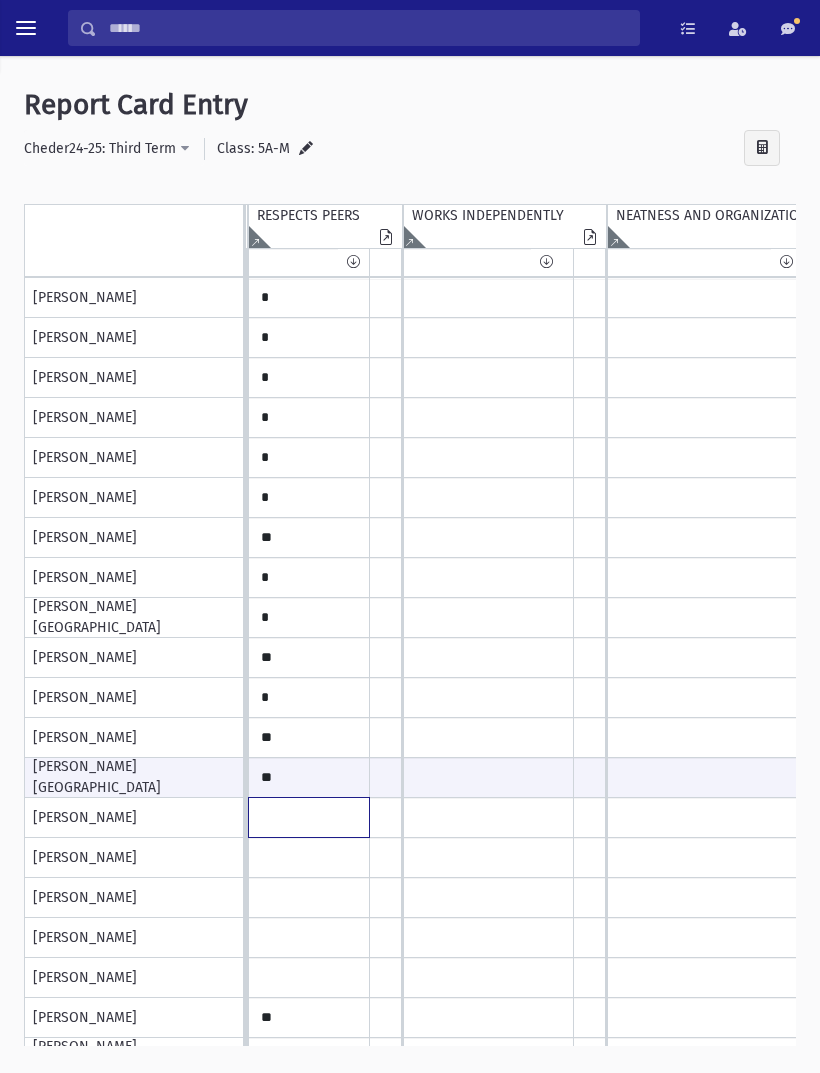 click at bounding box center [-1862, 298] 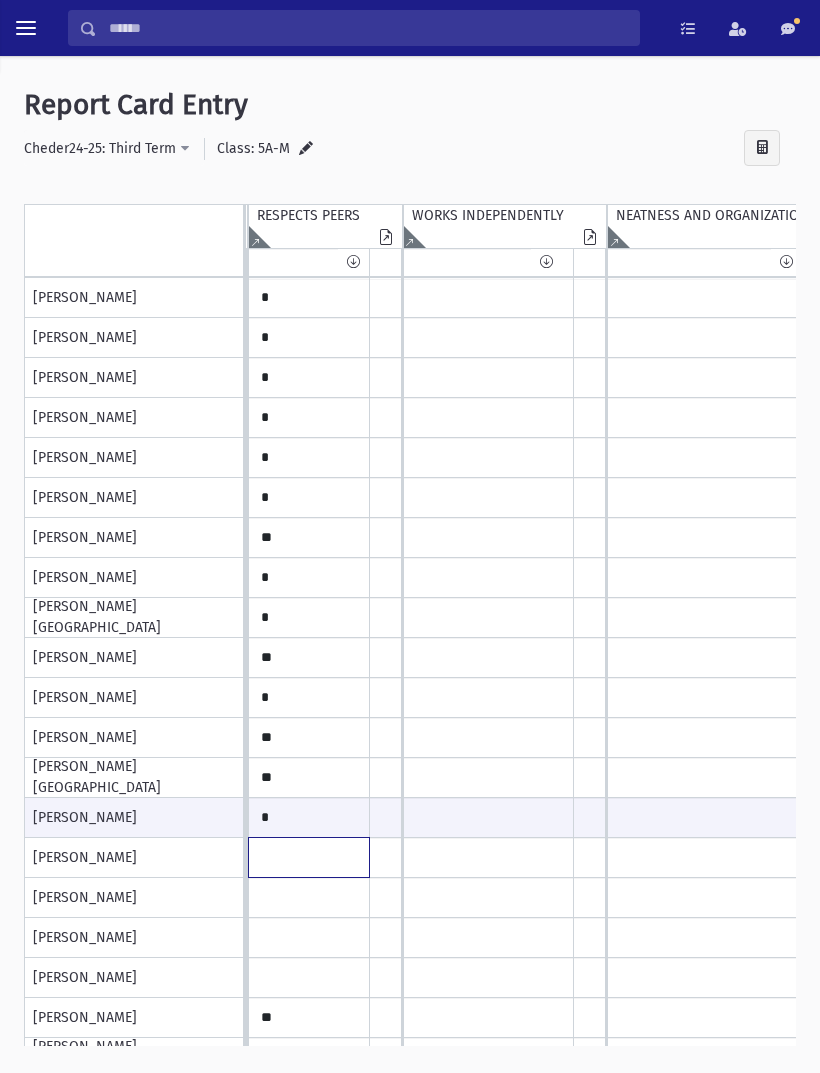 click at bounding box center (-1862, 298) 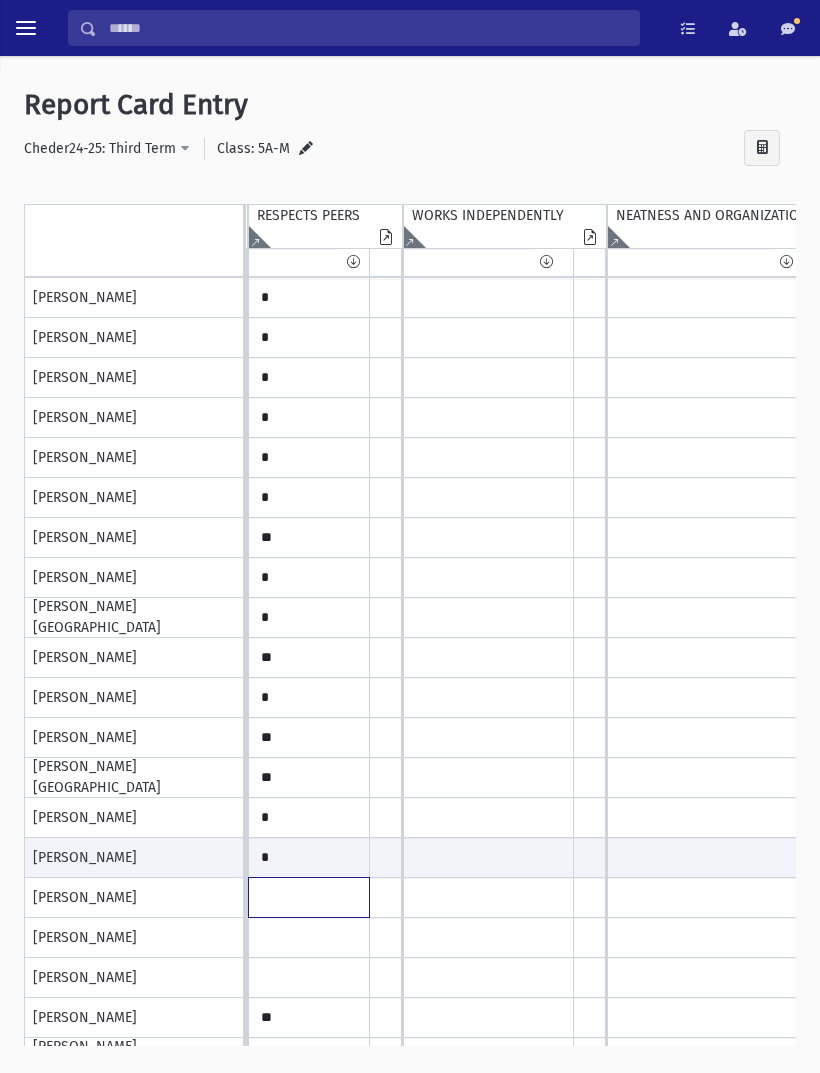 click at bounding box center (-1862, 298) 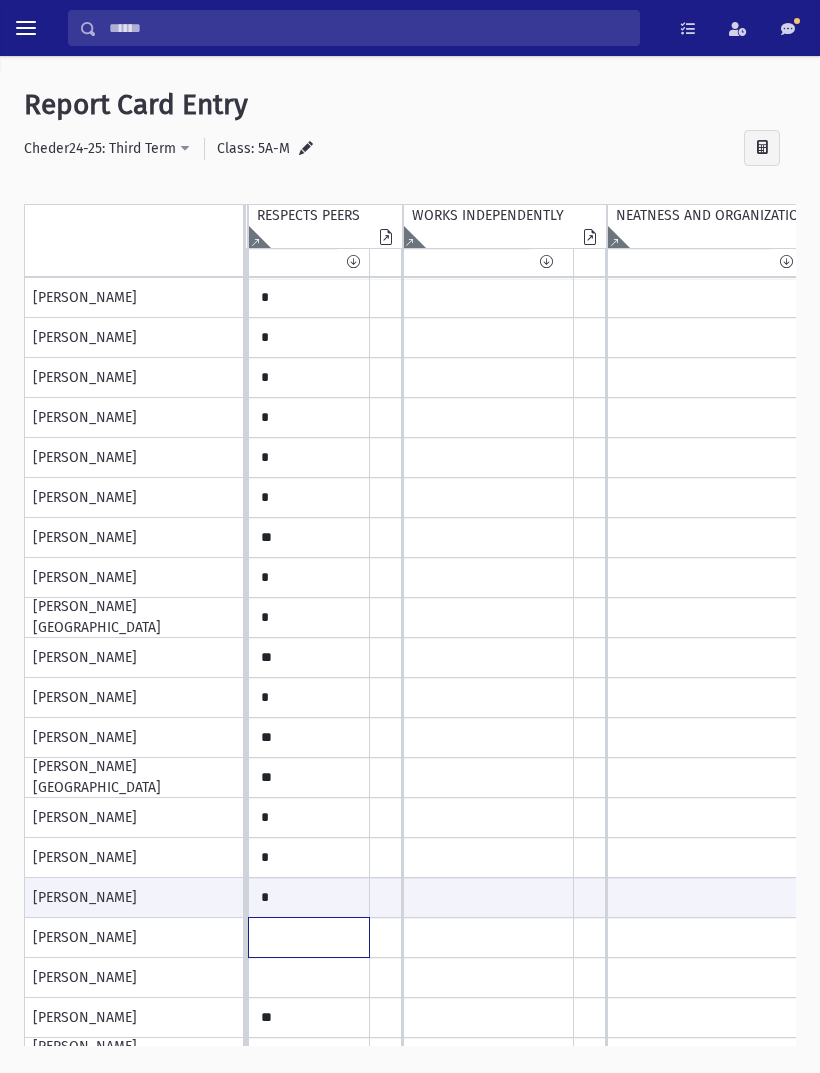 click at bounding box center [-1862, 298] 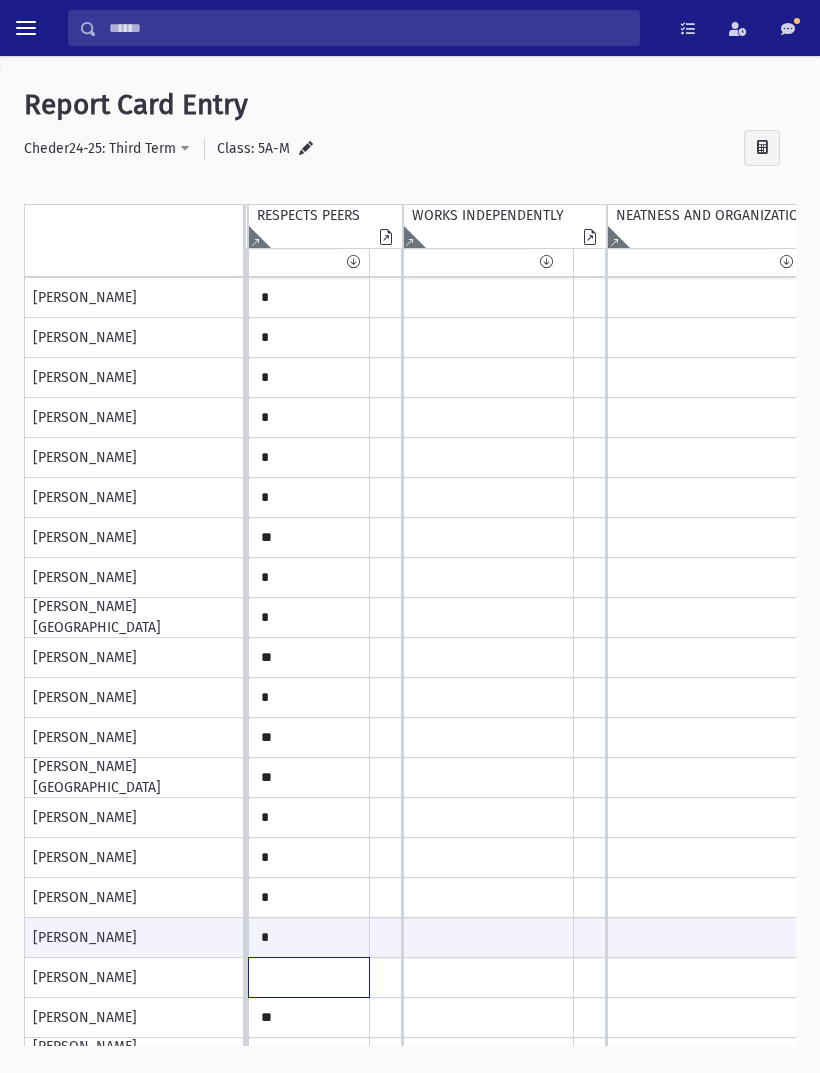 click at bounding box center (-1862, 298) 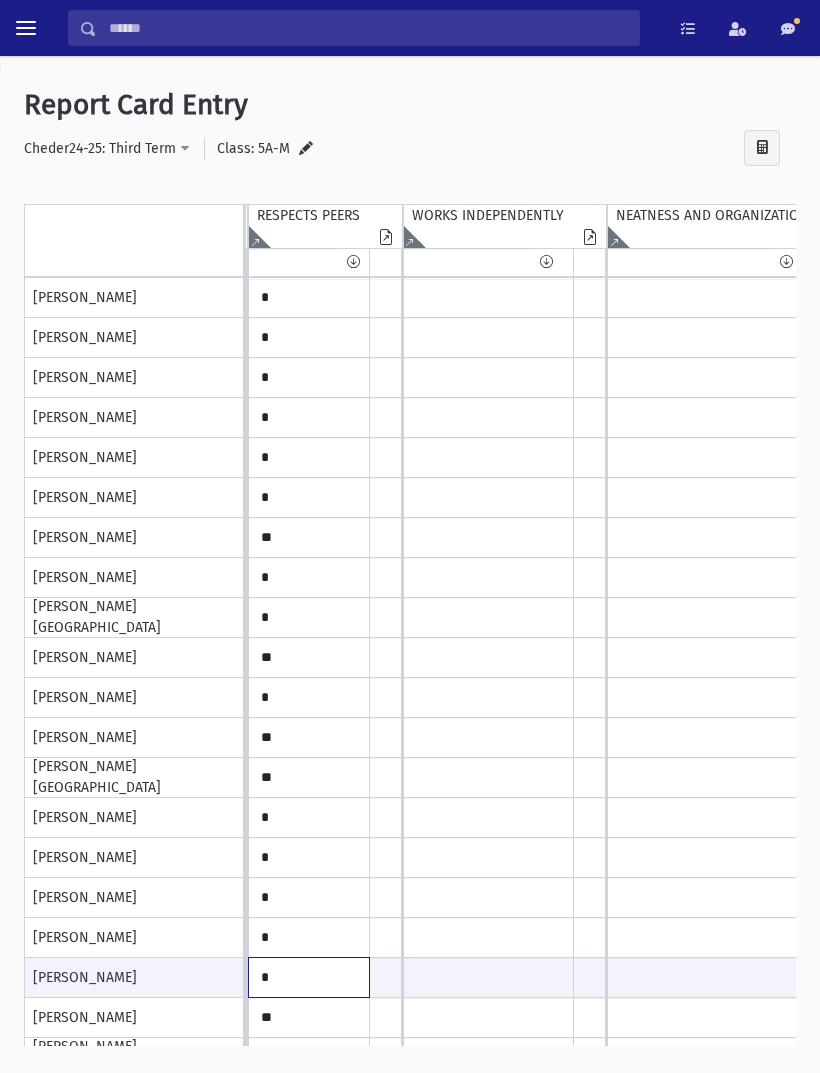 scroll, scrollTop: 62, scrollLeft: 2207, axis: both 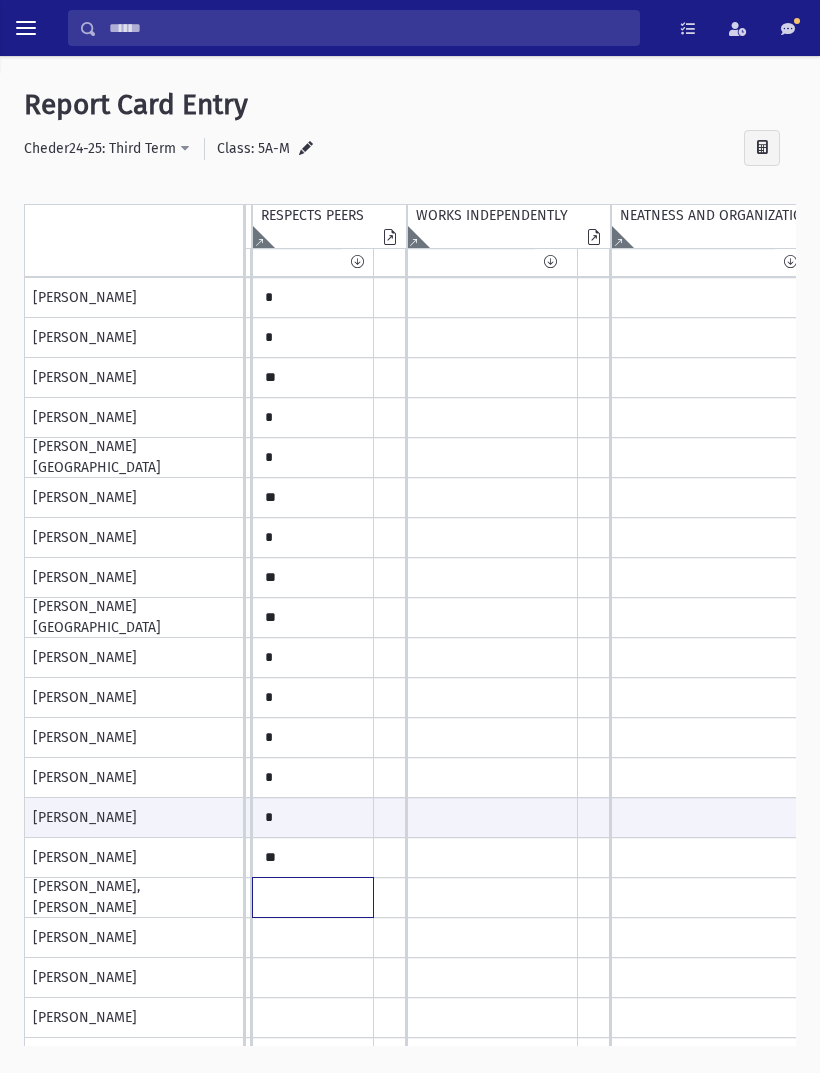 click at bounding box center [-1858, 138] 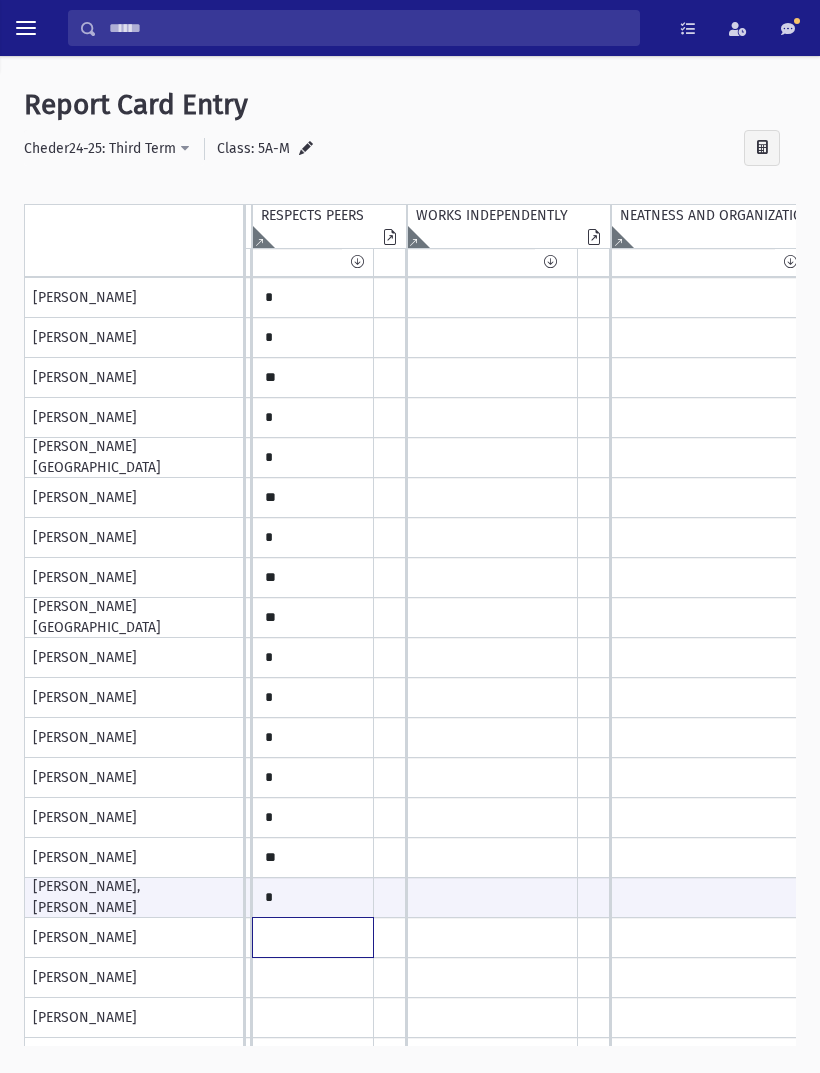 click at bounding box center [-1858, 138] 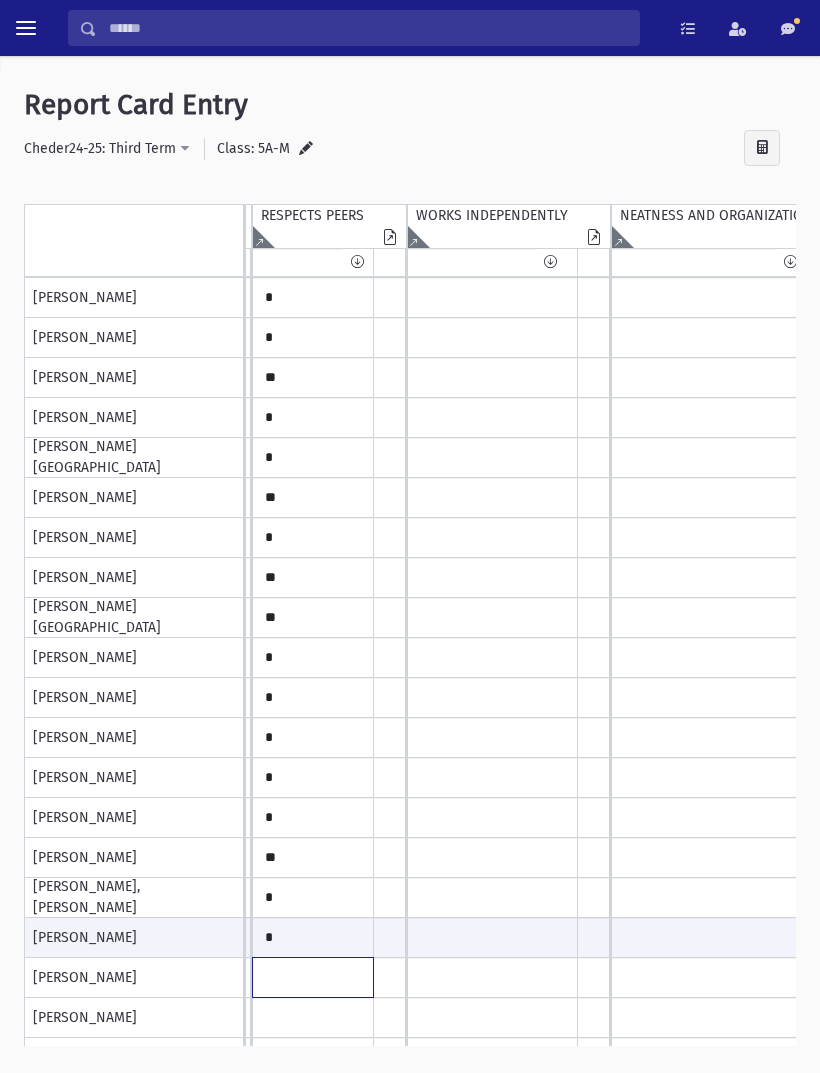 click at bounding box center [-1858, 138] 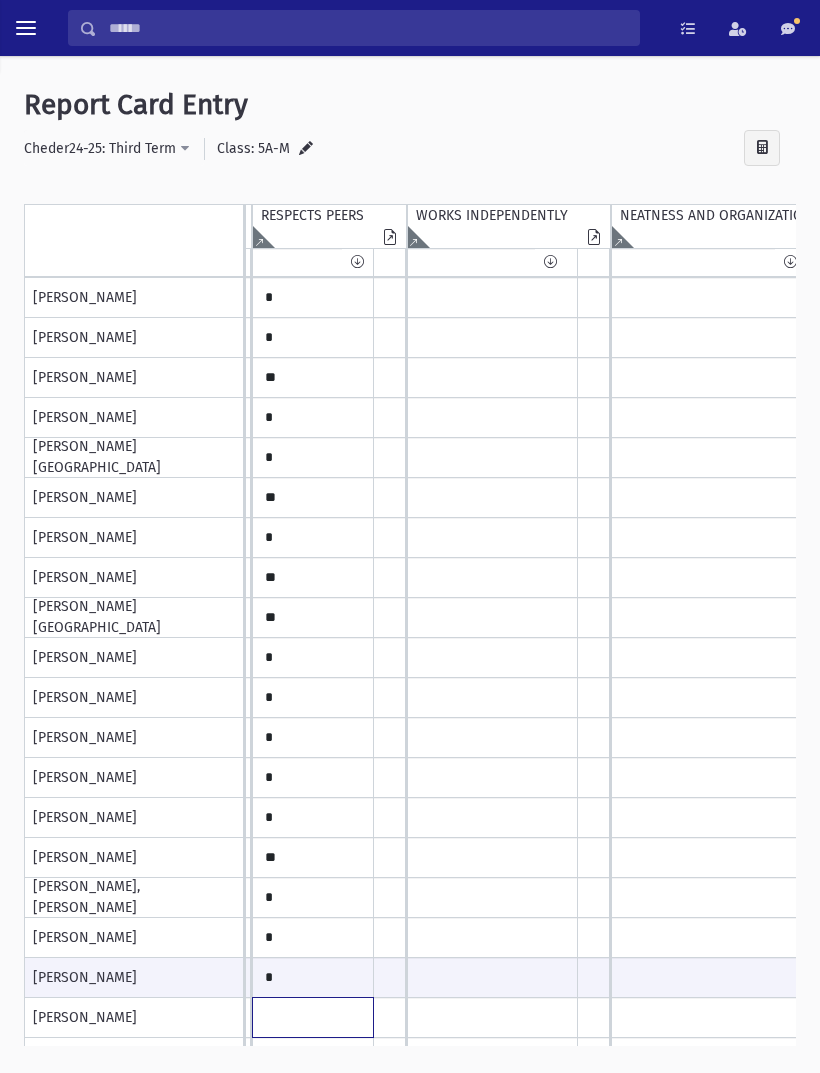 click at bounding box center (-1858, 138) 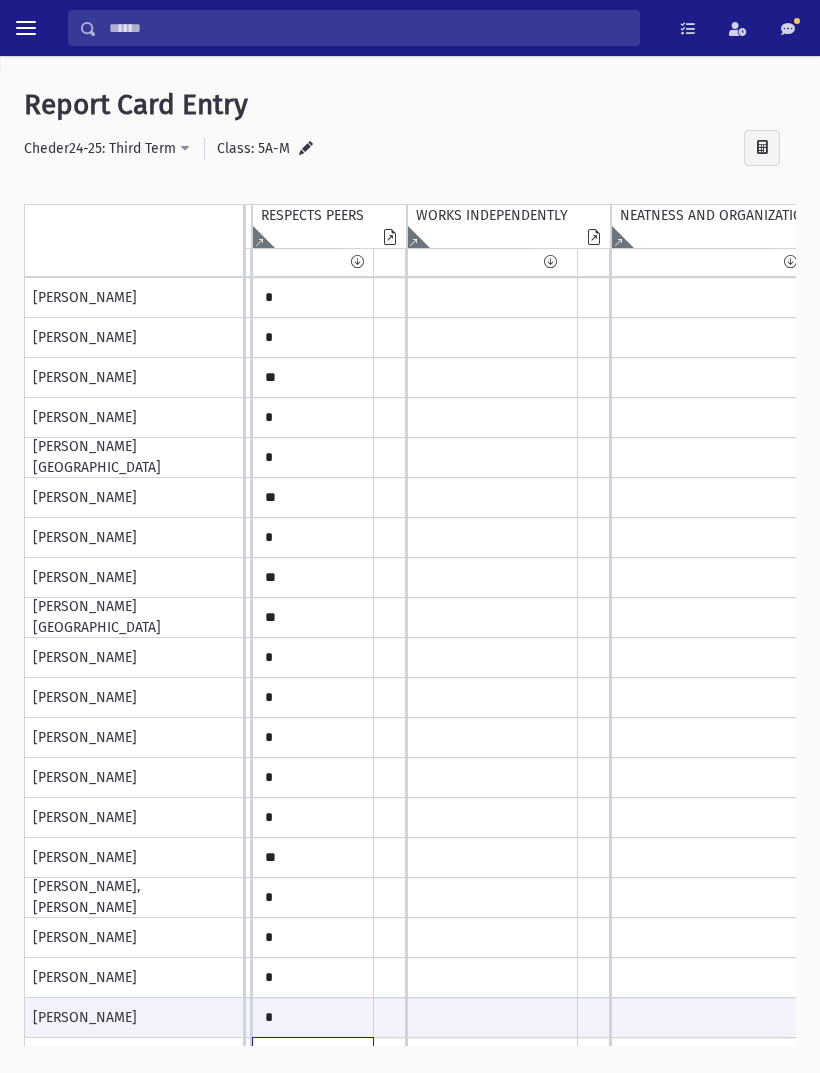 click at bounding box center [-1858, 138] 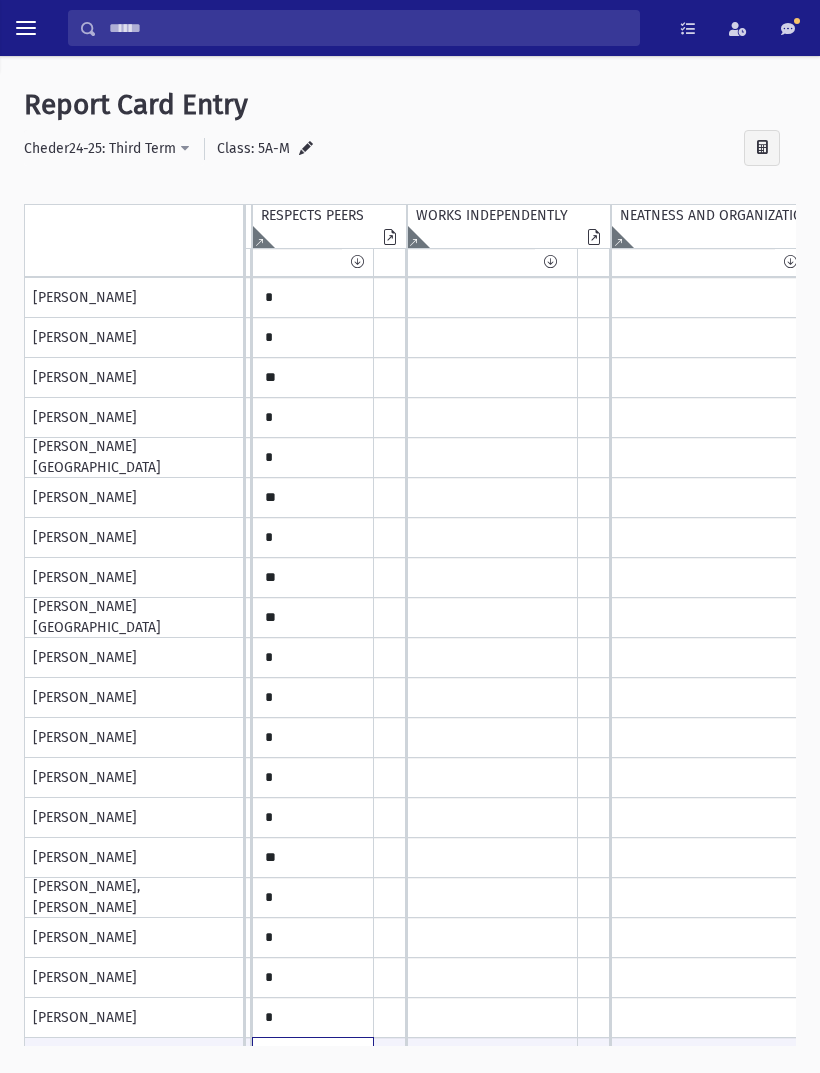 scroll, scrollTop: 214, scrollLeft: 2205, axis: both 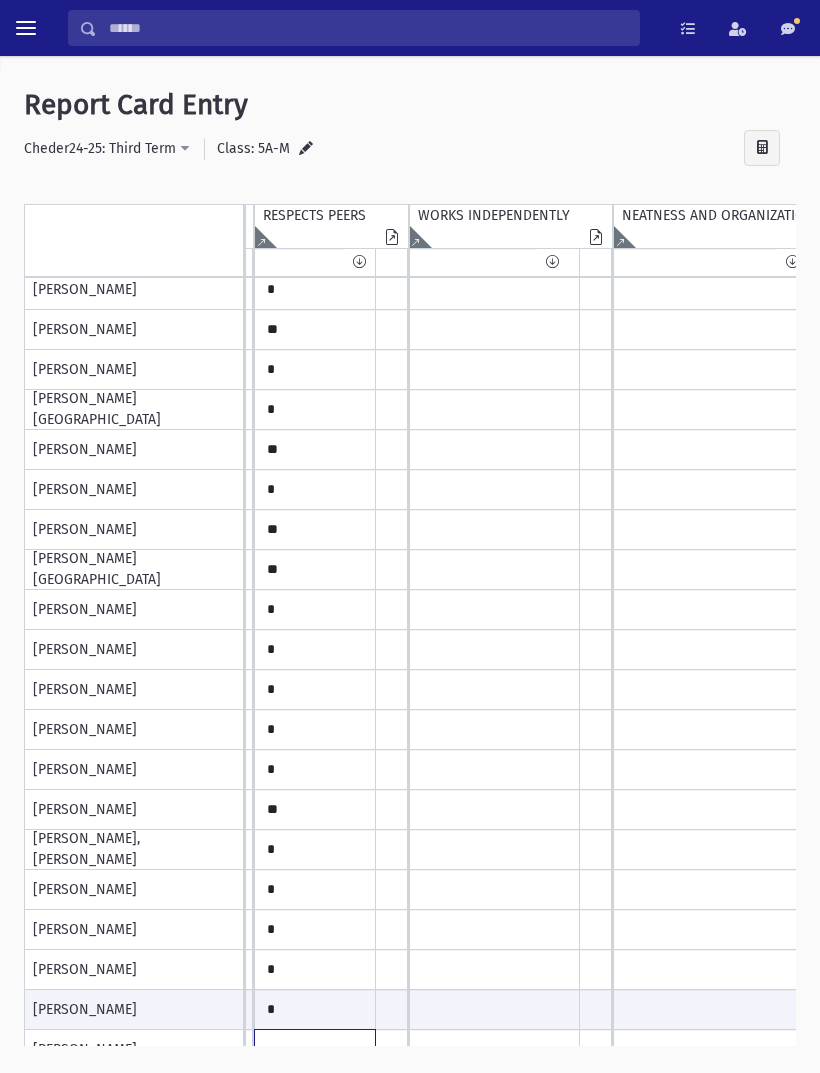 click at bounding box center [-1856, 90] 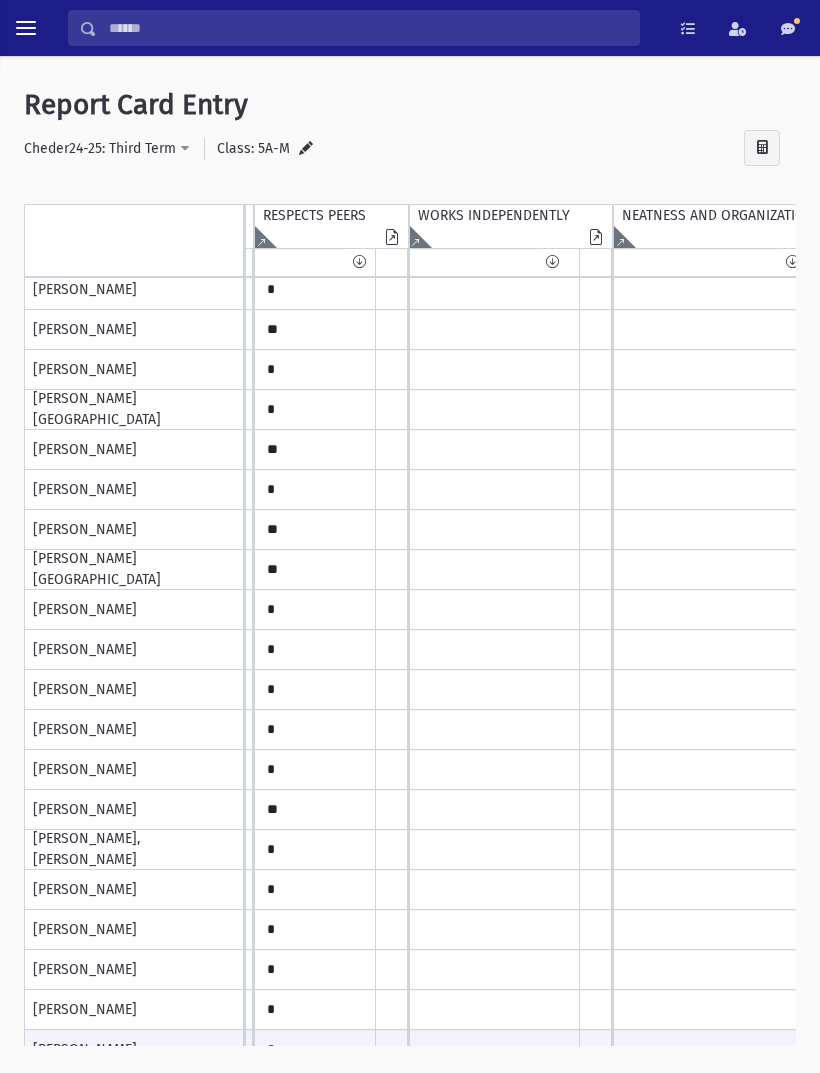 click at bounding box center [-1856, 90] 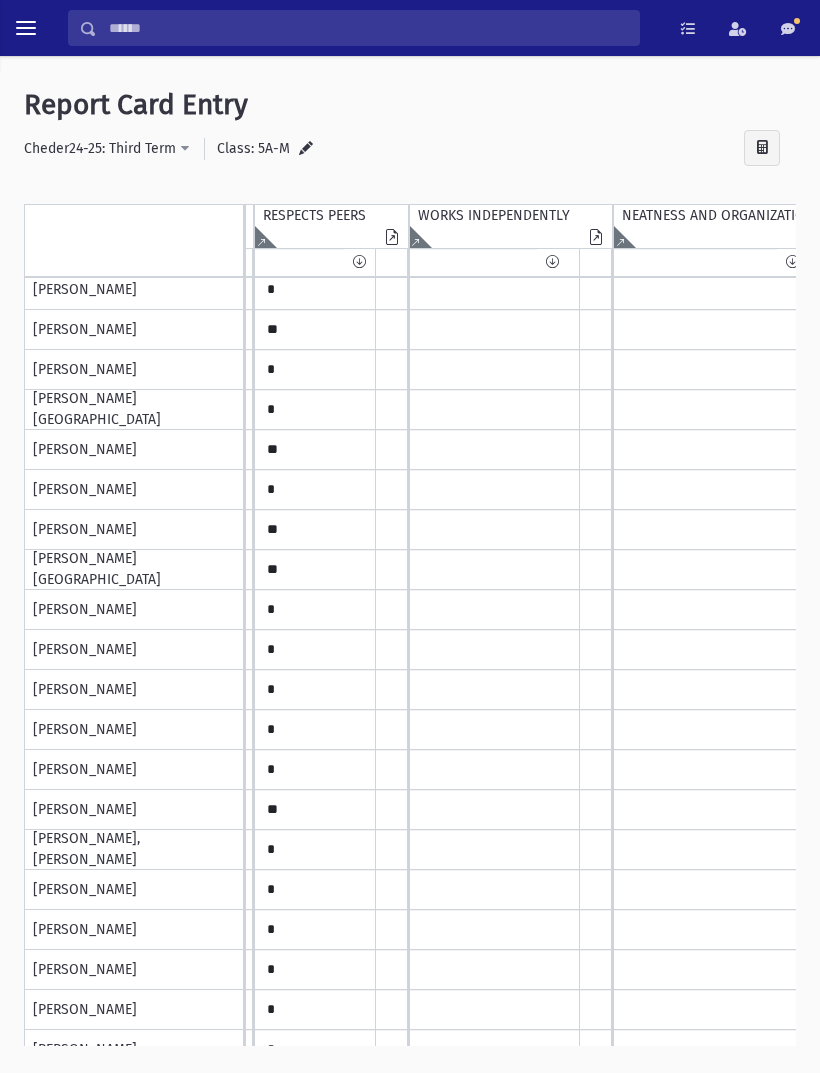 scroll, scrollTop: 146, scrollLeft: 2216, axis: both 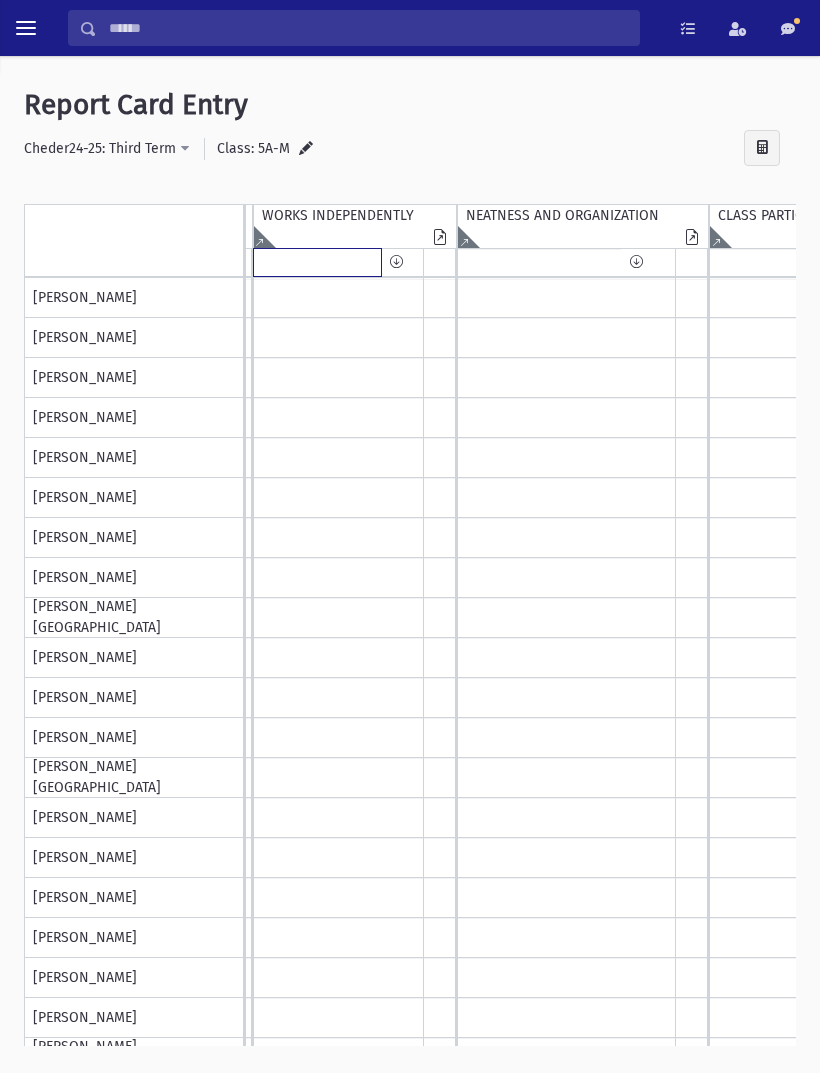 click at bounding box center (317, 262) 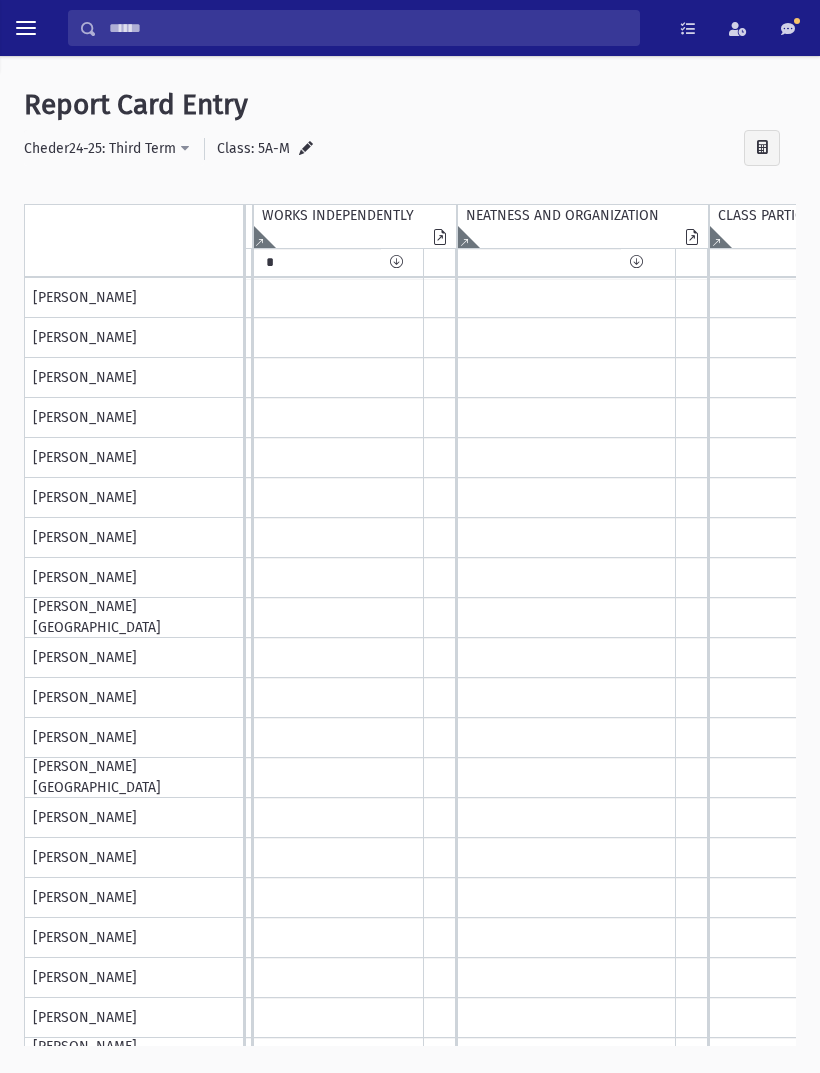 click at bounding box center [396, 262] 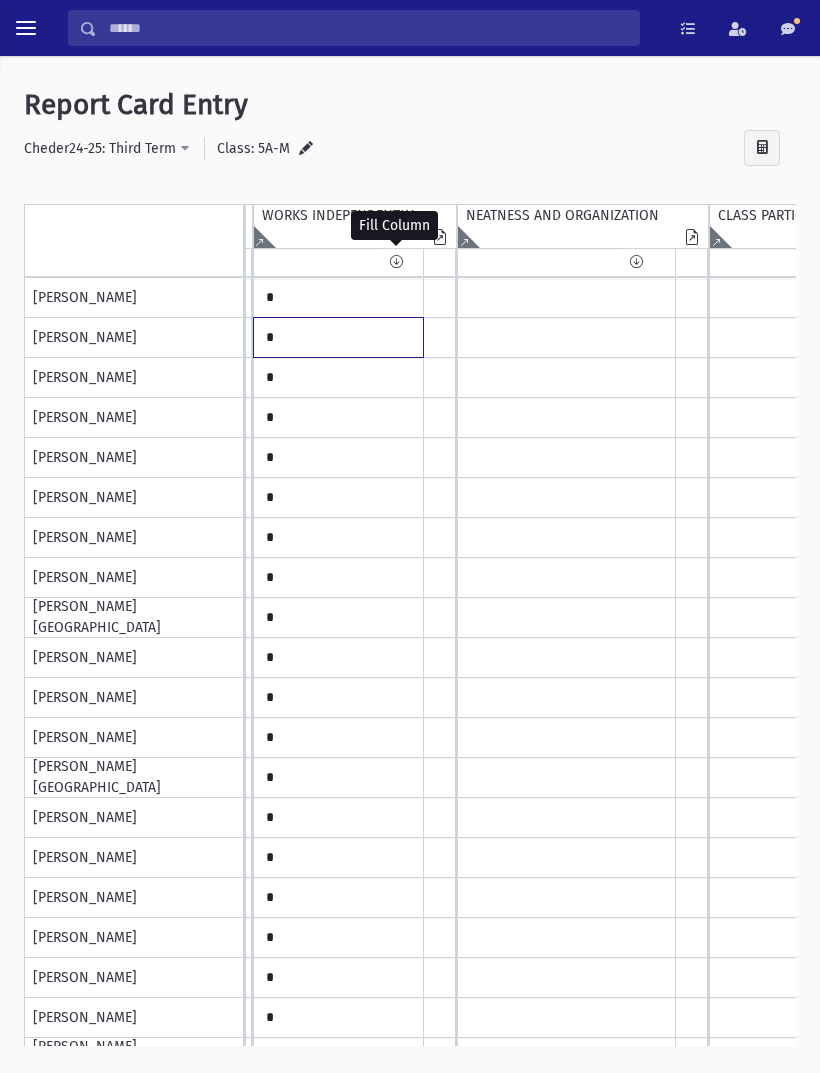 click on "*" at bounding box center [-2012, 298] 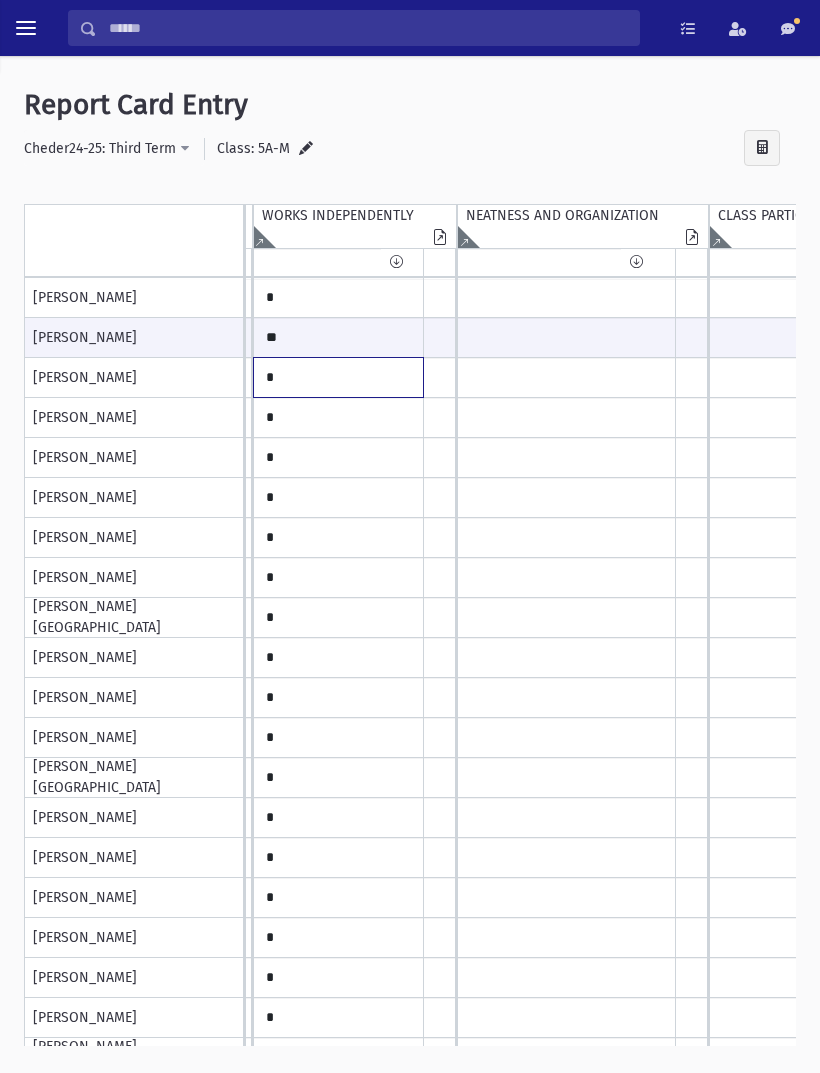 click on "*" at bounding box center (-2012, 298) 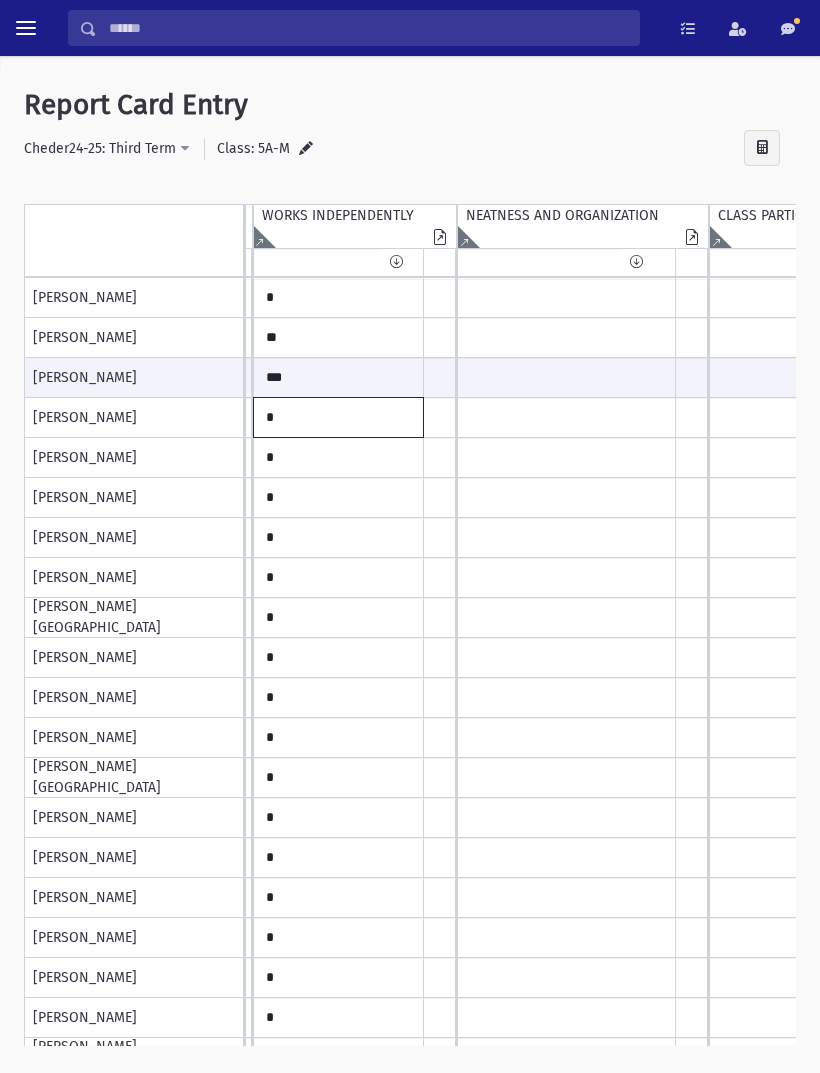 click on "*" at bounding box center (-2012, 298) 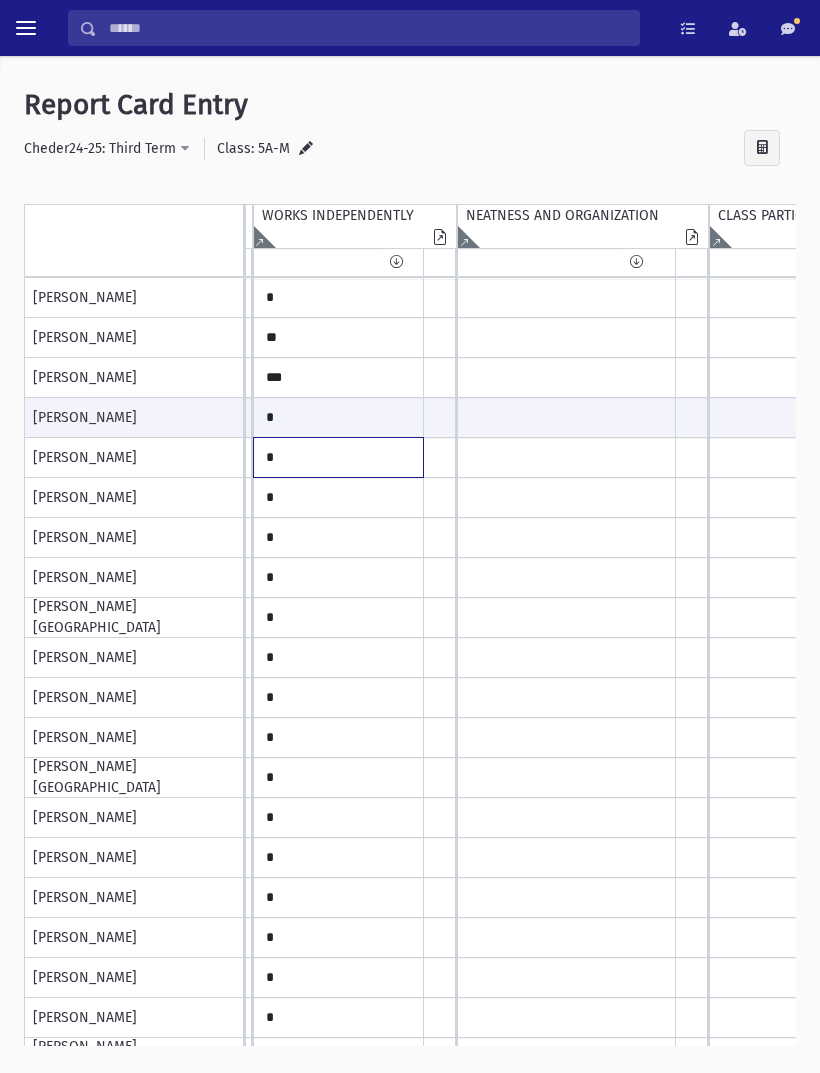 click on "*" at bounding box center [-2012, 298] 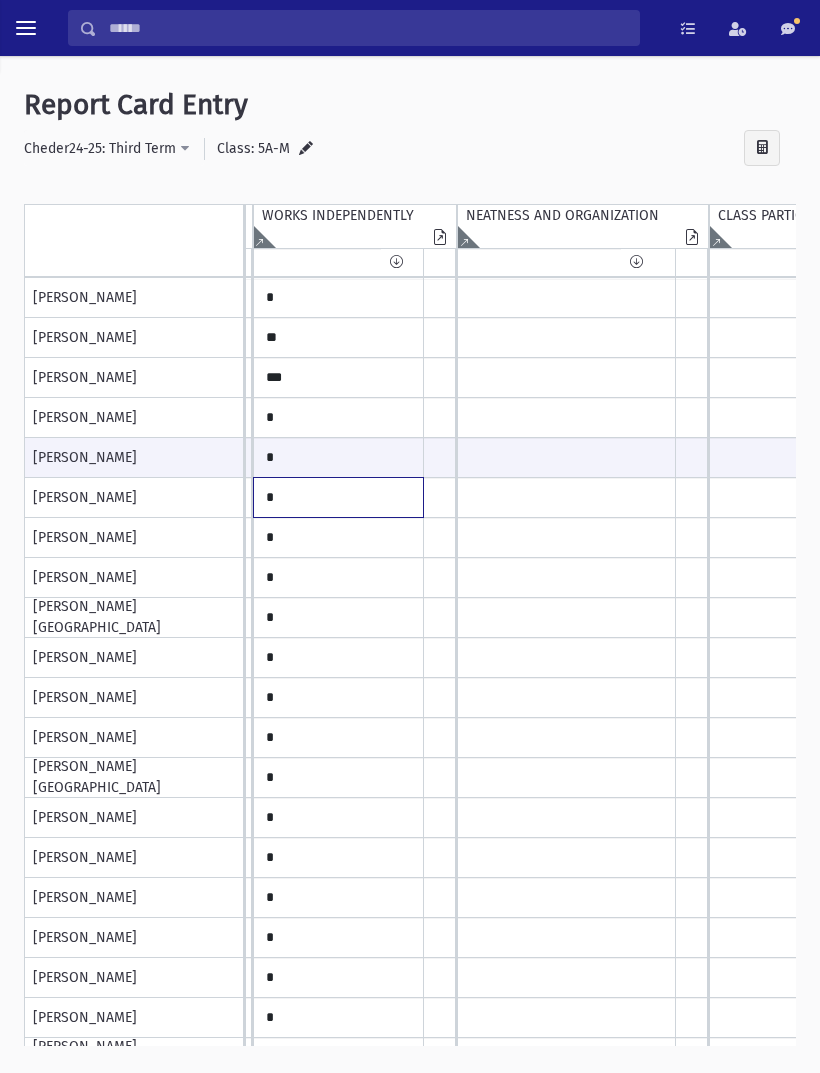 click on "*" at bounding box center (-2012, 298) 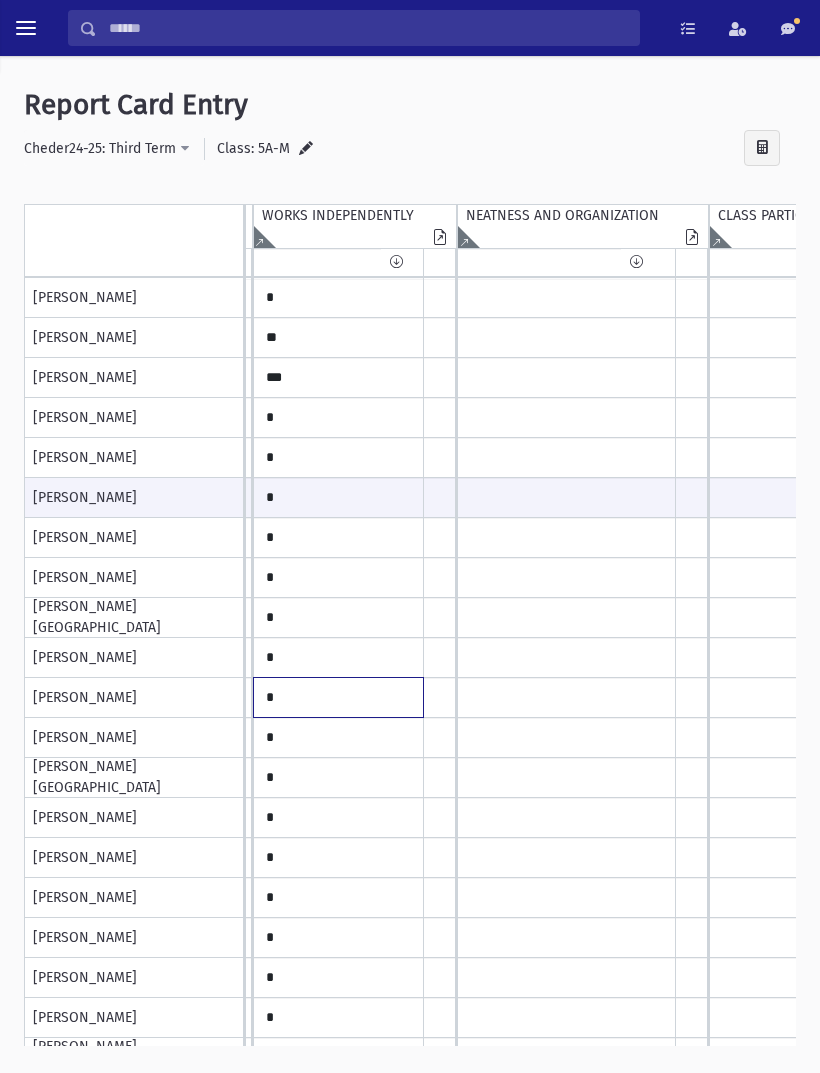 click on "*" at bounding box center [-2012, 298] 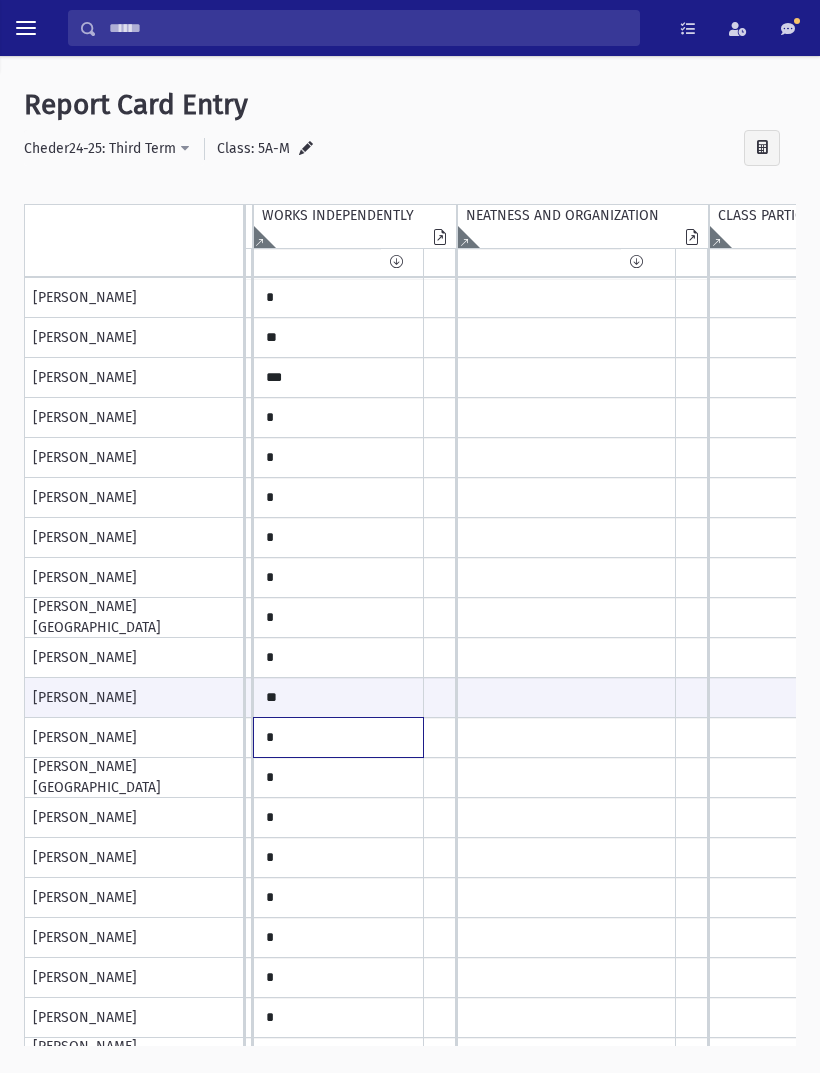 click on "*" at bounding box center (-2012, 298) 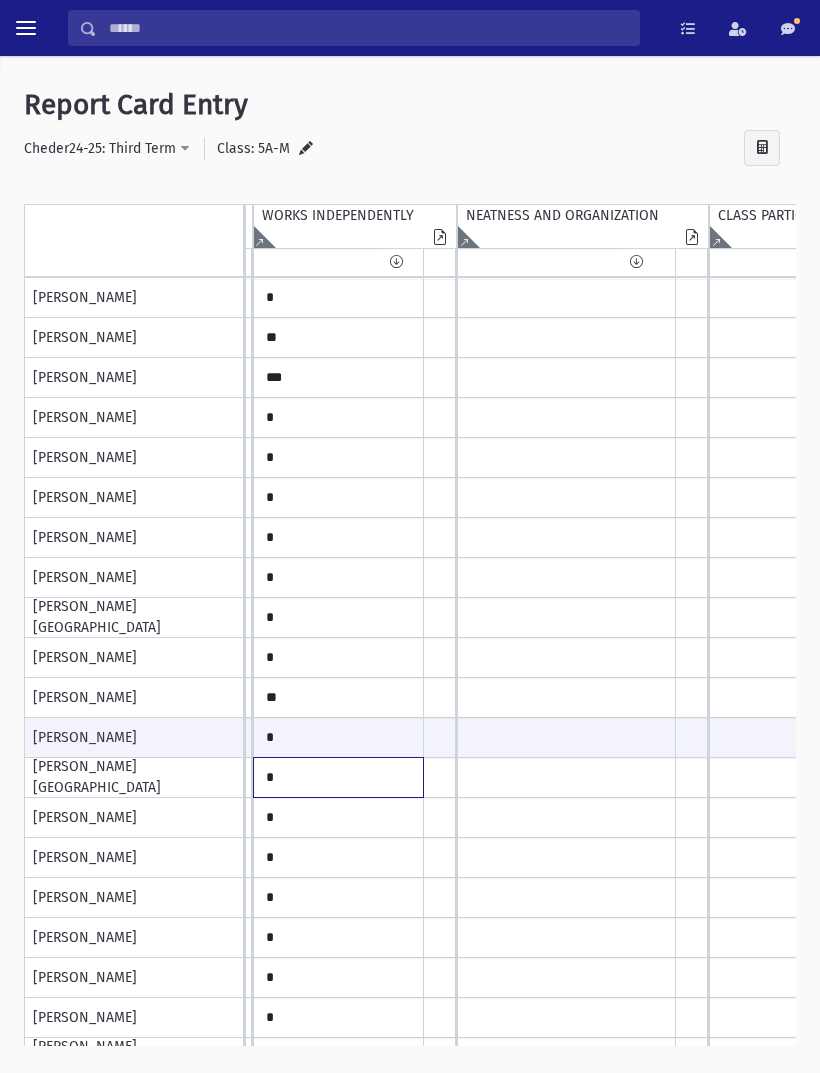 click on "*" at bounding box center [-2012, 298] 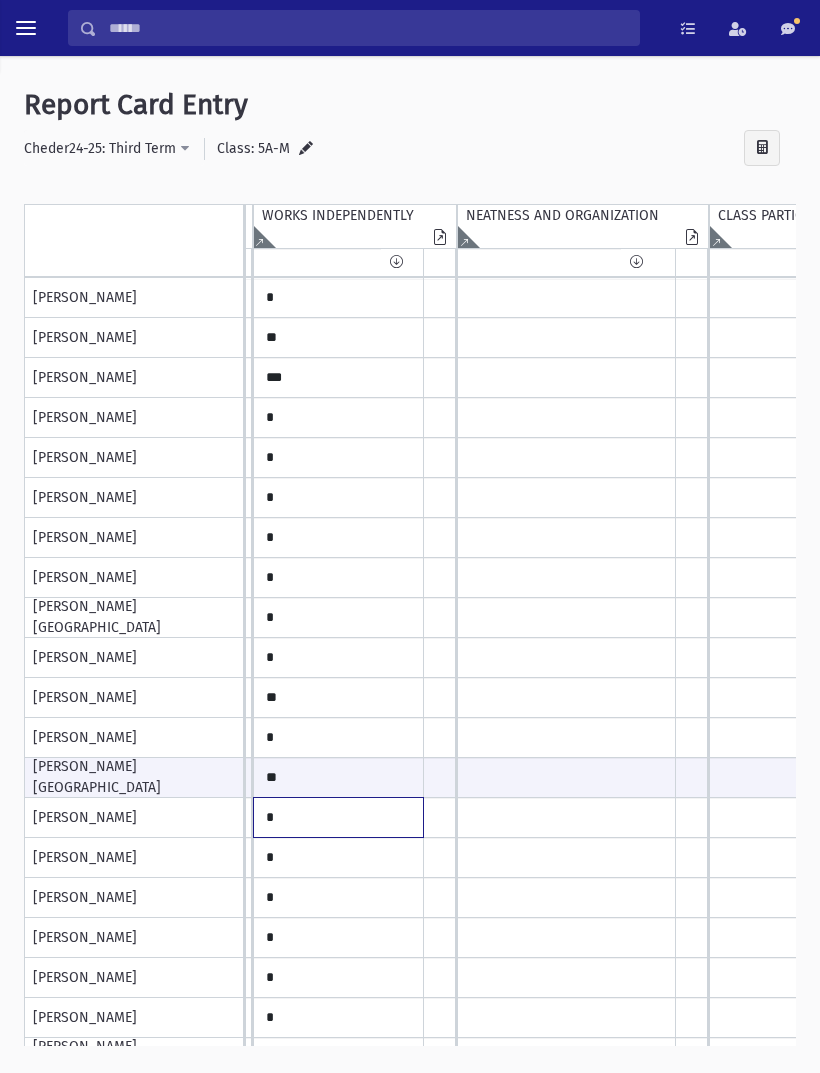 click on "*" at bounding box center (-2012, 298) 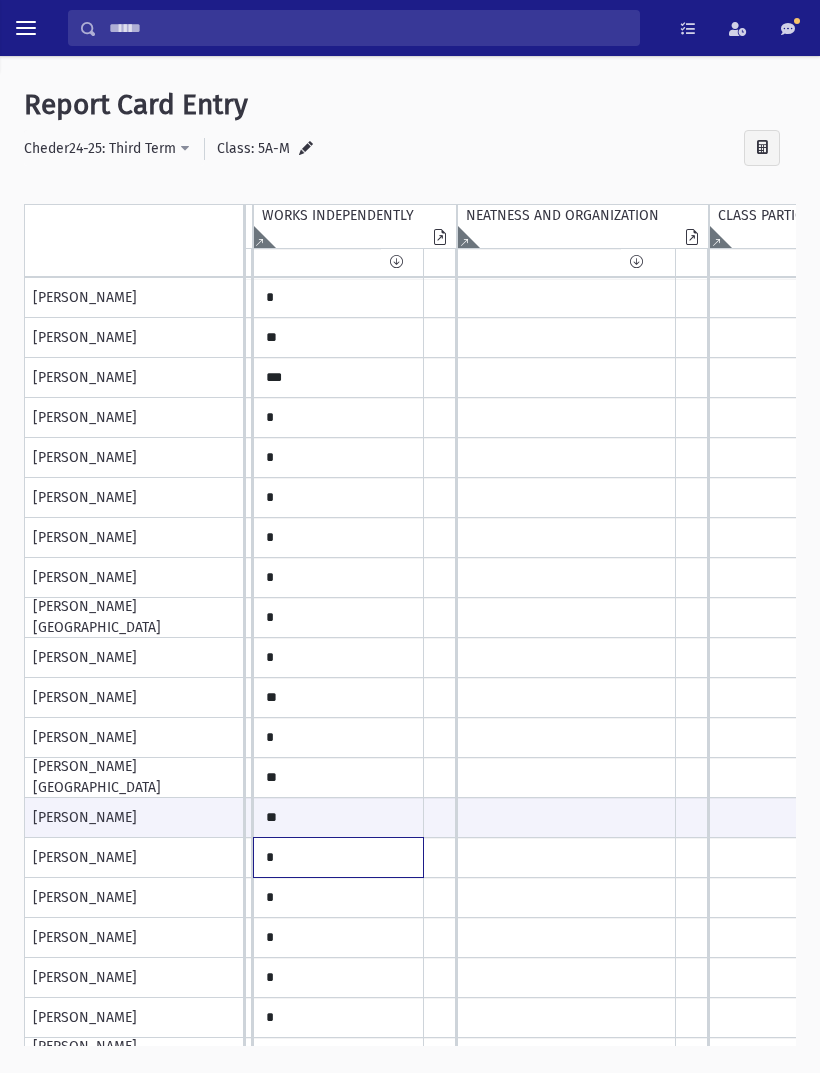 click on "*" at bounding box center [-2012, 298] 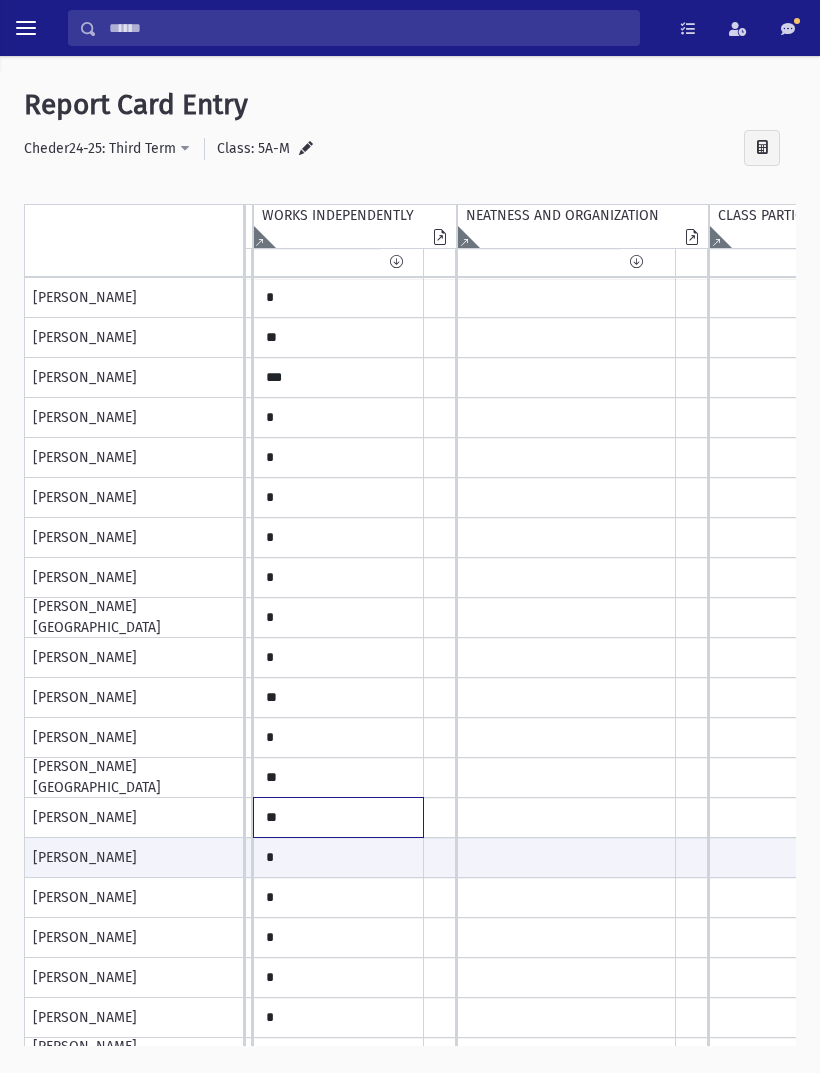 click on "**" at bounding box center (-2012, 298) 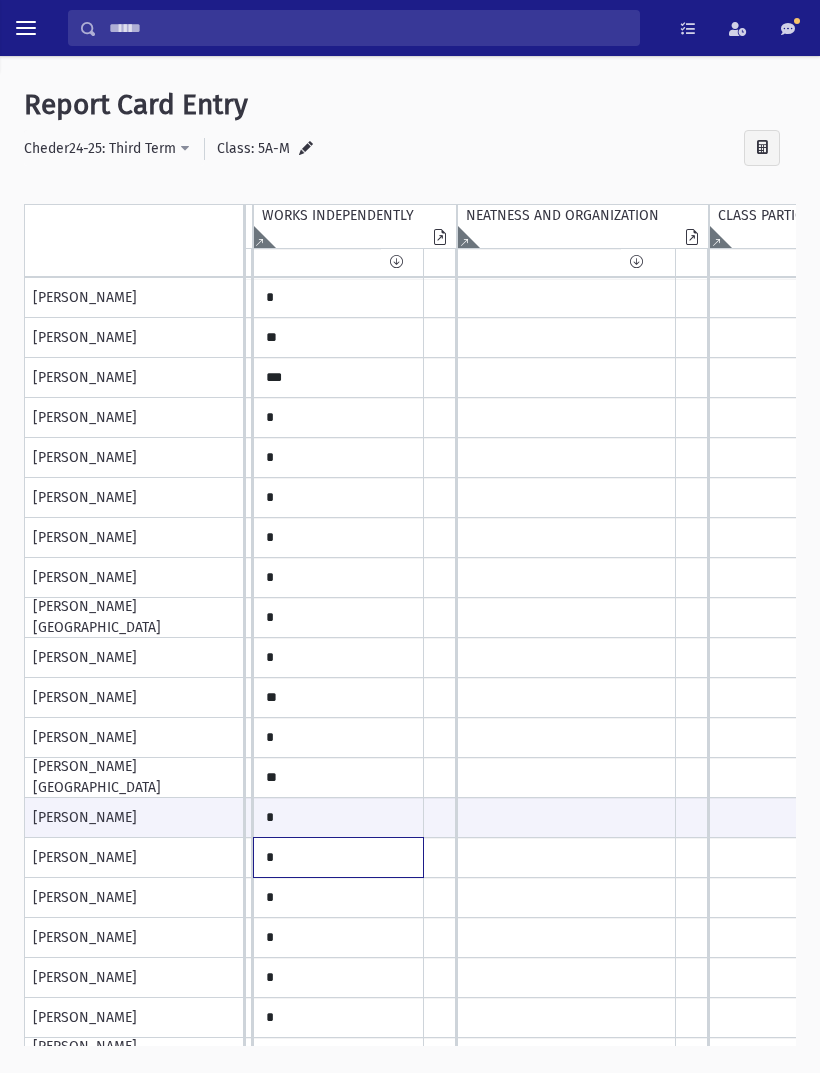click on "*" at bounding box center [-2012, 298] 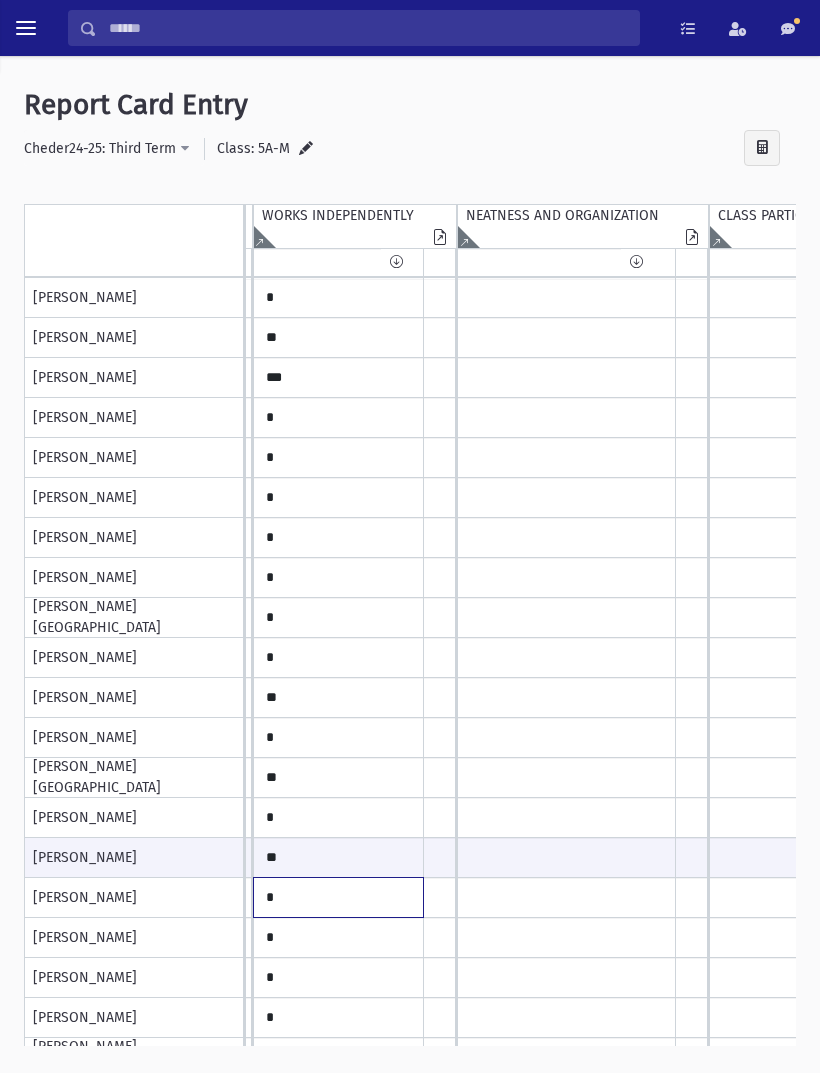 click on "*" at bounding box center (-2012, 298) 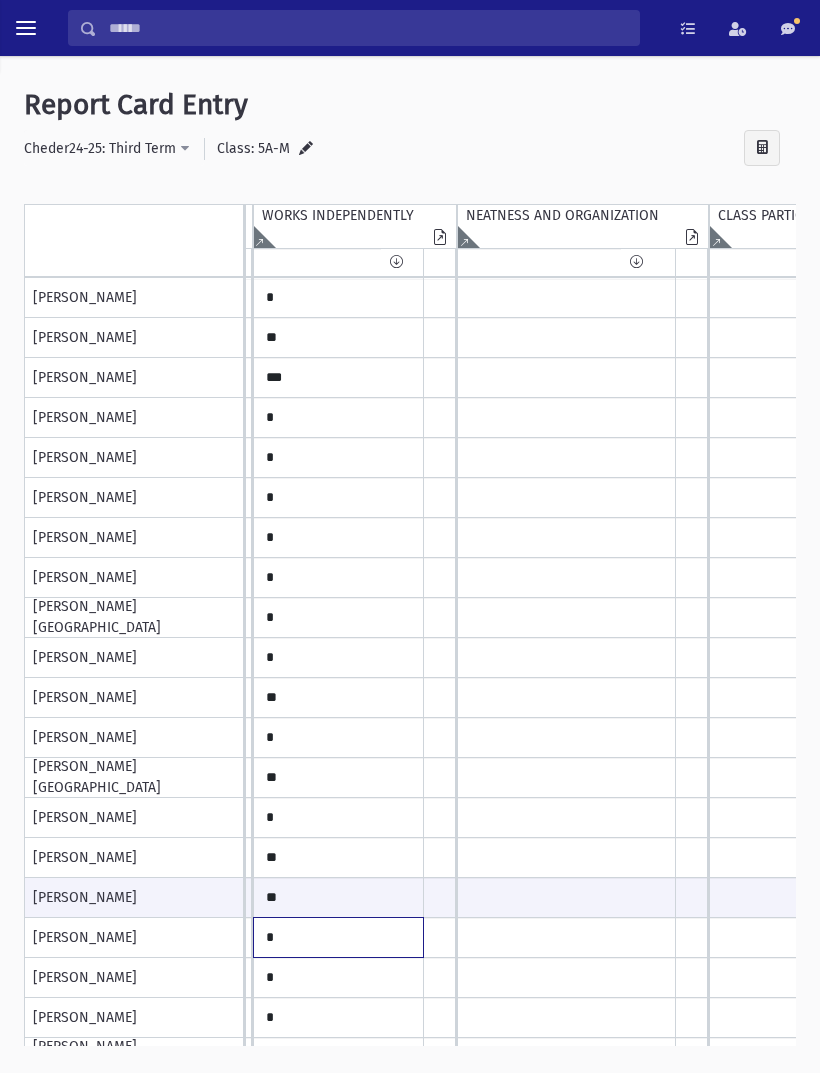 click on "*" at bounding box center [-2012, 298] 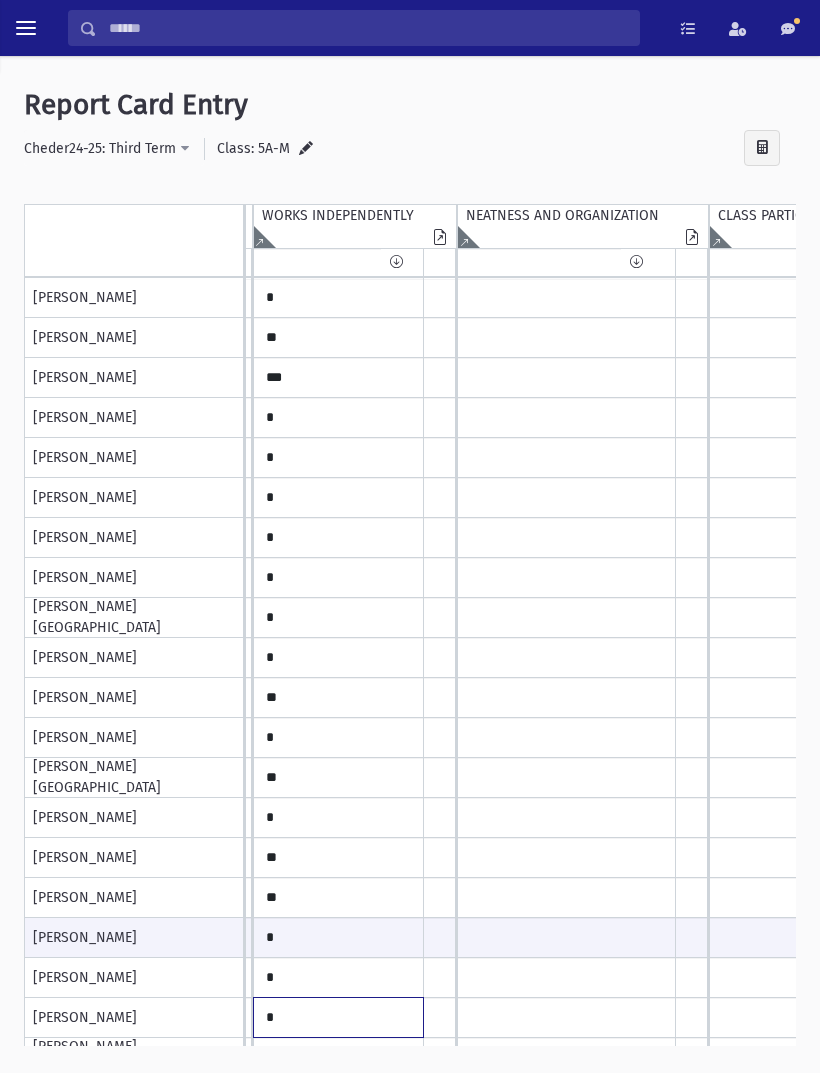 click on "*" at bounding box center (-2012, 298) 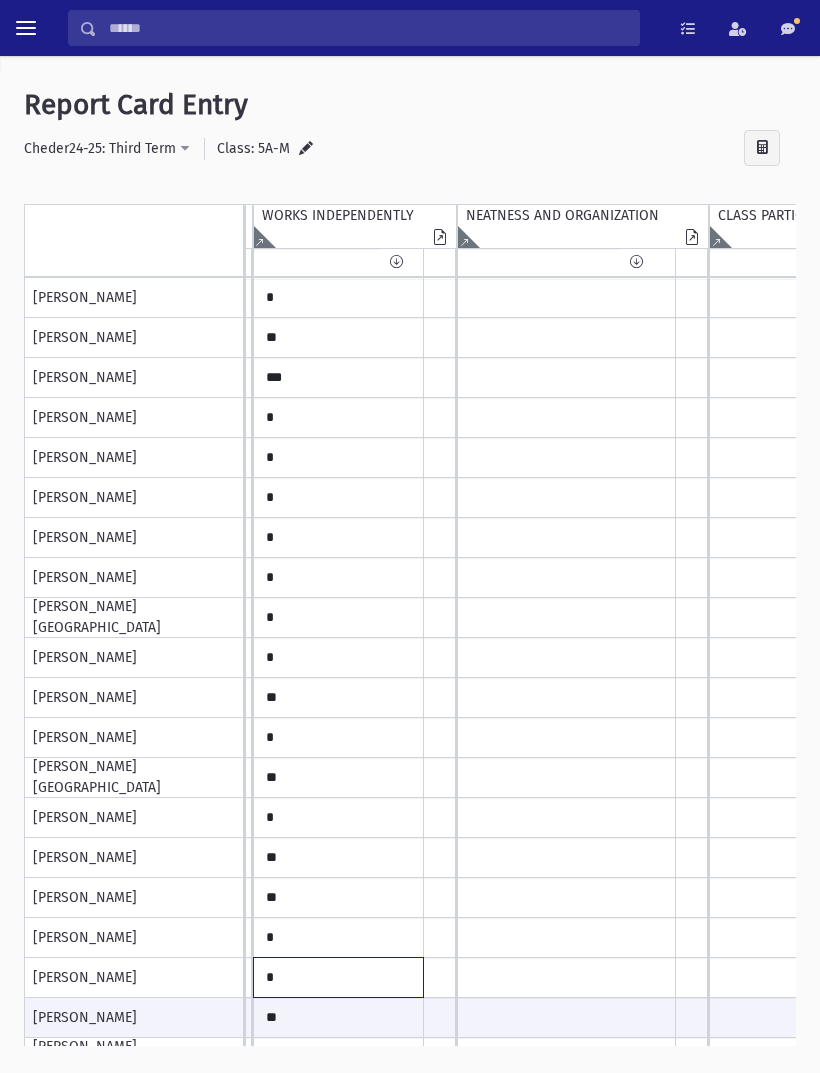 click on "*" at bounding box center [-2012, 298] 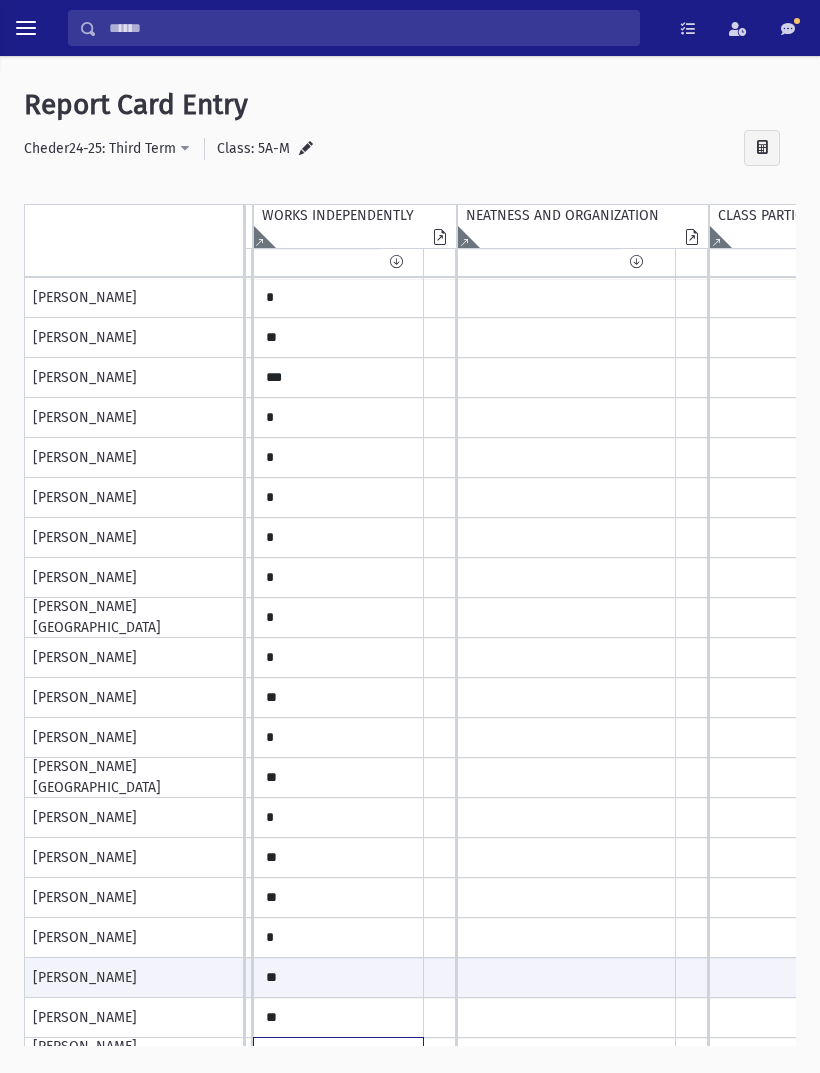 click on "*" at bounding box center (-2012, 298) 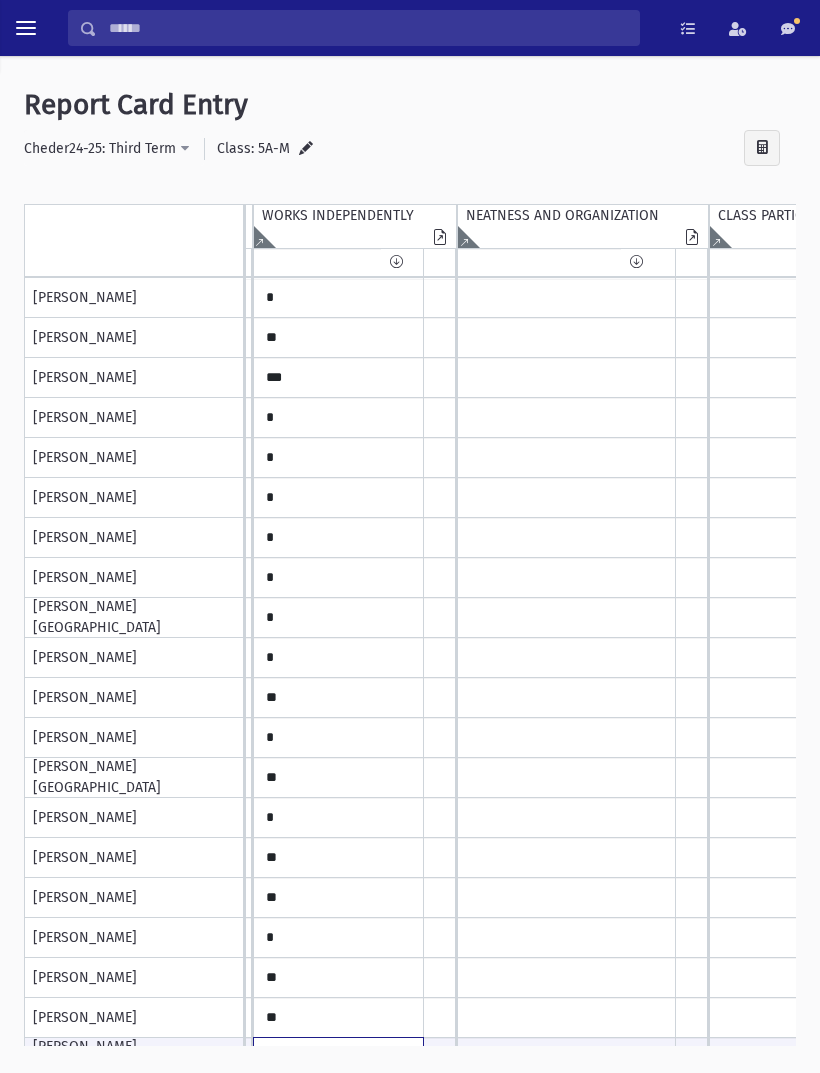 scroll, scrollTop: 39, scrollLeft: 2358, axis: both 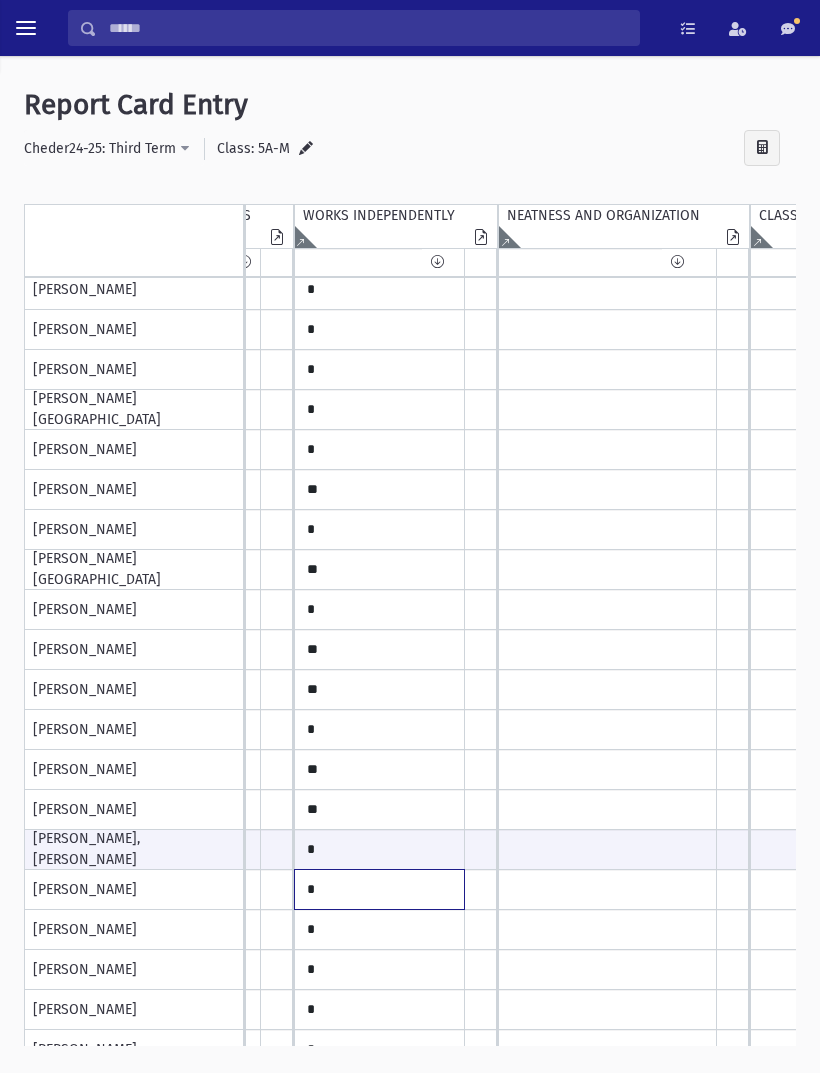 click on "*" at bounding box center (-1971, 90) 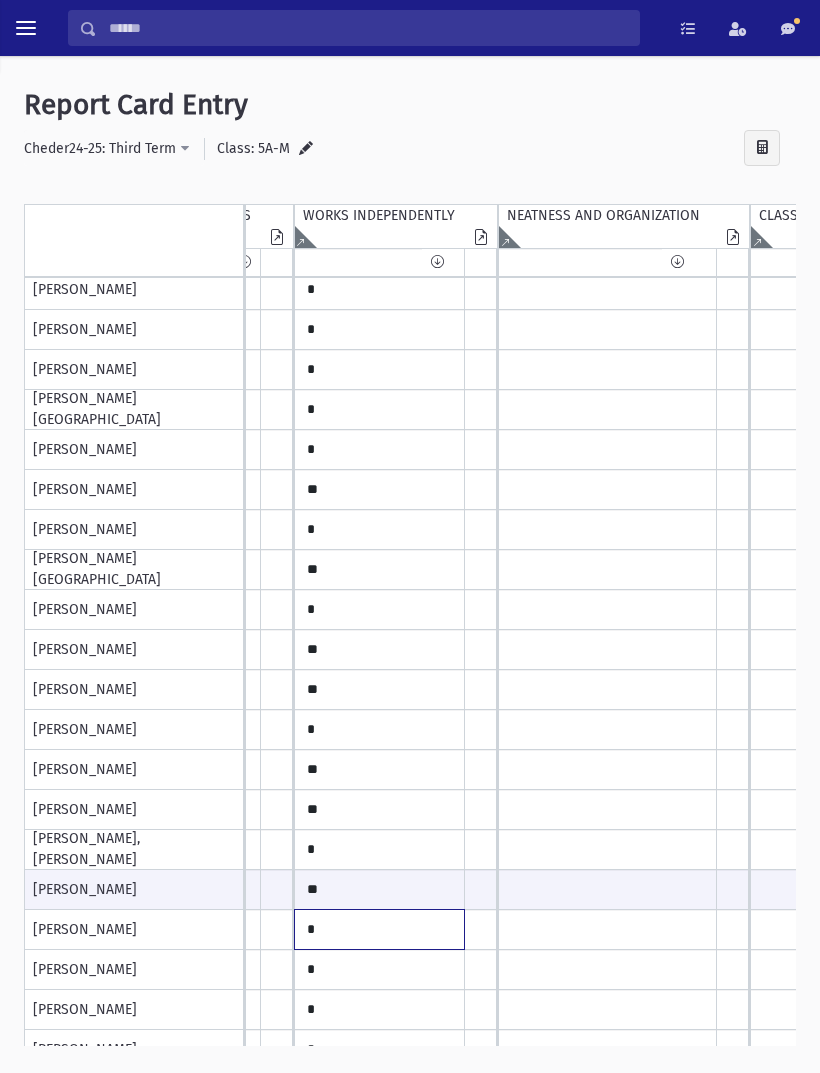 click on "*" at bounding box center [-1971, 90] 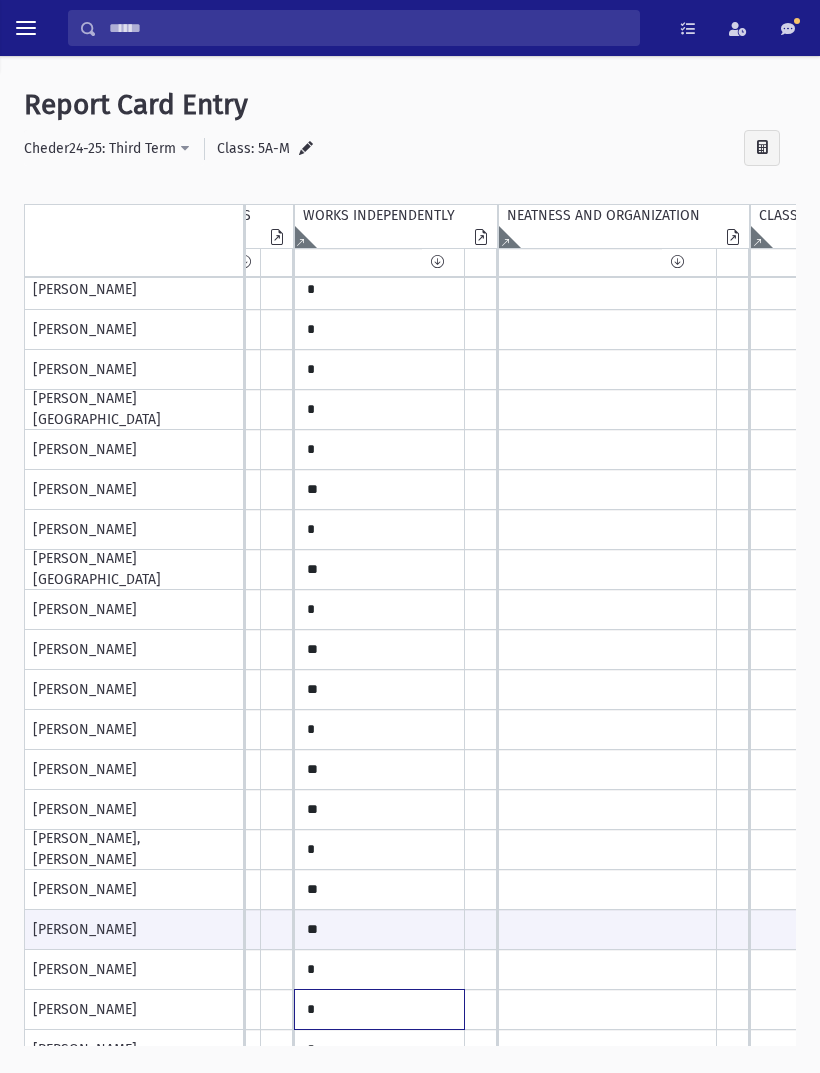 click on "*" at bounding box center (-1971, 90) 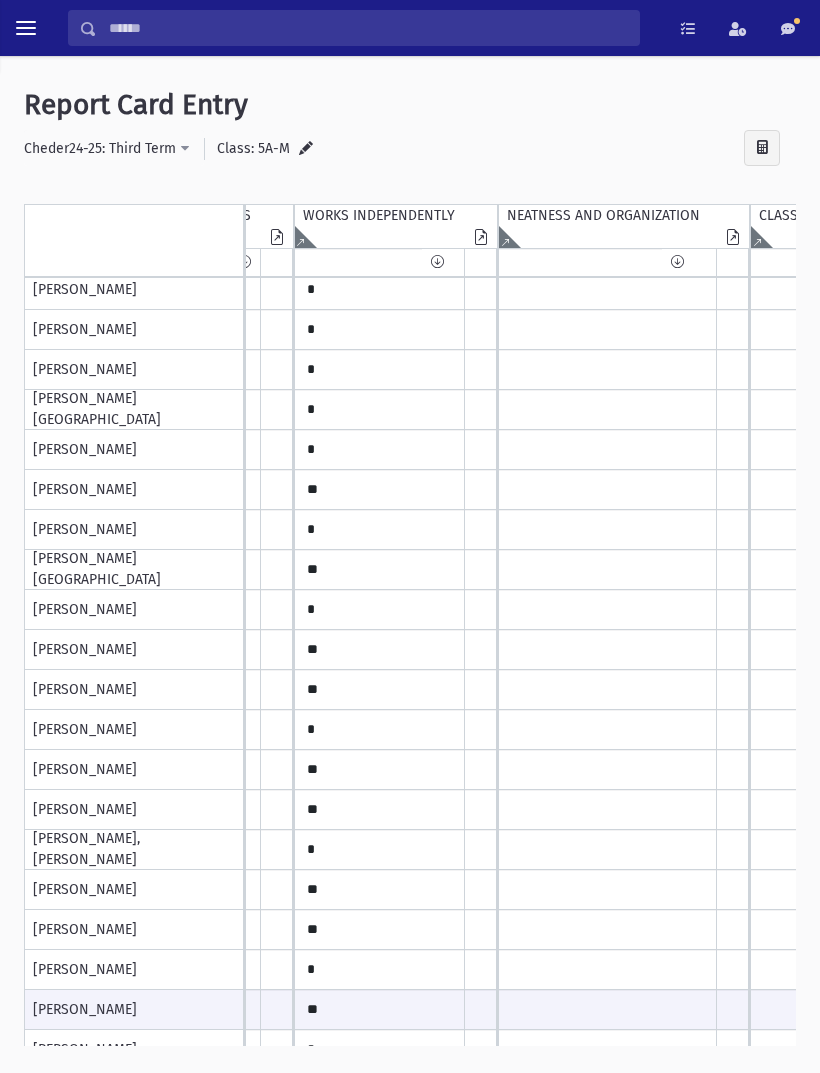 click on "*" at bounding box center (-1971, 90) 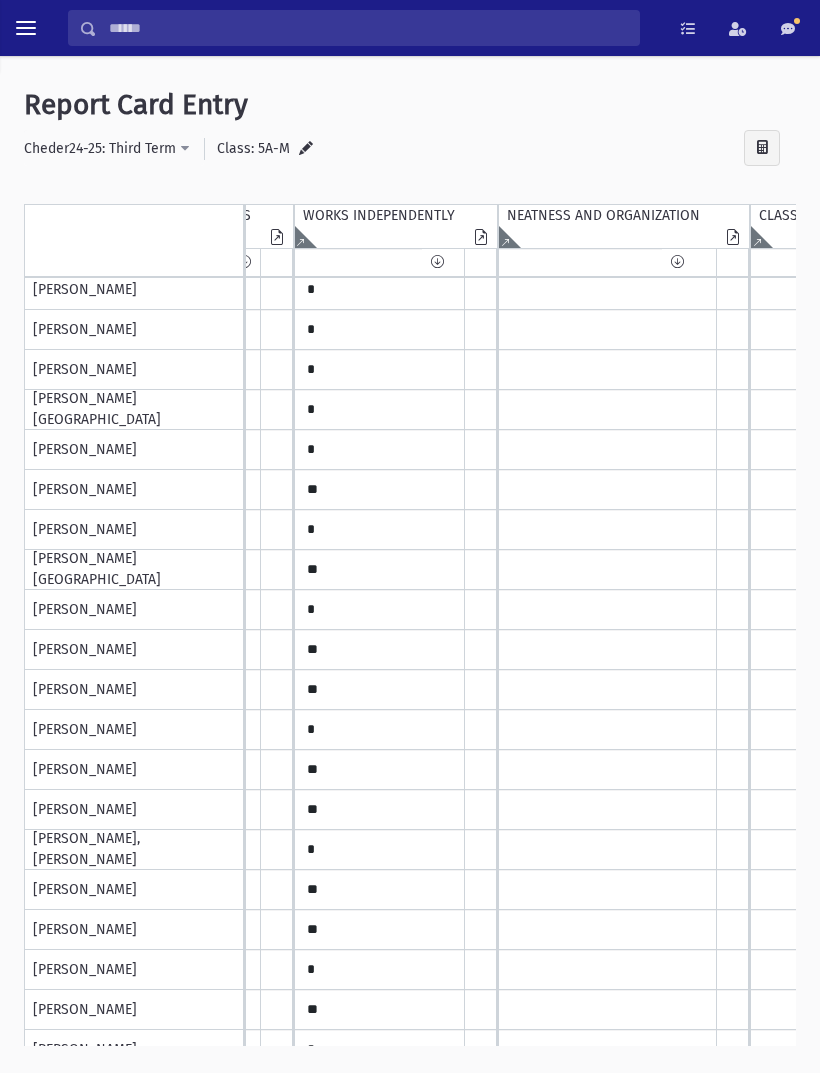 scroll, scrollTop: 171, scrollLeft: 2359, axis: both 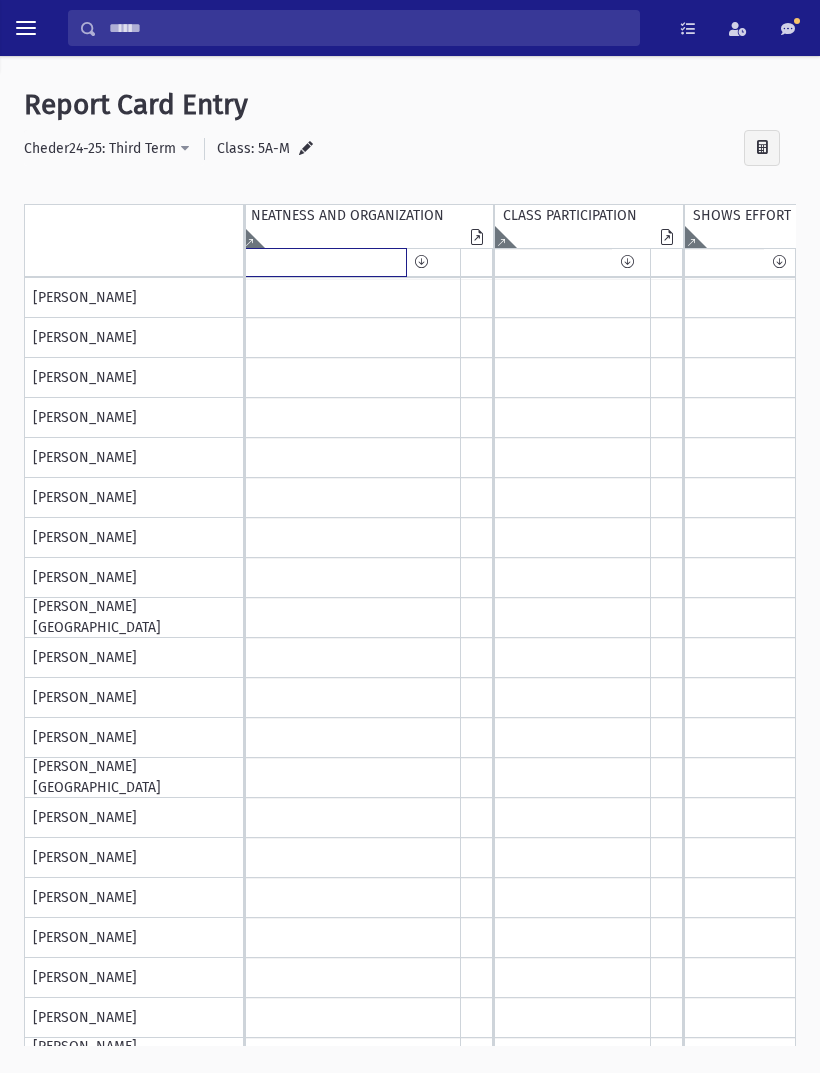 click at bounding box center [324, 262] 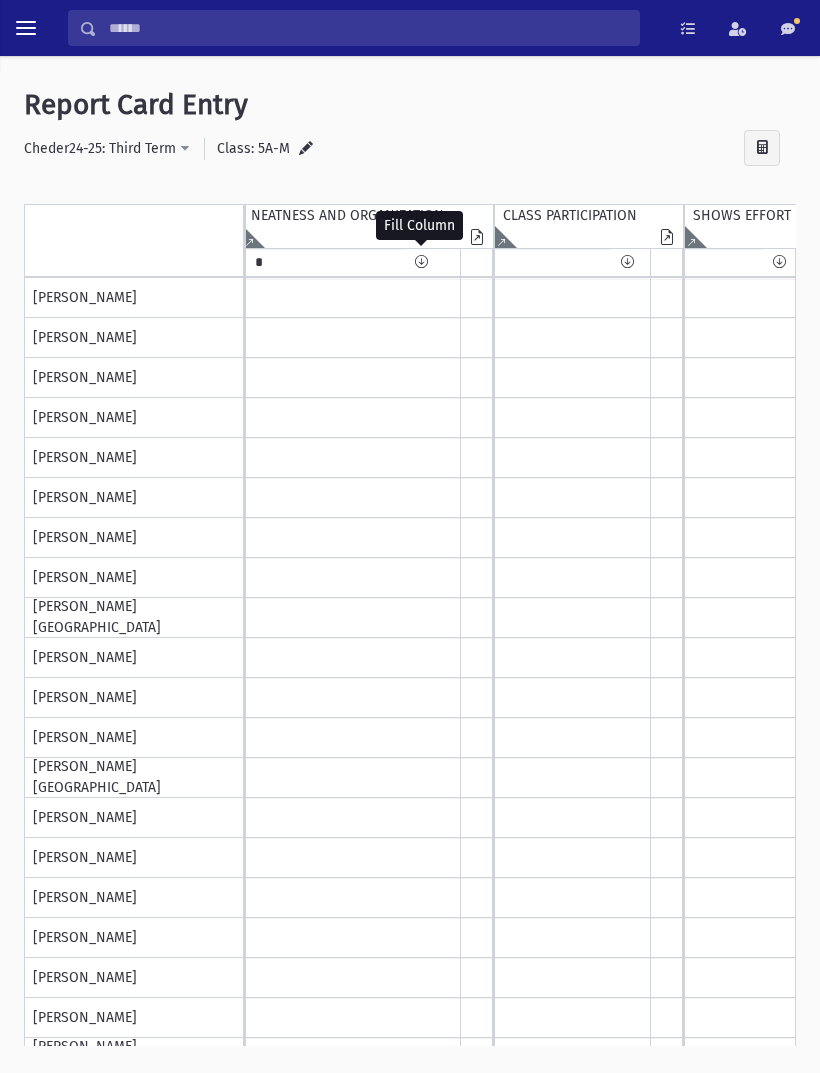 click at bounding box center (421, 262) 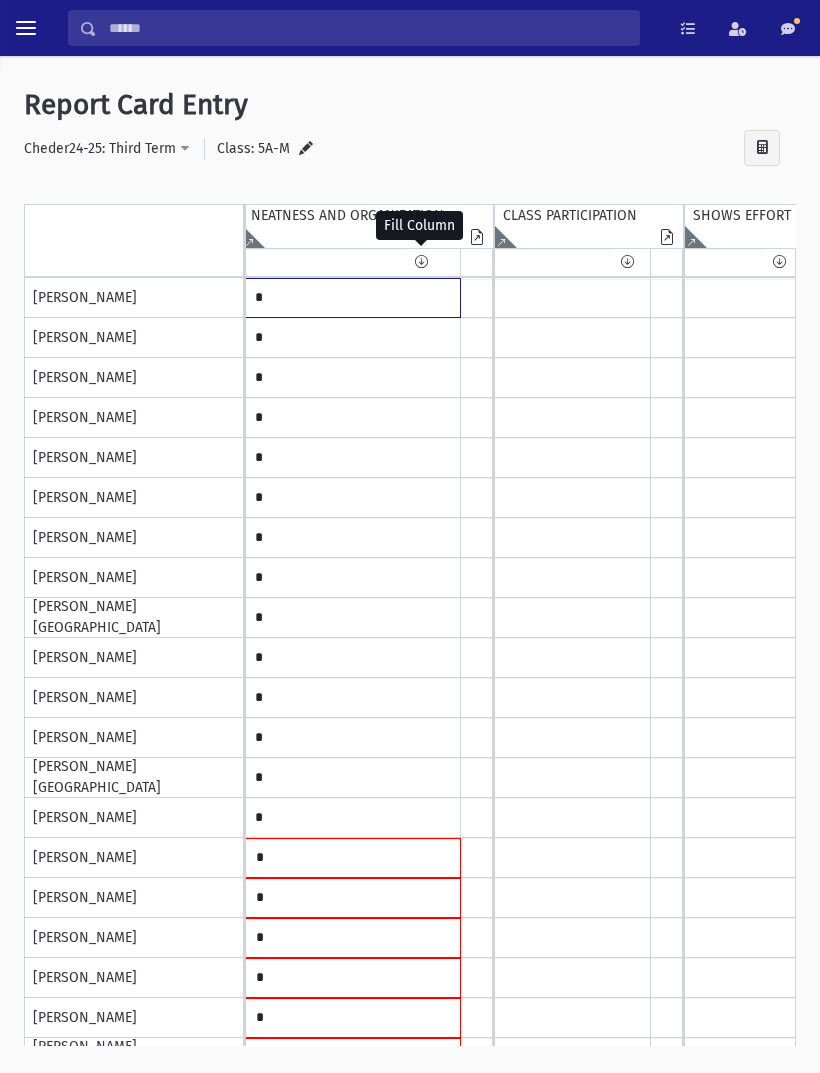 click on "*" at bounding box center (-2227, 298) 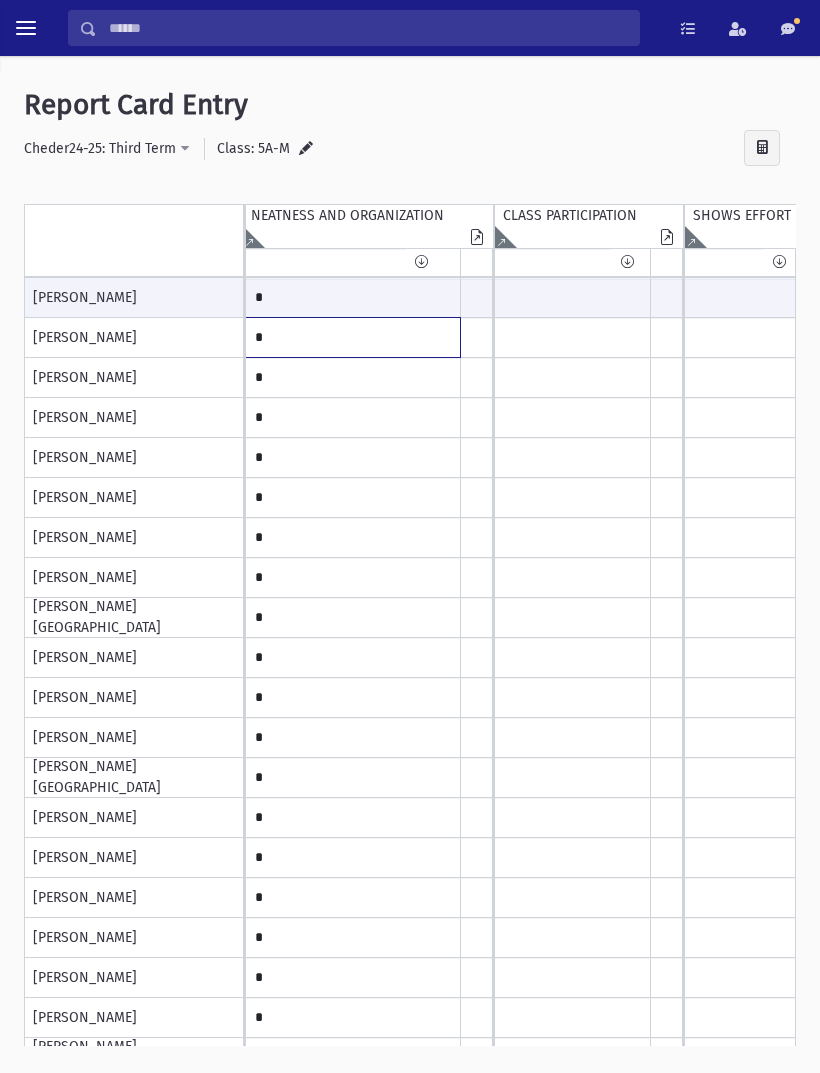 click on "*" at bounding box center [-2227, 298] 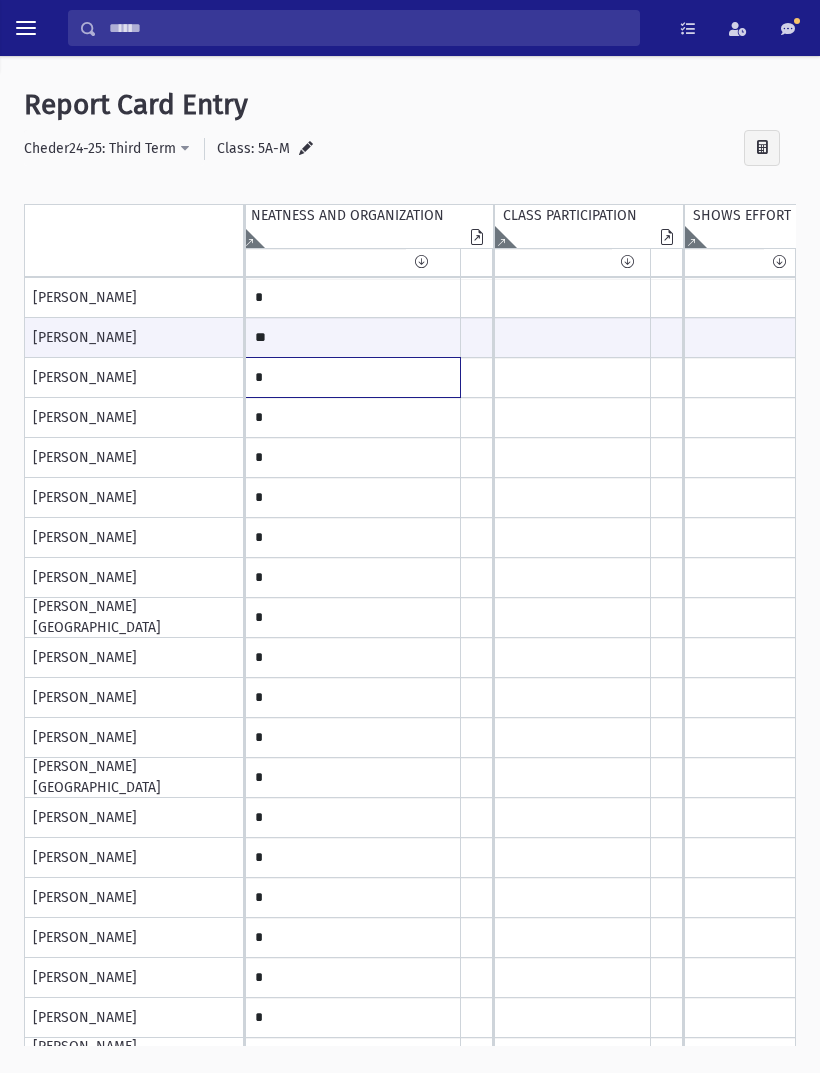 click on "*" at bounding box center (-2227, 298) 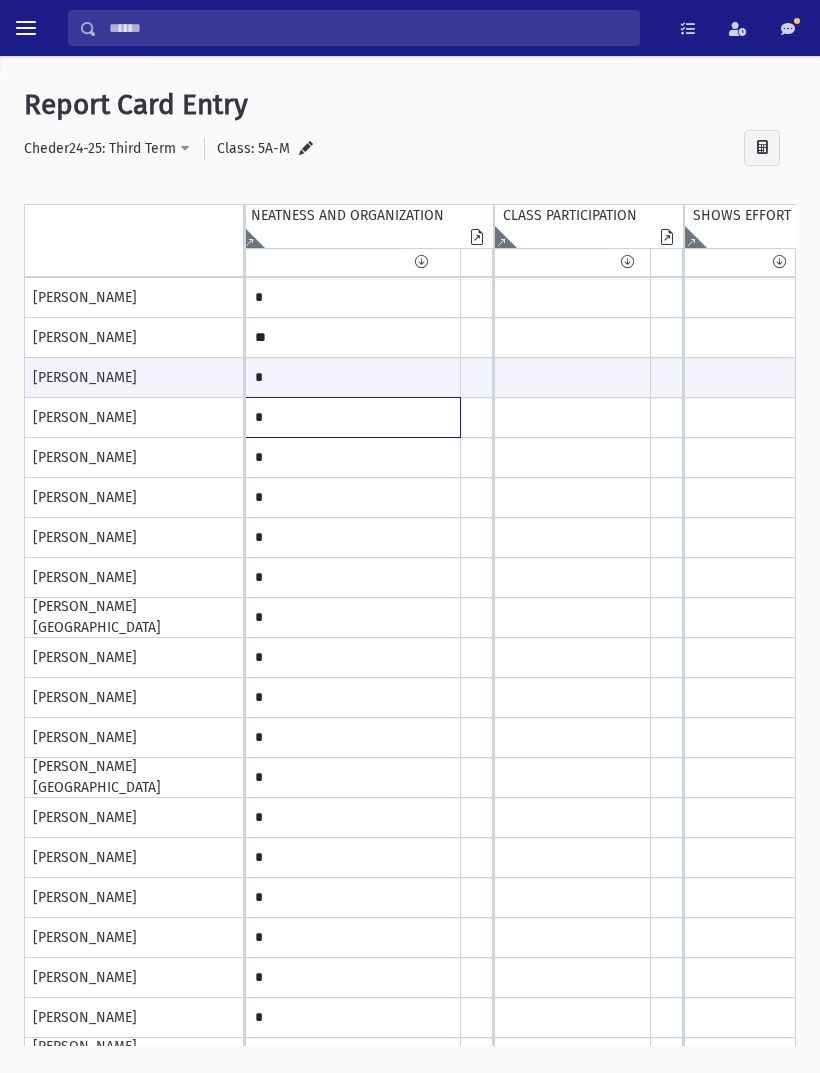 click on "*" at bounding box center [-2227, 298] 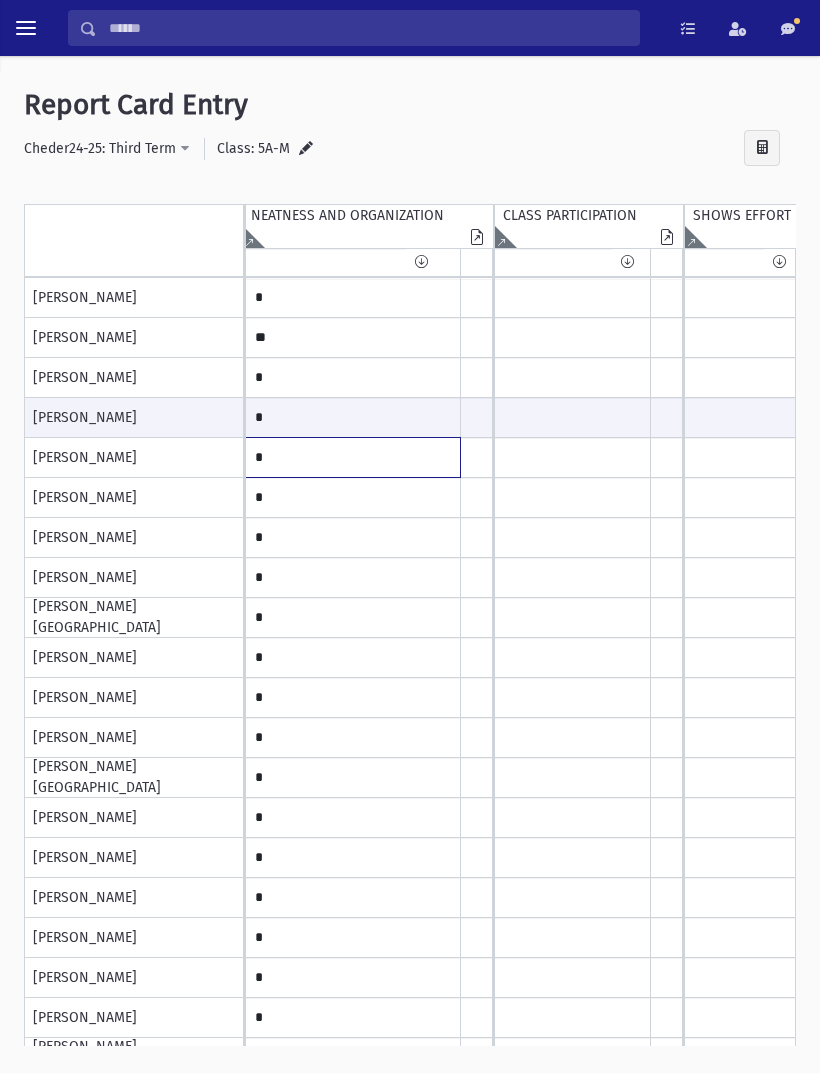 click on "*" at bounding box center [-2227, 298] 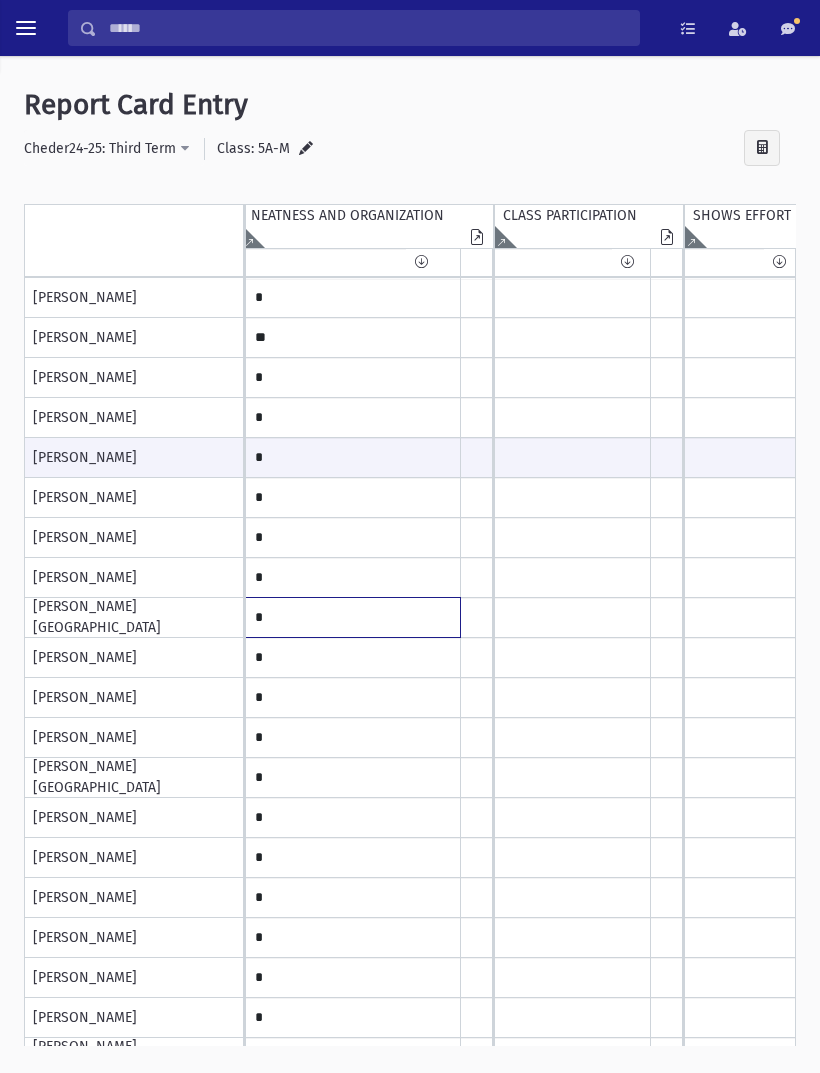 click on "*" at bounding box center (-2227, 298) 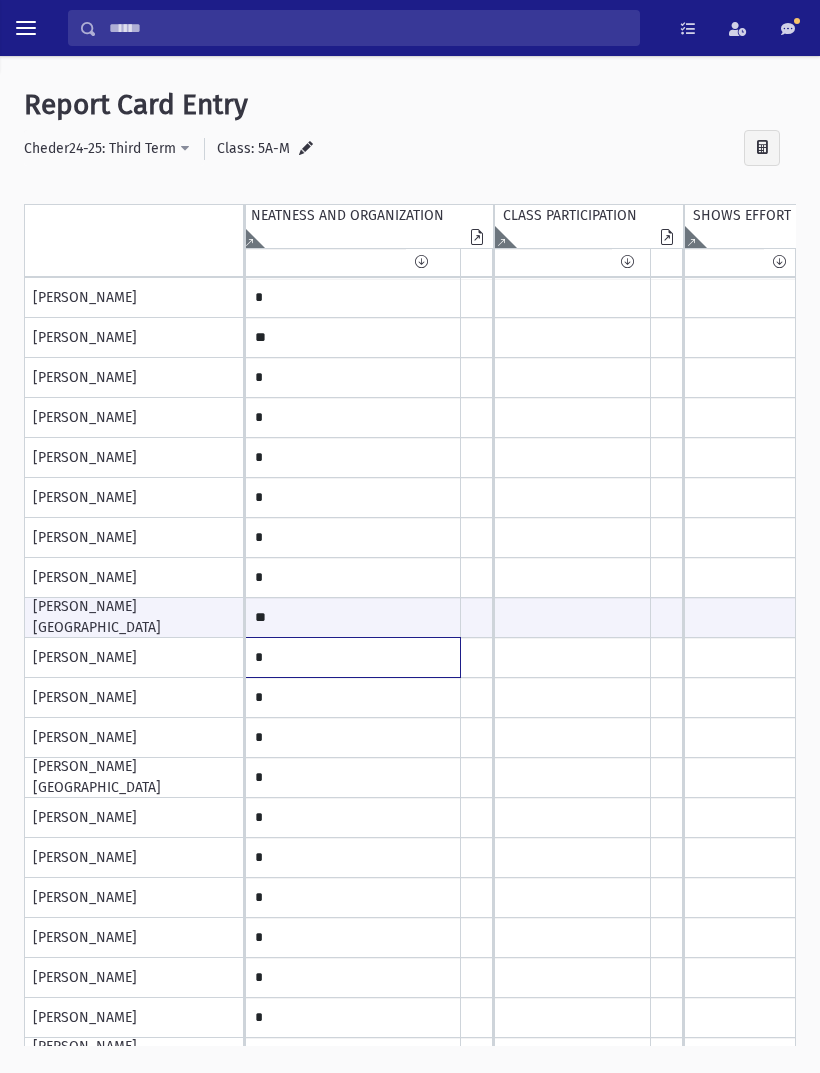 click on "*" at bounding box center [-2227, 298] 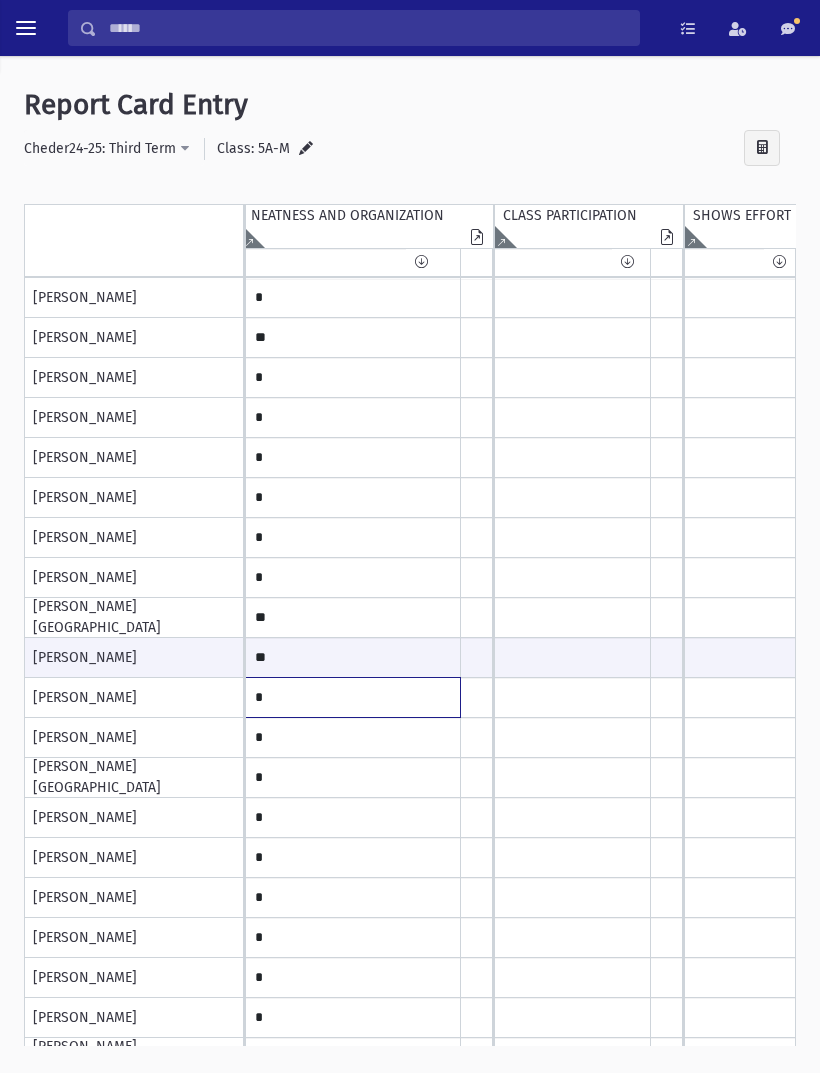 click on "*" at bounding box center (-2227, 298) 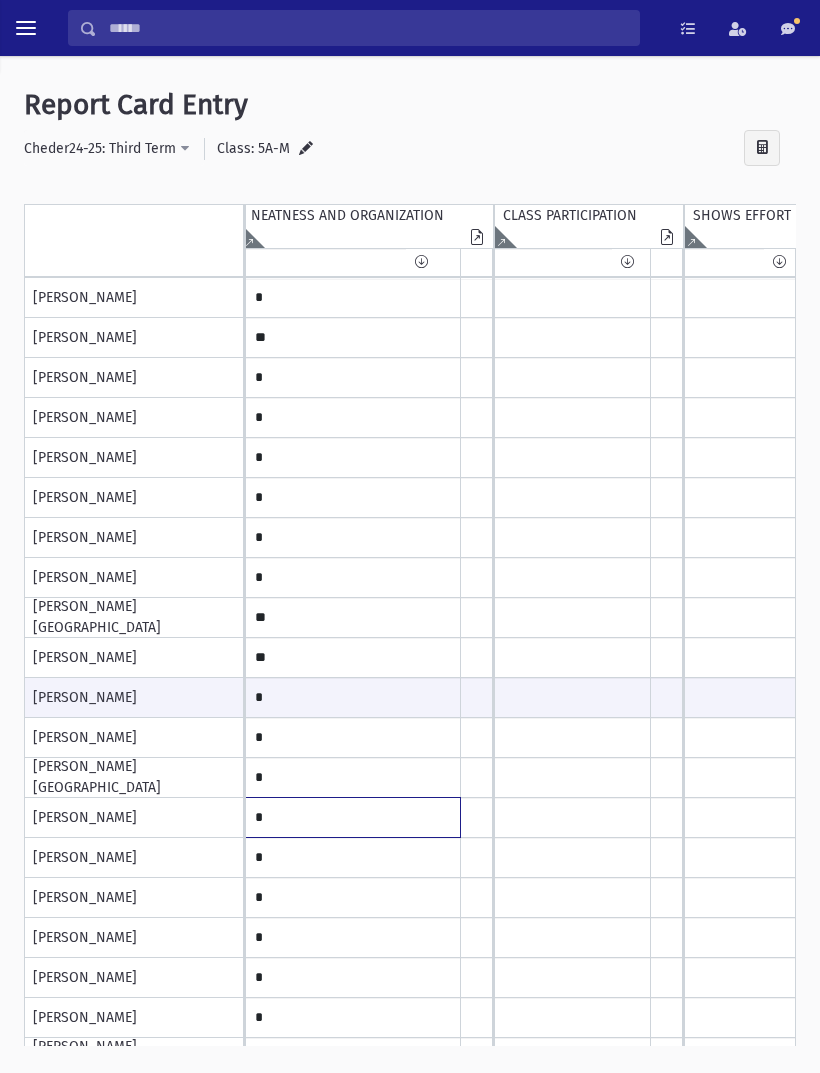 click on "*" at bounding box center (-2227, 298) 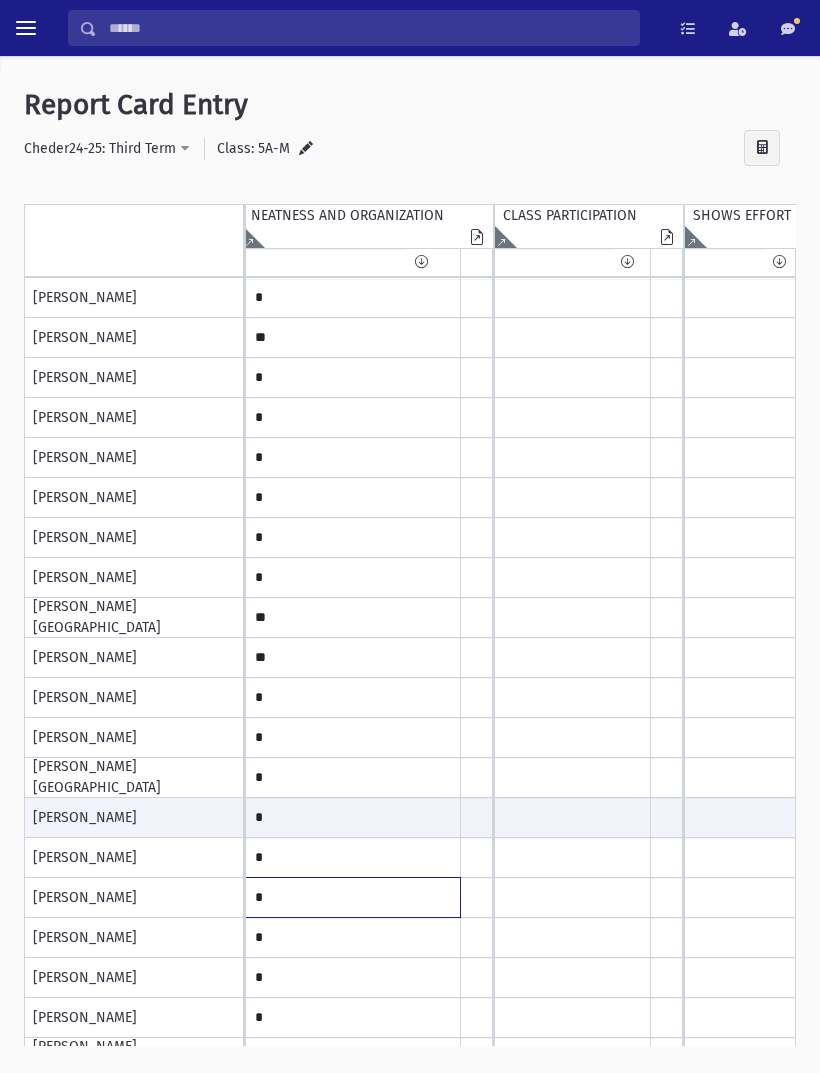 click on "*" at bounding box center [-2227, 298] 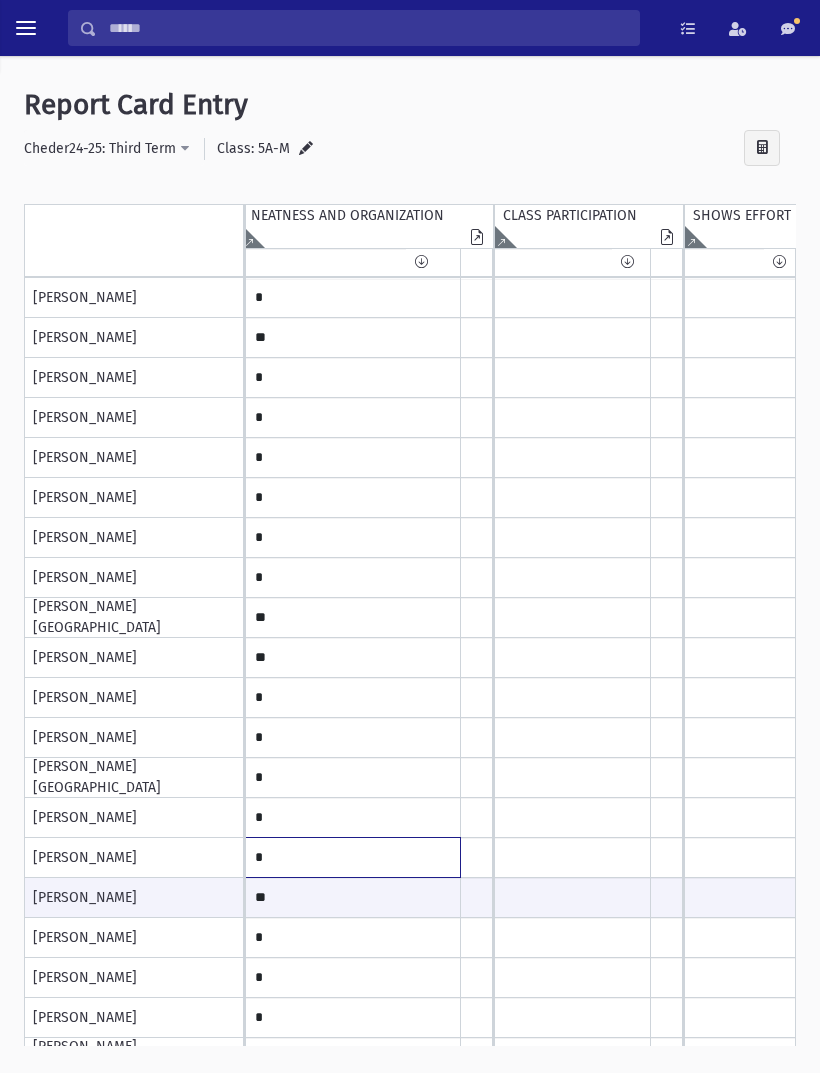 click on "*" at bounding box center (-2227, 298) 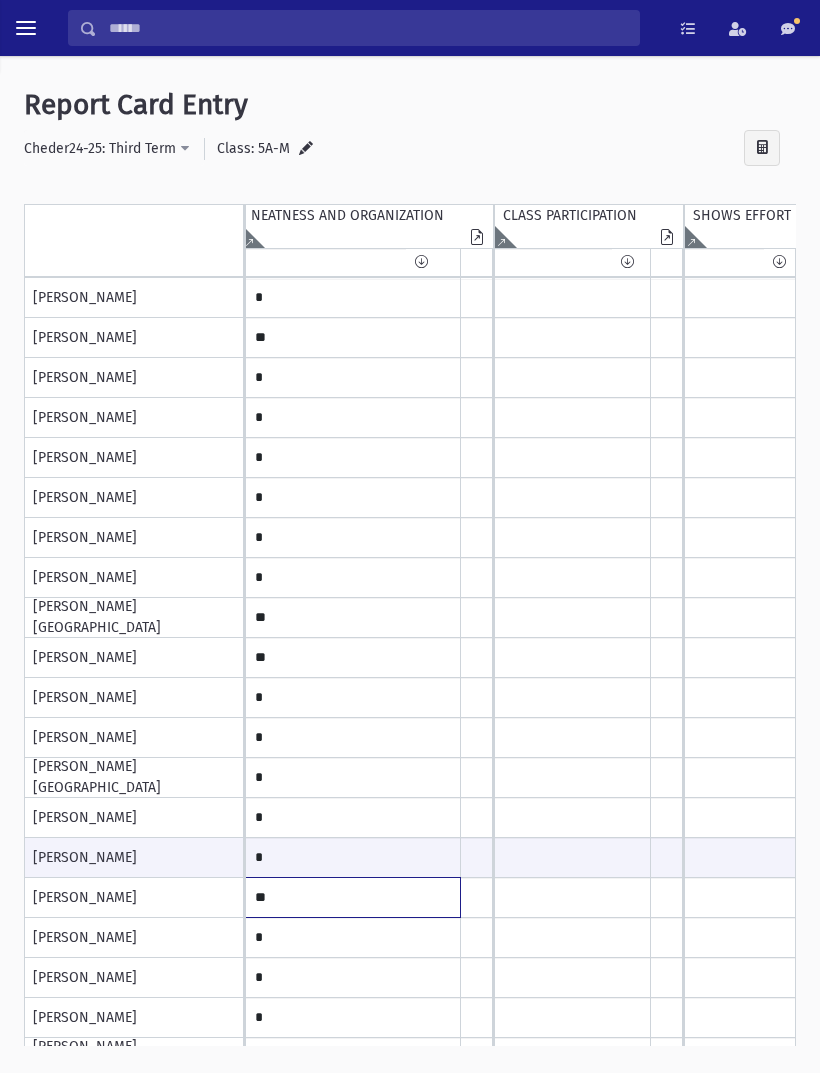 click on "**" at bounding box center [-2227, 298] 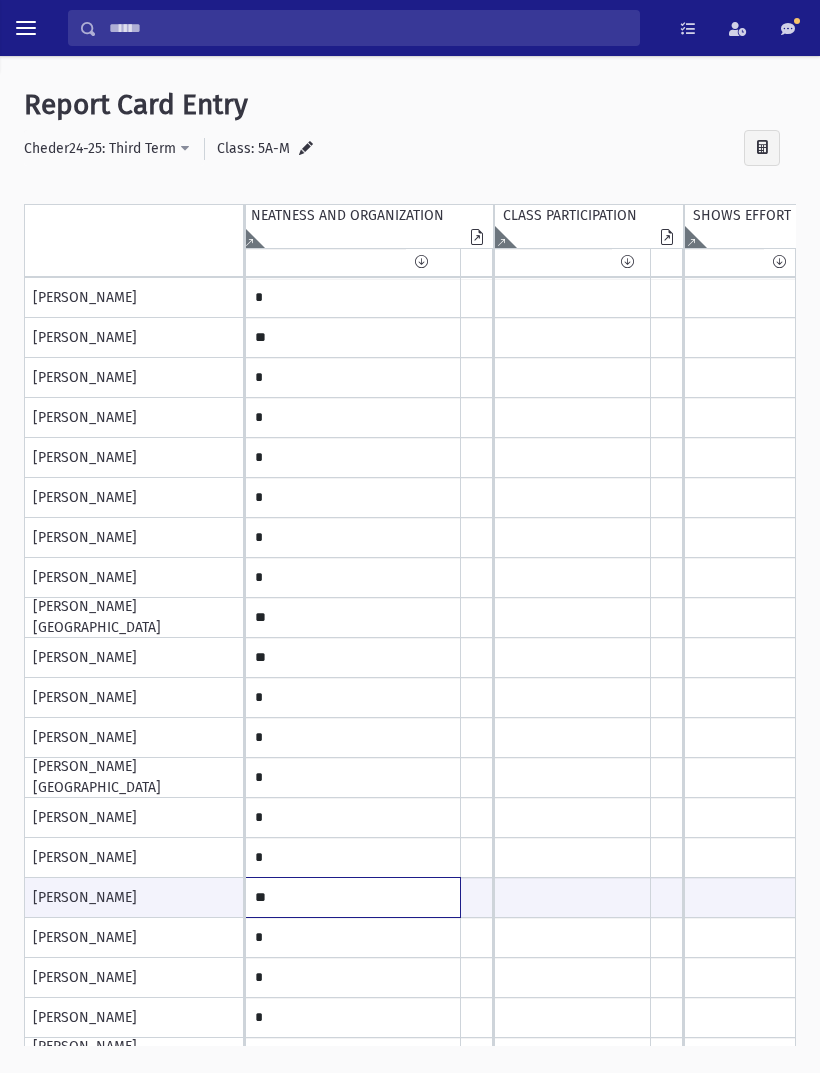click on "**" at bounding box center (-2227, 897) 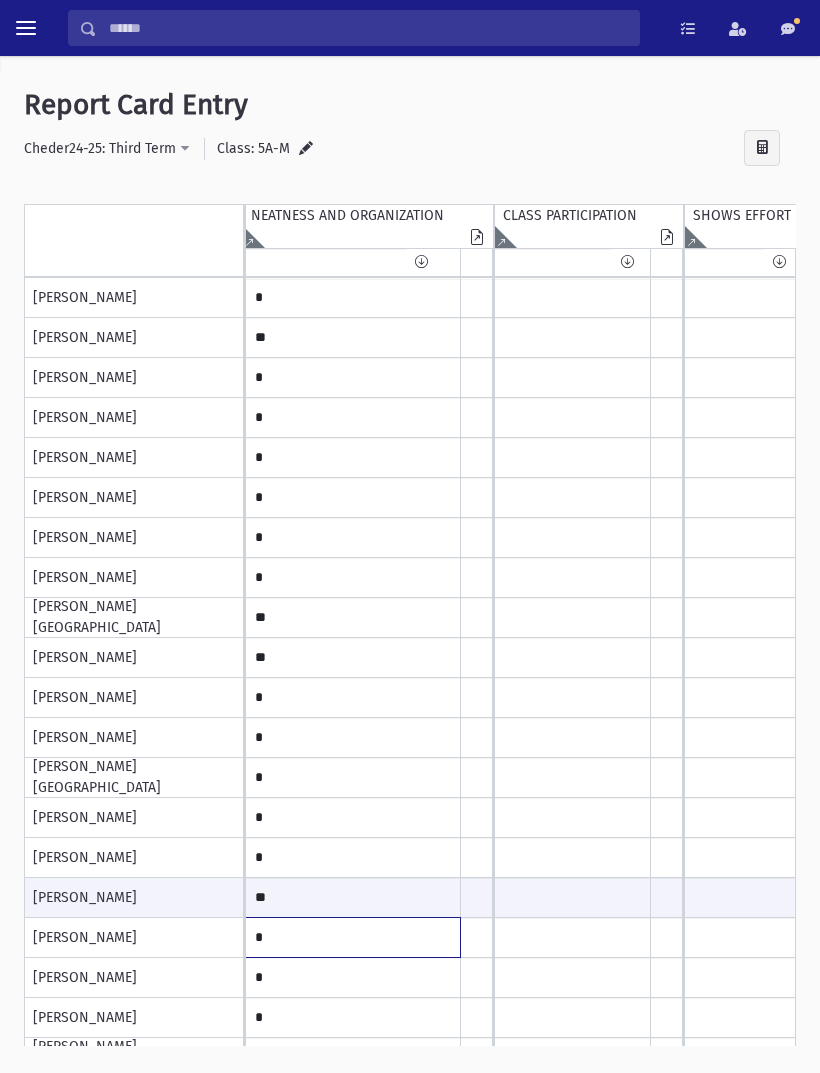click on "*" at bounding box center (-2227, 298) 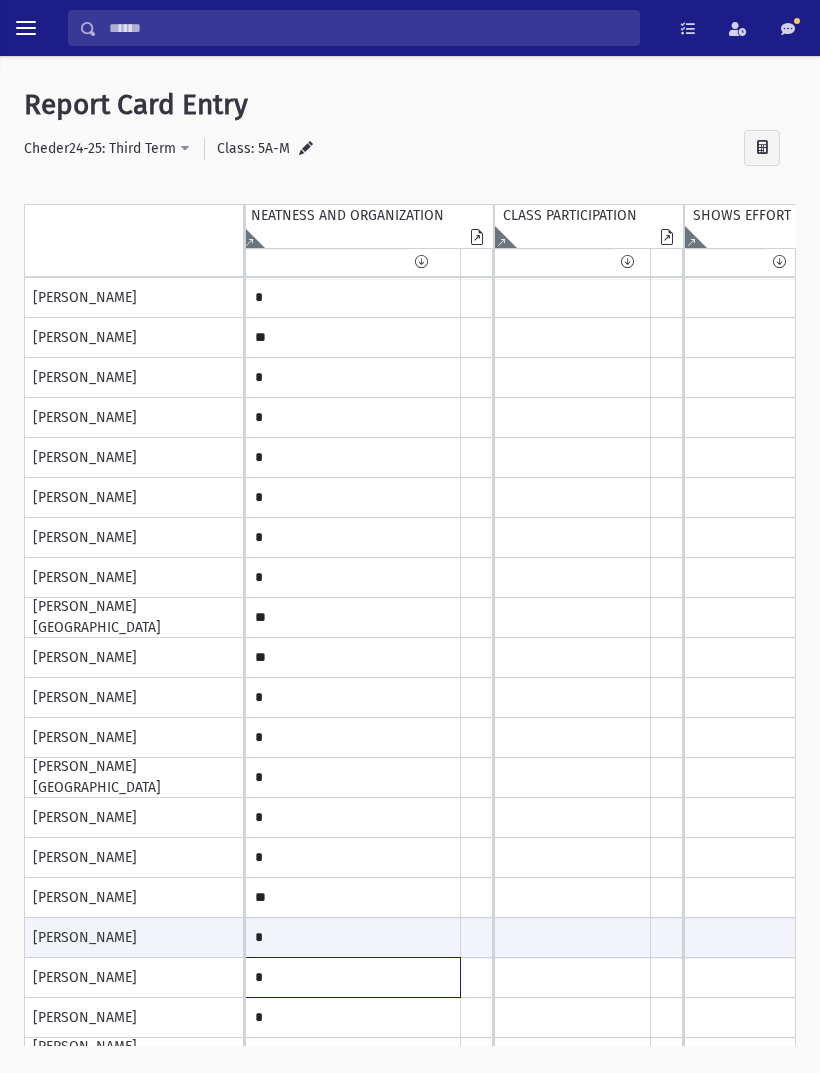 click on "*" at bounding box center [-2227, 298] 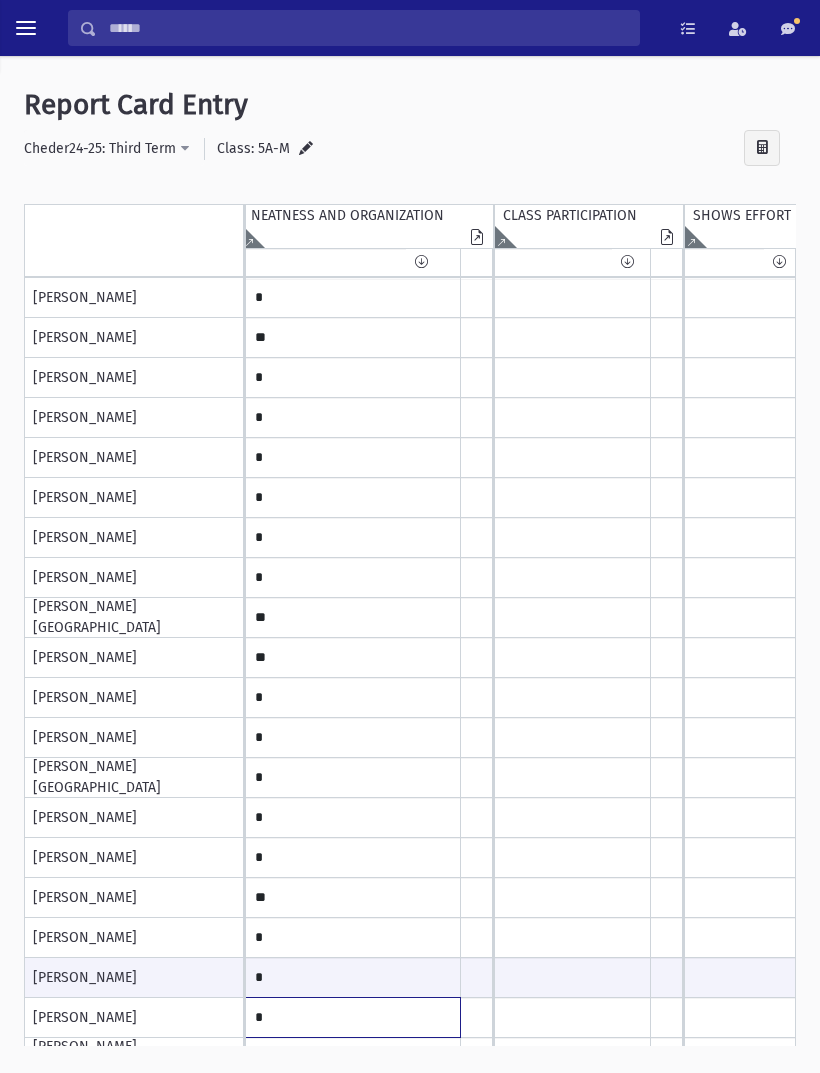 click on "*" at bounding box center [-2227, 298] 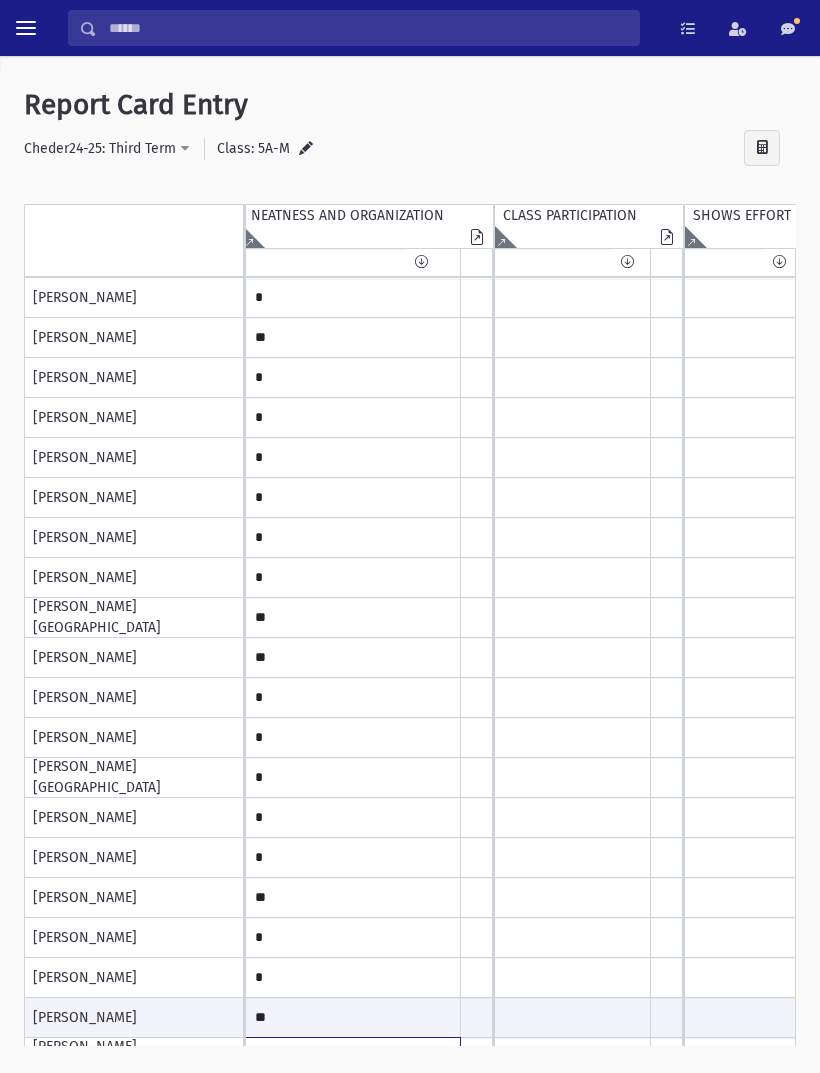 click on "*" at bounding box center (-2227, 298) 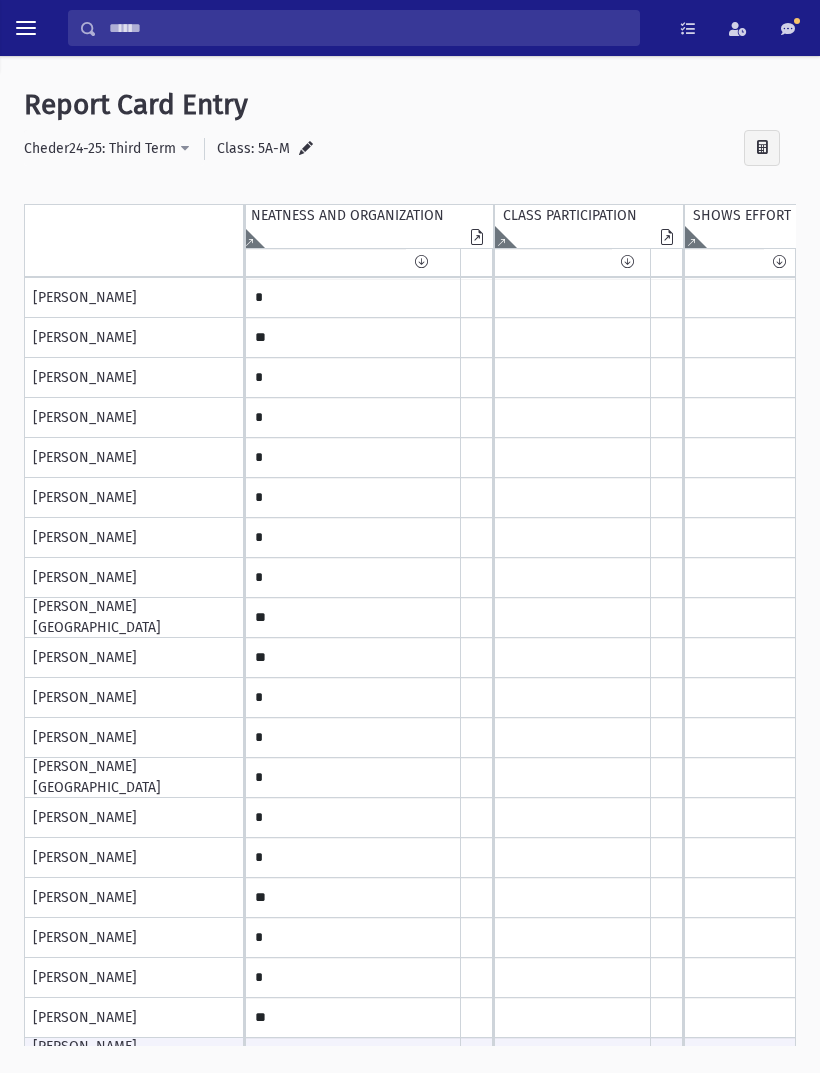 click on "*" at bounding box center [-2227, 298] 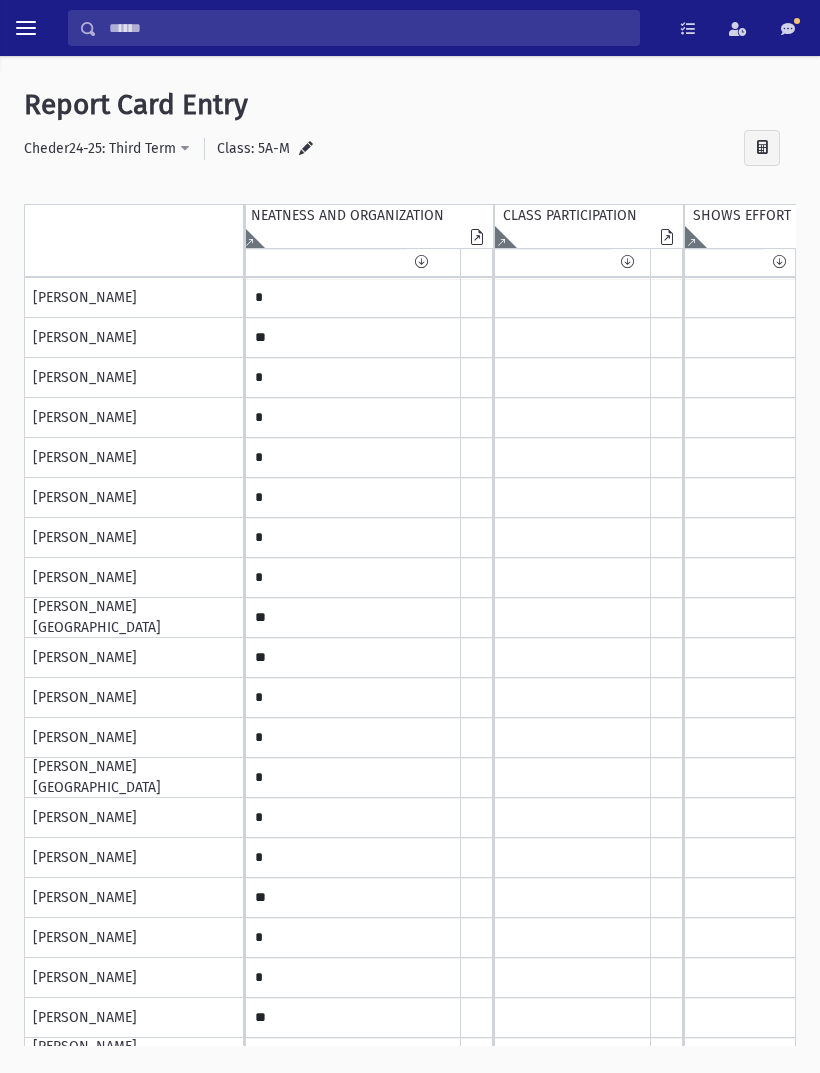 scroll, scrollTop: 65, scrollLeft: 2566, axis: both 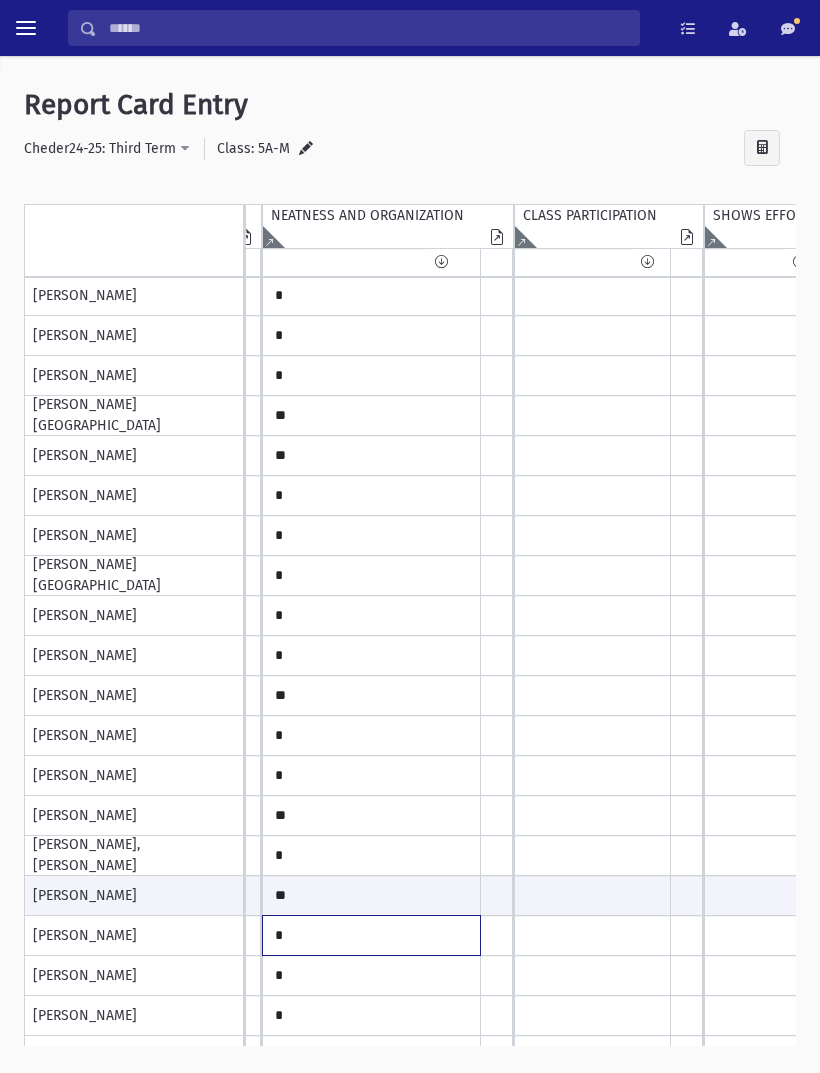 click on "*" at bounding box center [-2207, 96] 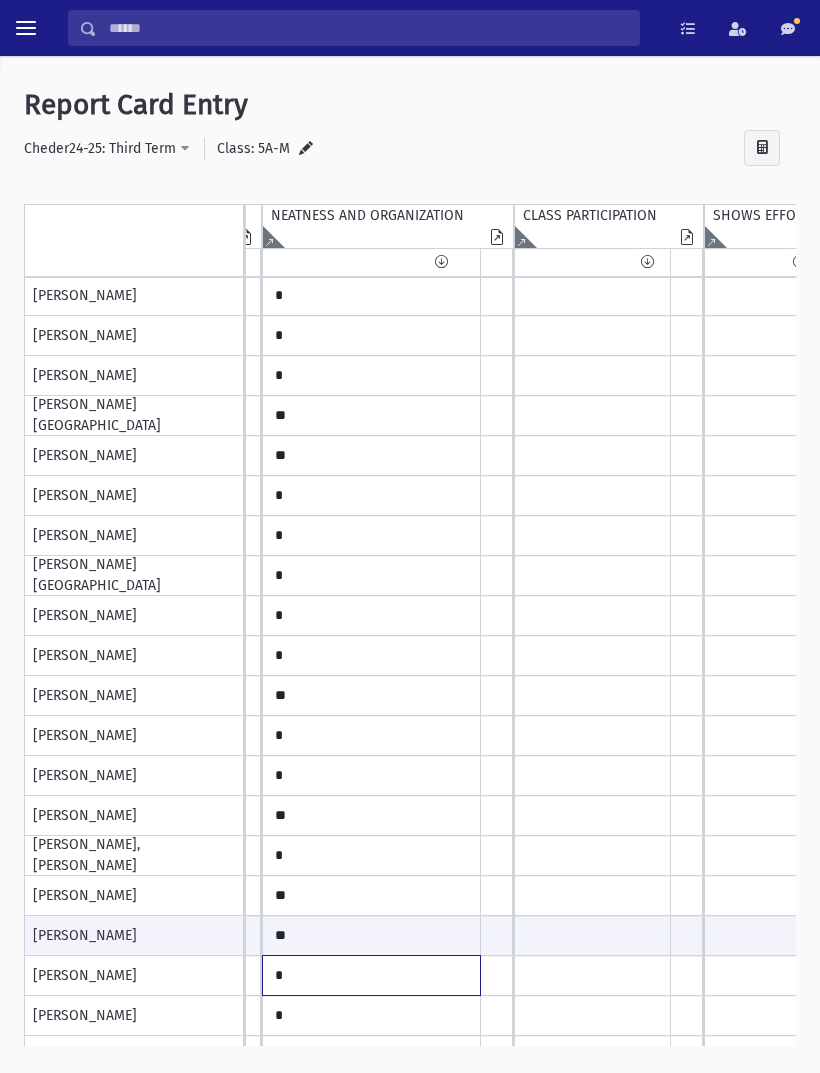 click on "*" at bounding box center [-2207, 96] 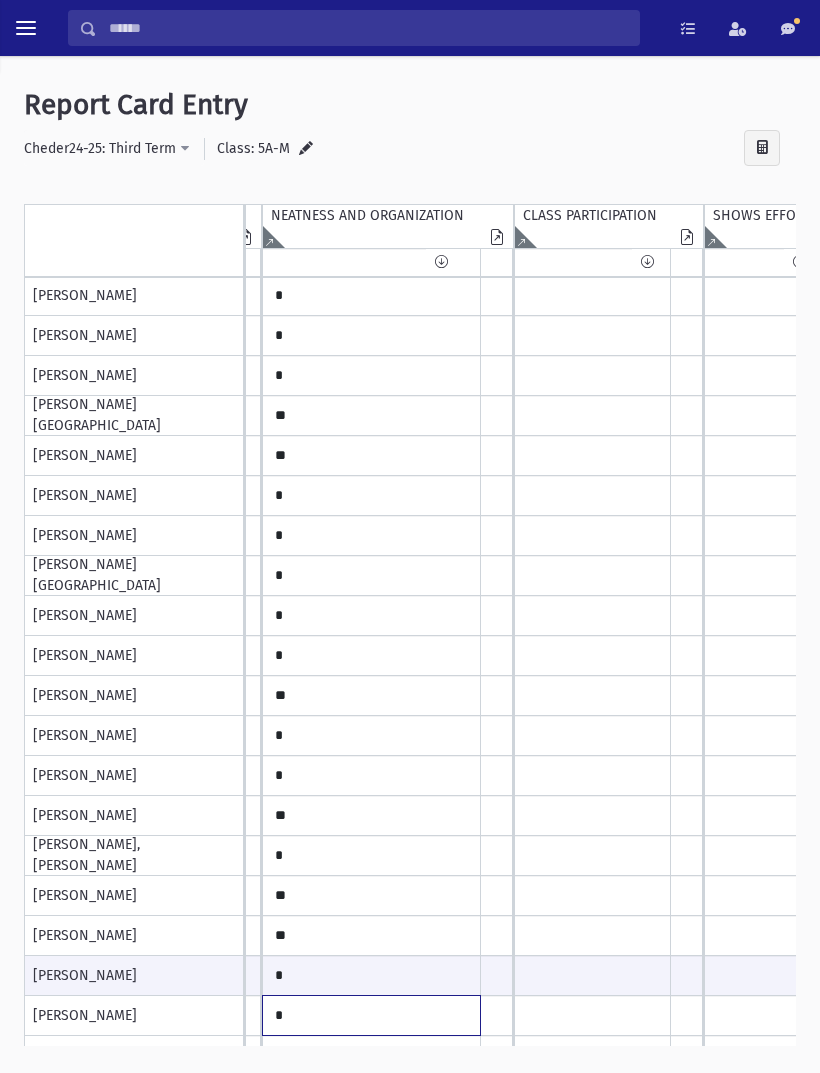 click on "*" at bounding box center [-2207, 96] 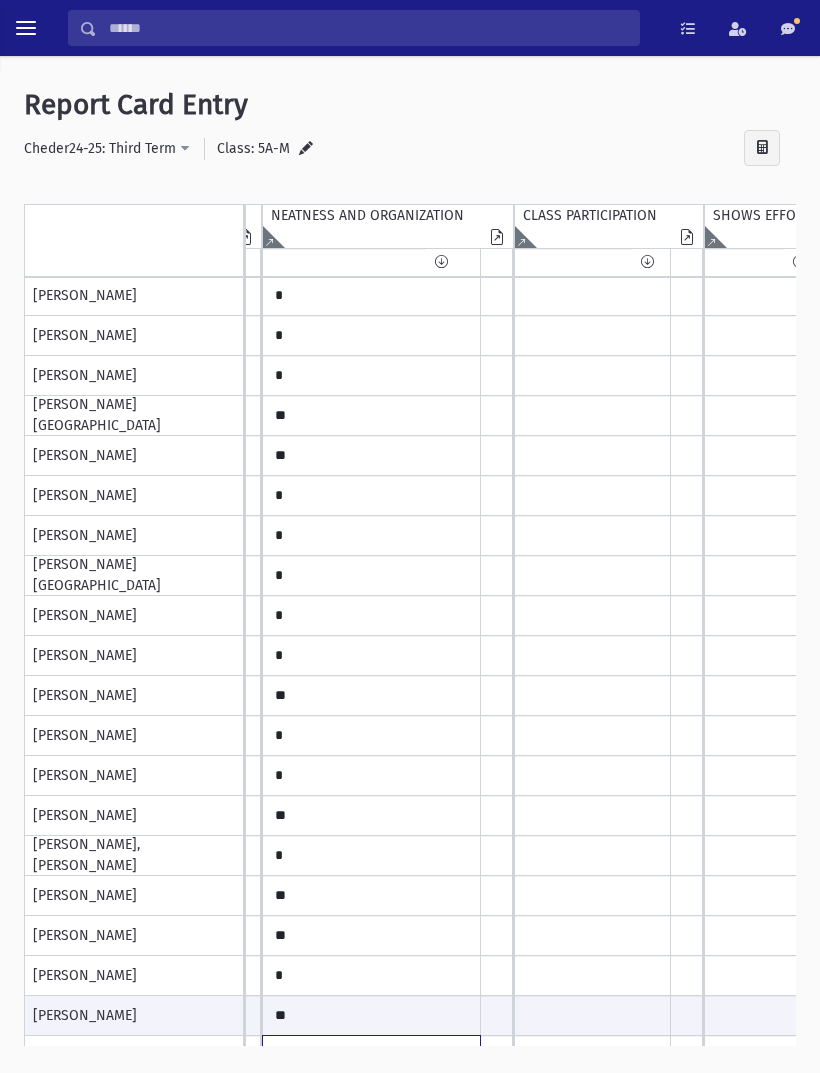 click on "*" at bounding box center (-2207, 96) 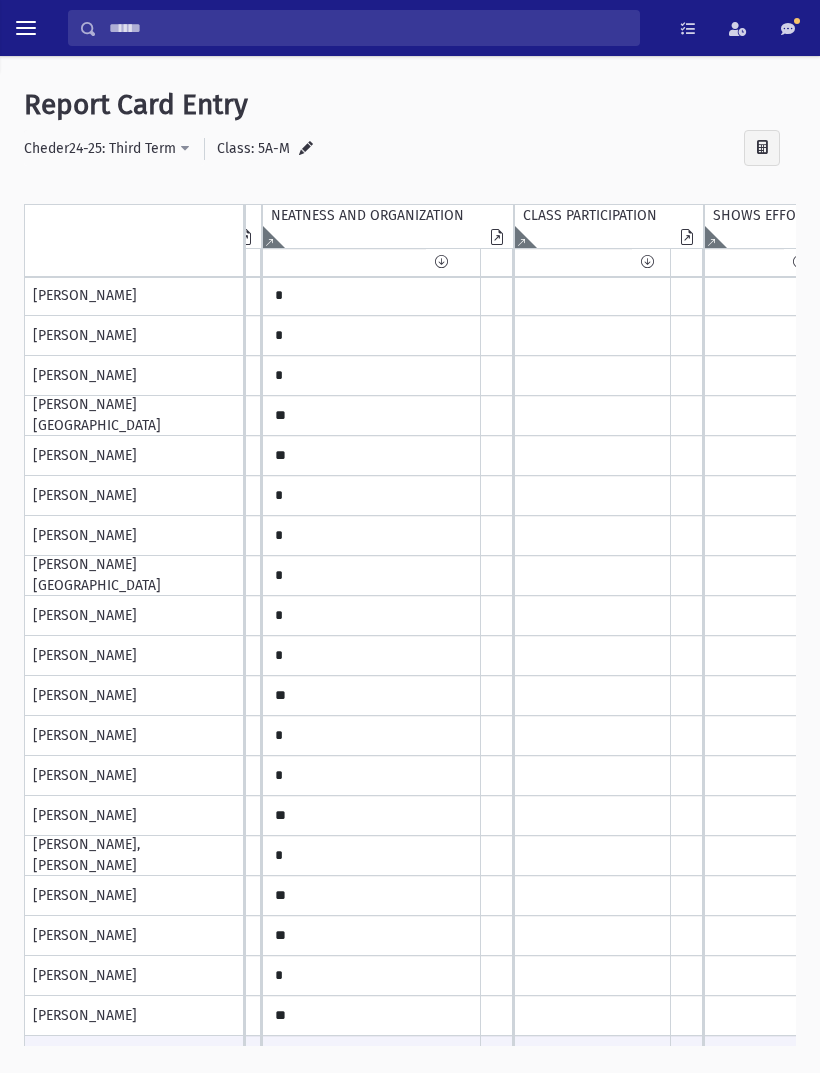 click on "*" at bounding box center (-2207, 96) 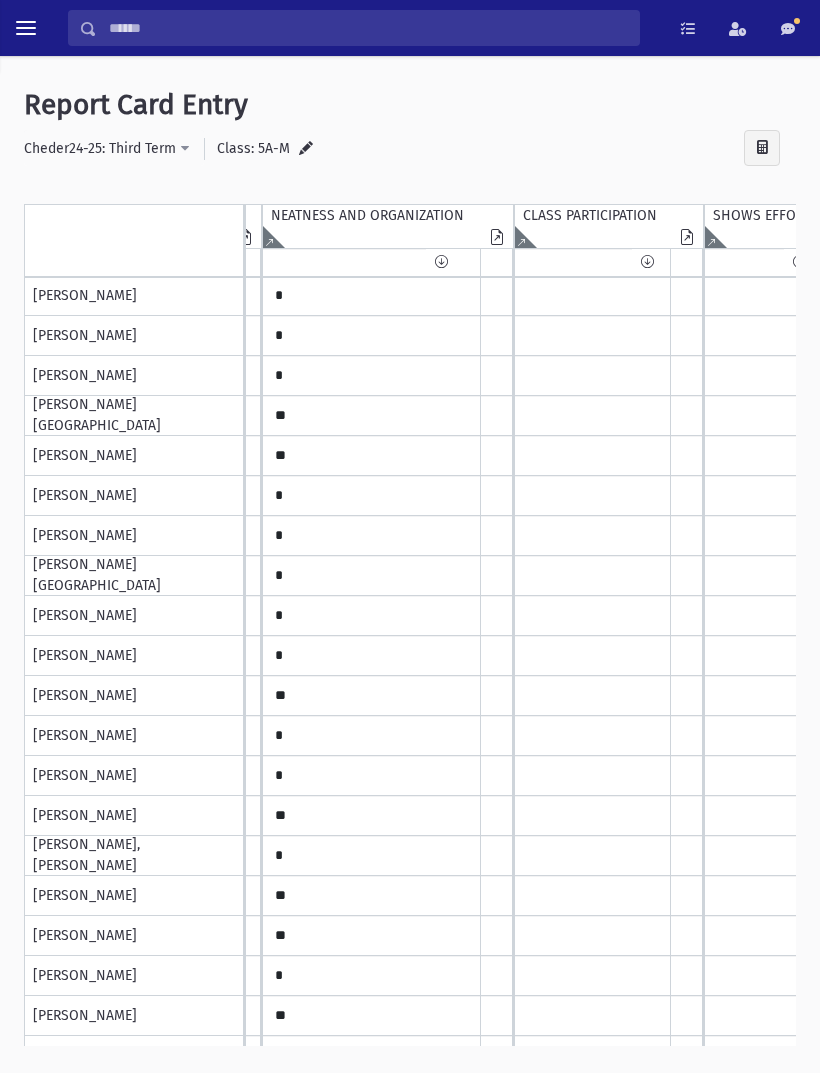 scroll, scrollTop: 255, scrollLeft: 2574, axis: both 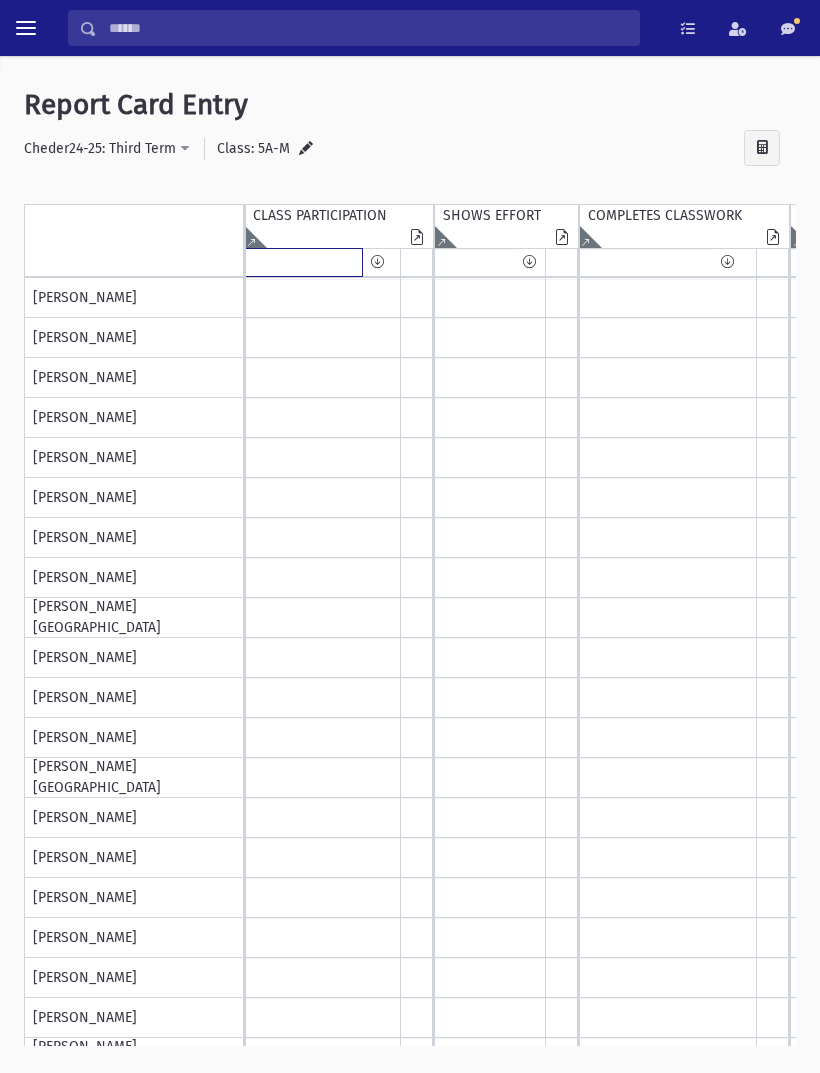 click at bounding box center (303, 262) 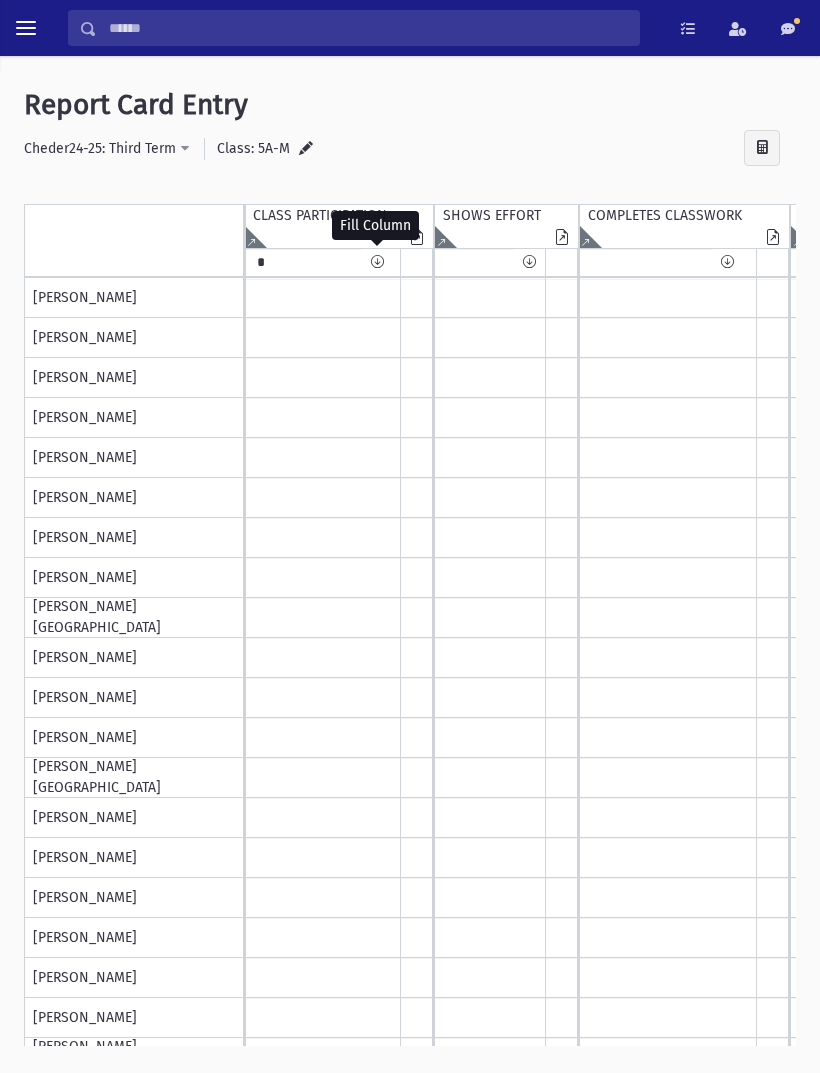 click at bounding box center (377, 262) 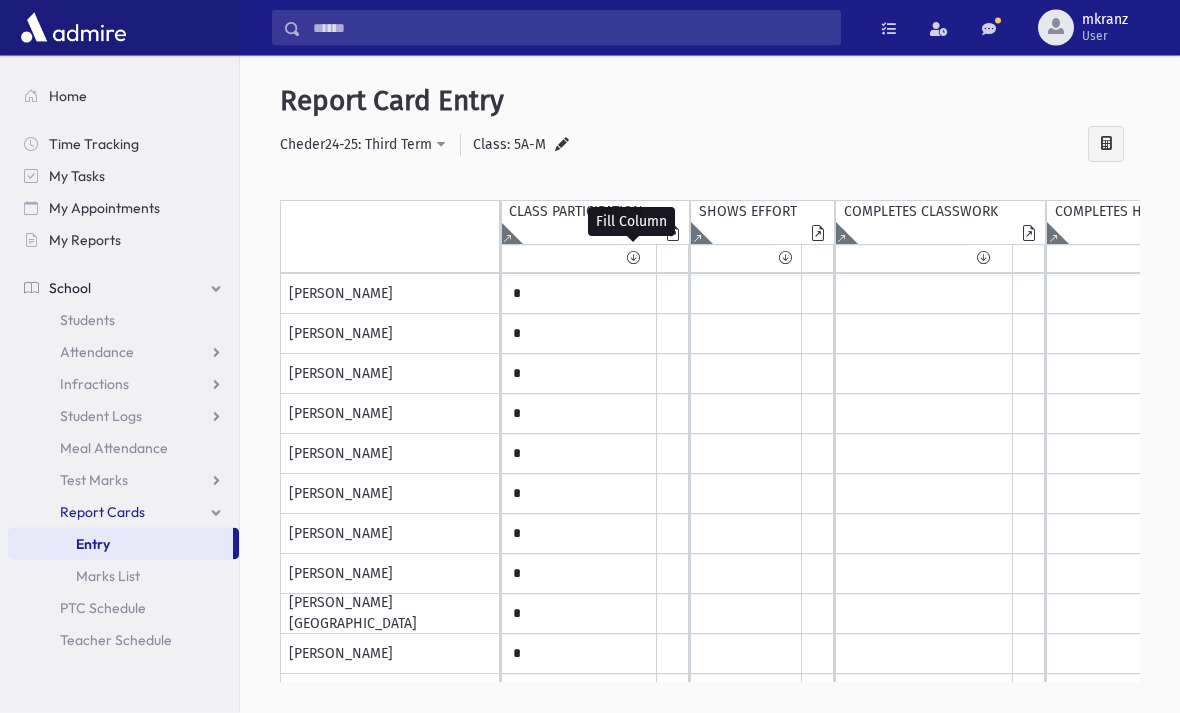 scroll, scrollTop: 0, scrollLeft: 0, axis: both 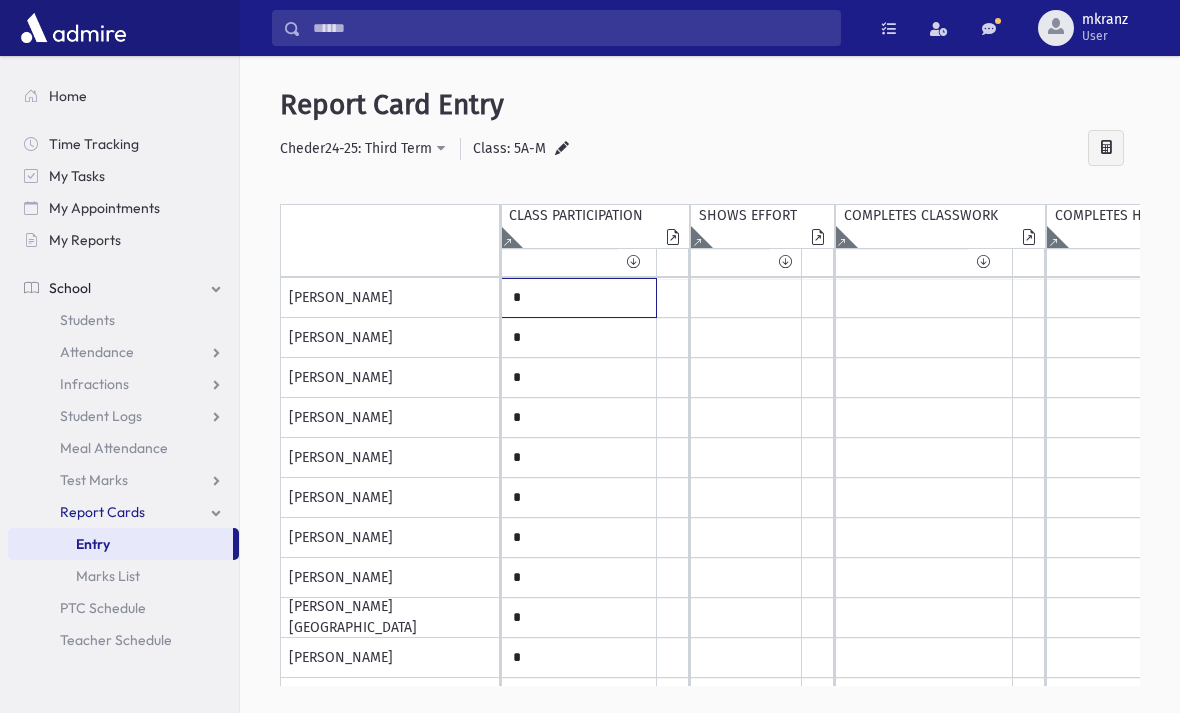 click on "*" at bounding box center [-2221, 298] 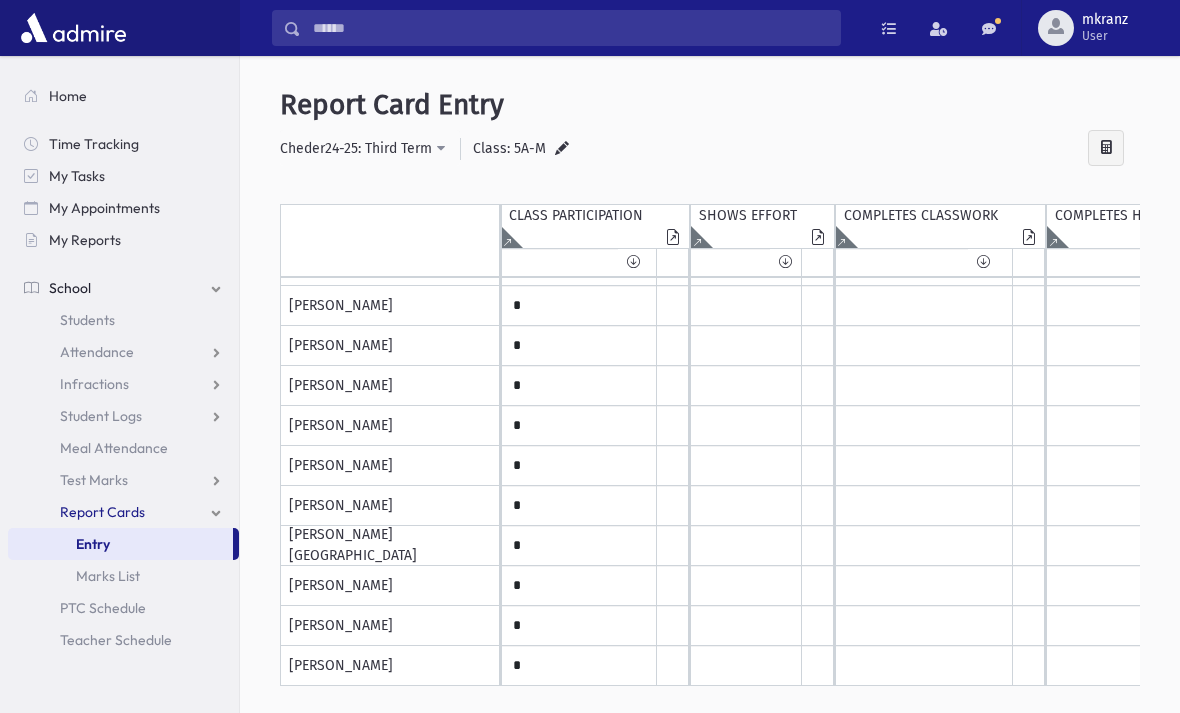 scroll, scrollTop: 114, scrollLeft: 2825, axis: both 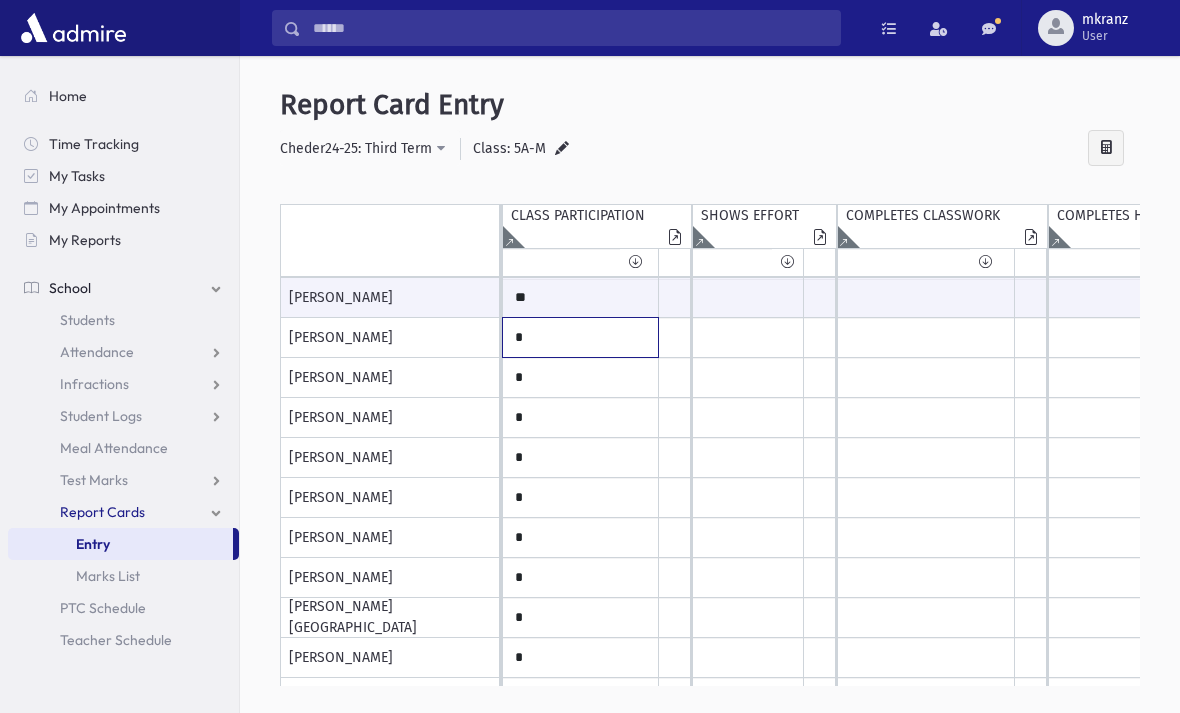click on "*" at bounding box center (-2219, 298) 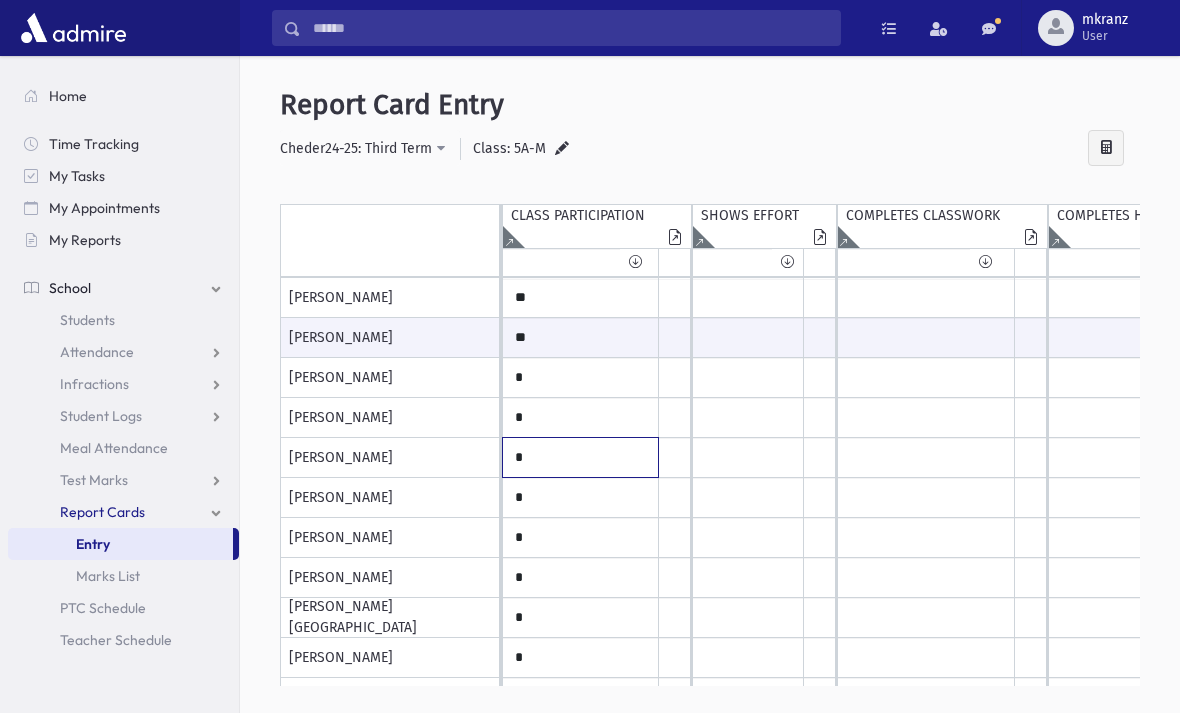 click on "*" at bounding box center [-2219, 298] 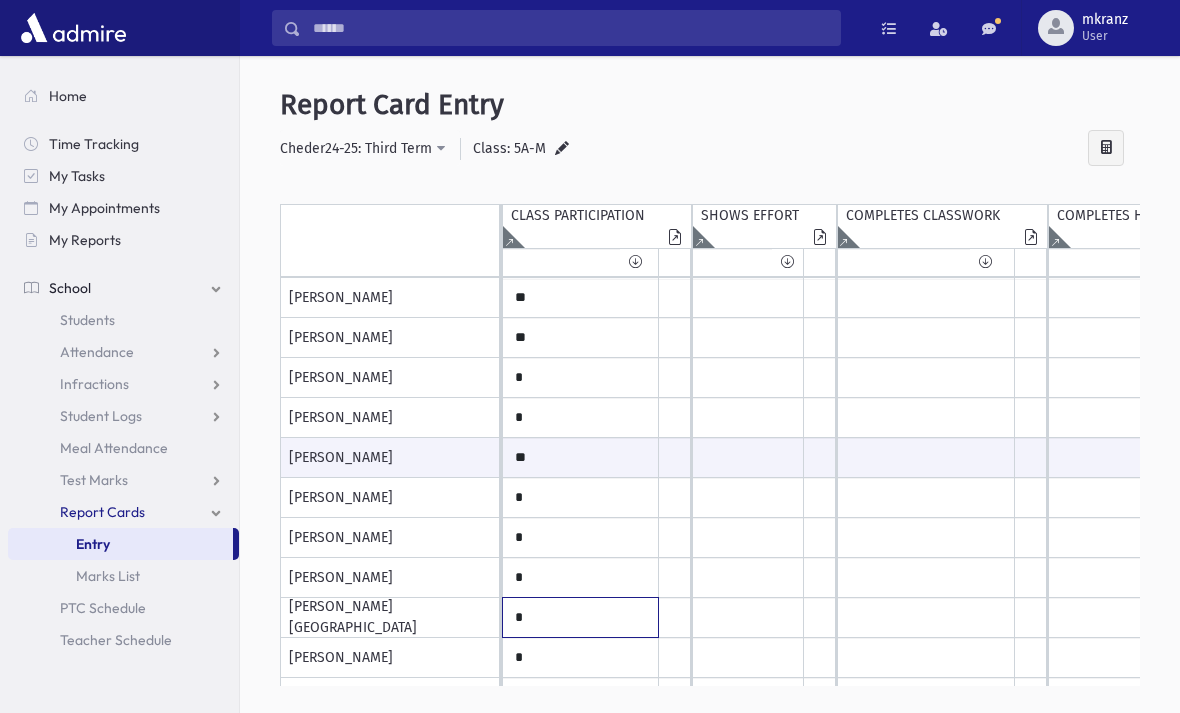 click on "*" at bounding box center (-2219, 298) 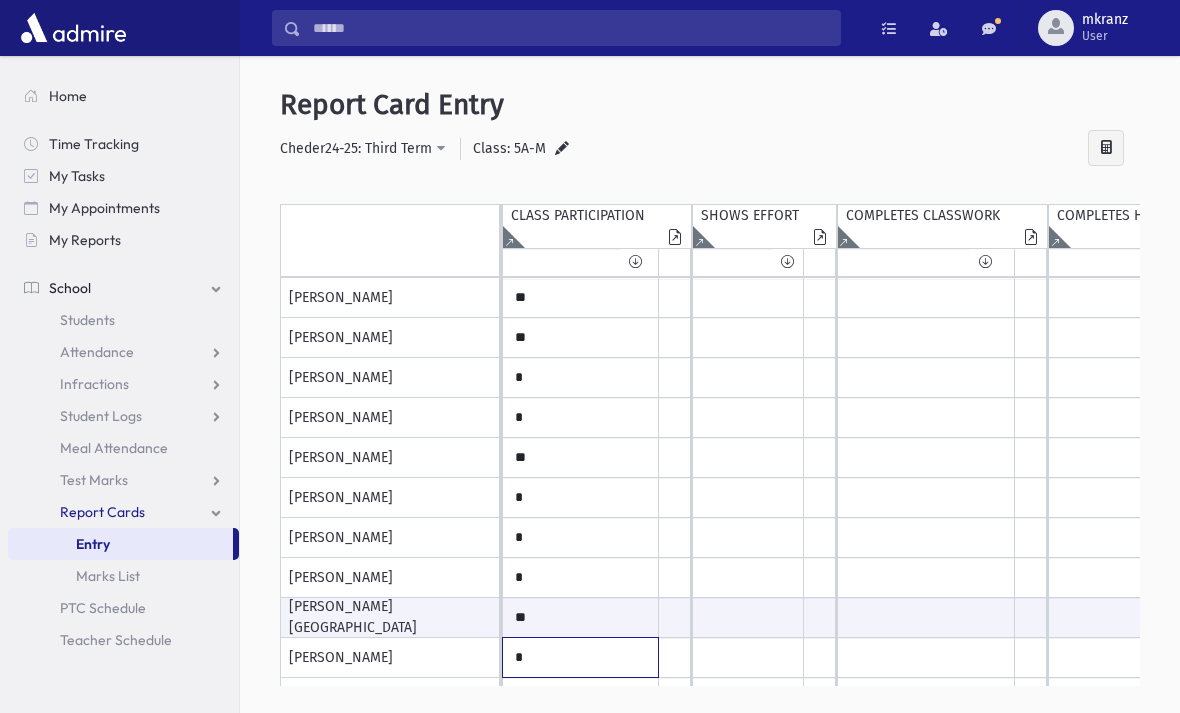 click on "*" at bounding box center [-2219, 298] 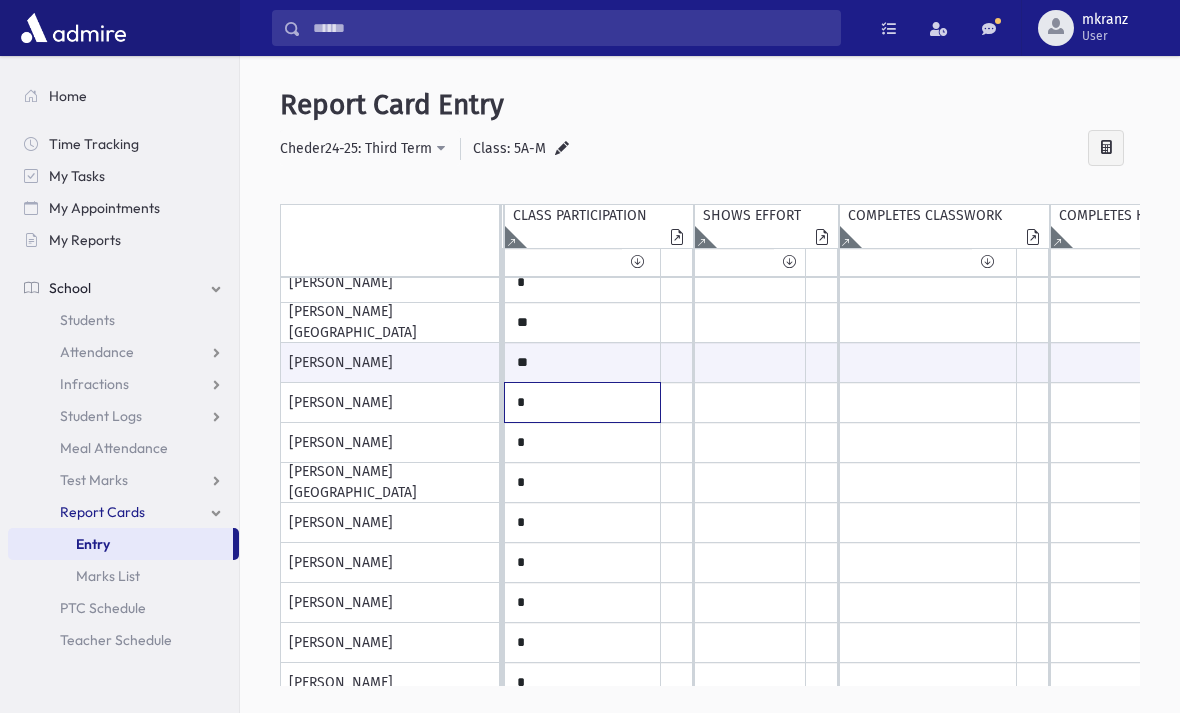 click on "*" at bounding box center [-2217, 3] 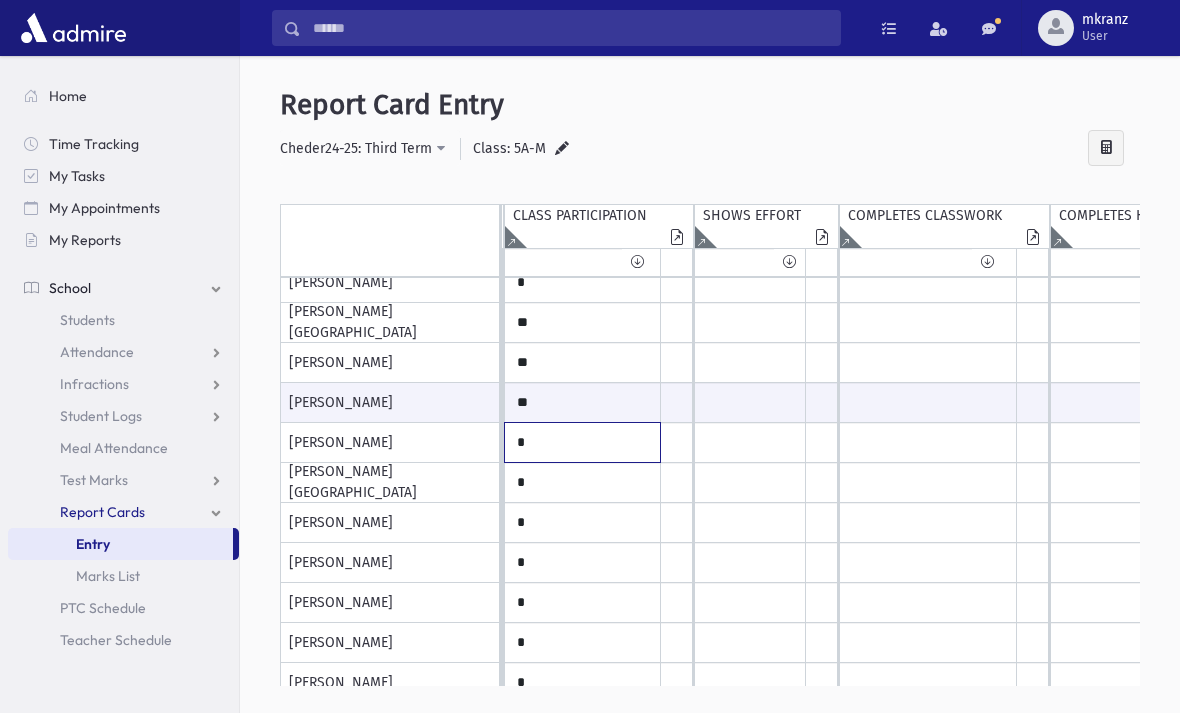 click on "*" at bounding box center [-2217, 3] 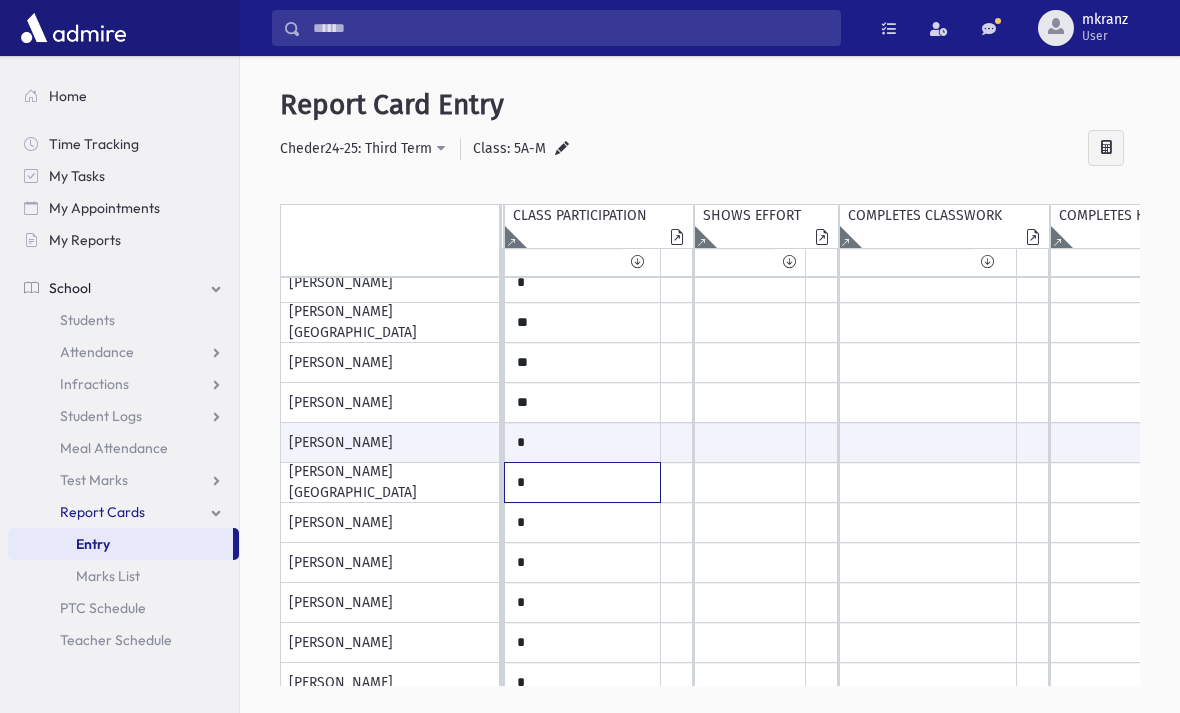 click on "*" at bounding box center (-2217, 3) 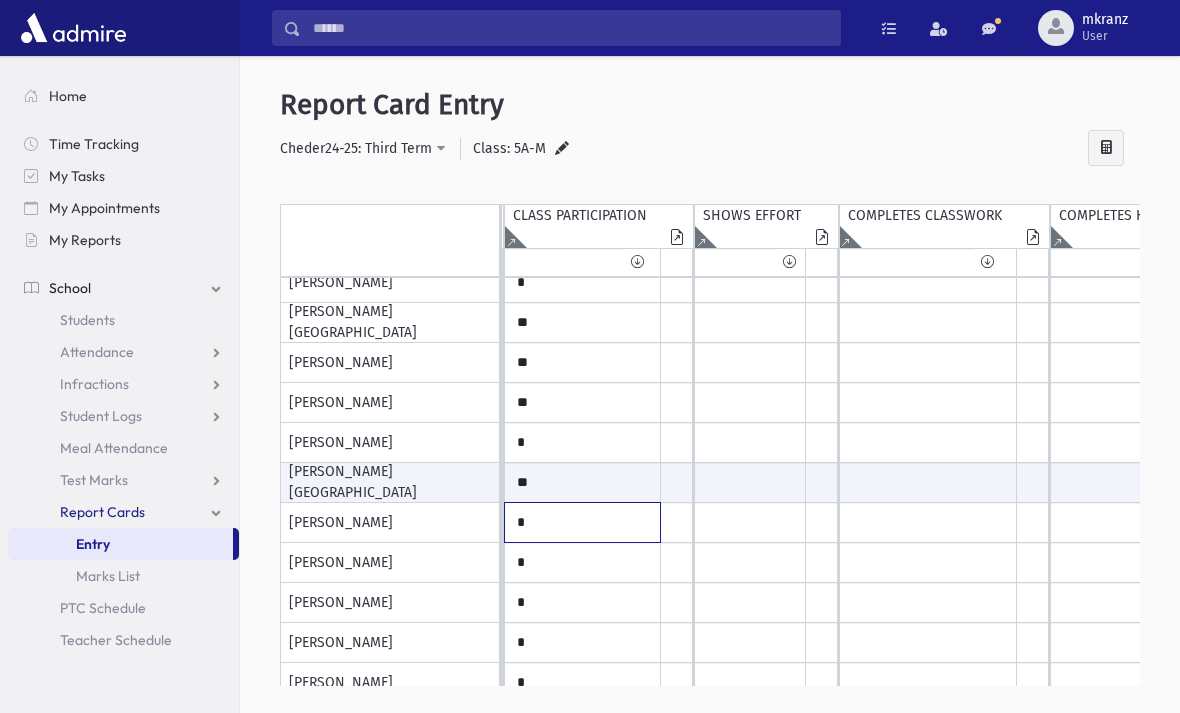 click on "*" at bounding box center [-2217, 3] 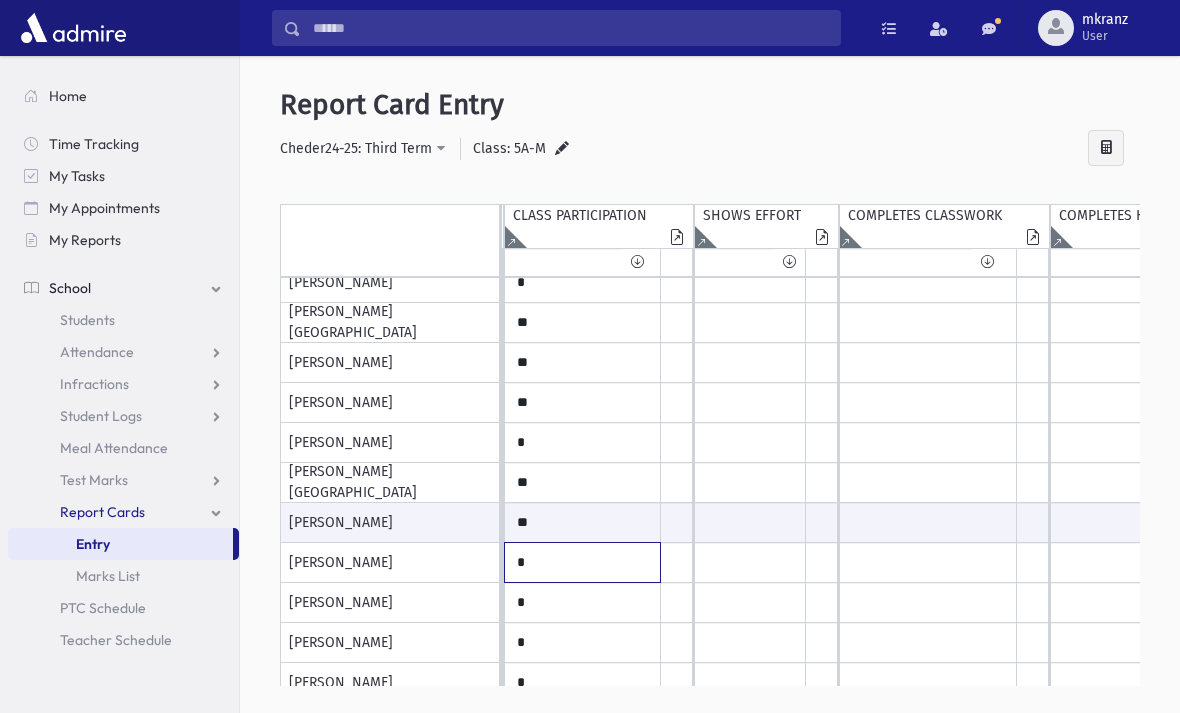 click on "*" at bounding box center (-2217, 3) 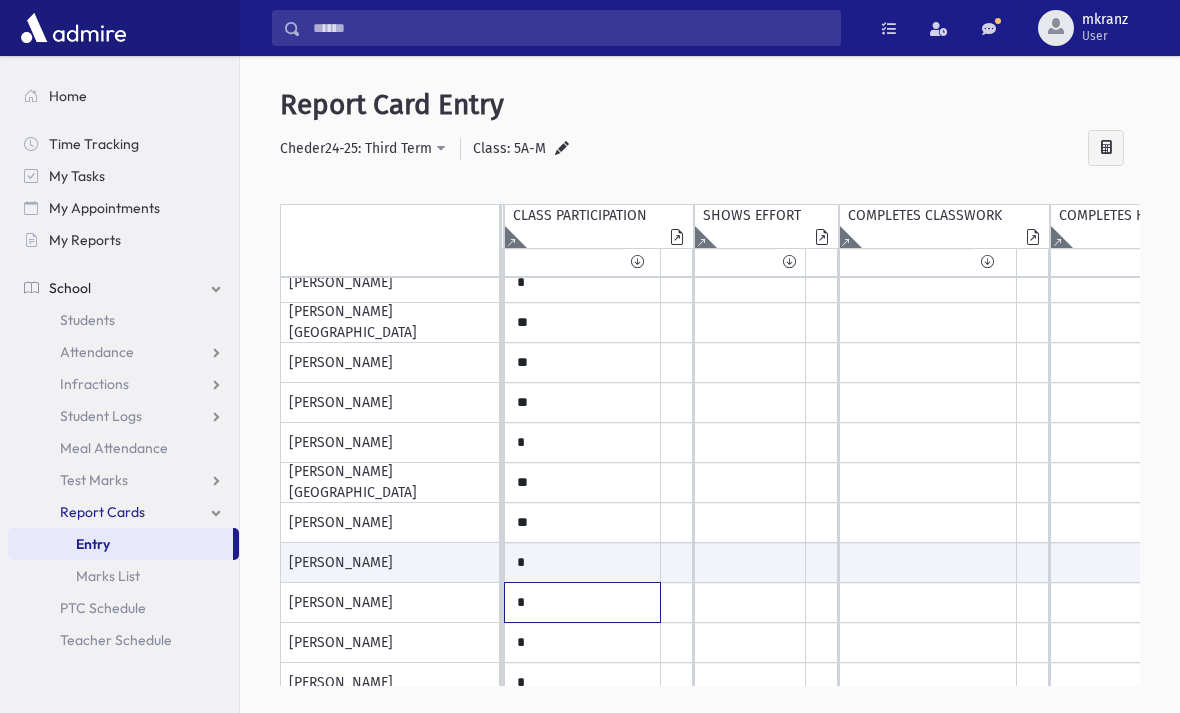 click on "*" at bounding box center (-2217, 3) 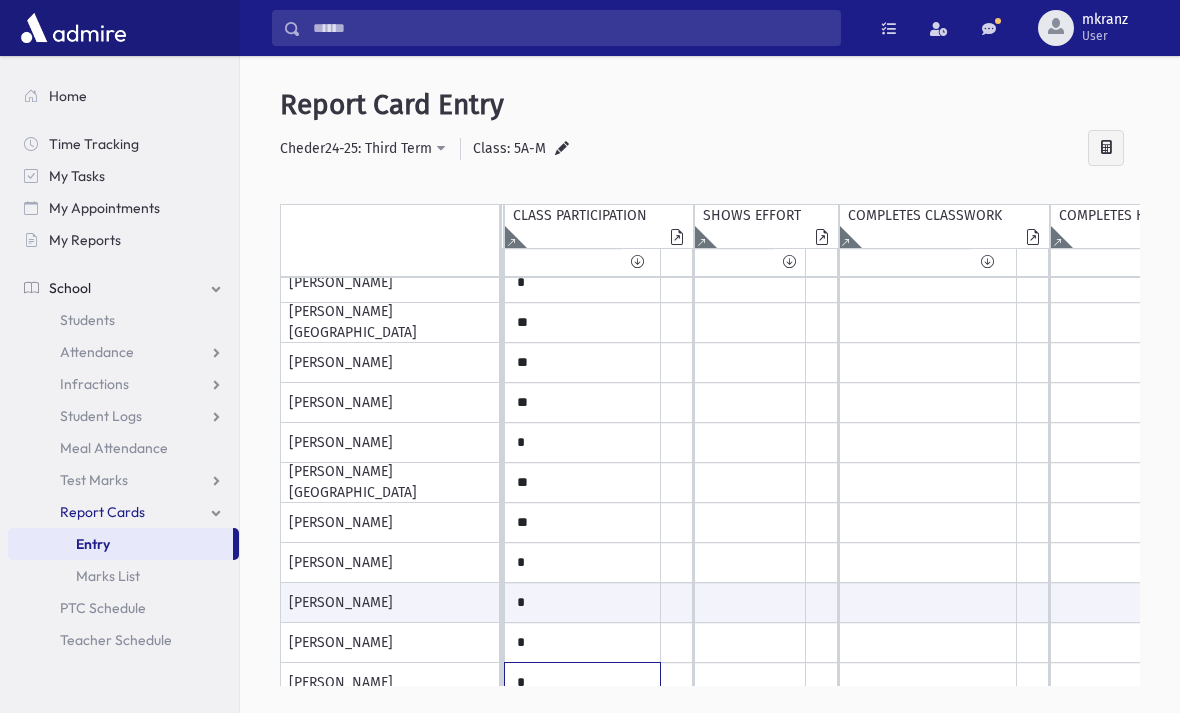 click on "*" at bounding box center [-2217, 3] 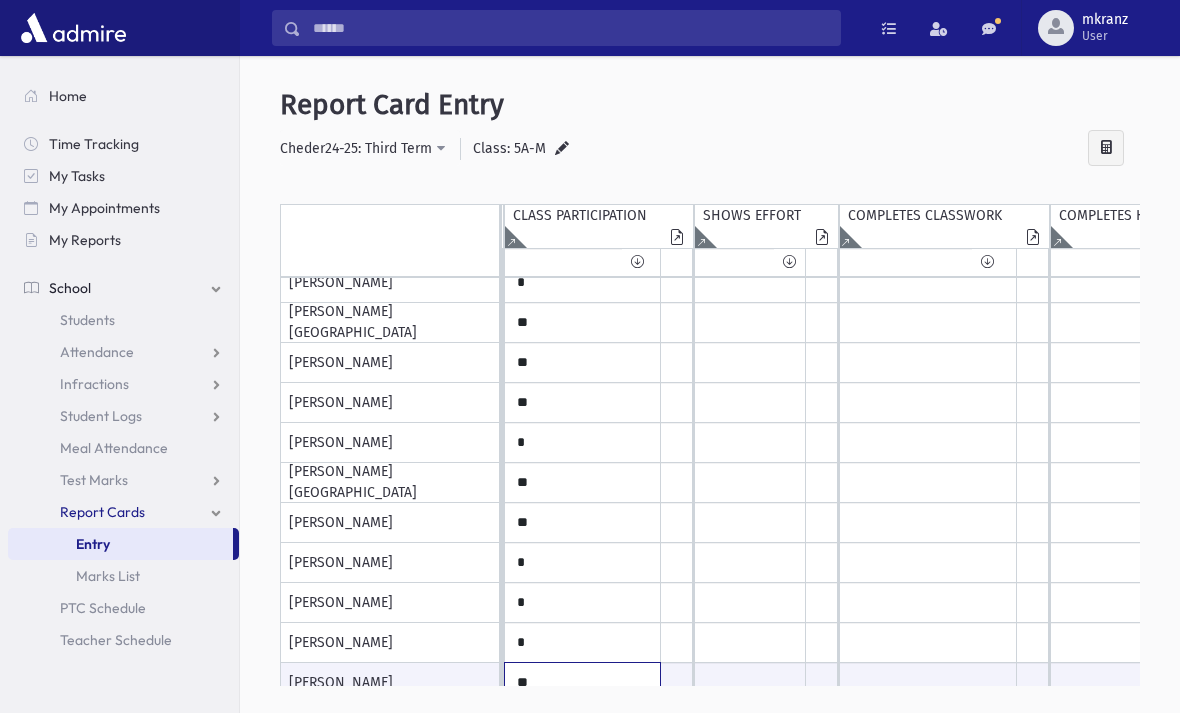 scroll, scrollTop: 428, scrollLeft: 2829, axis: both 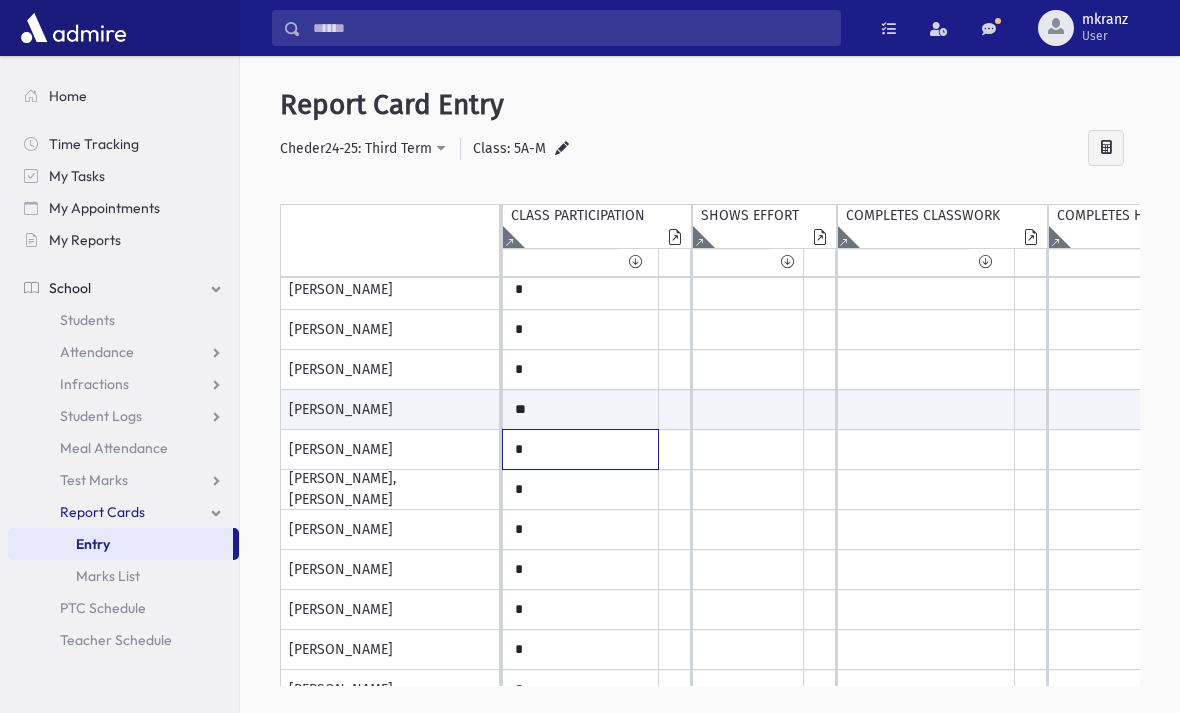 click on "*" at bounding box center (-2219, -270) 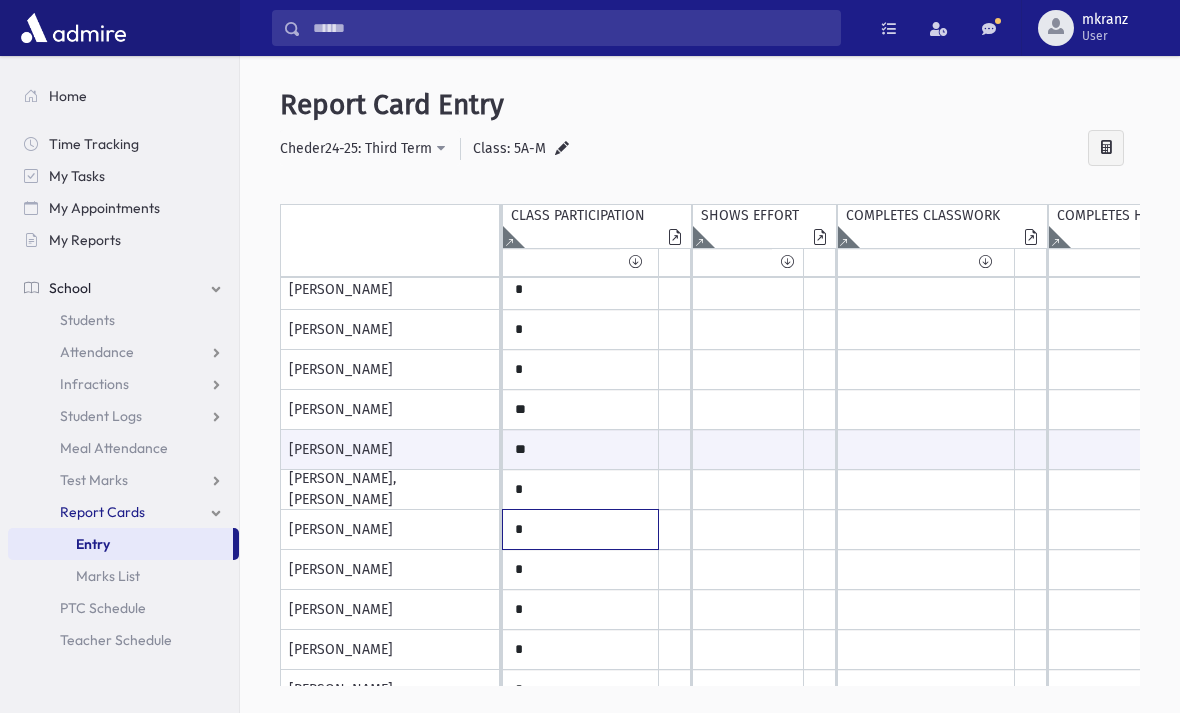 click on "*" at bounding box center (-2219, -270) 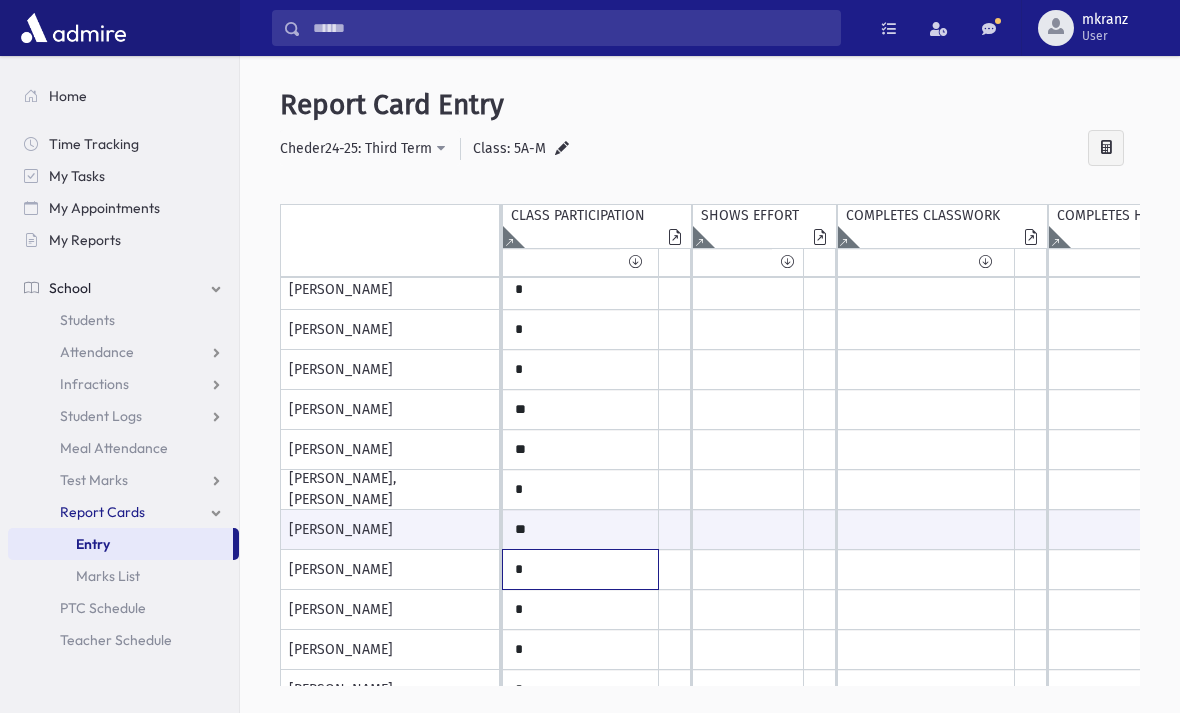 click on "*" at bounding box center (-2219, -270) 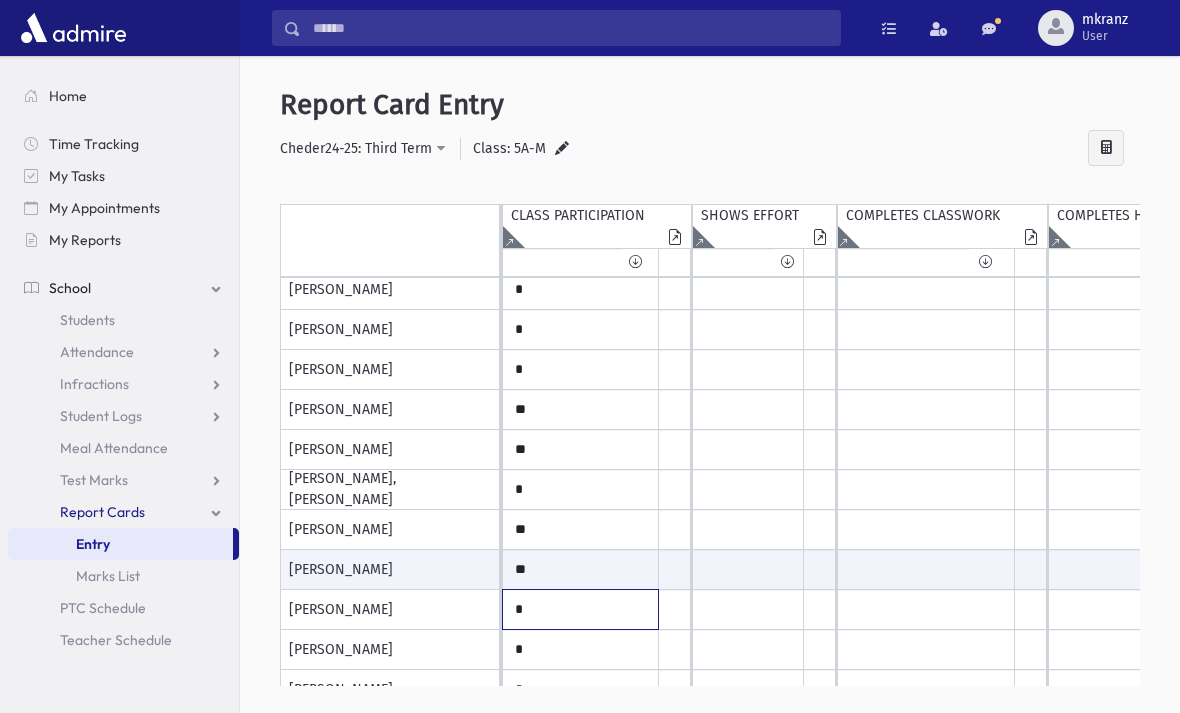 click on "*" at bounding box center [-2219, -270] 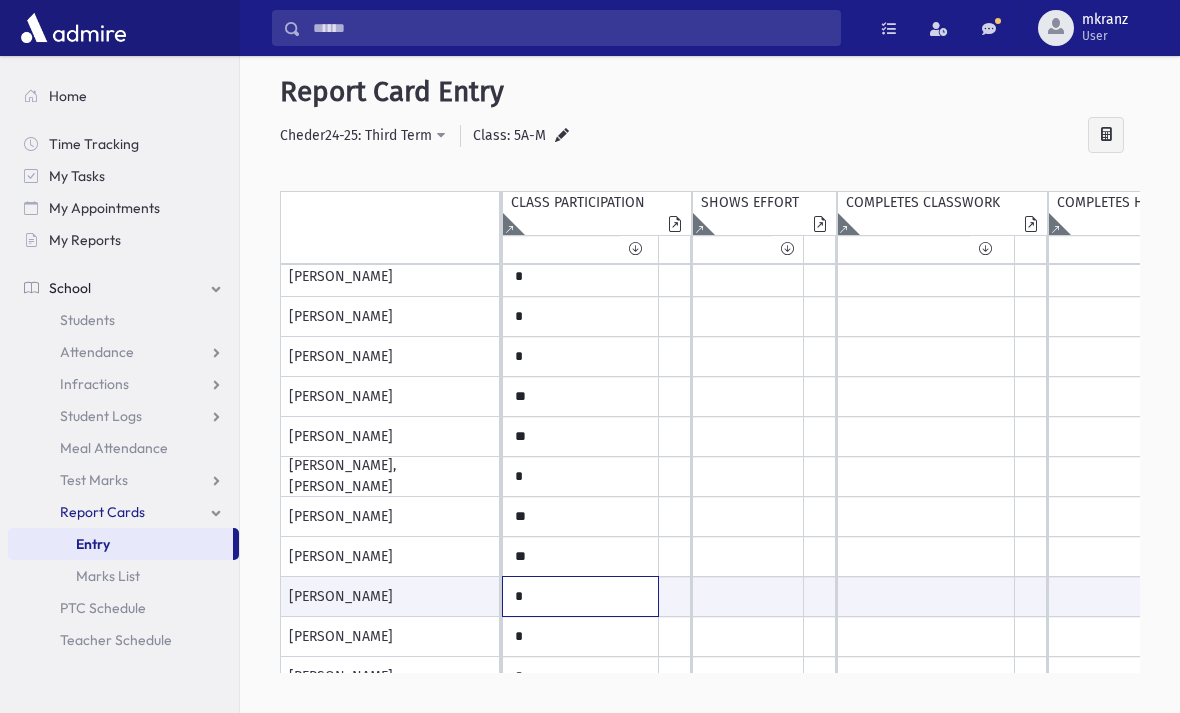 scroll, scrollTop: 17, scrollLeft: 0, axis: vertical 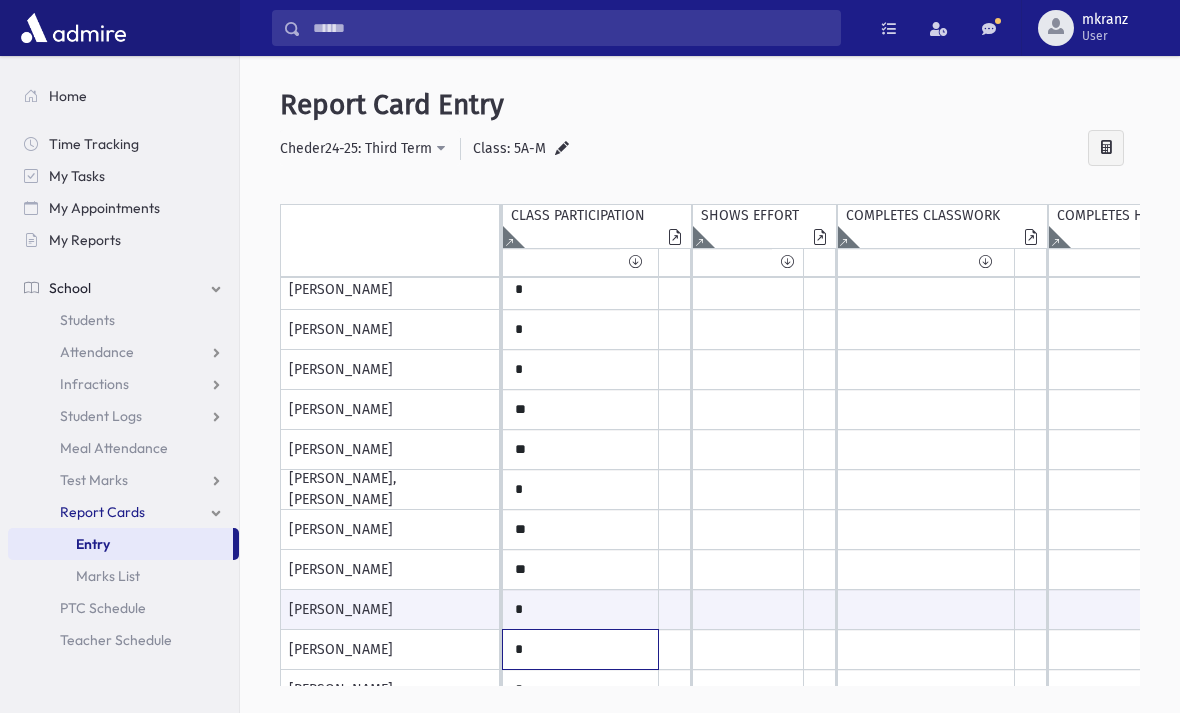 click on "*" at bounding box center (-2219, -270) 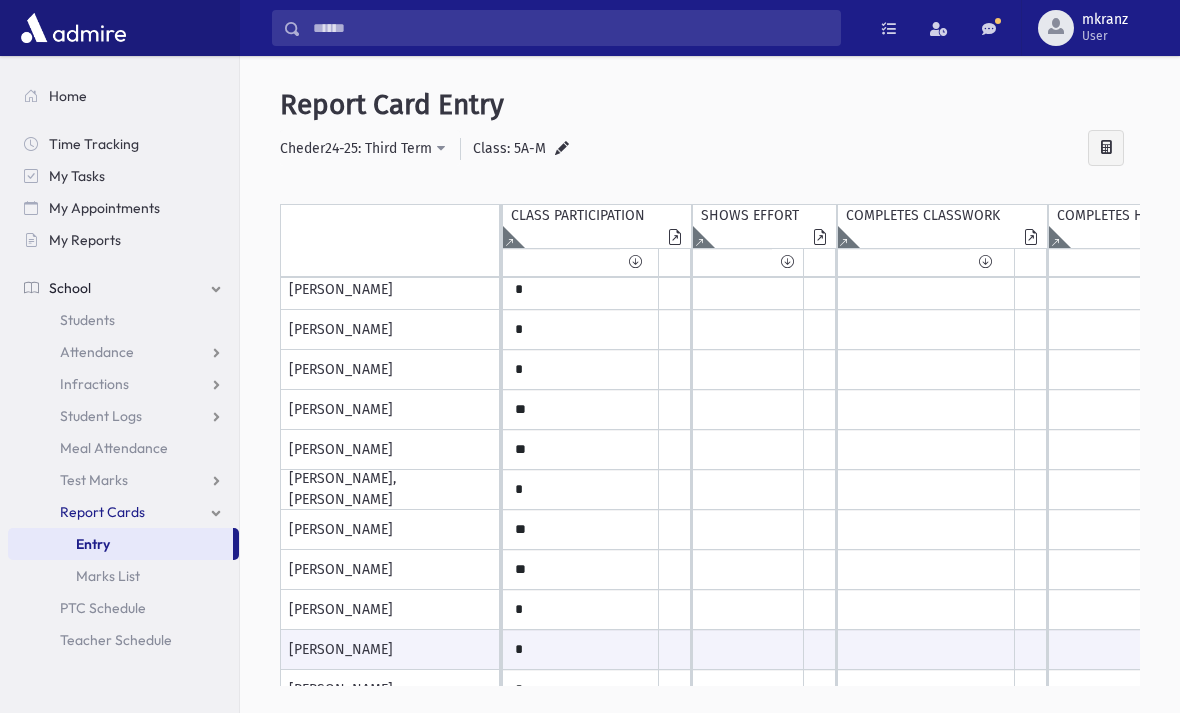 click on "*" at bounding box center [-2219, -270] 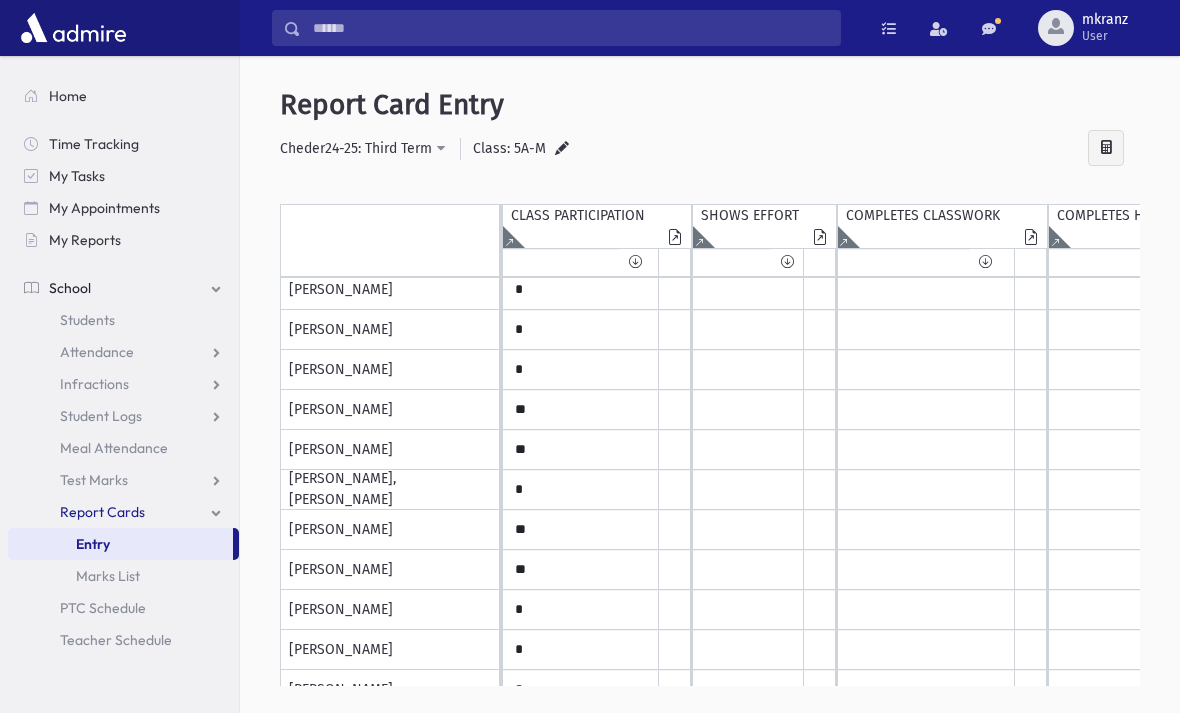 click on "*" at bounding box center (-2219, 729) 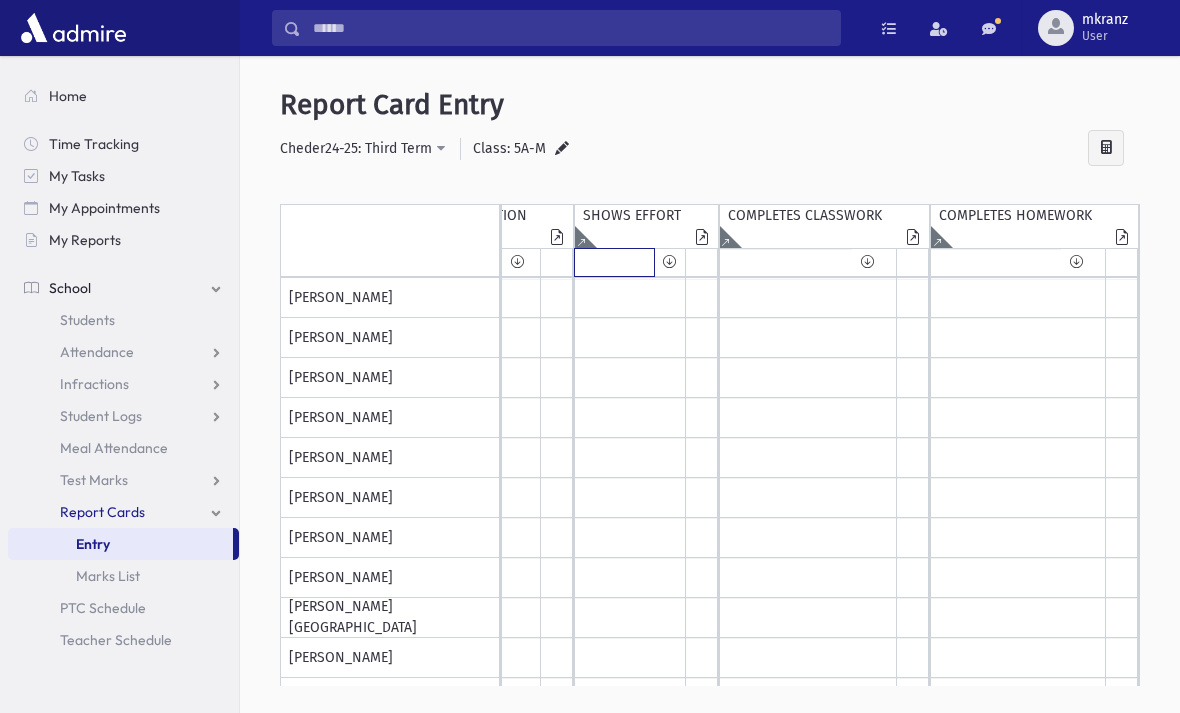 click at bounding box center (614, 262) 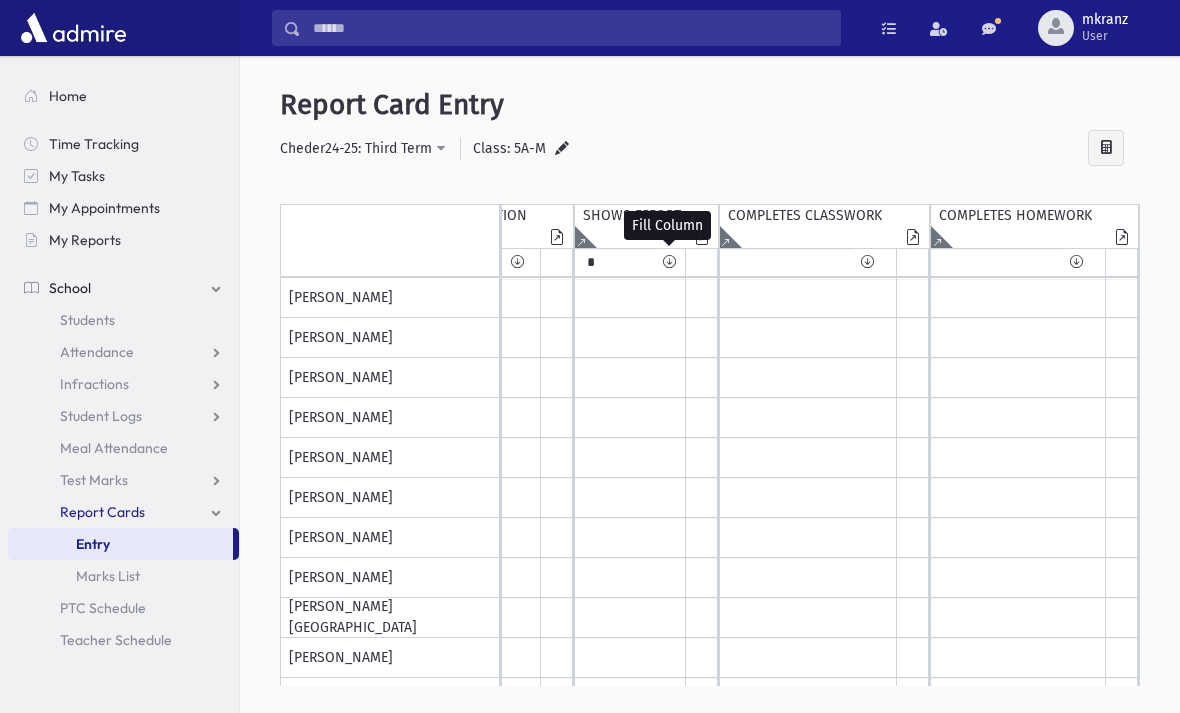 click at bounding box center [669, 262] 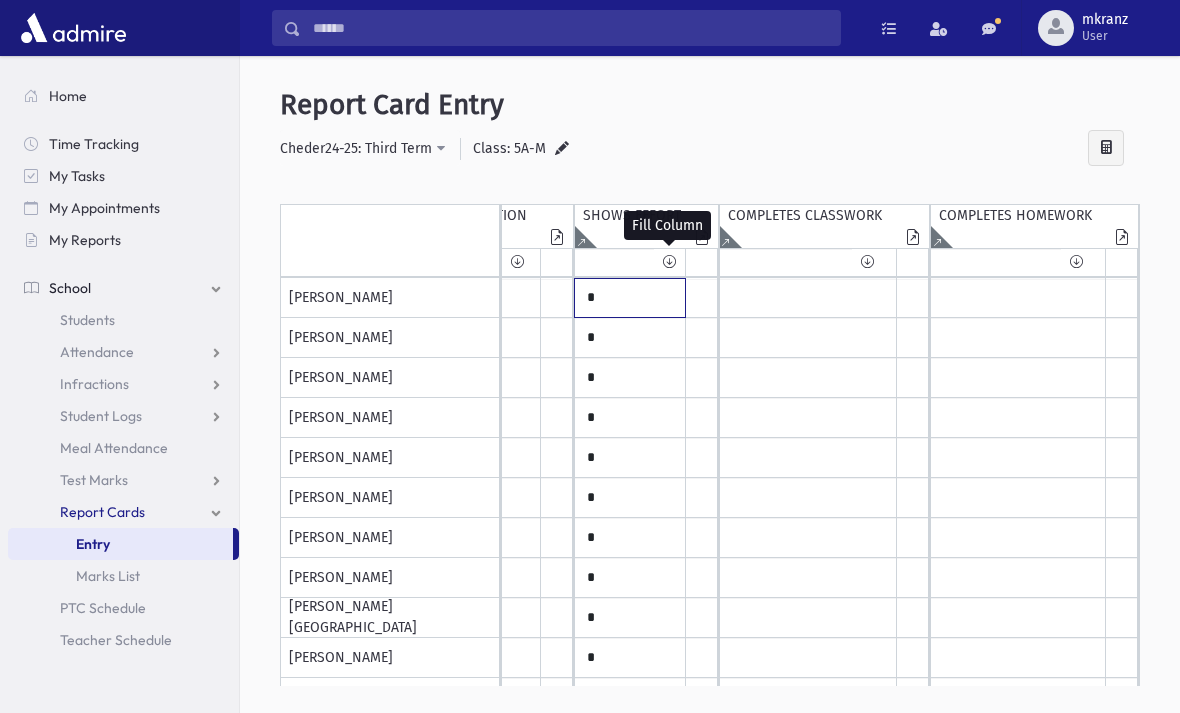 click on "*" at bounding box center (-2337, 298) 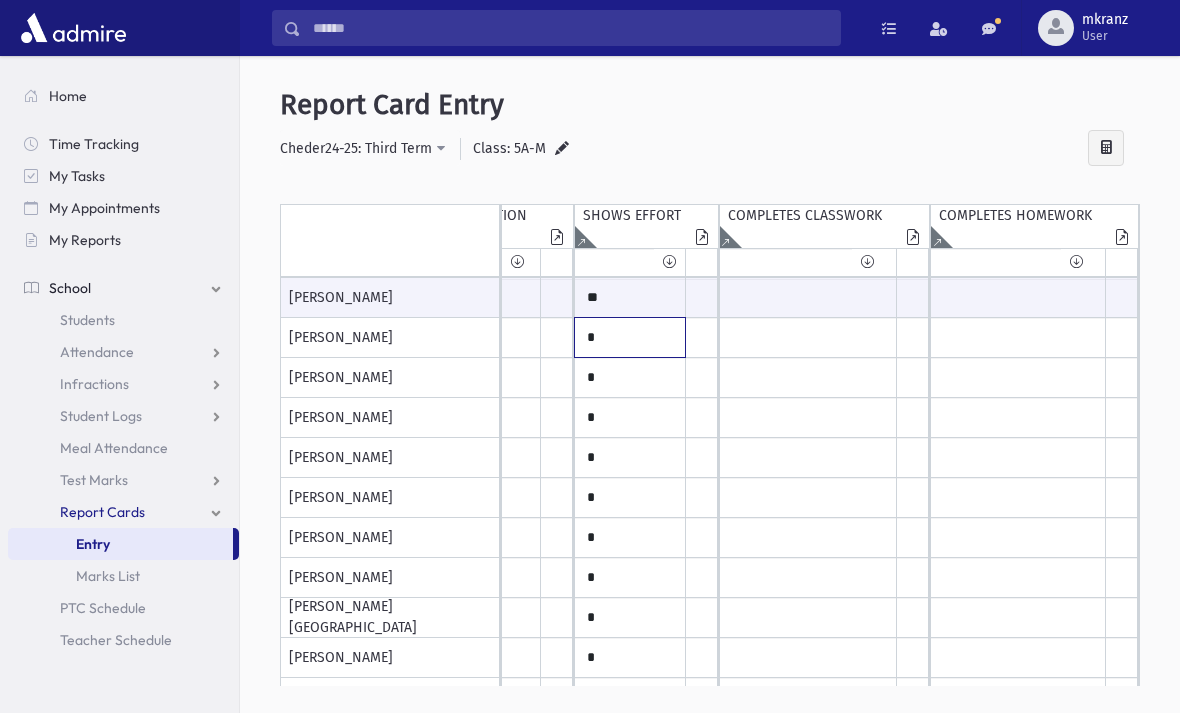 click on "*" at bounding box center (-2337, 298) 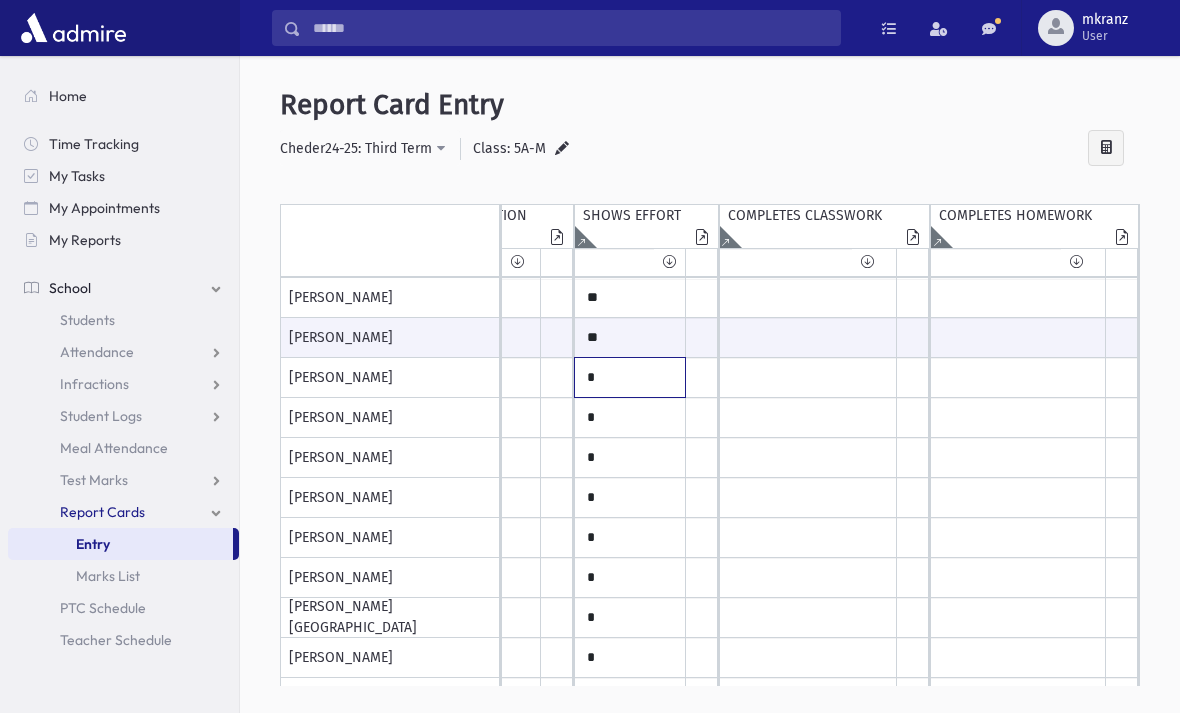click on "*" at bounding box center [-2337, 298] 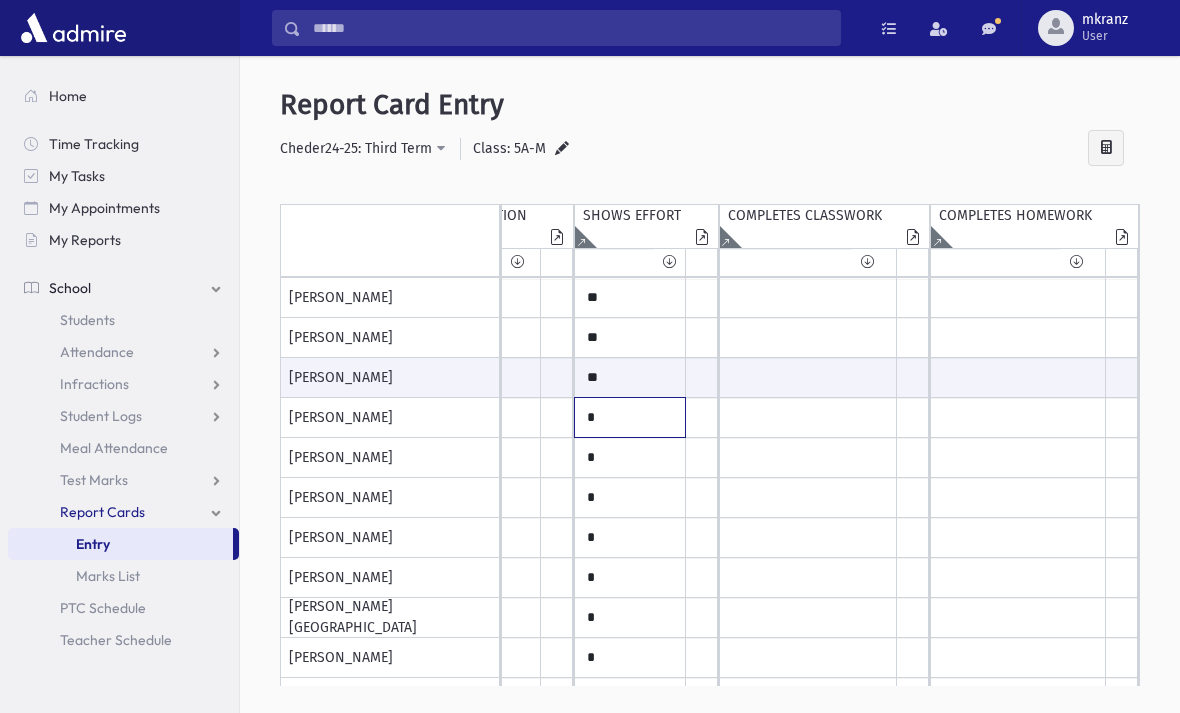 click on "*" at bounding box center (-2337, 298) 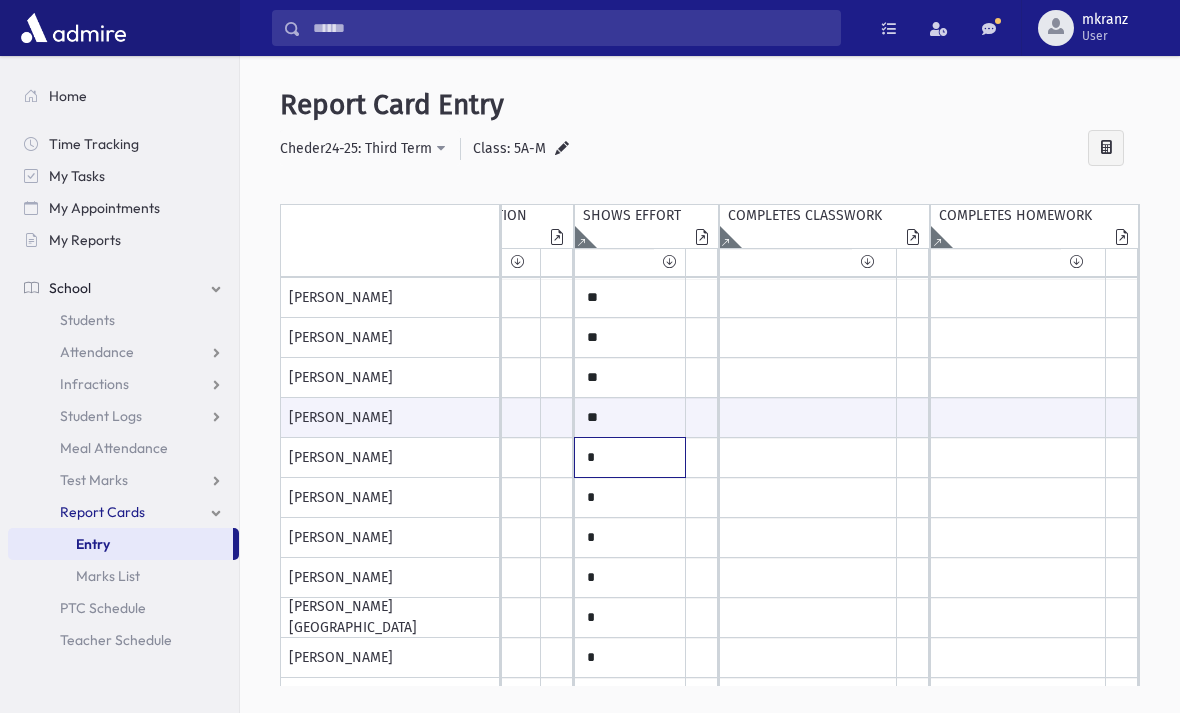 click on "*" at bounding box center [-2337, 298] 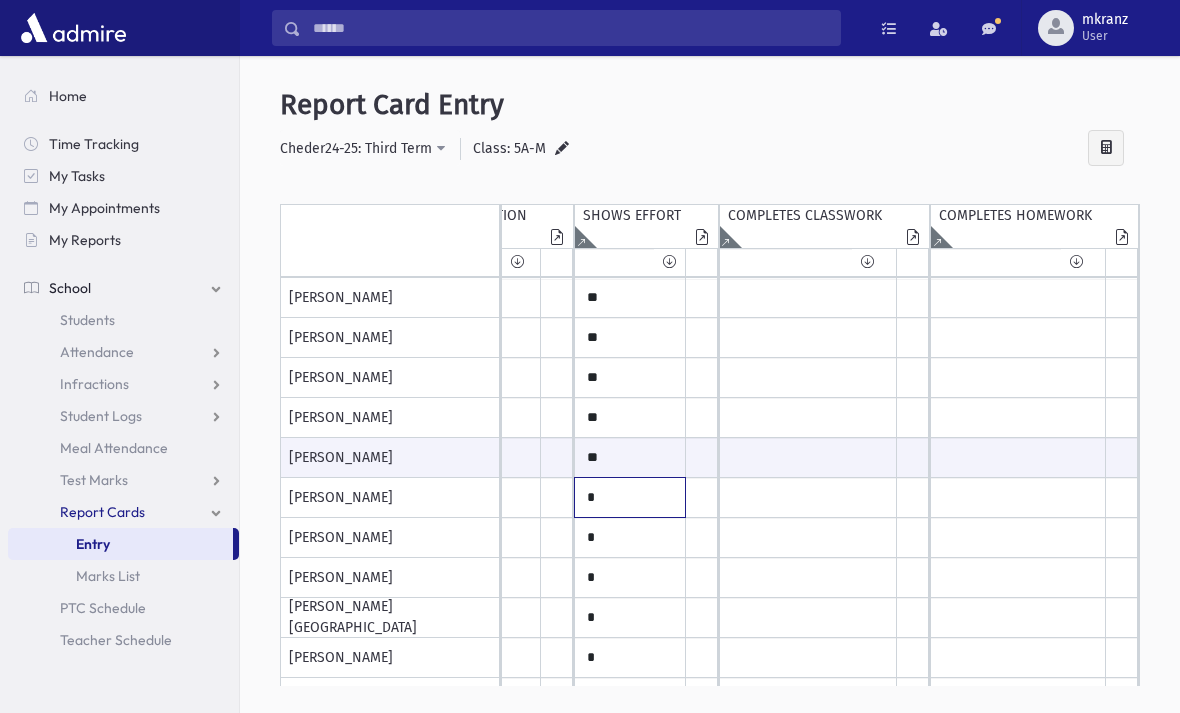 click on "*" at bounding box center [-2337, 298] 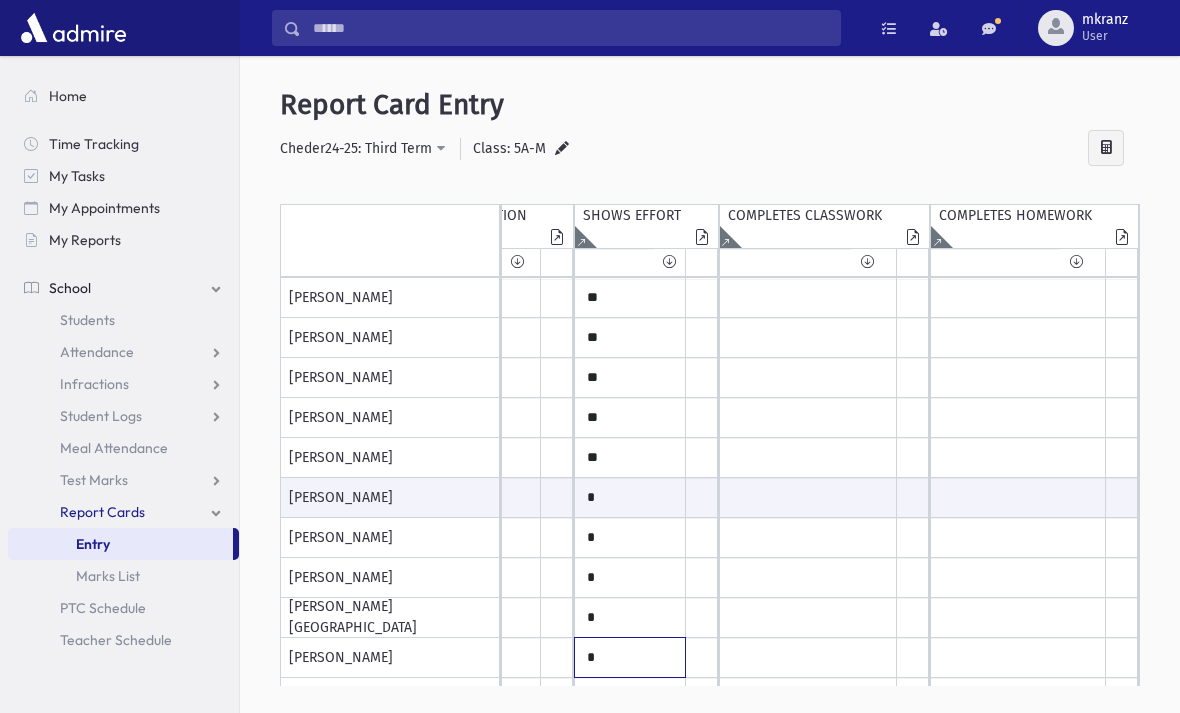 click on "*" at bounding box center (-2337, 298) 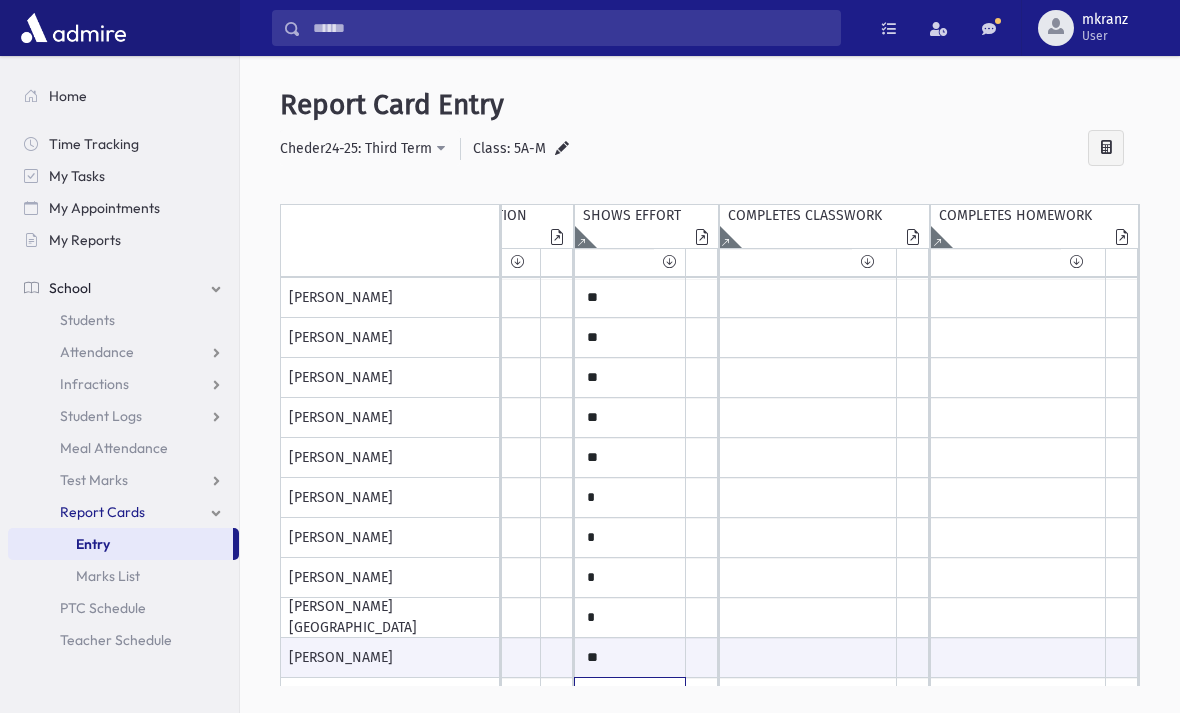 click on "*" at bounding box center [-2337, 298] 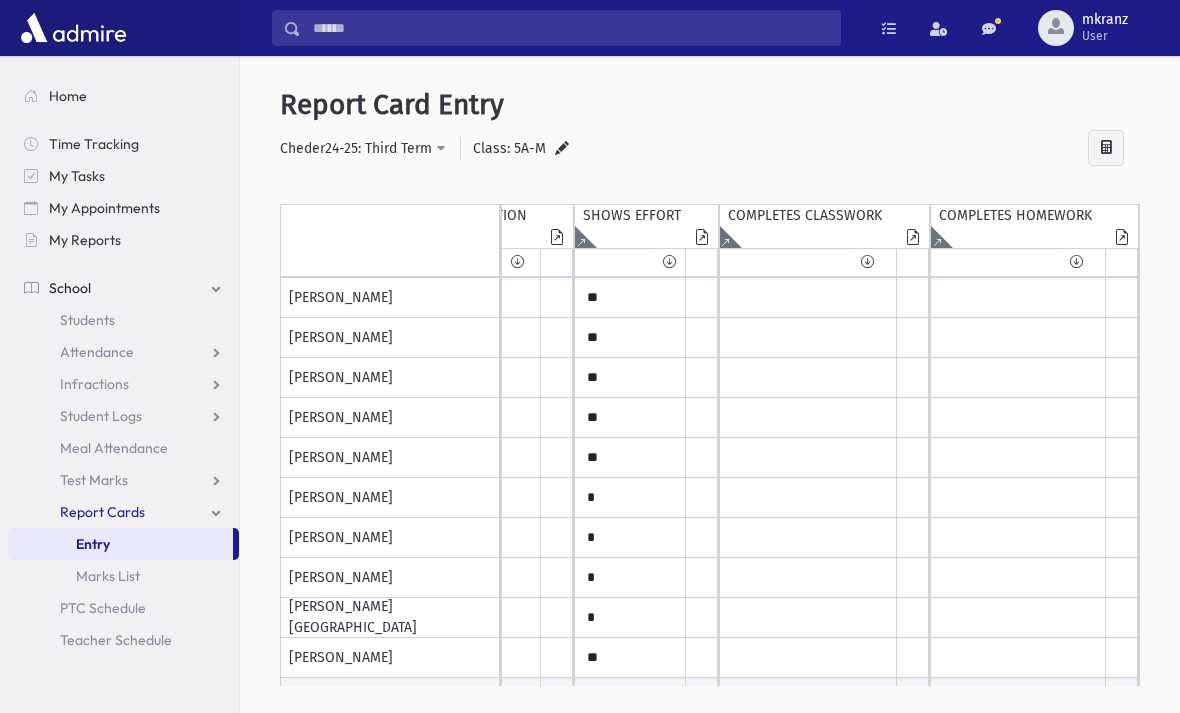 click on "*" at bounding box center [-2337, 298] 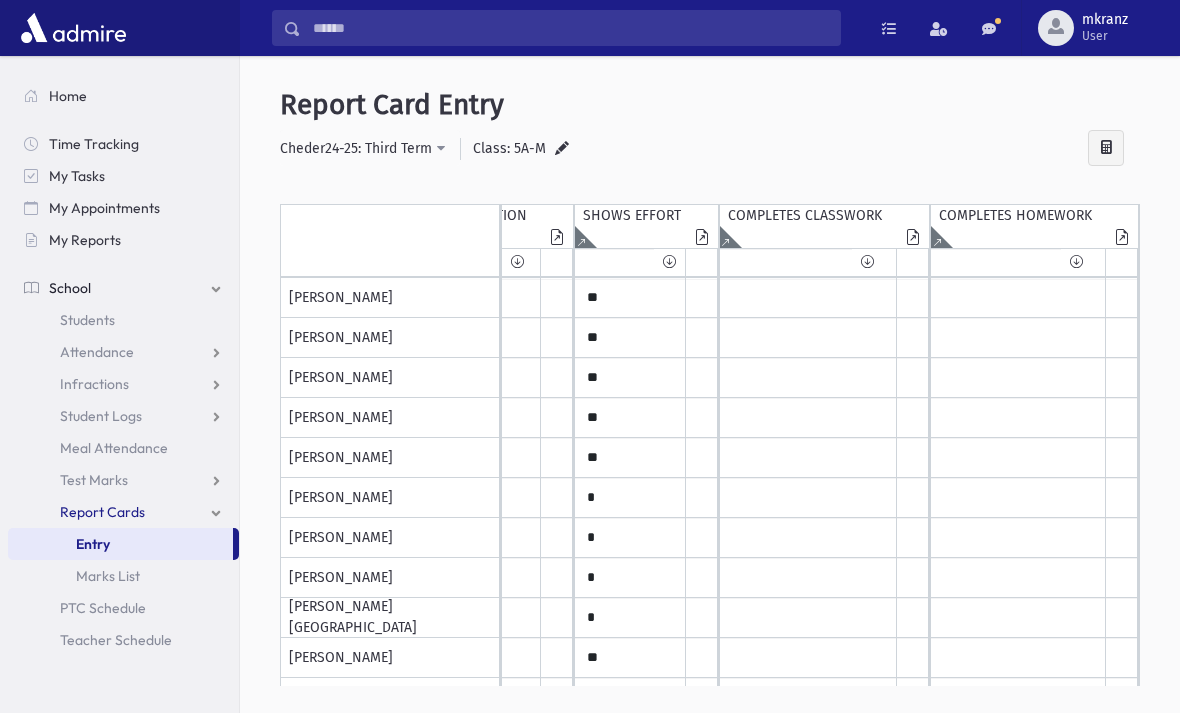 scroll, scrollTop: 56, scrollLeft: 2935, axis: both 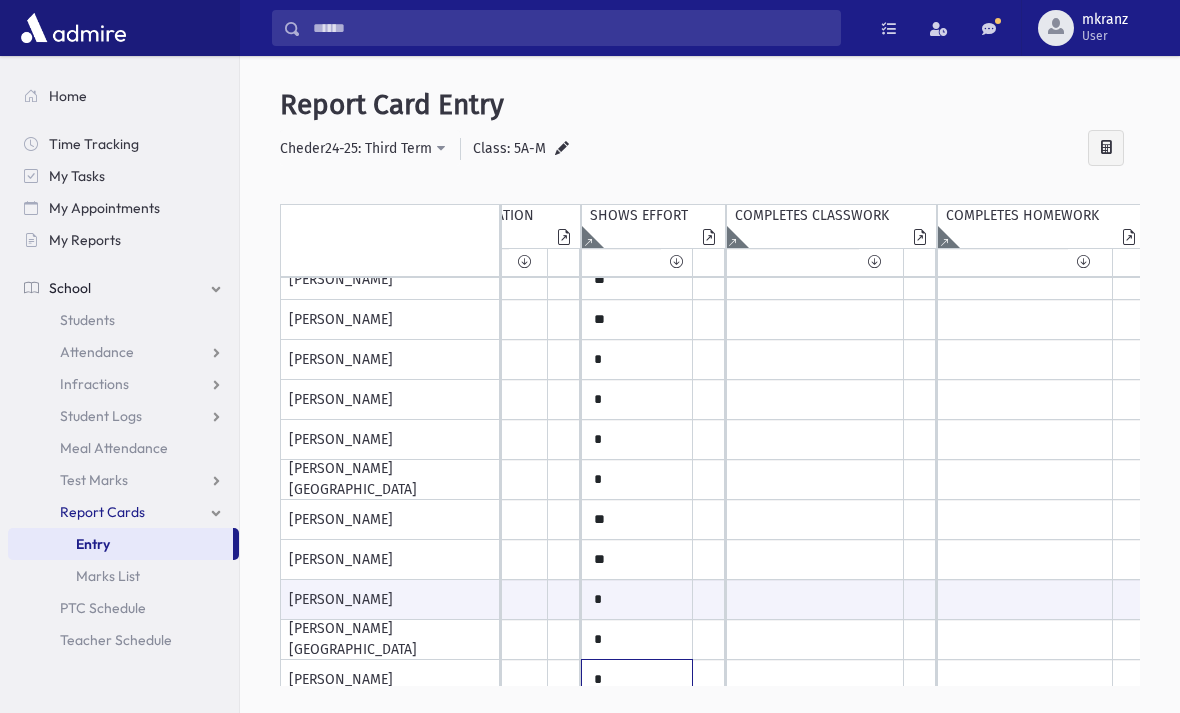 click on "*" at bounding box center (-2330, 160) 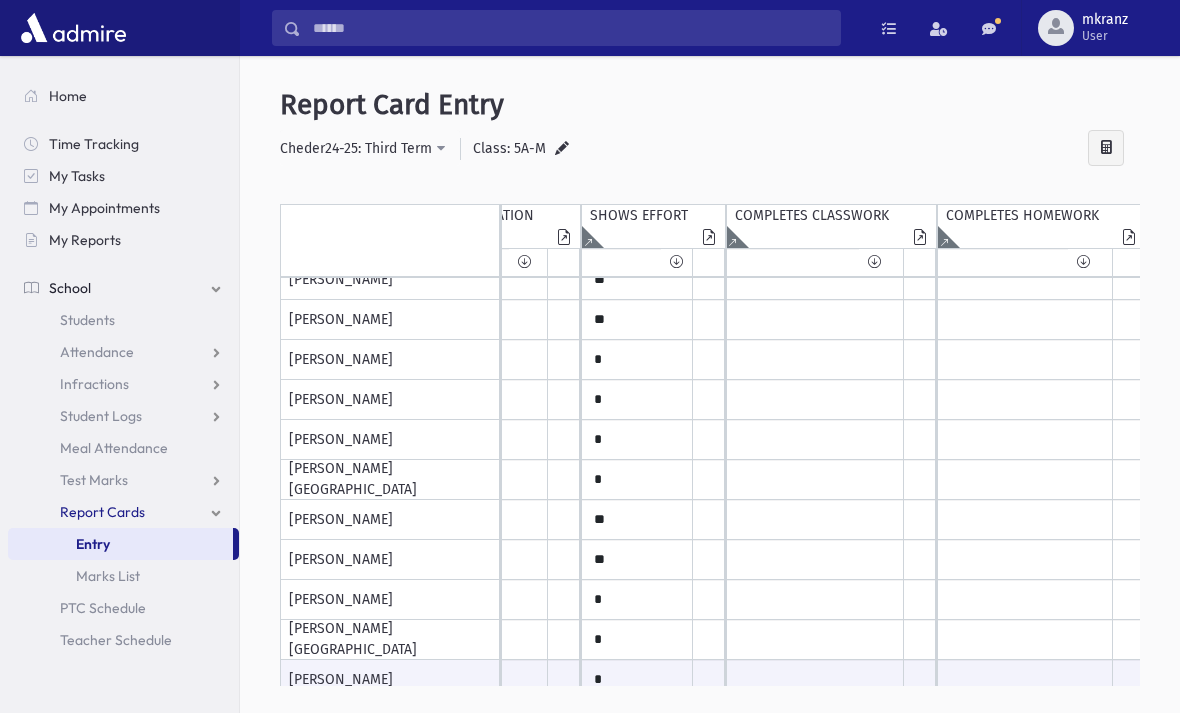 click on "*" at bounding box center (-2330, 160) 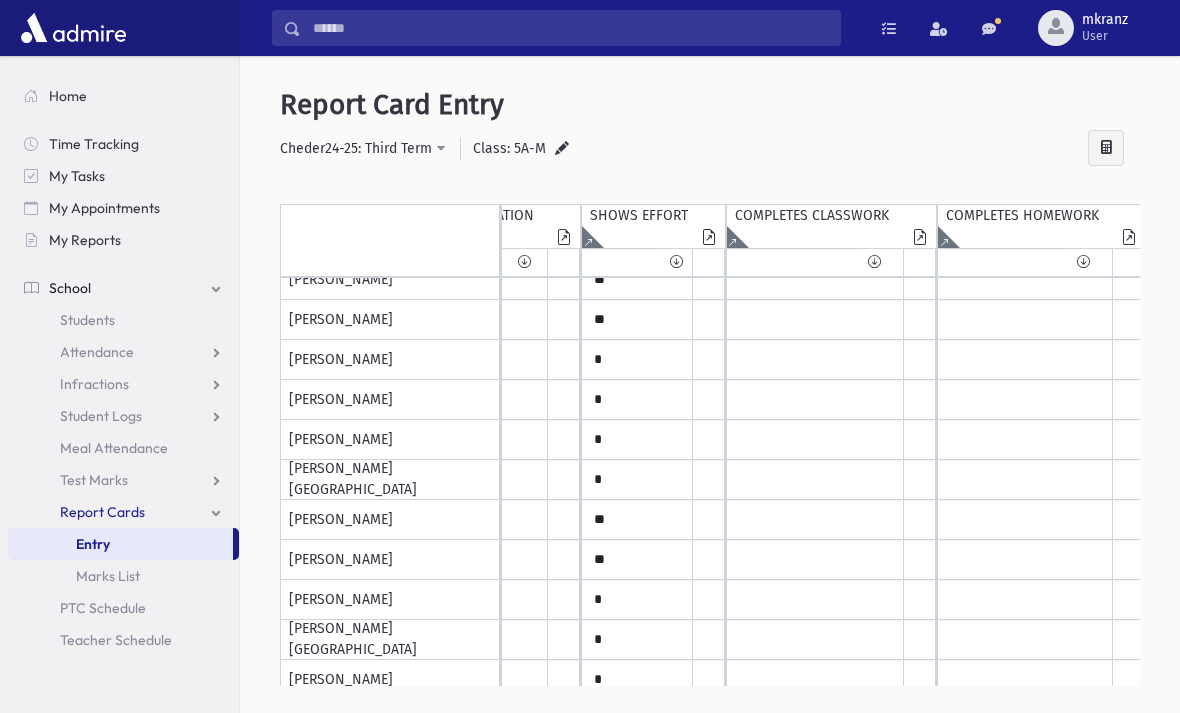 scroll, scrollTop: 204, scrollLeft: 2929, axis: both 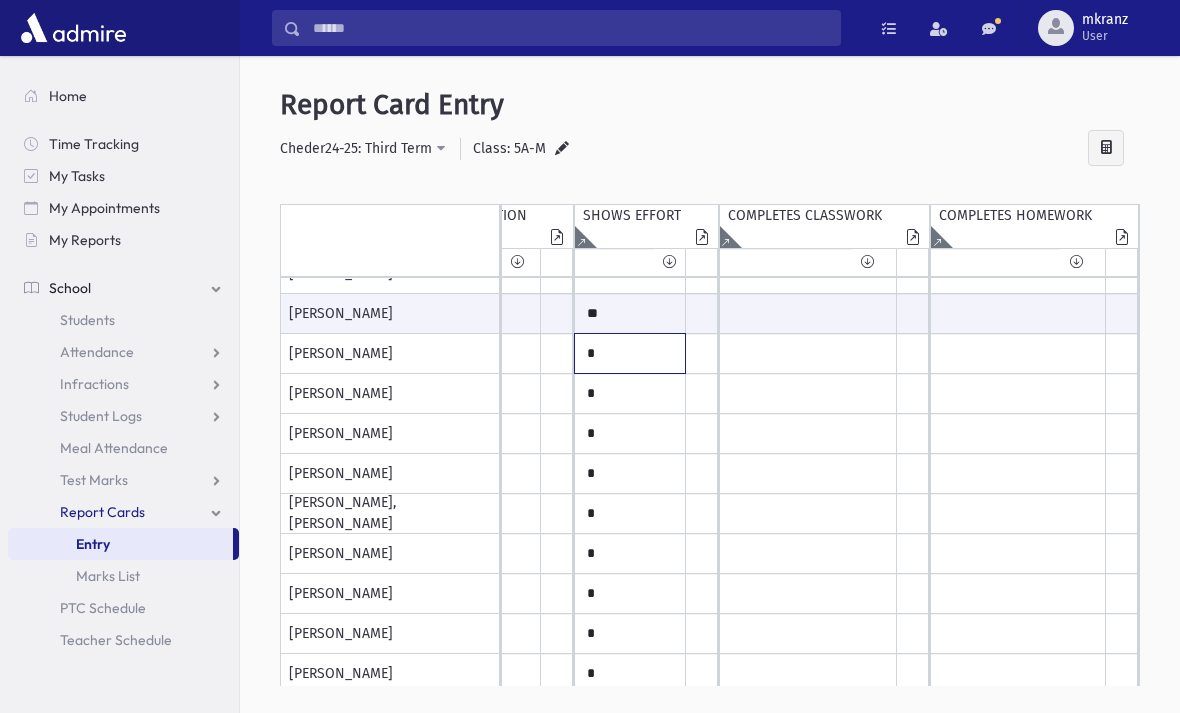 click on "*" at bounding box center (-2337, -246) 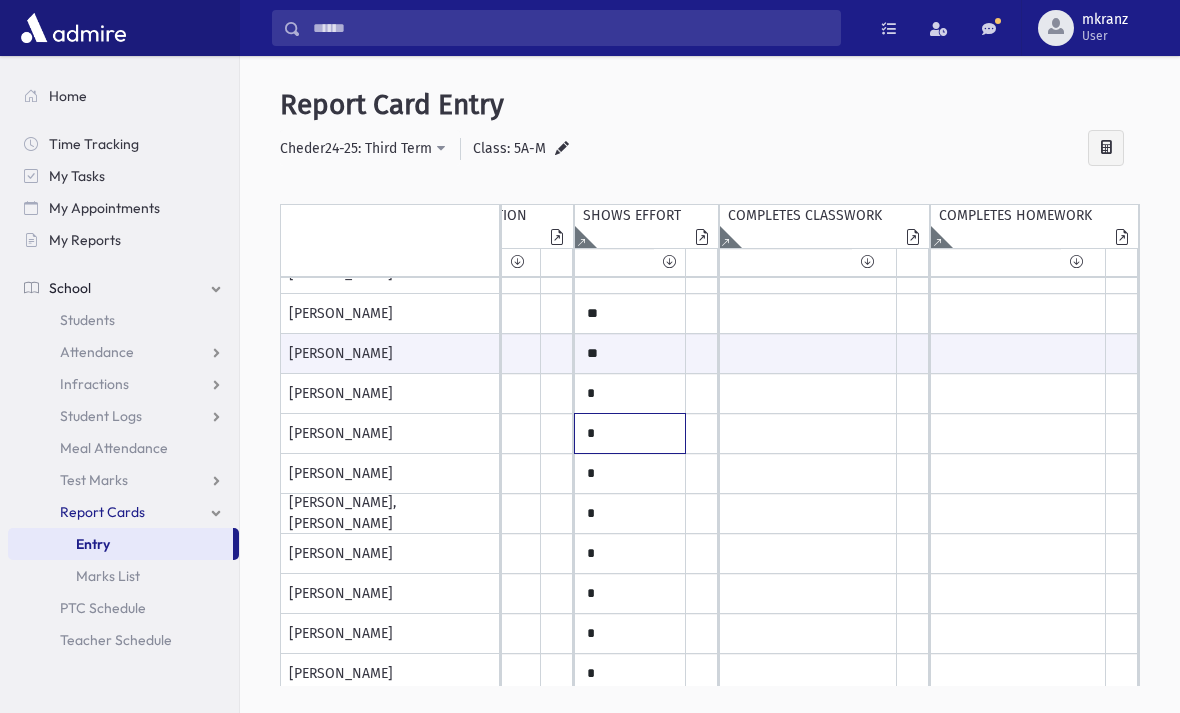 click on "*" at bounding box center (-2337, -246) 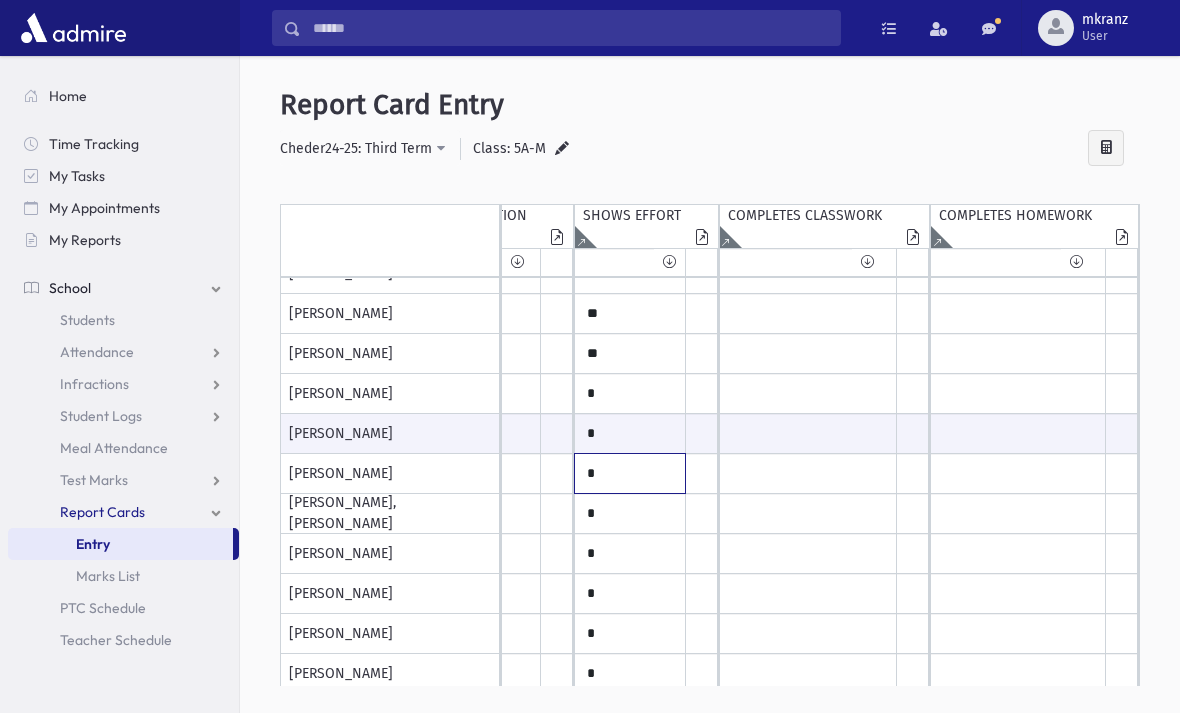 click on "*" at bounding box center (-2337, -246) 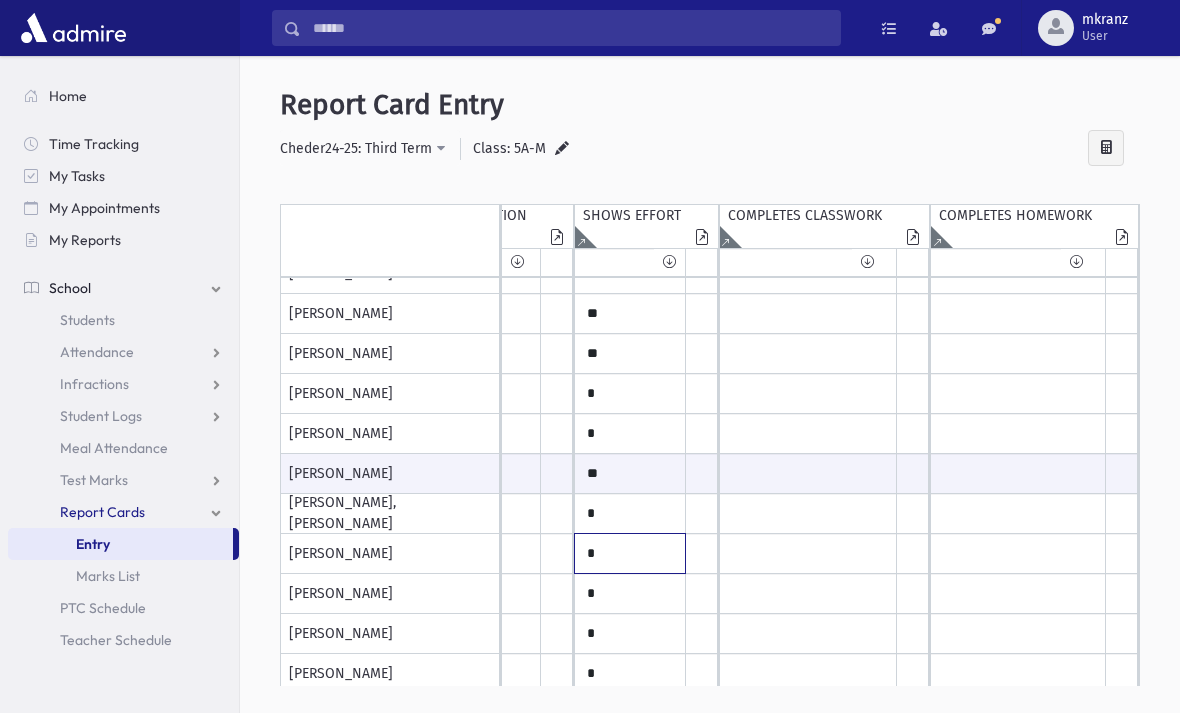 click on "*" at bounding box center [-2337, -246] 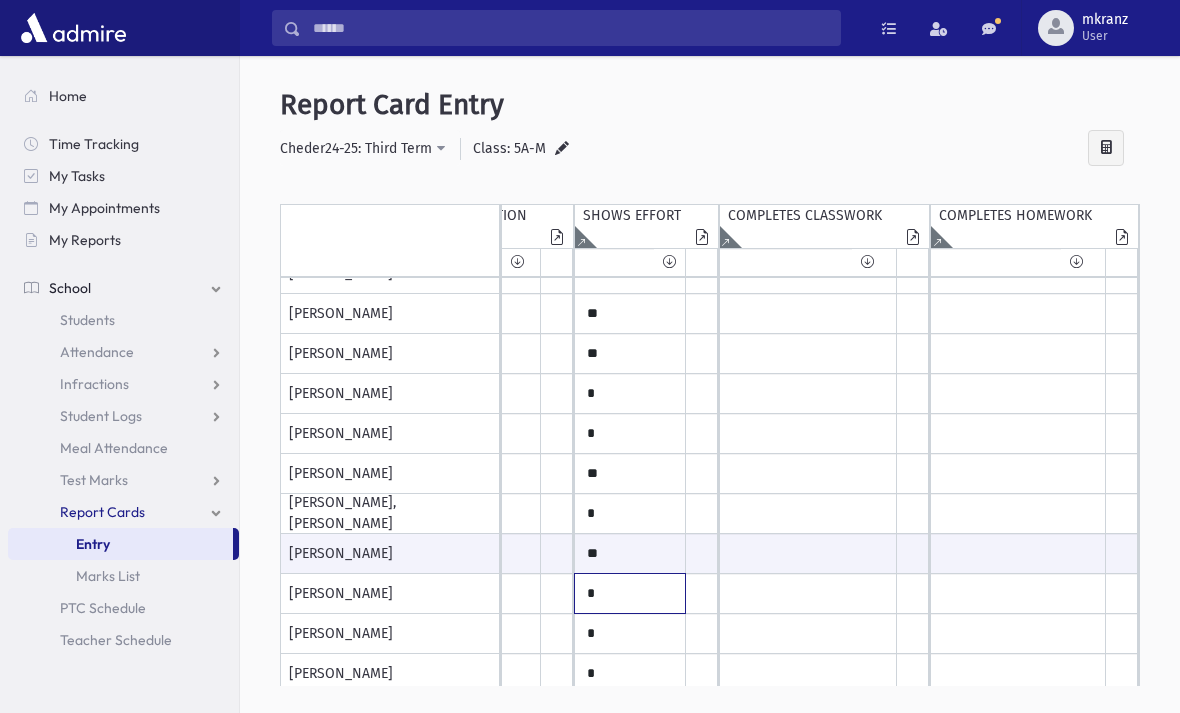 click on "*" at bounding box center [-2337, -246] 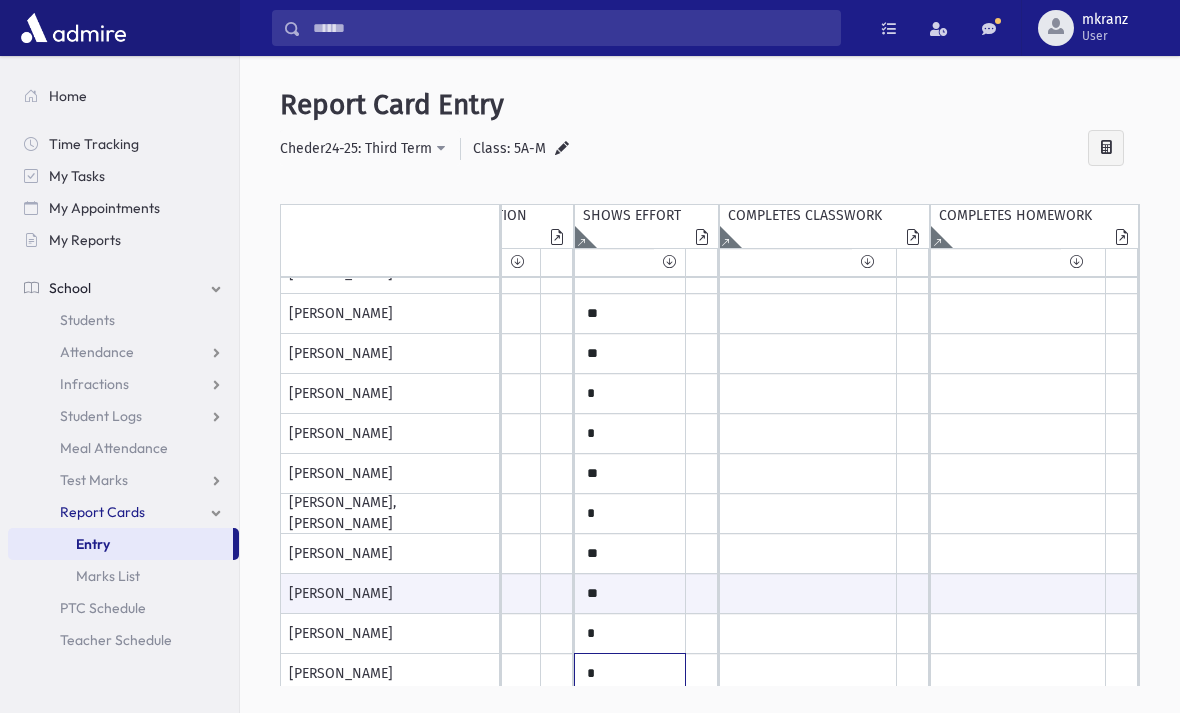 click on "*" at bounding box center (-2337, -246) 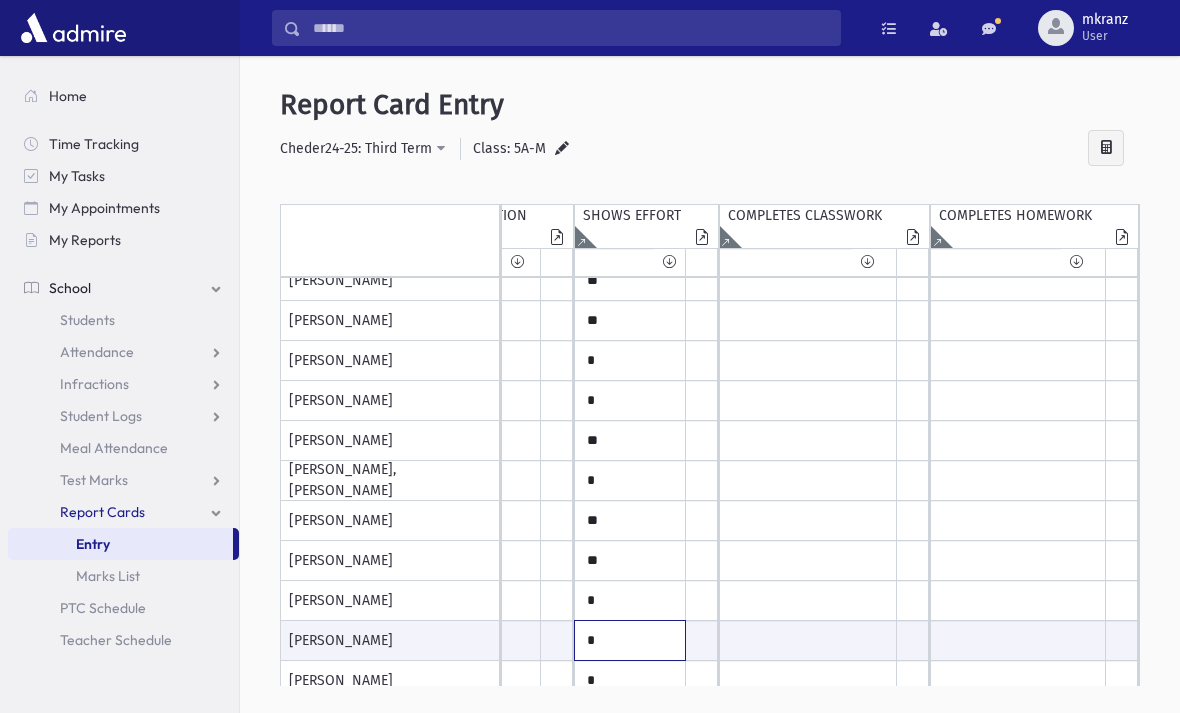 scroll, scrollTop: 592, scrollLeft: 2939, axis: both 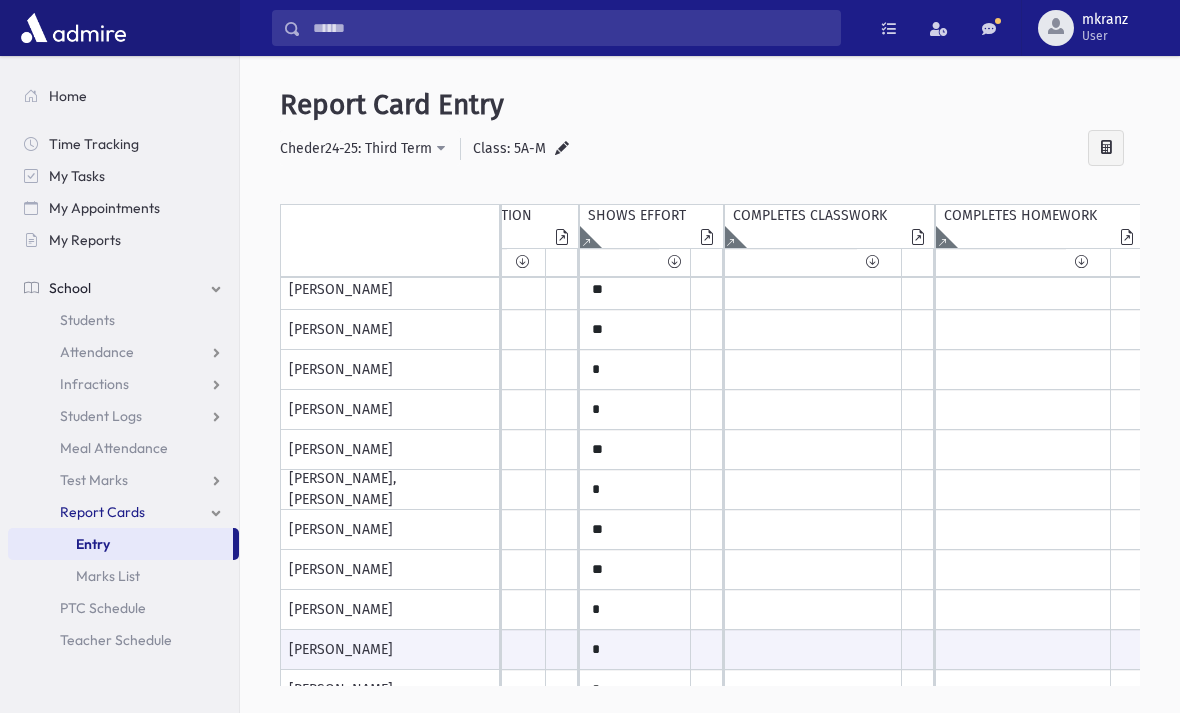 click on "*" at bounding box center (-2332, -270) 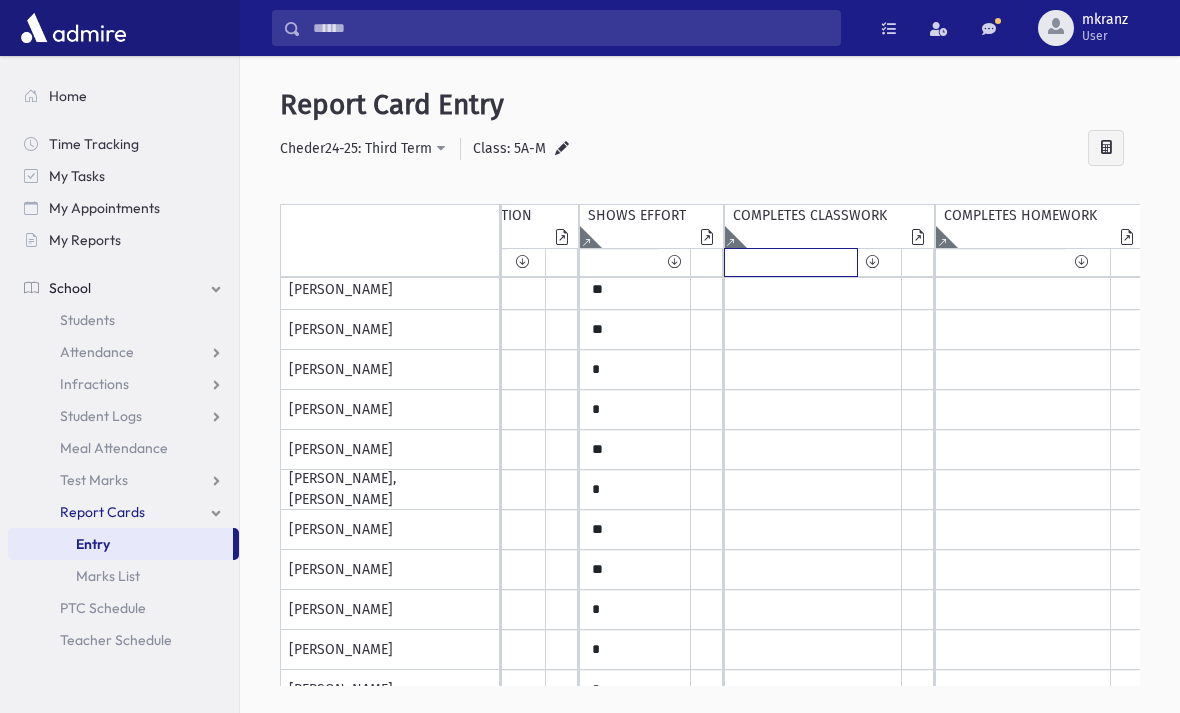 click at bounding box center (791, 262) 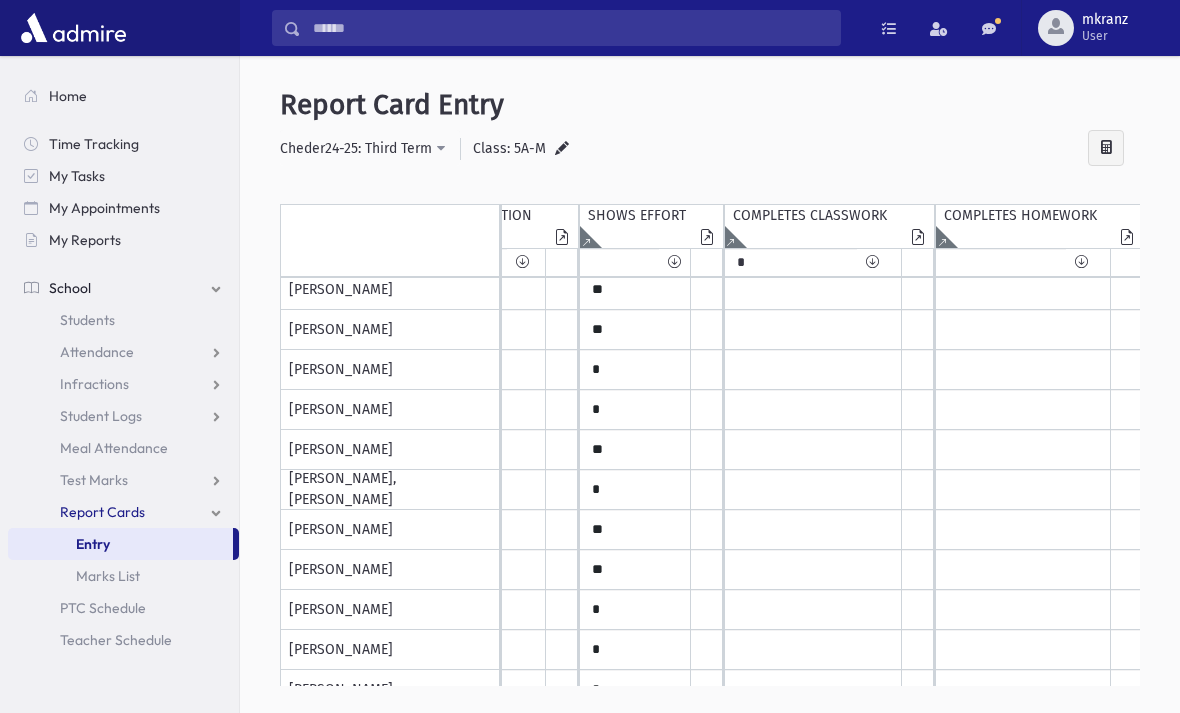 click at bounding box center (872, 262) 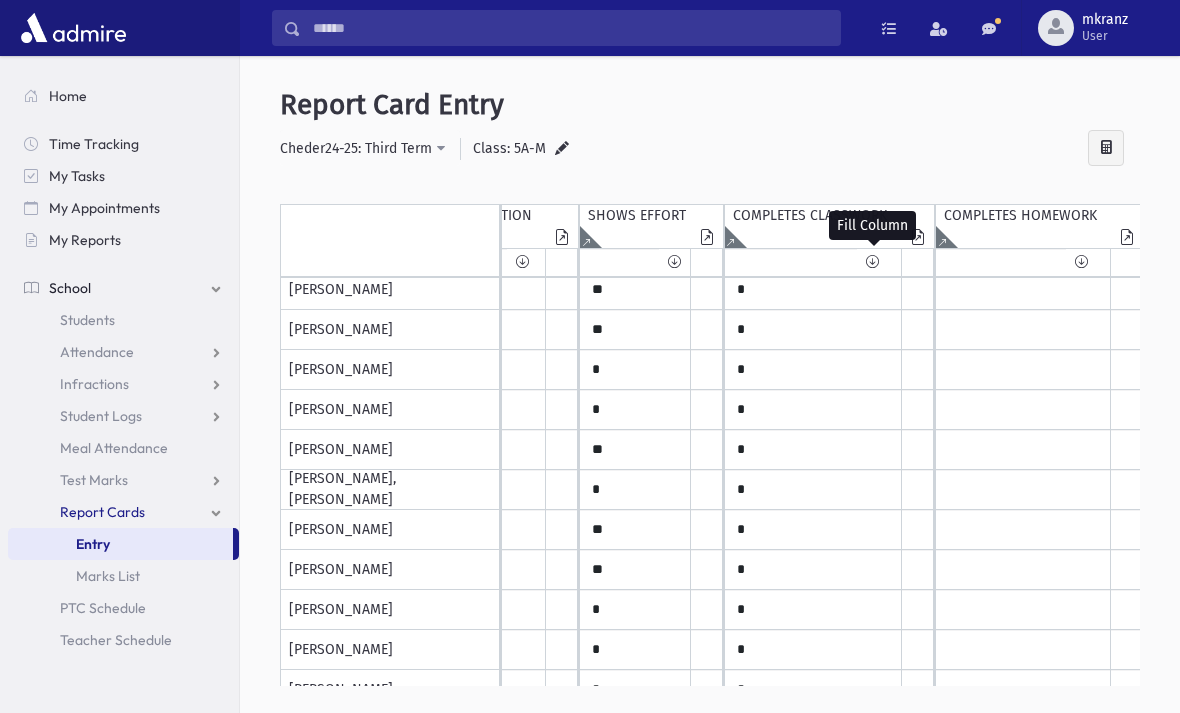 scroll, scrollTop: 486, scrollLeft: 2938, axis: both 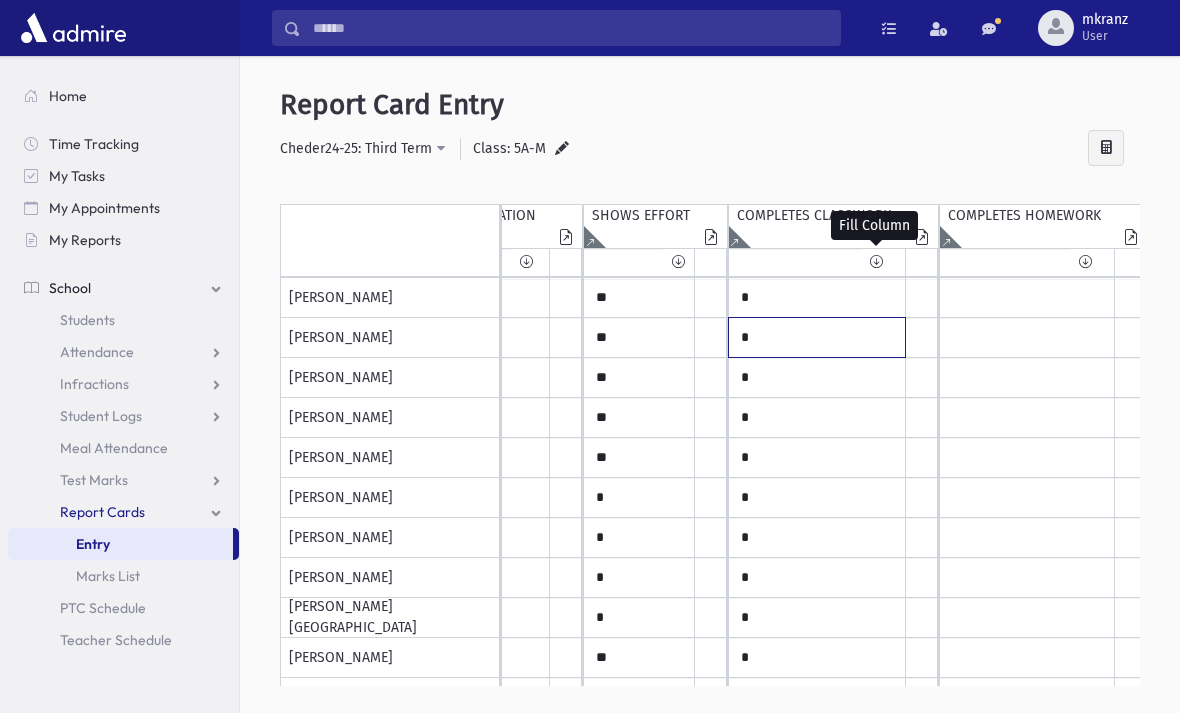 click on "*" at bounding box center (-2328, 298) 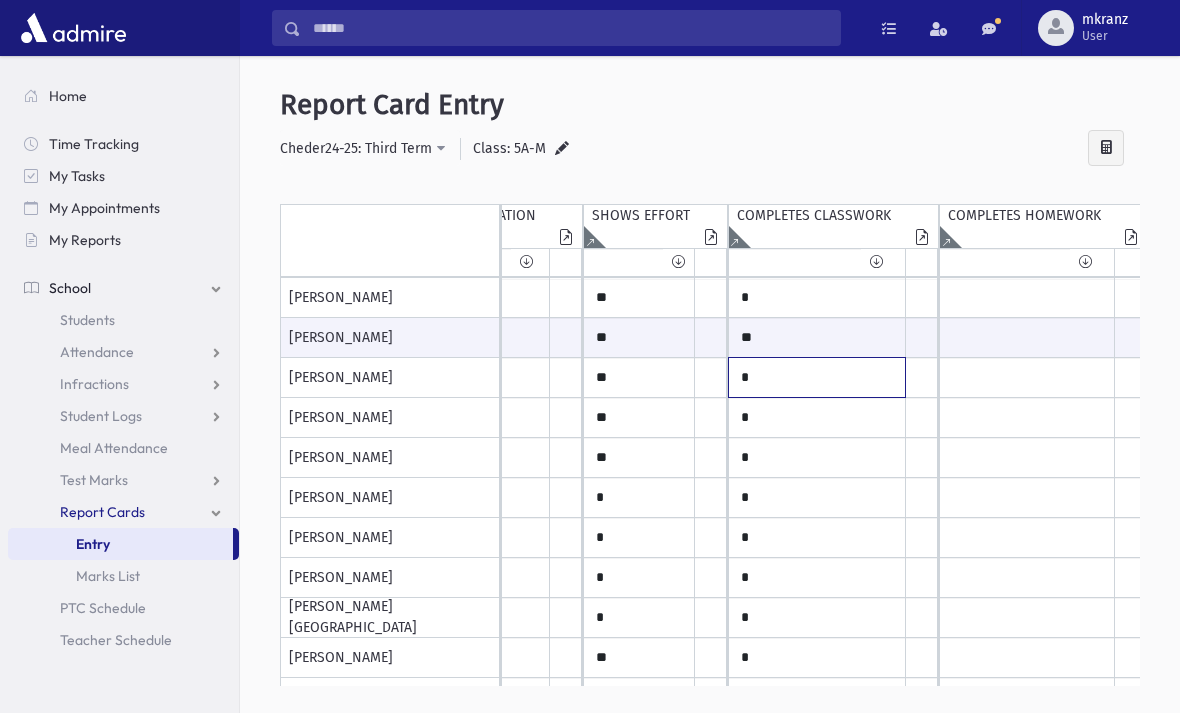 click on "*" at bounding box center (-2328, 298) 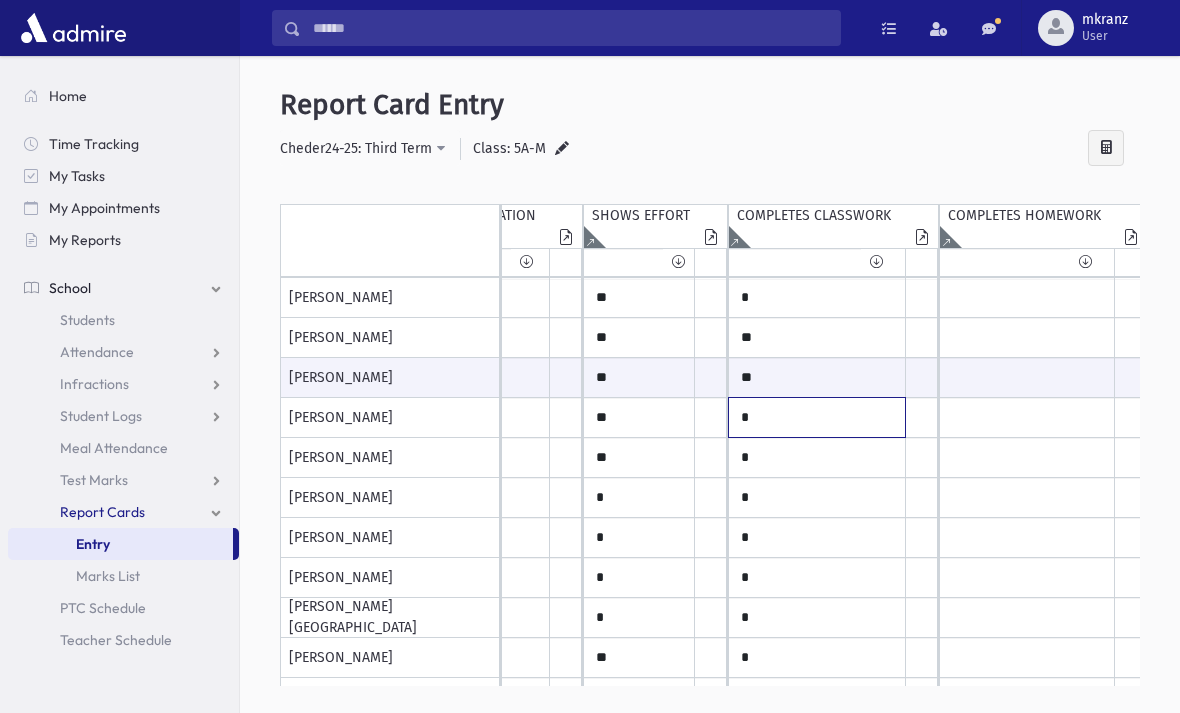 click on "*" at bounding box center (-2328, 298) 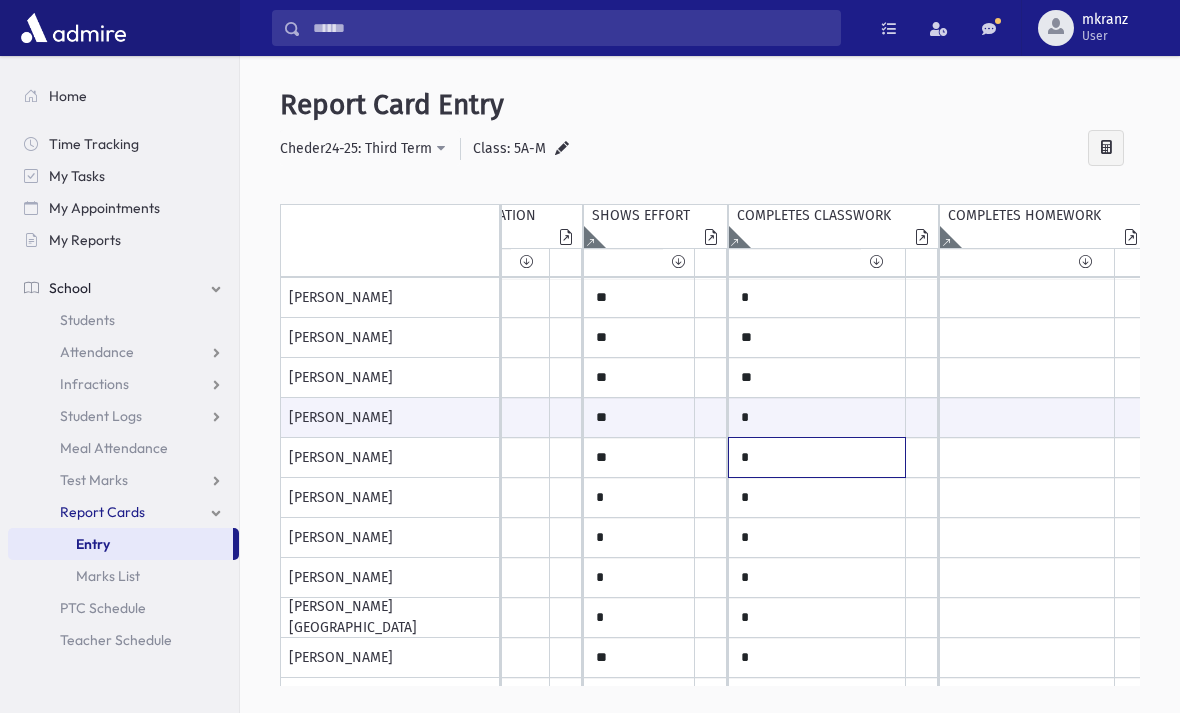 click on "*" at bounding box center (-2328, 298) 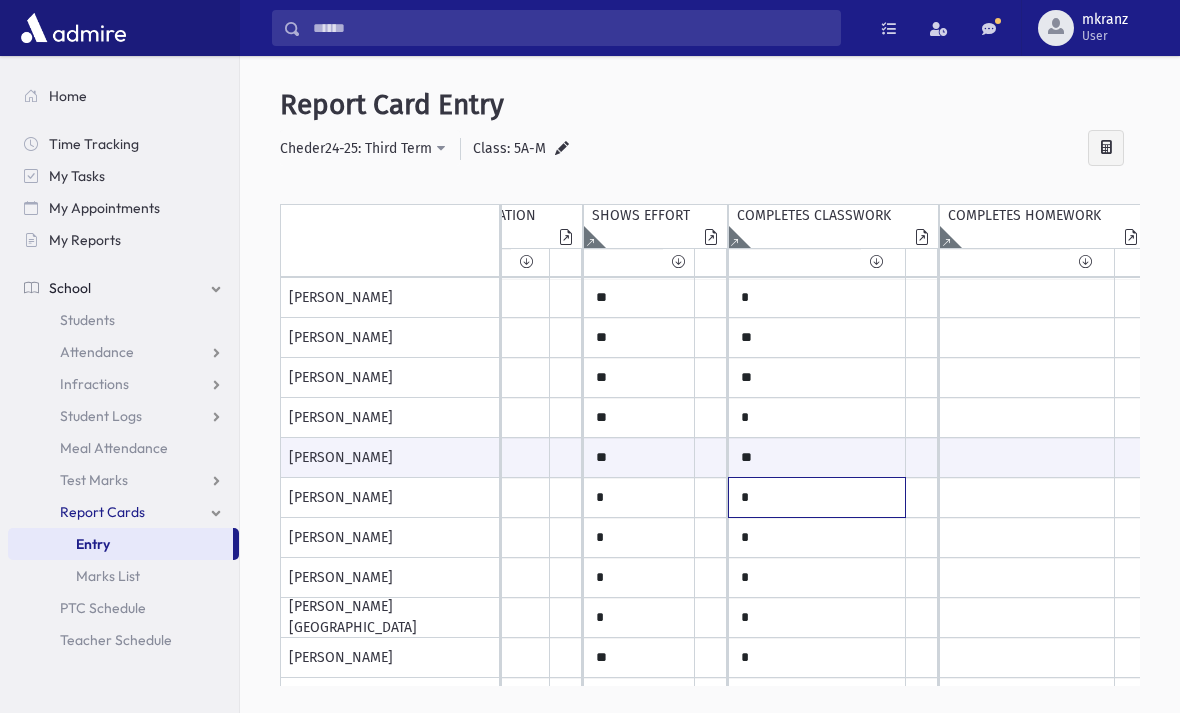 click on "*" at bounding box center (-2328, 298) 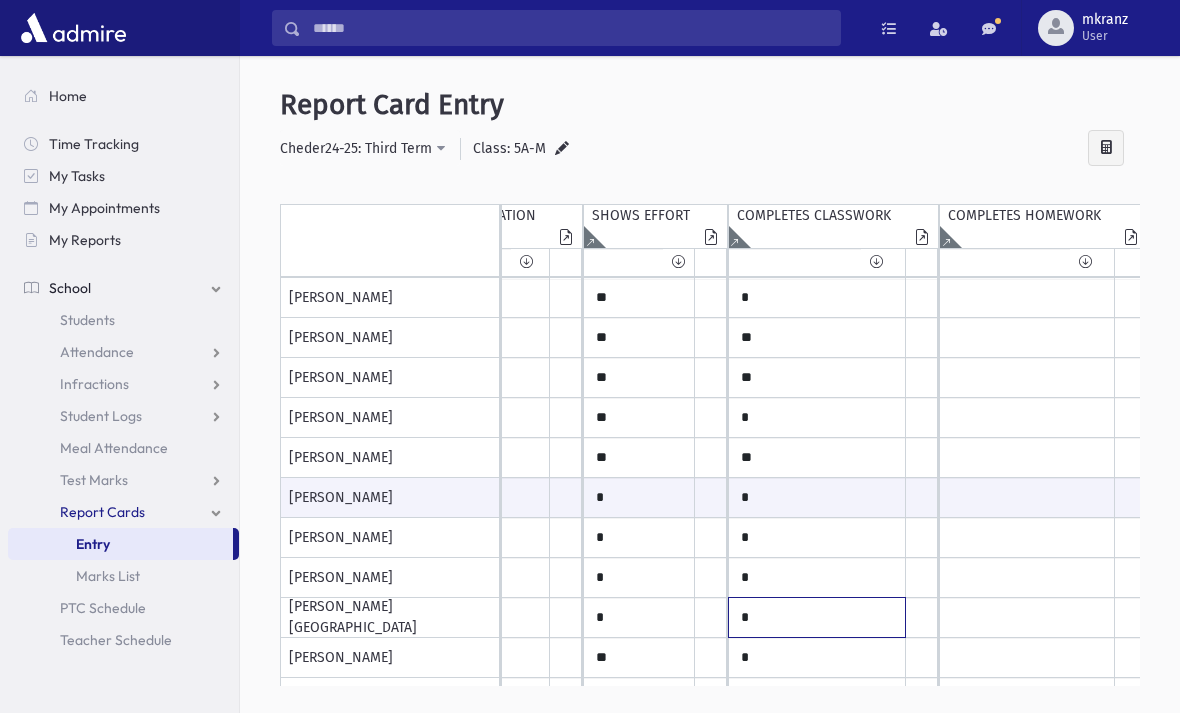 click on "*" at bounding box center [-2328, 298] 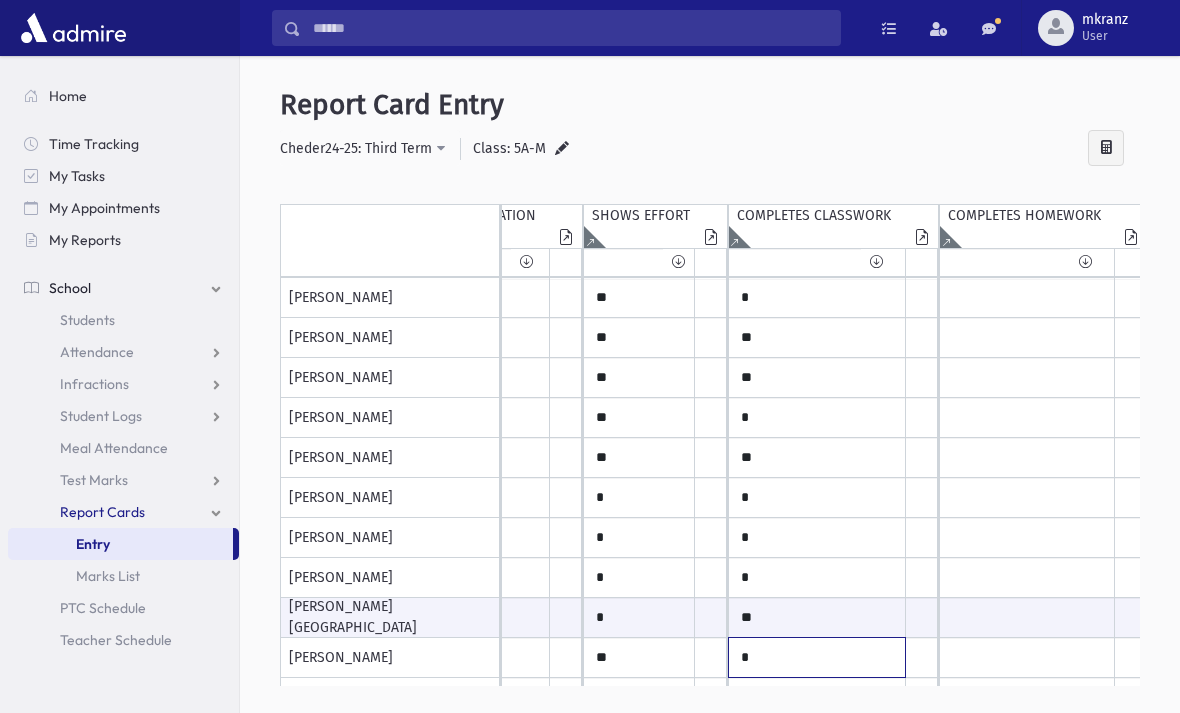 click on "*" at bounding box center (-2328, 298) 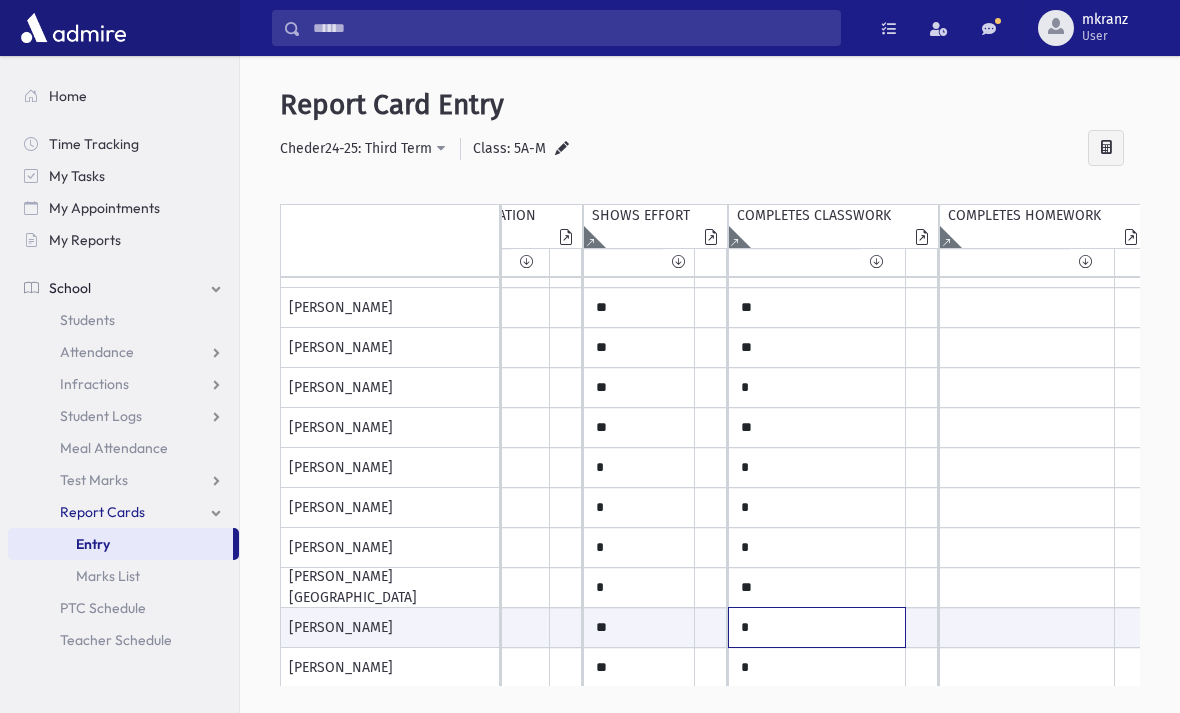 scroll, scrollTop: 51, scrollLeft: 2934, axis: both 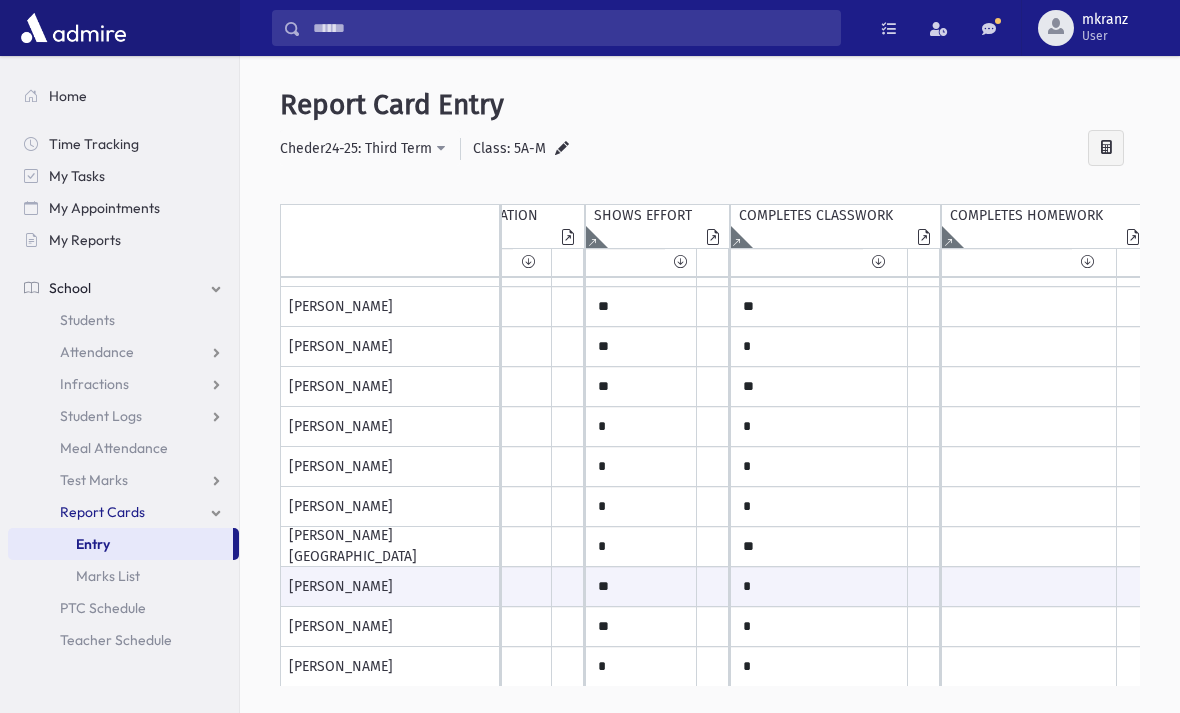 click on "*" at bounding box center (-2326, 227) 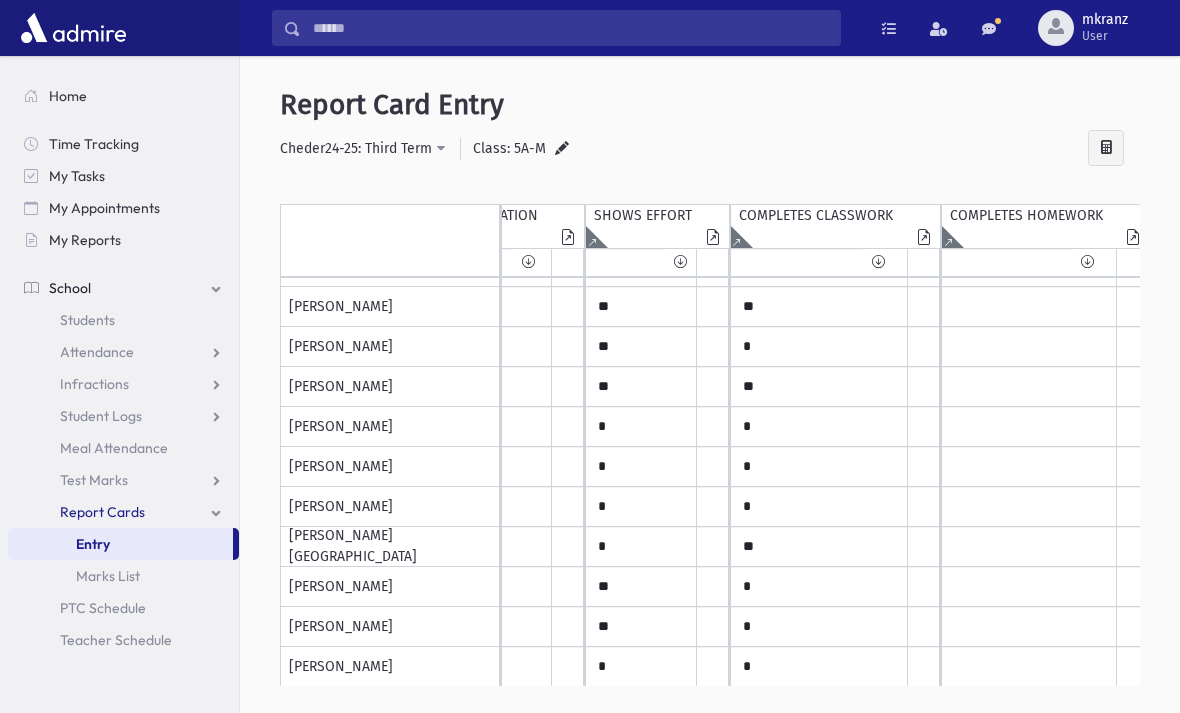 scroll, scrollTop: 101, scrollLeft: 2934, axis: both 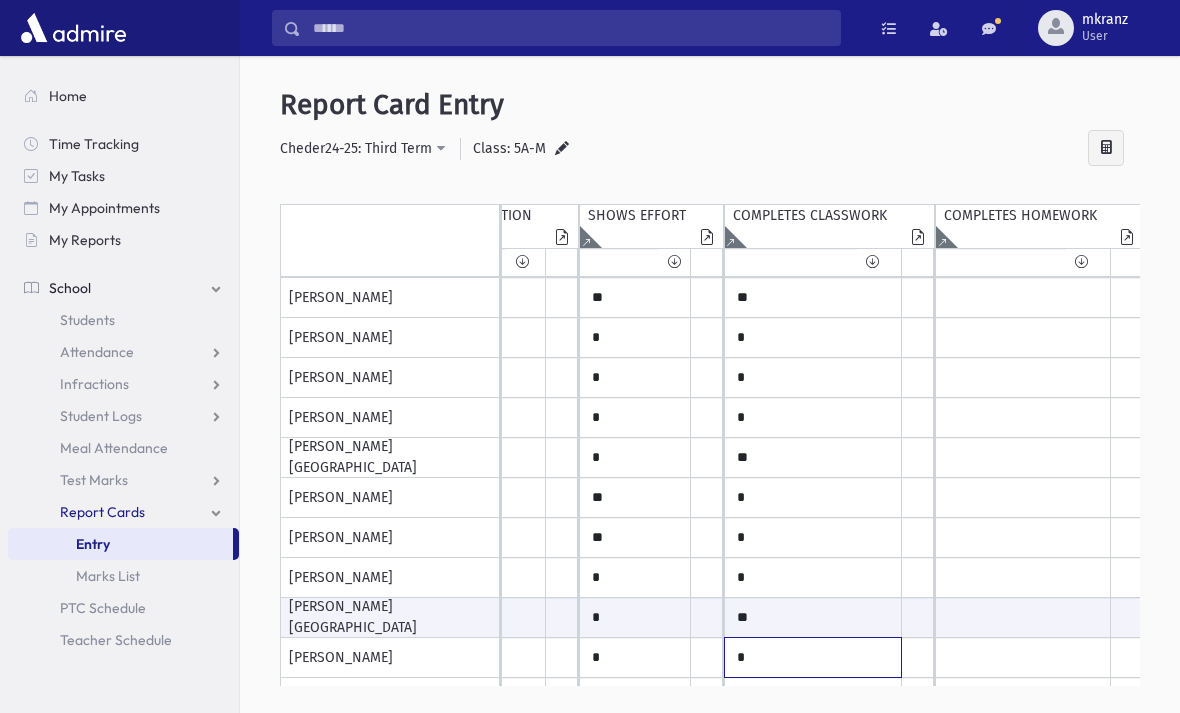 click on "*" at bounding box center (-2332, 138) 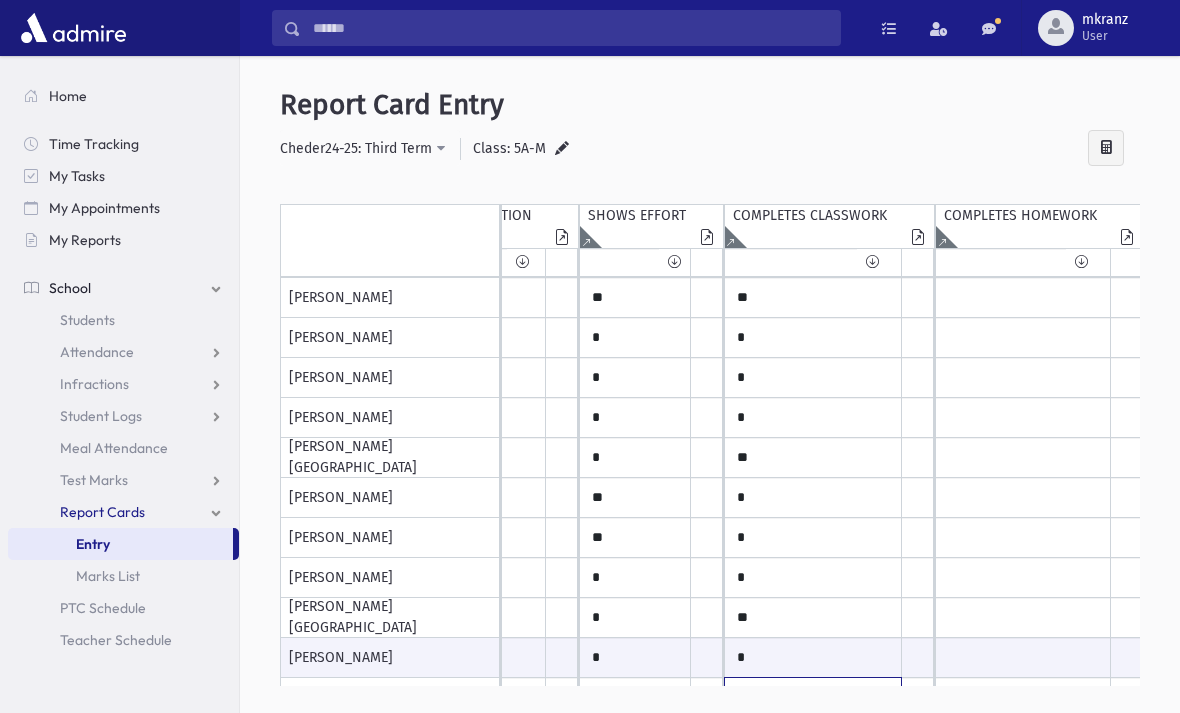 click on "*" at bounding box center [-2332, 138] 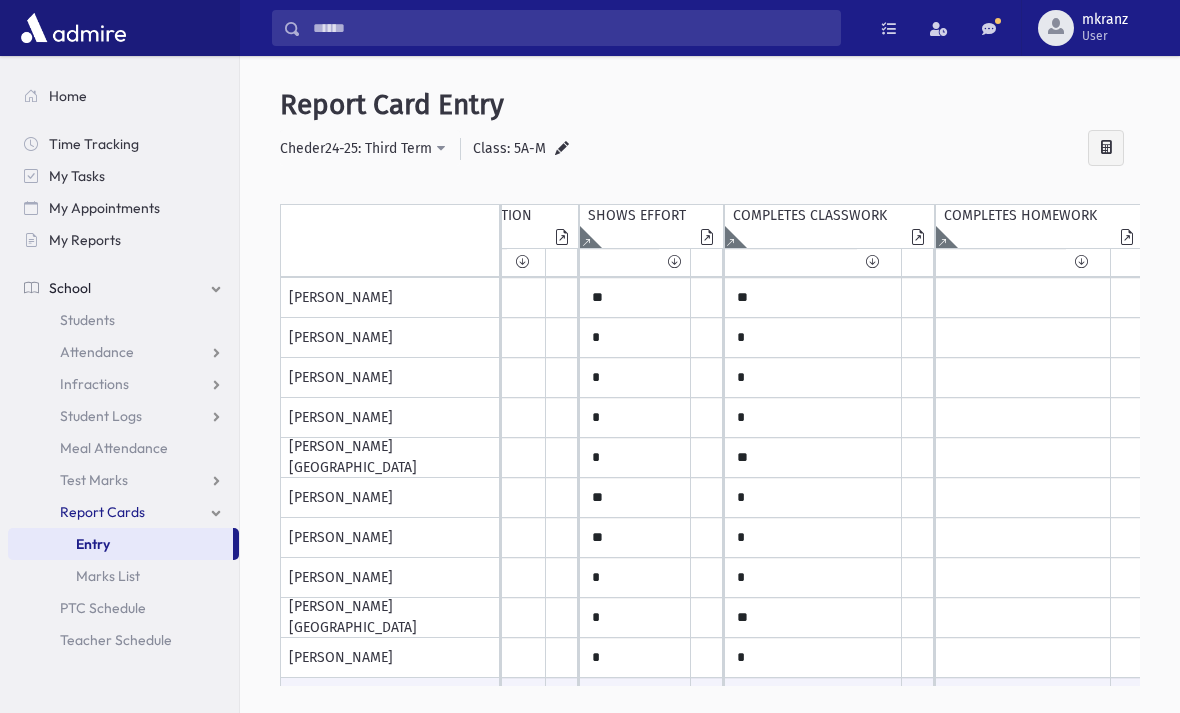 click on "*" at bounding box center [-2332, 138] 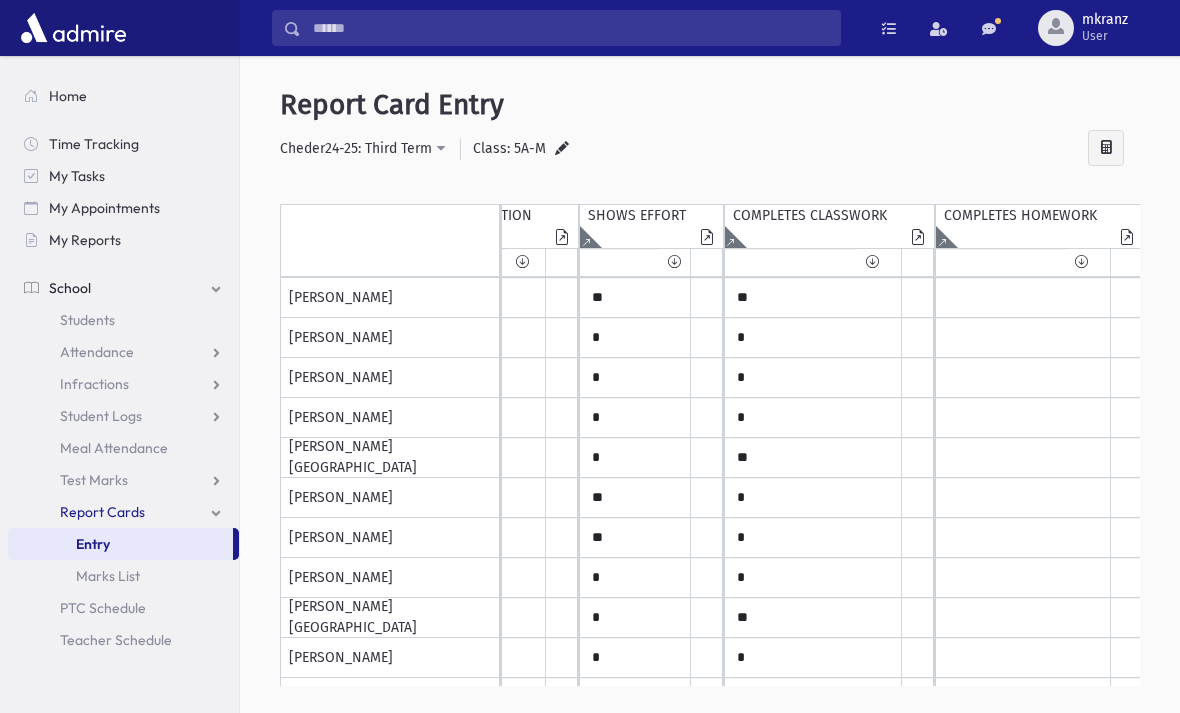 scroll, scrollTop: 192, scrollLeft: 2931, axis: both 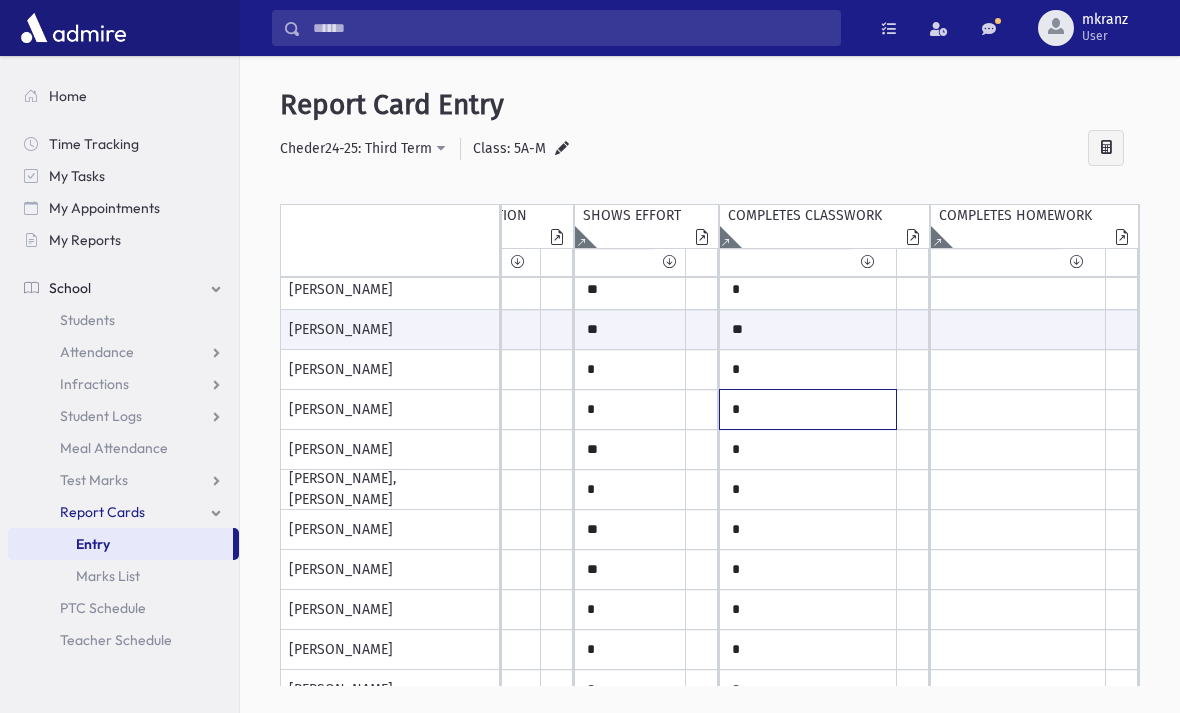 click on "*" at bounding box center (-2337, -270) 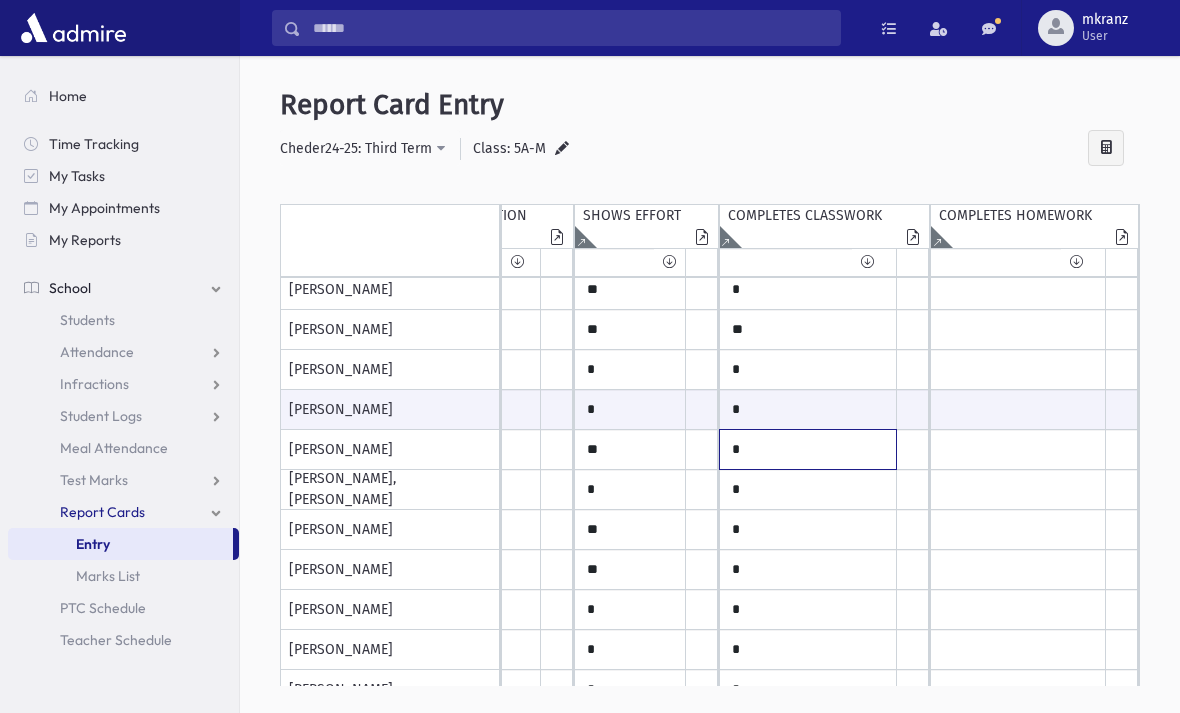 click on "*" at bounding box center [-2337, -270] 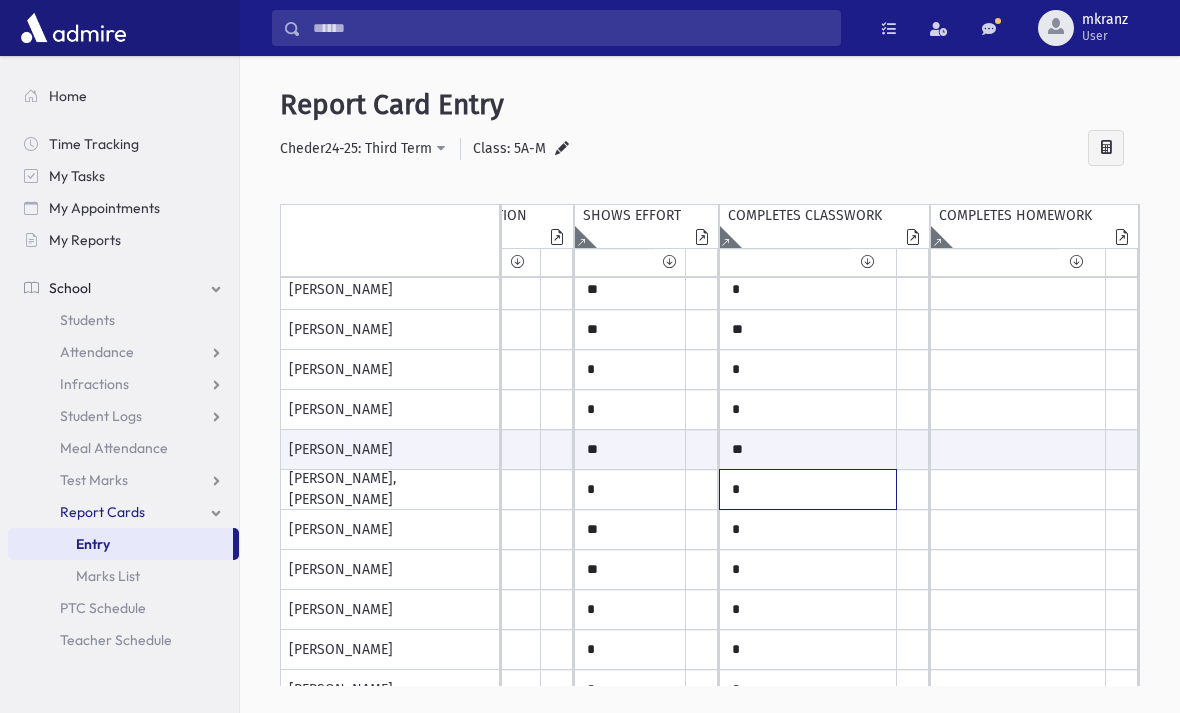 click on "*" at bounding box center (-2337, -270) 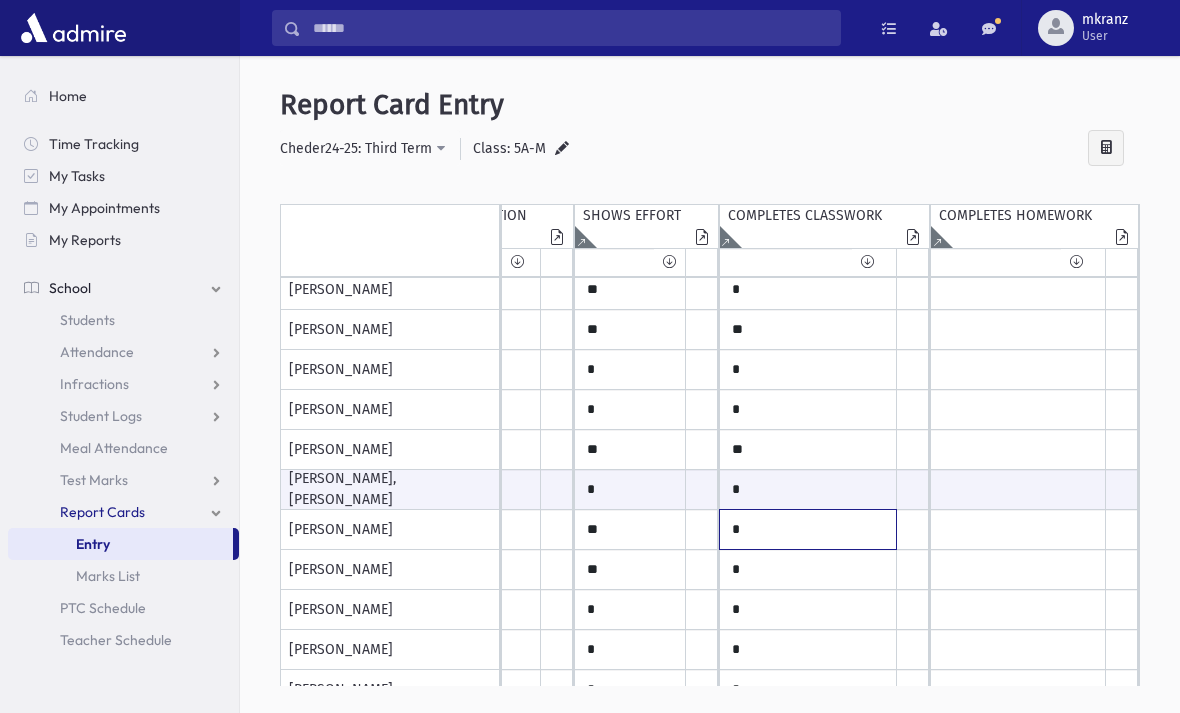 click on "*" at bounding box center [-2337, -270] 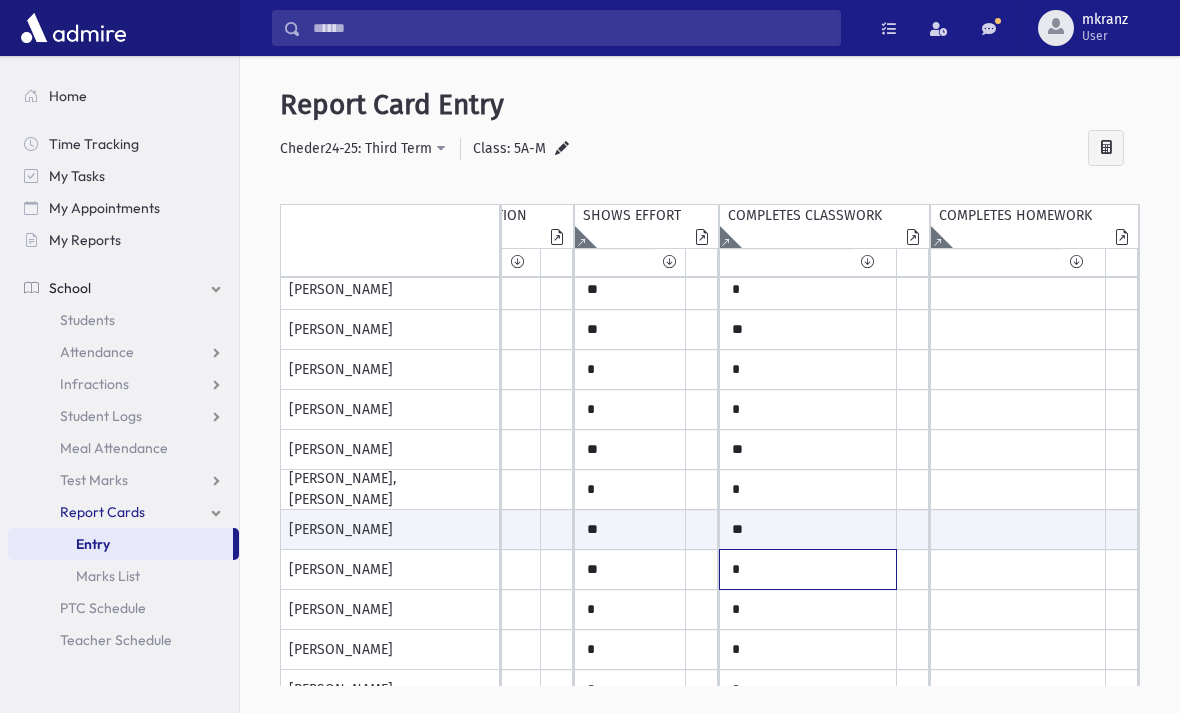 click on "*" at bounding box center [-2337, -270] 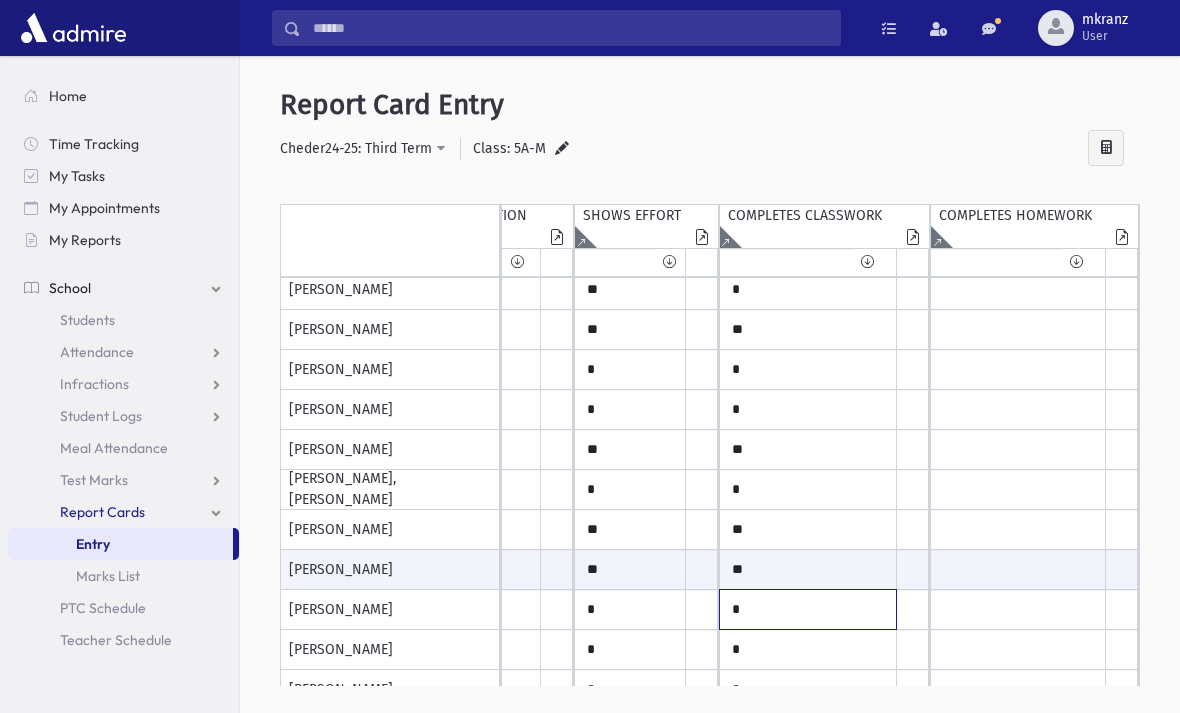 click on "*" at bounding box center (-2337, -270) 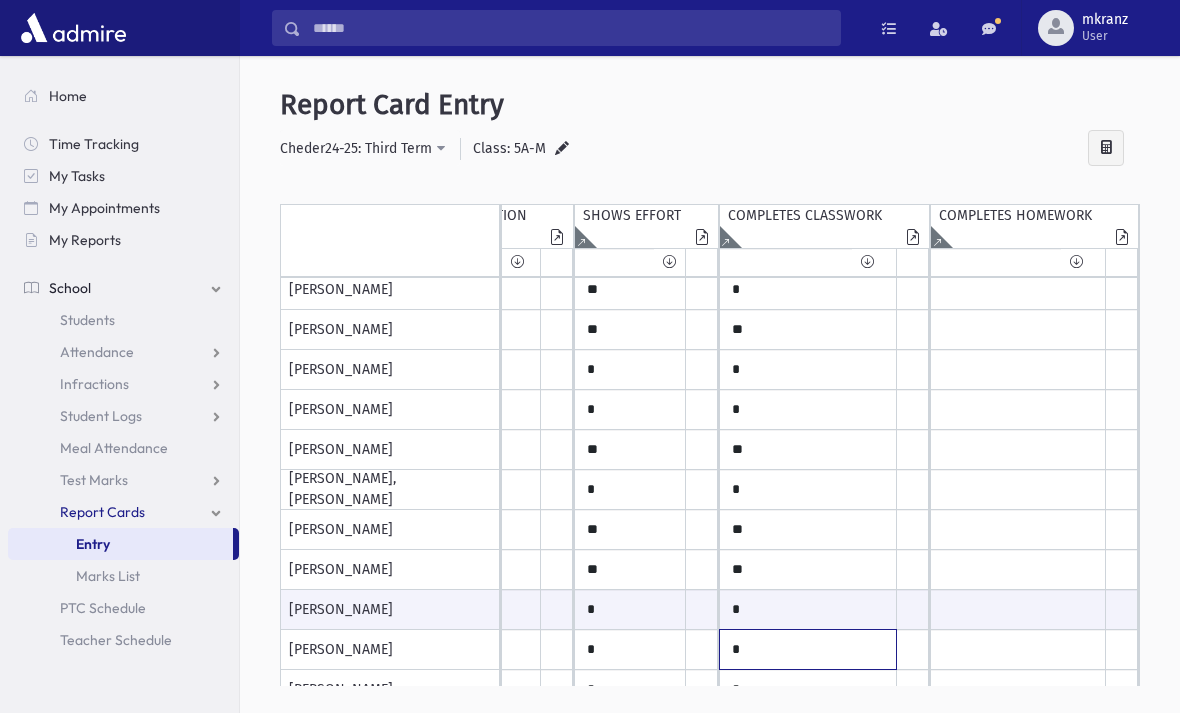 click on "*" at bounding box center [-2337, -270] 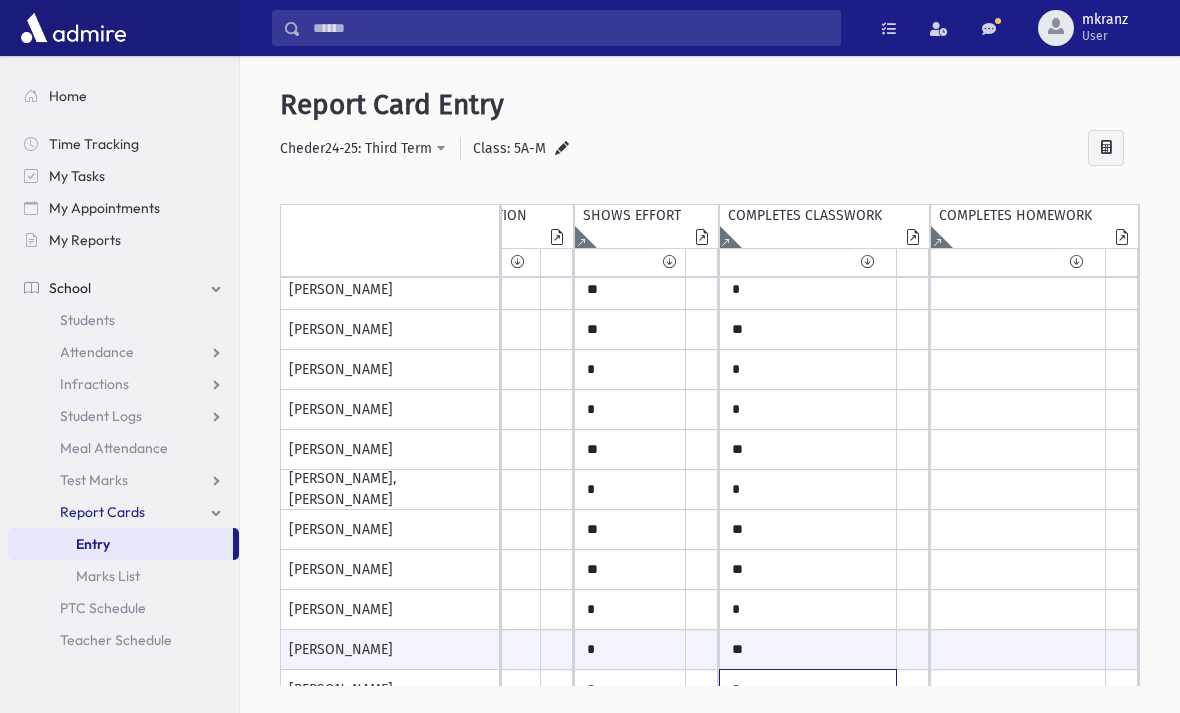 click on "*" at bounding box center [-2337, -270] 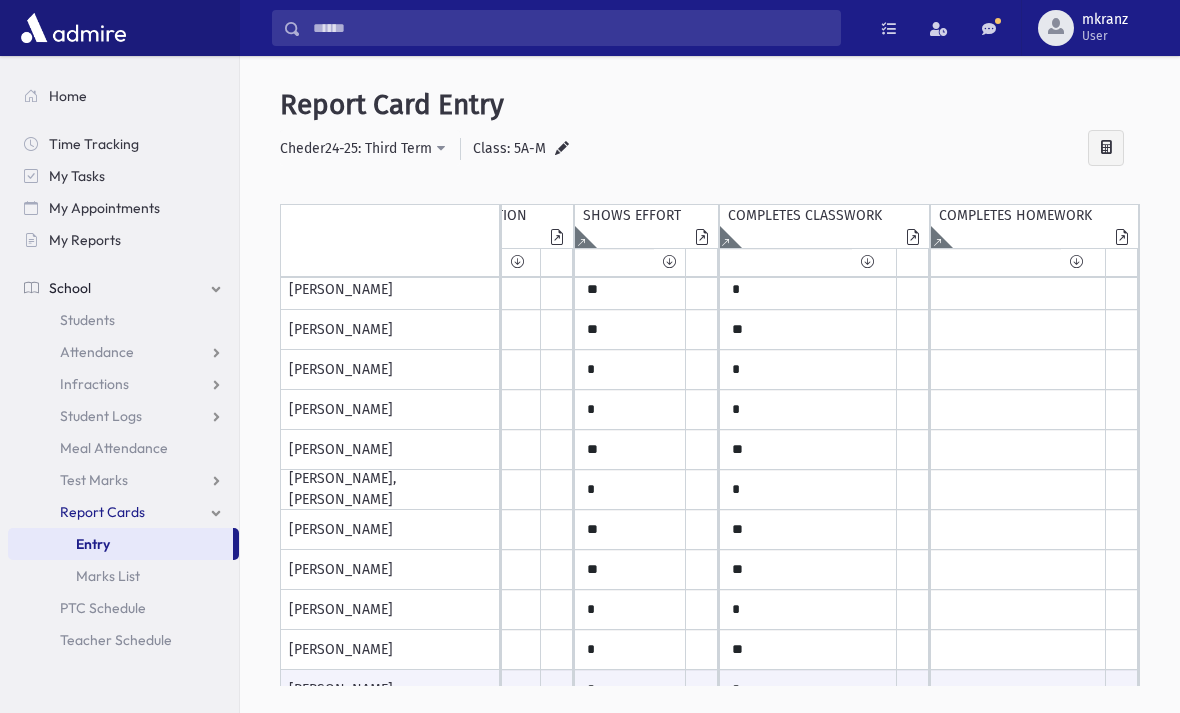 click on "*" at bounding box center [-2337, -270] 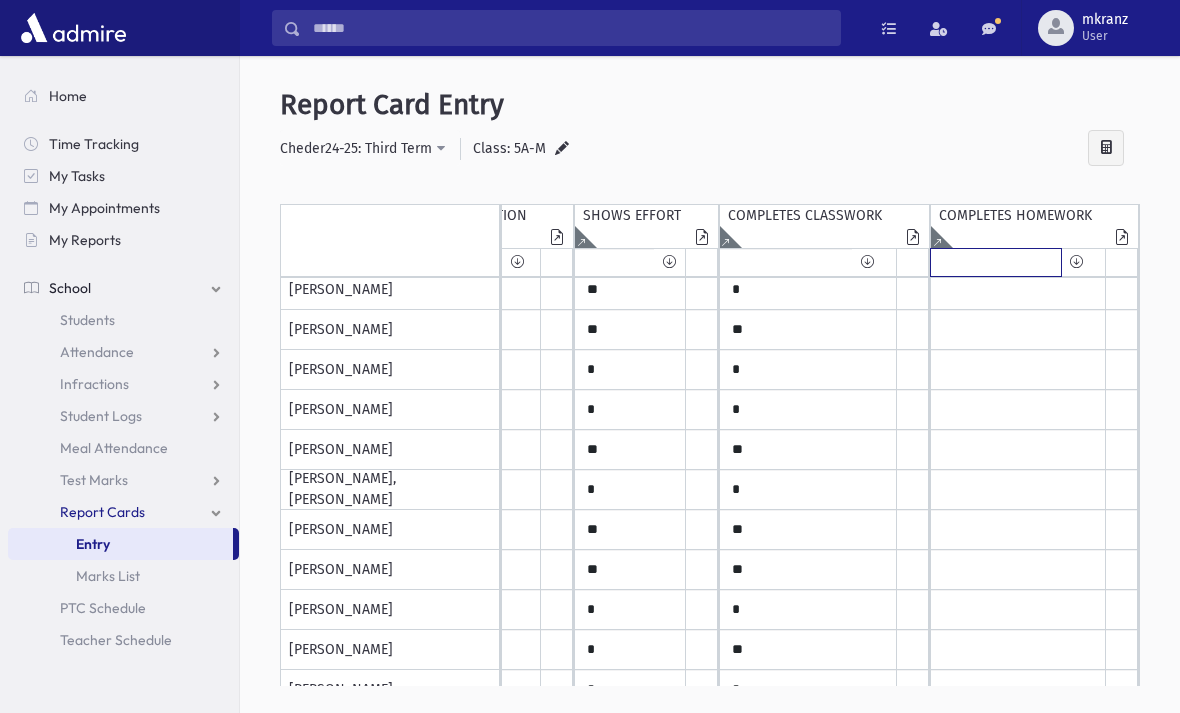 click at bounding box center [996, 262] 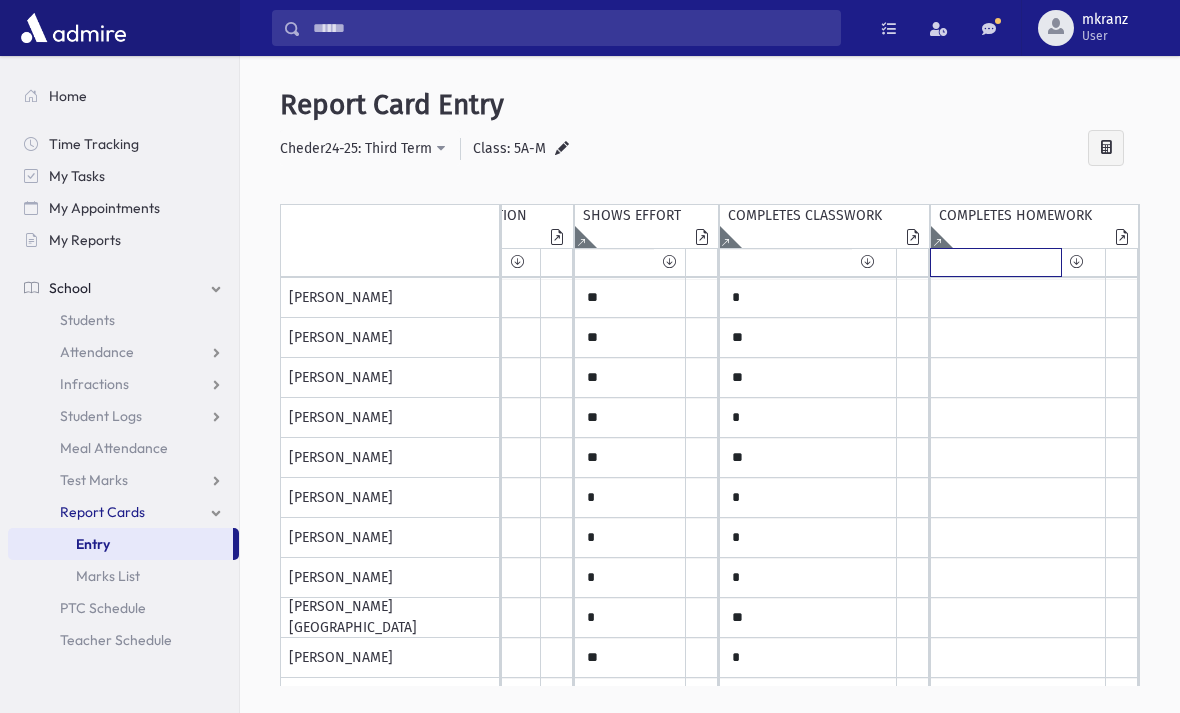 scroll, scrollTop: -16, scrollLeft: 2915, axis: both 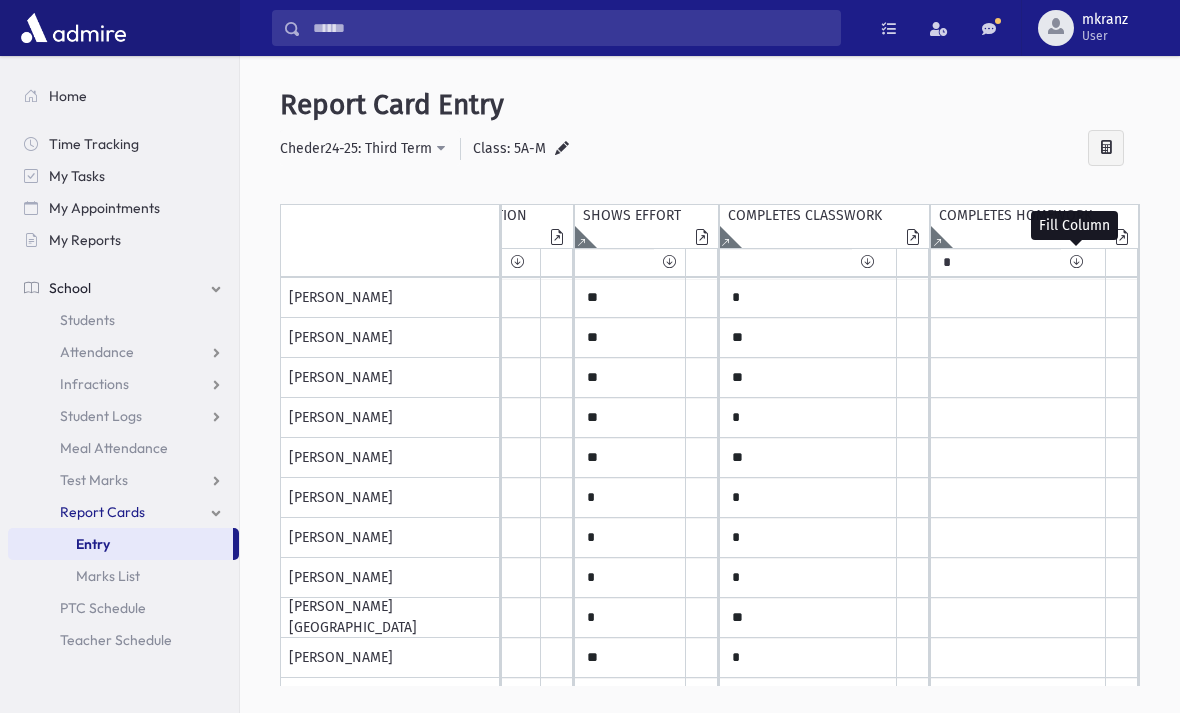 click at bounding box center [1076, 262] 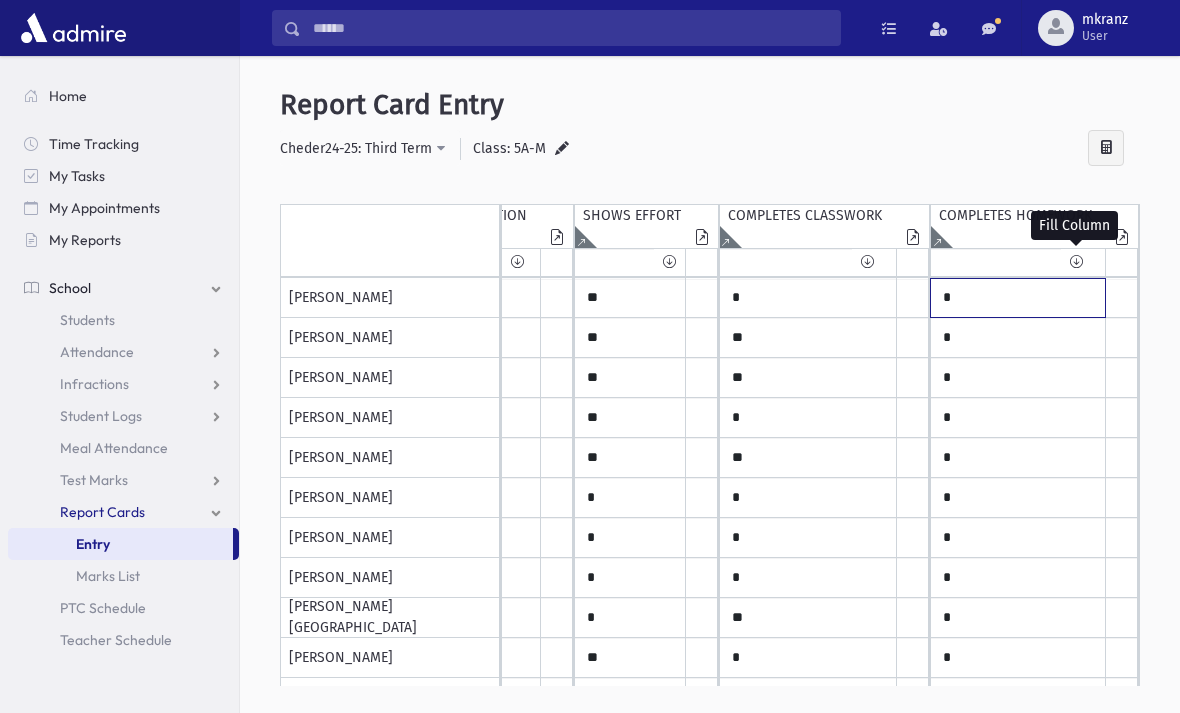 click on "*" at bounding box center (-2337, 298) 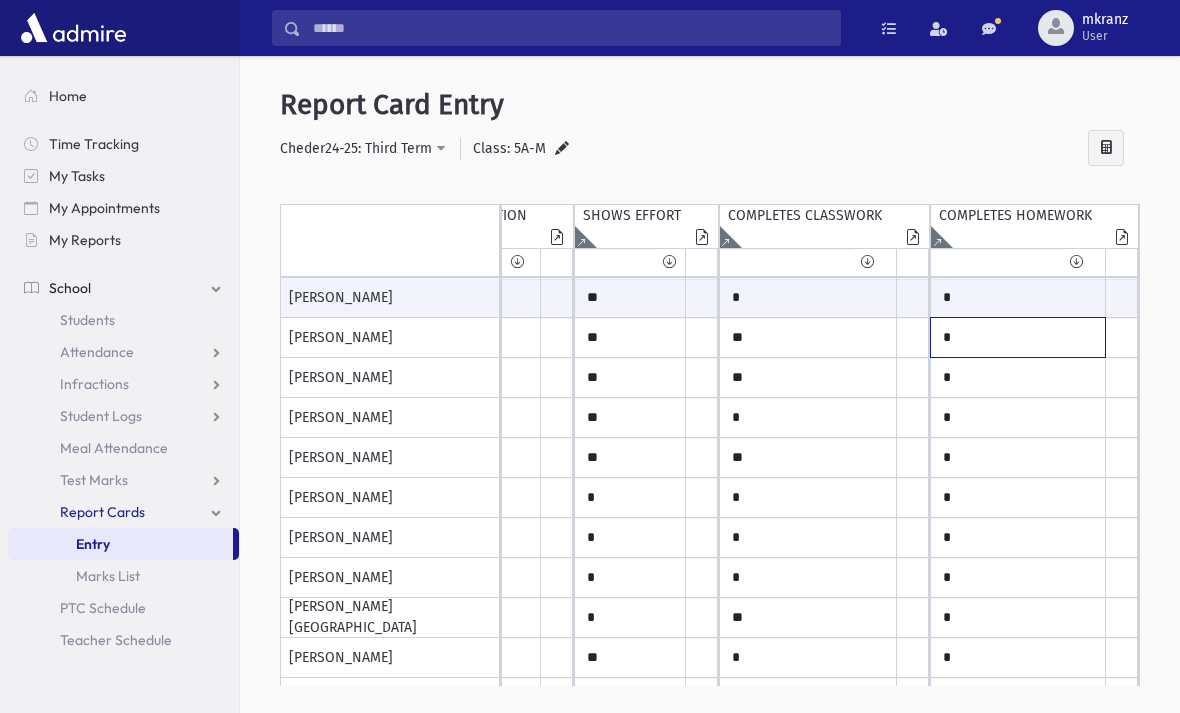 click on "*" at bounding box center (-2337, 298) 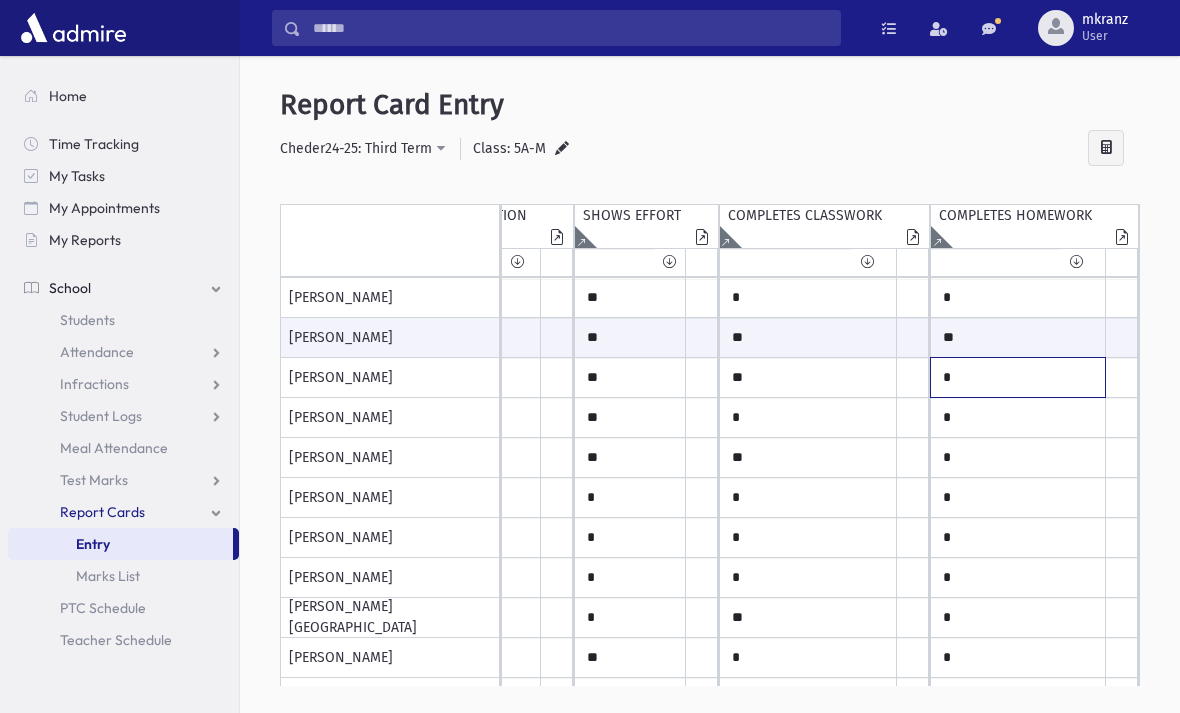 click on "*" at bounding box center (-2337, 298) 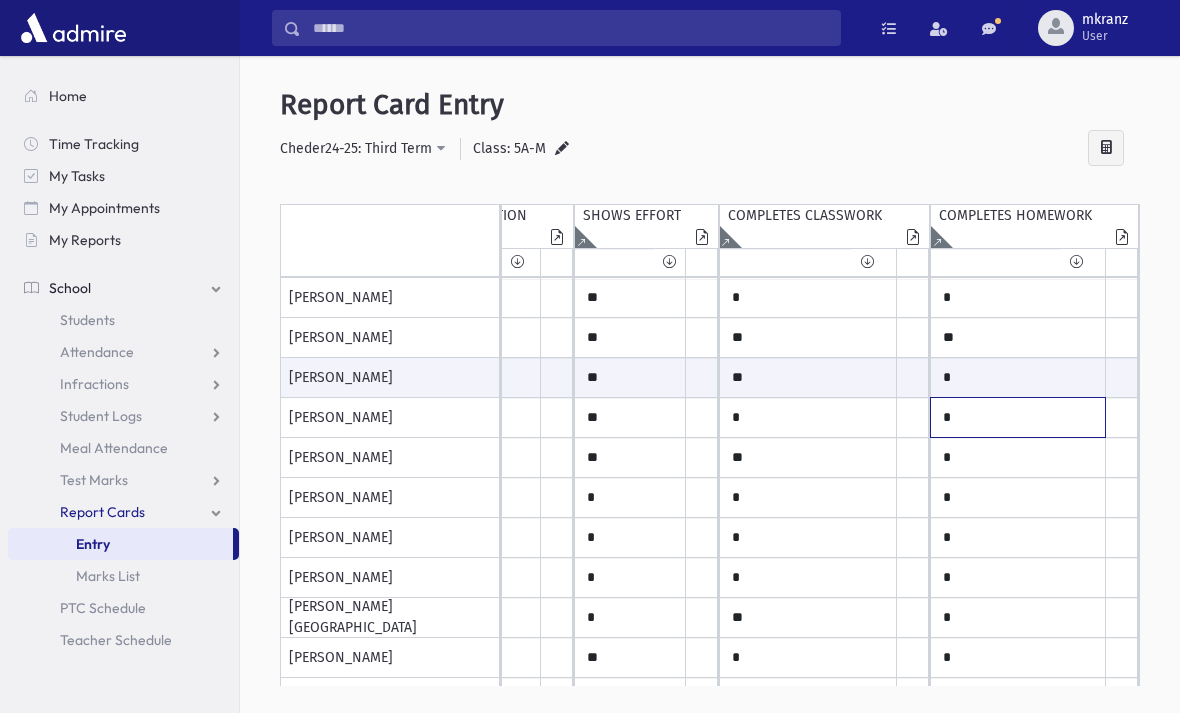 click on "*" at bounding box center [-2337, 298] 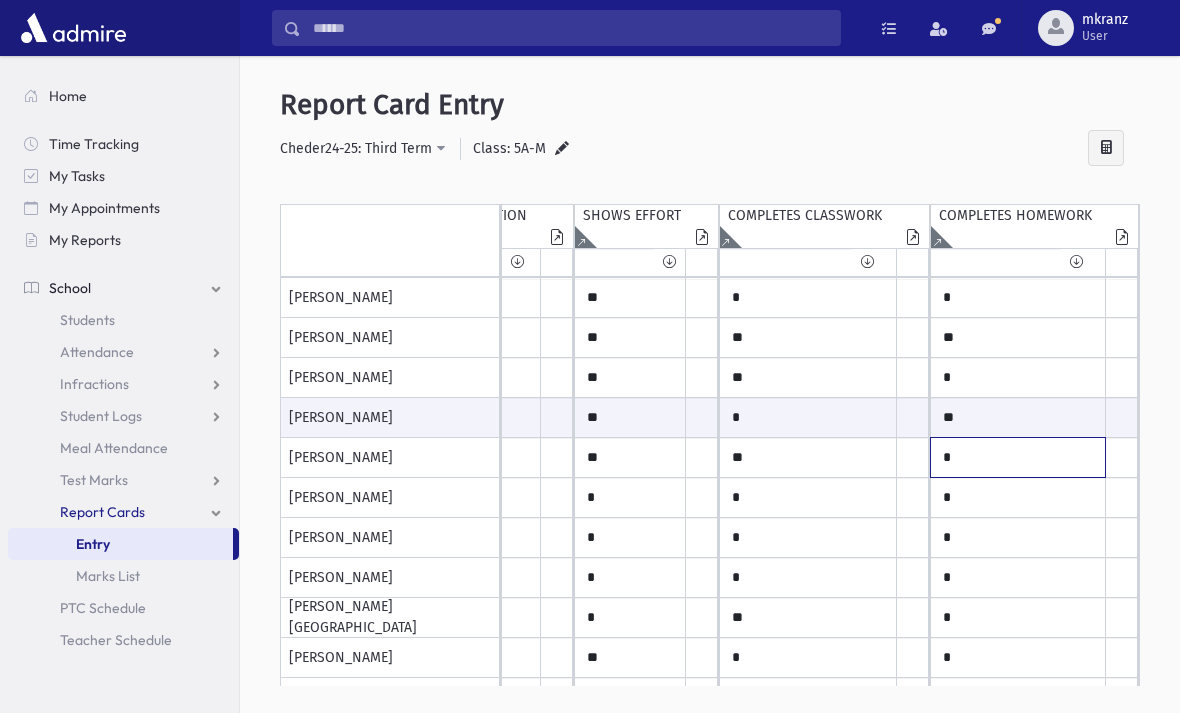 click on "*" at bounding box center [-2337, 298] 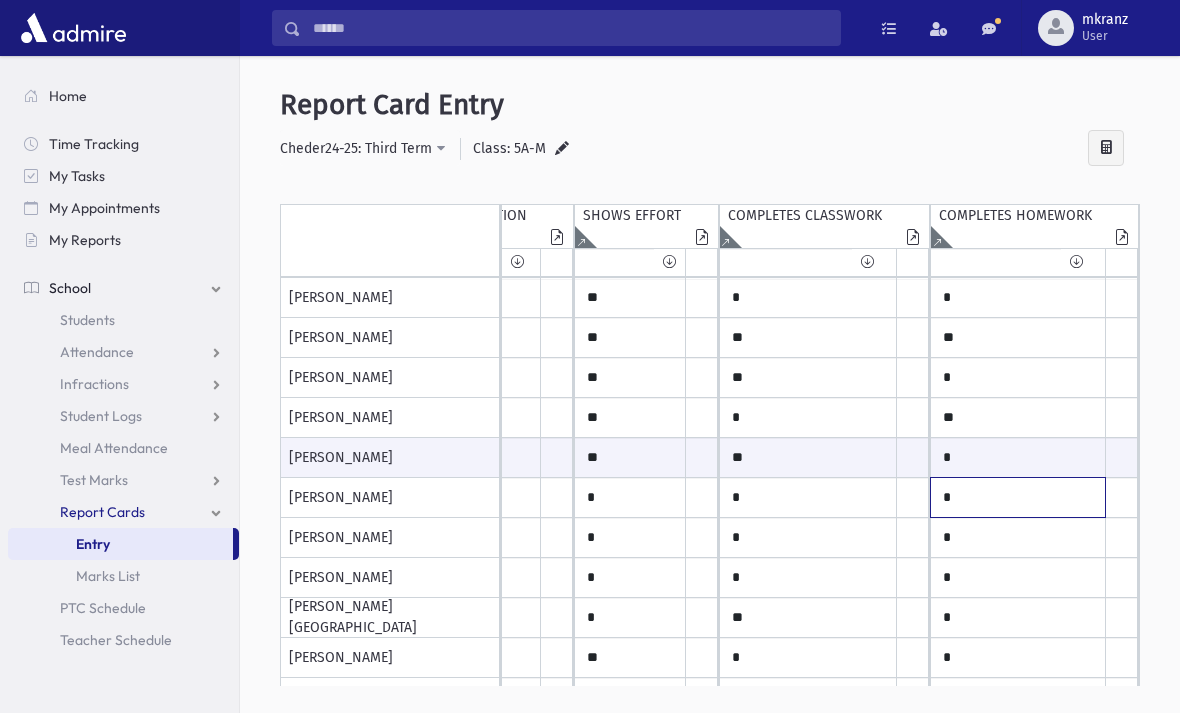 click on "*" at bounding box center [-2337, 298] 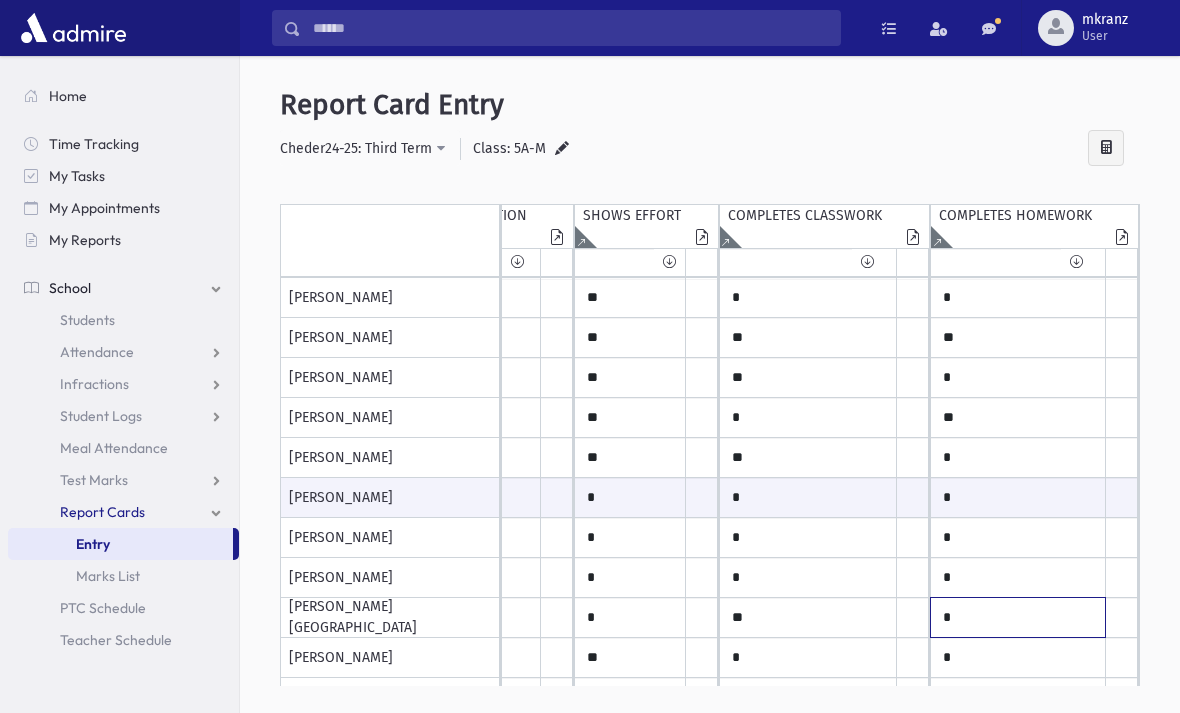 click on "*" at bounding box center [-2337, 298] 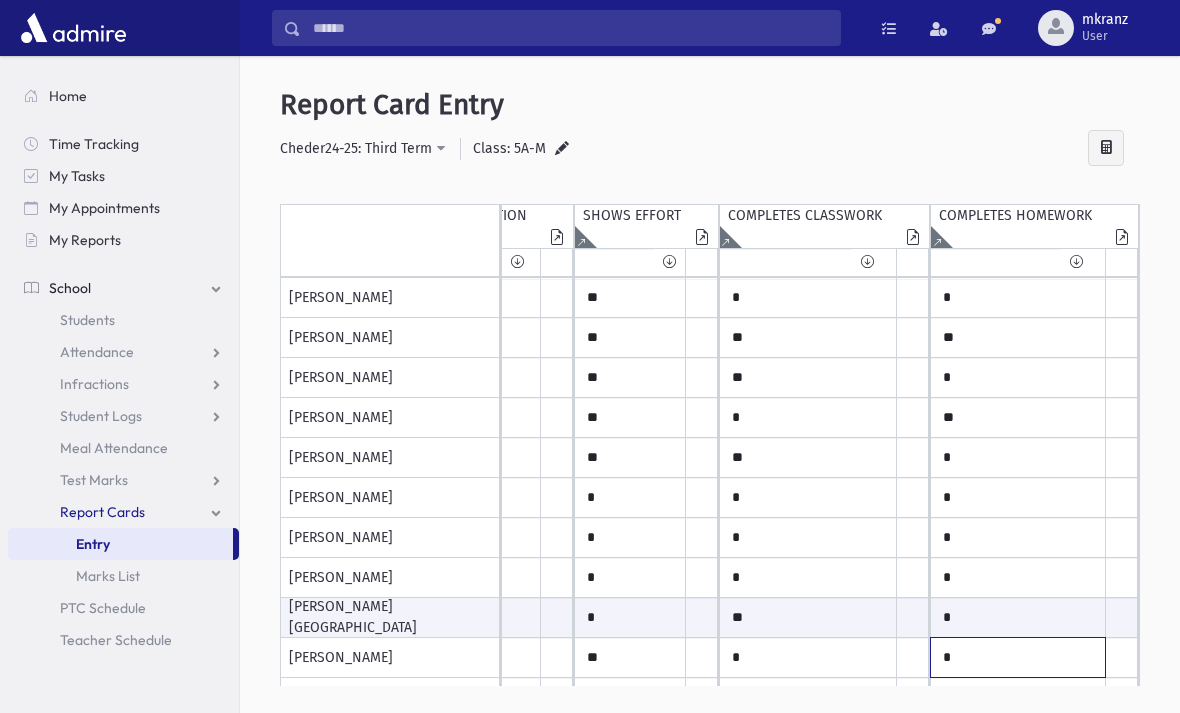 click on "*" at bounding box center [-2337, 298] 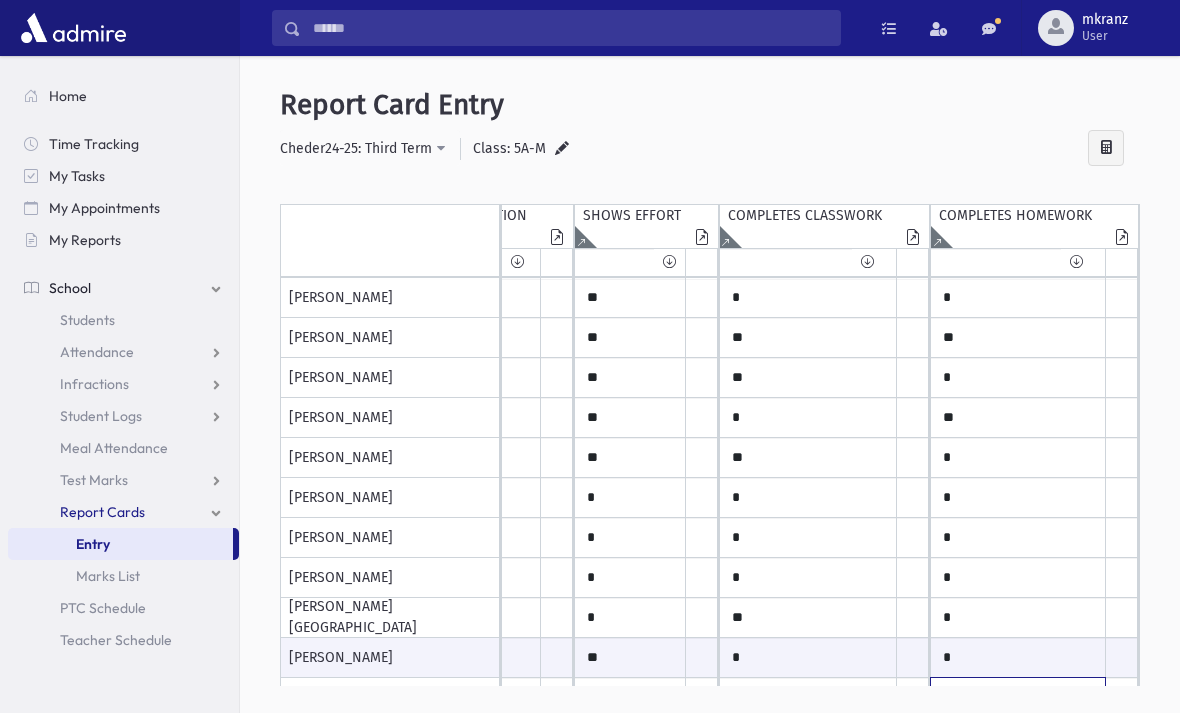 click on "*" at bounding box center (-2337, 298) 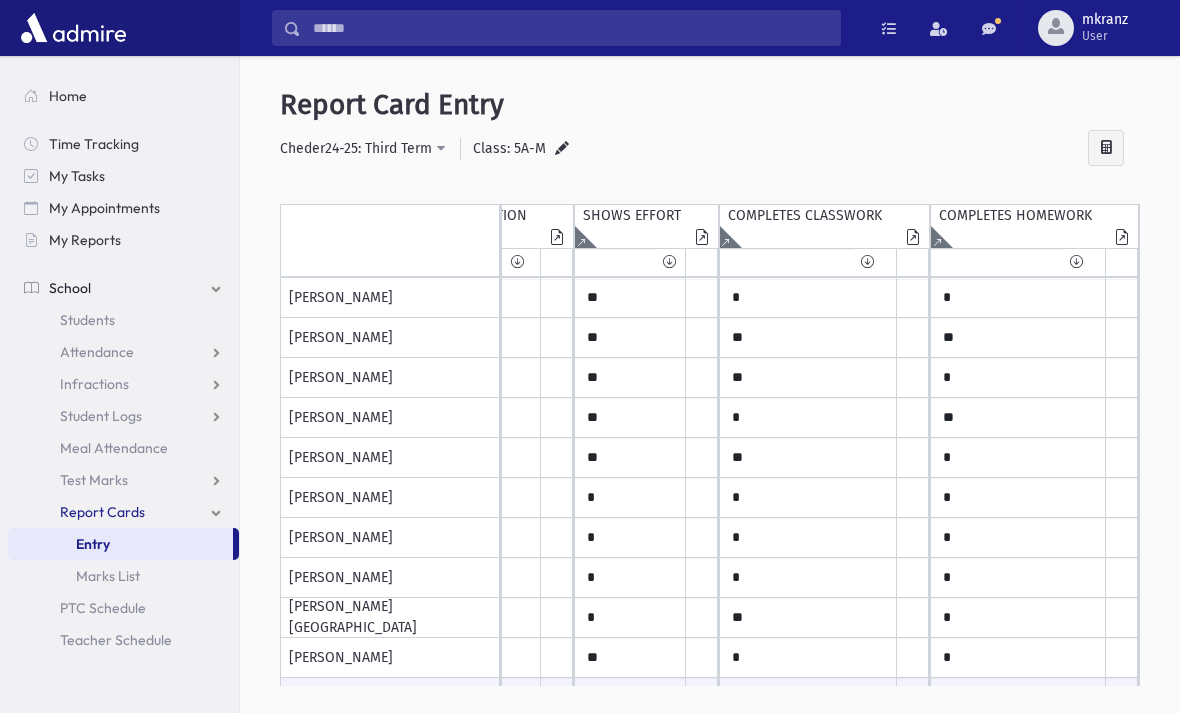 click on "*" at bounding box center [-2337, 298] 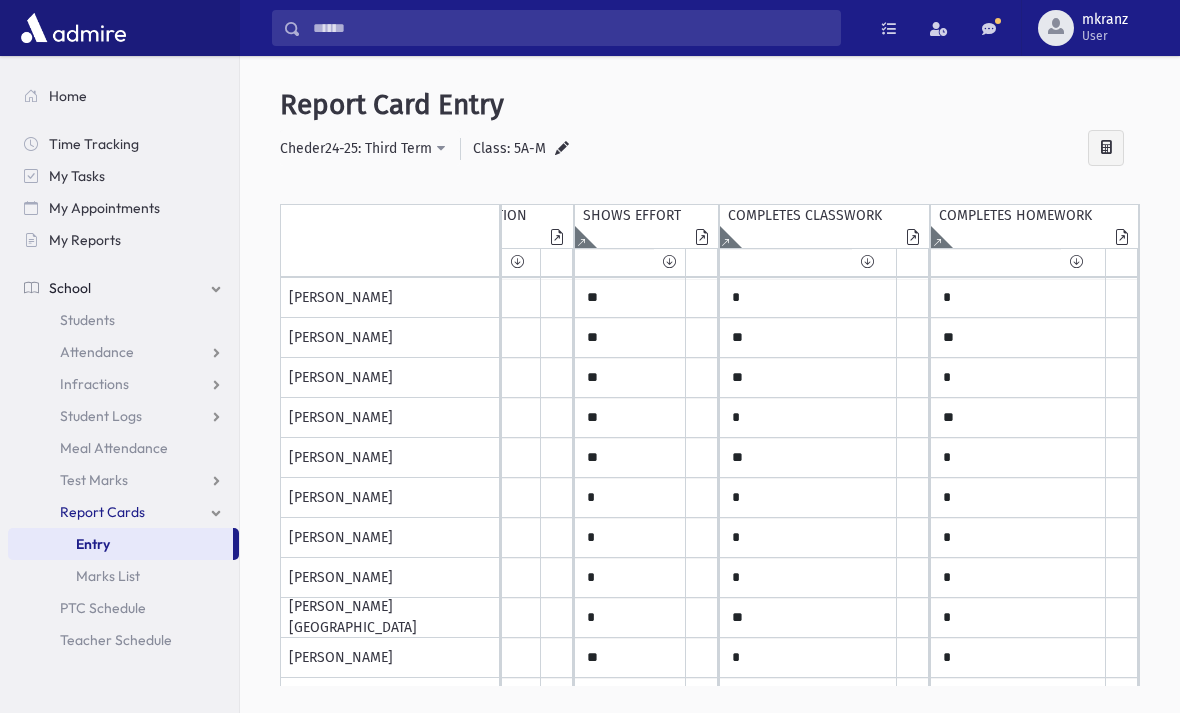 scroll, scrollTop: 41, scrollLeft: 2935, axis: both 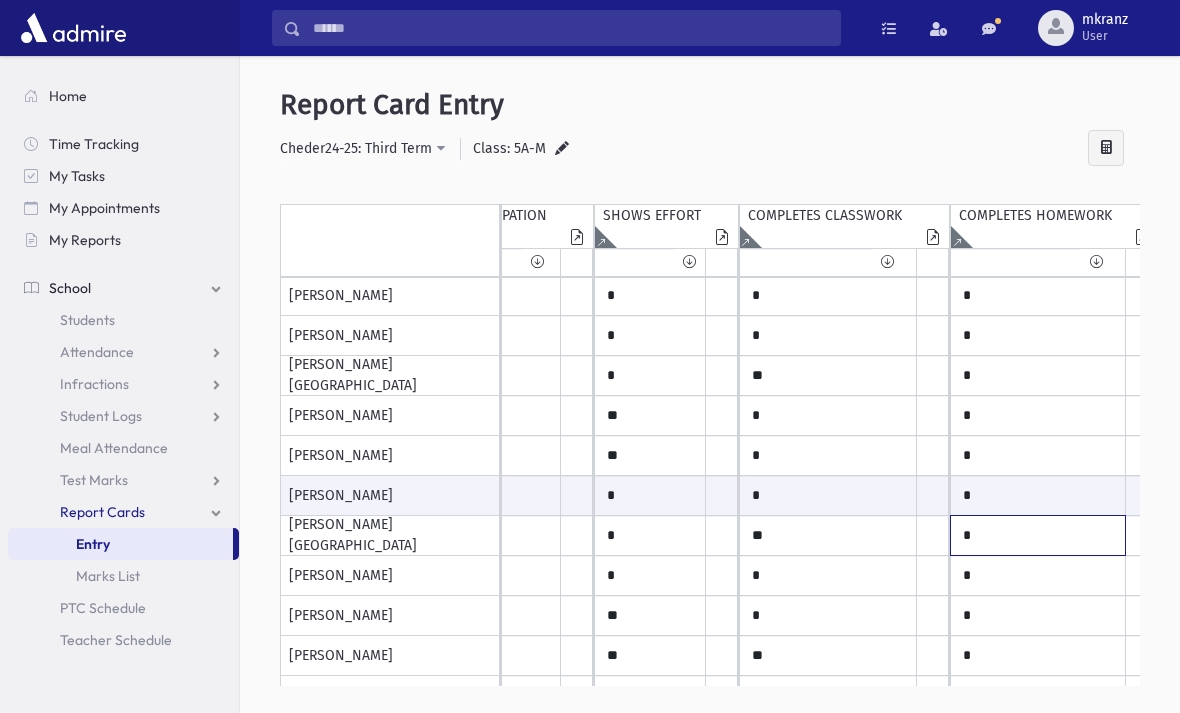 click on "*" at bounding box center [-2317, 56] 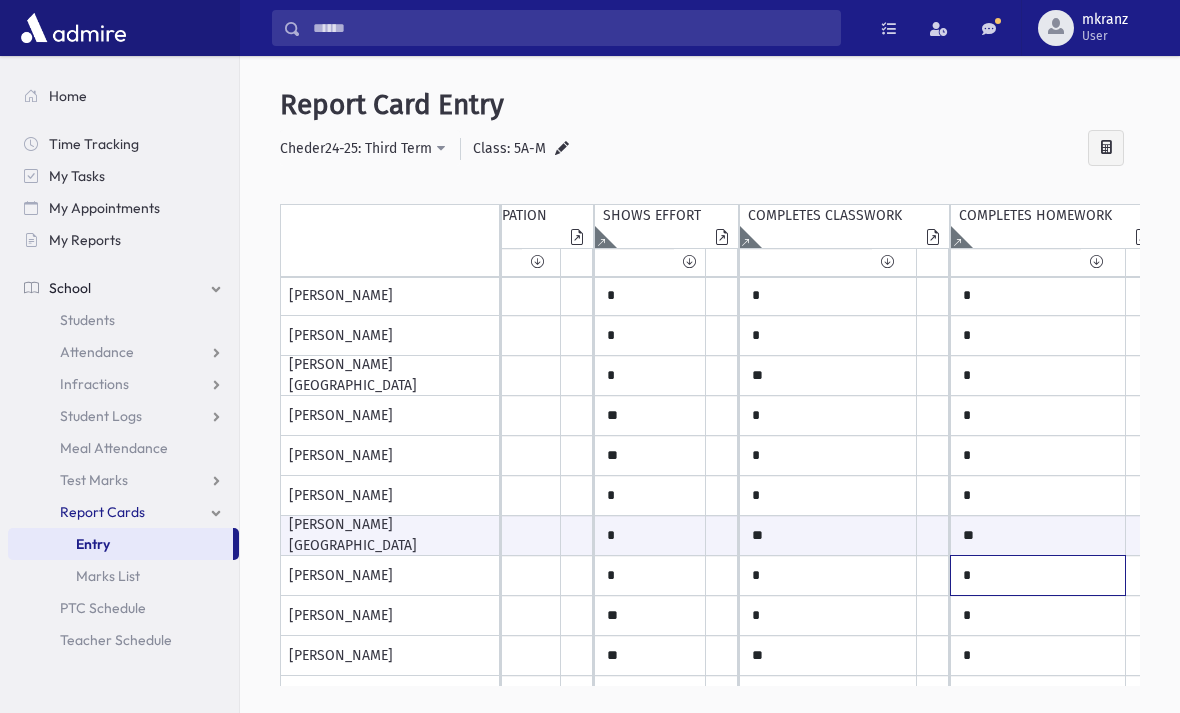 click on "*" at bounding box center [-2317, 56] 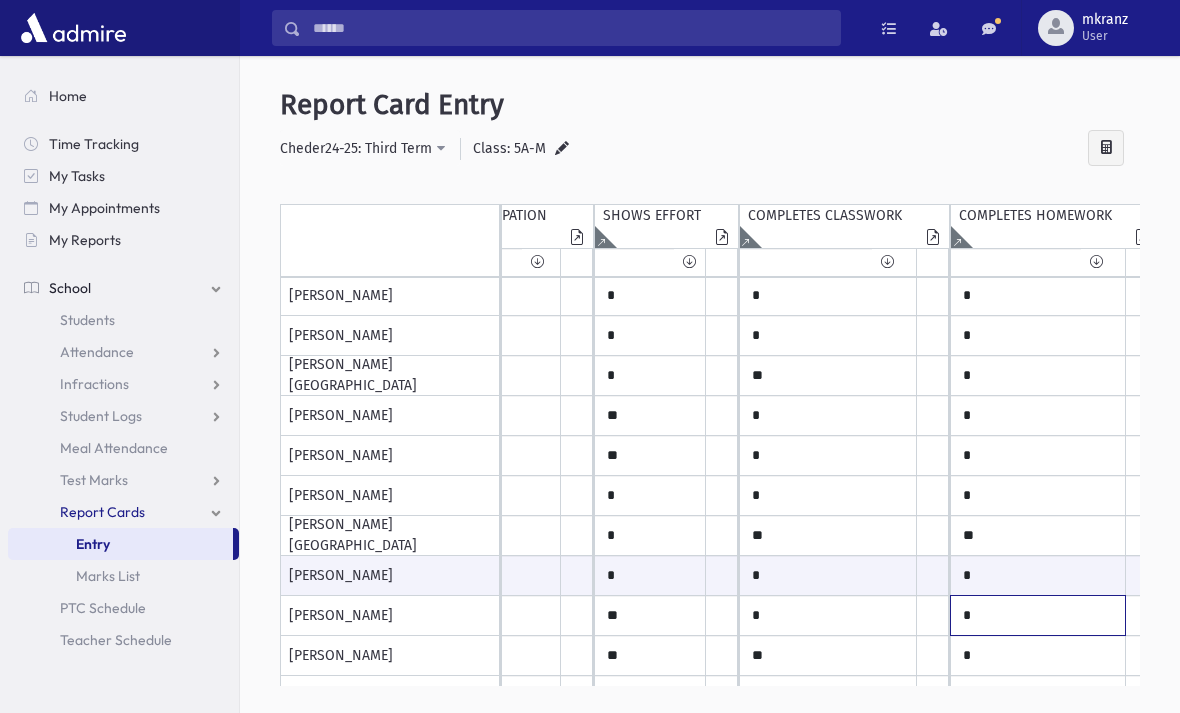 click on "*" at bounding box center (-2317, 56) 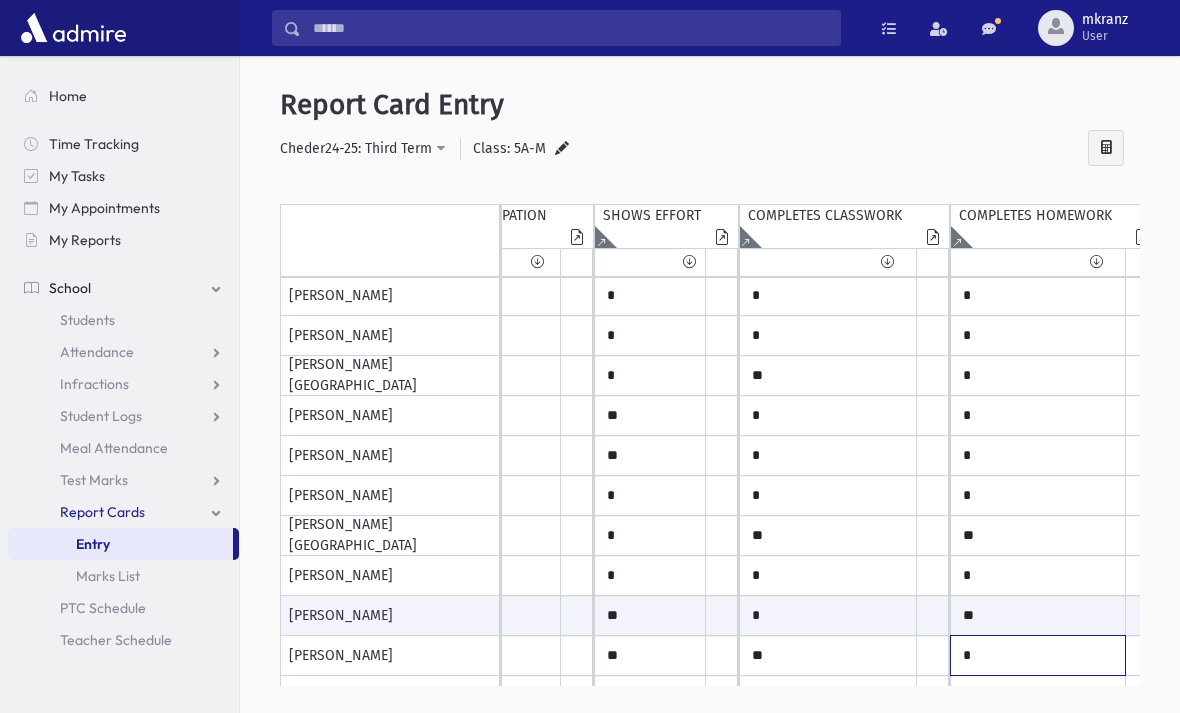 click on "*" at bounding box center (-2317, 56) 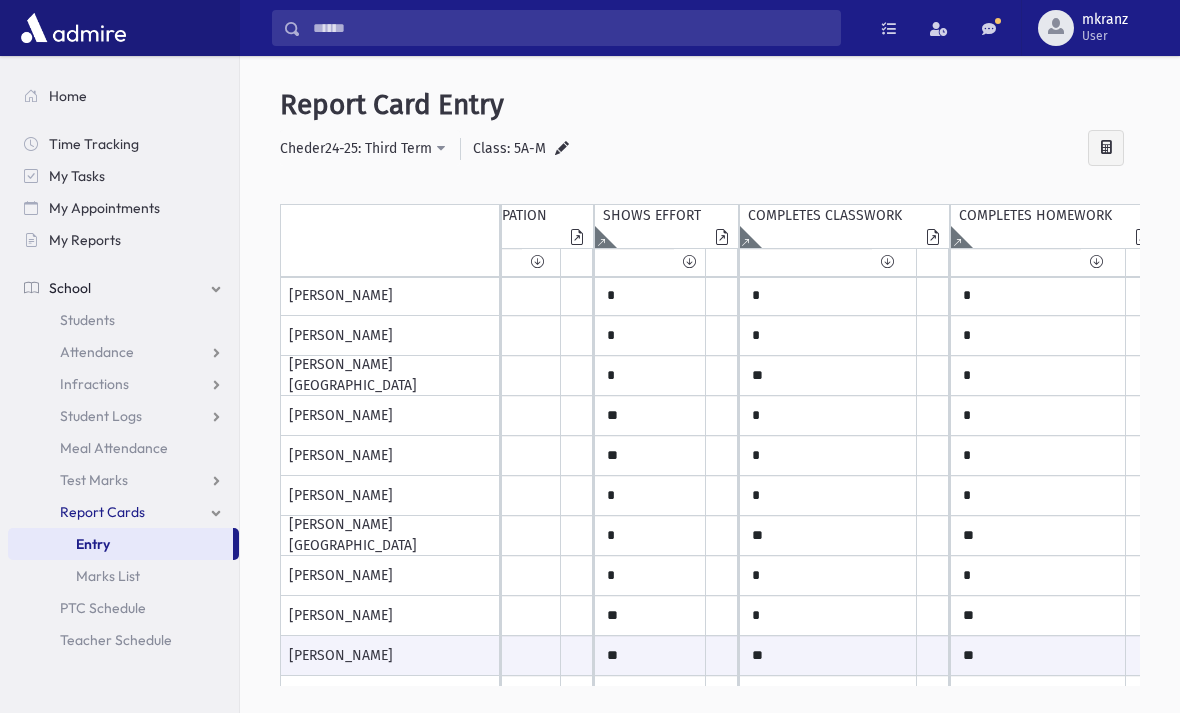 click on "*" at bounding box center [-2317, 56] 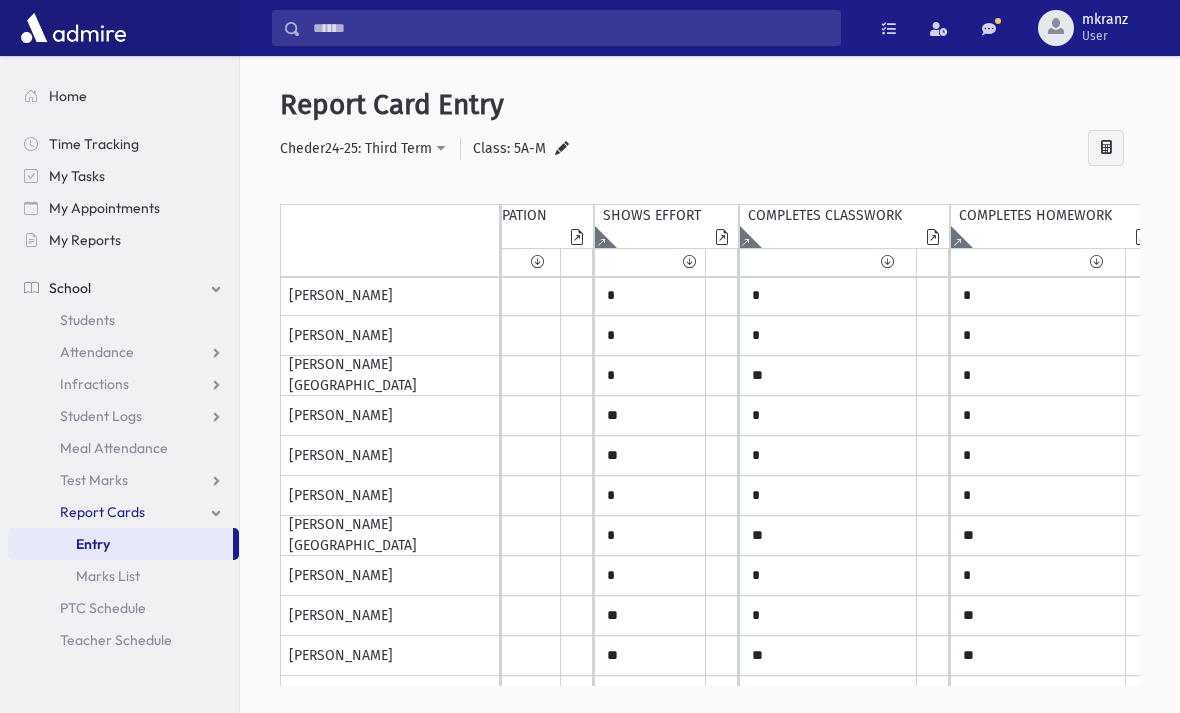 scroll, scrollTop: 307, scrollLeft: 2906, axis: both 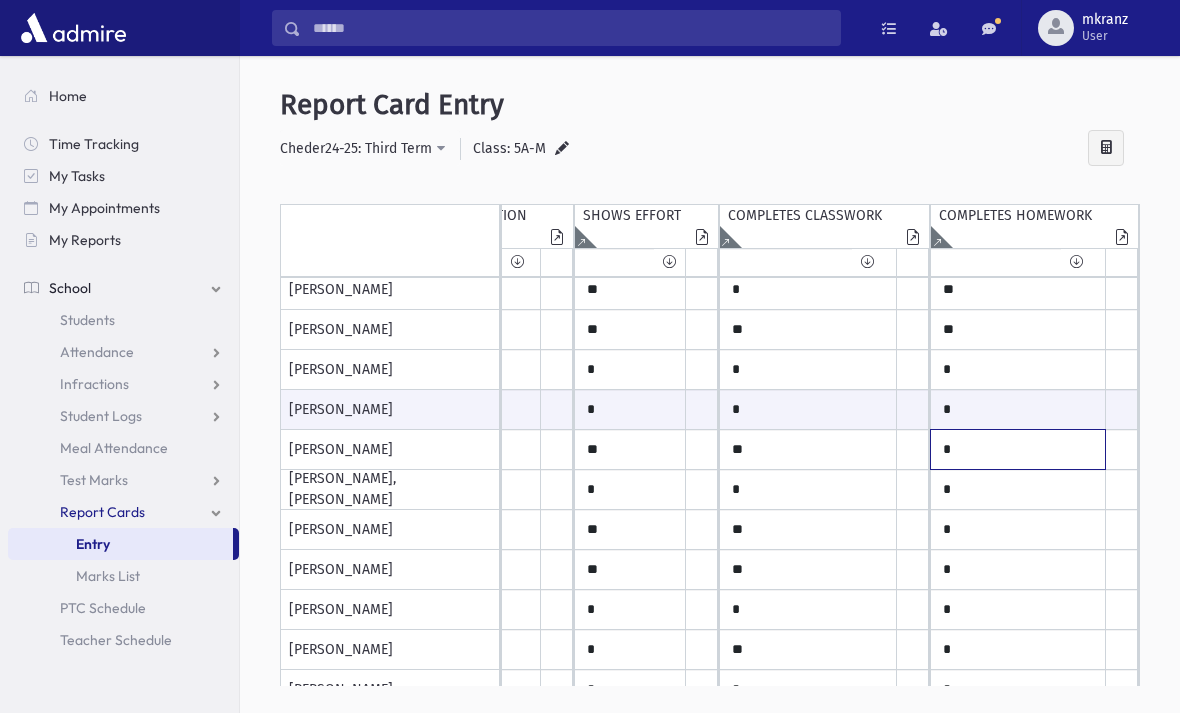click on "*" at bounding box center (-2337, -270) 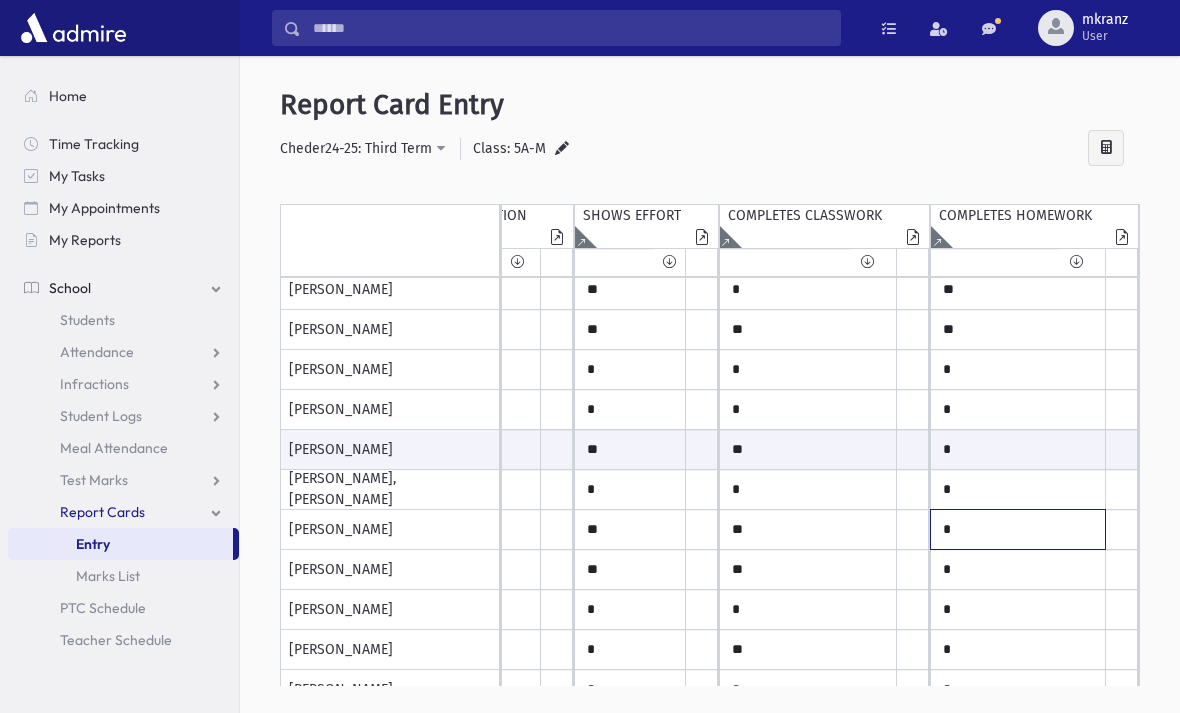 click on "*" at bounding box center [-2337, -270] 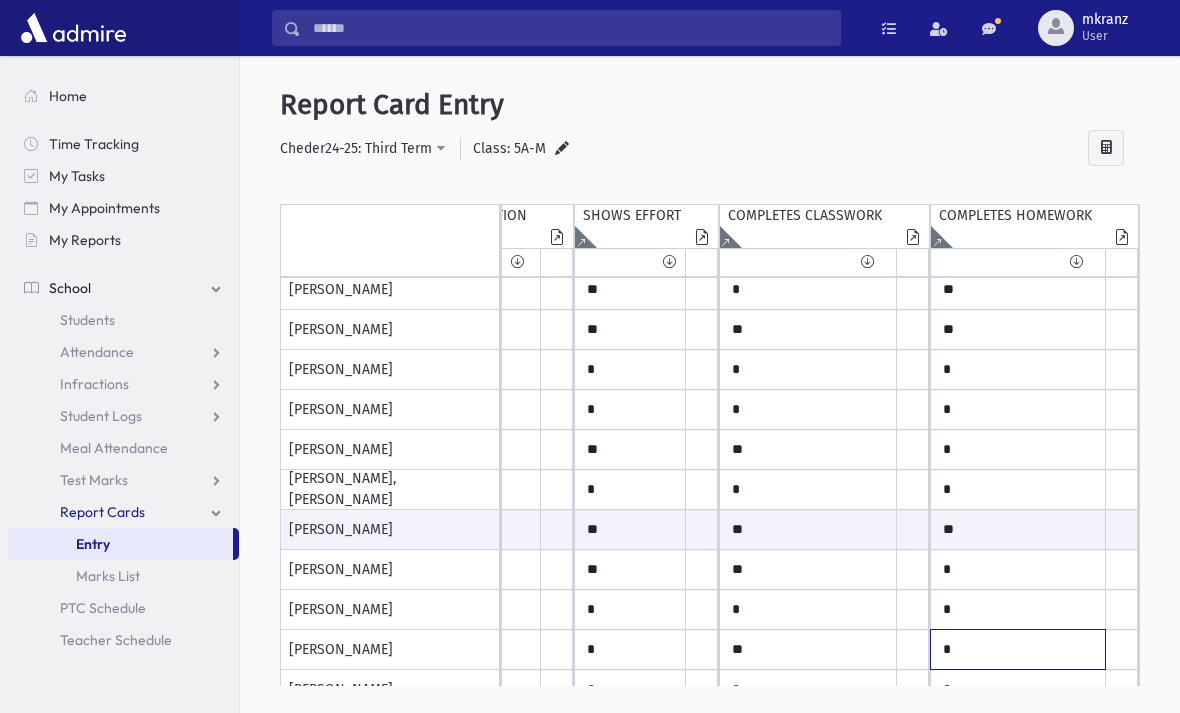 click on "*" at bounding box center (-2337, -270) 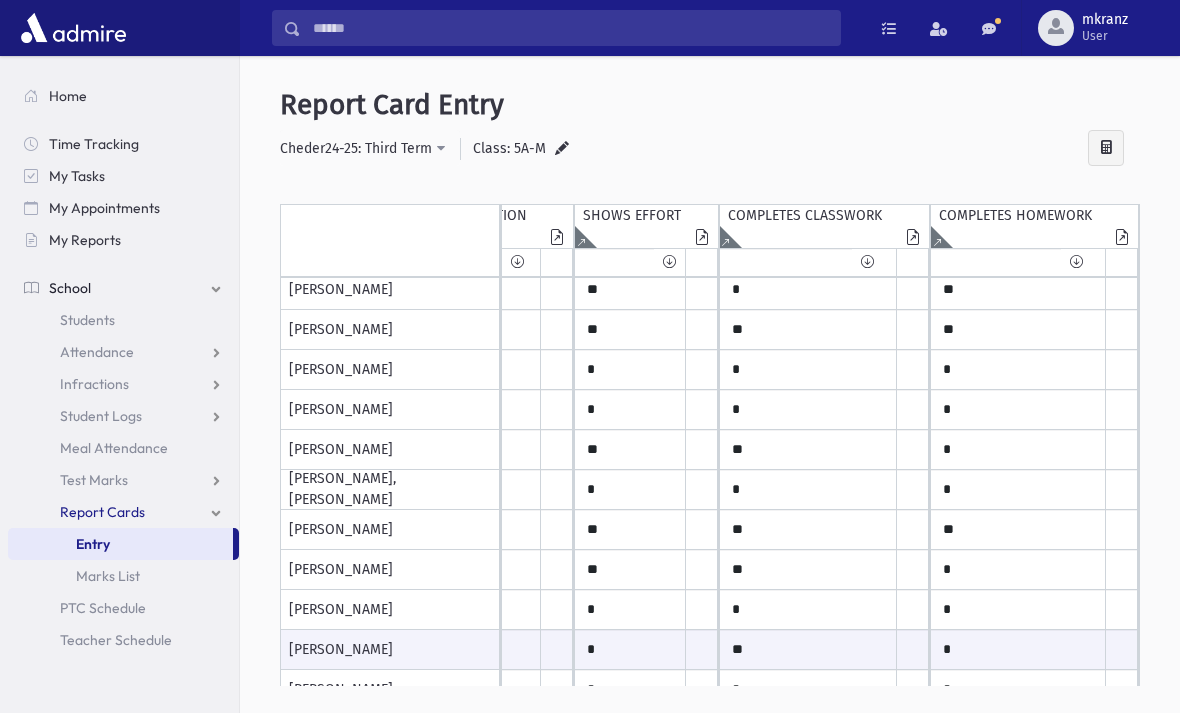 click on "*" at bounding box center [-2337, -270] 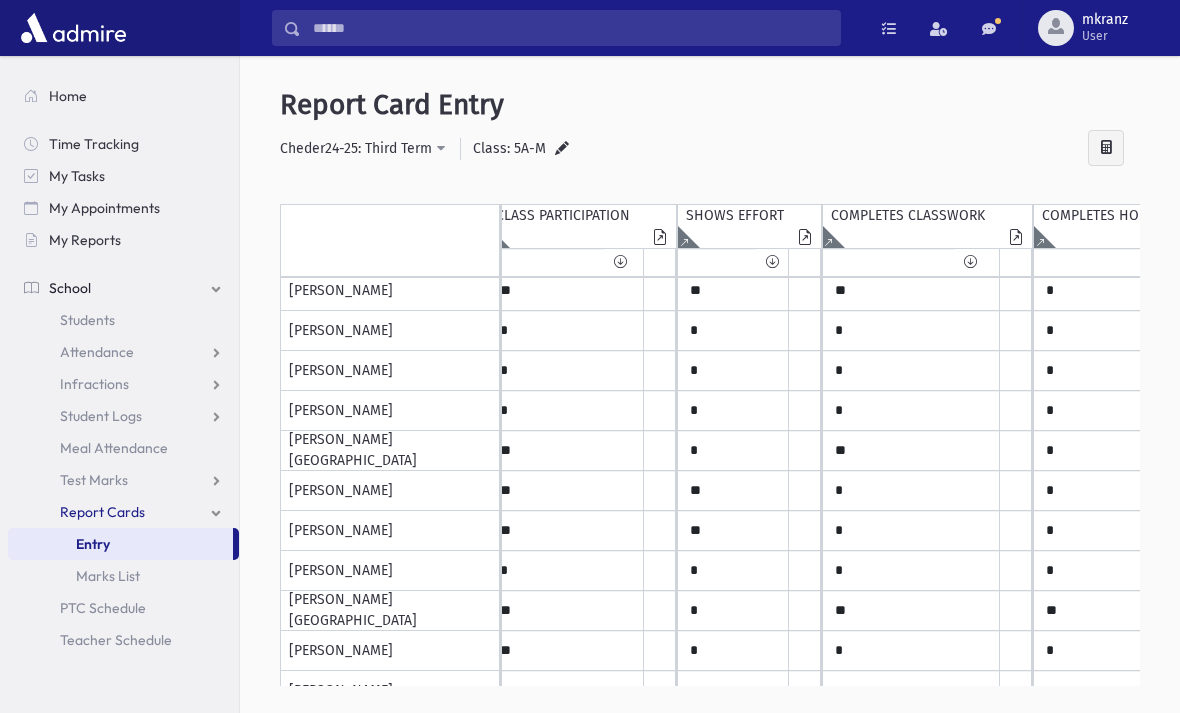 click at bounding box center (-2113, 239) 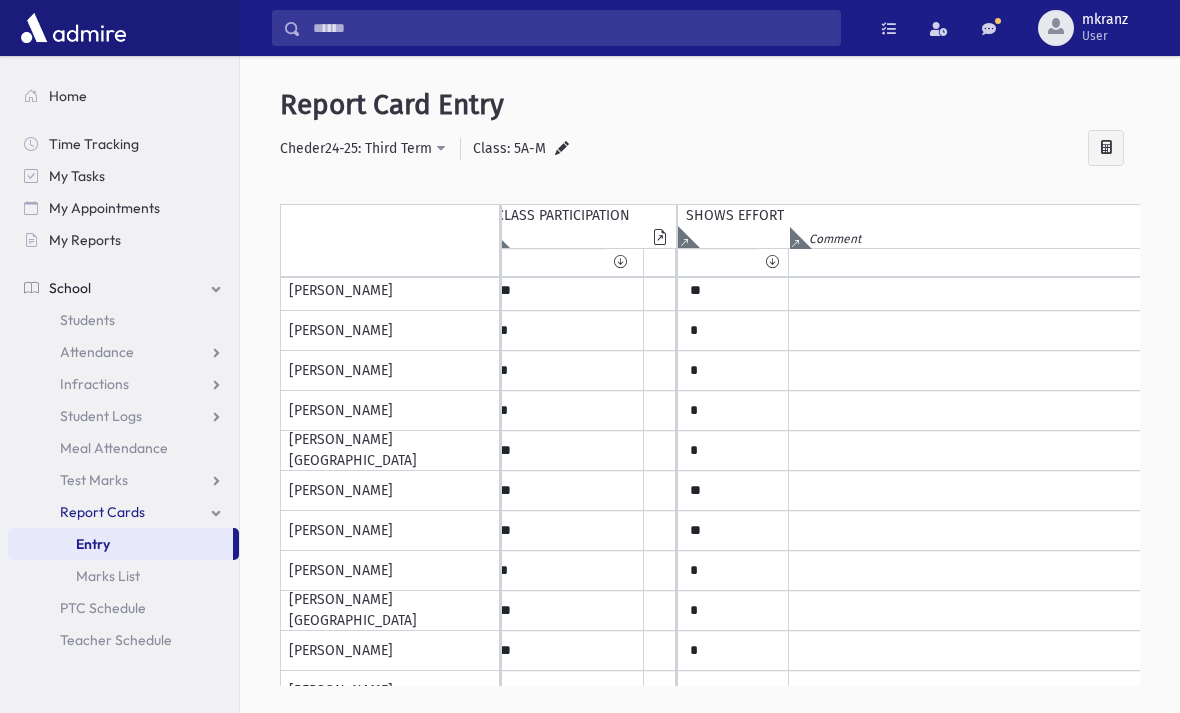 click at bounding box center (1019, 262) 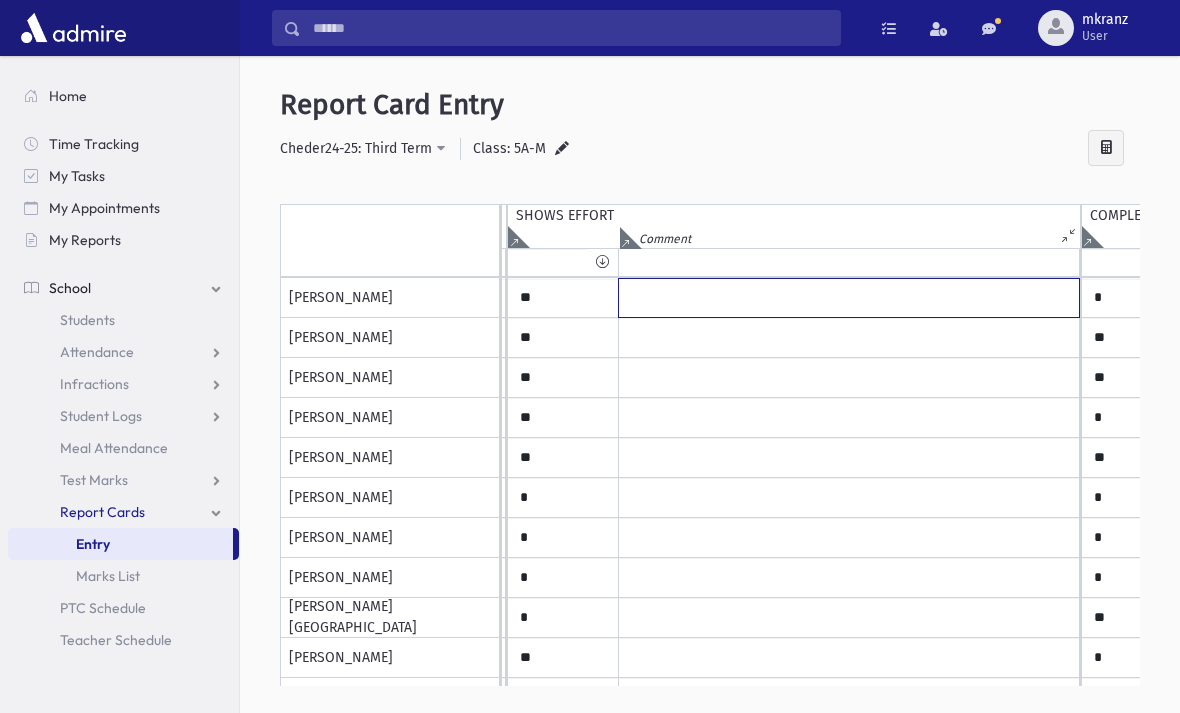 click at bounding box center (849, 298) 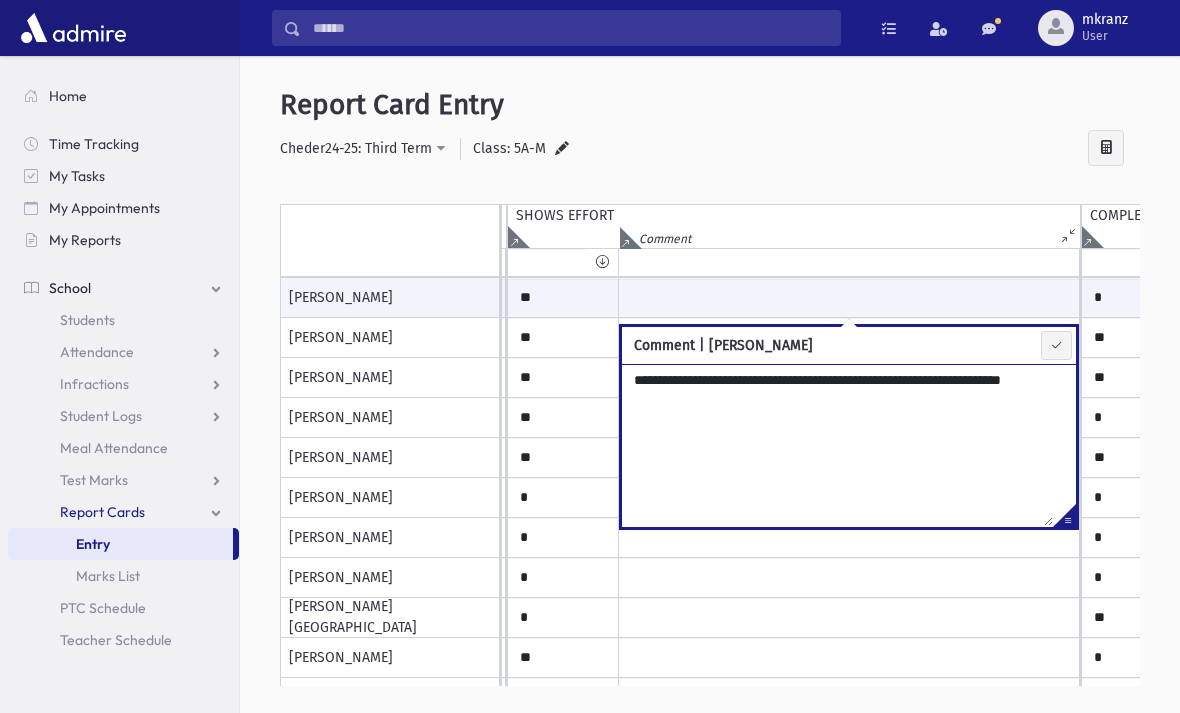 click on "**********" at bounding box center [837, 445] 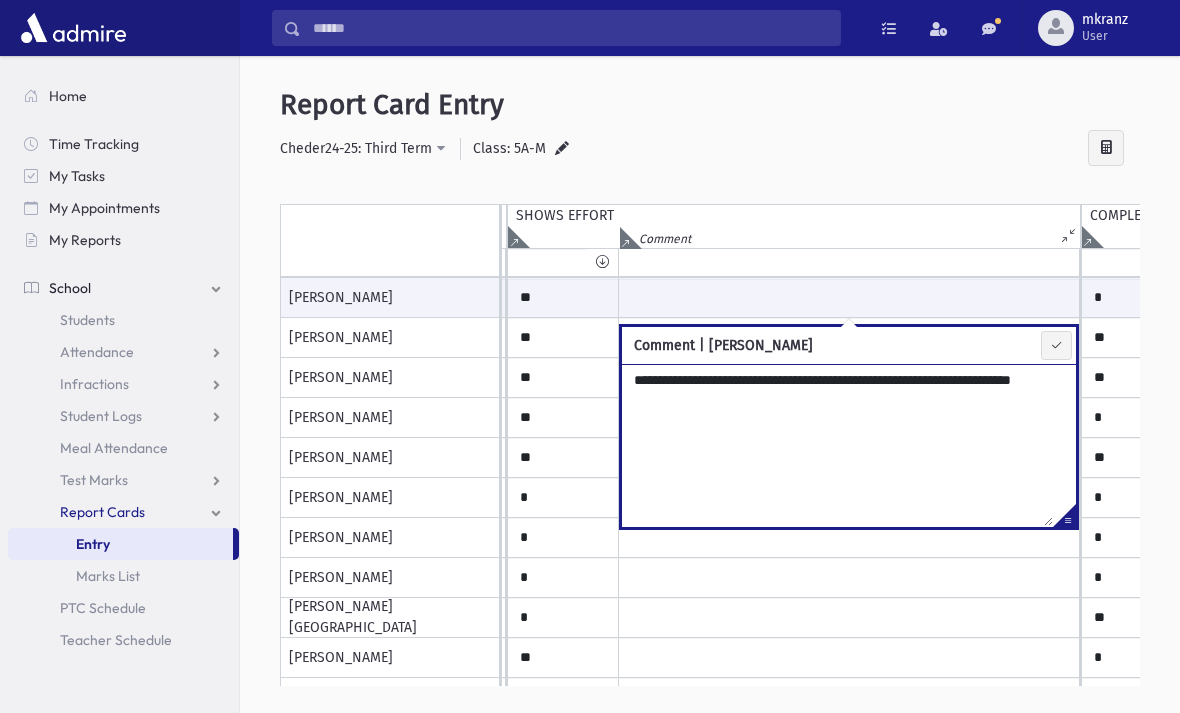 click on "**********" at bounding box center (837, 445) 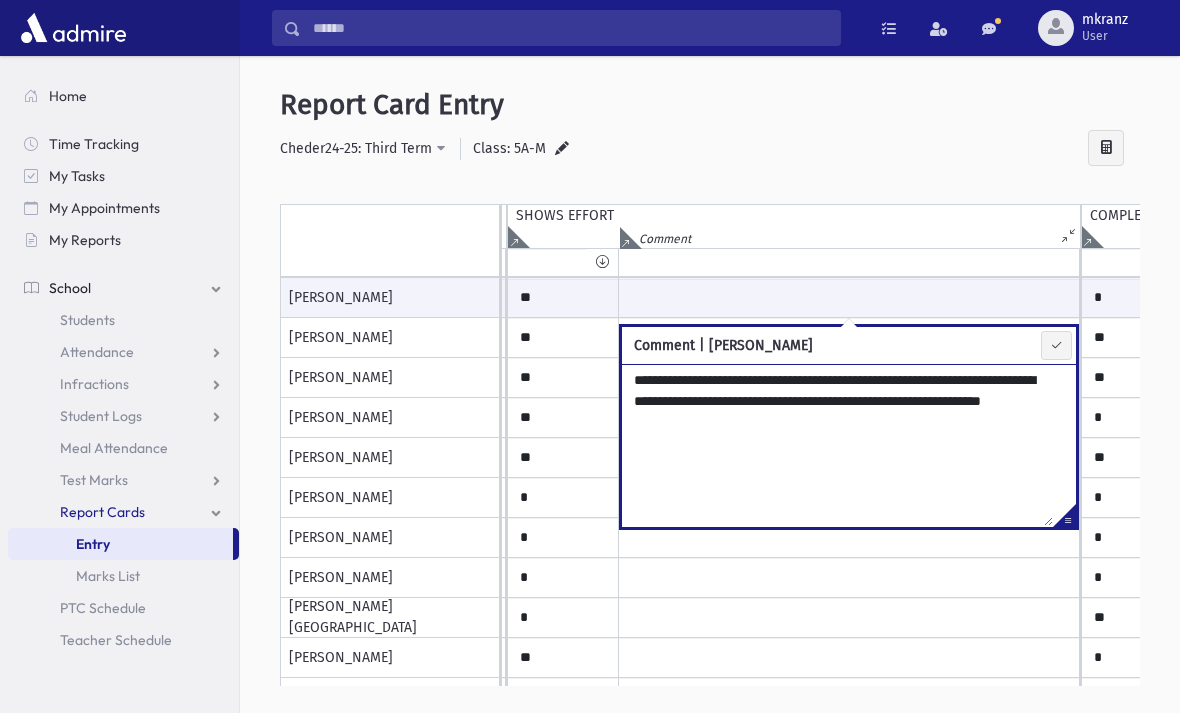click on "**********" at bounding box center [837, 445] 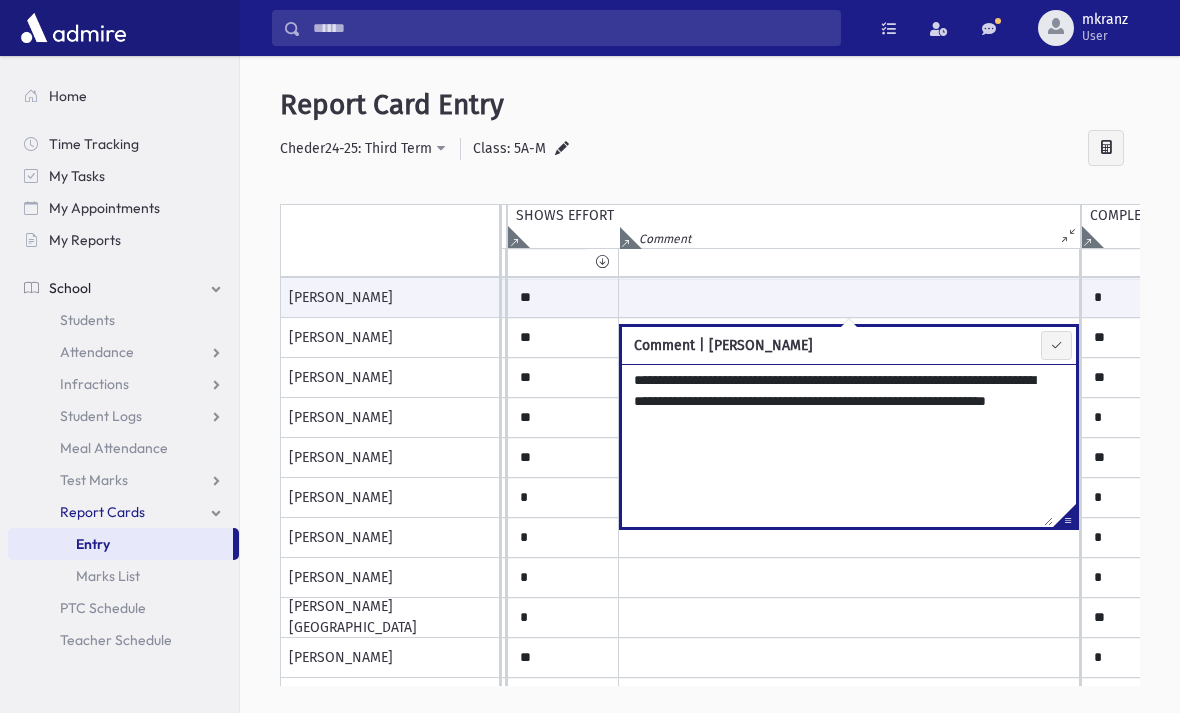 click at bounding box center (1056, 345) 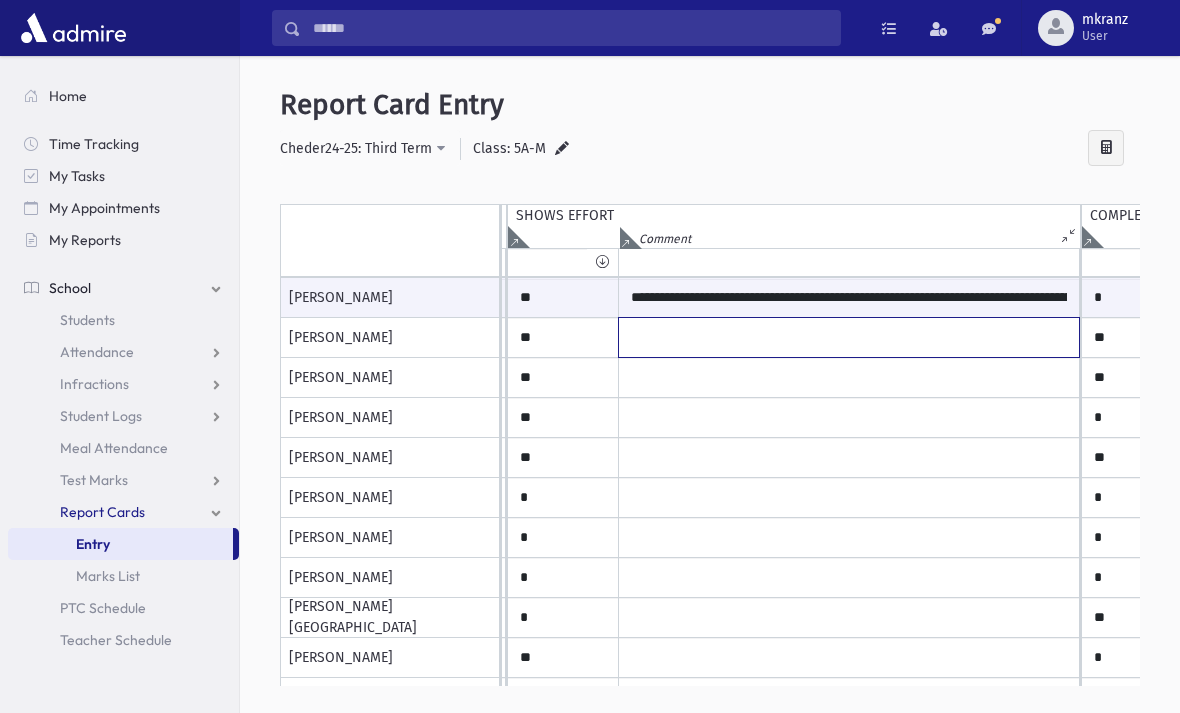 click at bounding box center (849, 298) 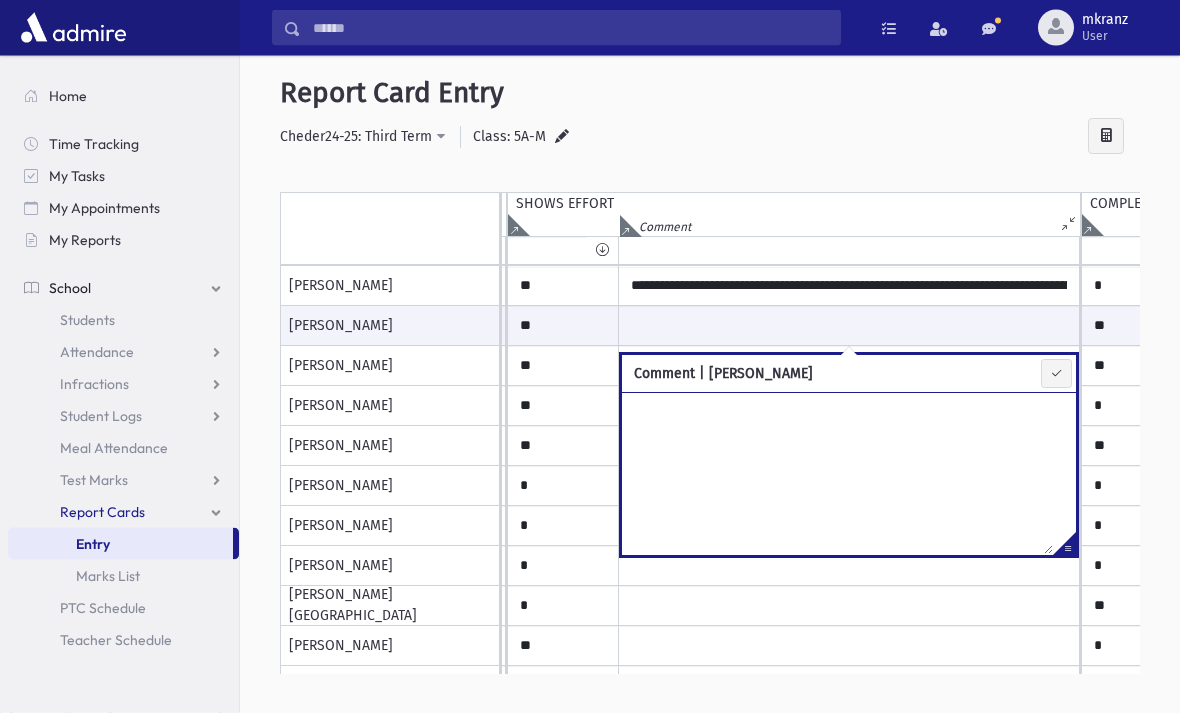 scroll, scrollTop: 0, scrollLeft: 0, axis: both 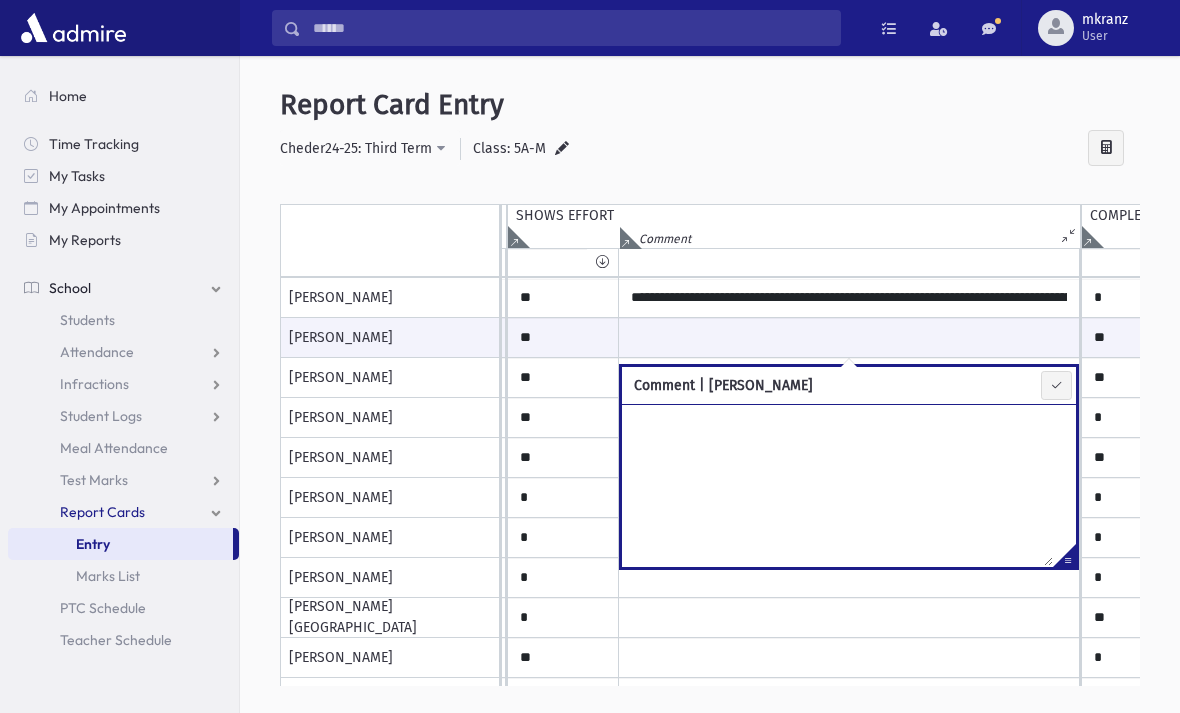 click at bounding box center (837, 485) 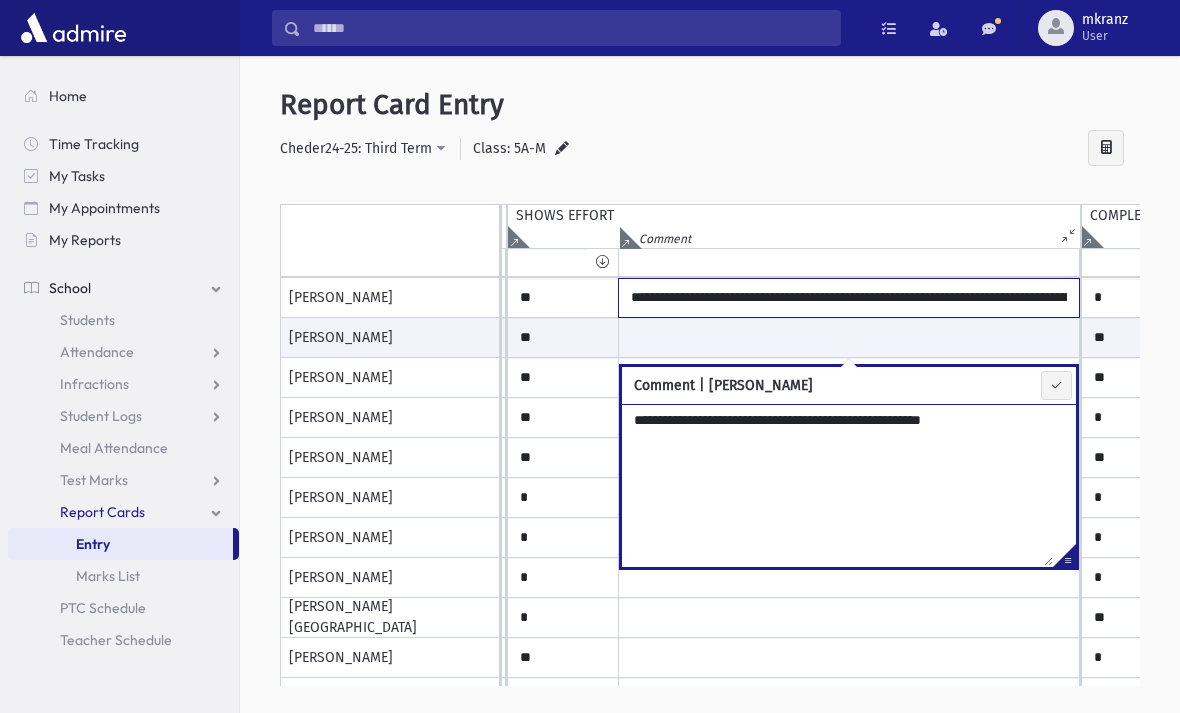 click on "**********" at bounding box center [849, 298] 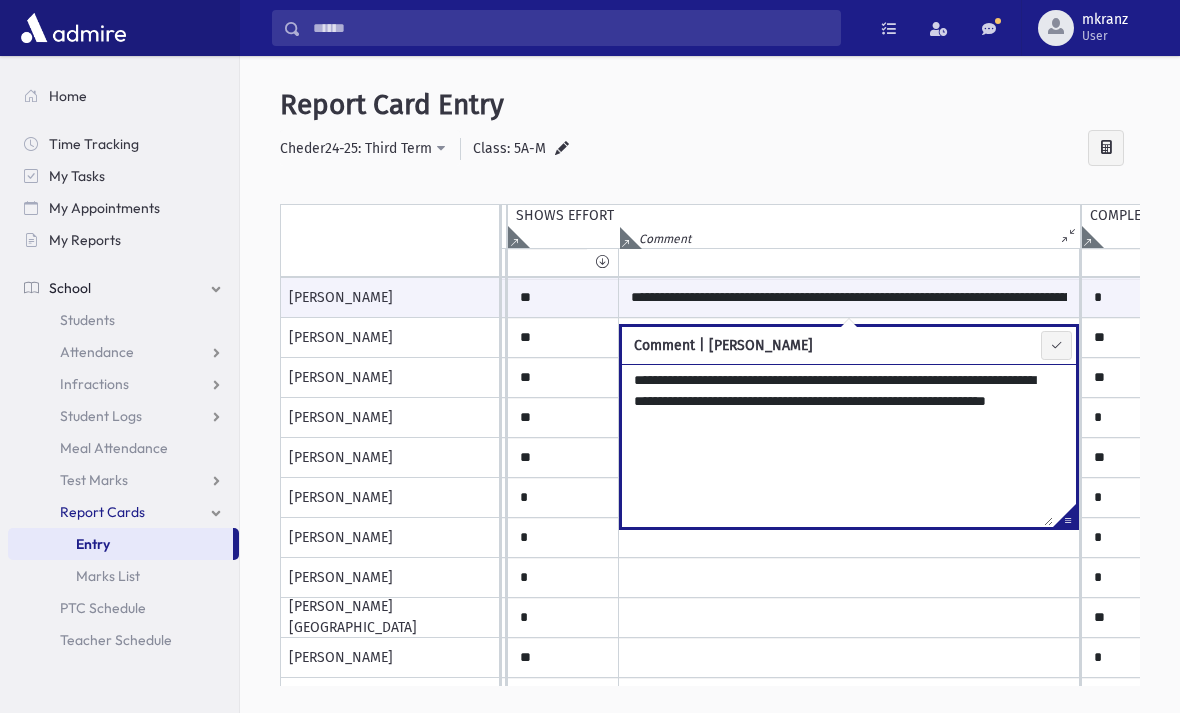 click on "**********" at bounding box center [837, 445] 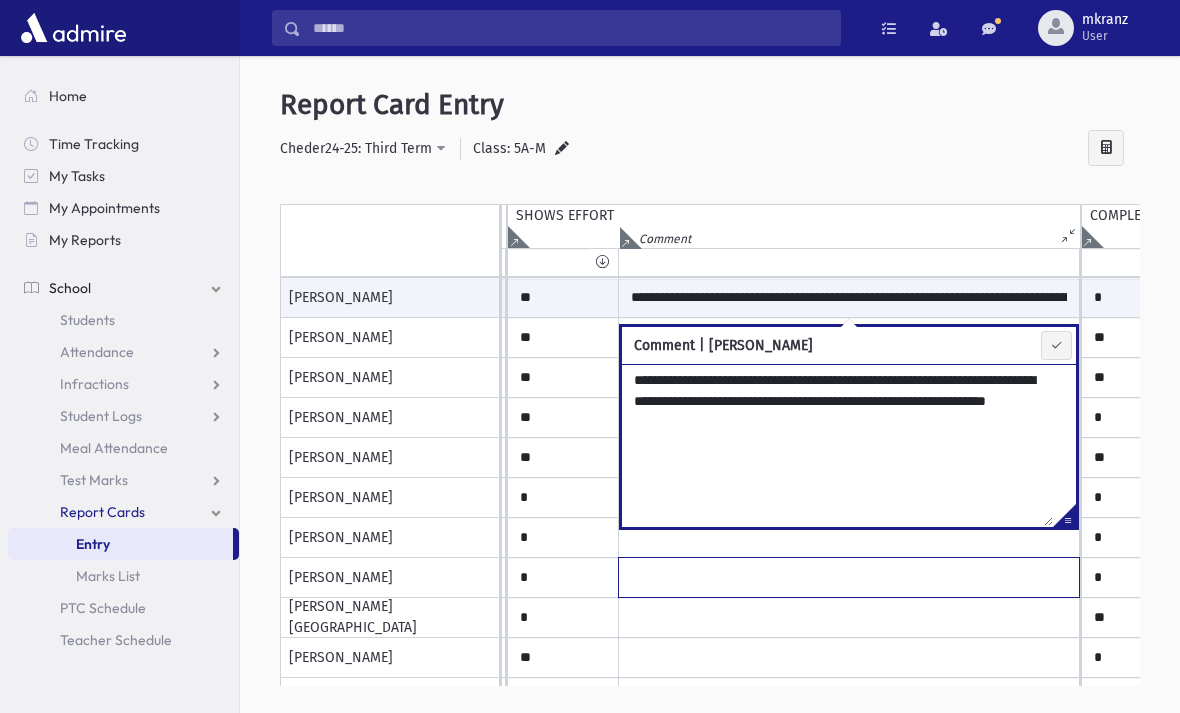 click at bounding box center [849, 298] 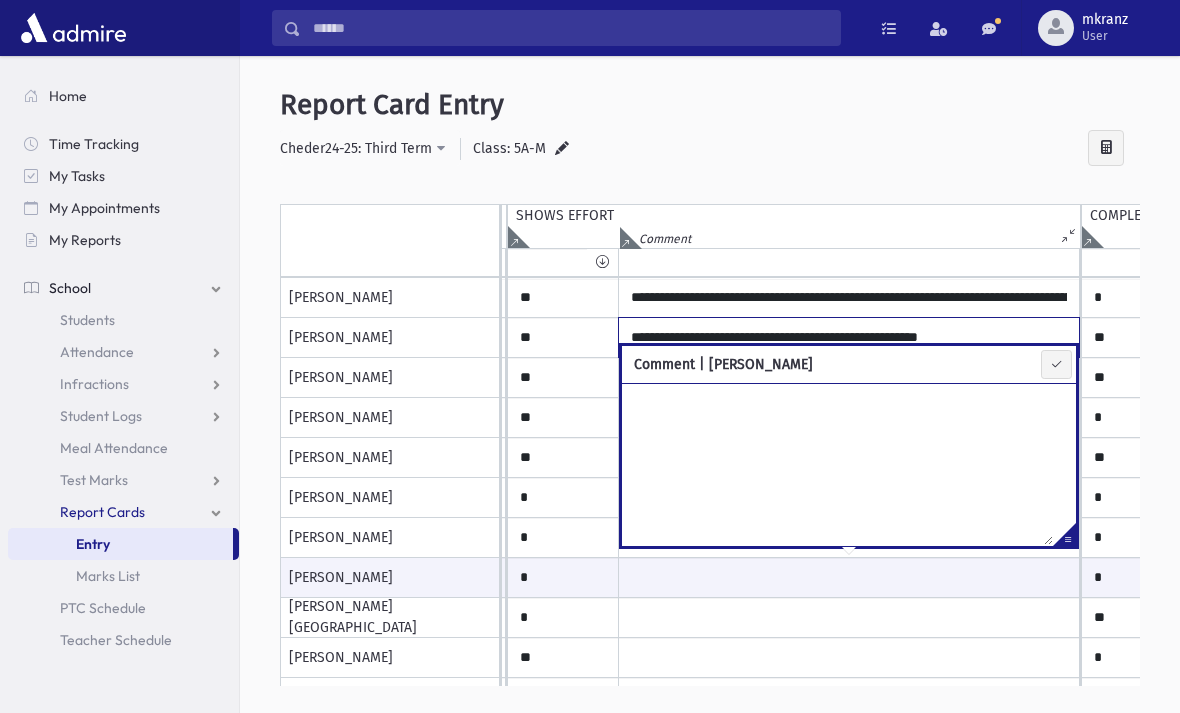 click on "**********" at bounding box center (849, 337) 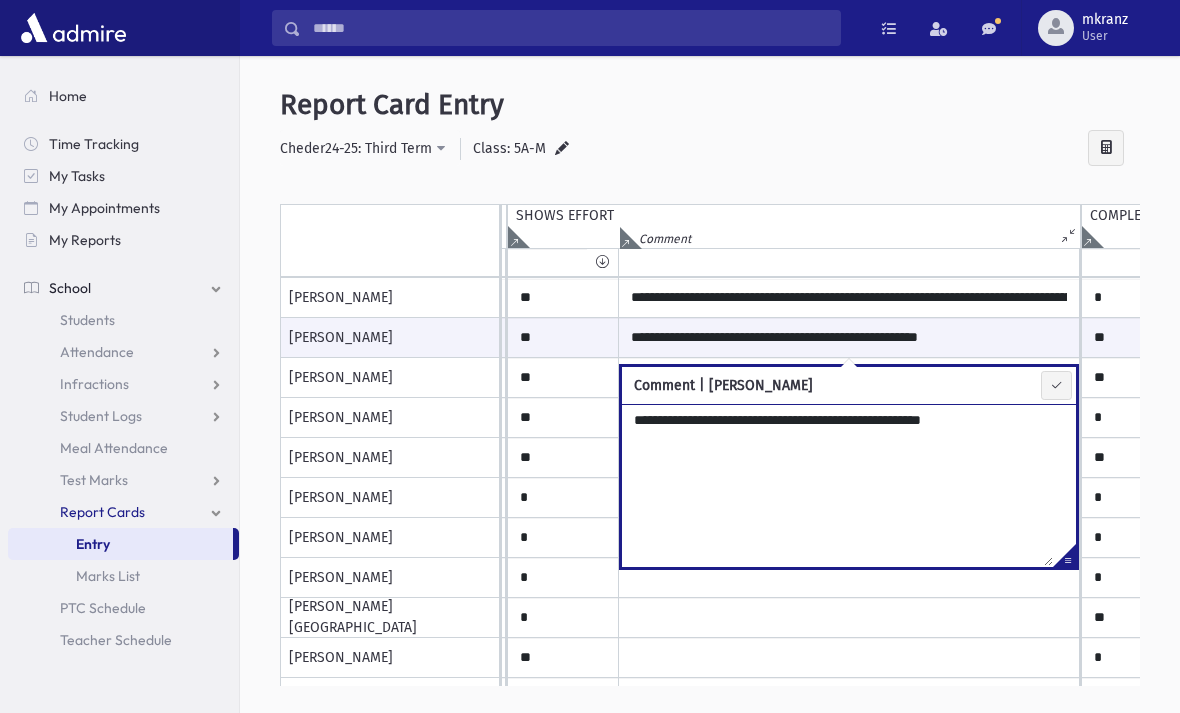 click on "**********" at bounding box center [837, 485] 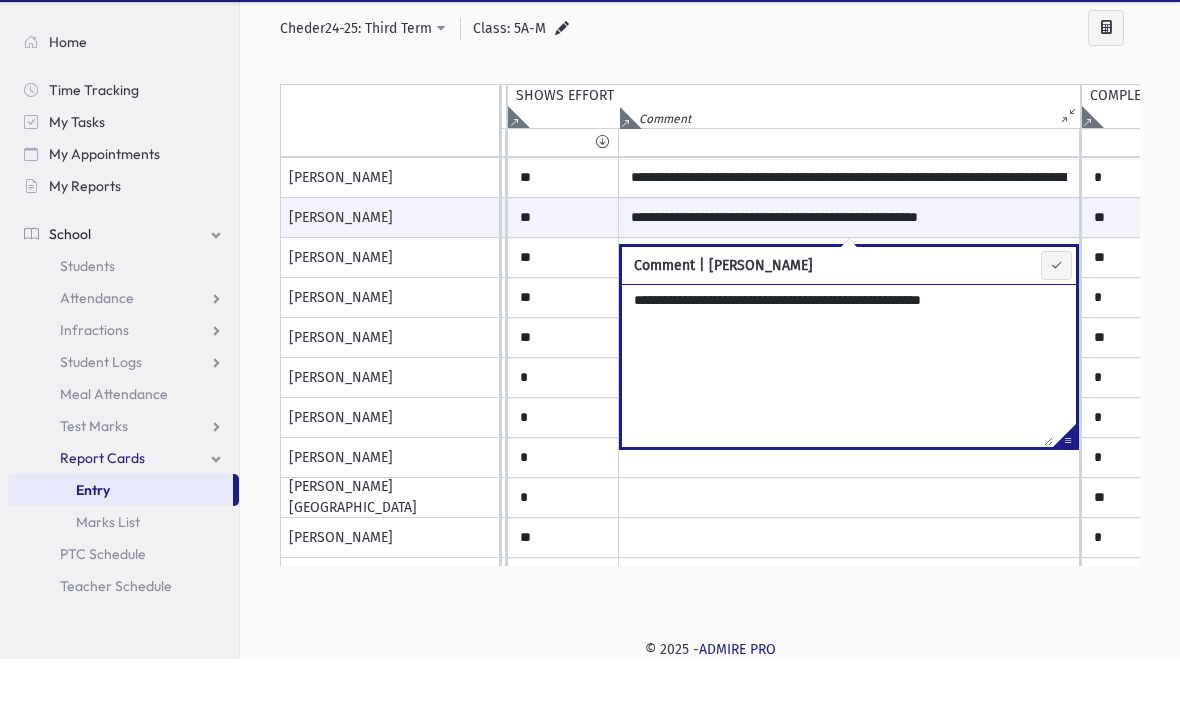 scroll, scrollTop: 0, scrollLeft: 0, axis: both 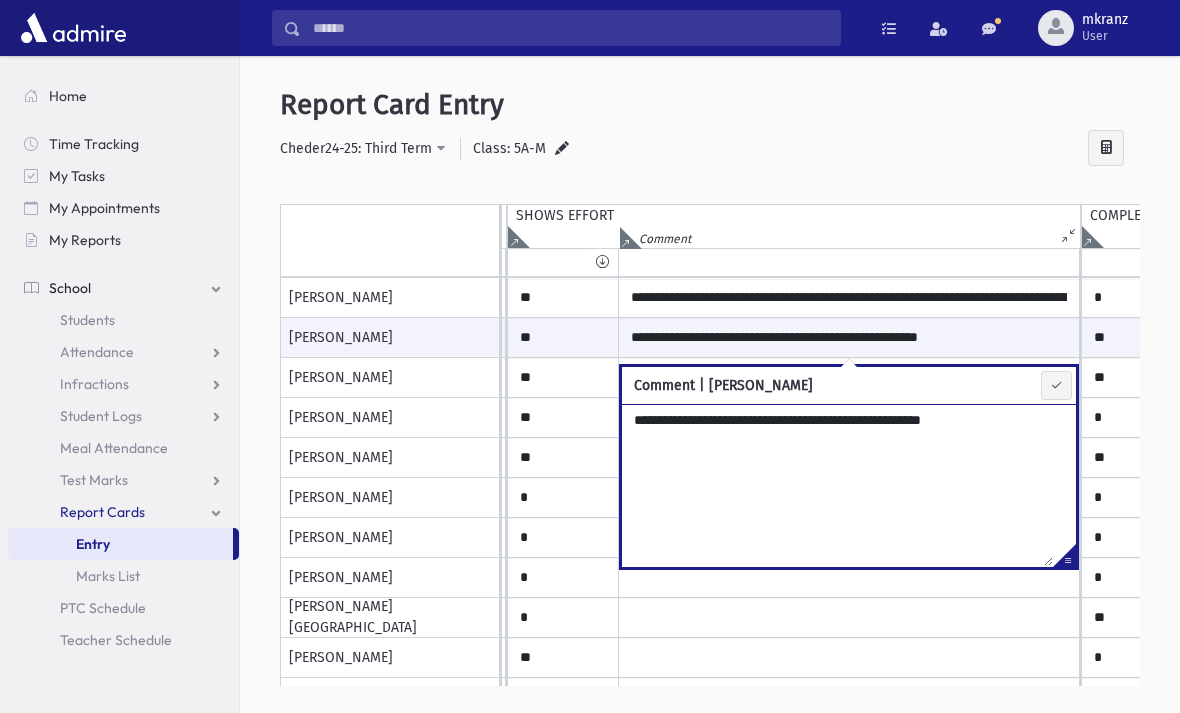 click on "**********" at bounding box center [837, 485] 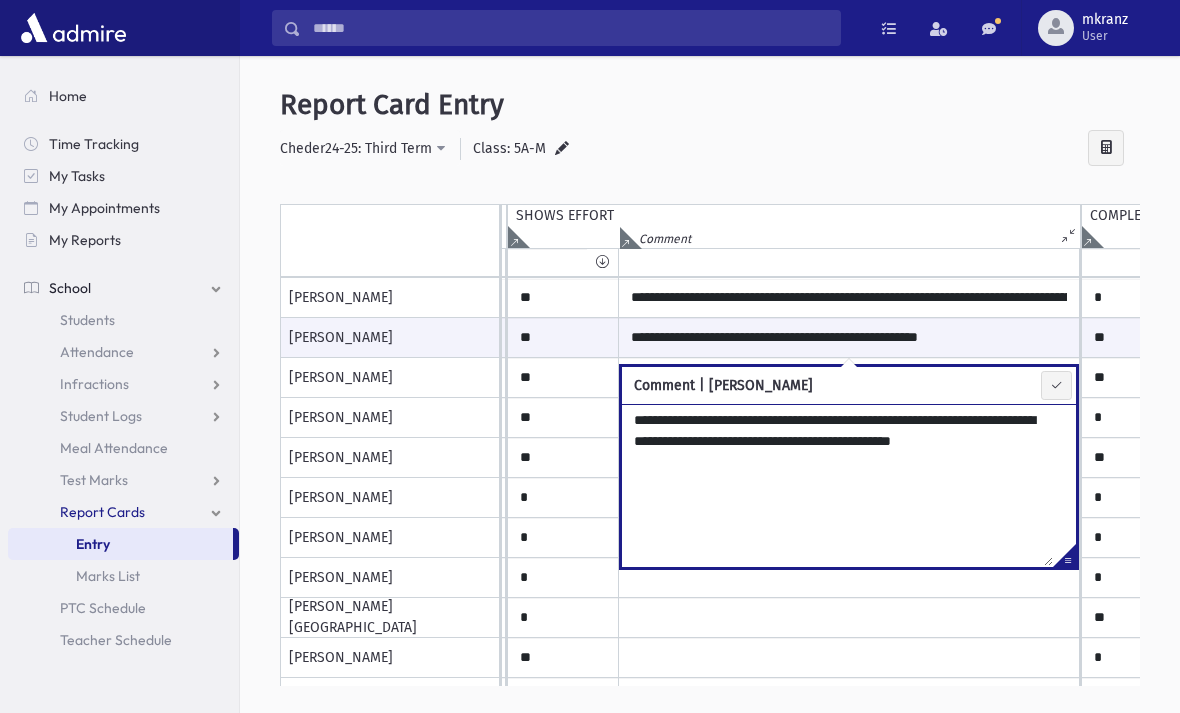 click at bounding box center [1056, 385] 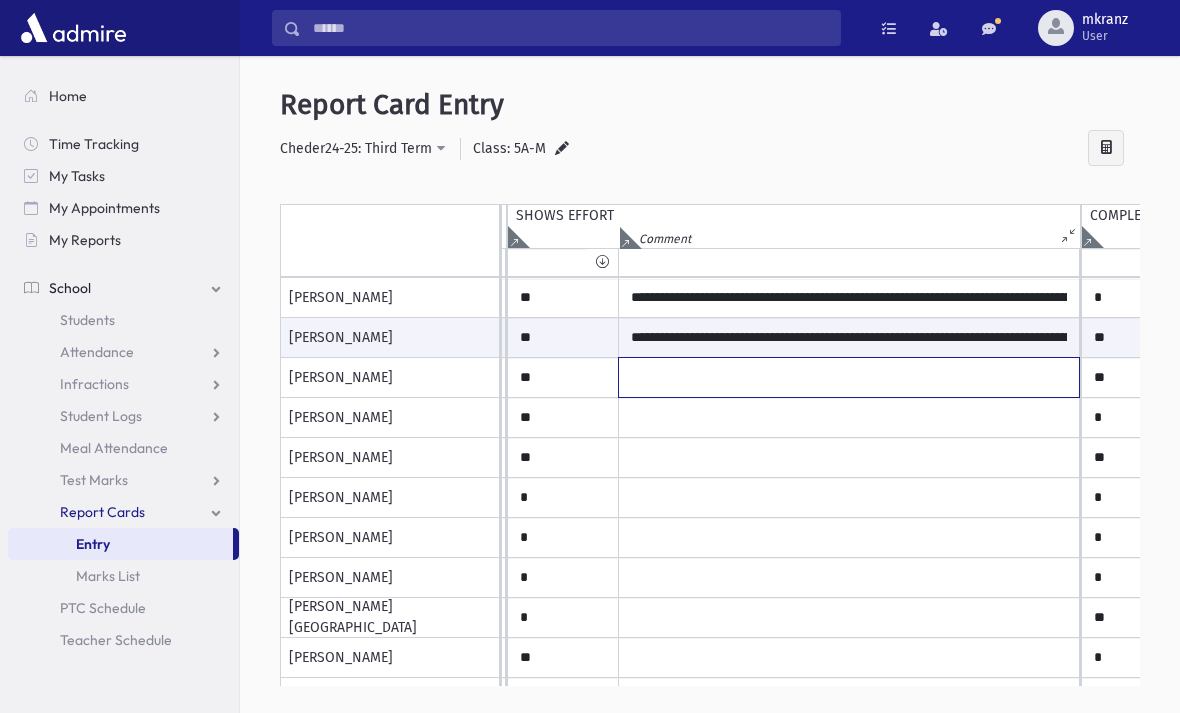 click at bounding box center (849, 298) 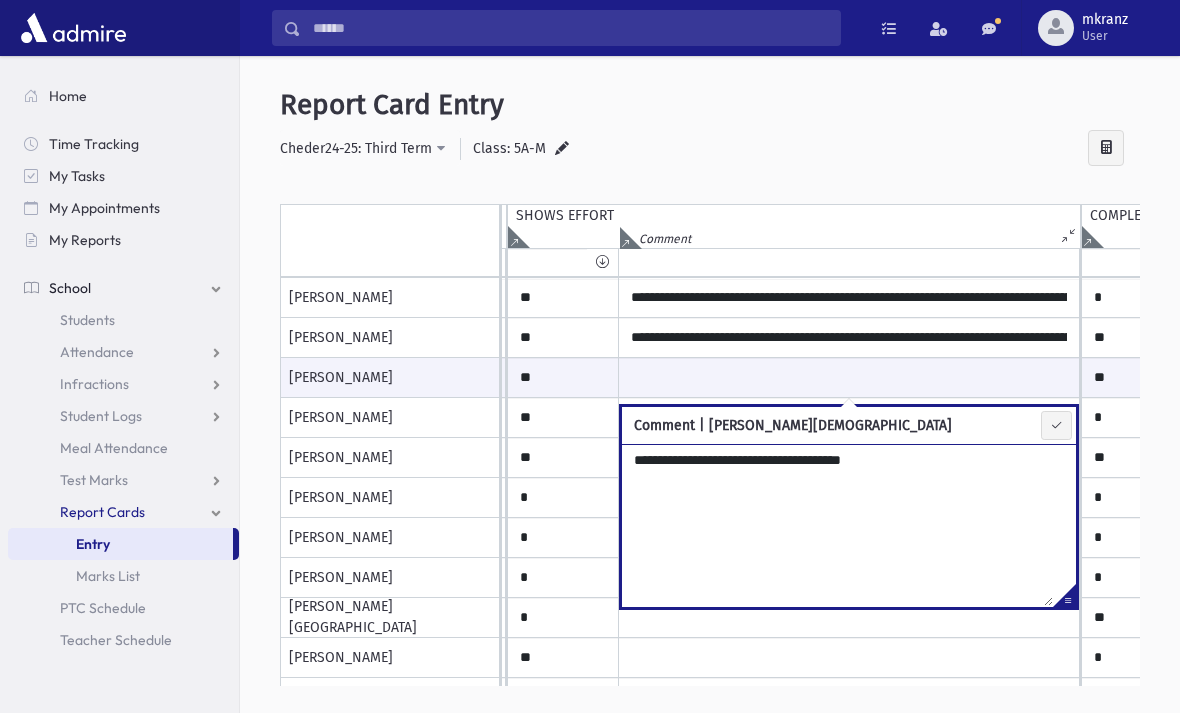 click on "**********" at bounding box center [837, 525] 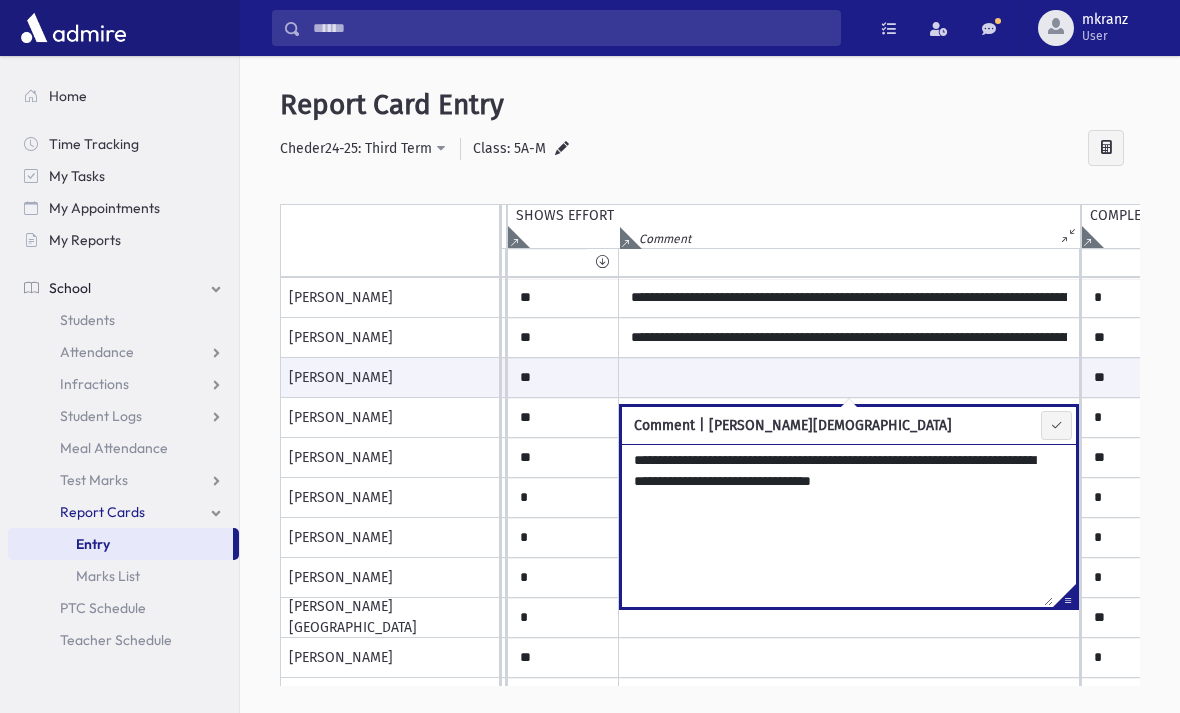 click at bounding box center [1056, 425] 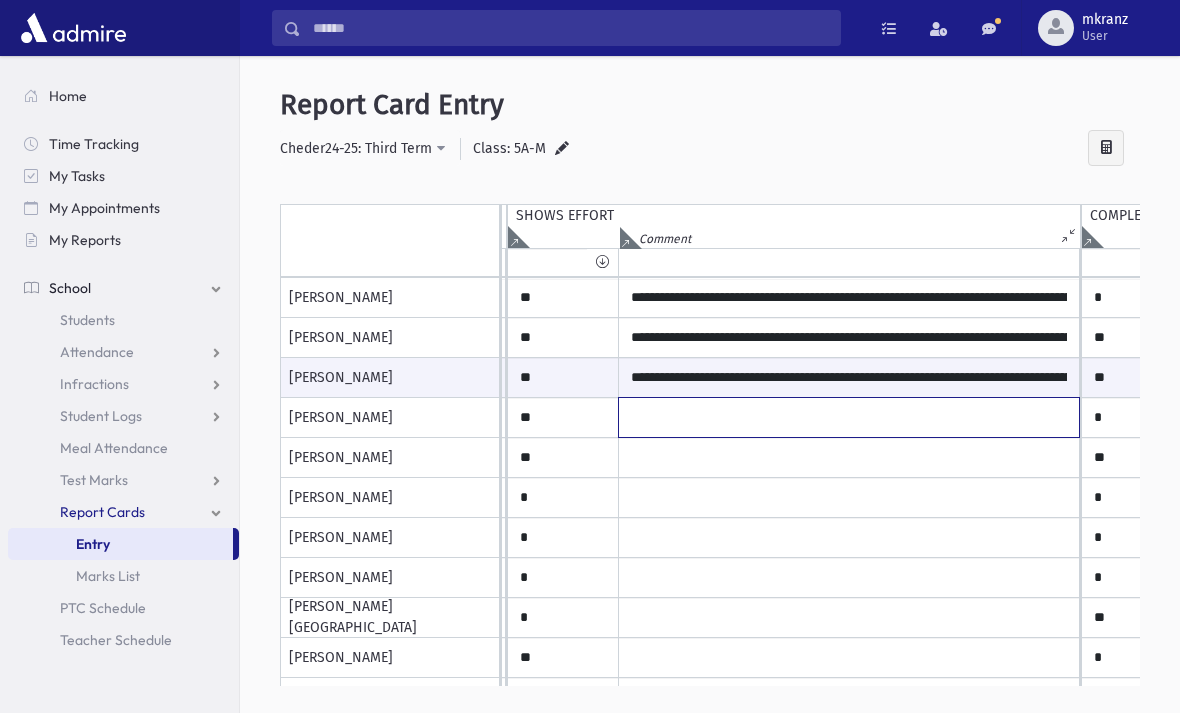 click at bounding box center [849, 298] 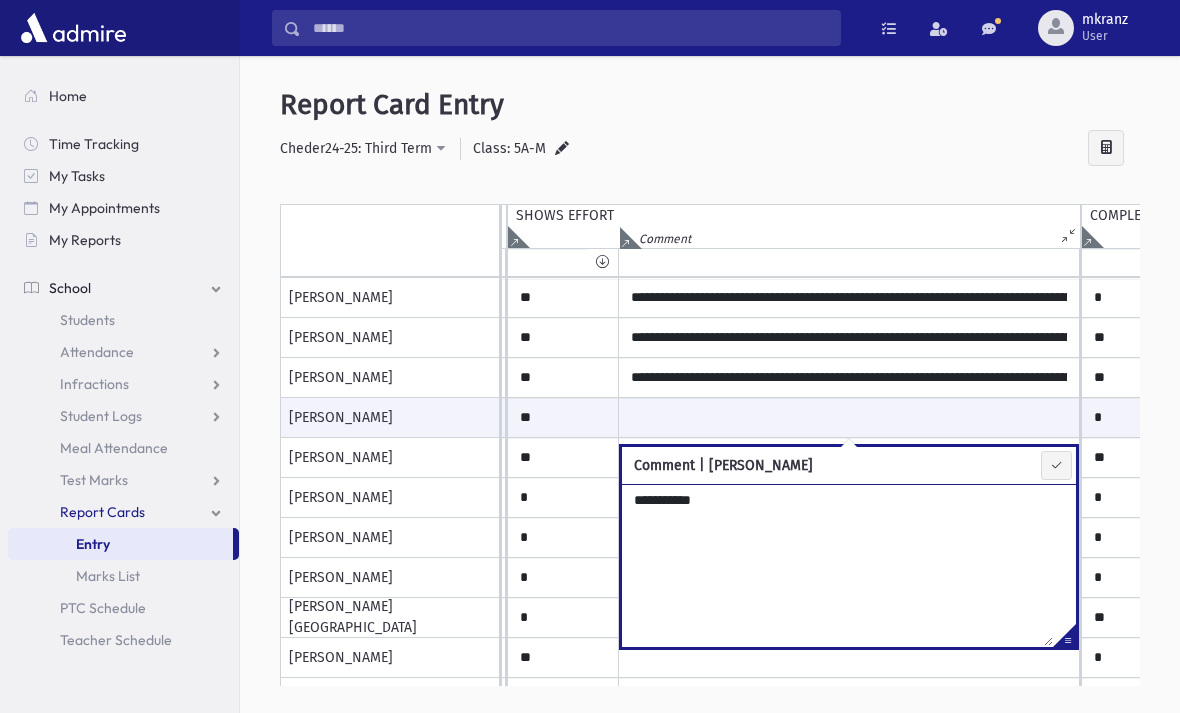 click on "**********" at bounding box center [837, 565] 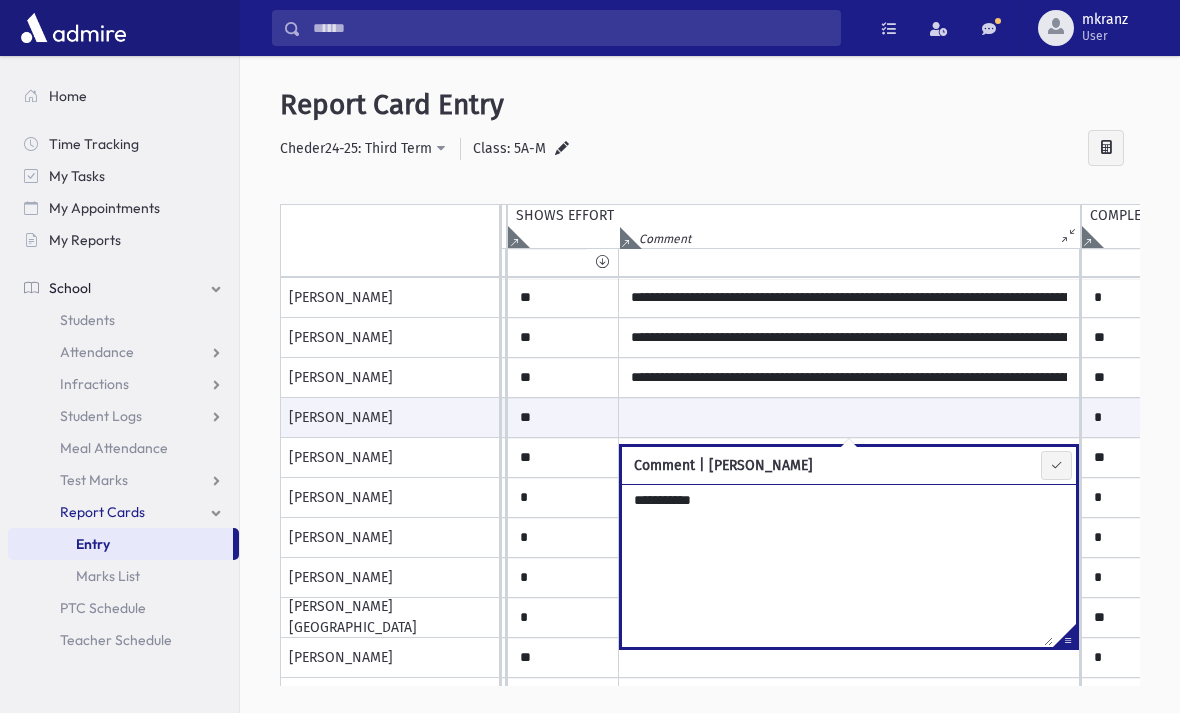 click on "**********" at bounding box center [837, 565] 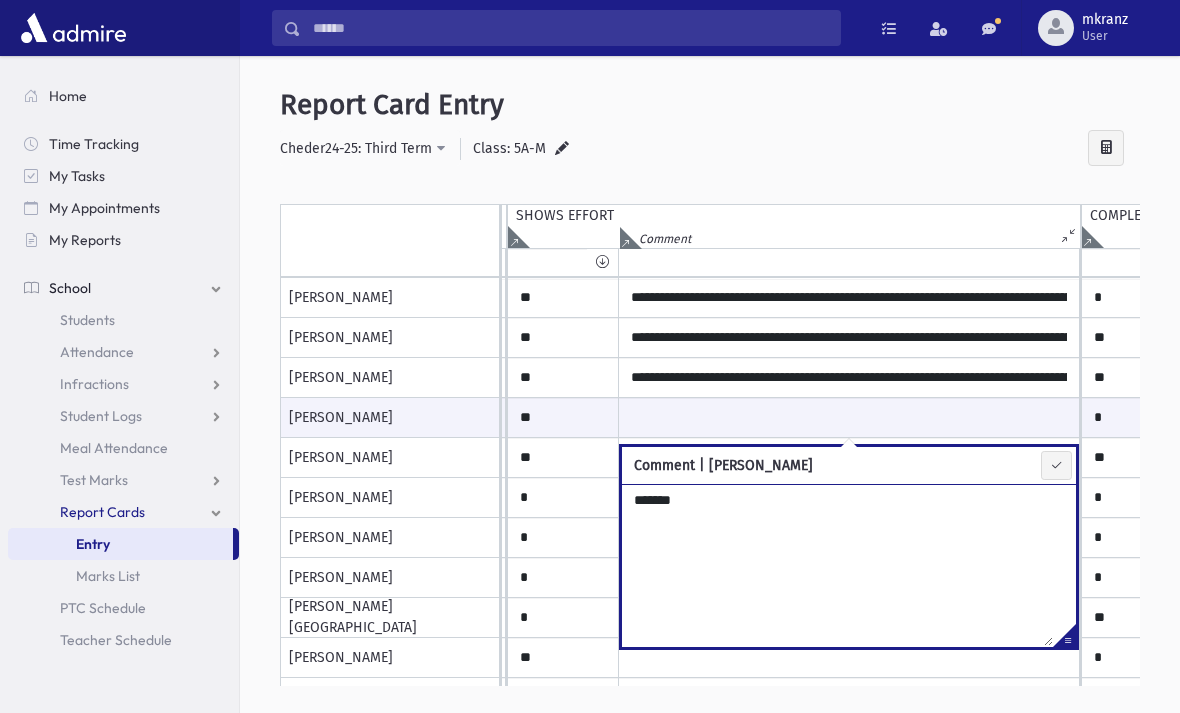 click on "*******" at bounding box center [837, 565] 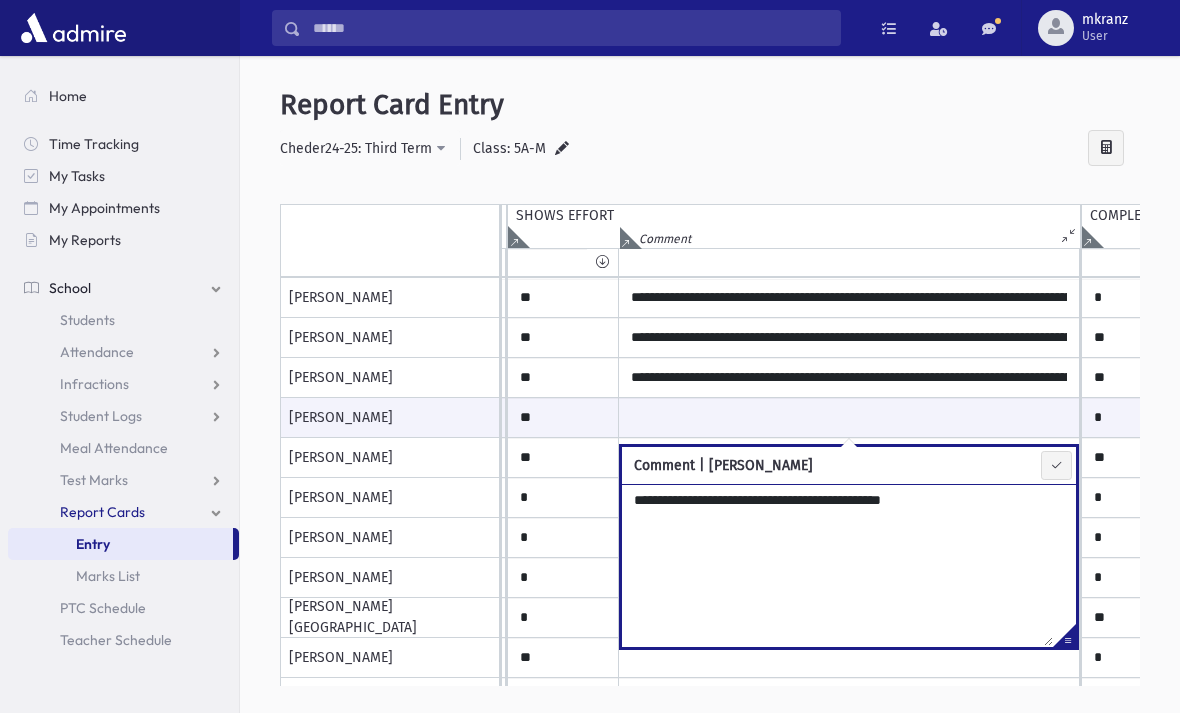 click on "**********" at bounding box center [837, 565] 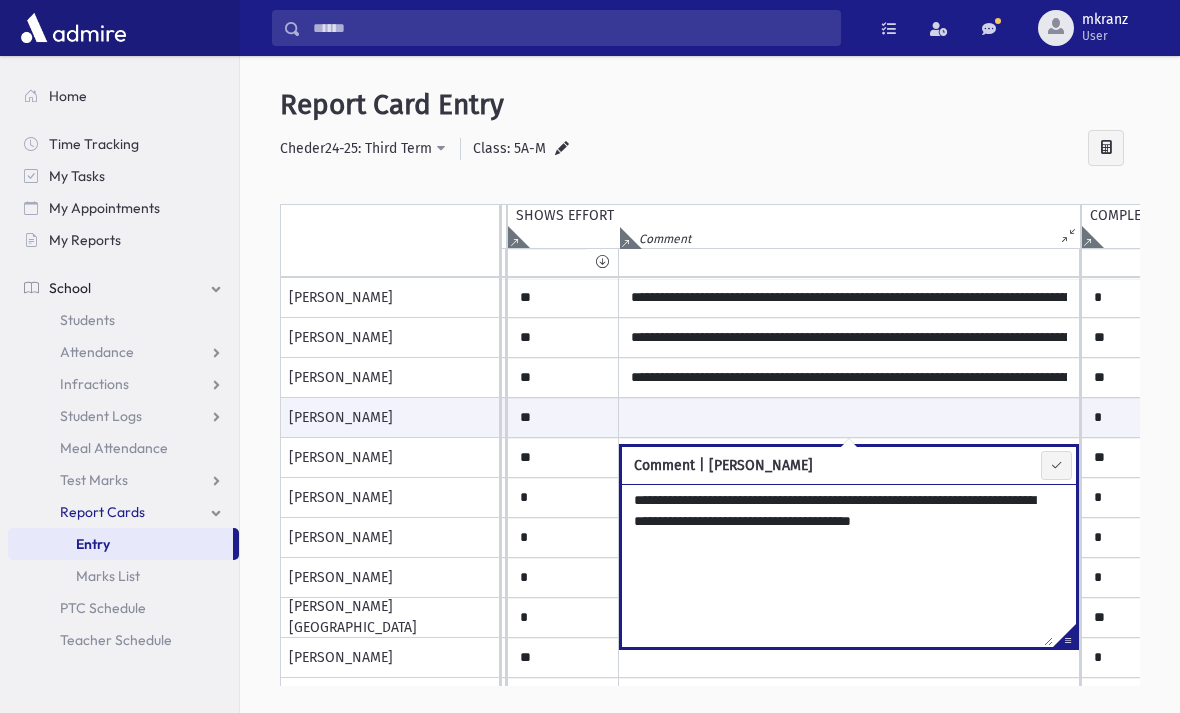 click at bounding box center (1056, 465) 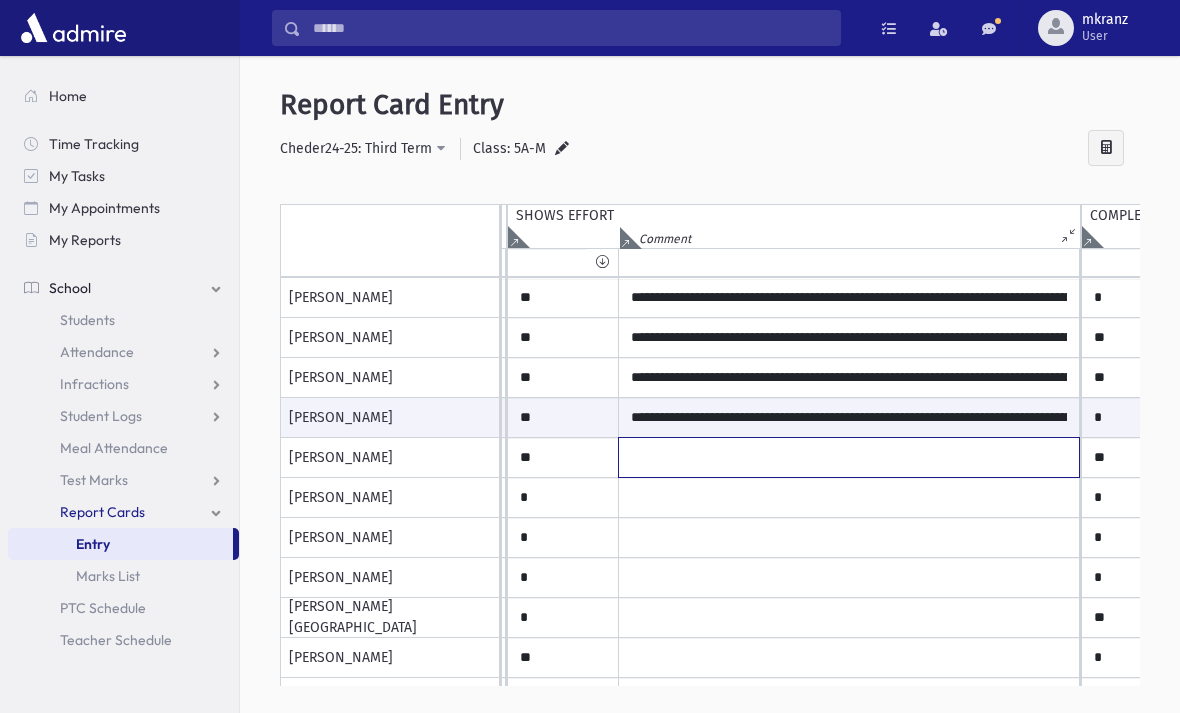 click at bounding box center [849, 298] 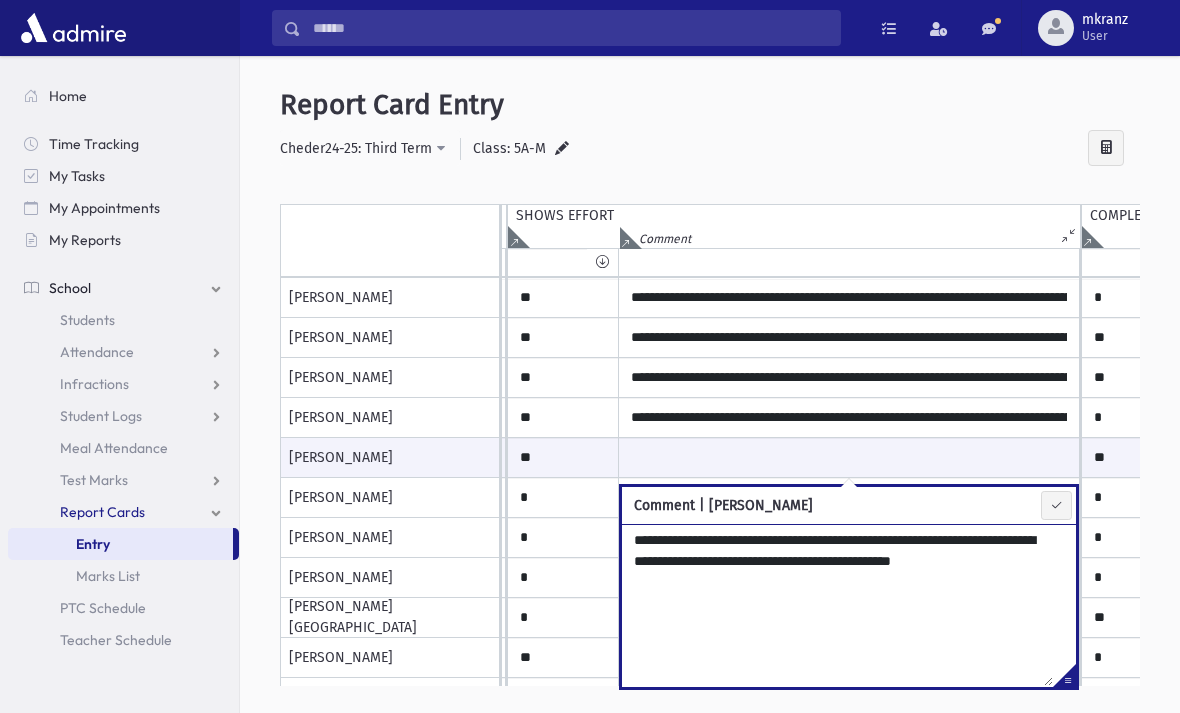 click at bounding box center [1056, 505] 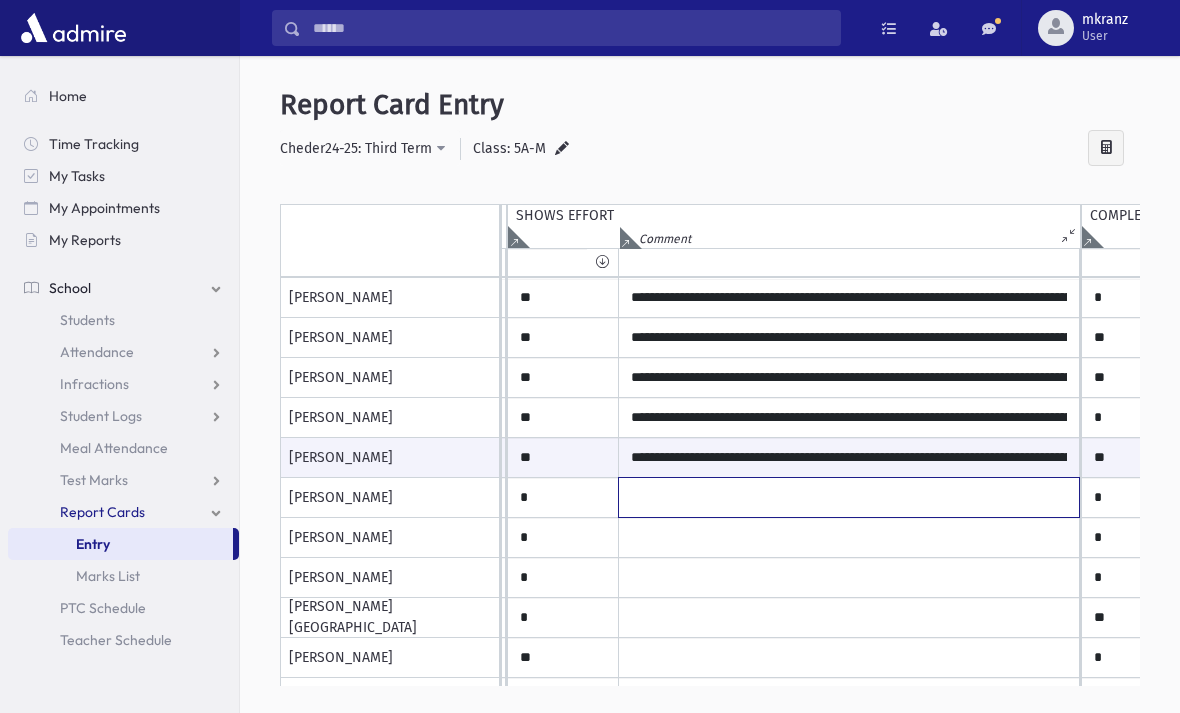 click at bounding box center (849, 298) 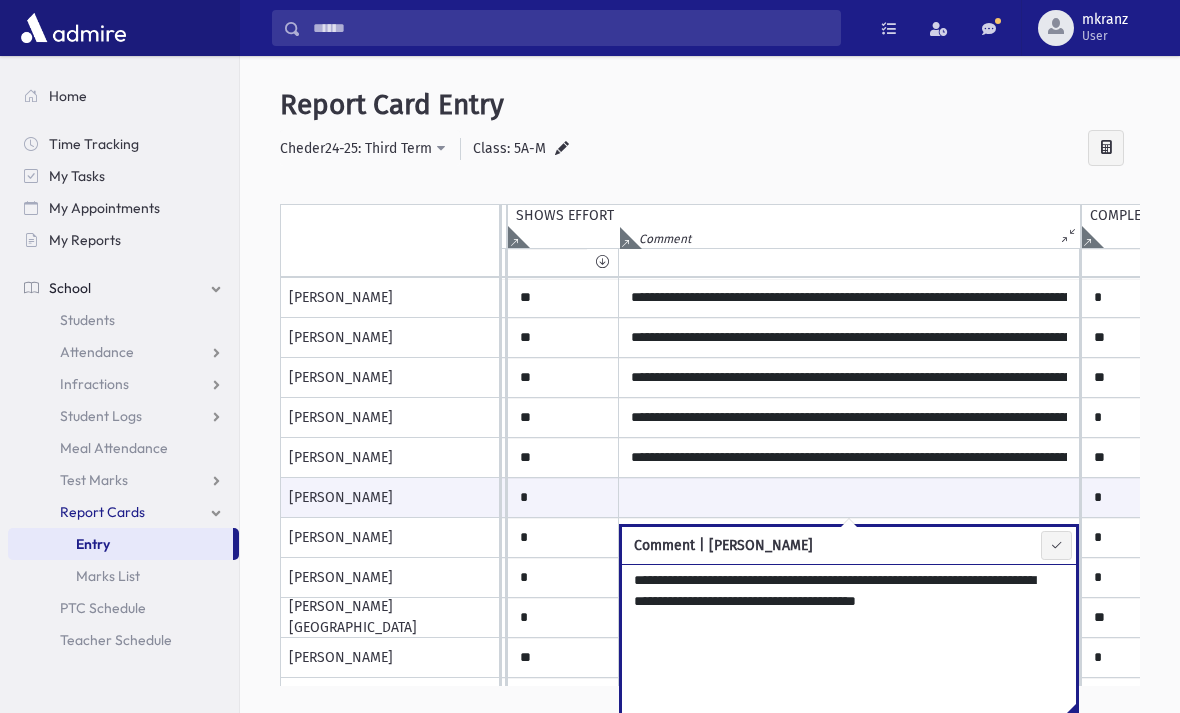 click at bounding box center [1056, 545] 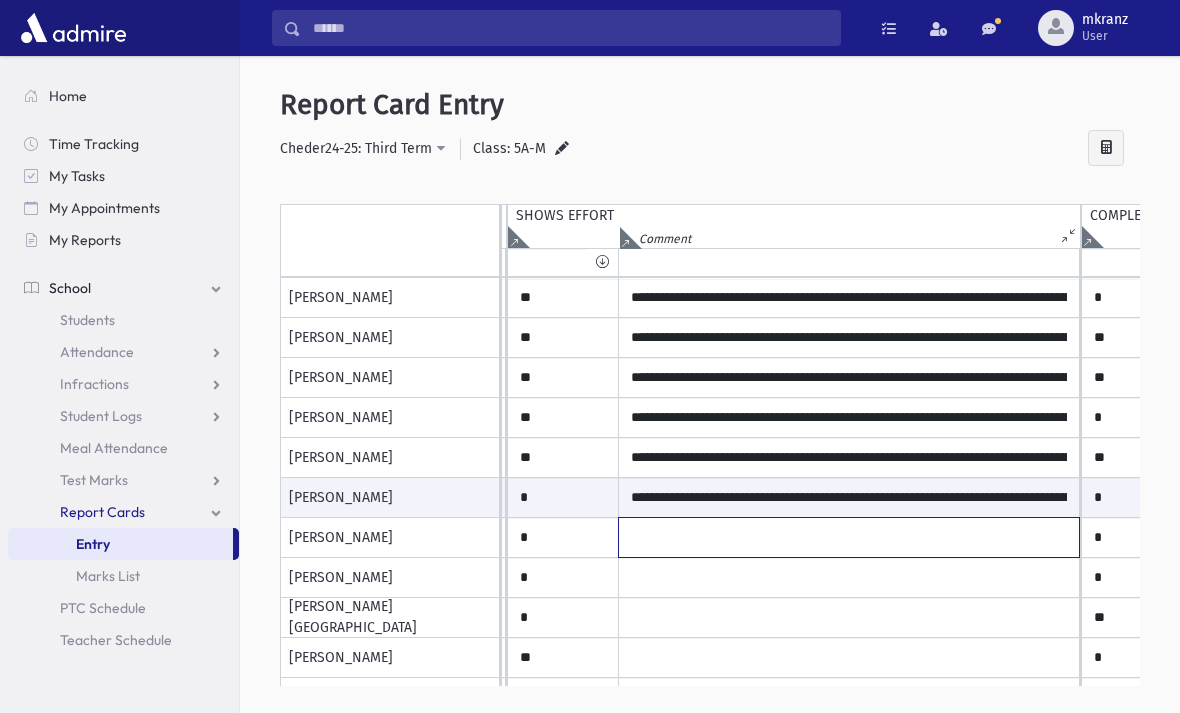 click at bounding box center [849, 298] 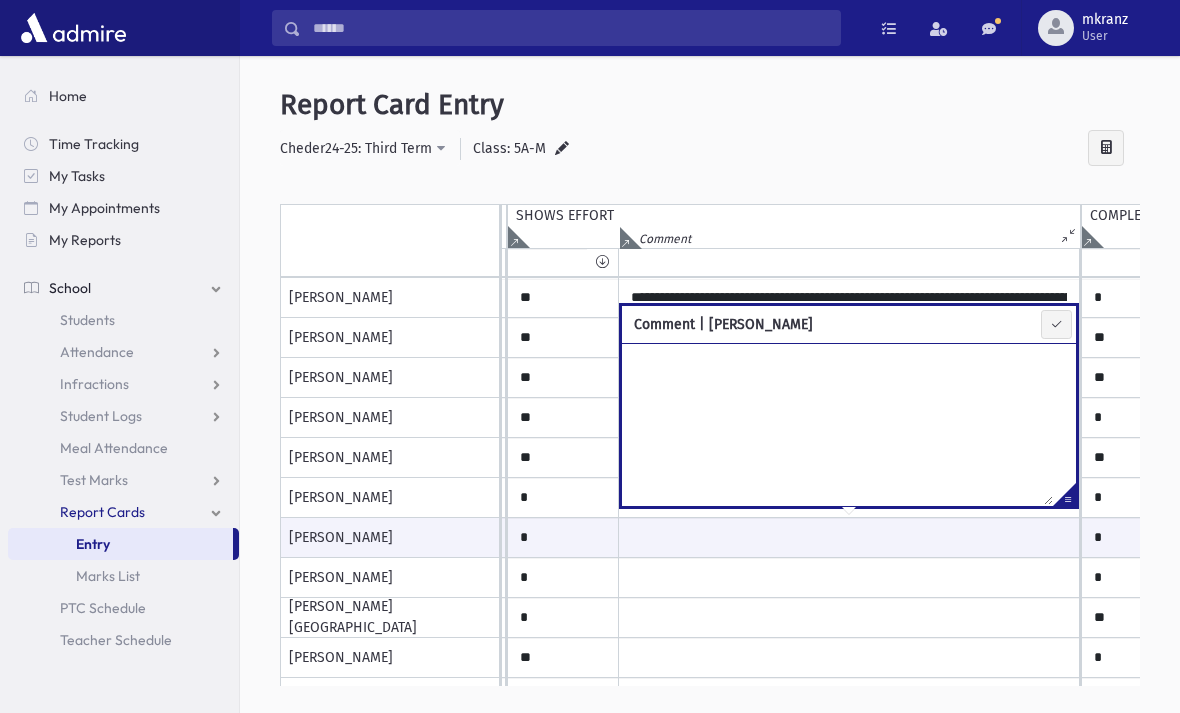 click on "Comment |
[PERSON_NAME]" at bounding box center (723, 324) 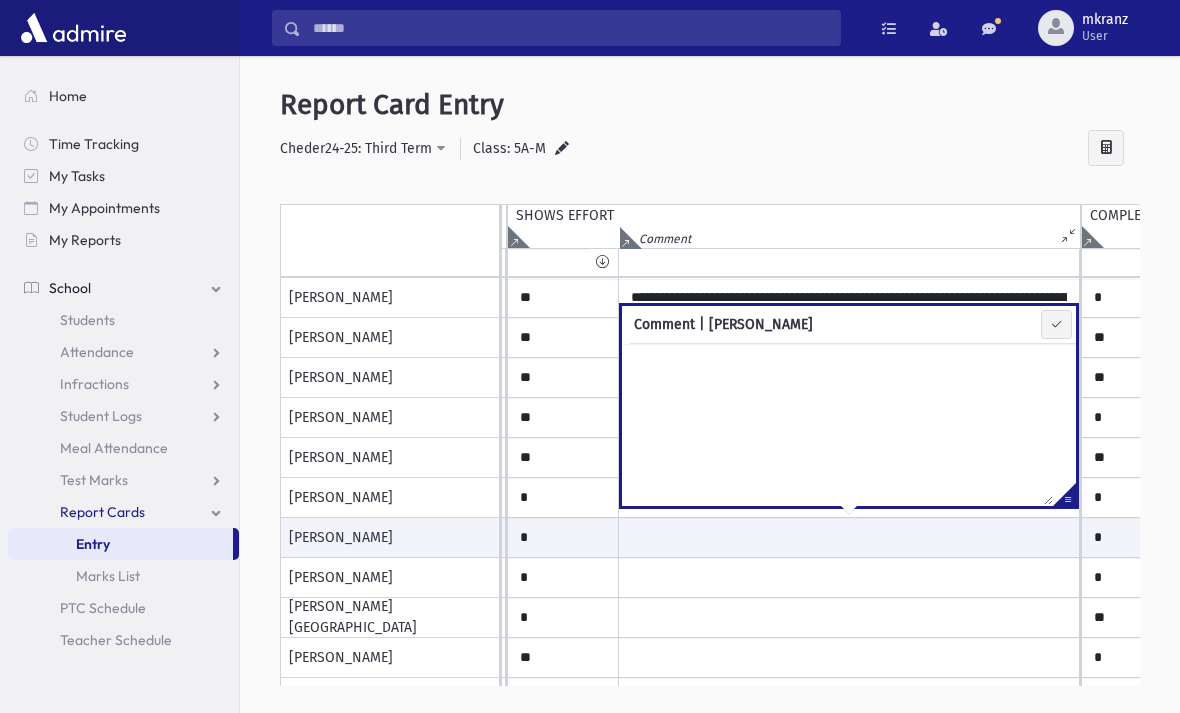 copy on "[PERSON_NAME]" 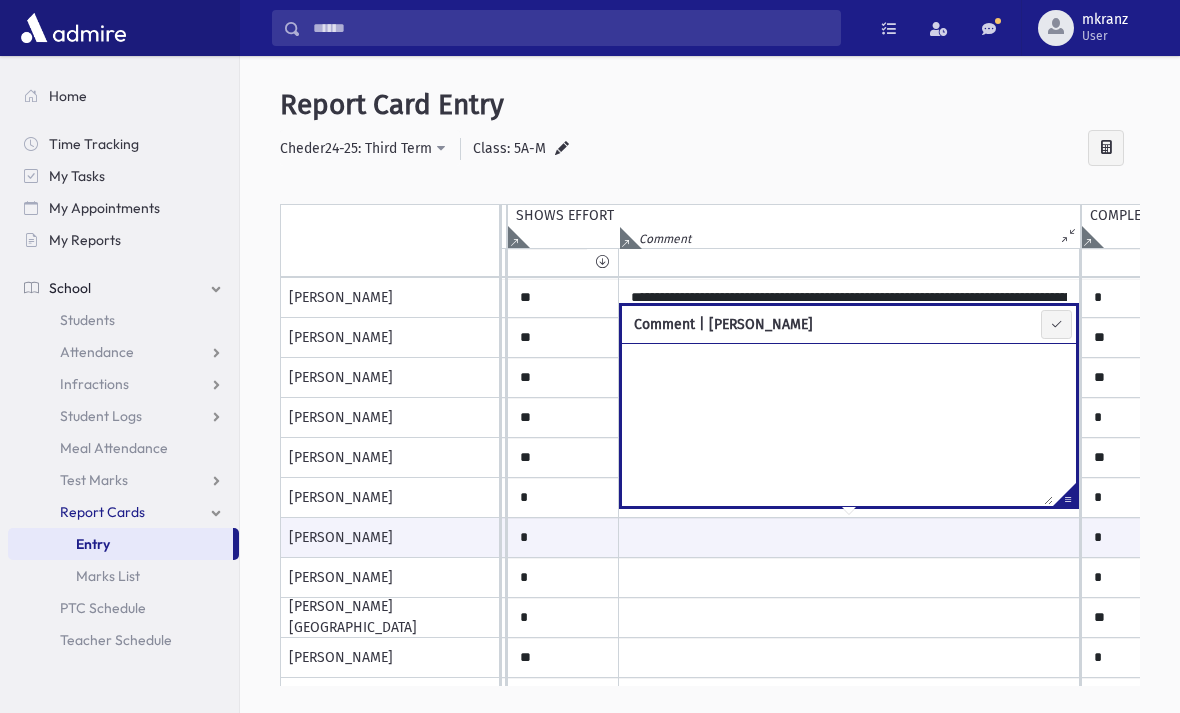 click at bounding box center (837, 424) 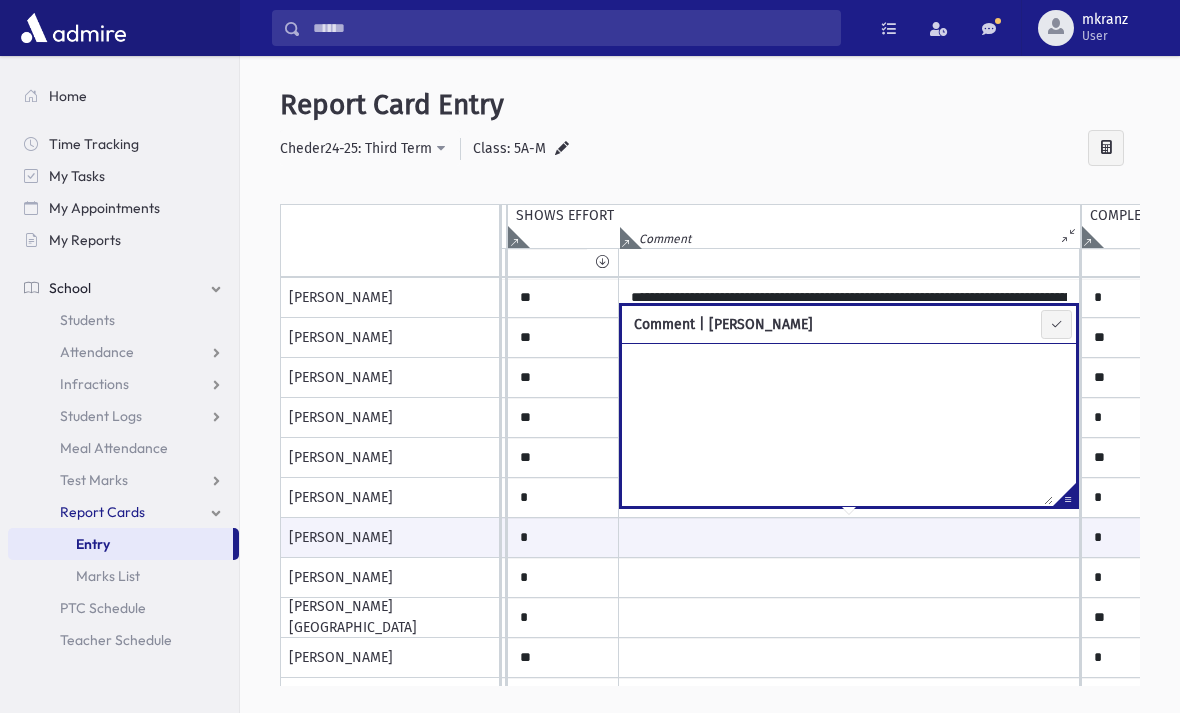 paste on "********" 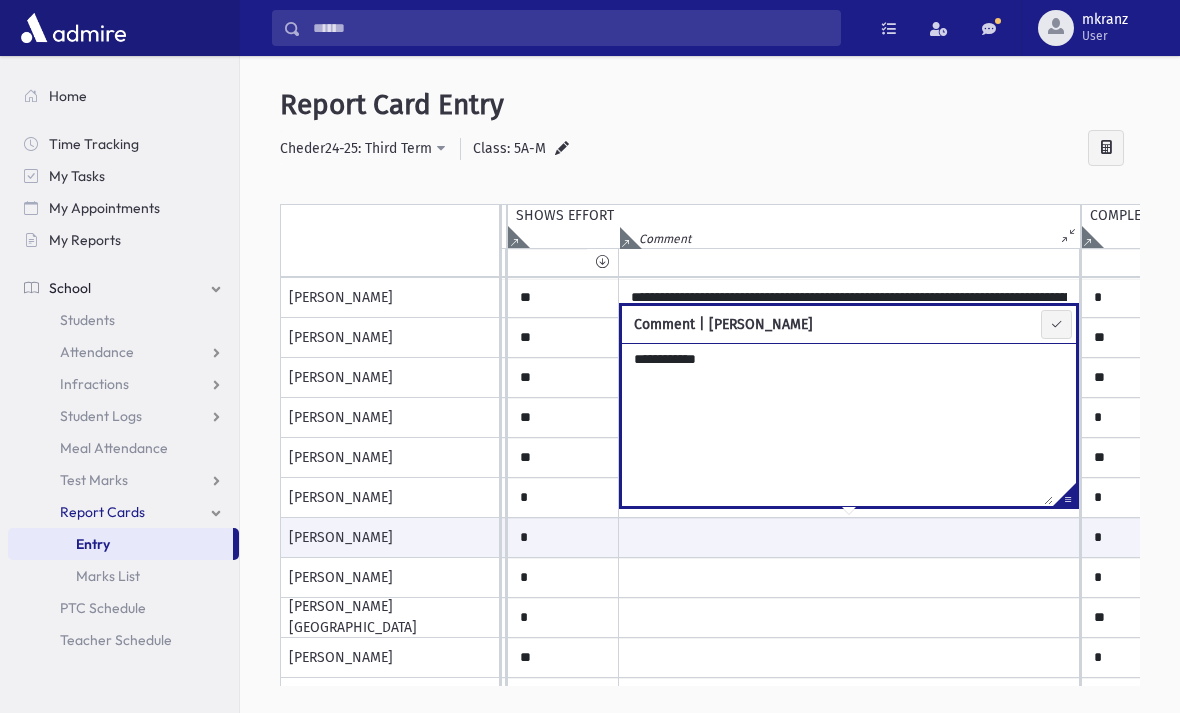 click on "**********" at bounding box center (710, 399) 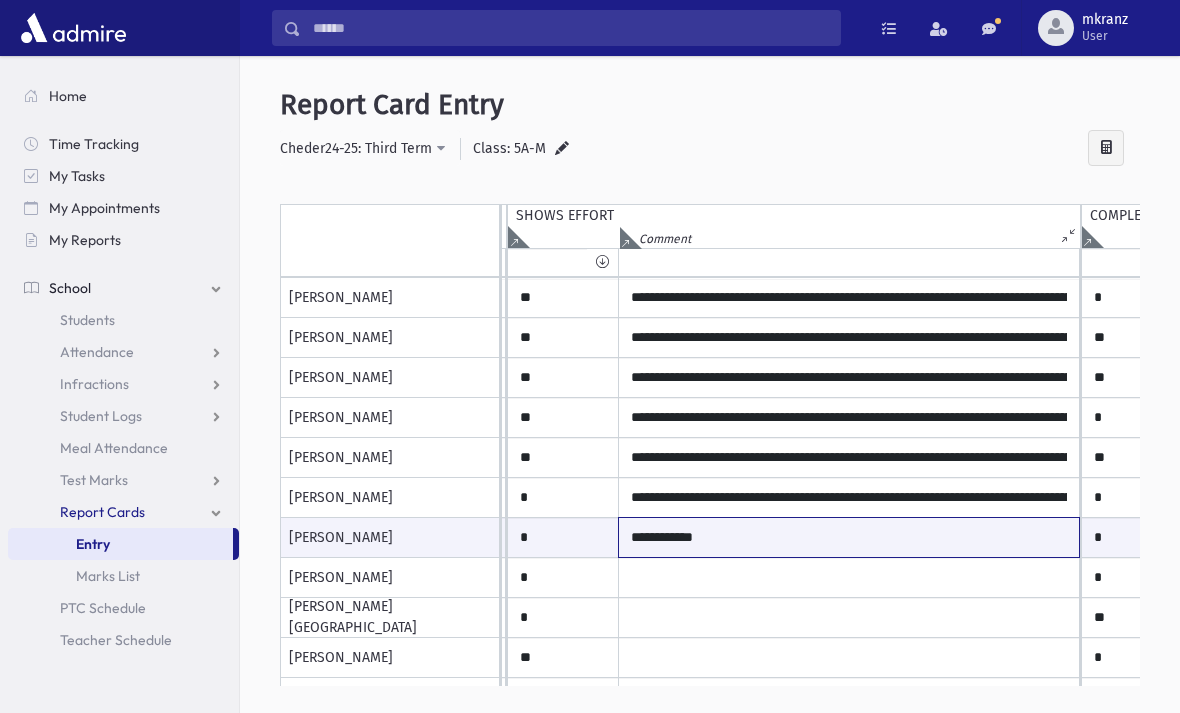 click on "**********" at bounding box center [849, 537] 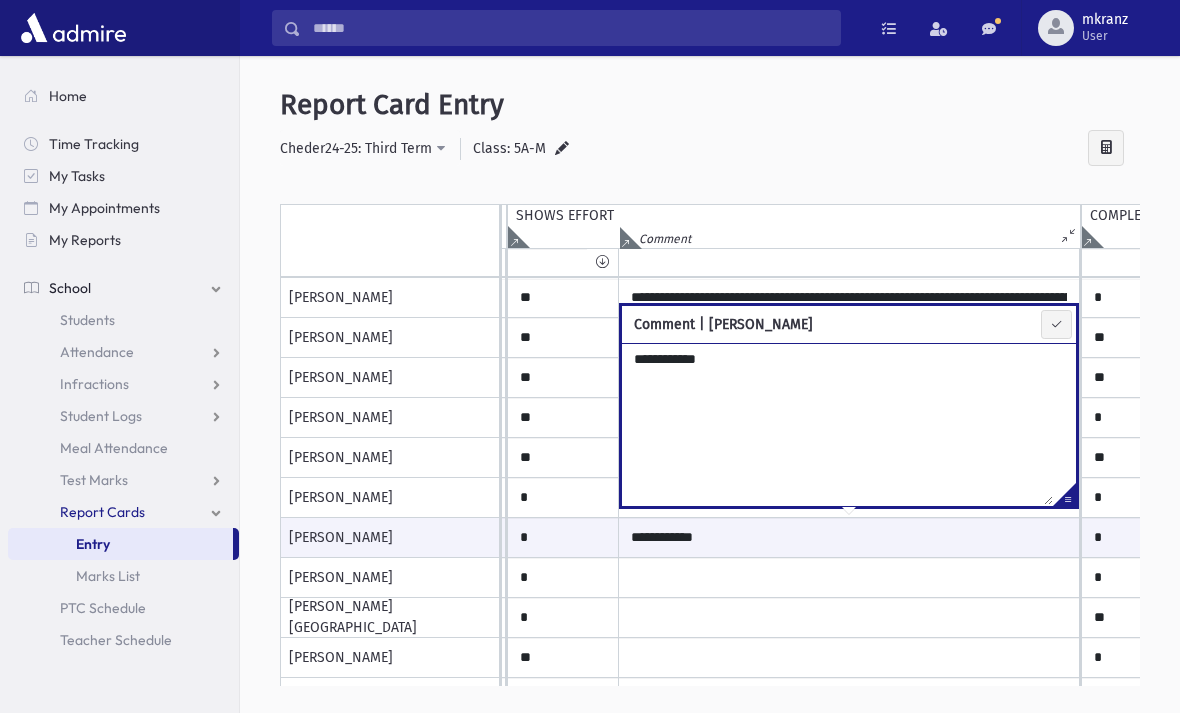 click on "**********" at bounding box center (837, 424) 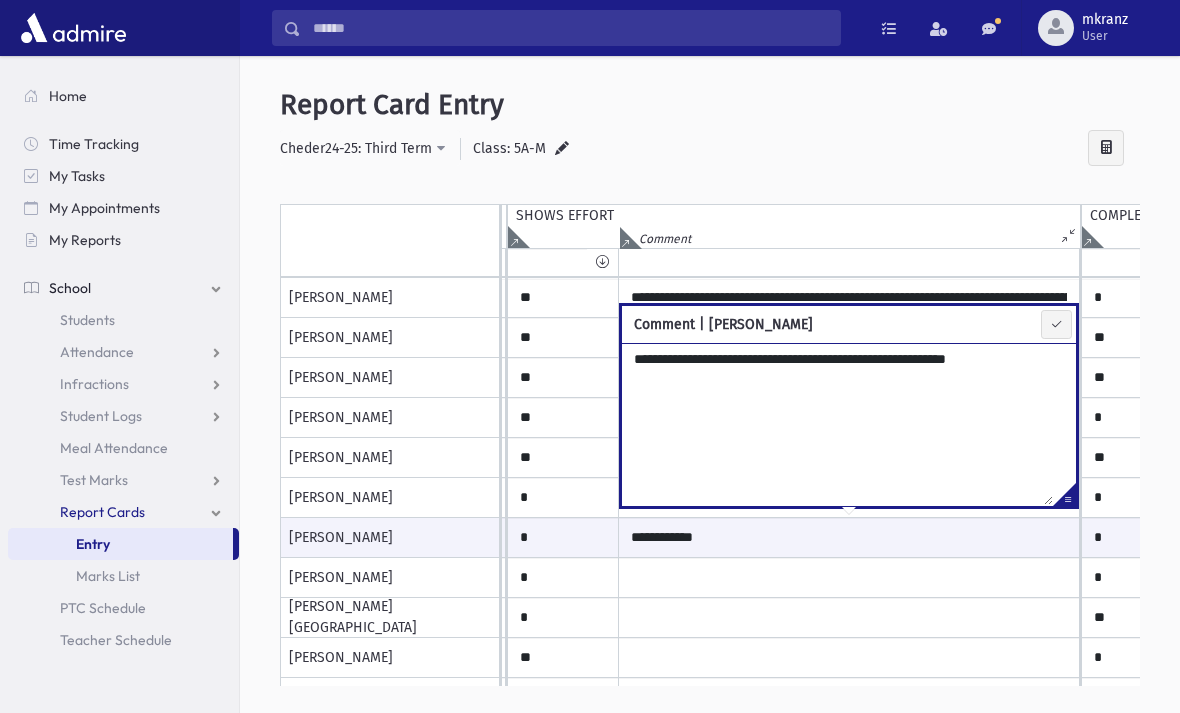 click on "**********" at bounding box center [837, 424] 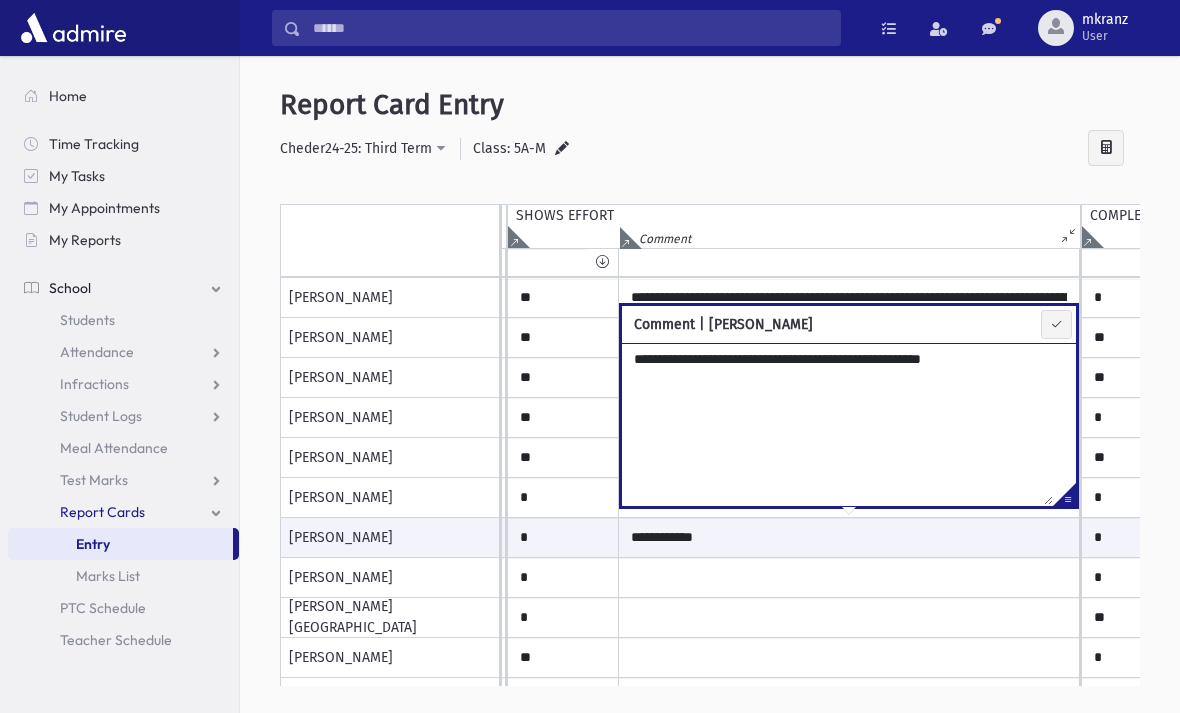click on "**********" at bounding box center (837, 424) 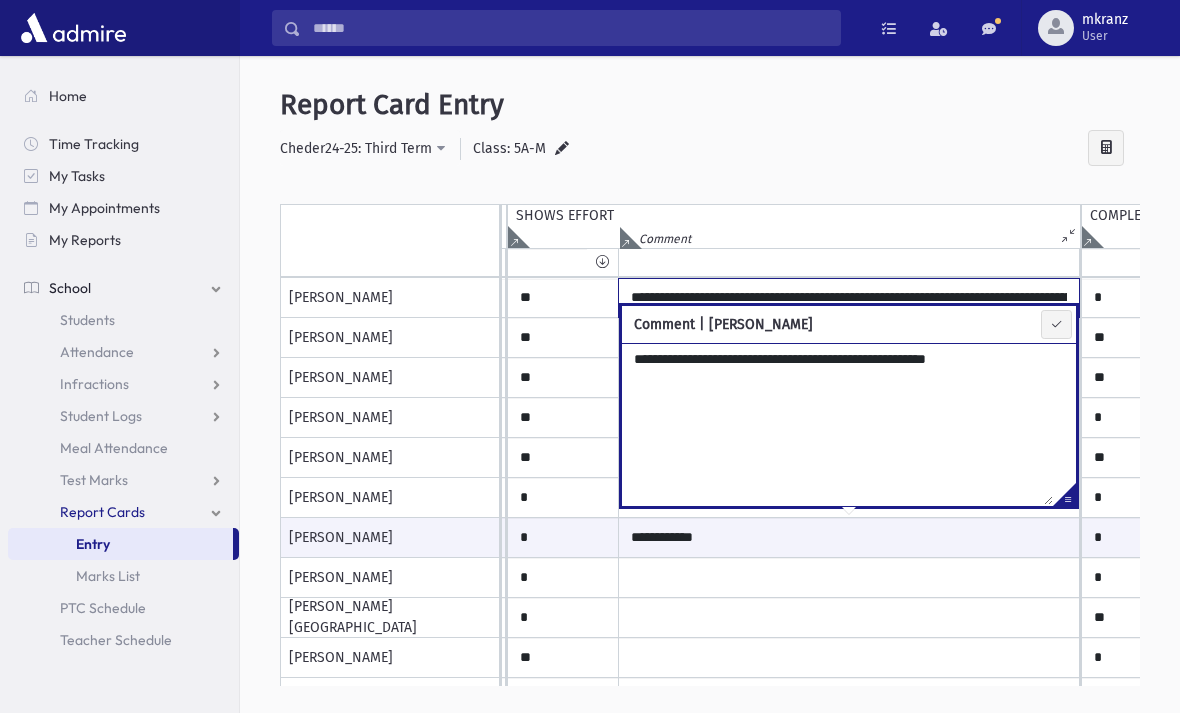 click on "**********" at bounding box center [849, 298] 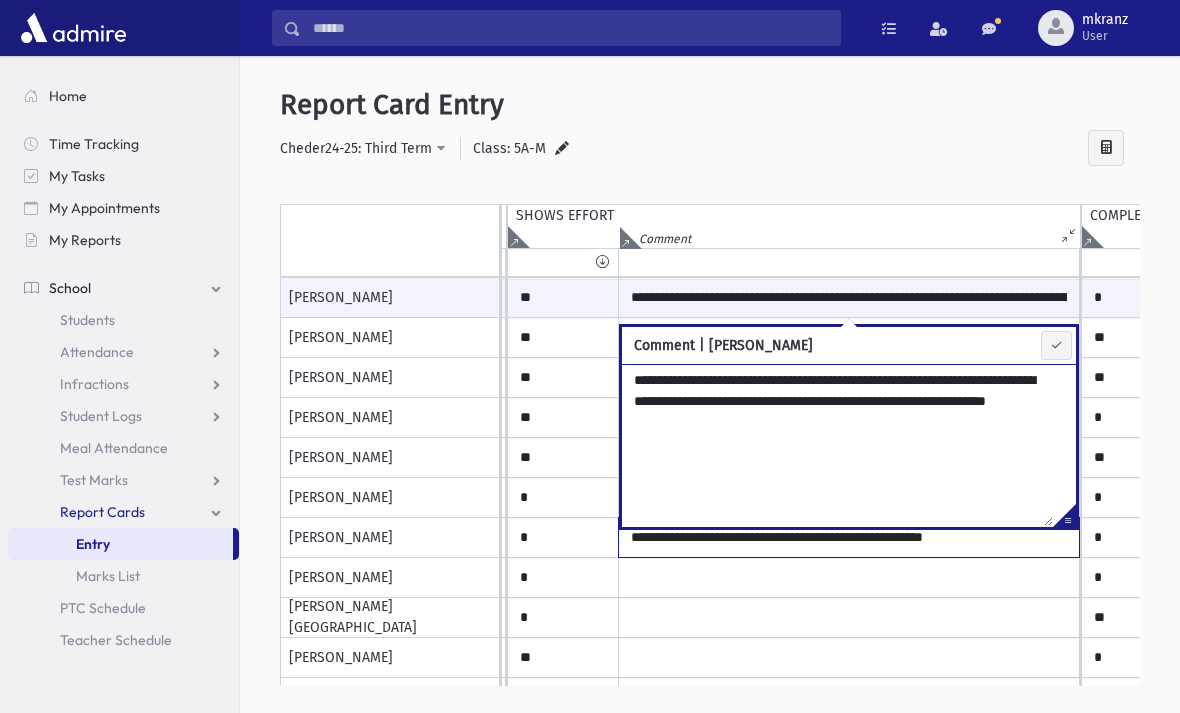click on "**********" at bounding box center (849, 537) 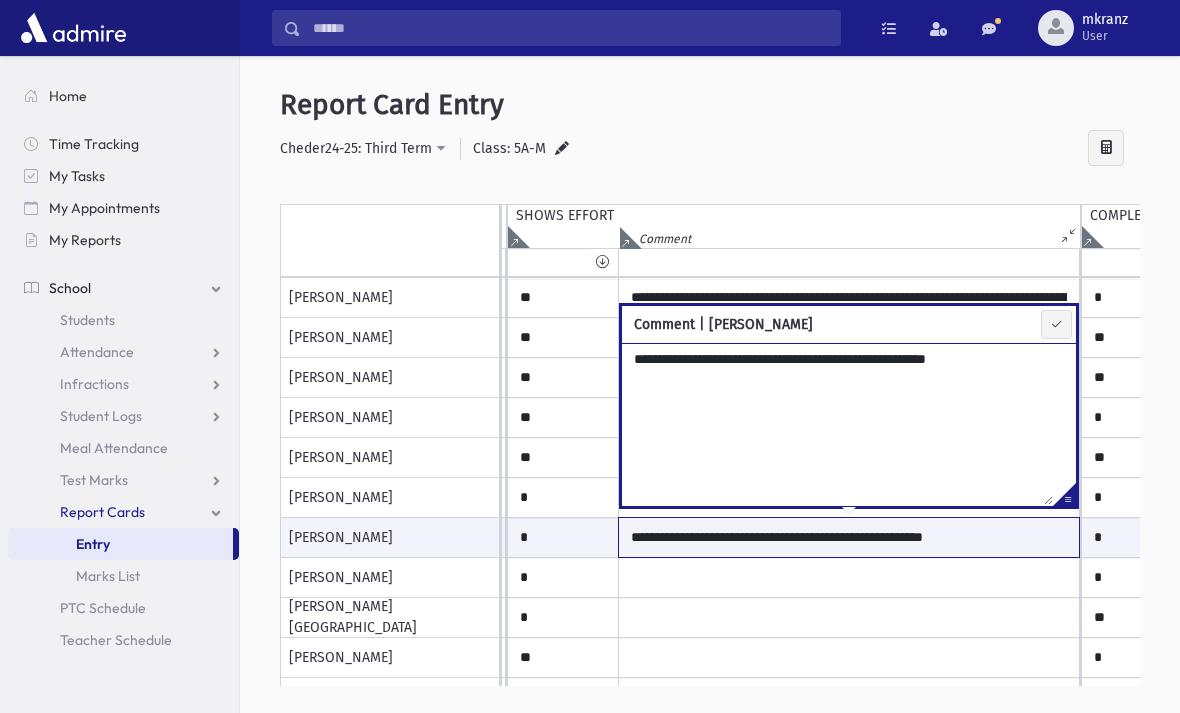 click on "**********" at bounding box center (849, 537) 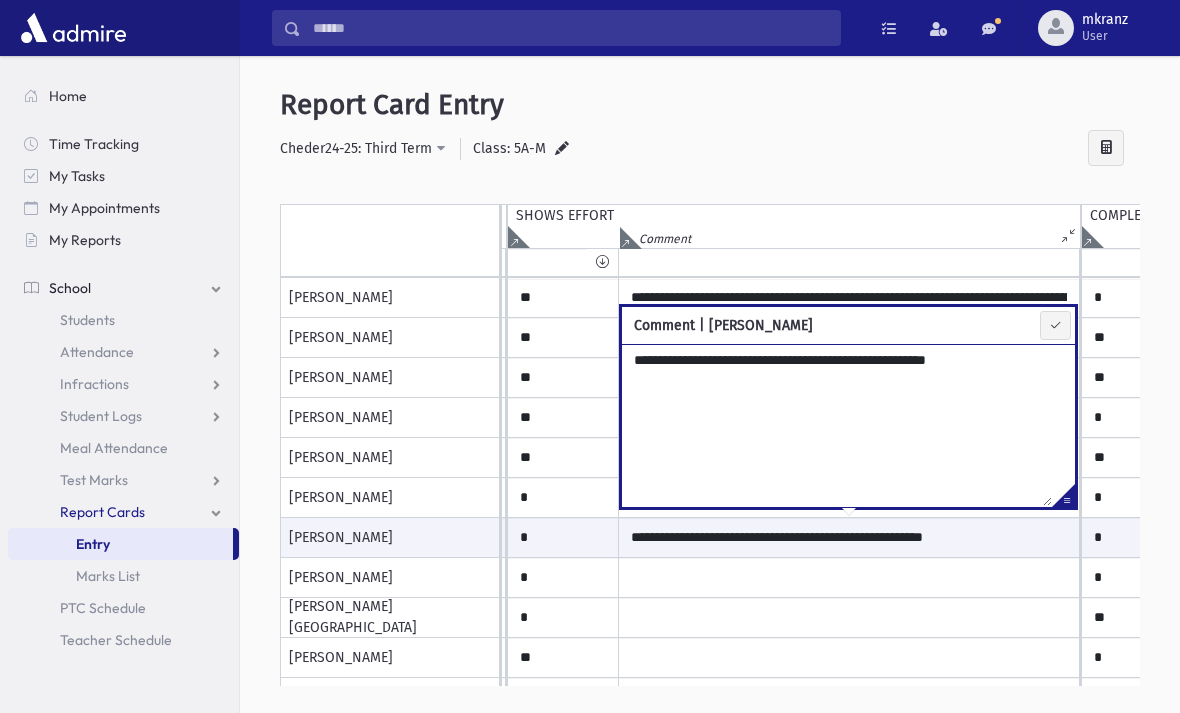click on "**********" at bounding box center (837, 425) 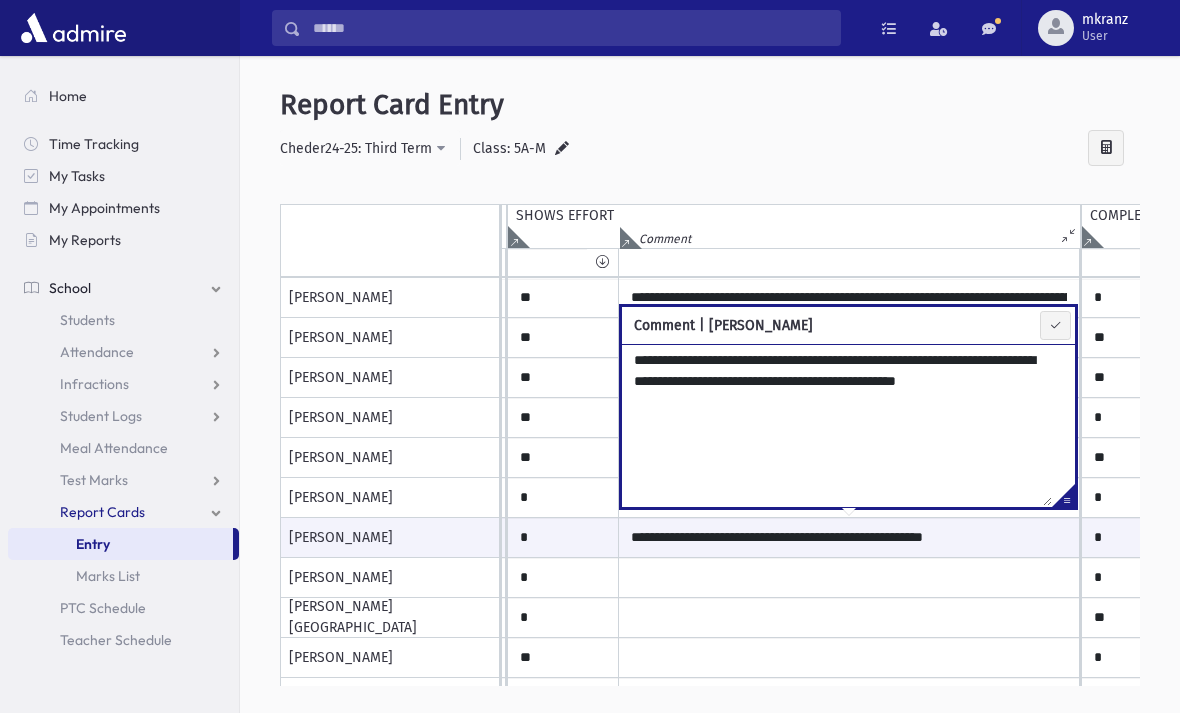 click at bounding box center [1055, 325] 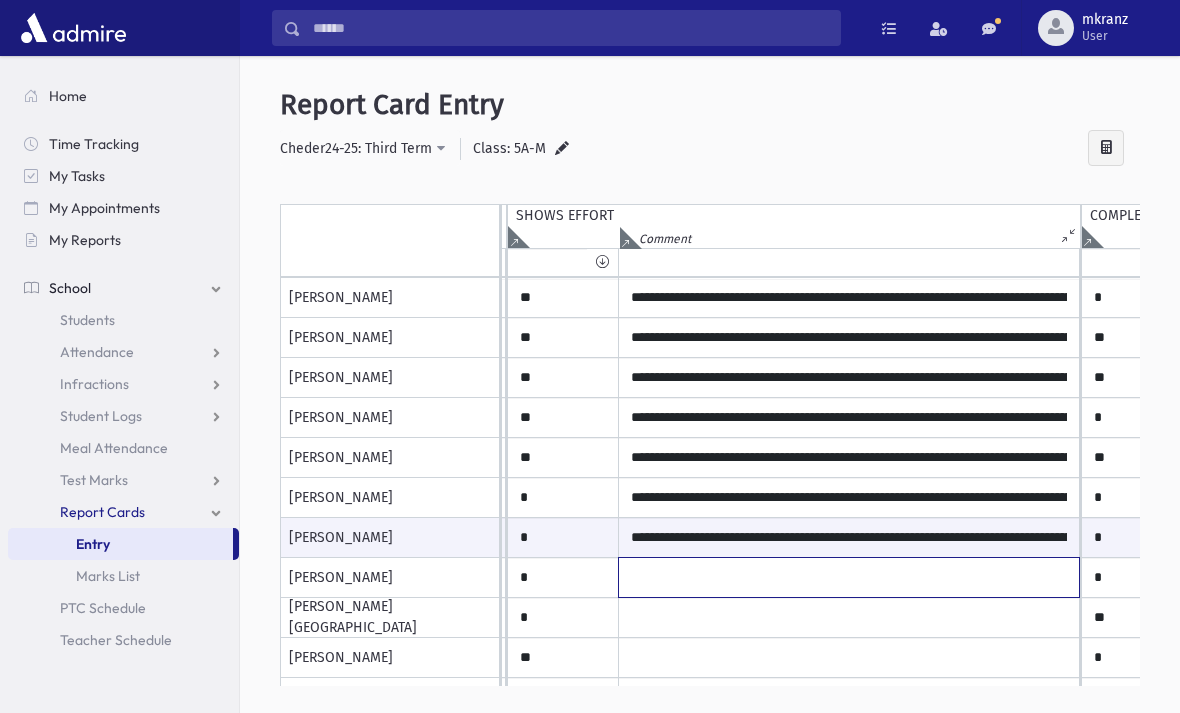 click at bounding box center (849, 577) 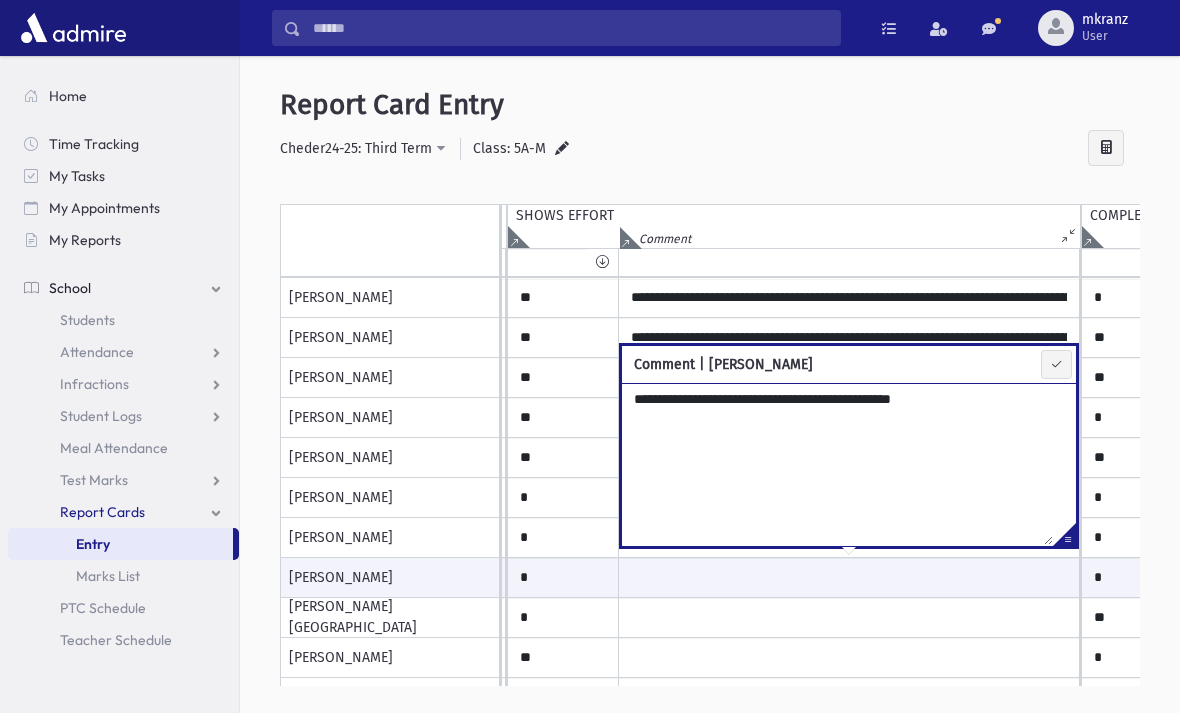 click on "**********" at bounding box center [837, 464] 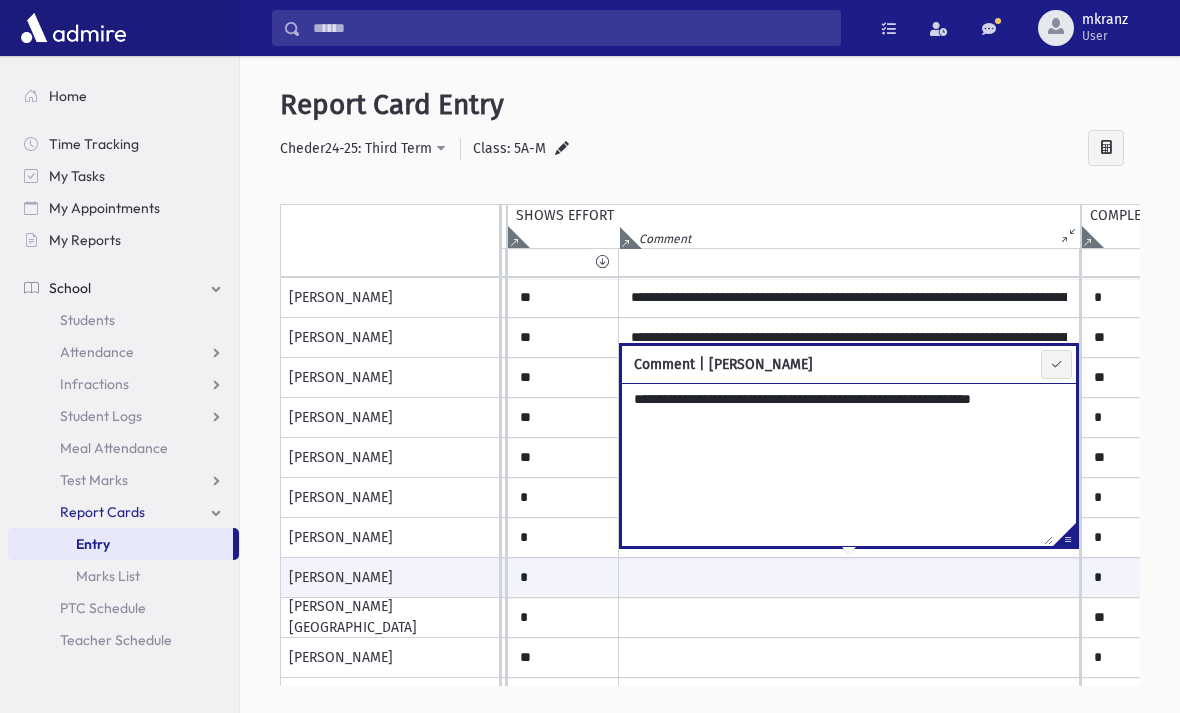 click on "**********" at bounding box center (837, 464) 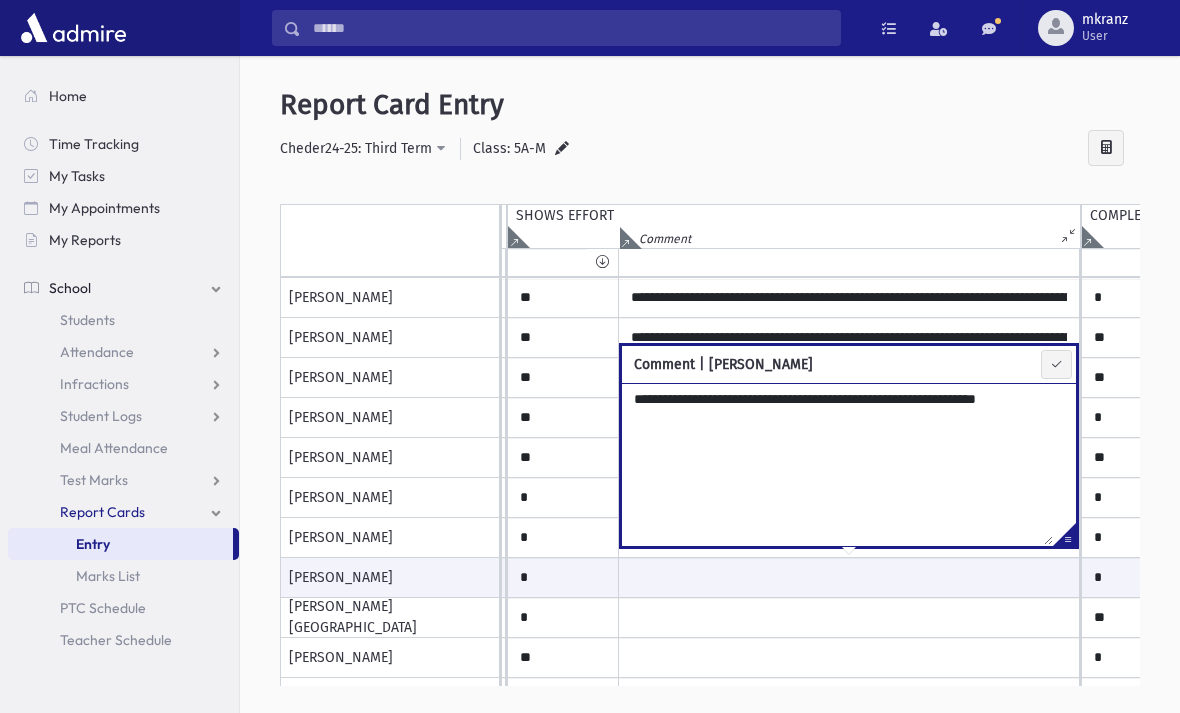 click on "**********" at bounding box center [837, 464] 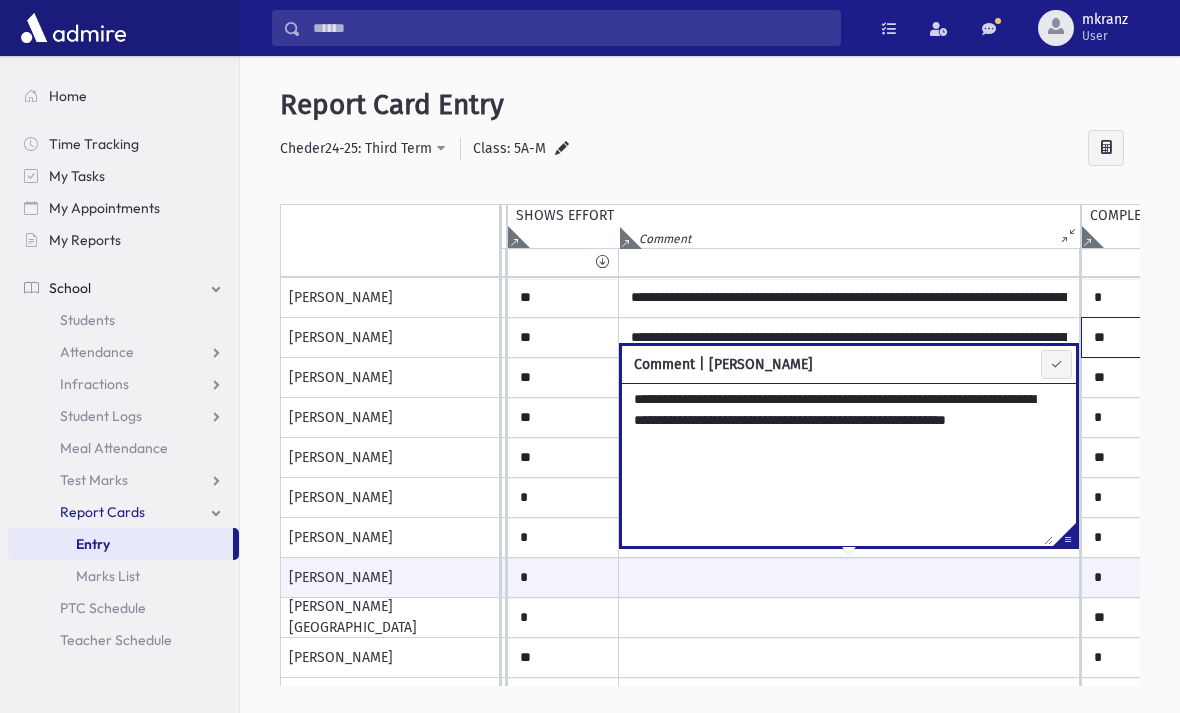 click on "**" at bounding box center (-2404, 298) 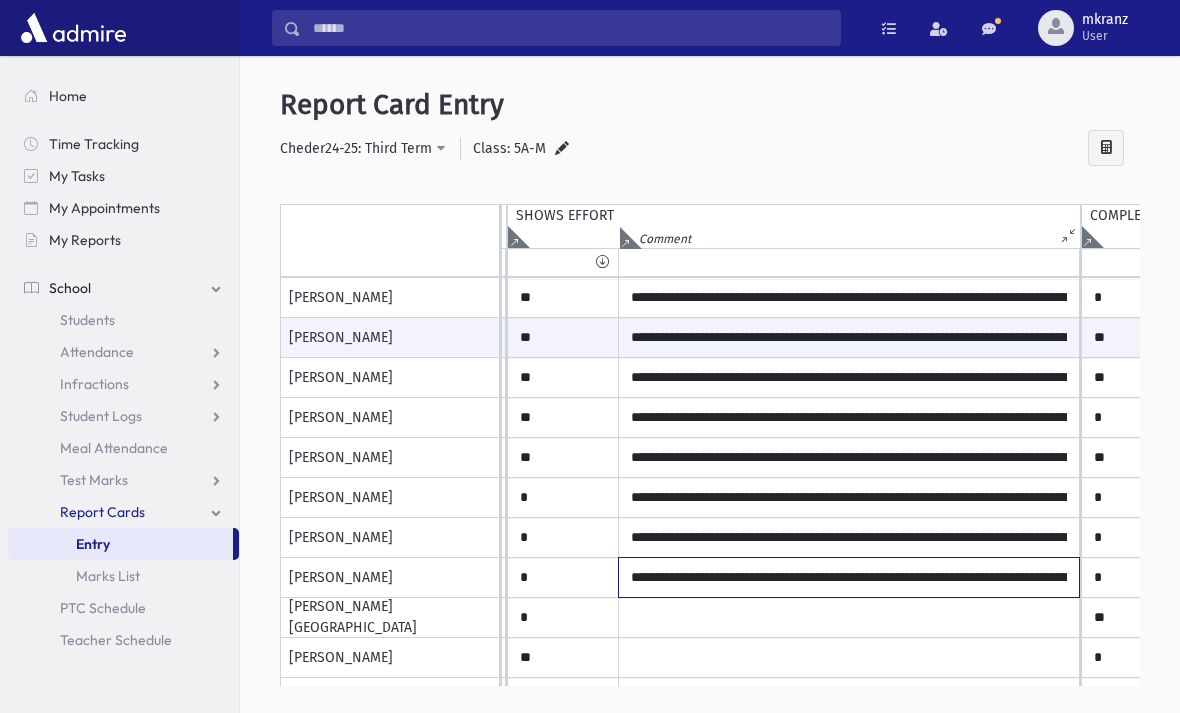 click on "**********" at bounding box center [849, 577] 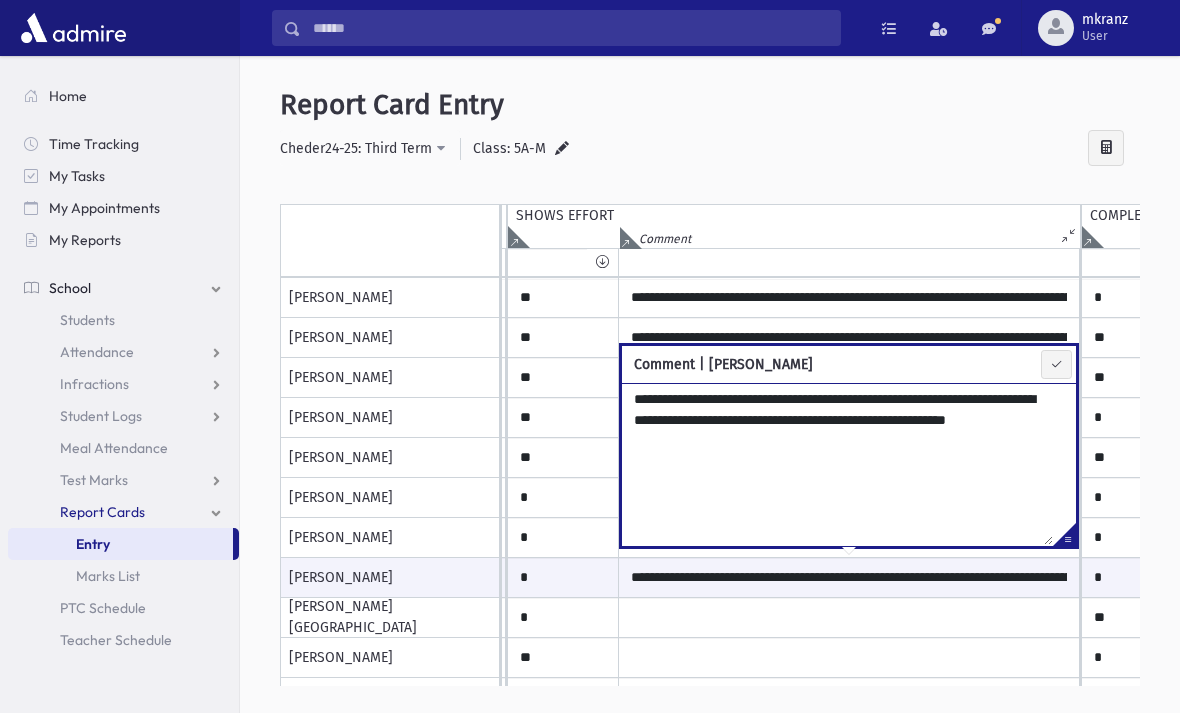 click at bounding box center [1056, 364] 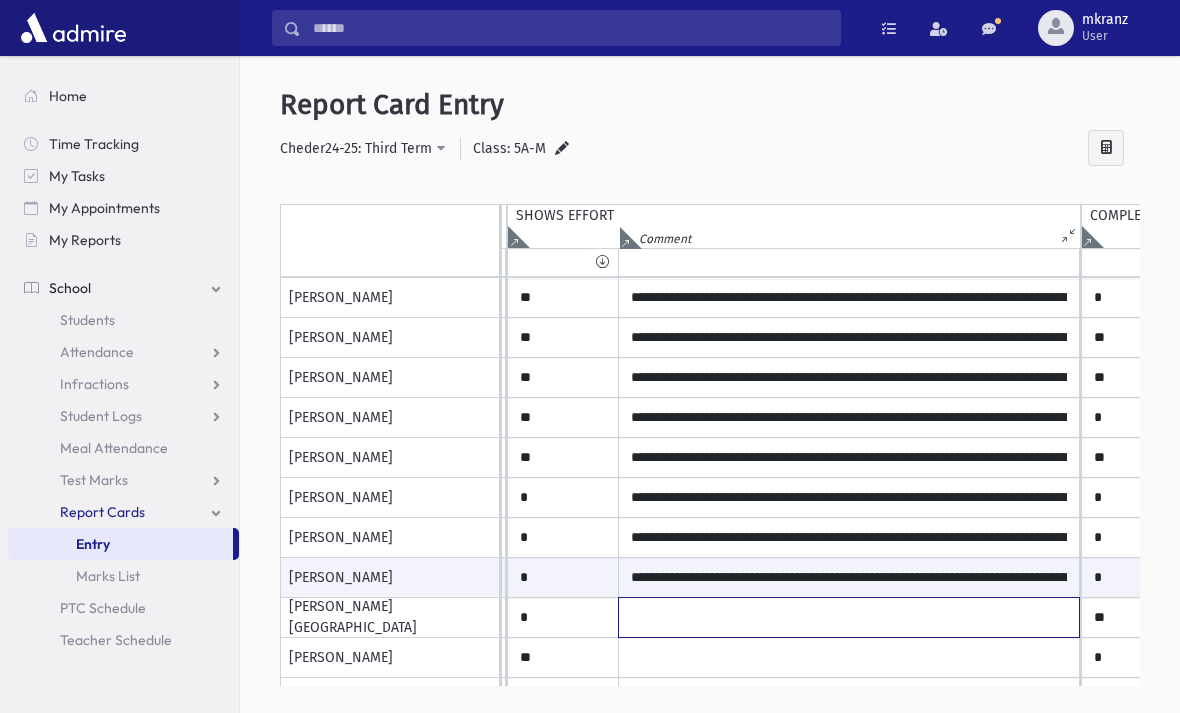 click at bounding box center (849, 298) 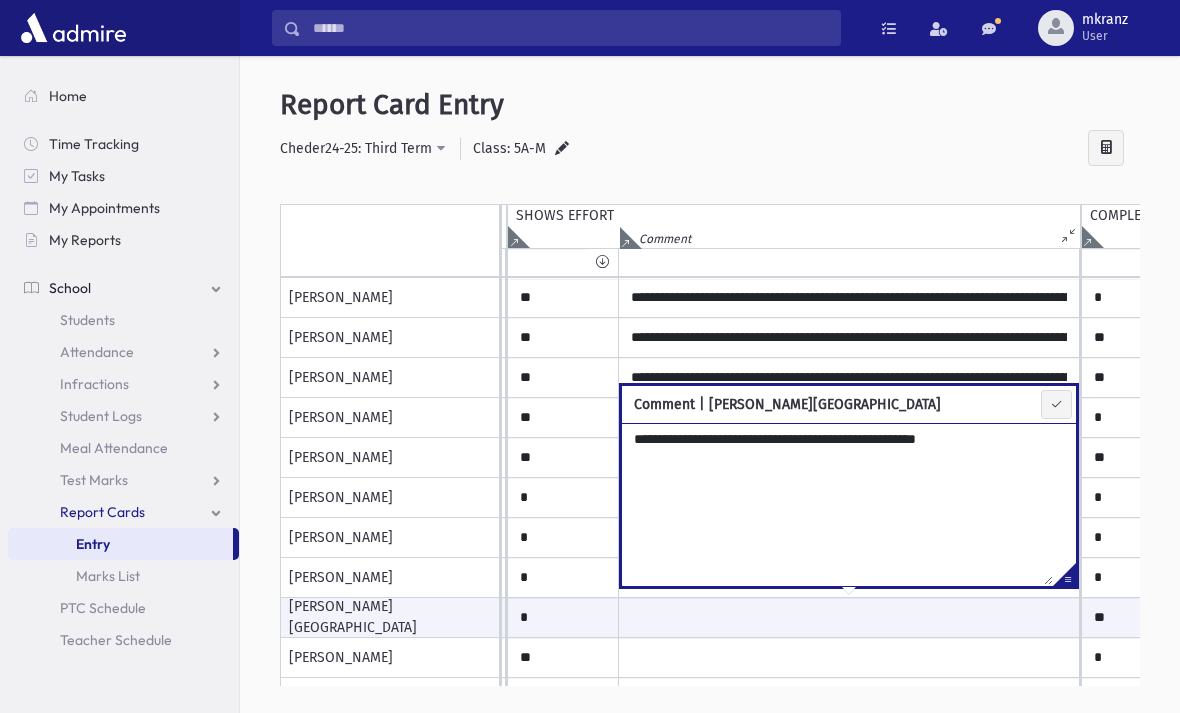 click on "**********" at bounding box center [837, 504] 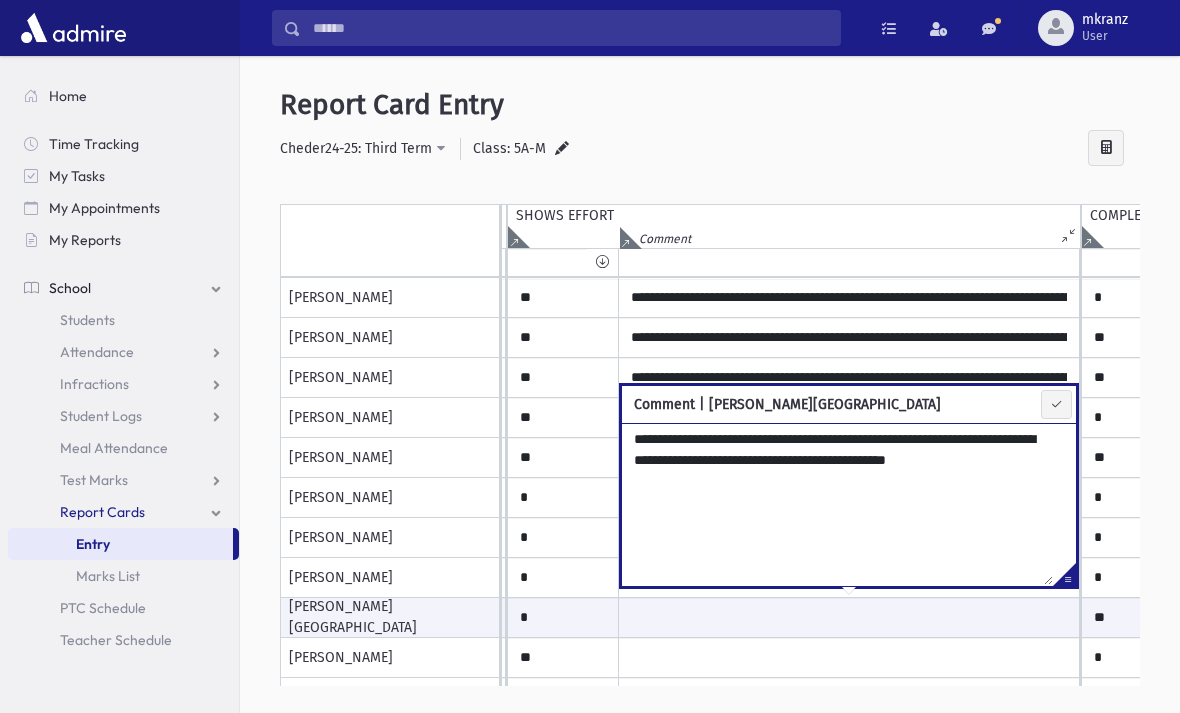 click at bounding box center [1056, 404] 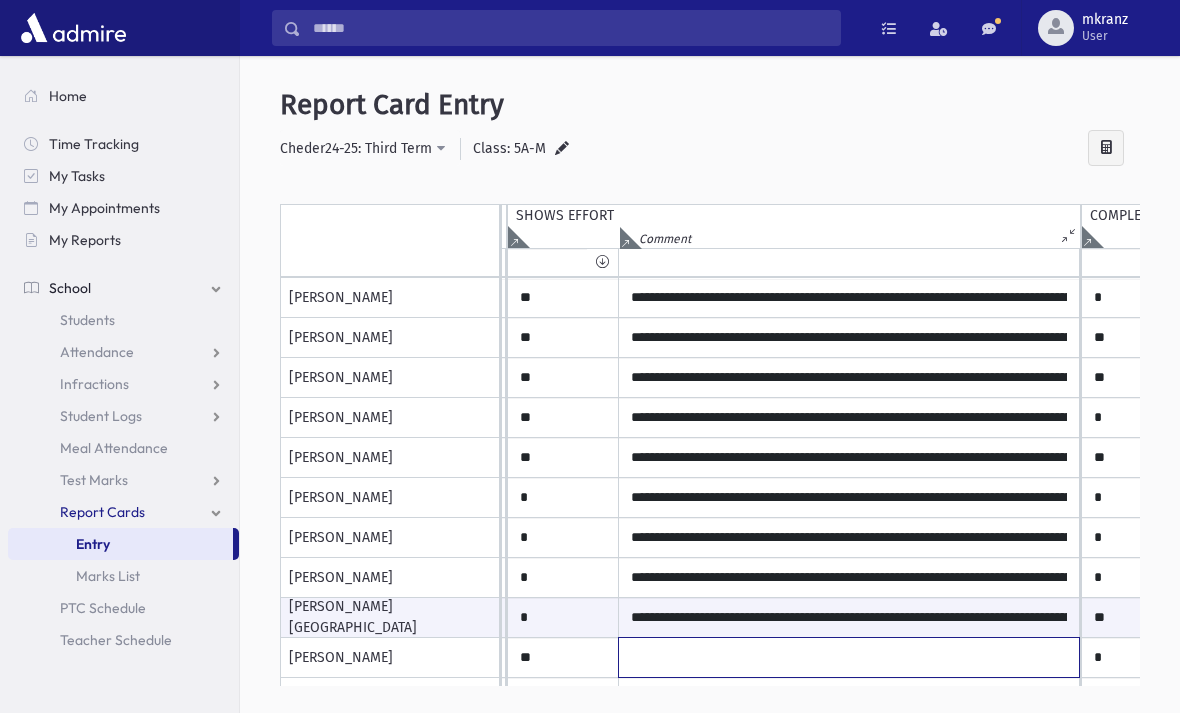 click at bounding box center [849, 298] 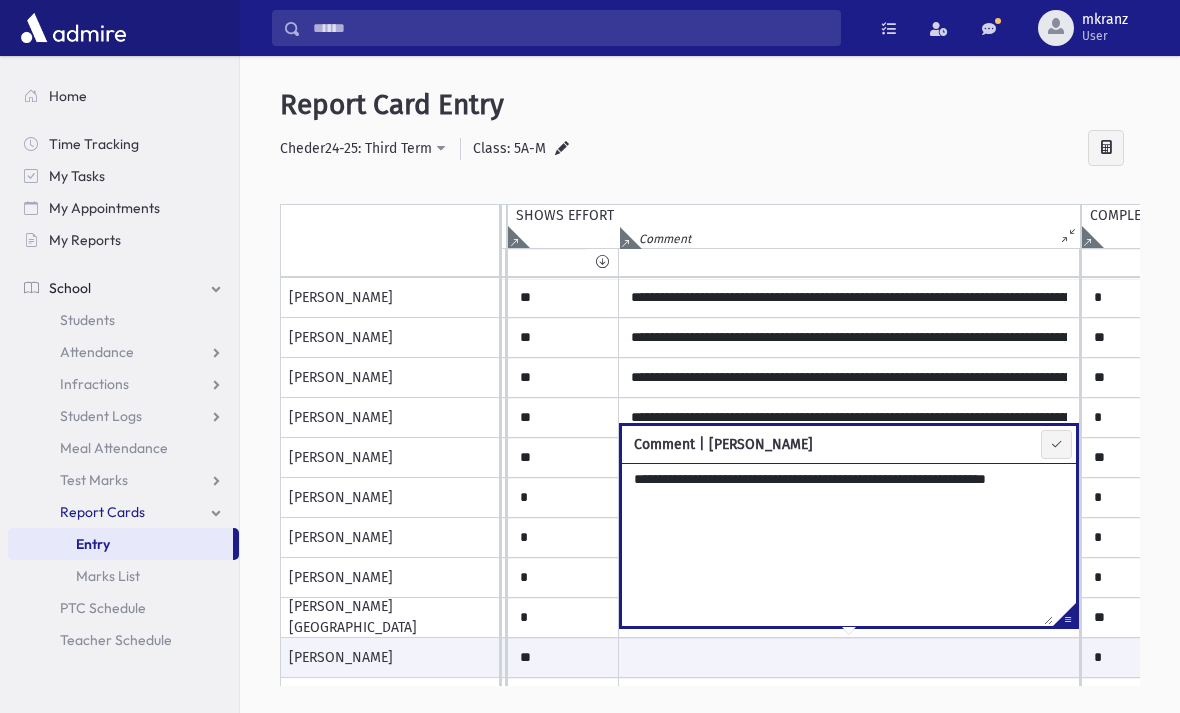 click on "**********" at bounding box center (837, 544) 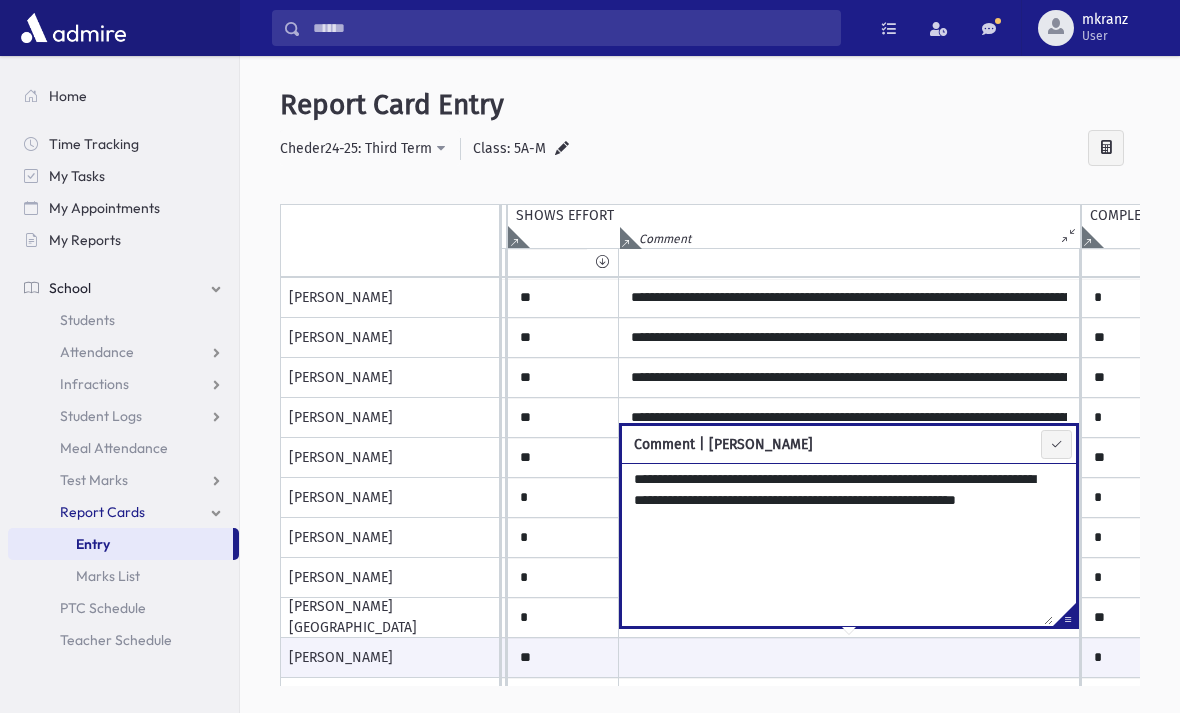 click on "**********" at bounding box center [837, 544] 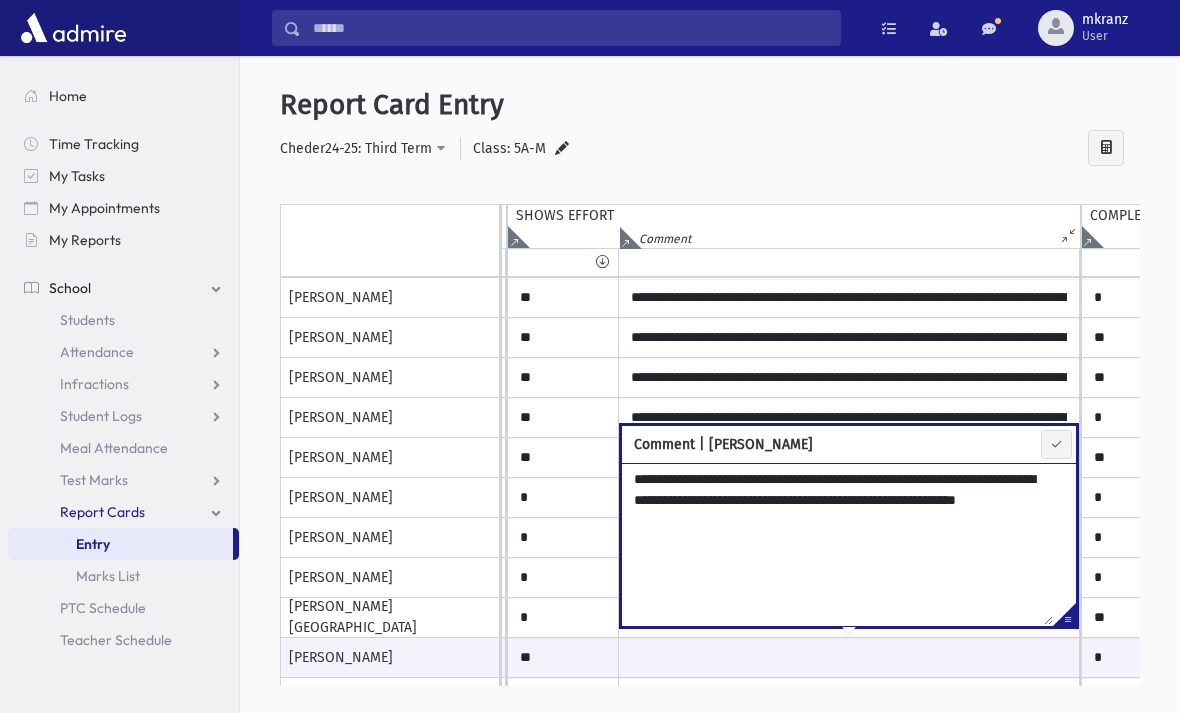 click at bounding box center [1056, 444] 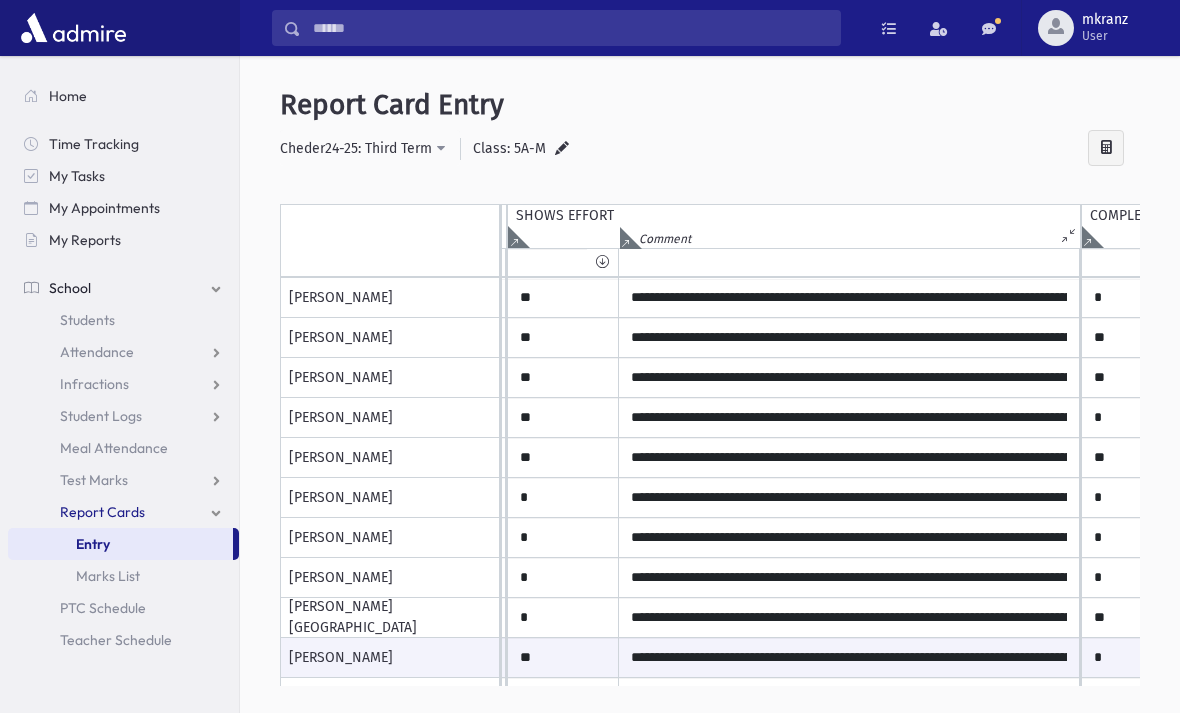 scroll, scrollTop: 54, scrollLeft: 3012, axis: both 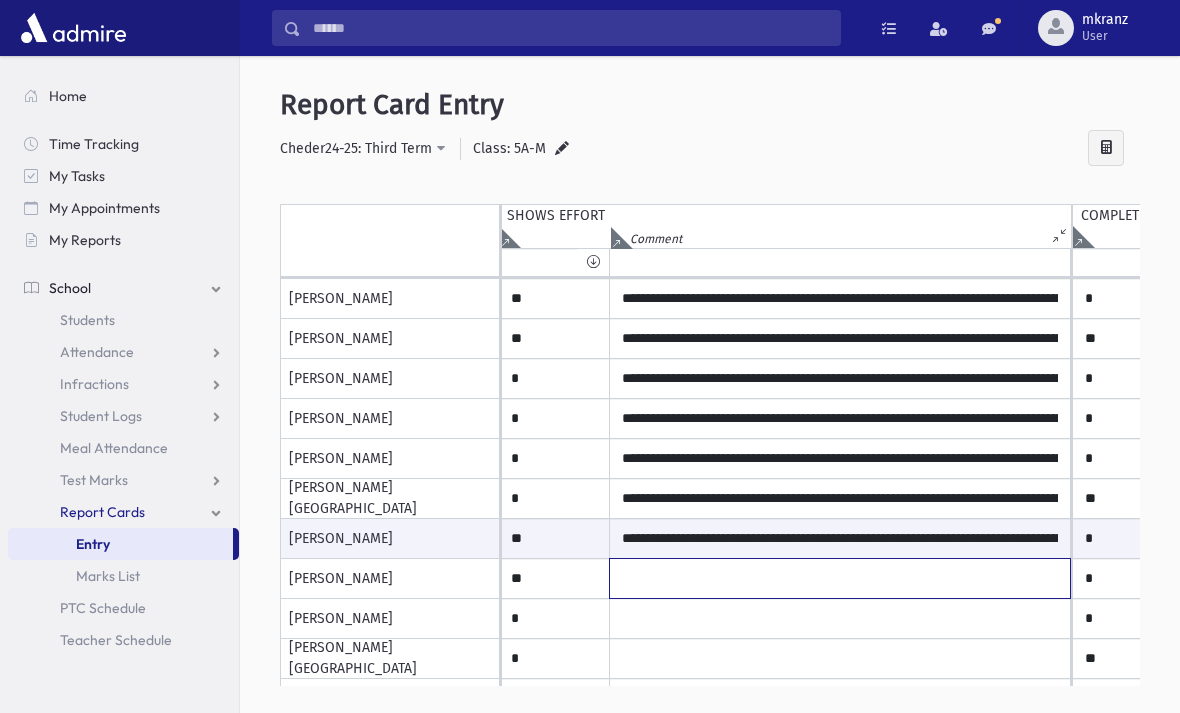 click at bounding box center (840, 179) 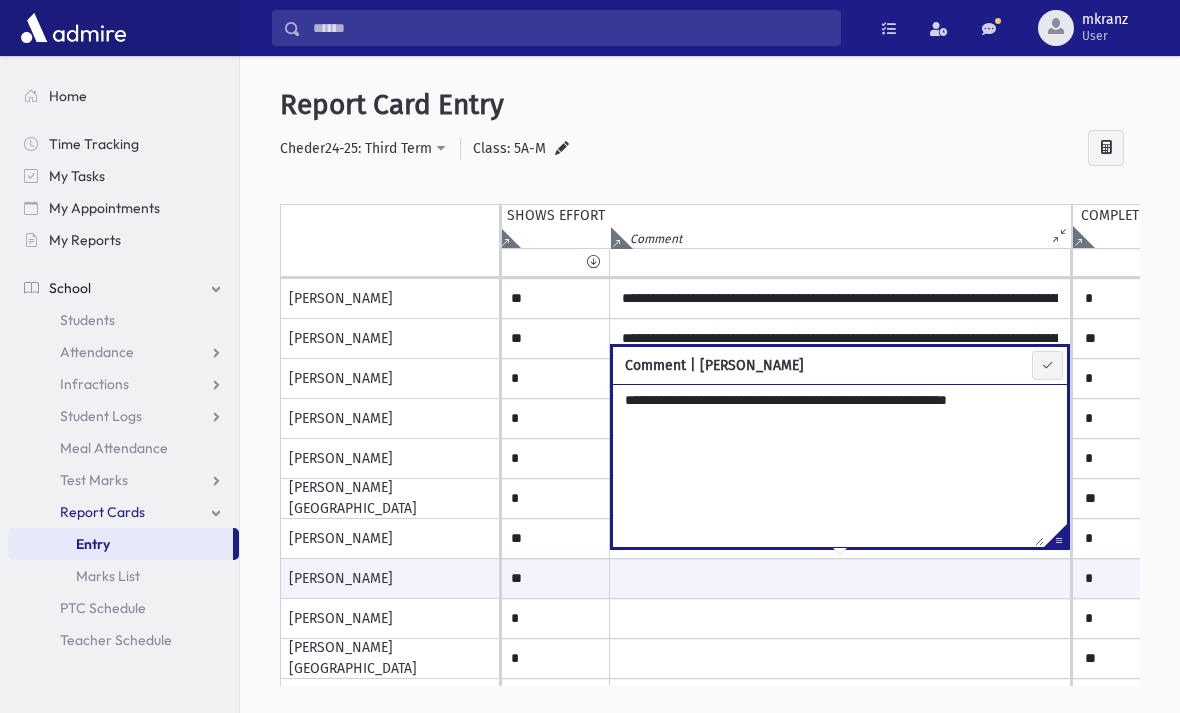 click on "**********" at bounding box center [828, 465] 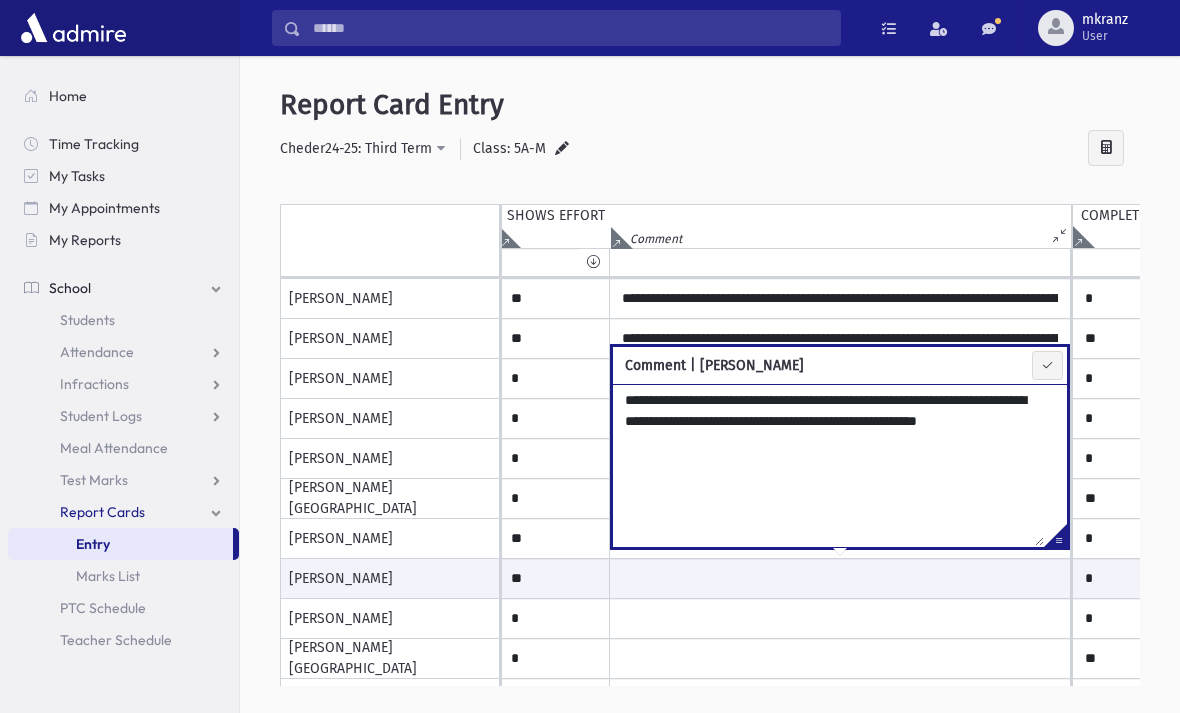 click at bounding box center [1047, 365] 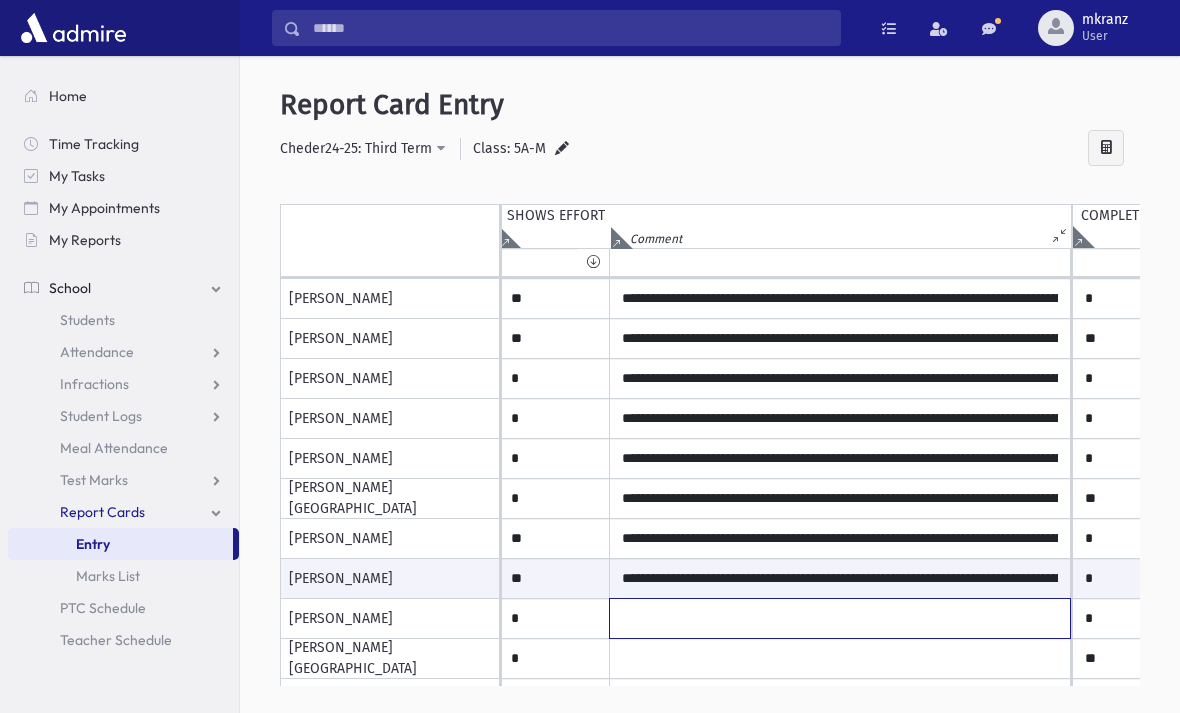 click at bounding box center (840, 179) 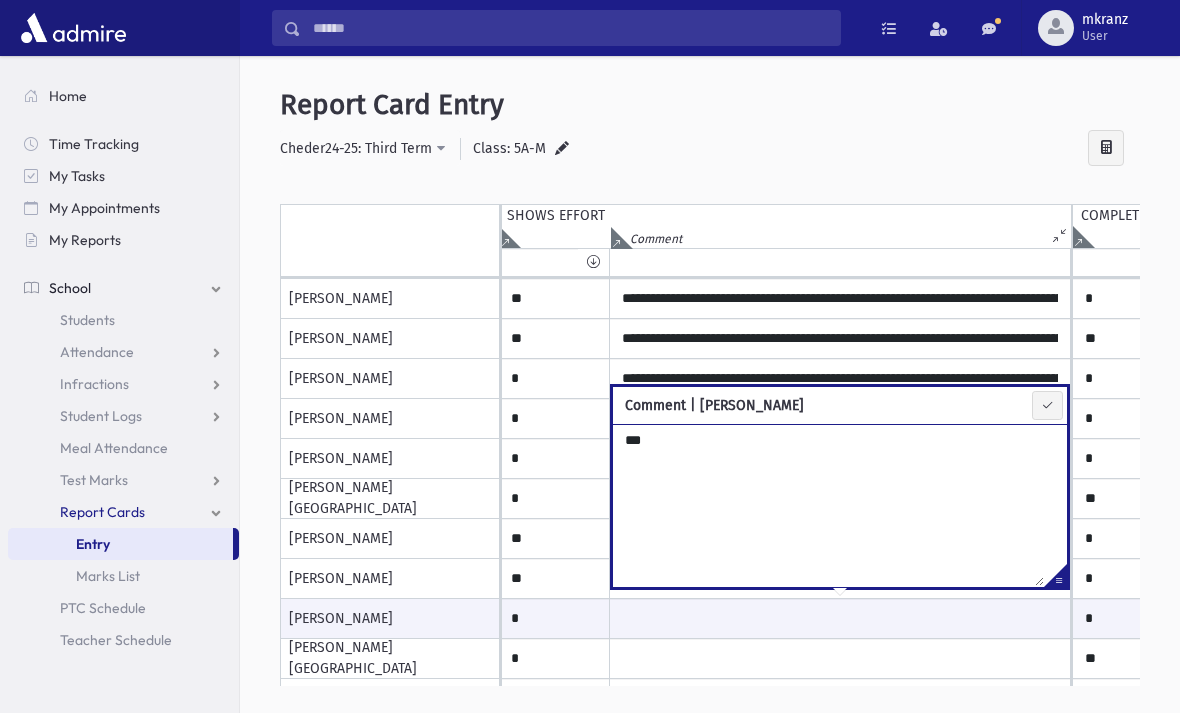click at bounding box center (710, 698) 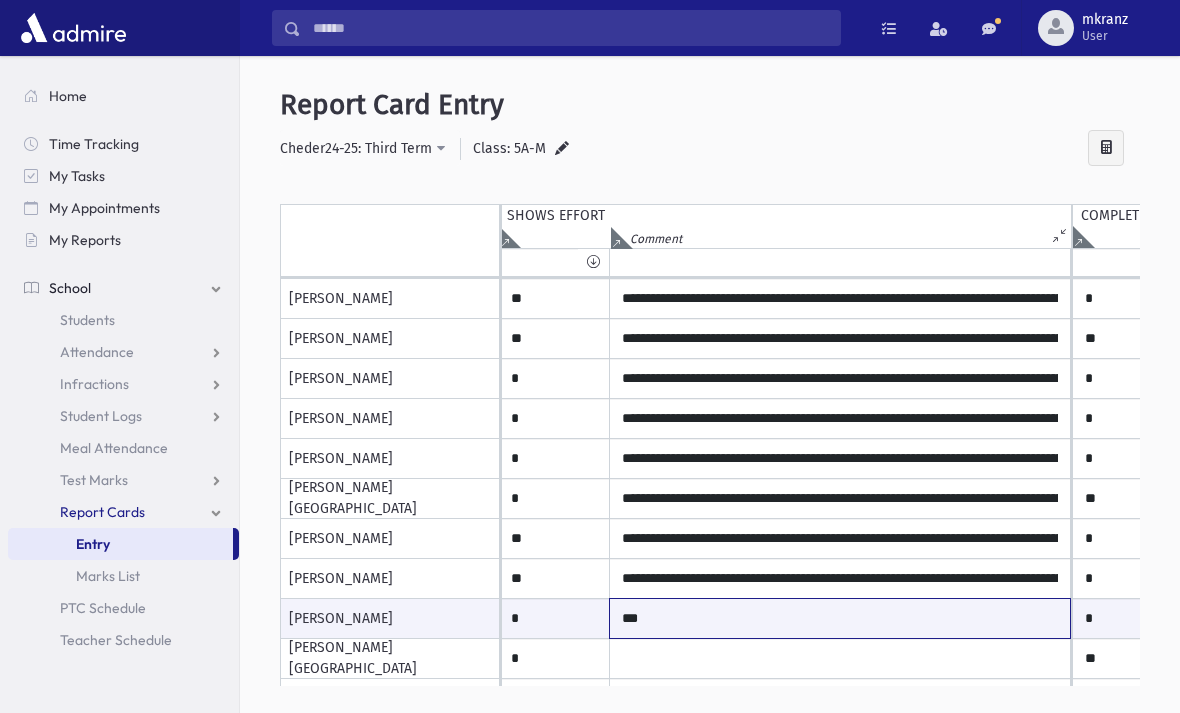 click on "***" at bounding box center (840, 618) 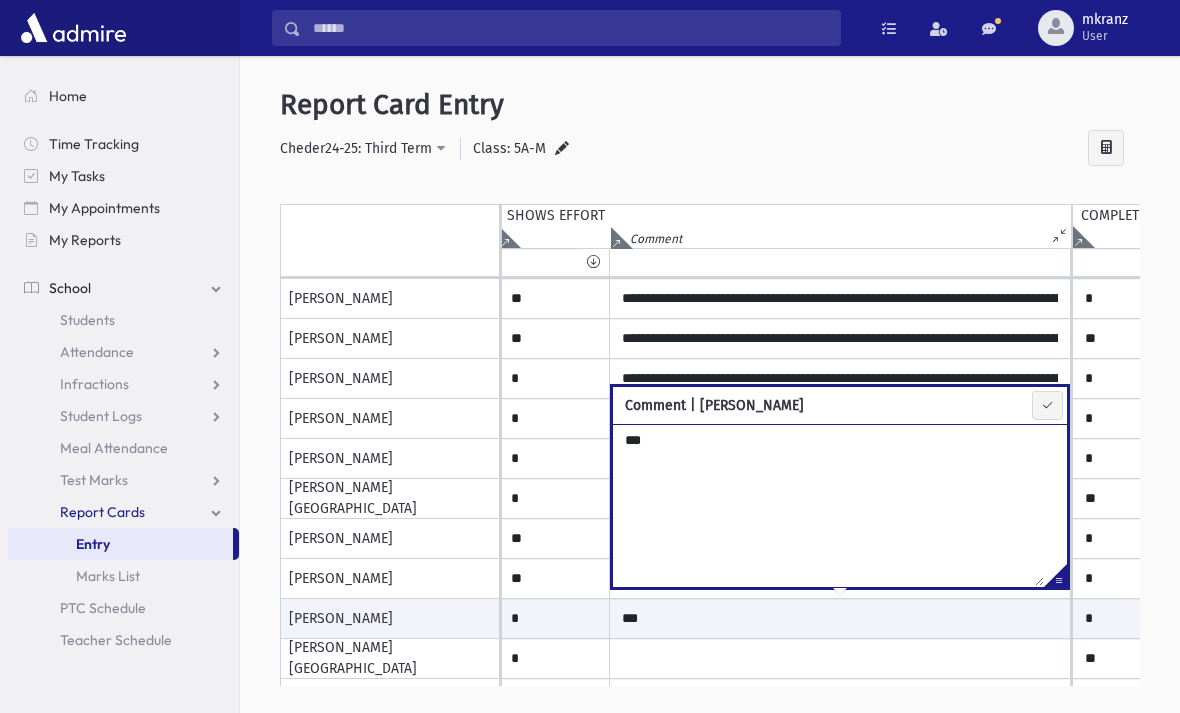 click on "***" at bounding box center (828, 505) 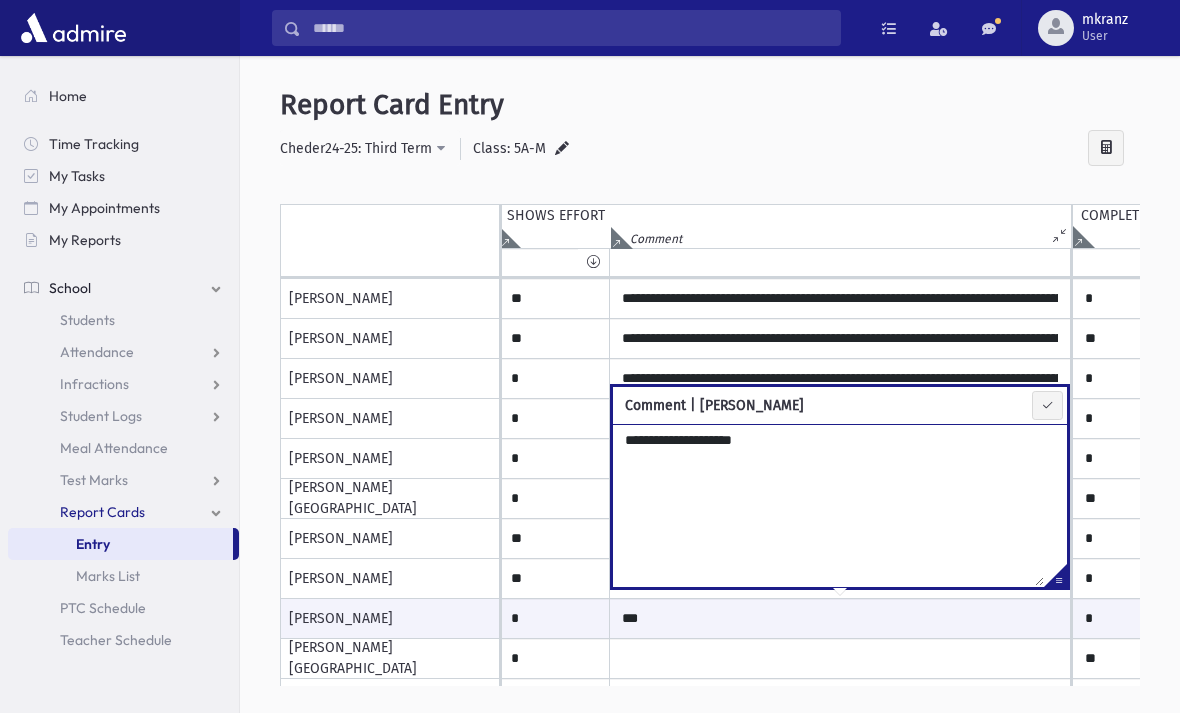 scroll, scrollTop: 0, scrollLeft: 0, axis: both 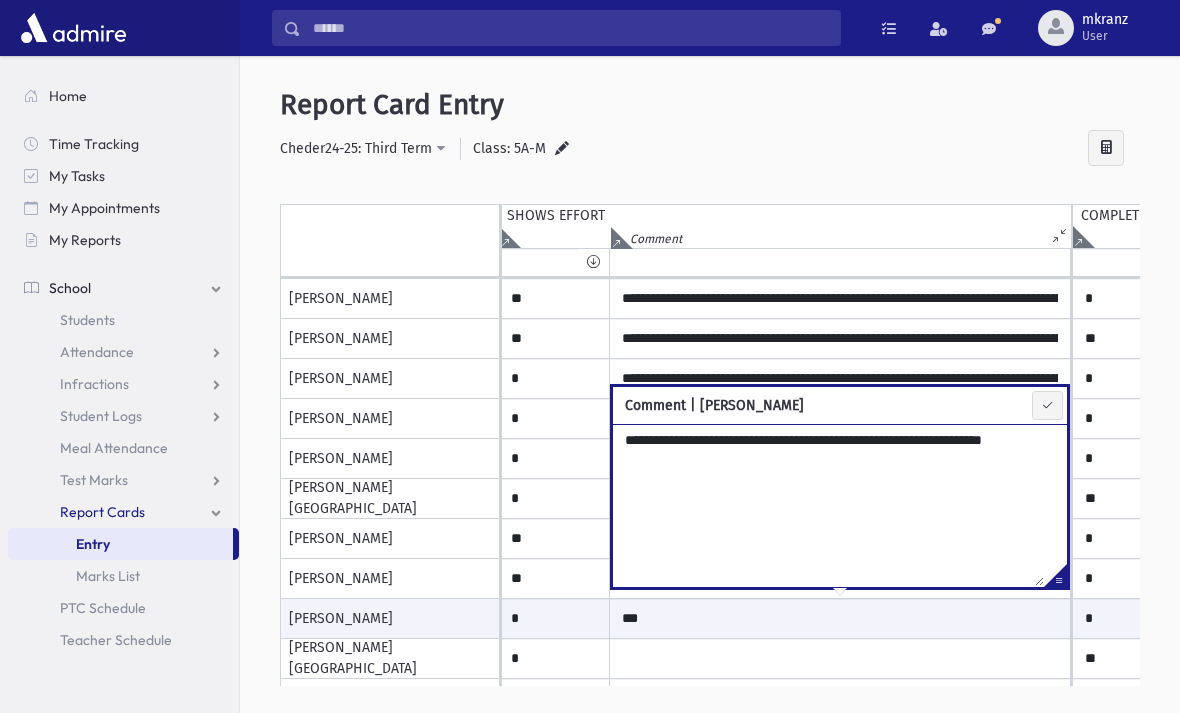 click on "***" at bounding box center [828, 505] 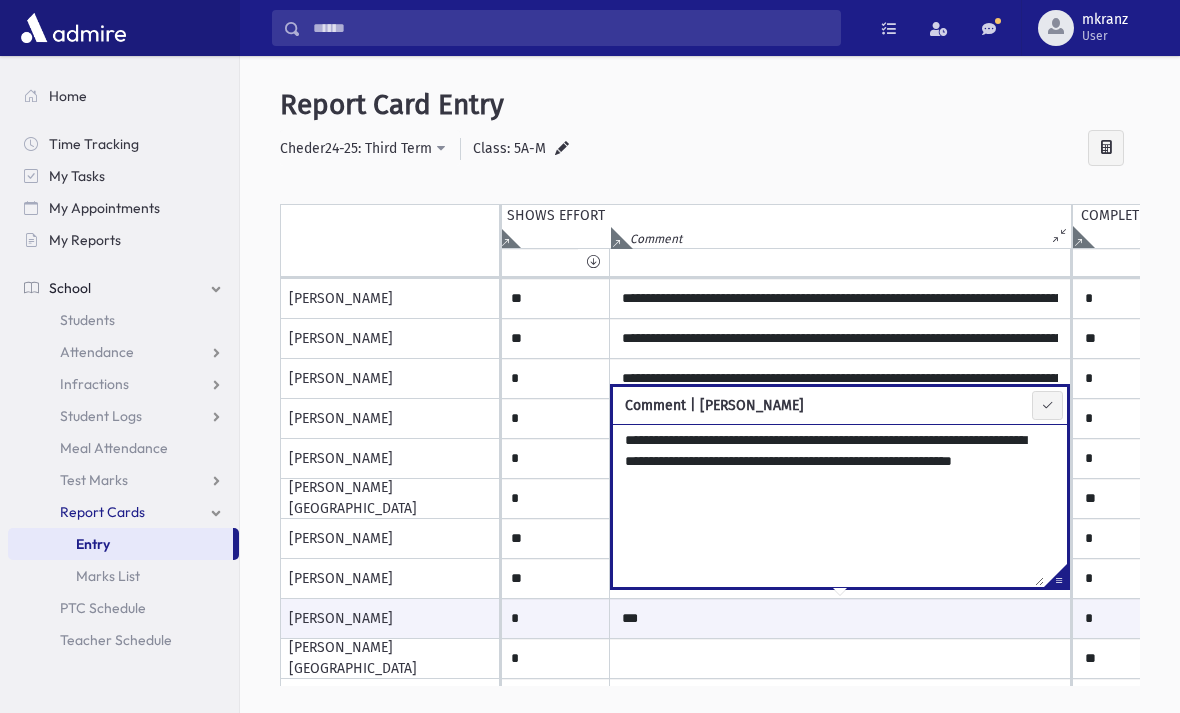 click at bounding box center [1047, 405] 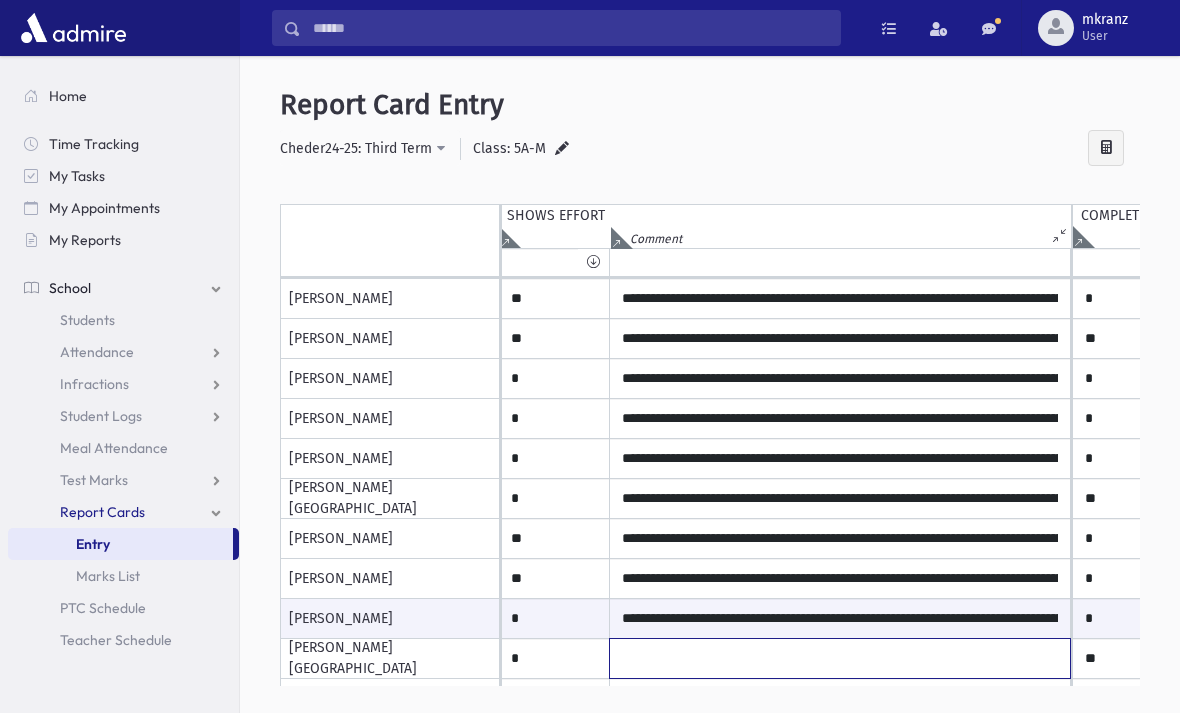 click at bounding box center [840, 179] 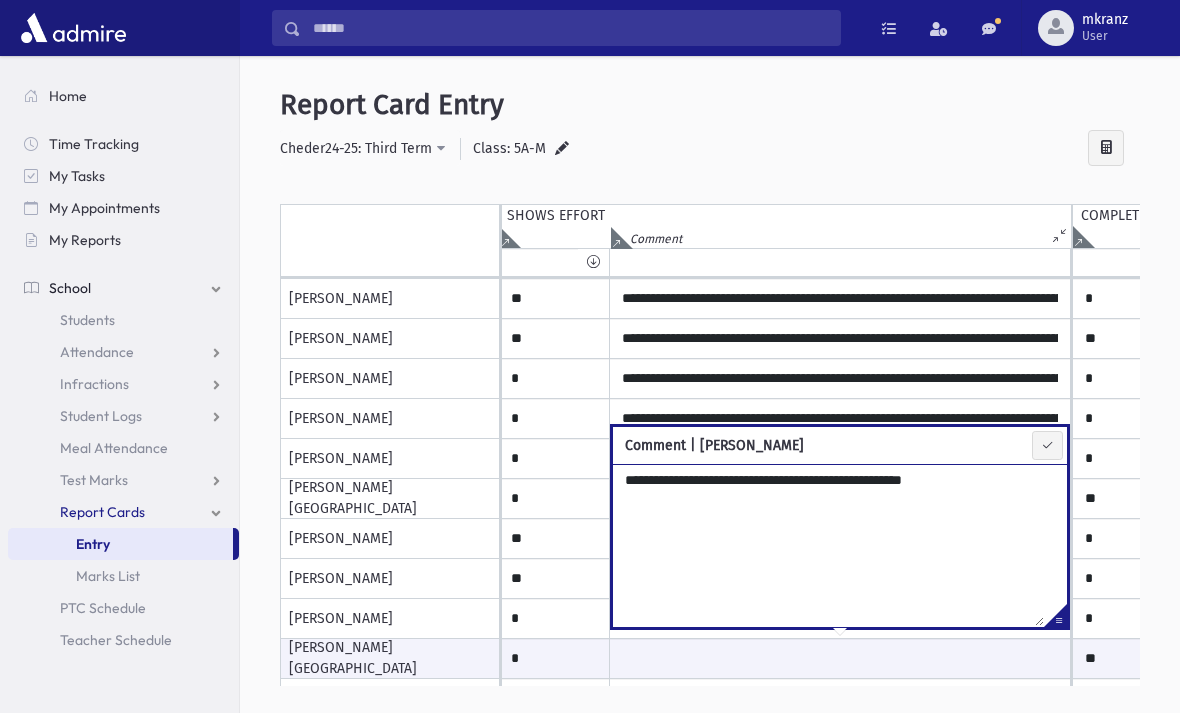 click on "**********" at bounding box center (828, 545) 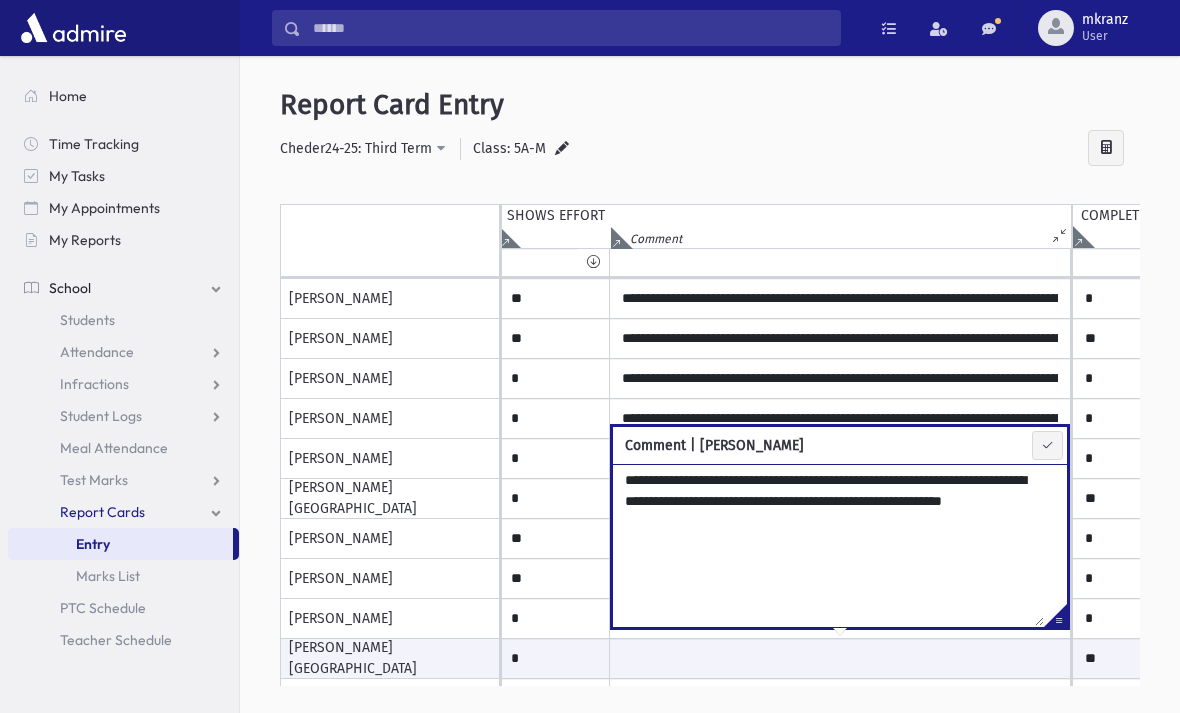 click at bounding box center (1047, 445) 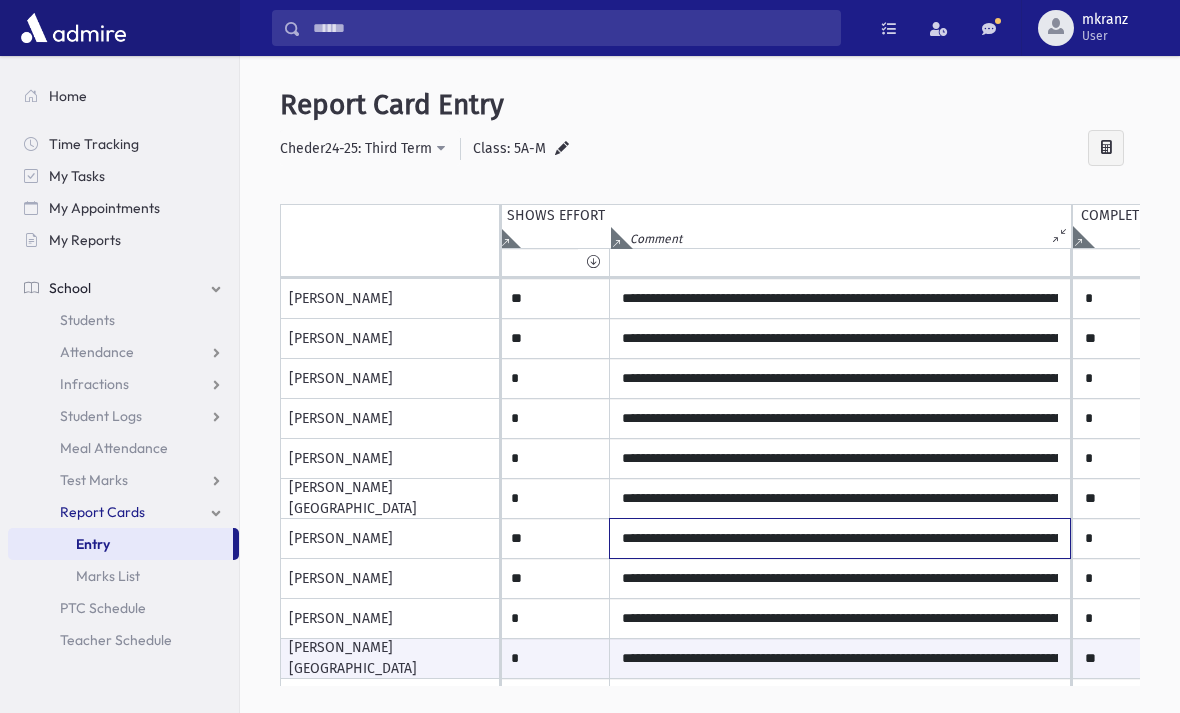 click on "**********" at bounding box center (840, 538) 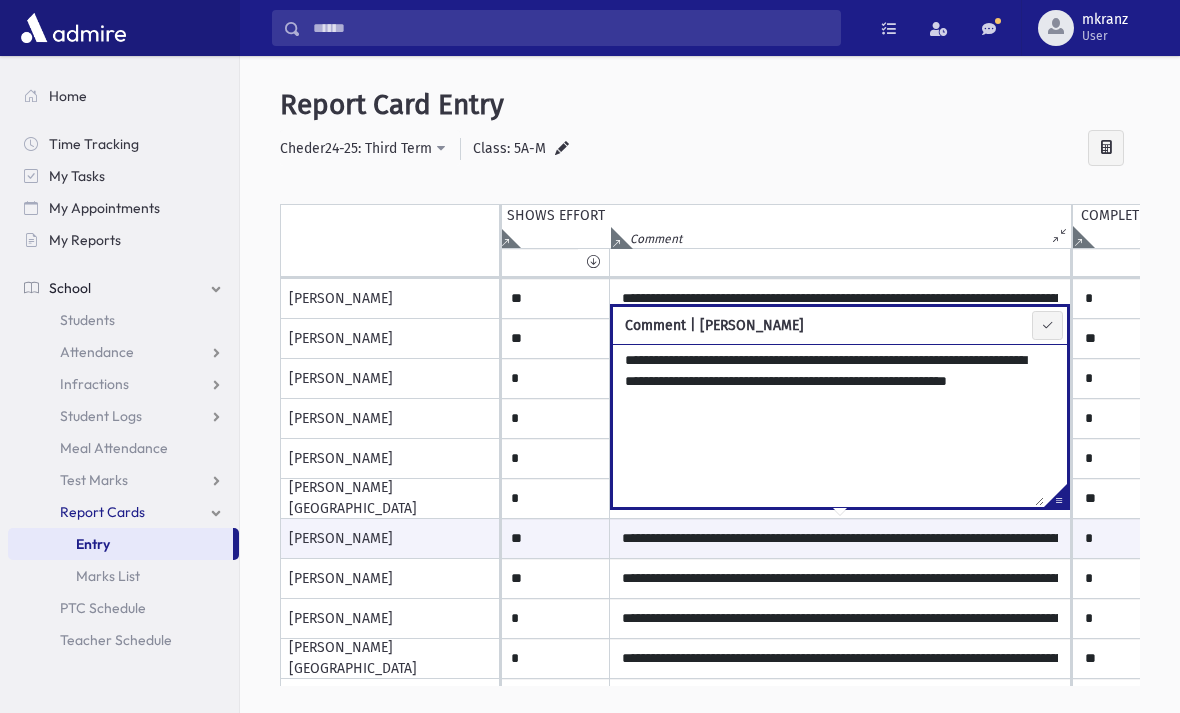 click on "**********" at bounding box center (828, 425) 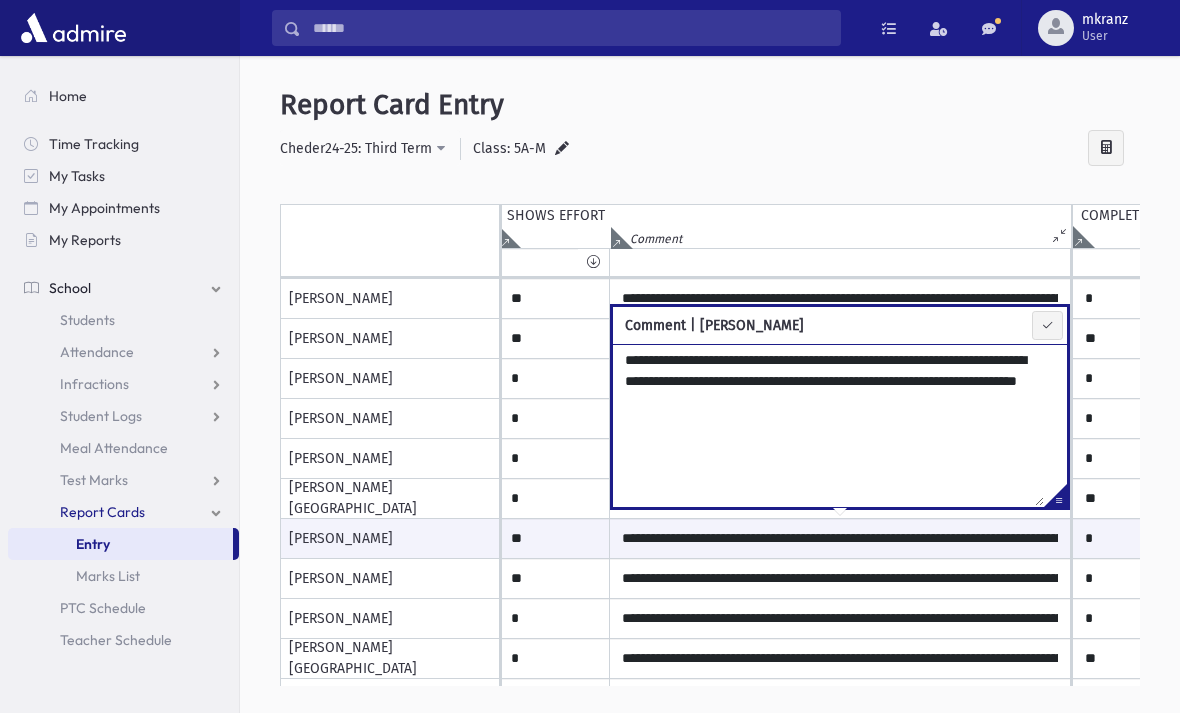 click at bounding box center (1047, 325) 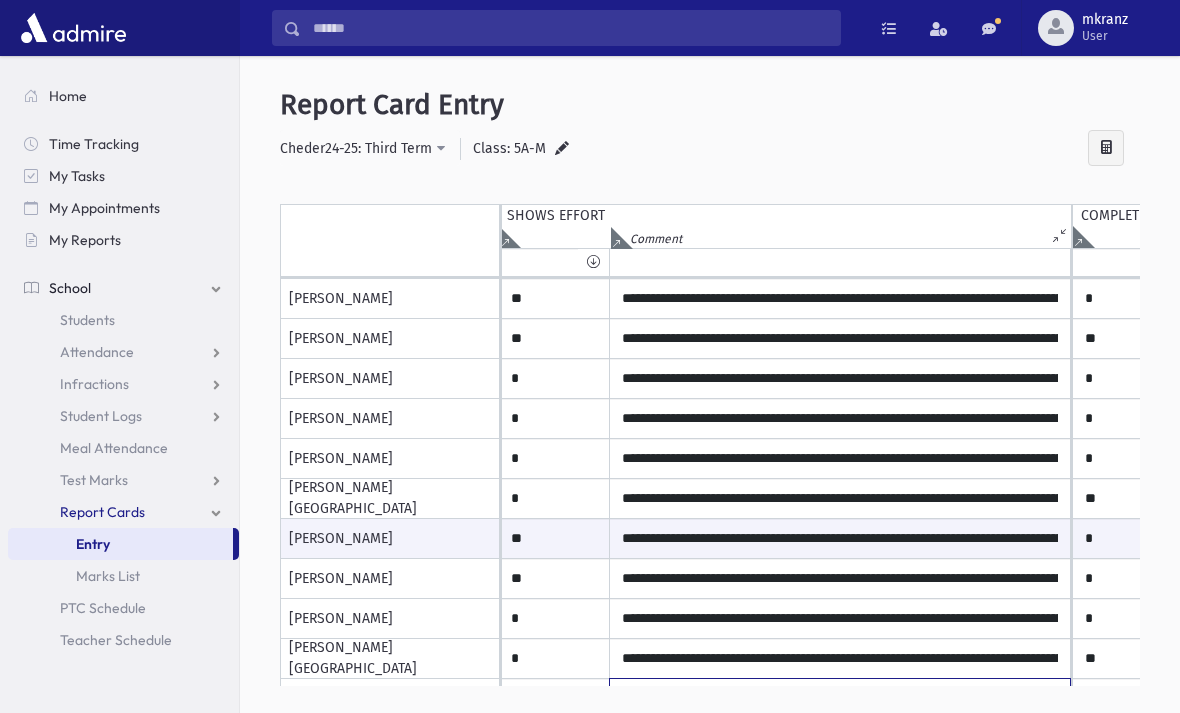 click at bounding box center (840, 179) 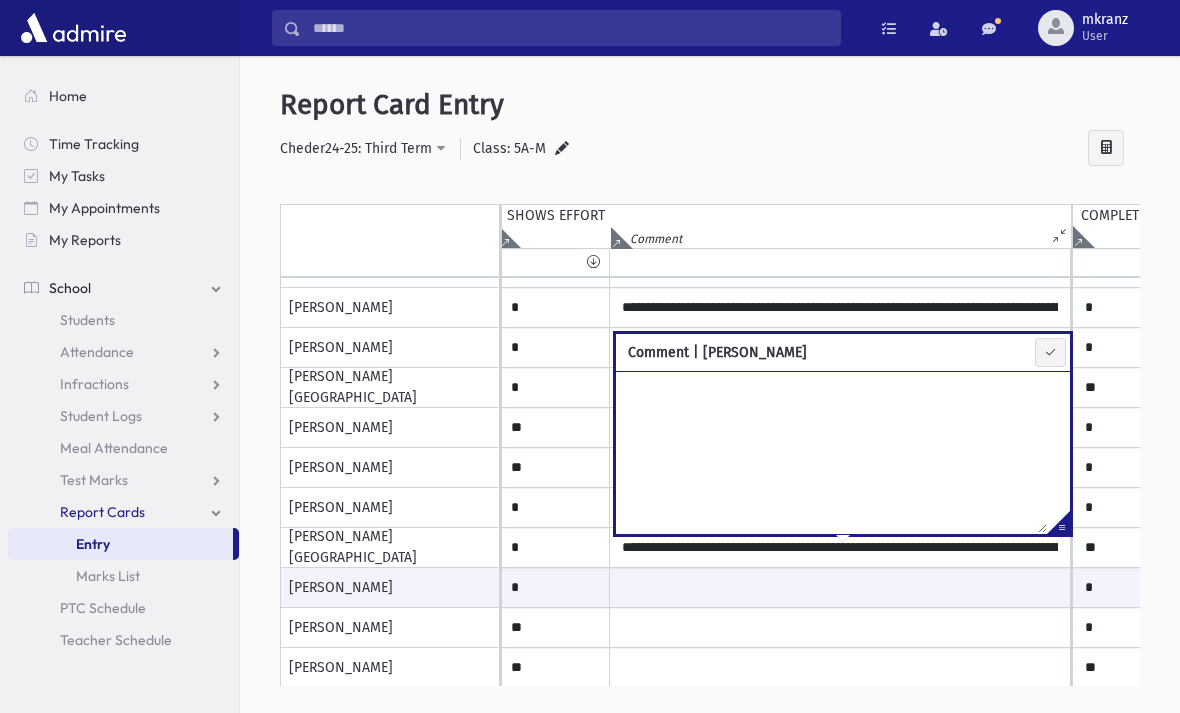 scroll, scrollTop: 260, scrollLeft: 3013, axis: both 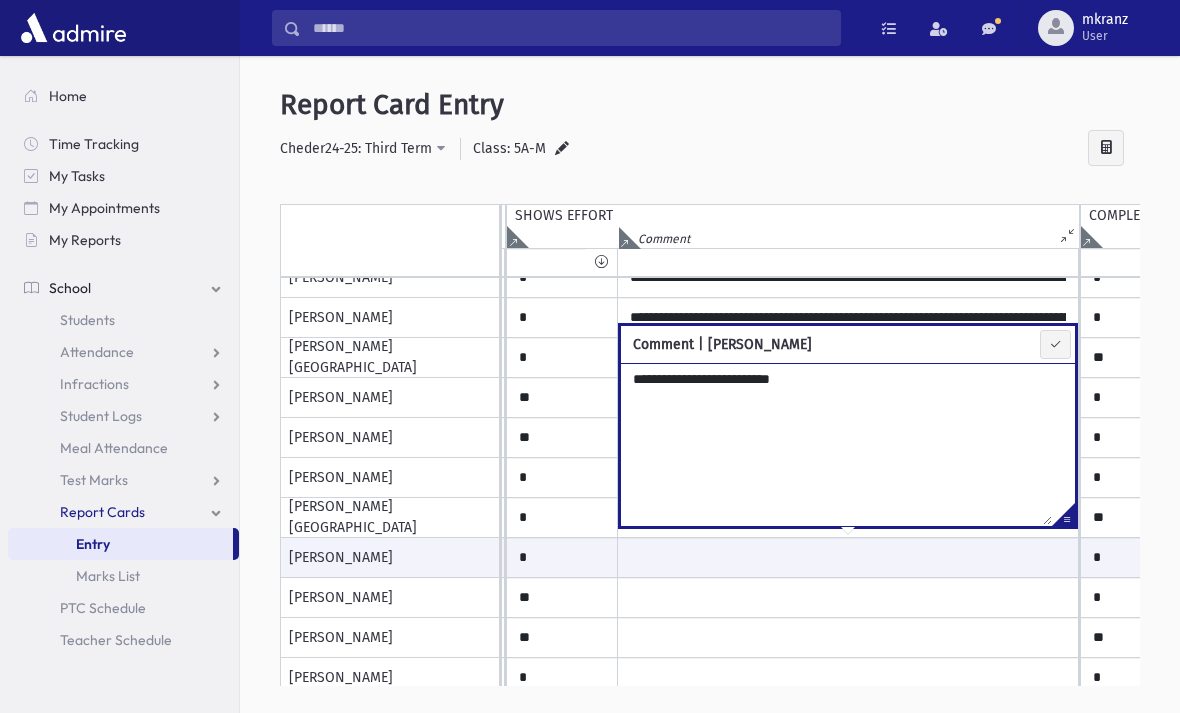 click on "**********" at bounding box center [836, 444] 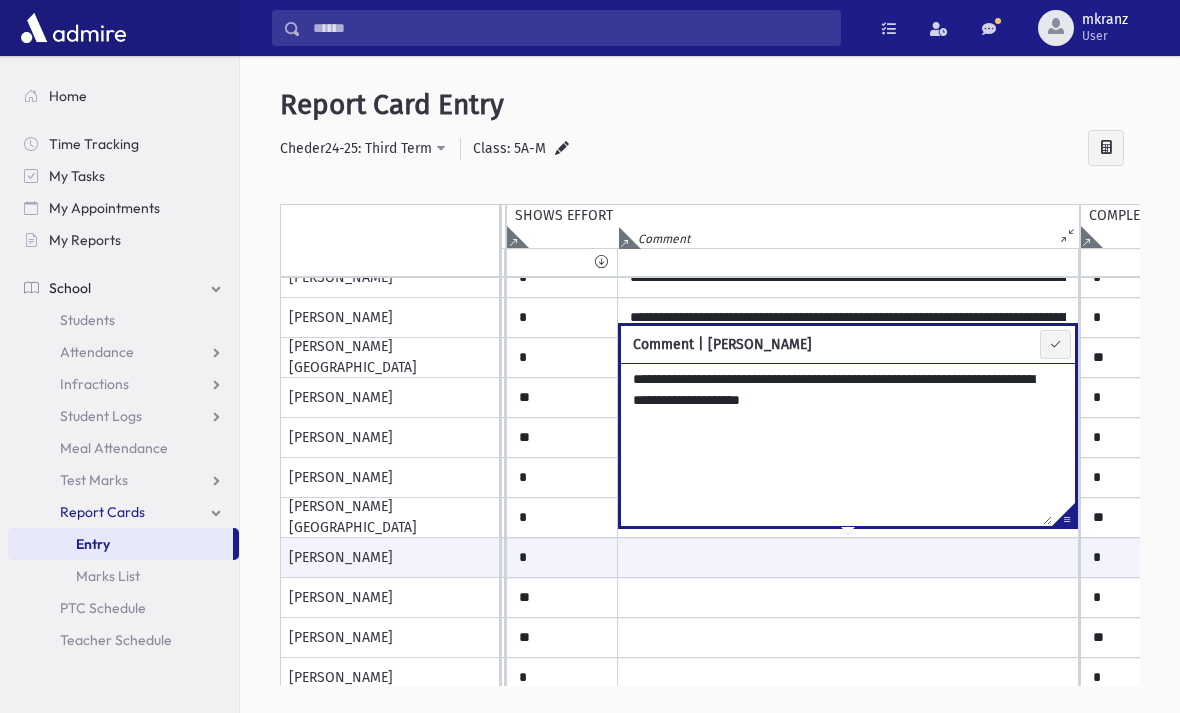 click at bounding box center [1055, 344] 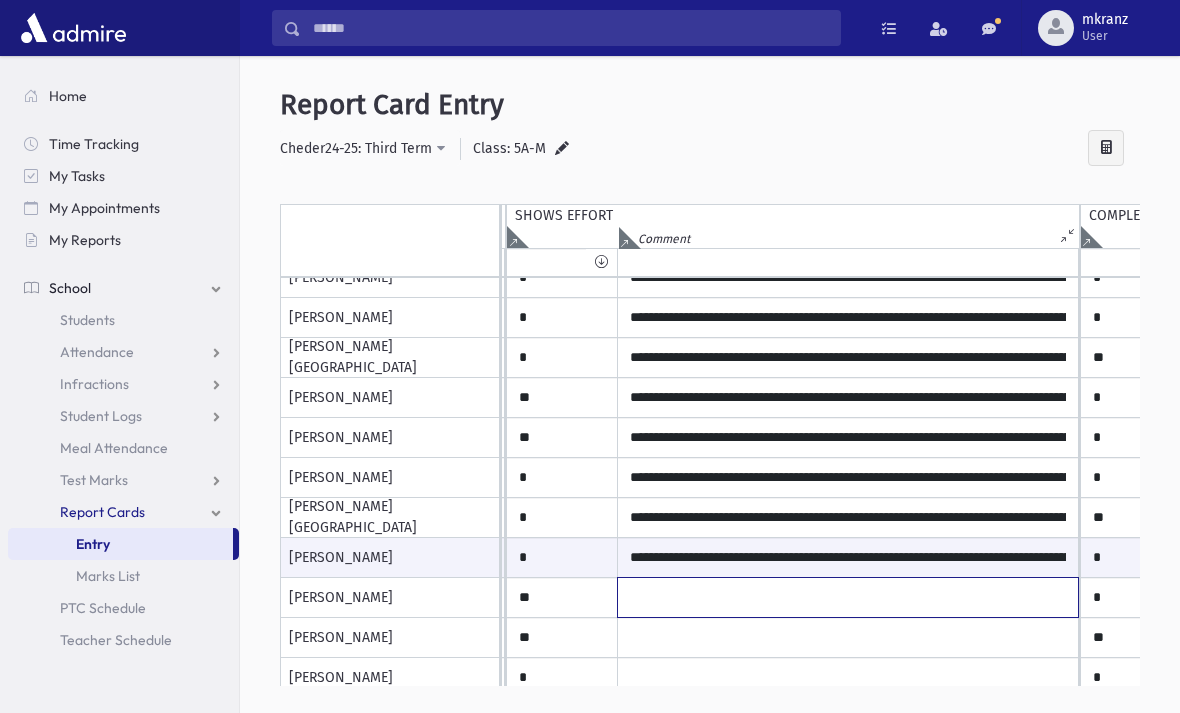 click at bounding box center [848, 38] 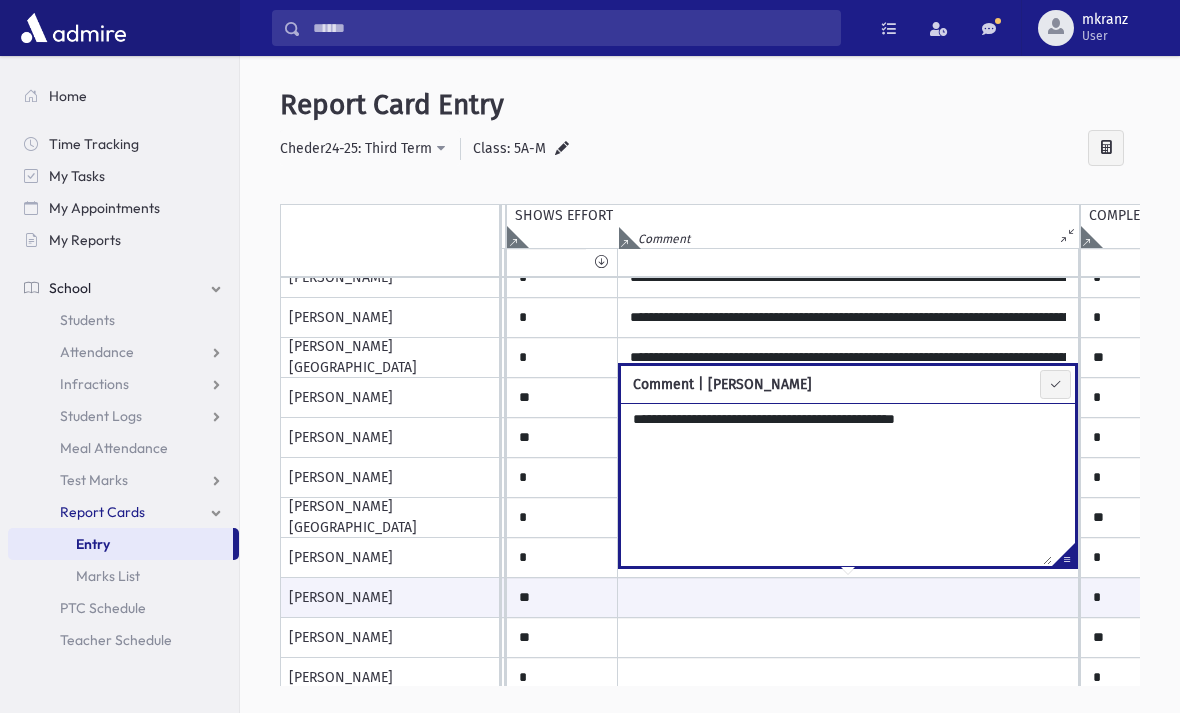 click on "**********" at bounding box center (836, 484) 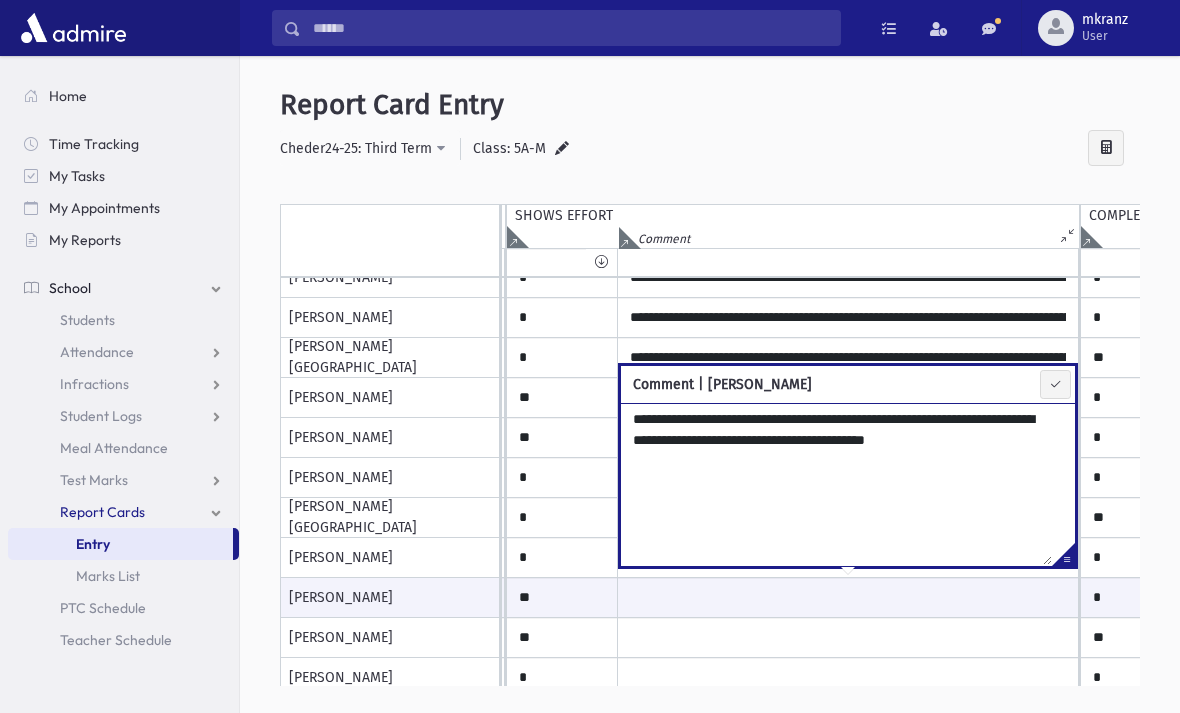 click at bounding box center [1055, 384] 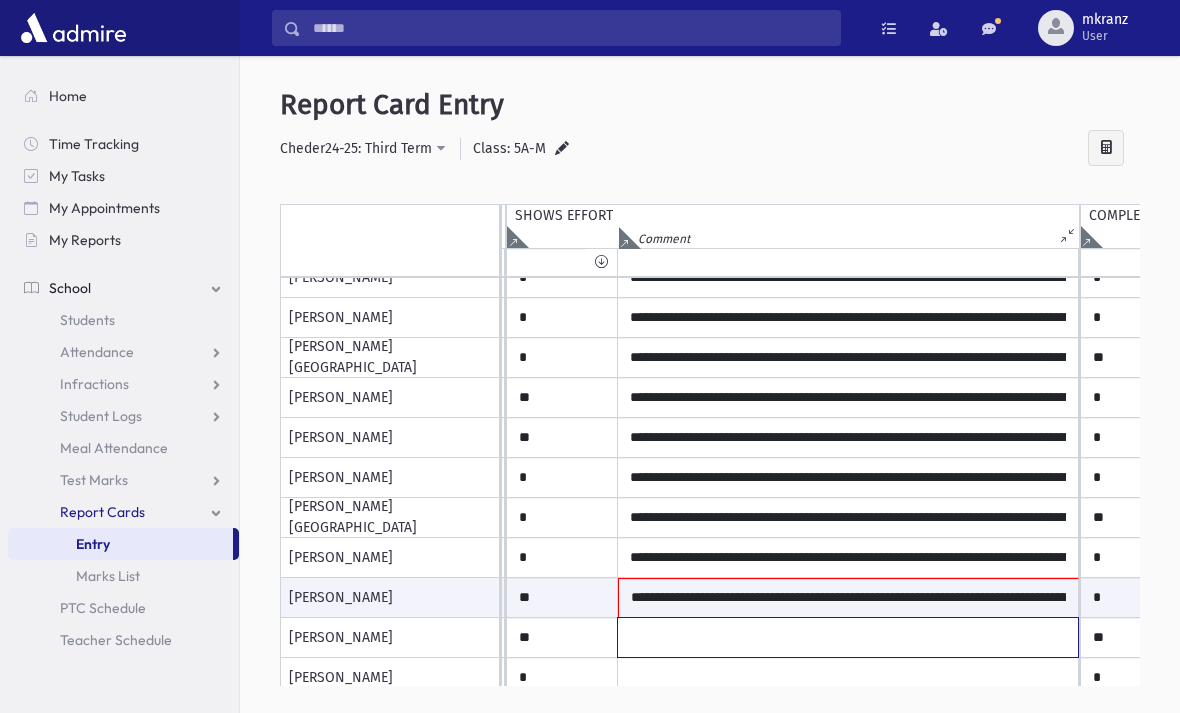 click at bounding box center (848, 38) 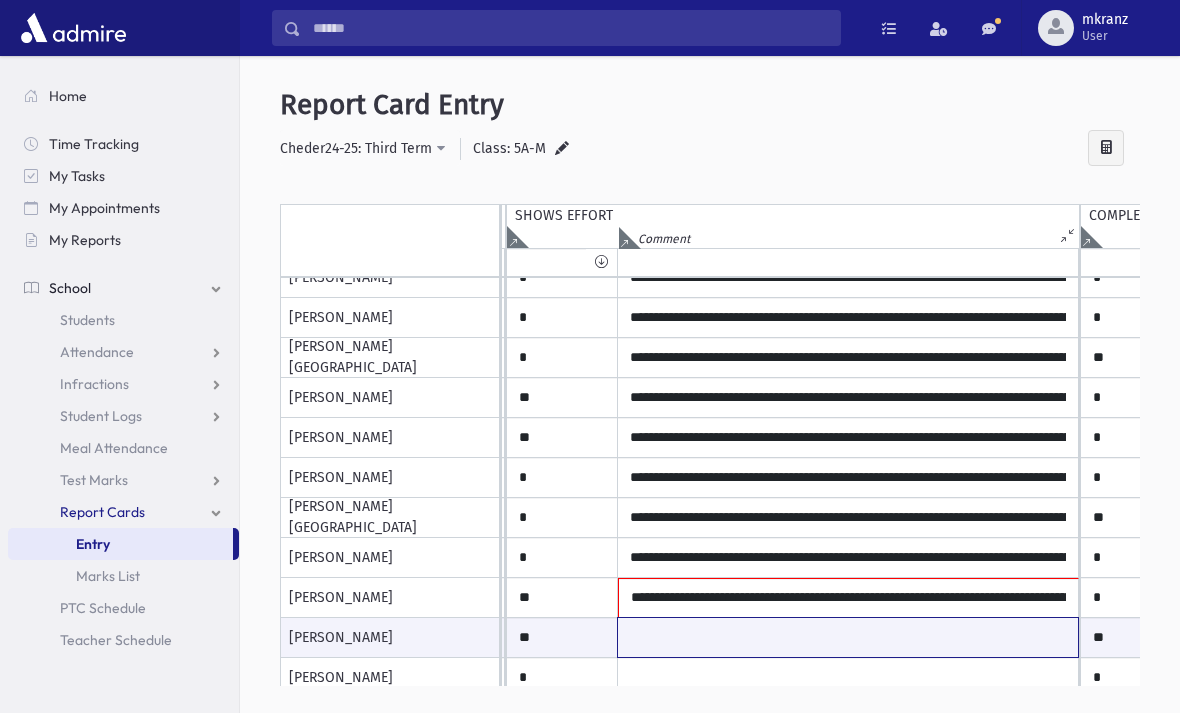 click at bounding box center (848, 637) 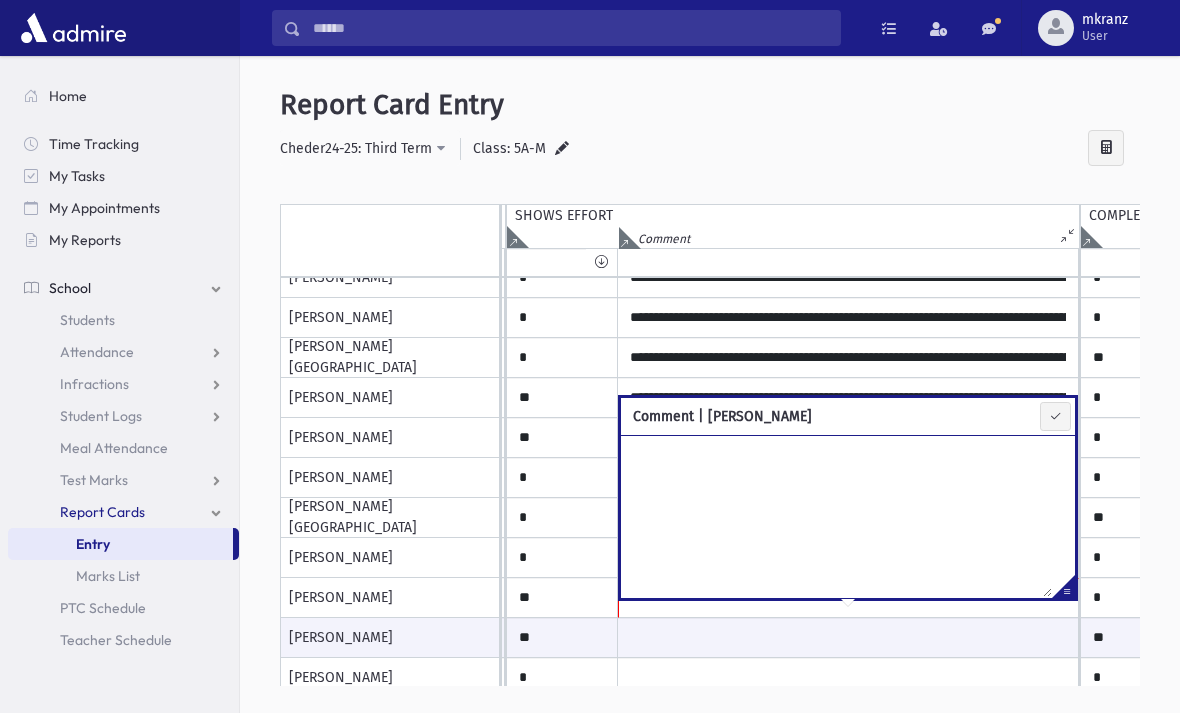 click at bounding box center (848, 38) 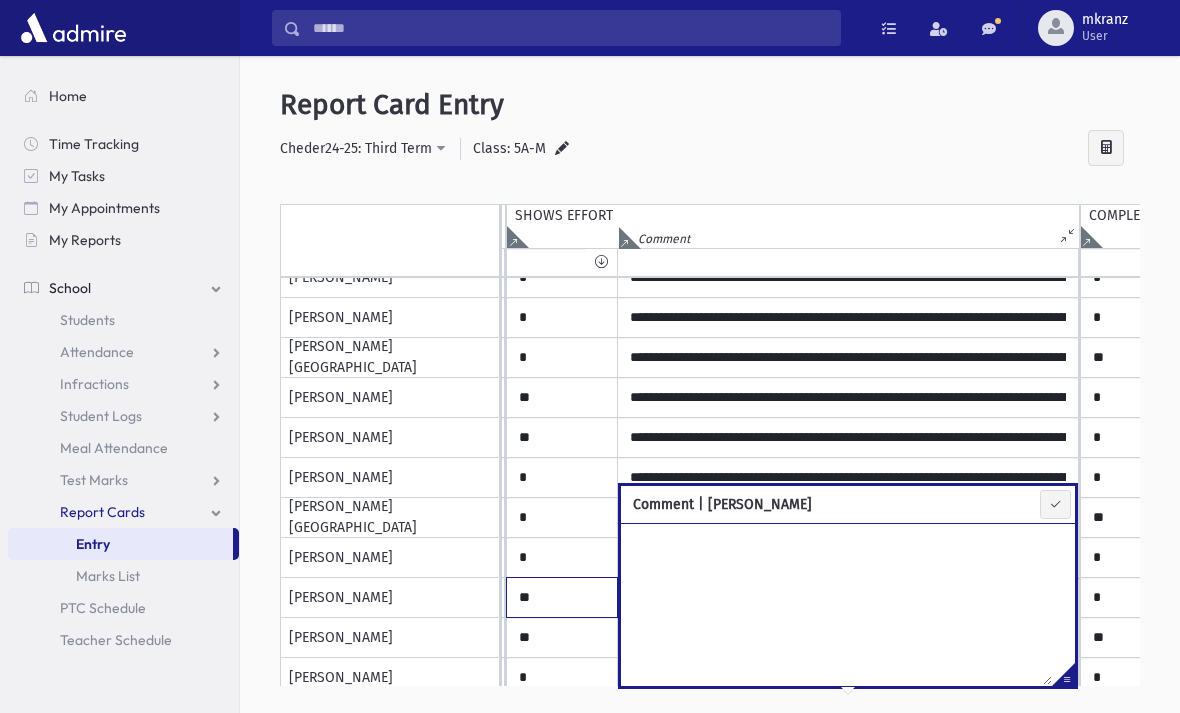click on "**" at bounding box center [-2405, 38] 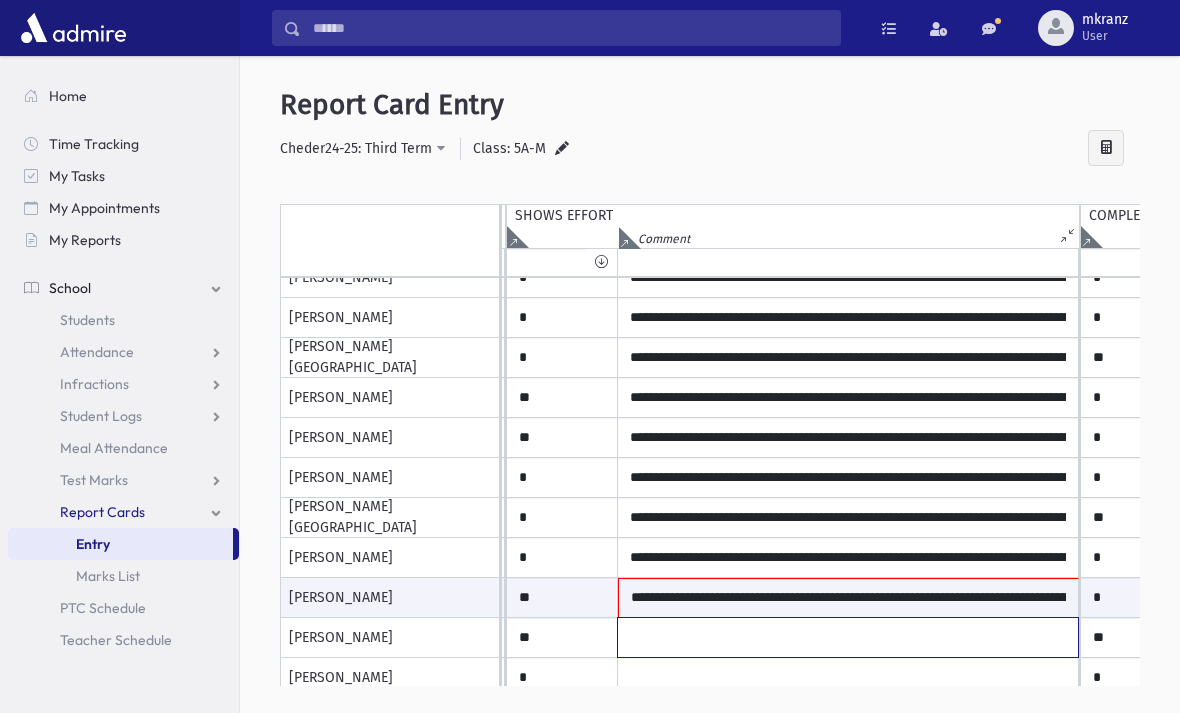 click at bounding box center [848, 637] 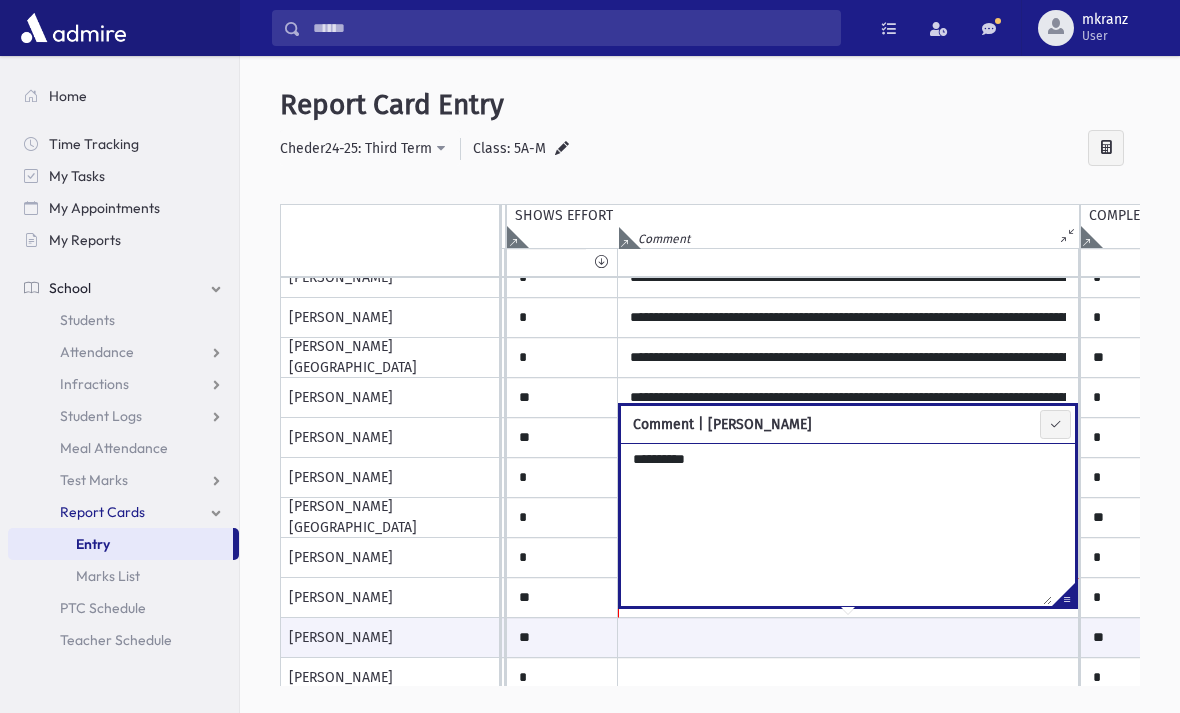 click on "**********" at bounding box center (836, 524) 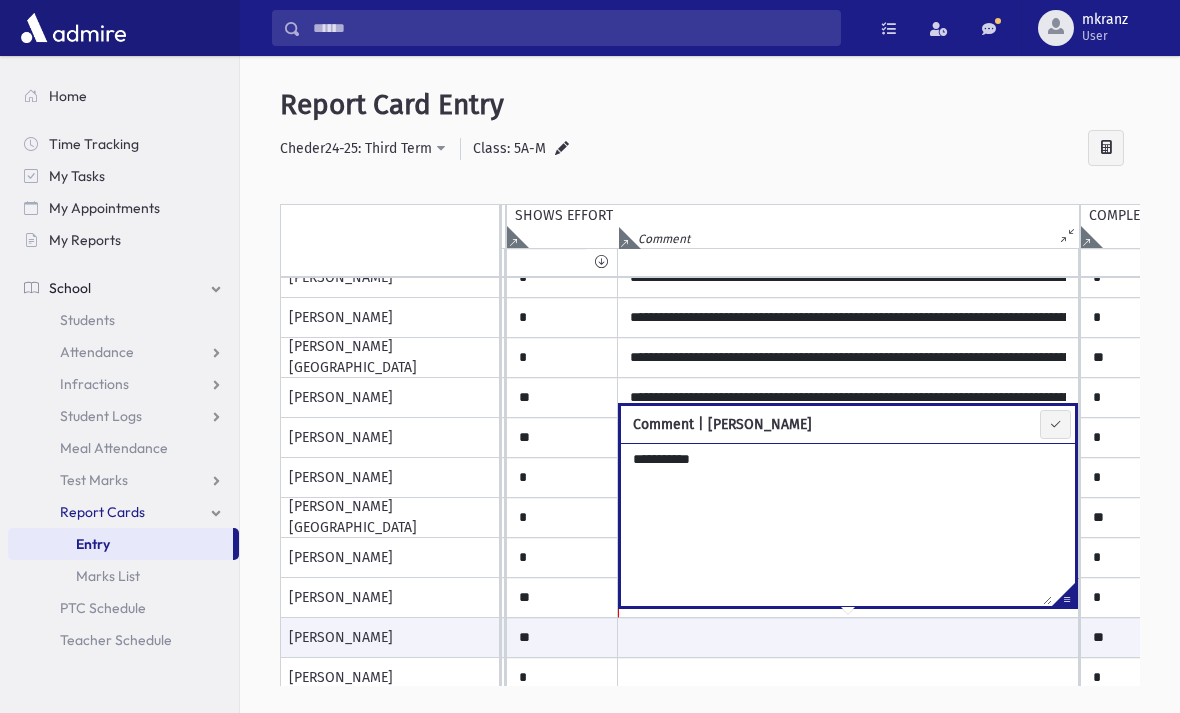 click on "**********" at bounding box center (836, 524) 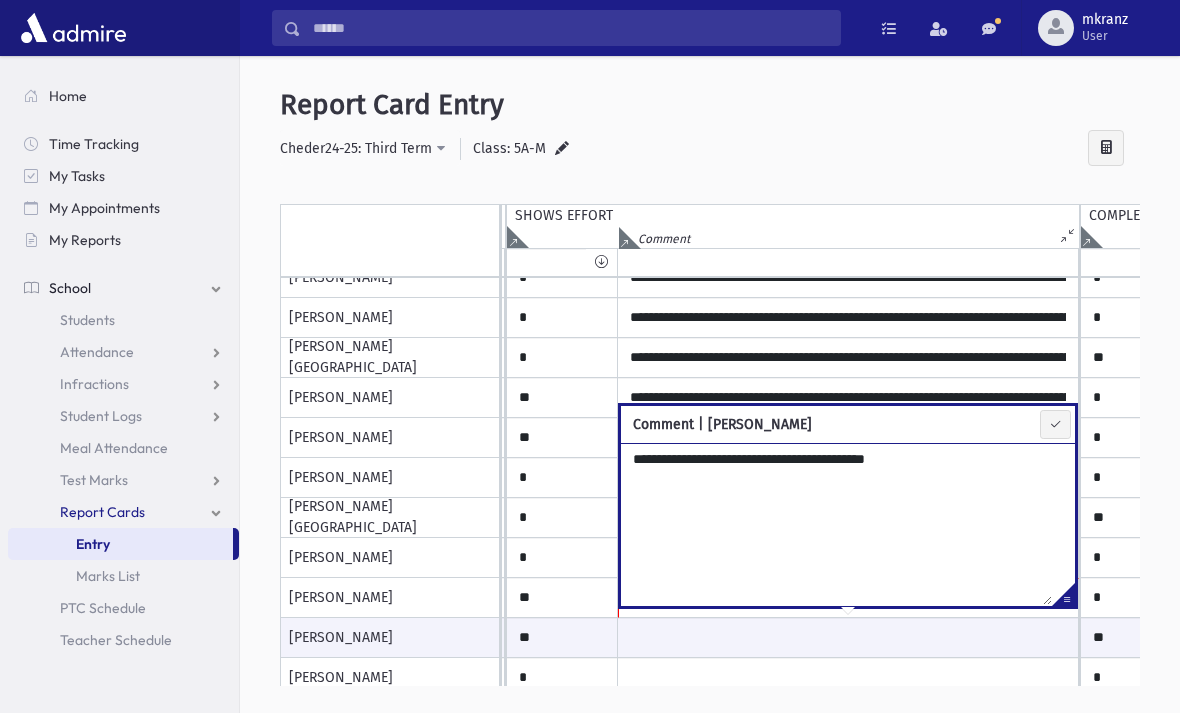 click on "**********" at bounding box center (836, 524) 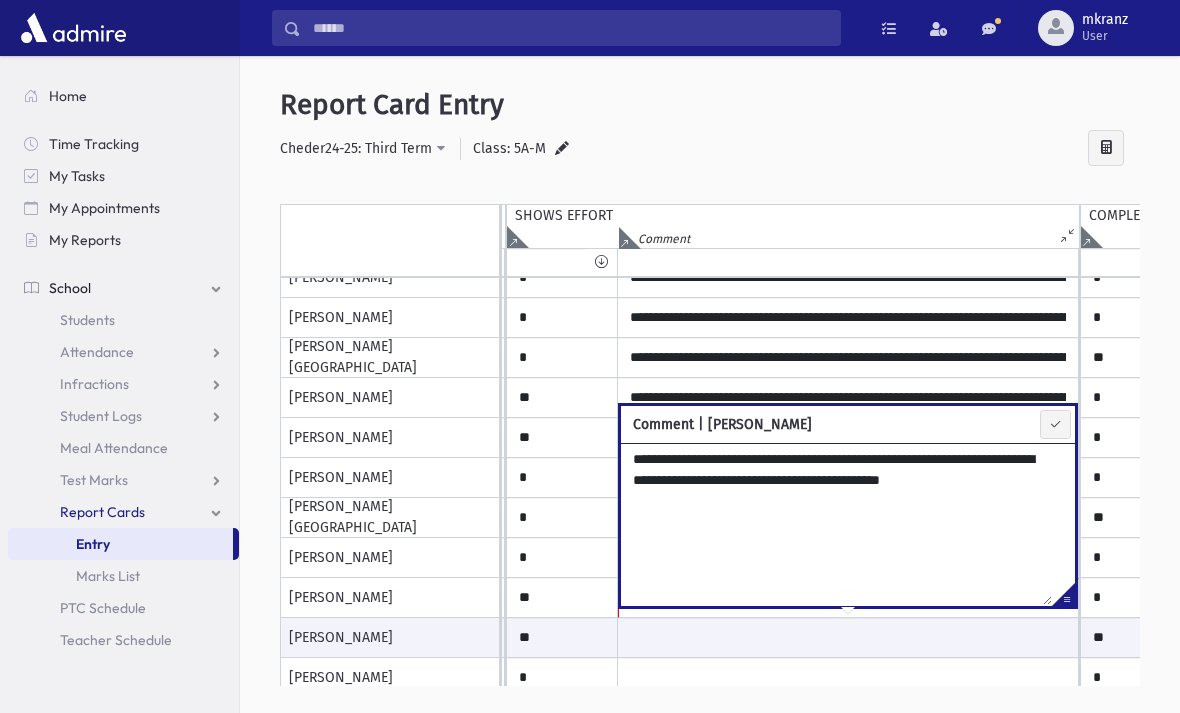 click at bounding box center [1055, 424] 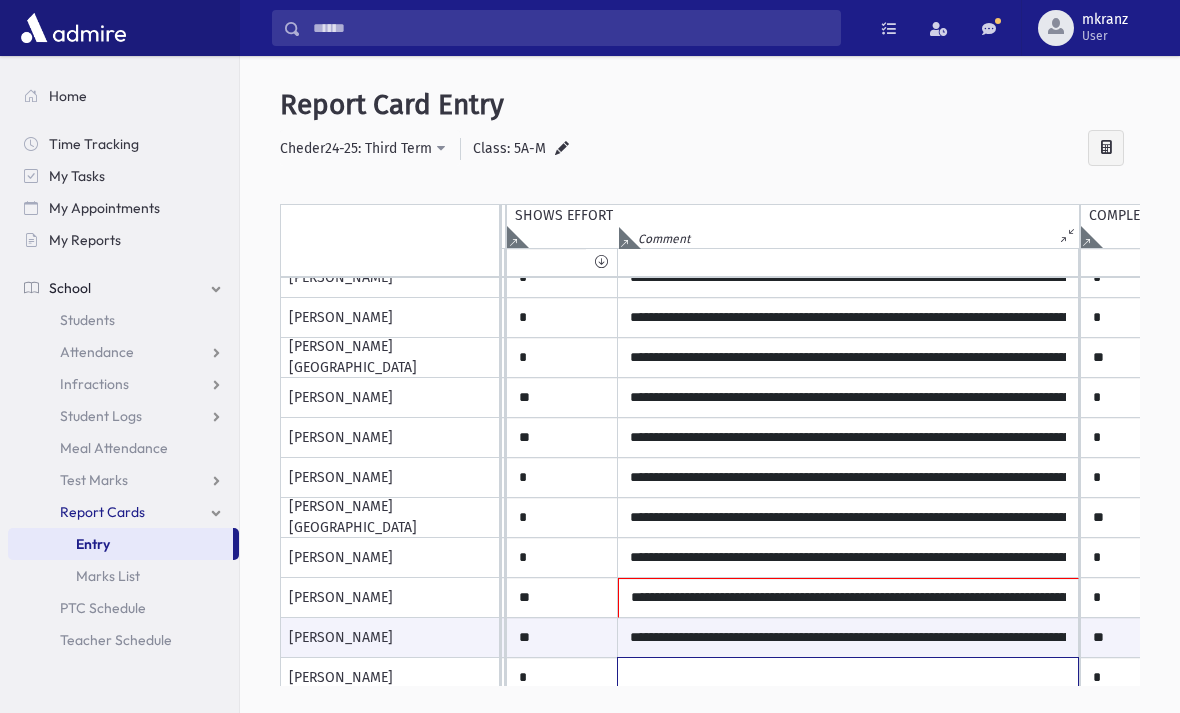 click at bounding box center (848, 38) 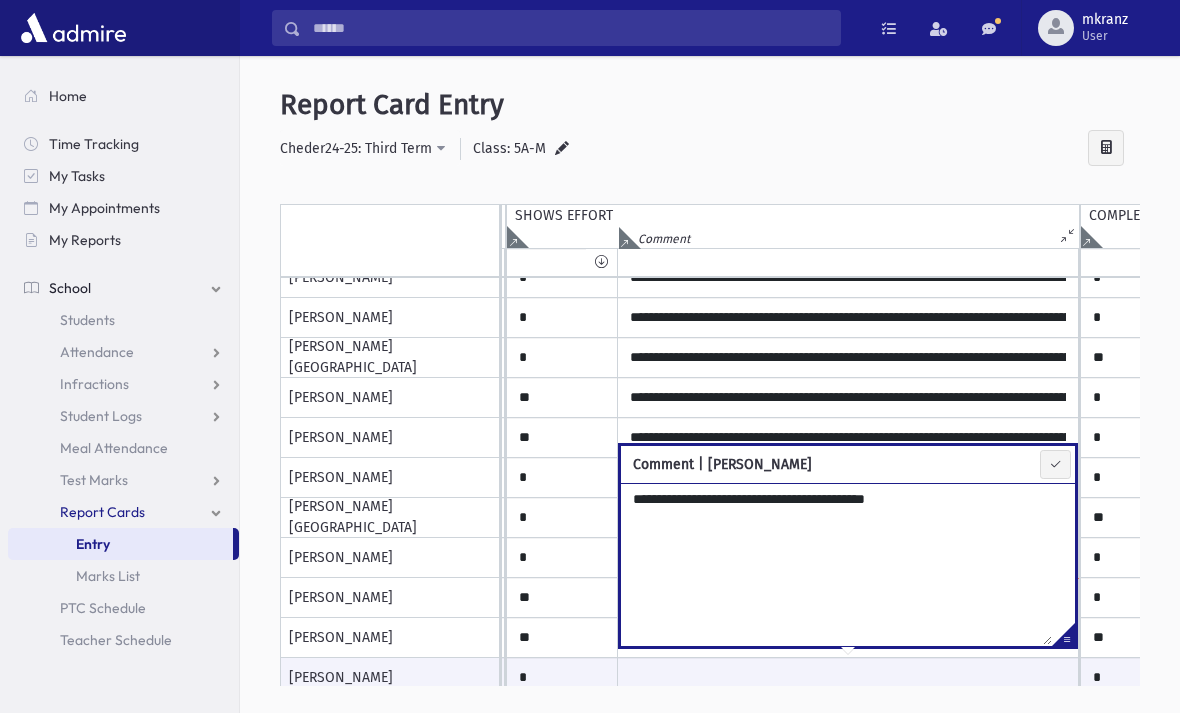 click on "**********" at bounding box center [836, 564] 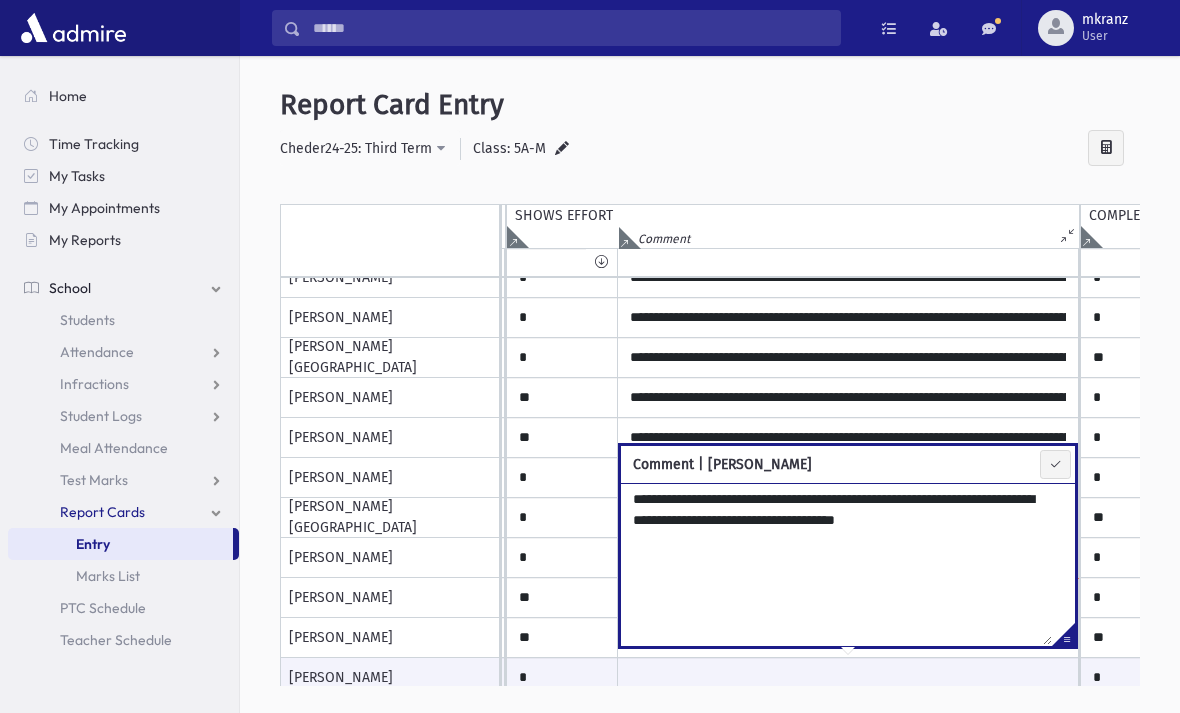 click on "**********" at bounding box center [836, 564] 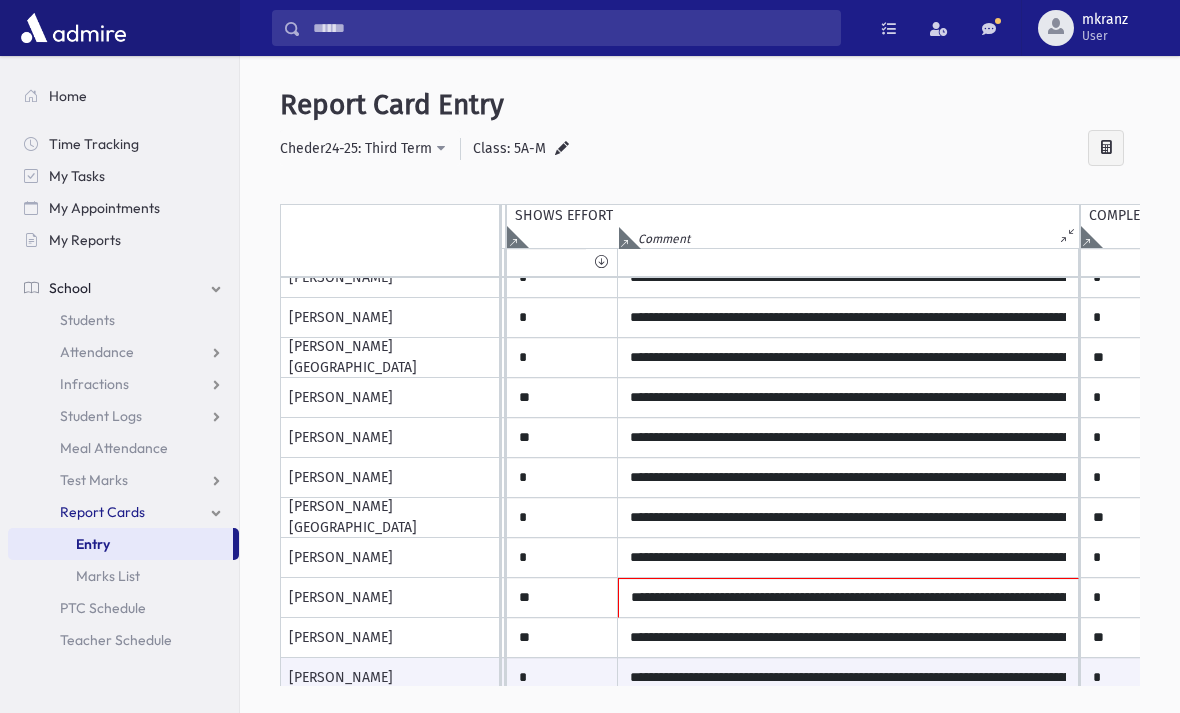 scroll, scrollTop: 327, scrollLeft: 2985, axis: both 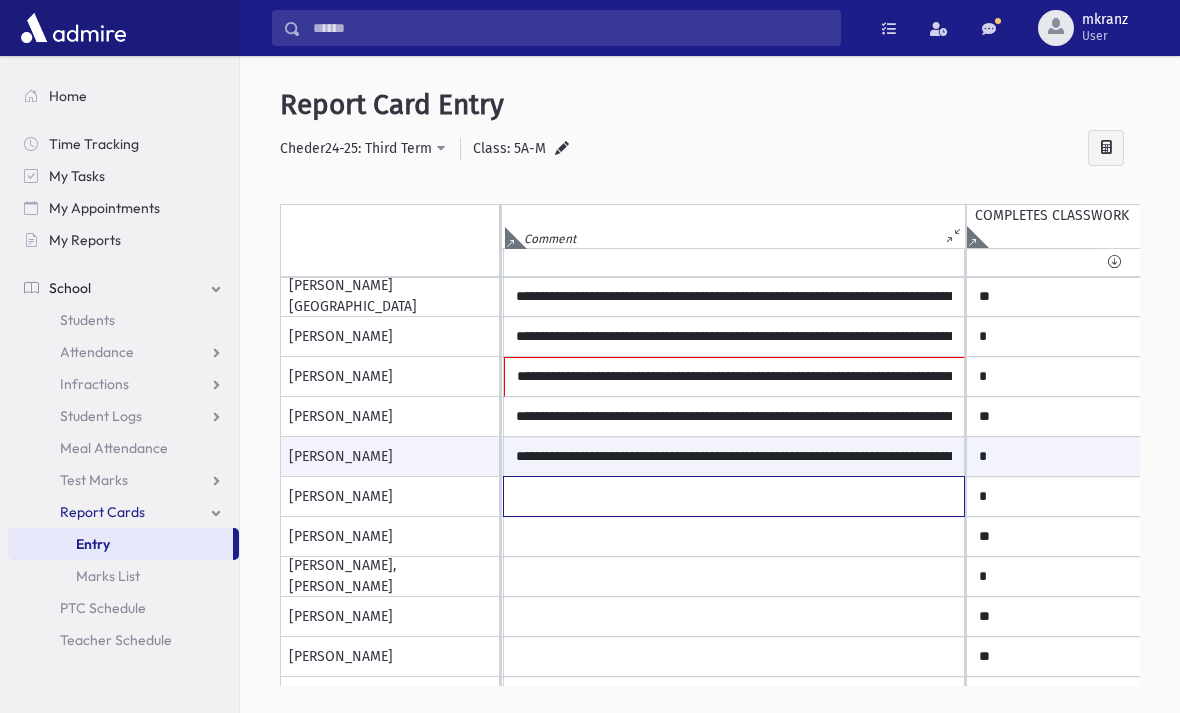click at bounding box center (734, 496) 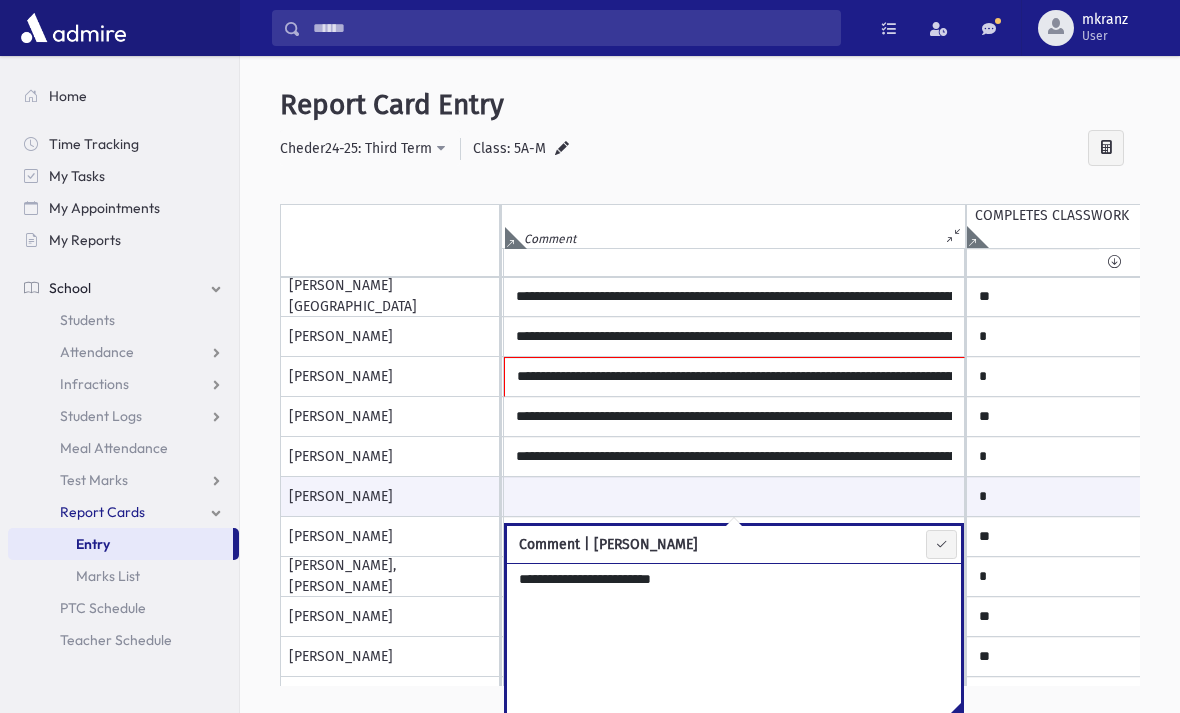 click on "**********" at bounding box center [722, 644] 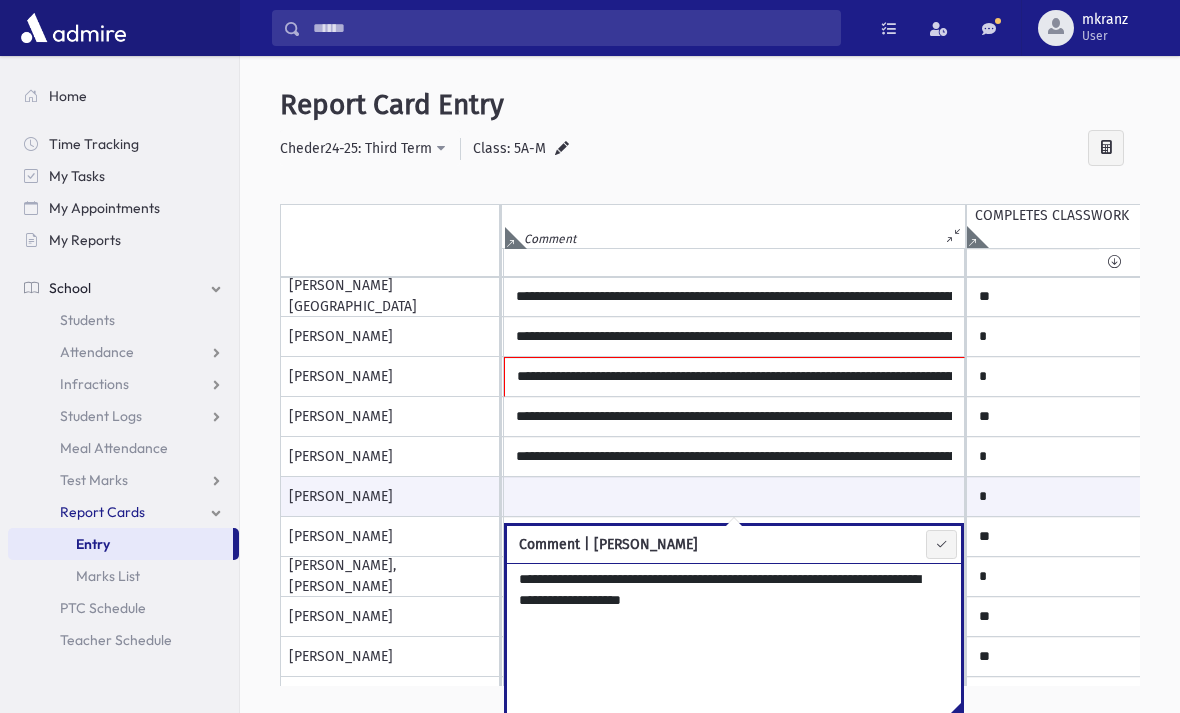 click at bounding box center [941, 544] 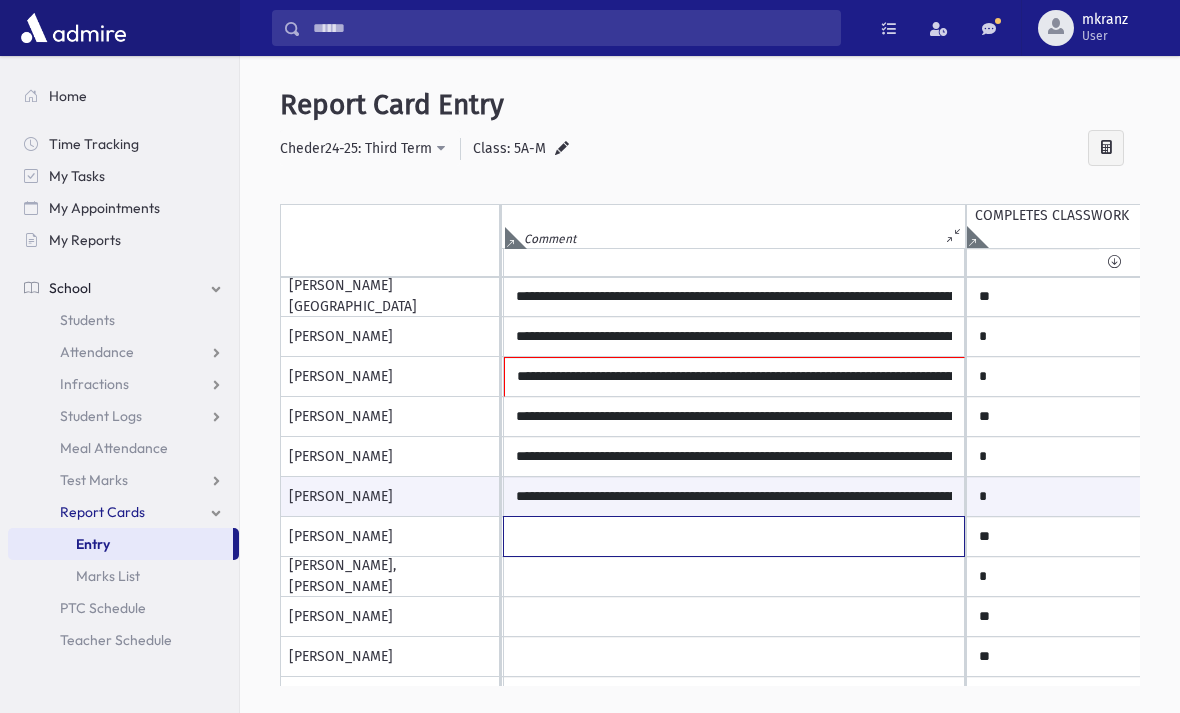 click at bounding box center (734, -183) 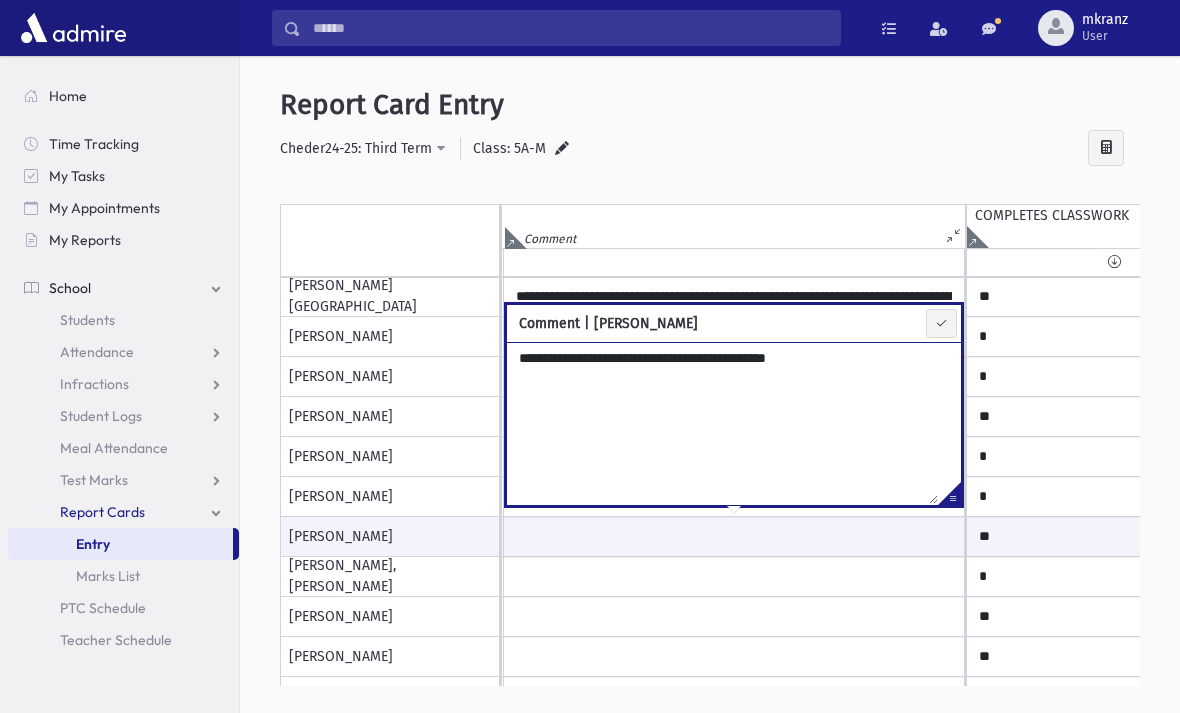 click on "**********" at bounding box center [722, 423] 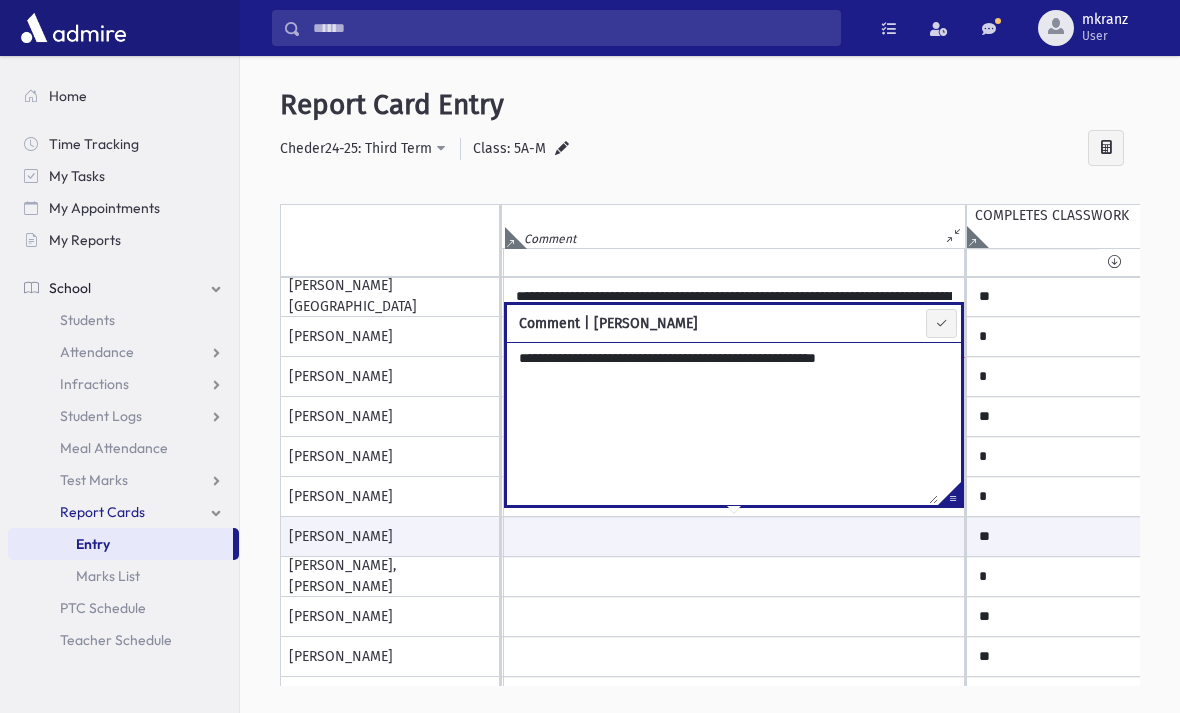 click on "**********" at bounding box center [722, 423] 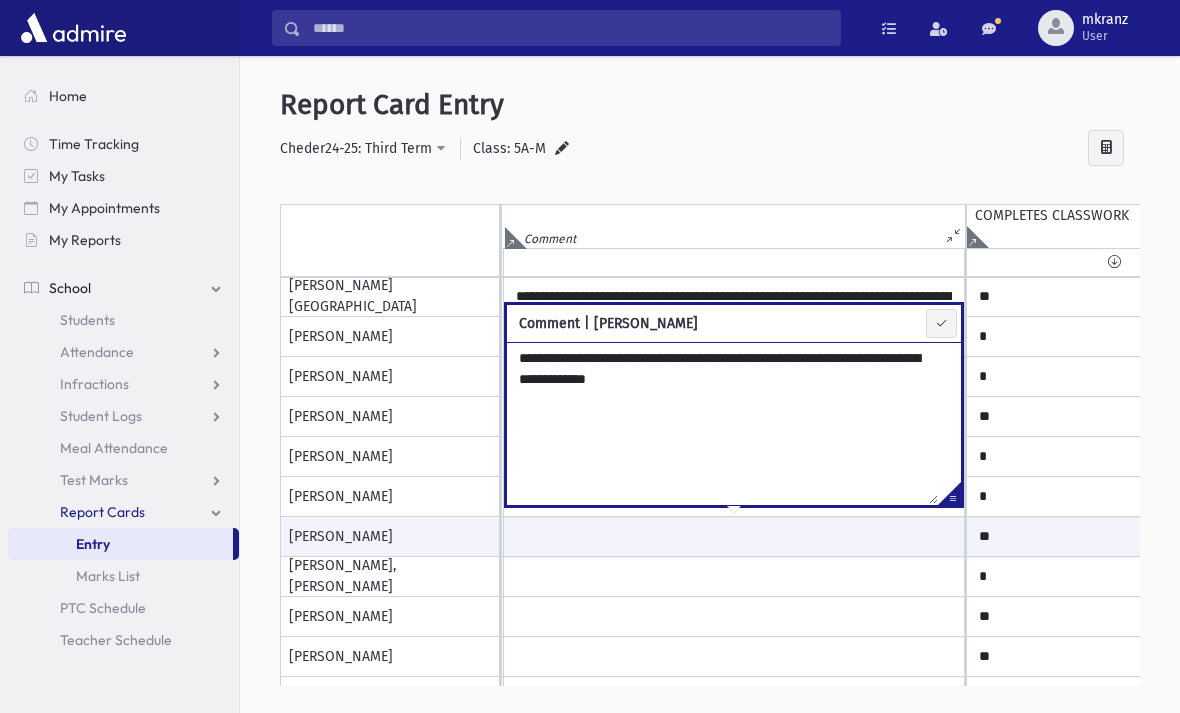 click on "**********" at bounding box center (722, 423) 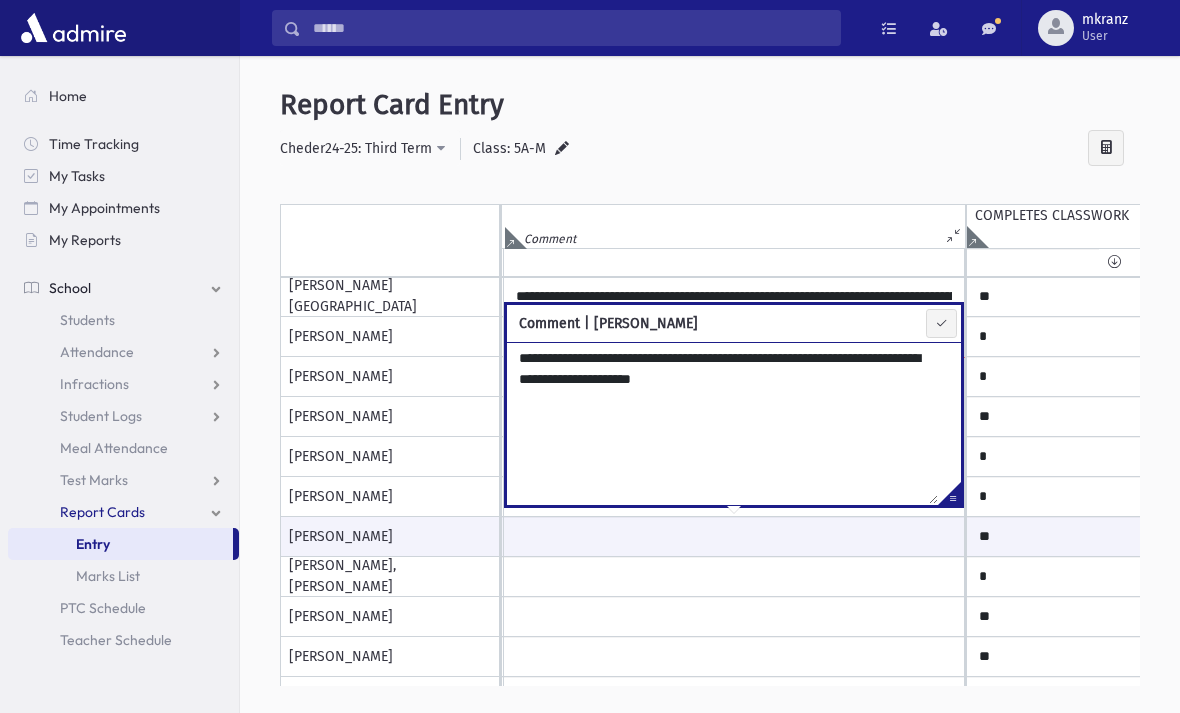 click on "**********" at bounding box center [722, 423] 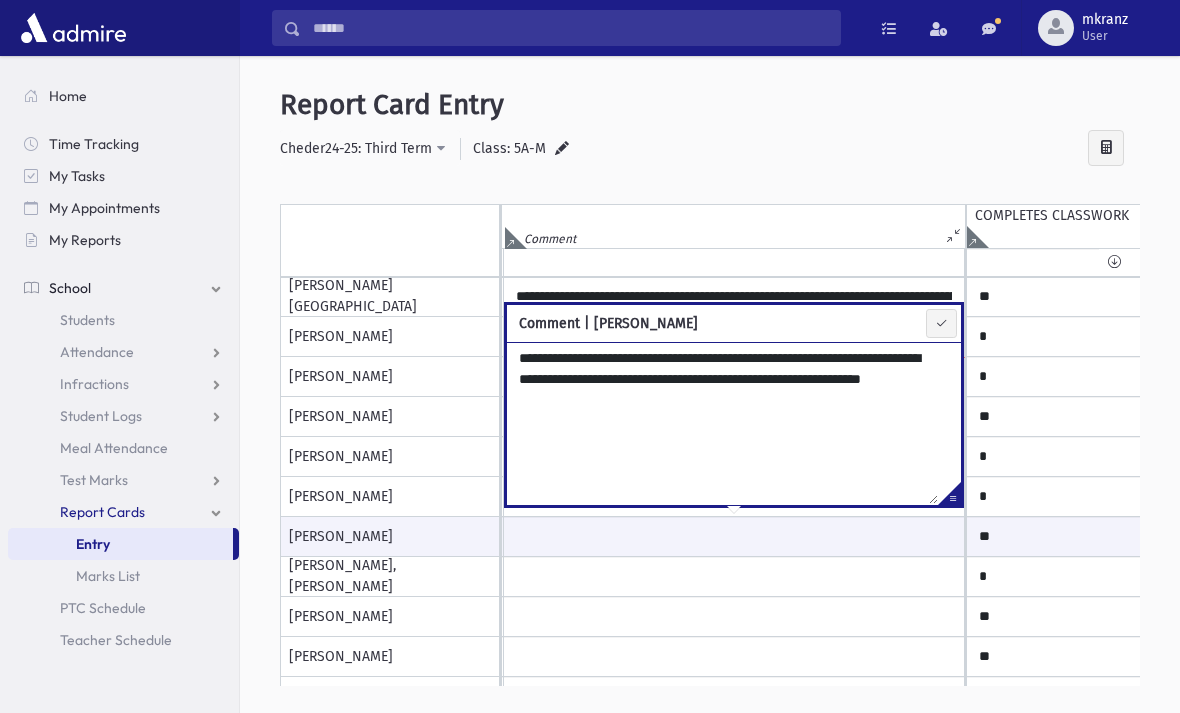 click on "**********" at bounding box center [722, 423] 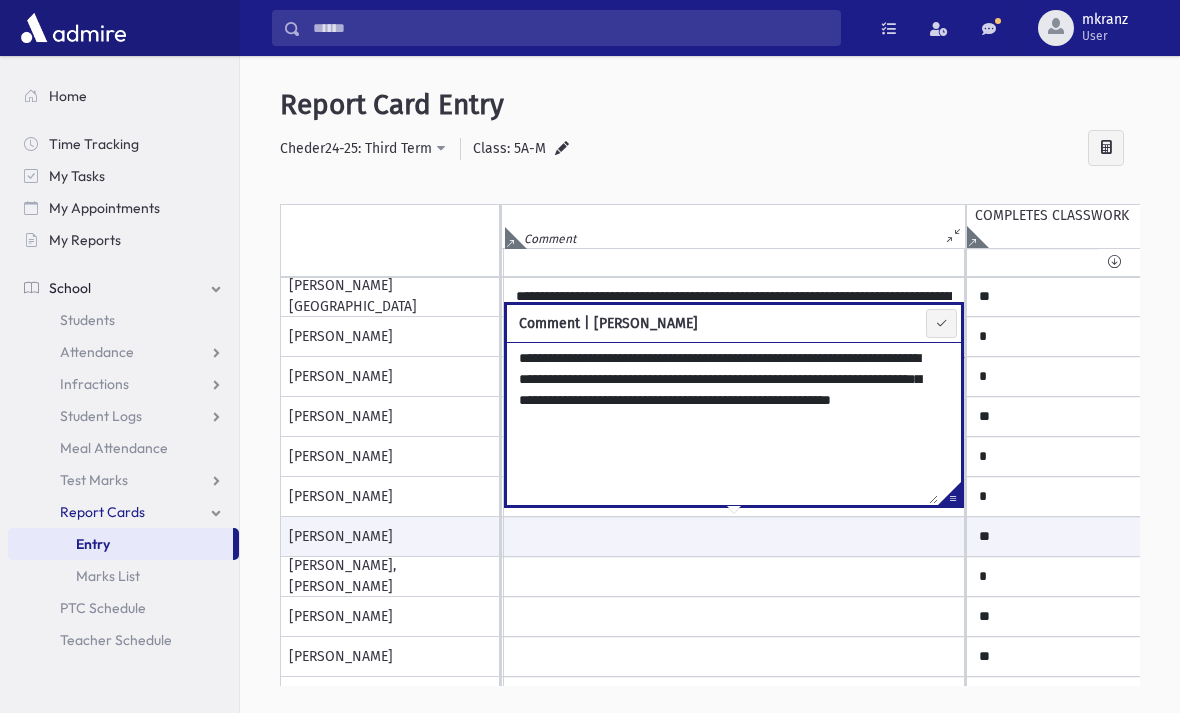 click at bounding box center [941, 323] 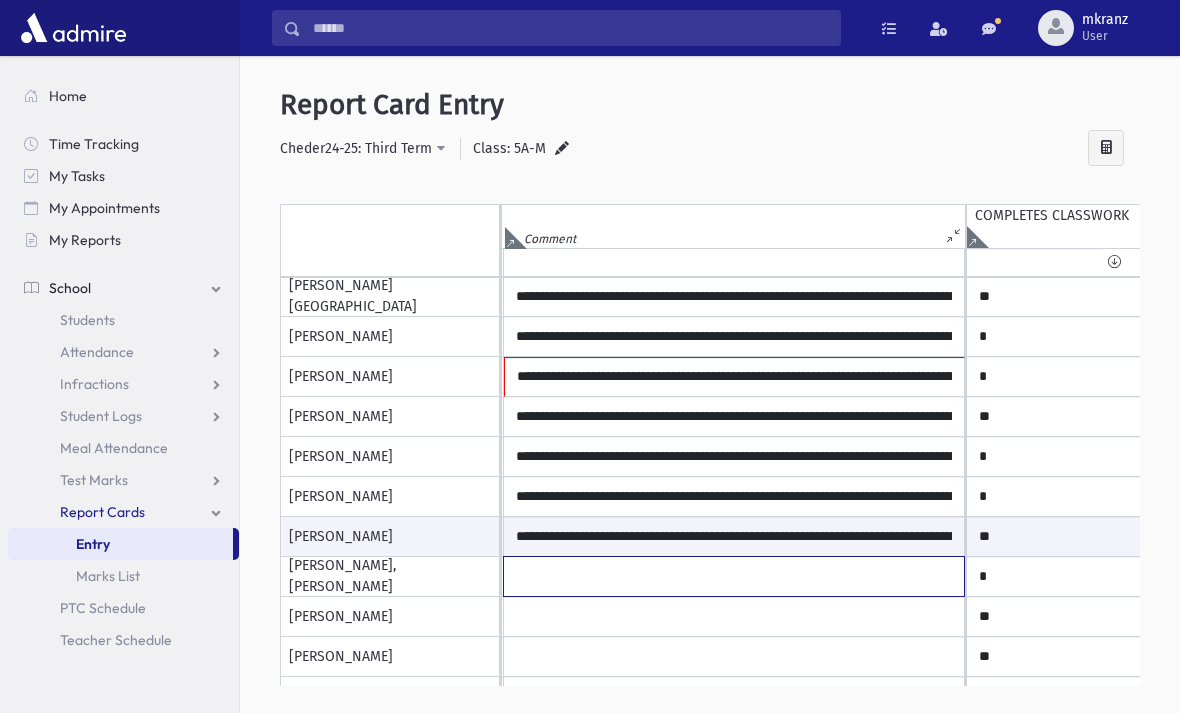 click at bounding box center [734, -183] 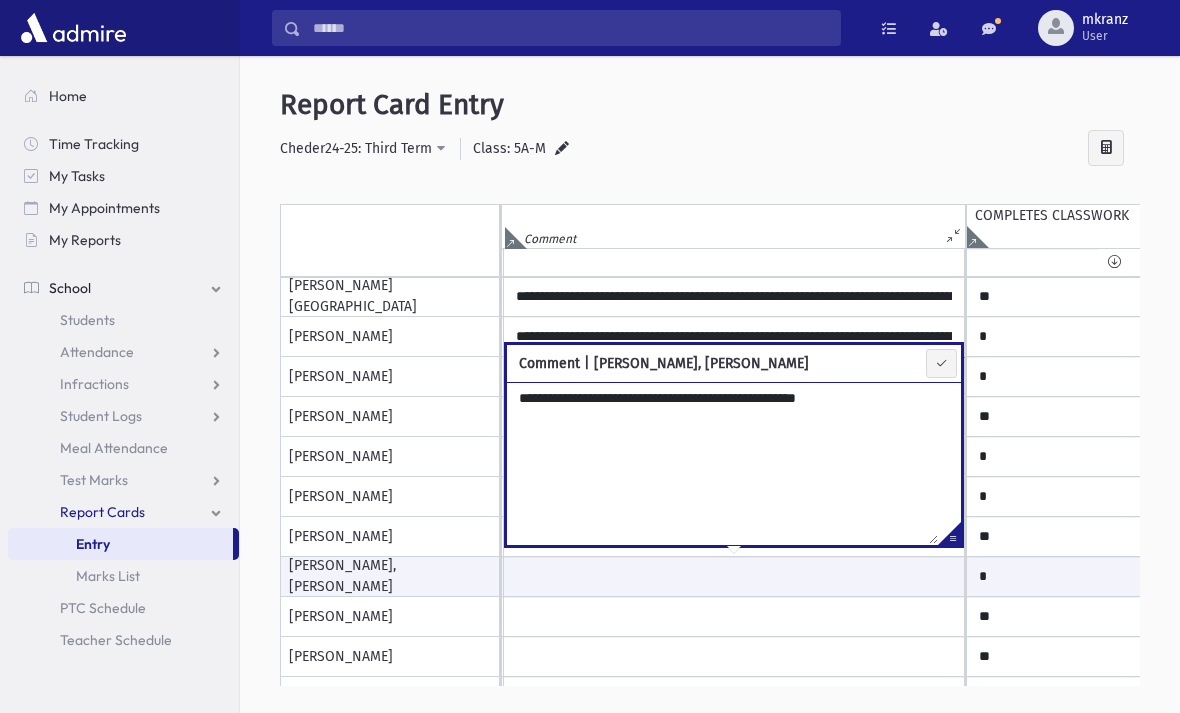 click on "**********" at bounding box center (722, 463) 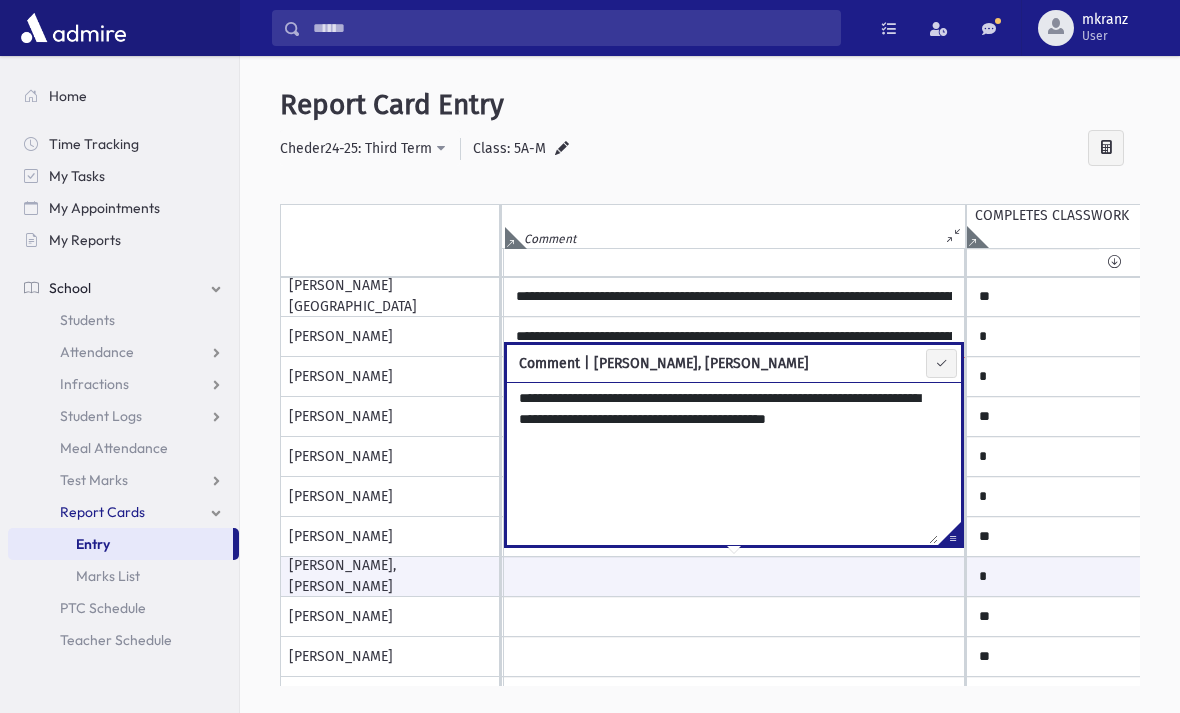 click at bounding box center (941, 363) 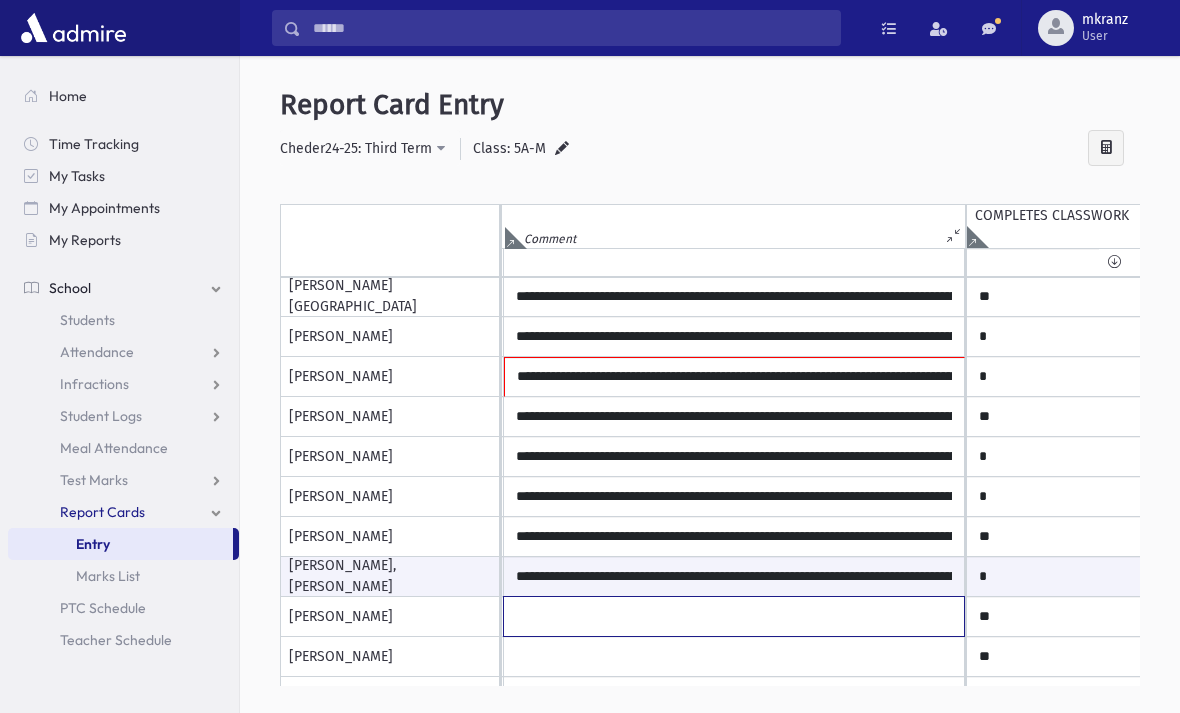 click at bounding box center [734, -183] 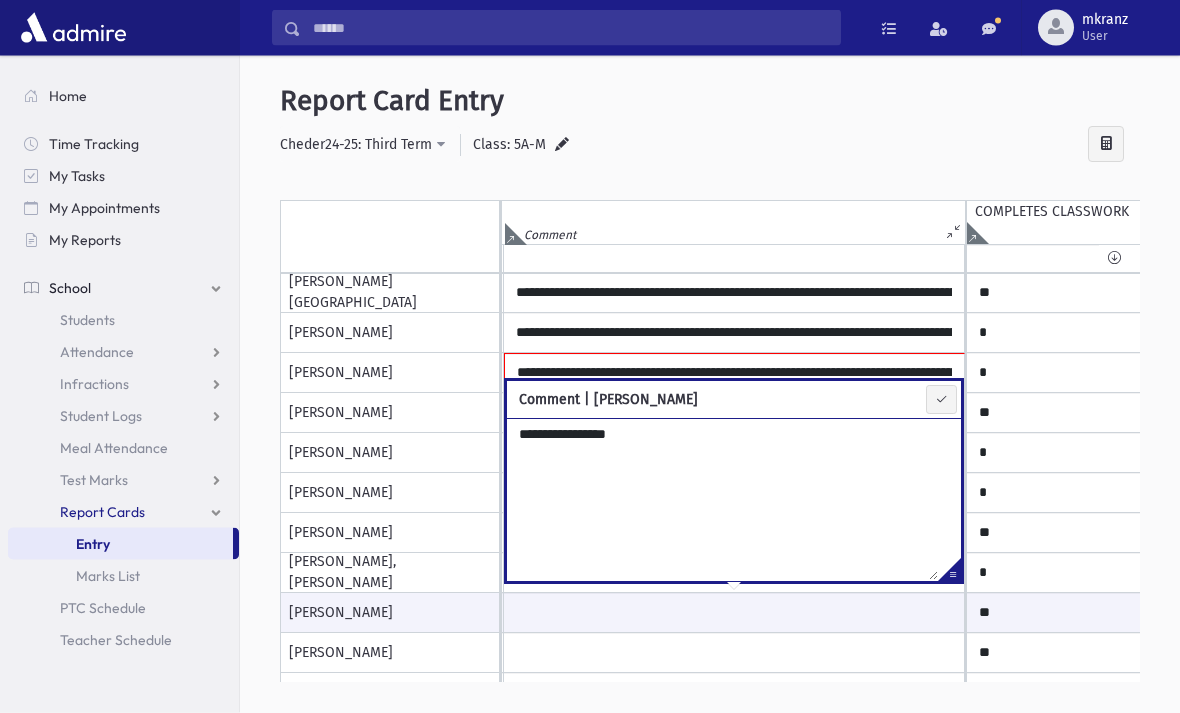 scroll, scrollTop: 0, scrollLeft: 0, axis: both 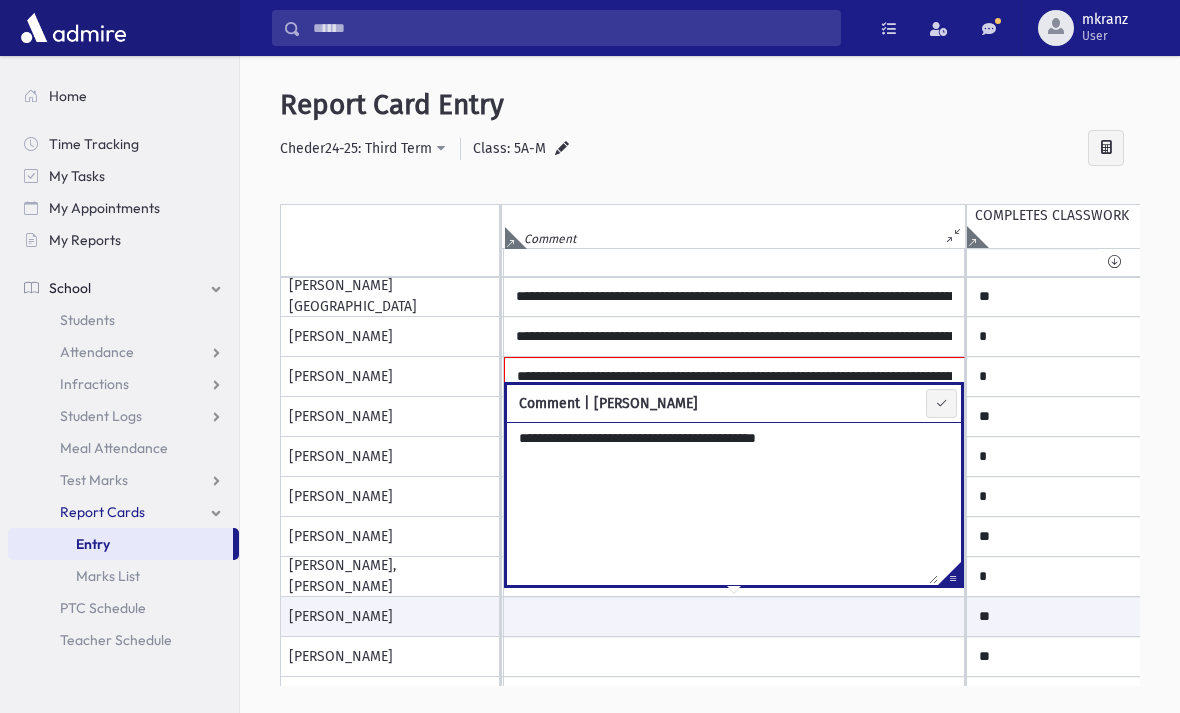 click on "**********" at bounding box center [722, 503] 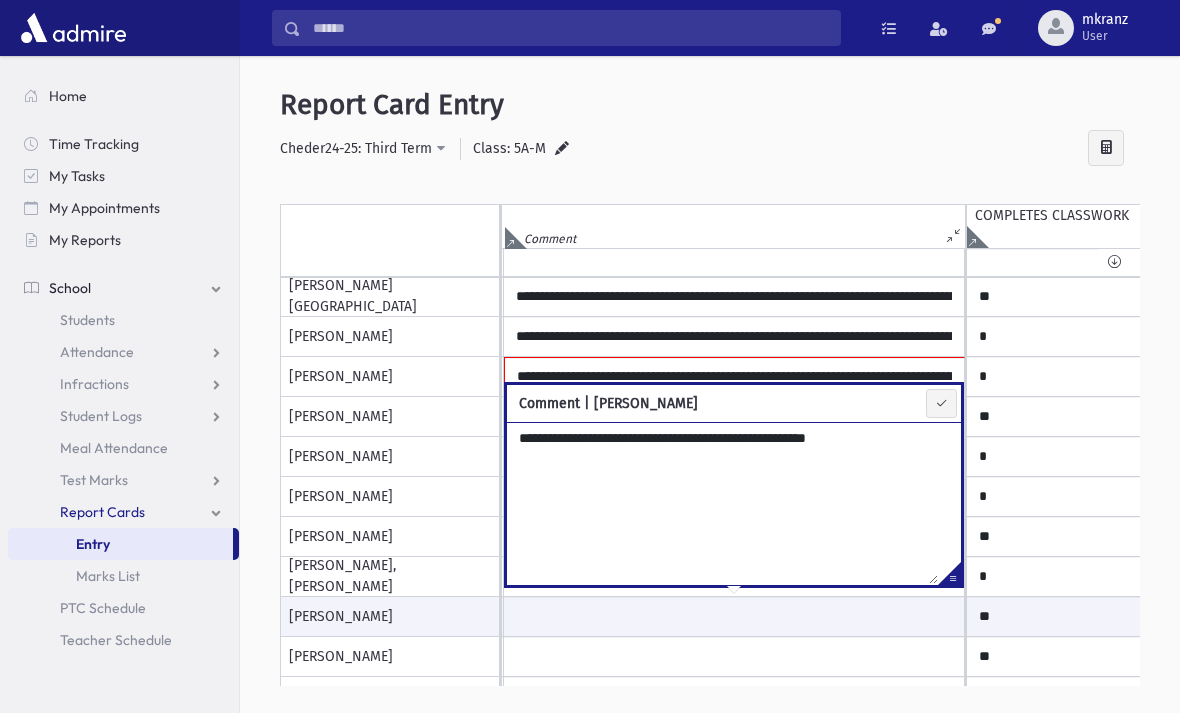 click on "**********" at bounding box center [722, 503] 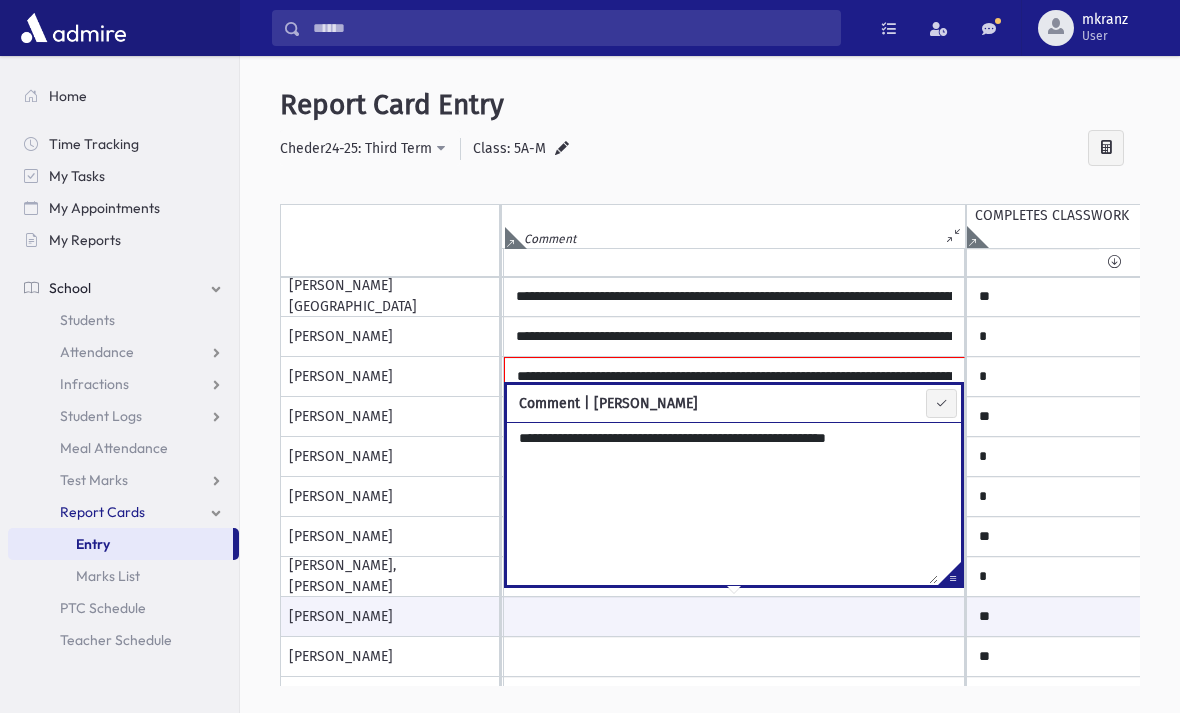 click at bounding box center (710, 698) 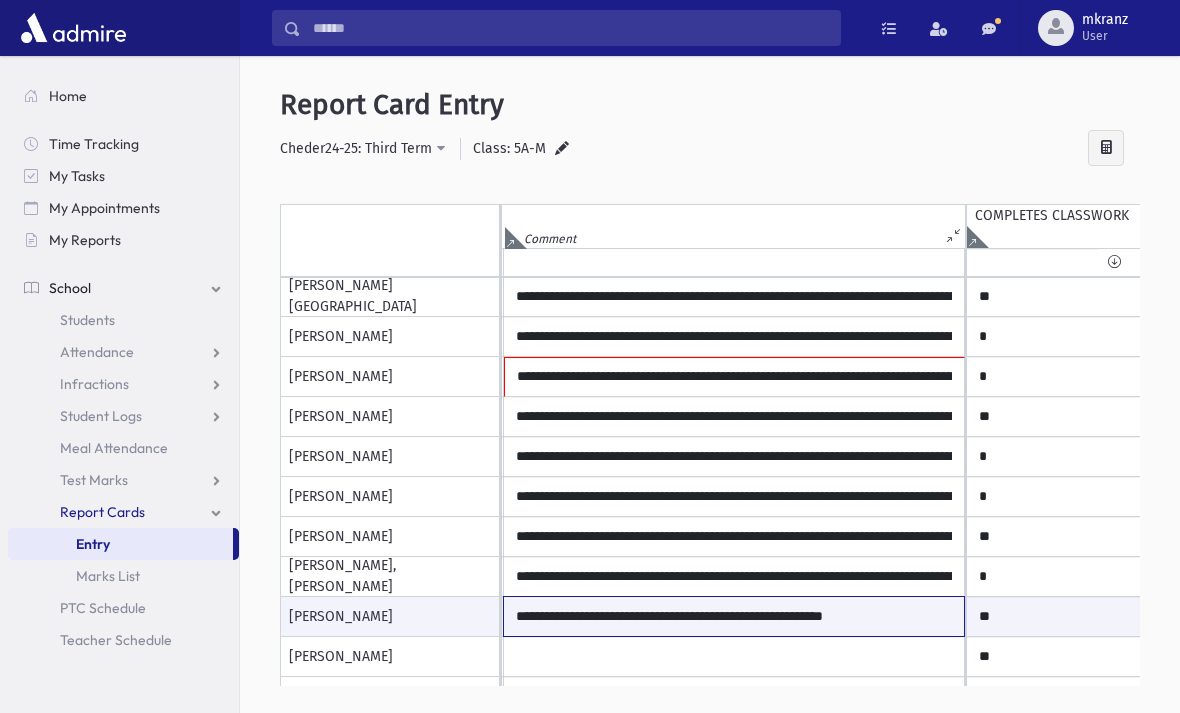 click on "**********" at bounding box center [734, 616] 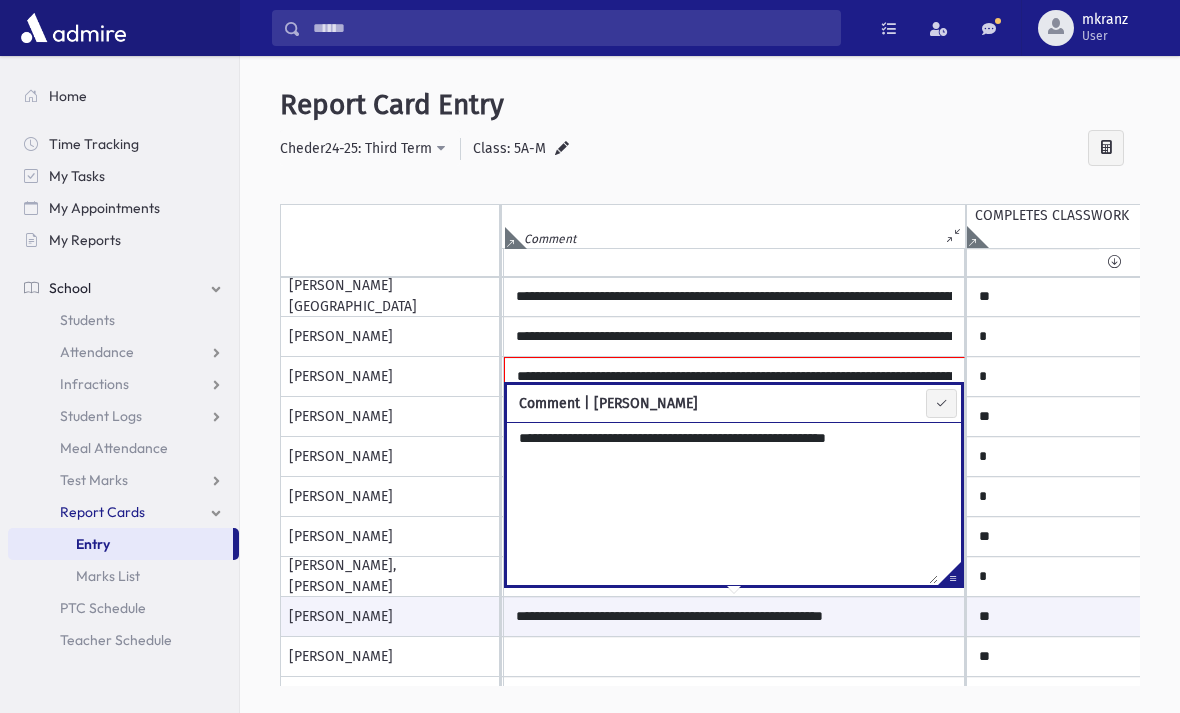 click on "**********" at bounding box center (722, 503) 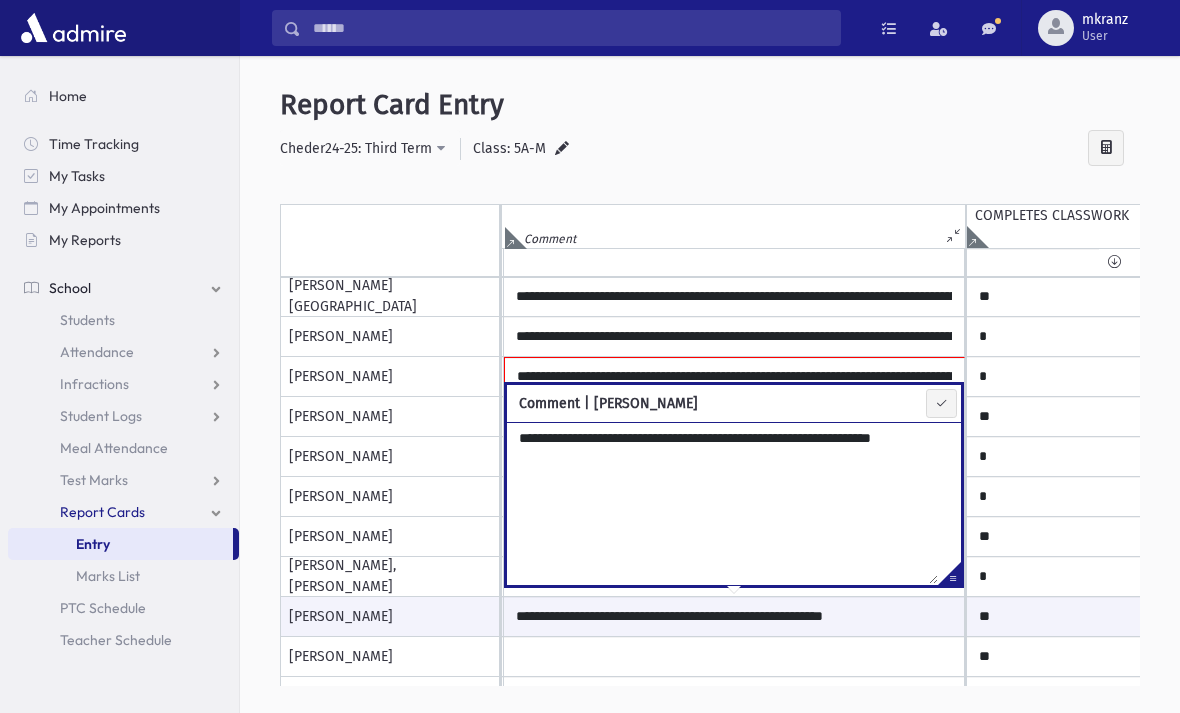 click at bounding box center [710, 698] 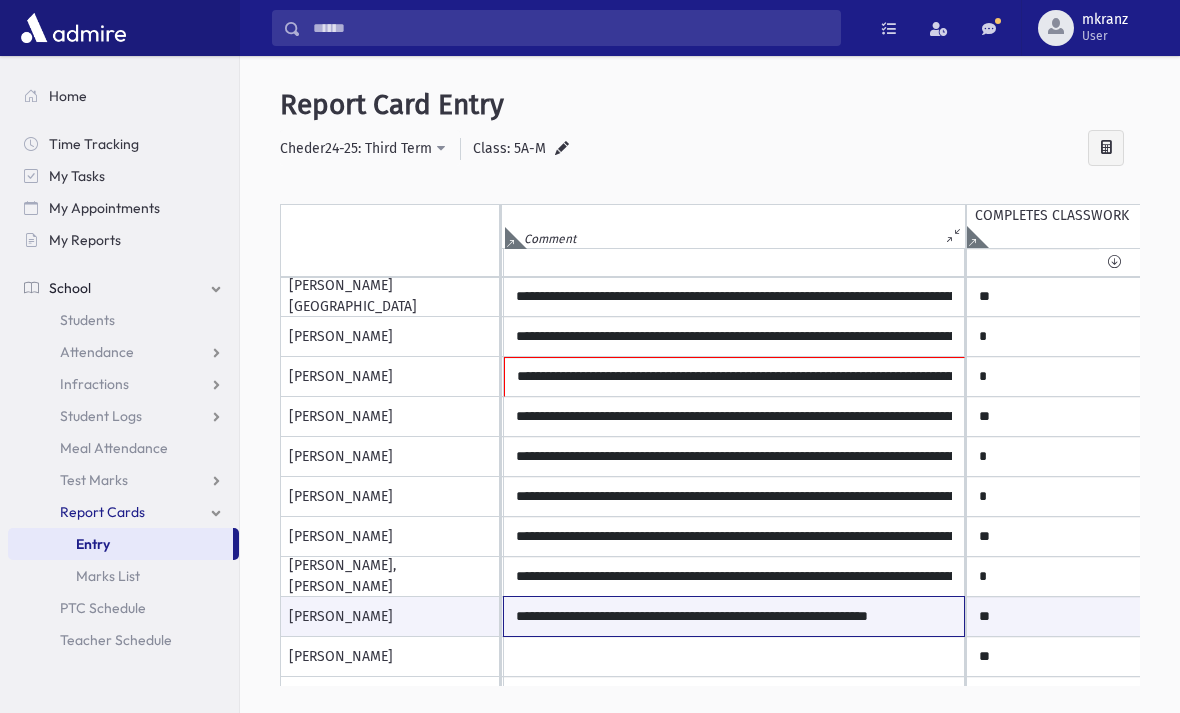 click on "**********" at bounding box center [734, 616] 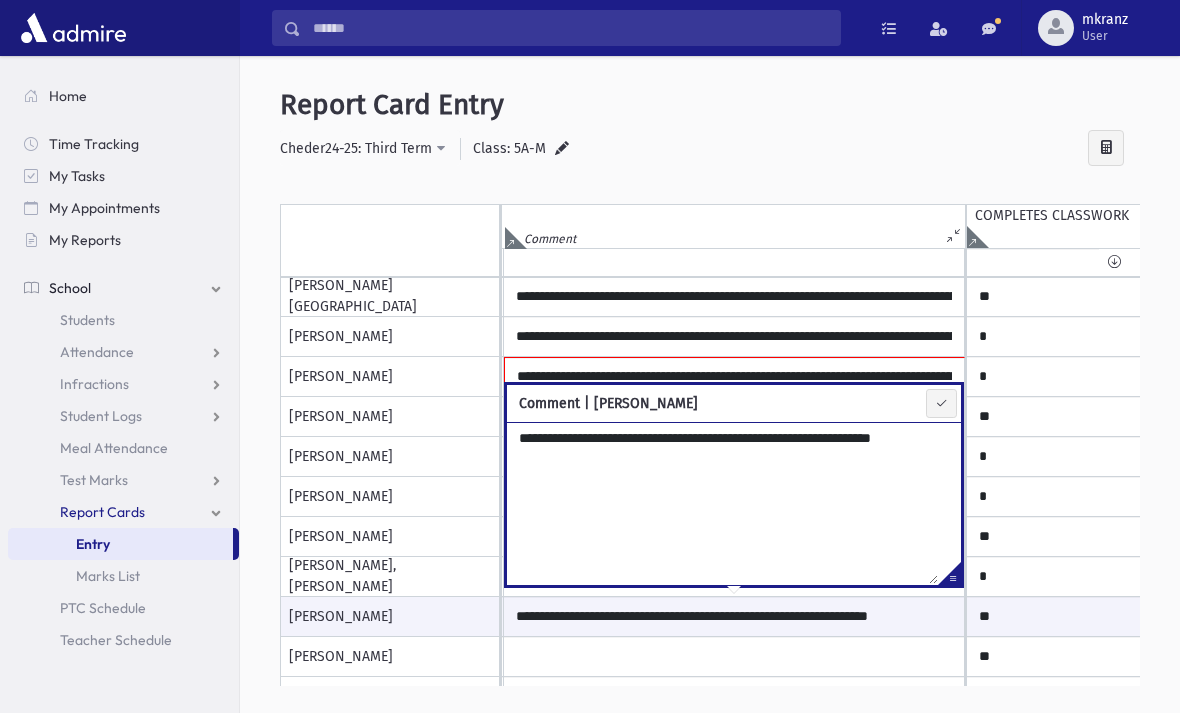 click on "**********" at bounding box center [722, 503] 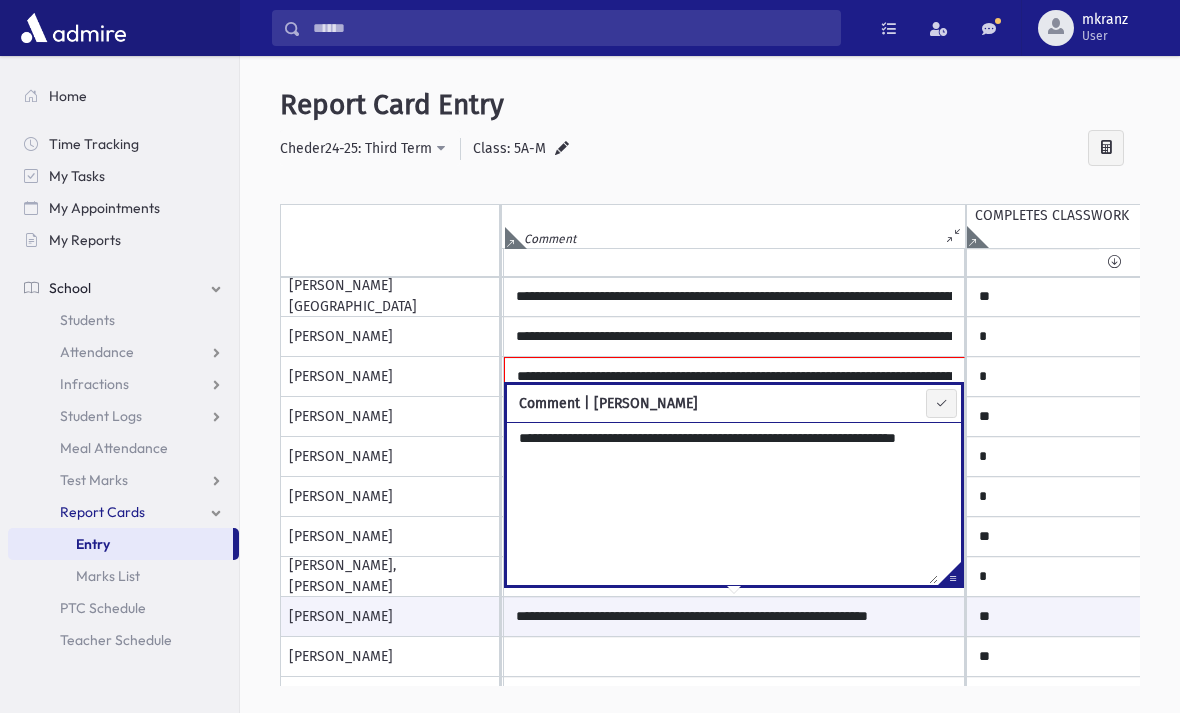 click on "**********" at bounding box center [722, 503] 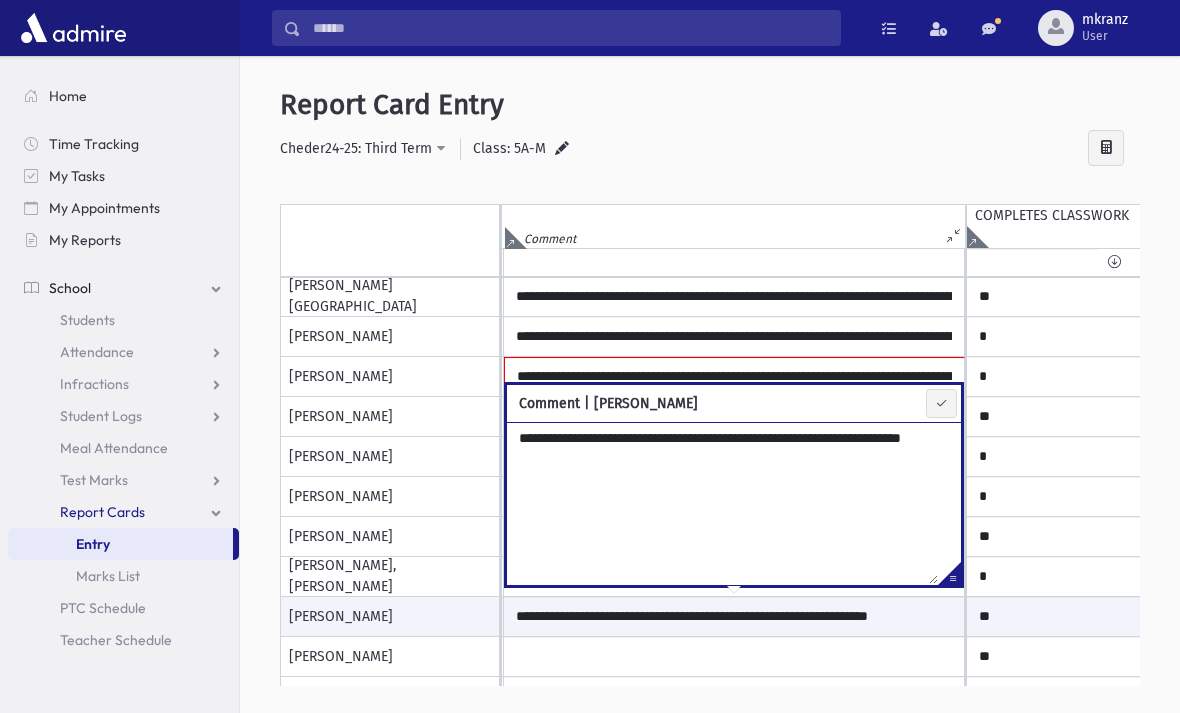 click on "**********" at bounding box center [722, 503] 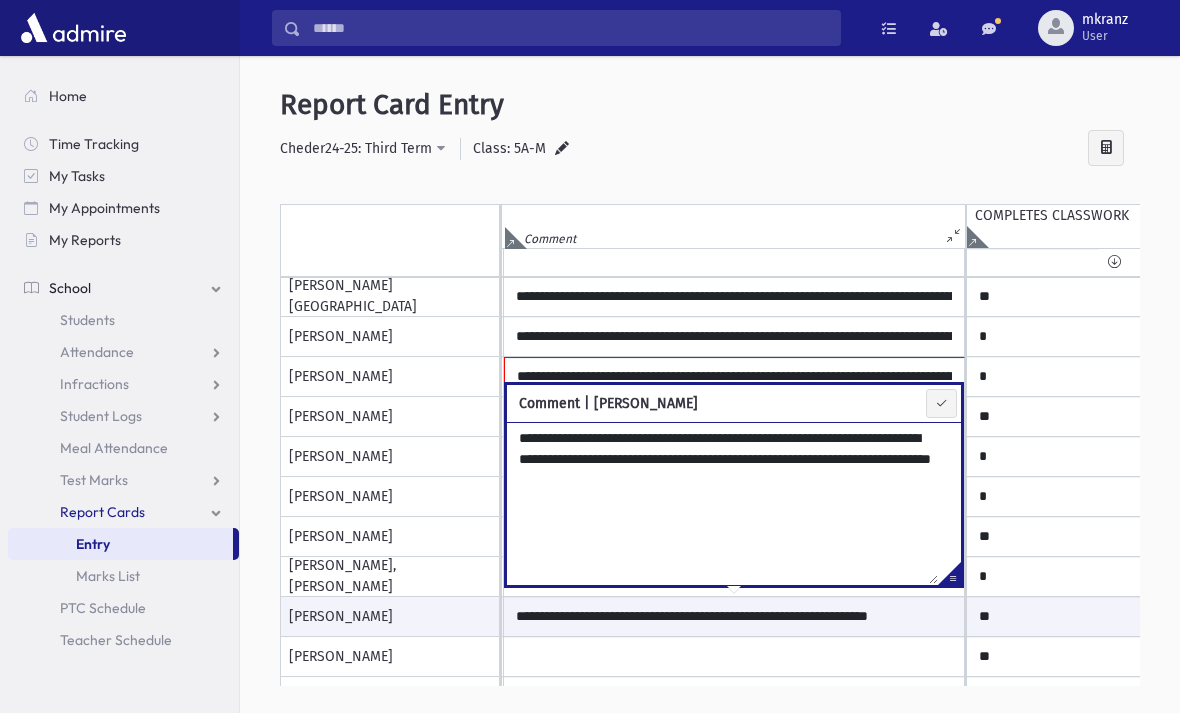 click at bounding box center (941, 403) 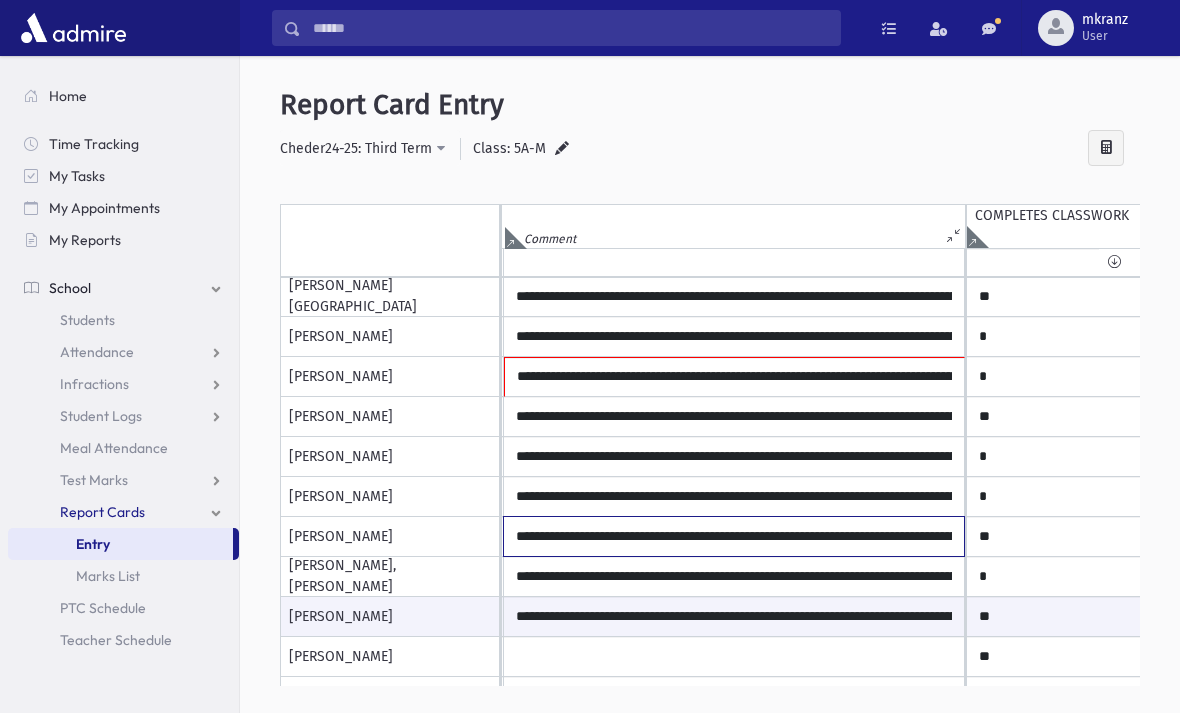 click on "**********" at bounding box center (734, 536) 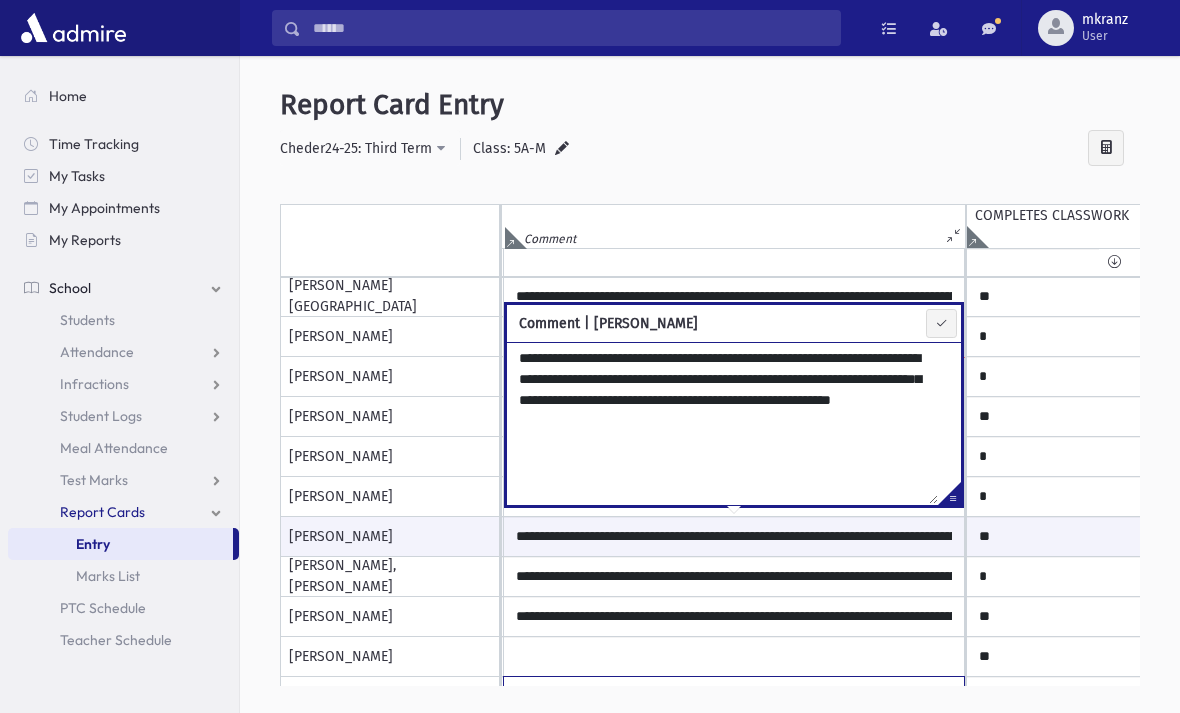 click at bounding box center (734, -183) 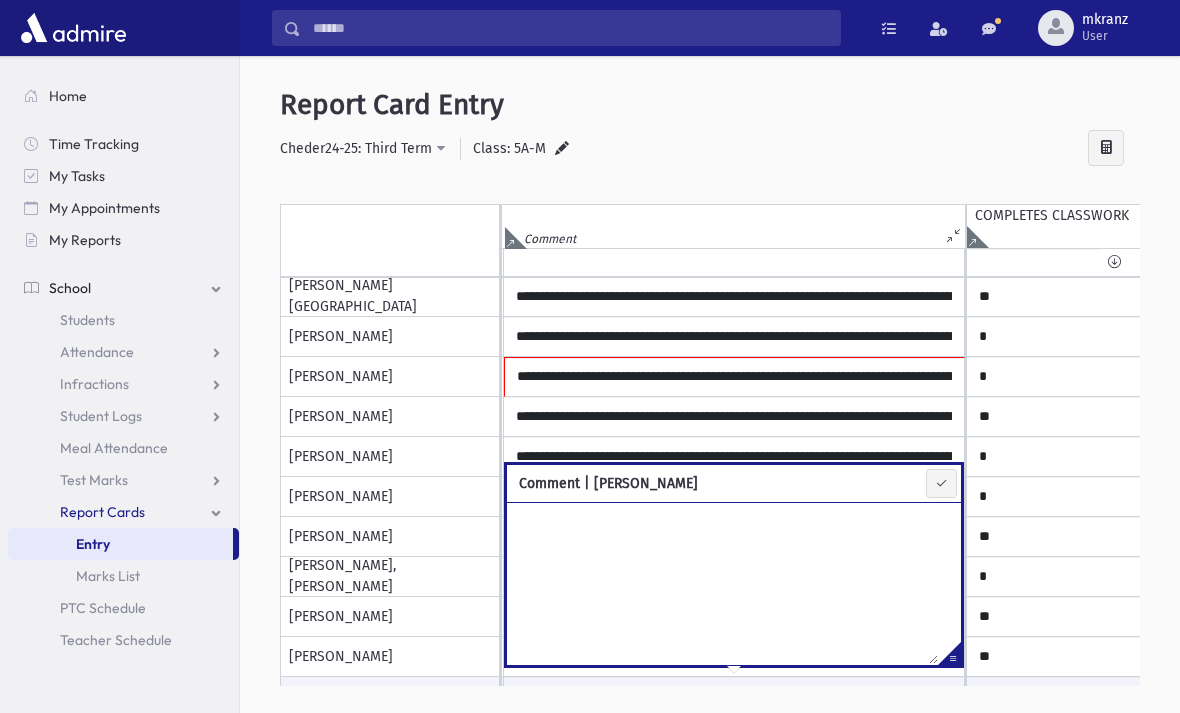 click on "[PERSON_NAME]" at bounding box center (390, 657) 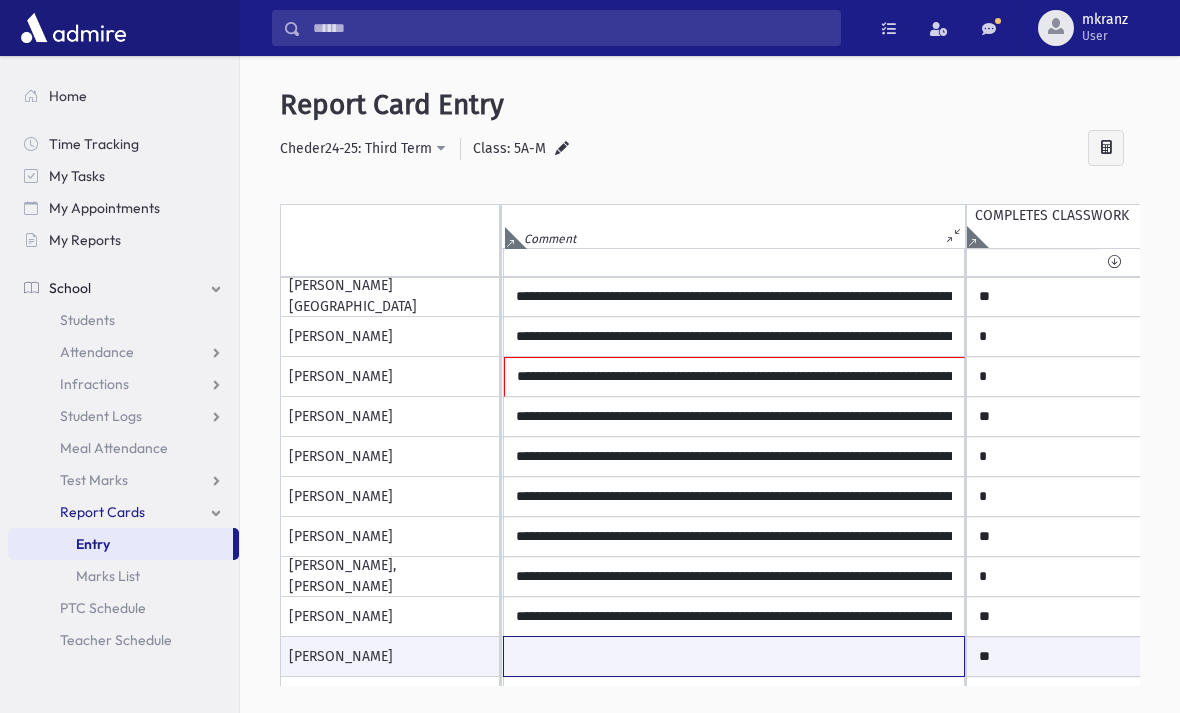 click at bounding box center (734, 656) 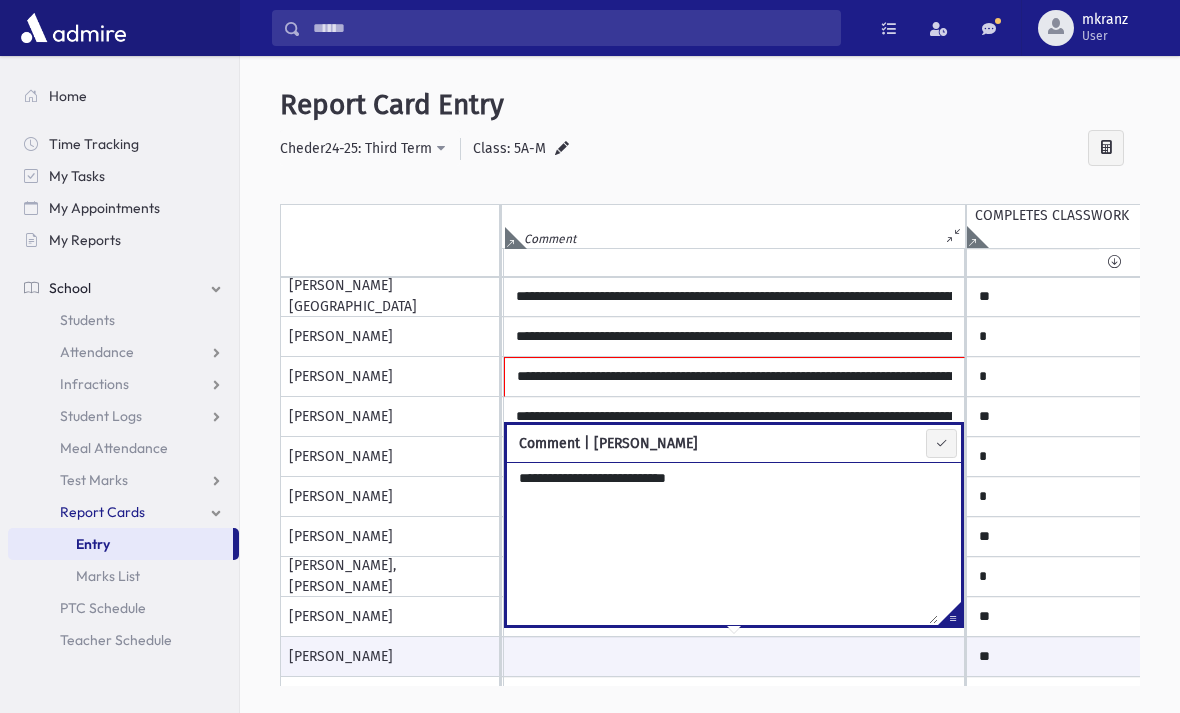 click on "**********" at bounding box center (722, 543) 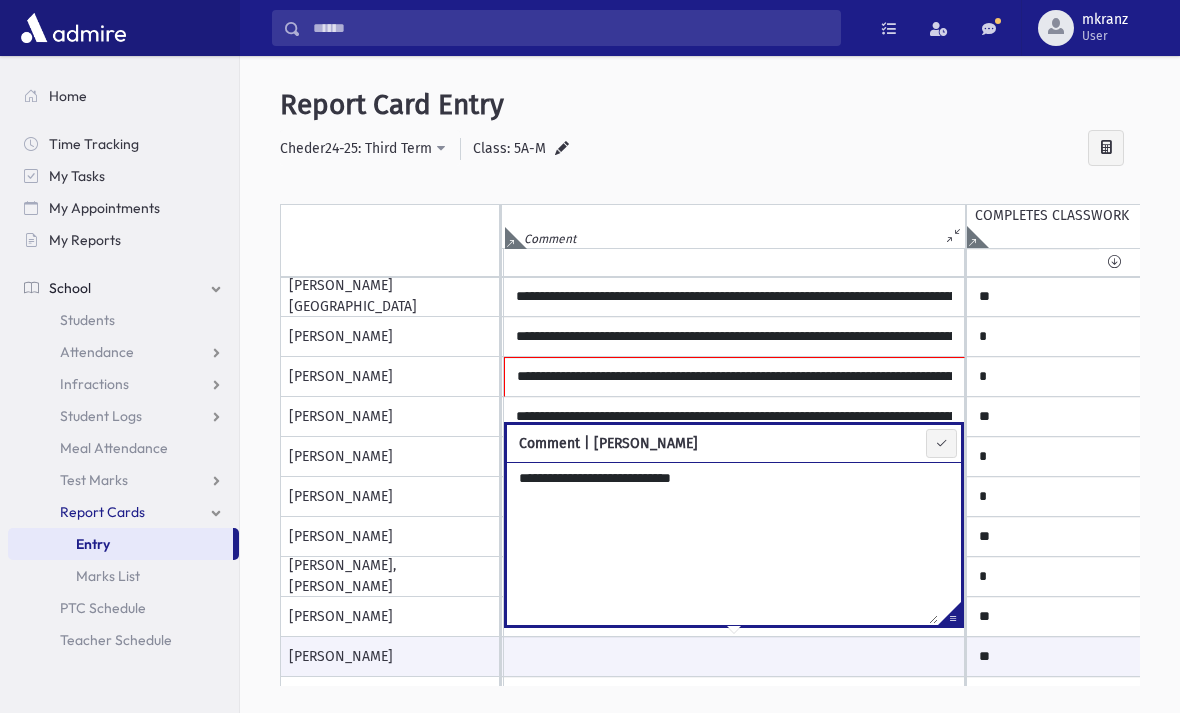 click on "**********" at bounding box center (722, 543) 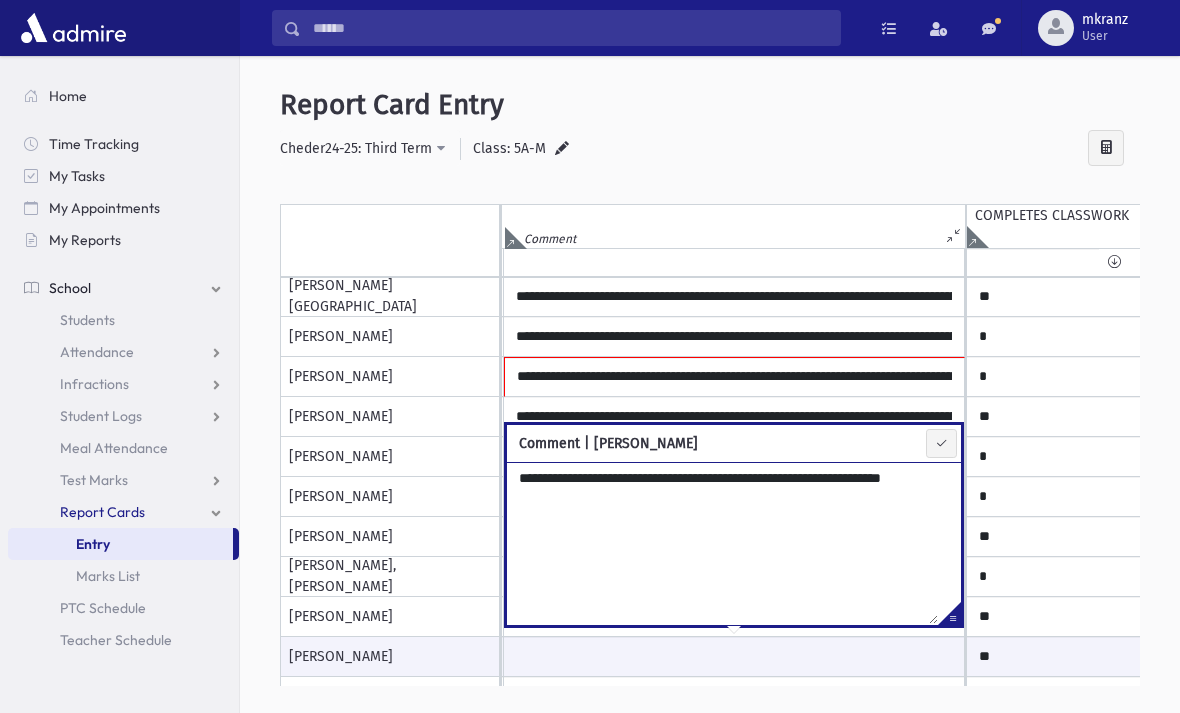click on "**********" at bounding box center (722, 543) 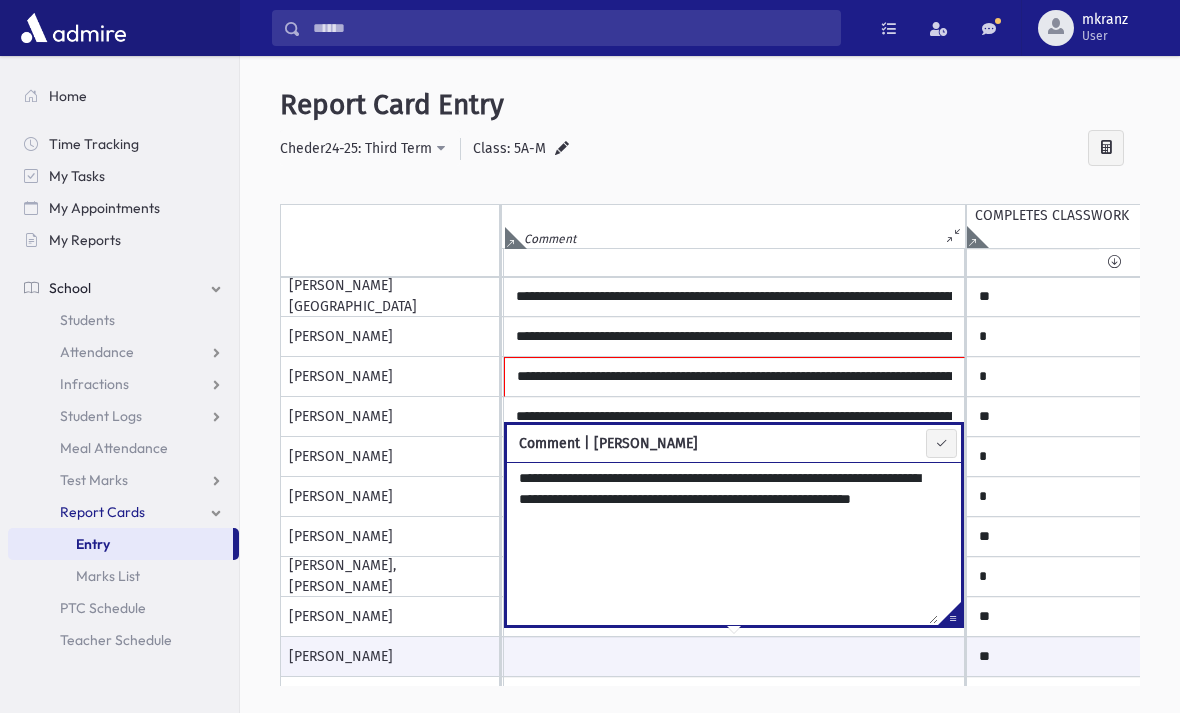 click at bounding box center [941, 443] 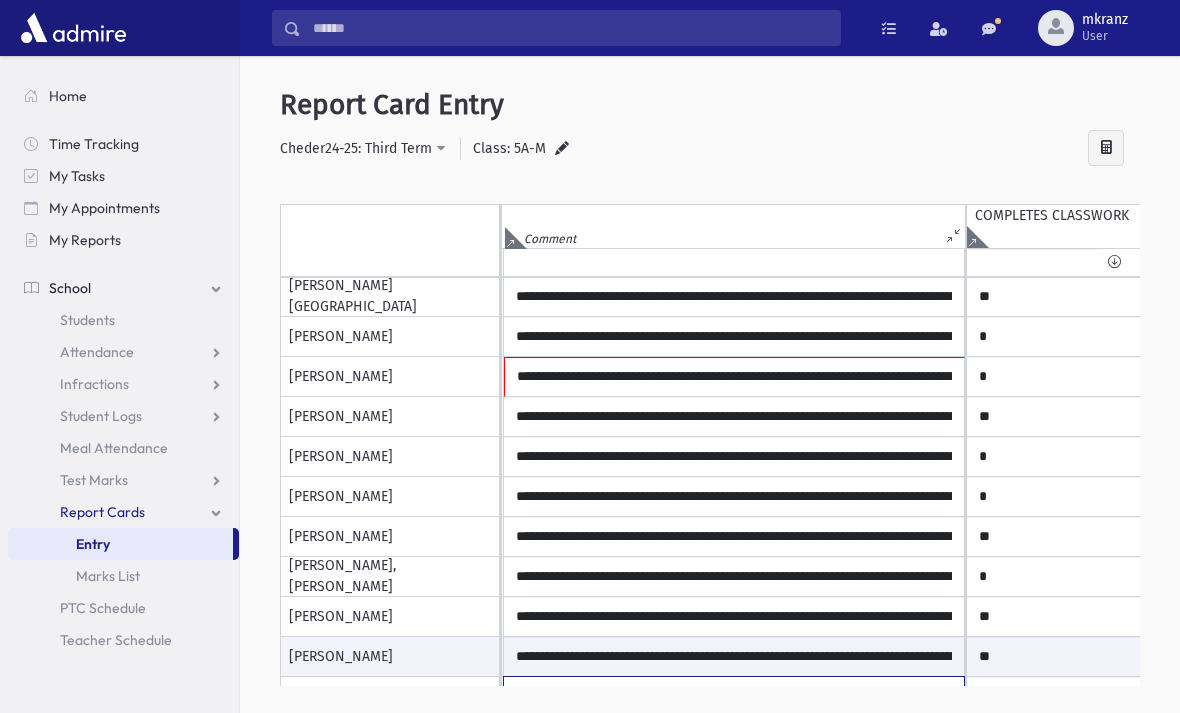 click at bounding box center [734, 696] 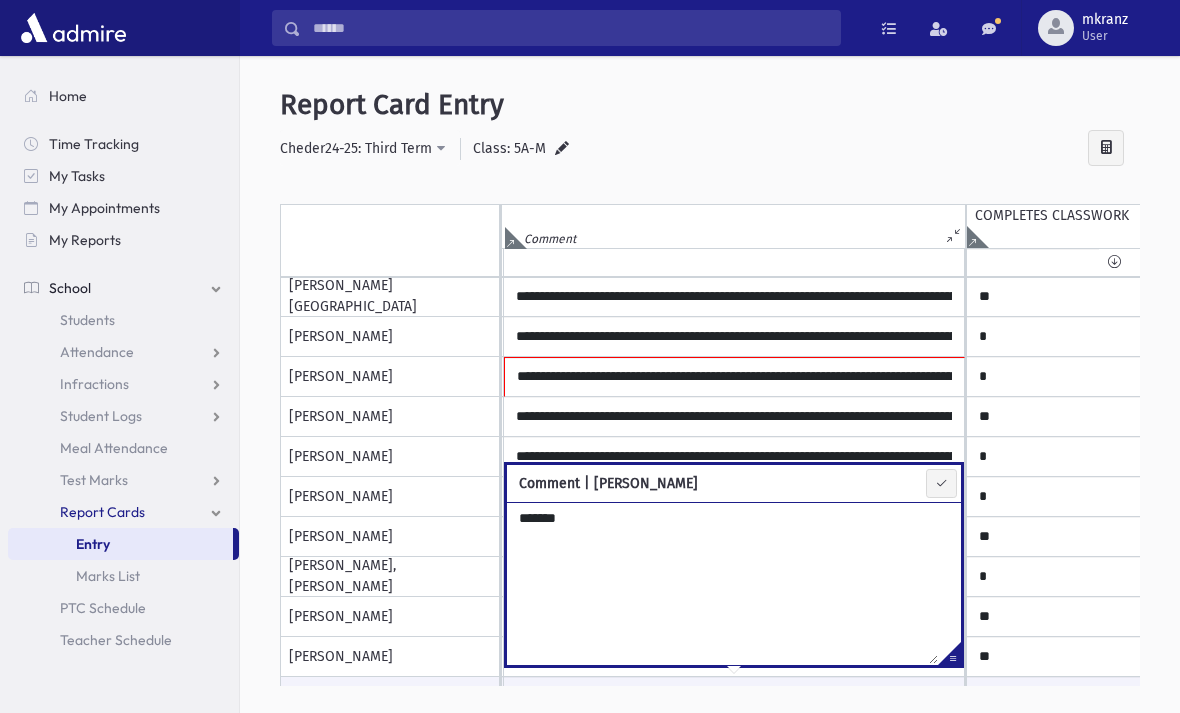 click on "******" at bounding box center [722, 583] 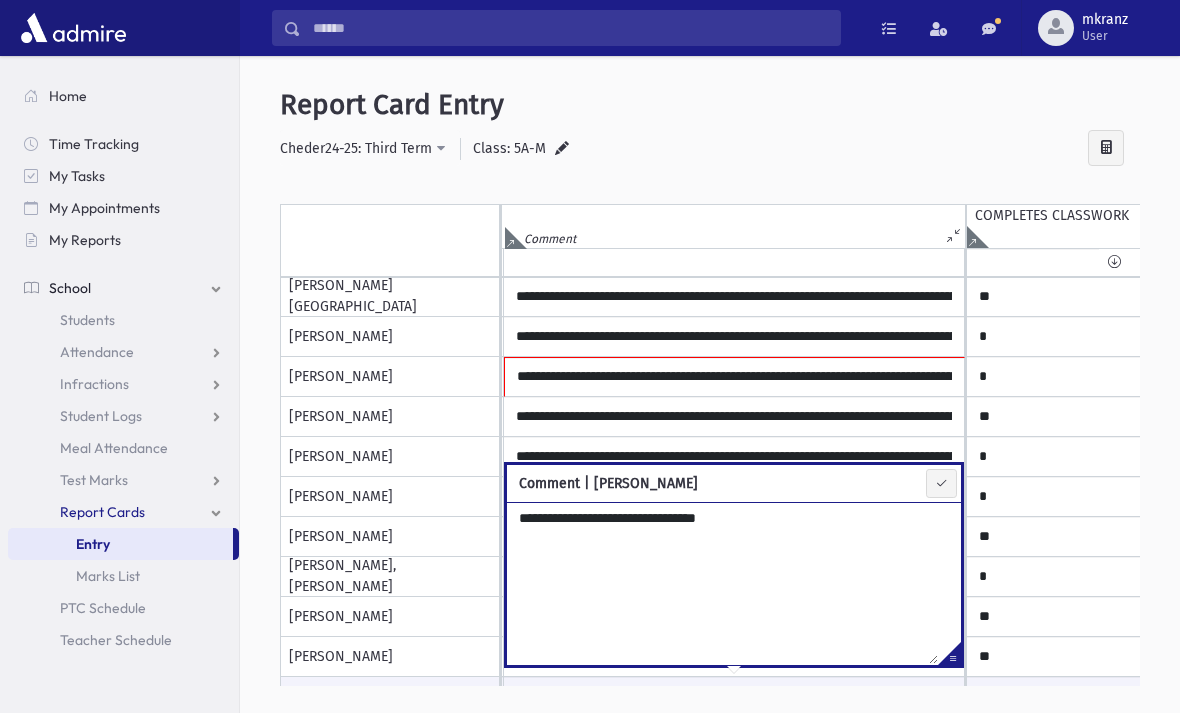 click on "**********" at bounding box center [722, 583] 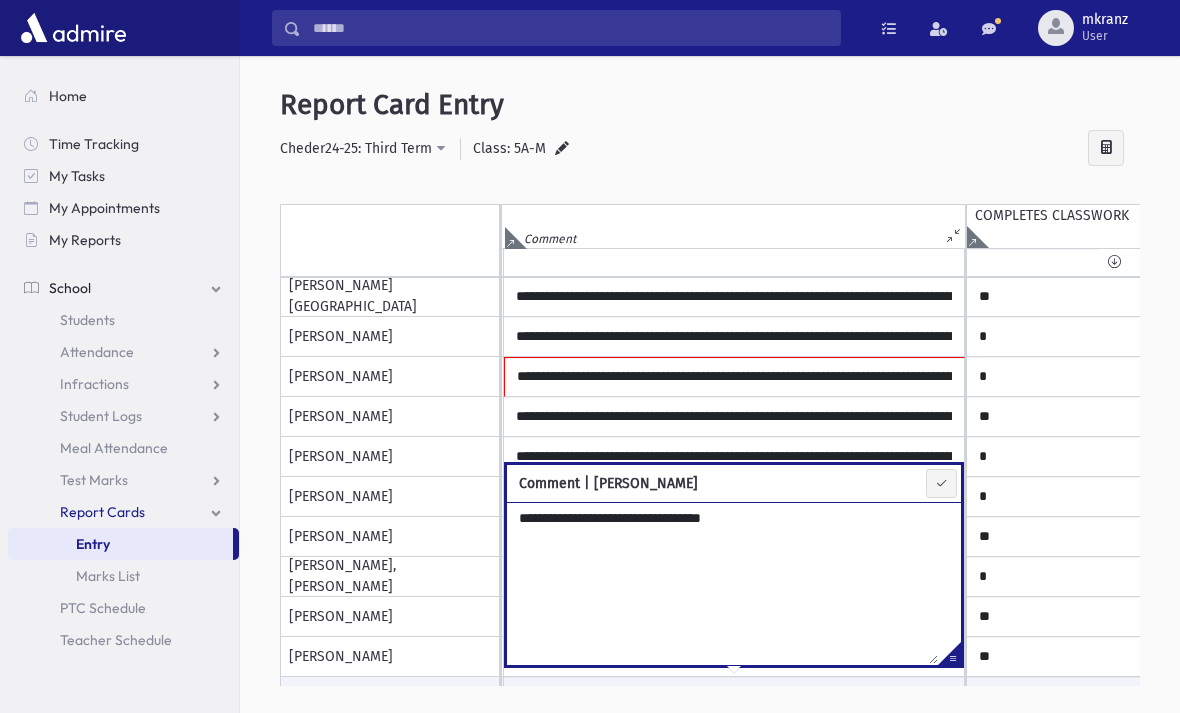 click on "**********" at bounding box center (722, 583) 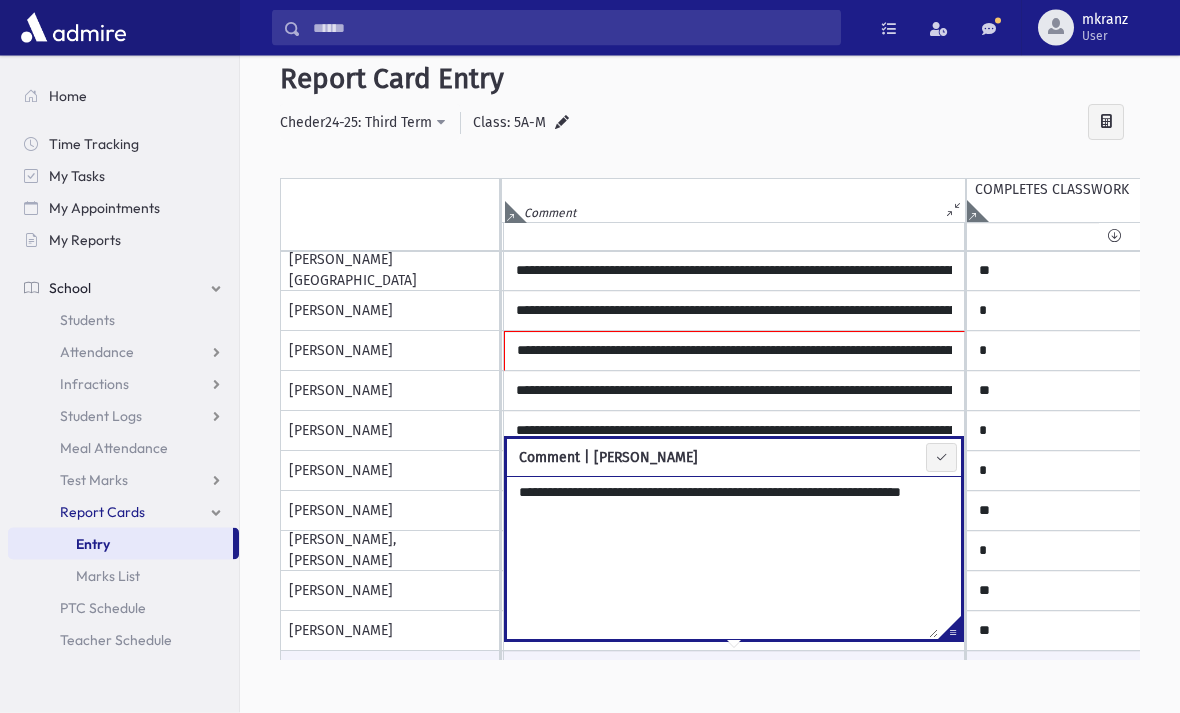 scroll, scrollTop: 0, scrollLeft: 0, axis: both 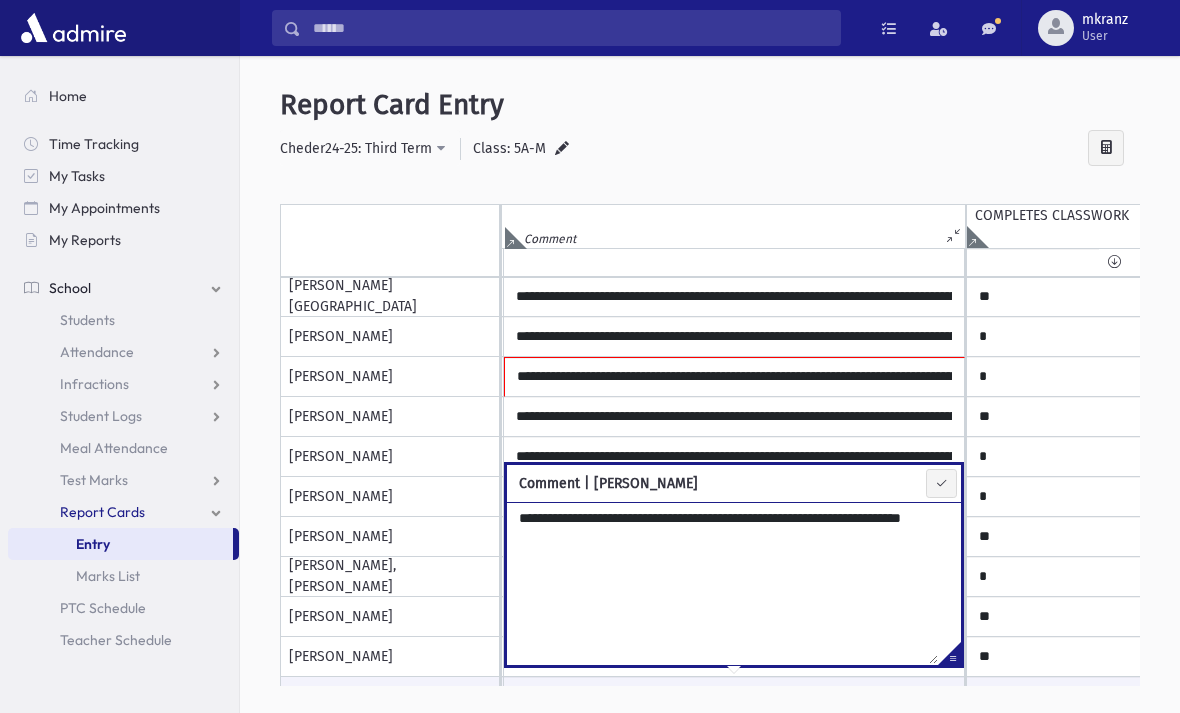 click on "**********" at bounding box center (722, 583) 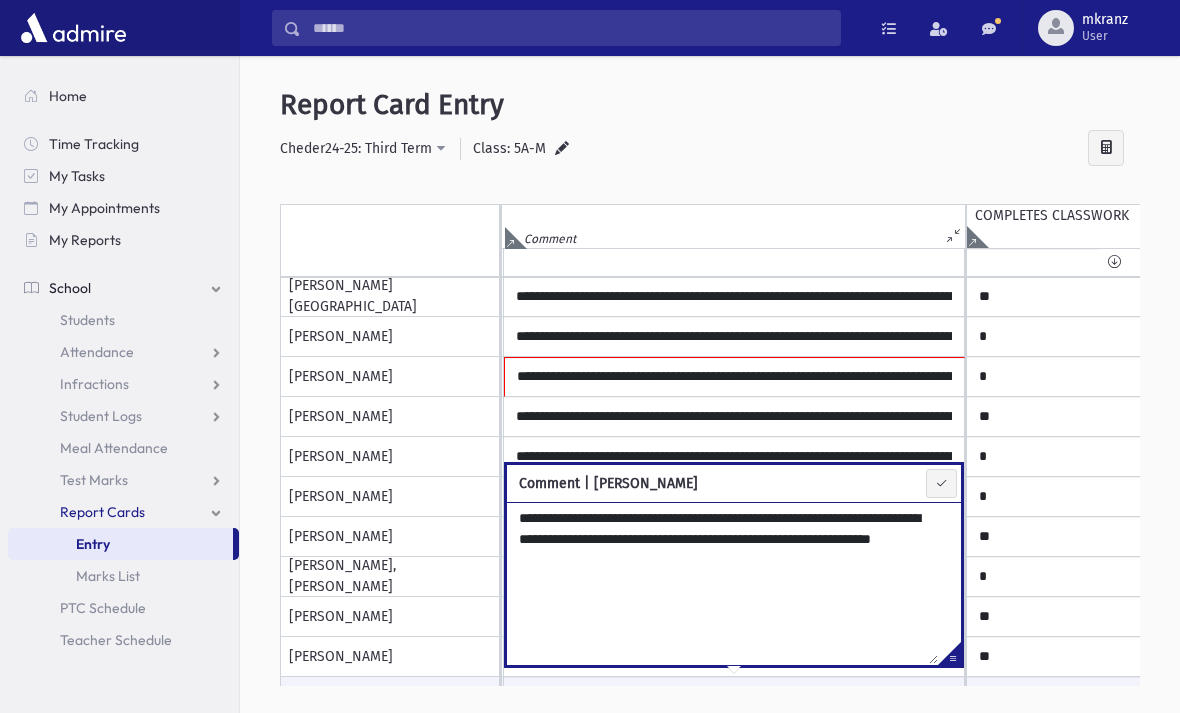 click at bounding box center [941, 483] 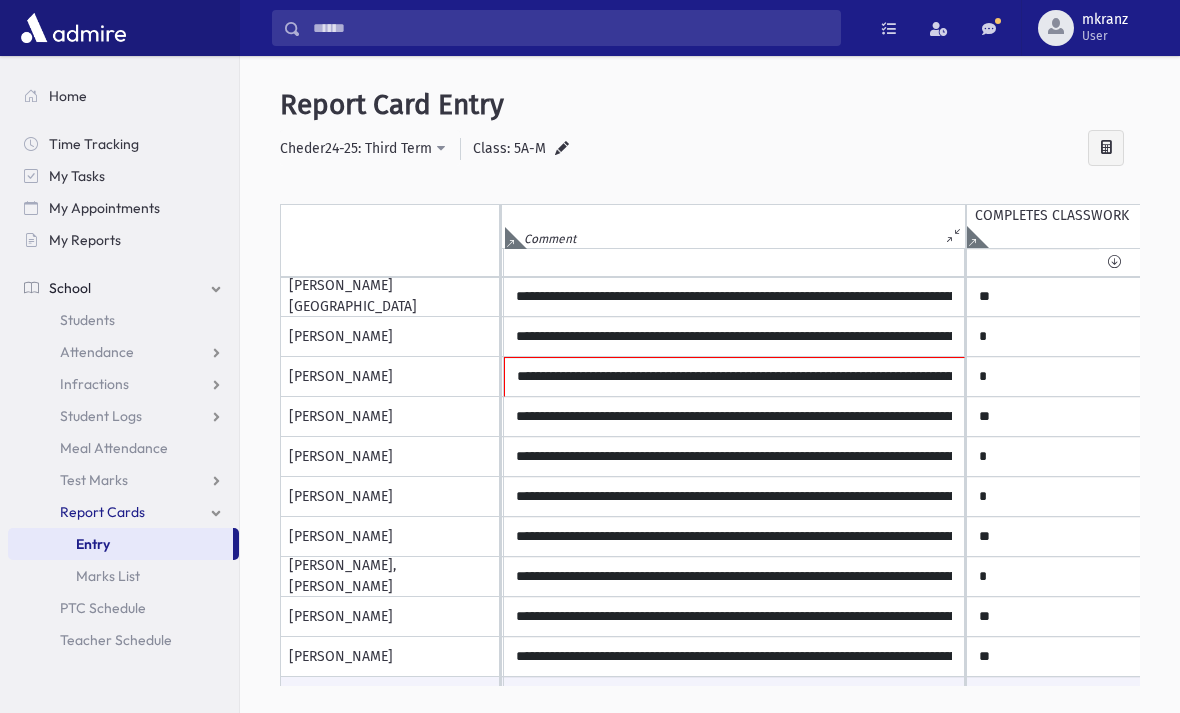 scroll, scrollTop: 533, scrollLeft: 3136, axis: both 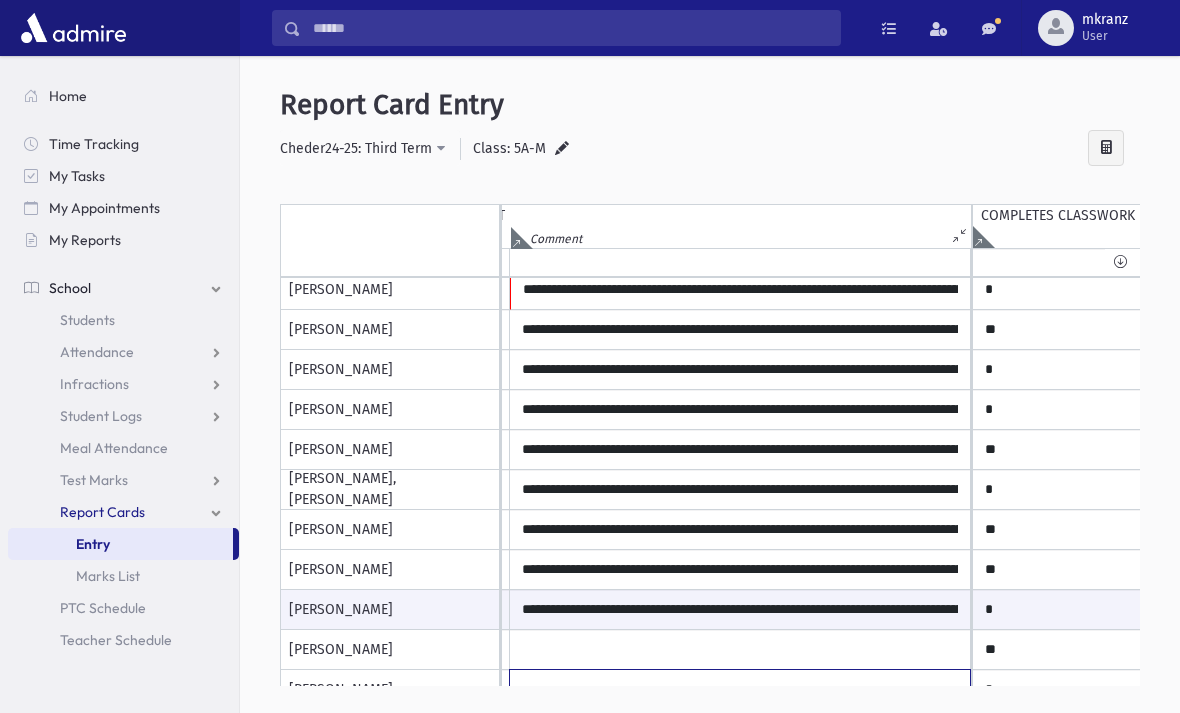 click at bounding box center (740, -270) 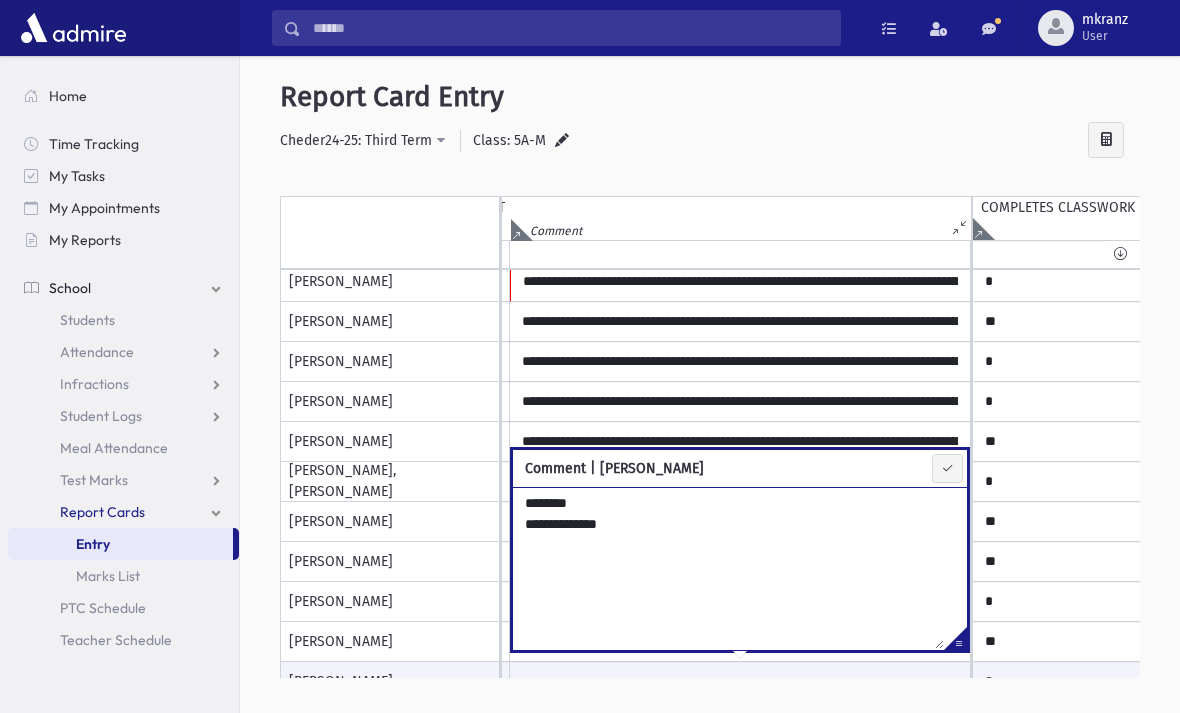 scroll, scrollTop: 0, scrollLeft: 0, axis: both 